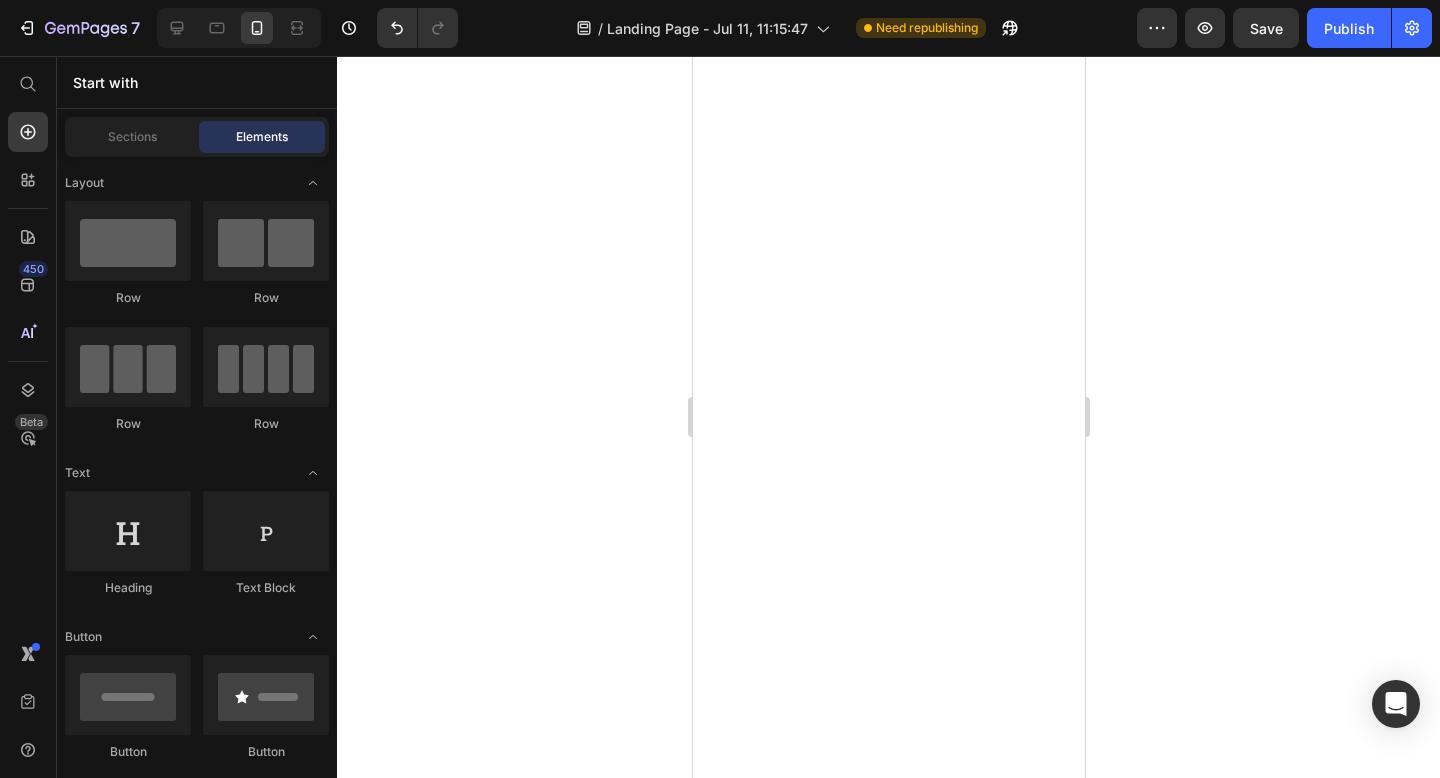 scroll, scrollTop: 0, scrollLeft: 0, axis: both 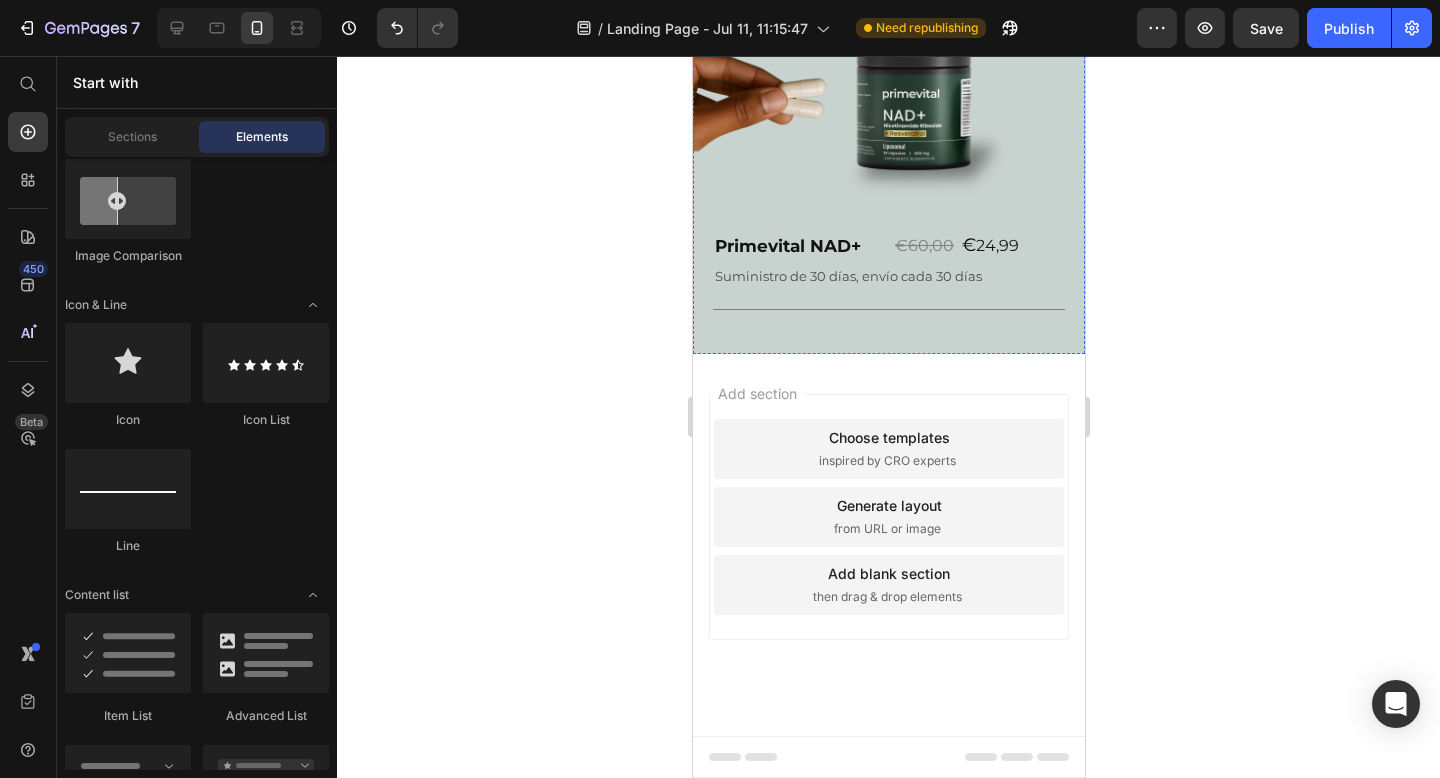 click on "Empieza por sólo 0,50 € al día con Primevital NAD+" at bounding box center [890, -59] 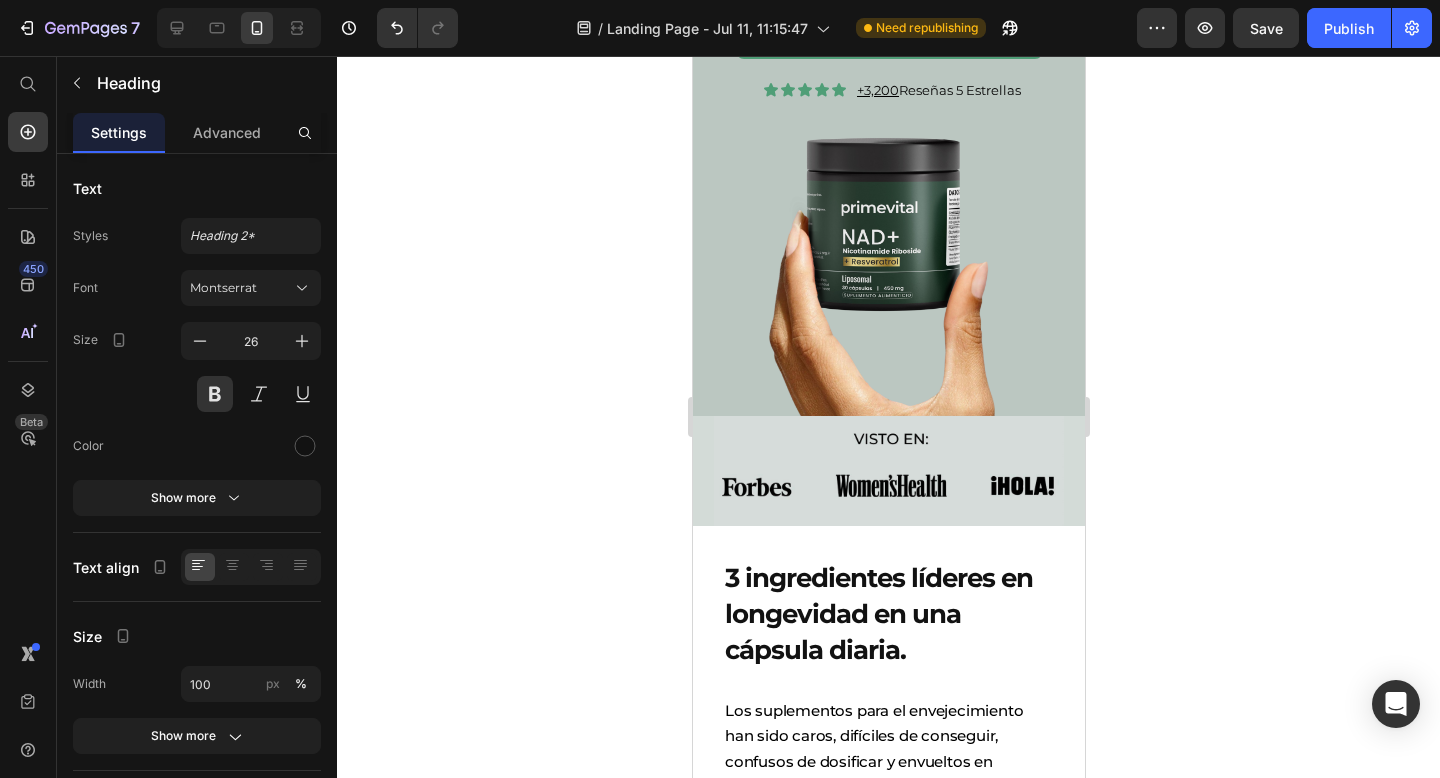 scroll, scrollTop: 0, scrollLeft: 0, axis: both 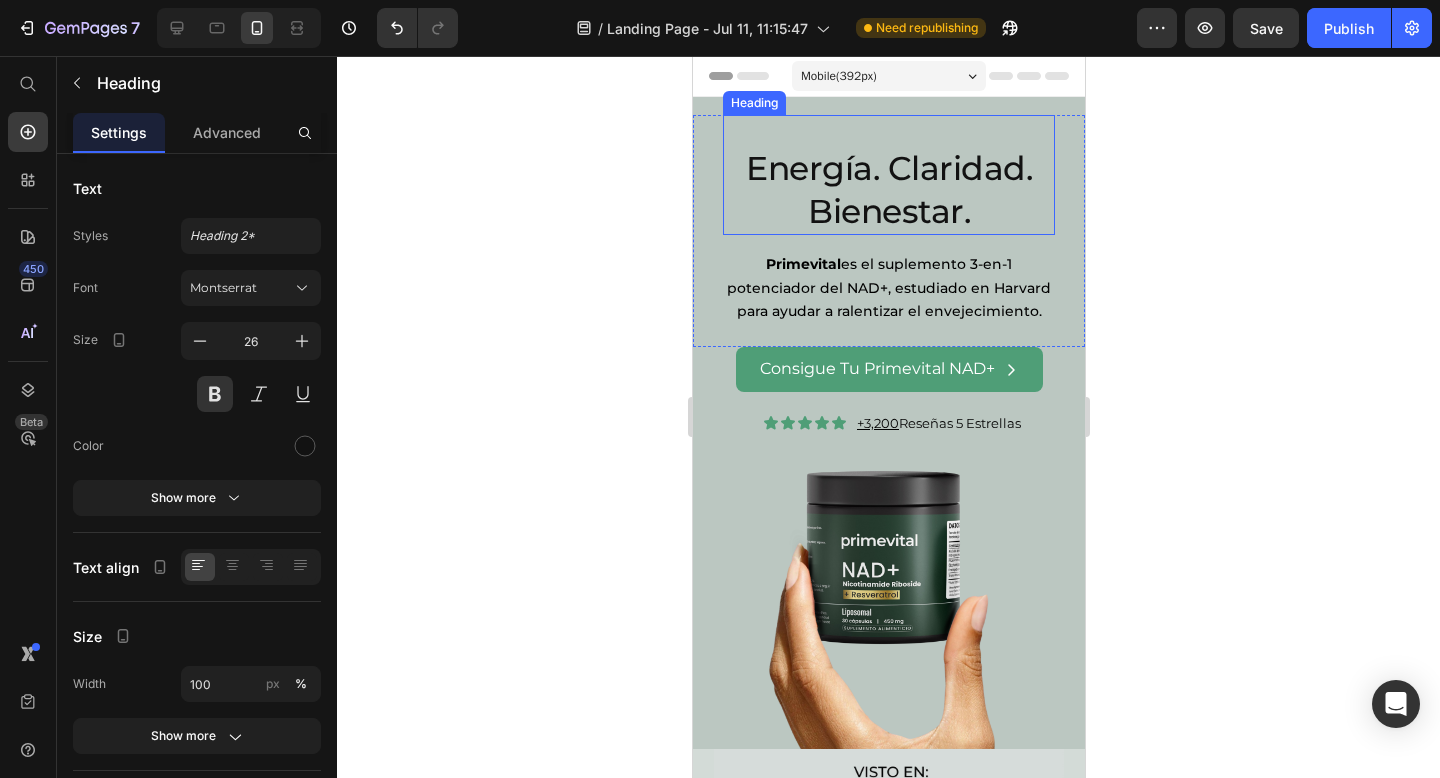 click on "Energía. Claridad. Bienestar." at bounding box center (888, 190) 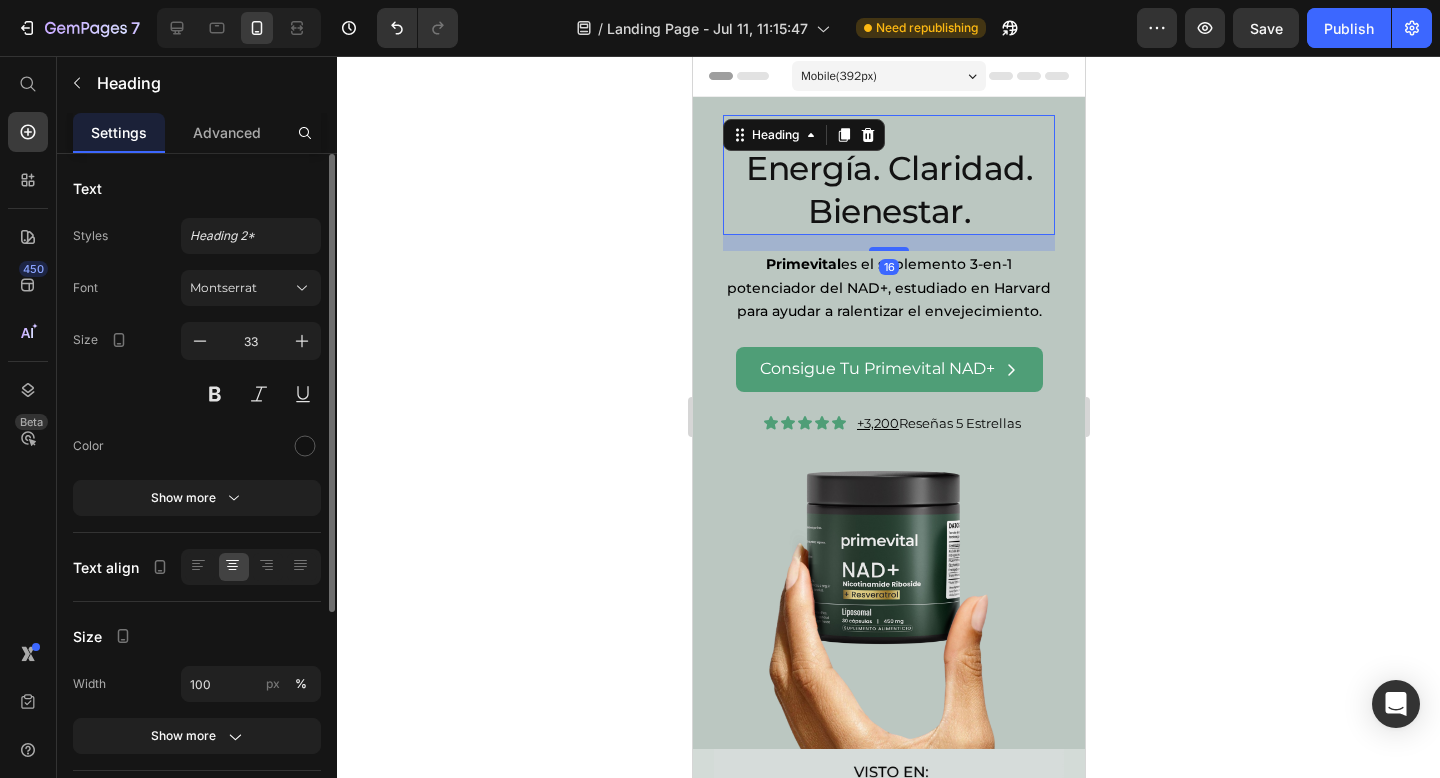click on "Color" at bounding box center [197, 446] 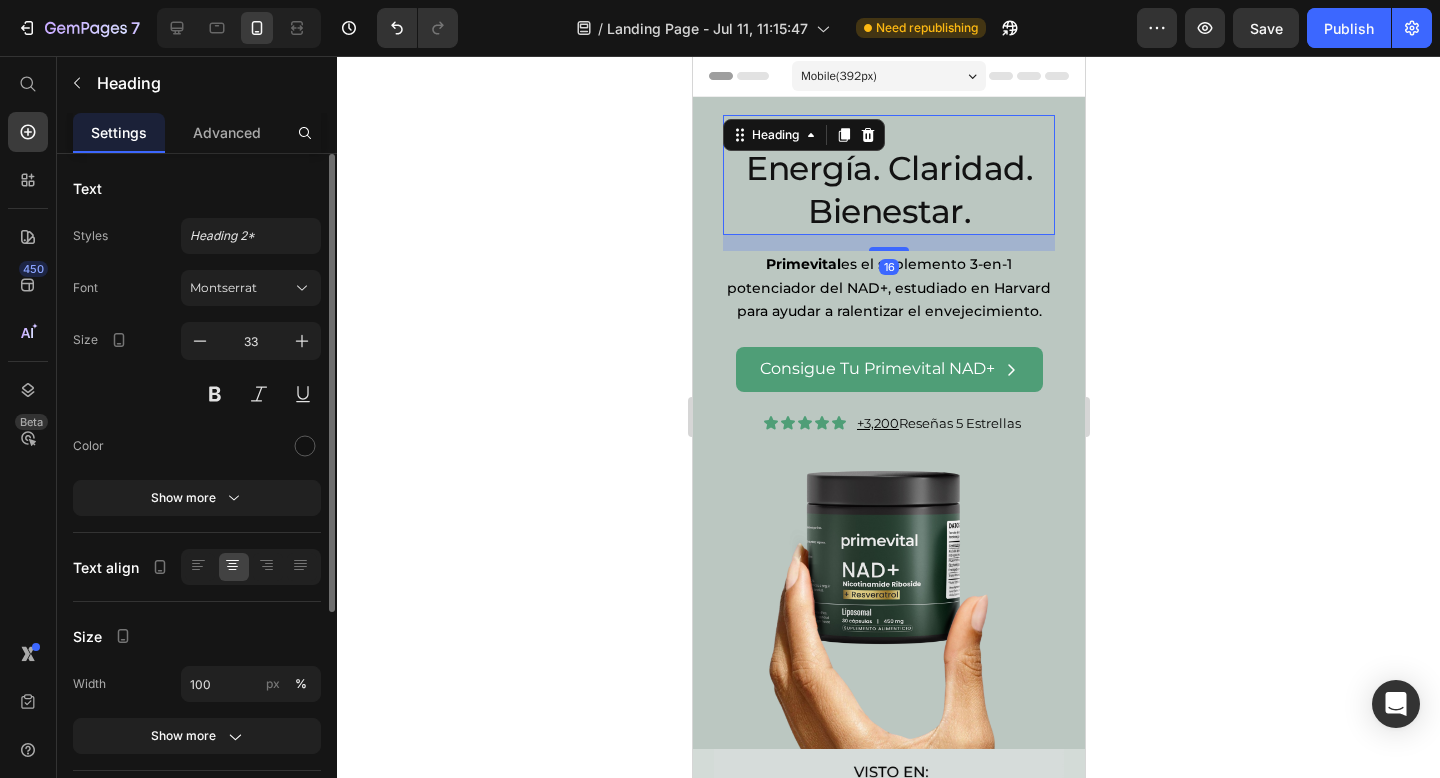 click on "Text Styles Heading 2* Font Montserrat Size 33 Color Show more" 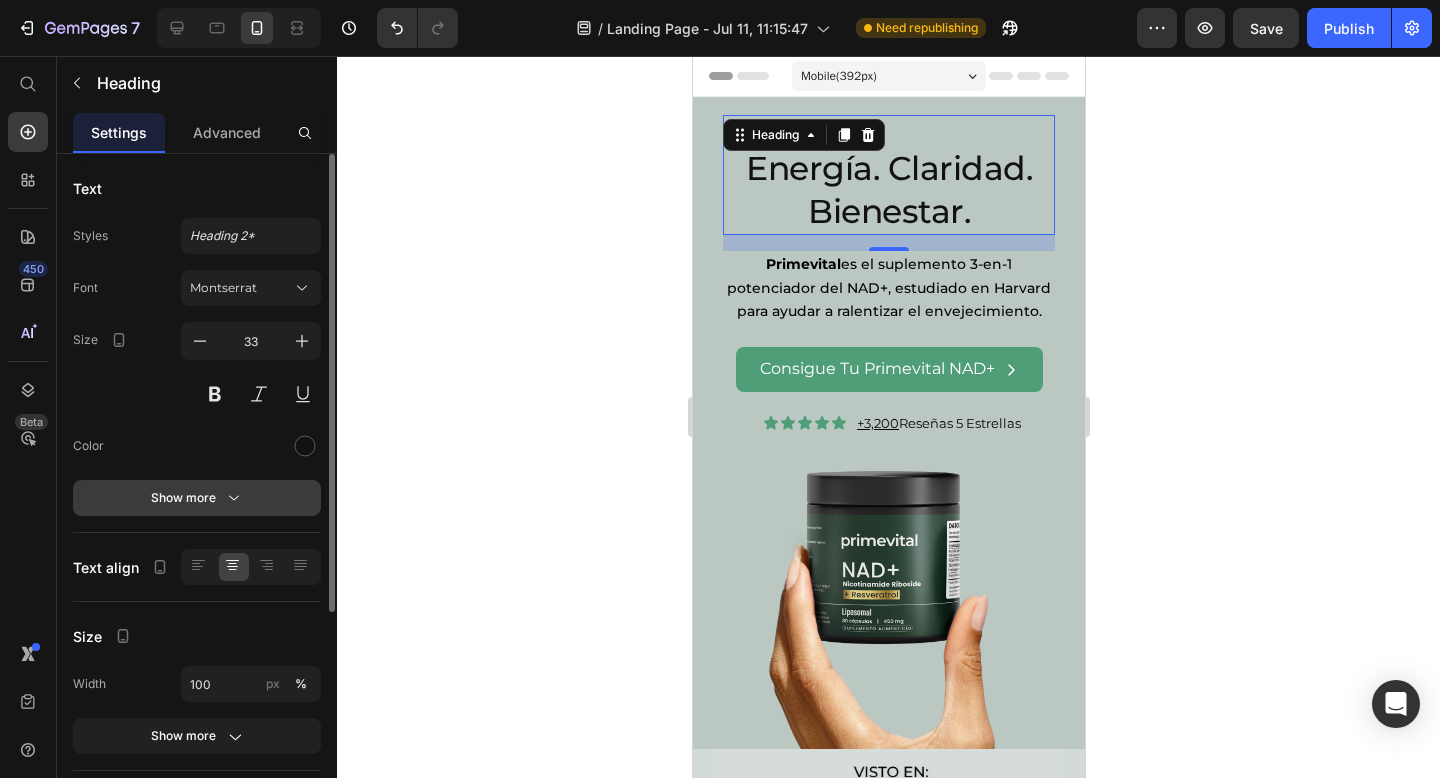 click on "Show more" at bounding box center [197, 498] 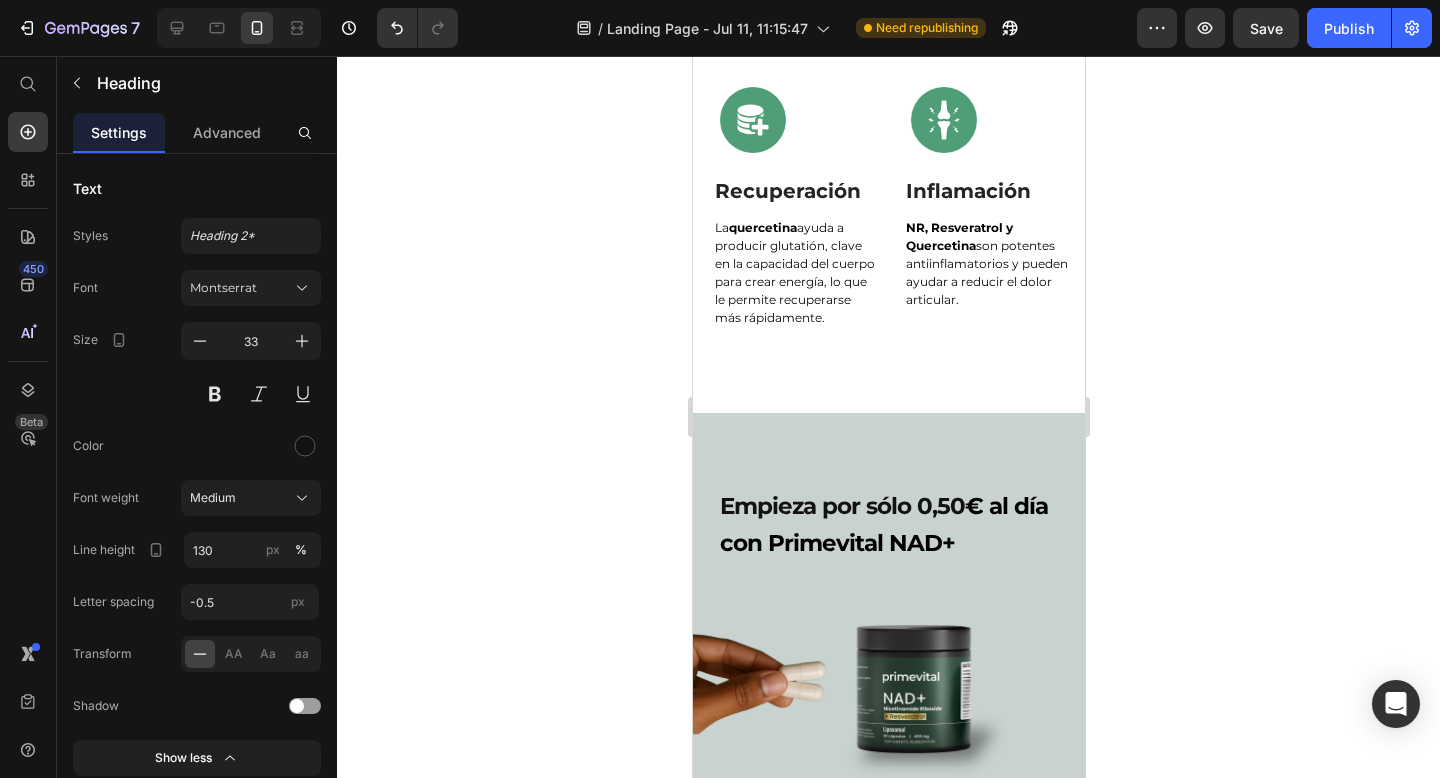 scroll, scrollTop: 4096, scrollLeft: 0, axis: vertical 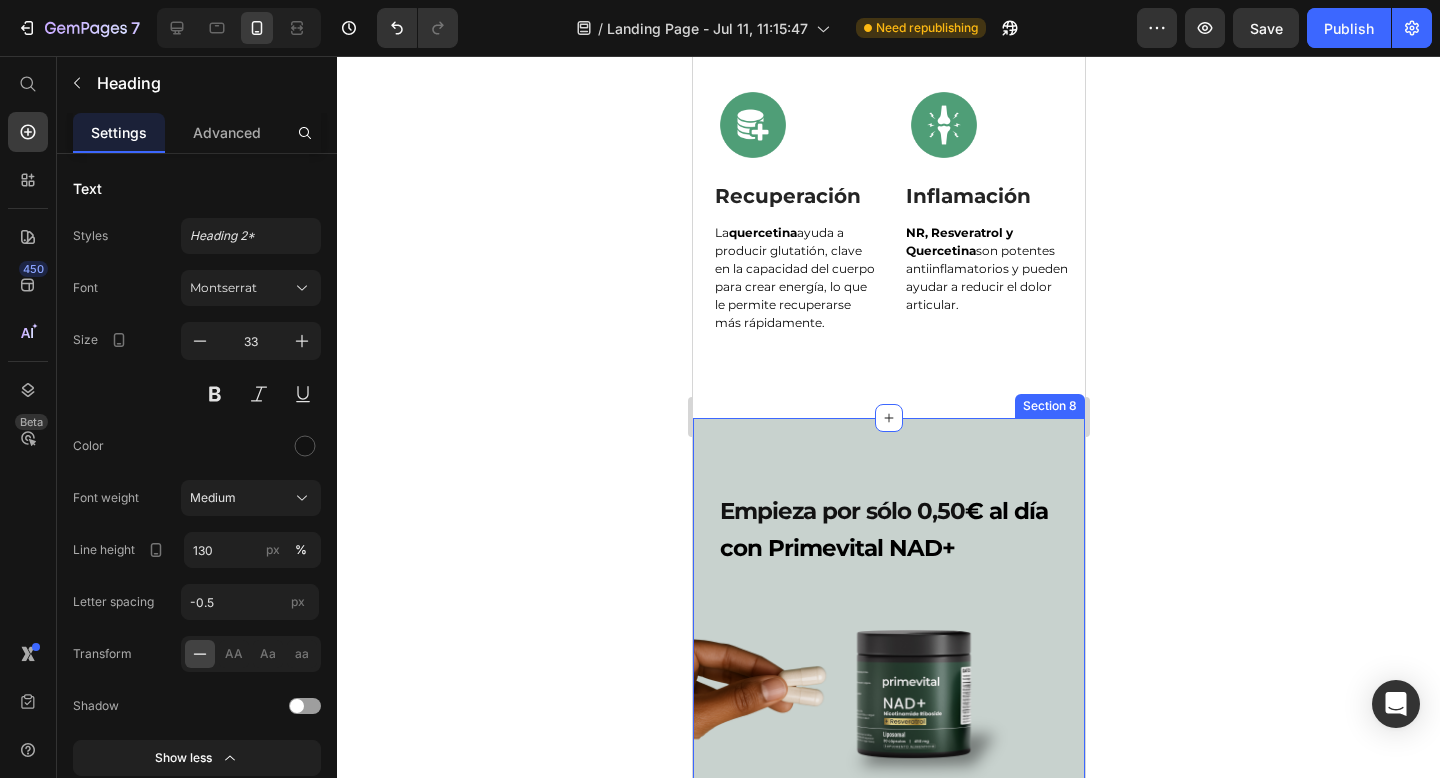 click on "Empieza por sólo 0,50" at bounding box center [841, 511] 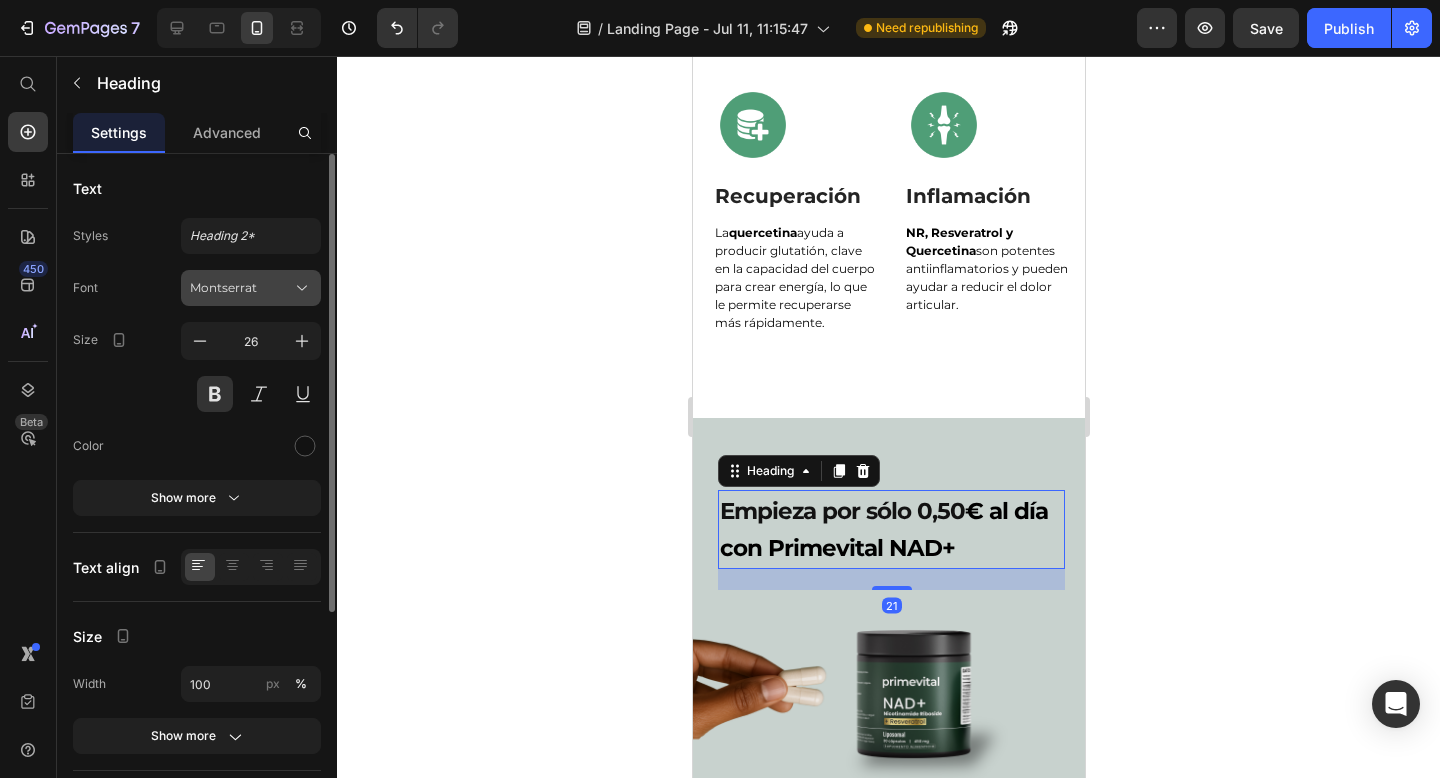 click on "Montserrat" at bounding box center [241, 288] 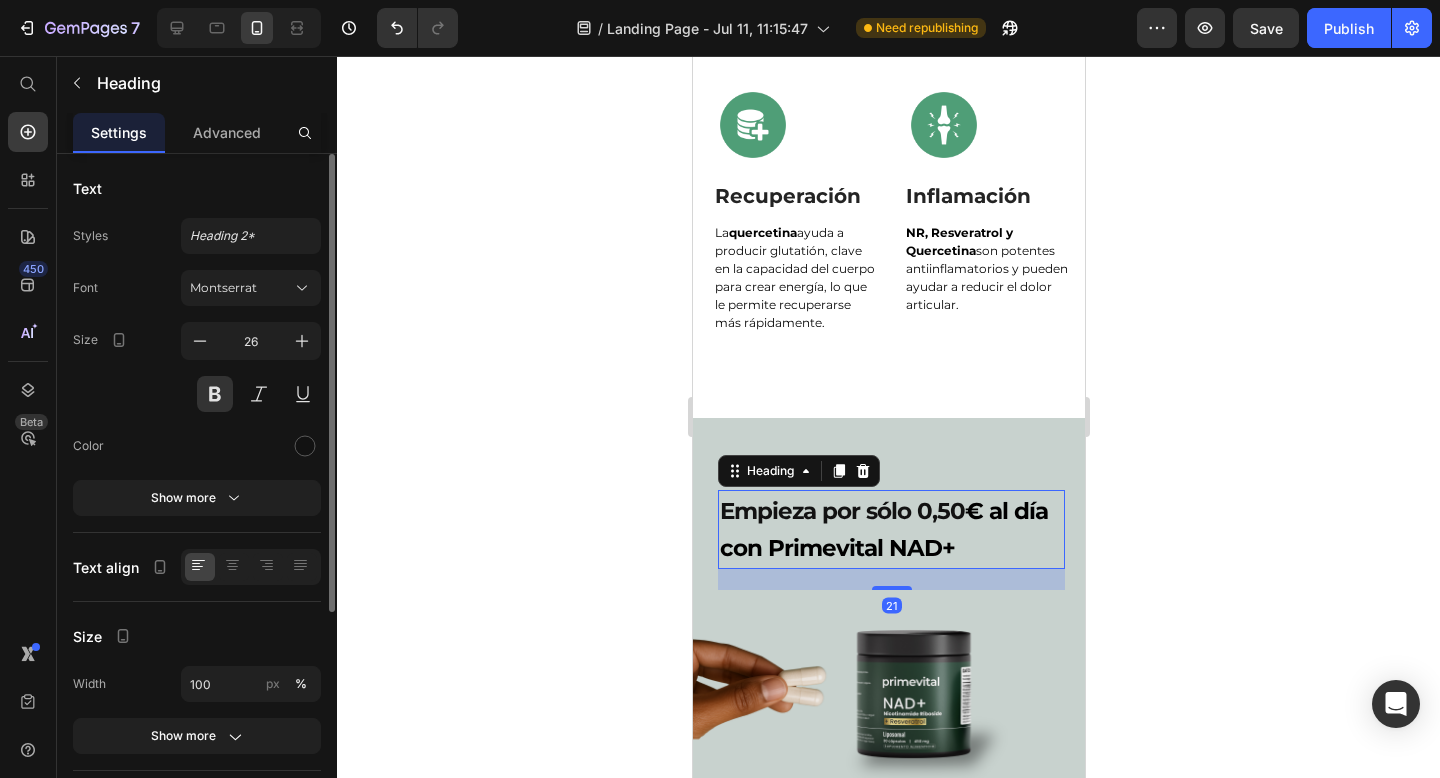click on "Font Montserrat" at bounding box center [197, 288] 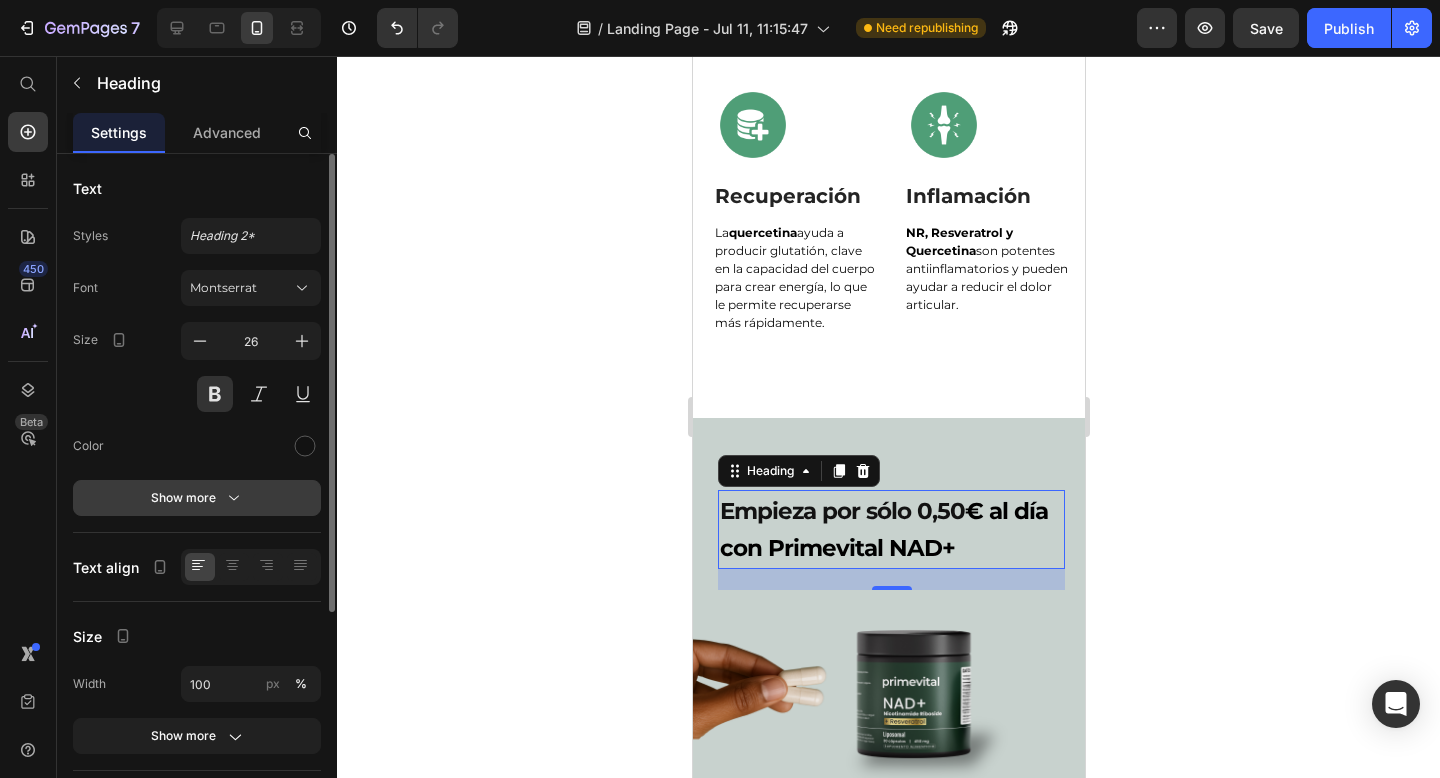 click on "Show more" at bounding box center (197, 498) 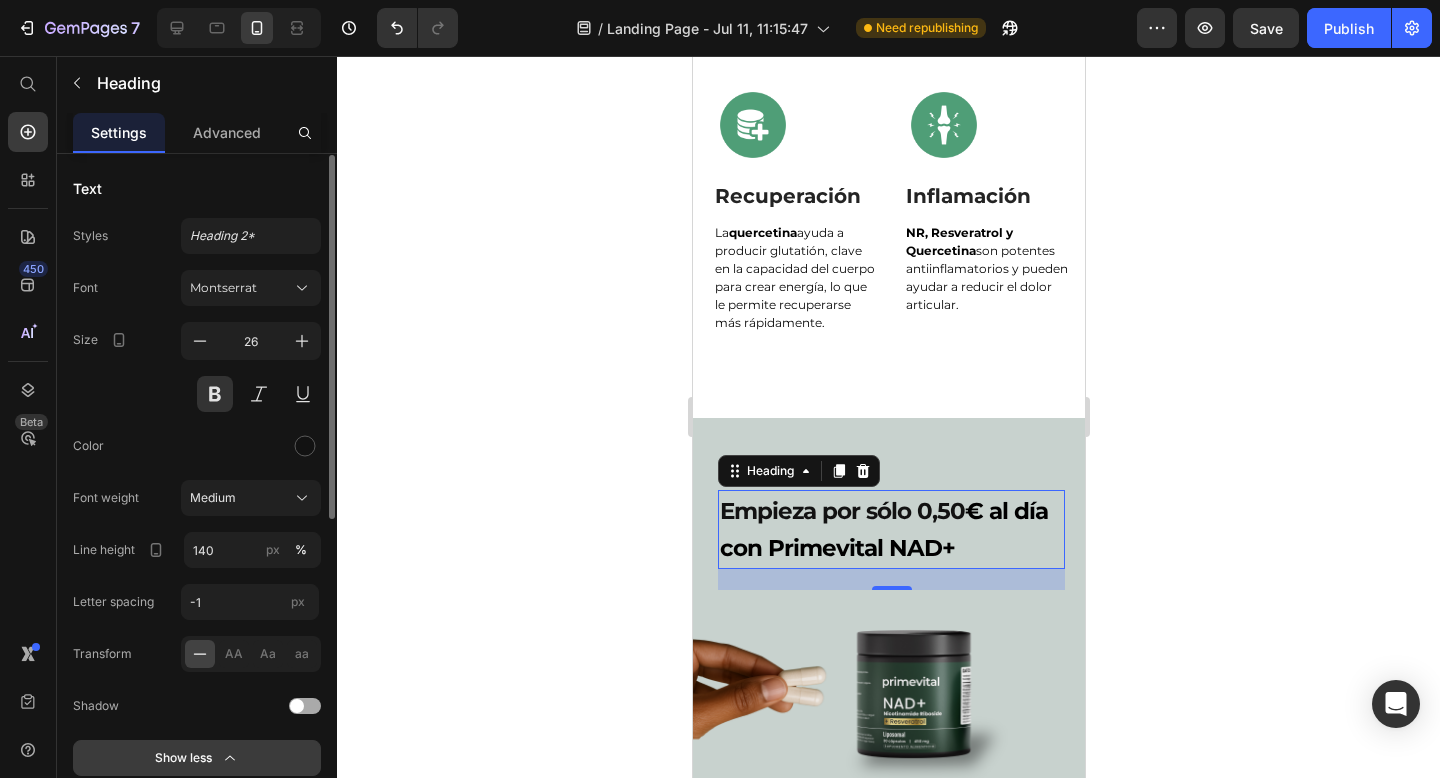 scroll, scrollTop: 71, scrollLeft: 0, axis: vertical 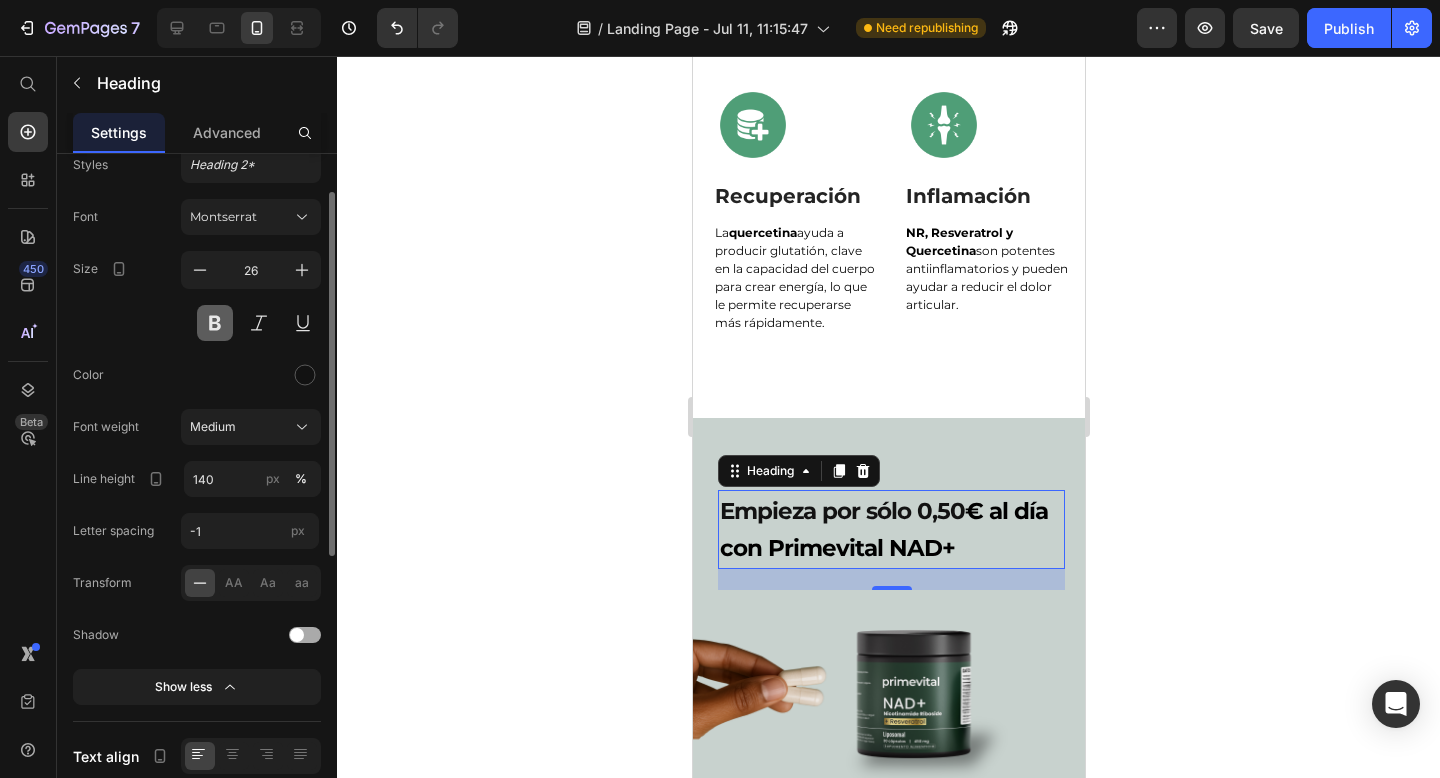 click at bounding box center [215, 323] 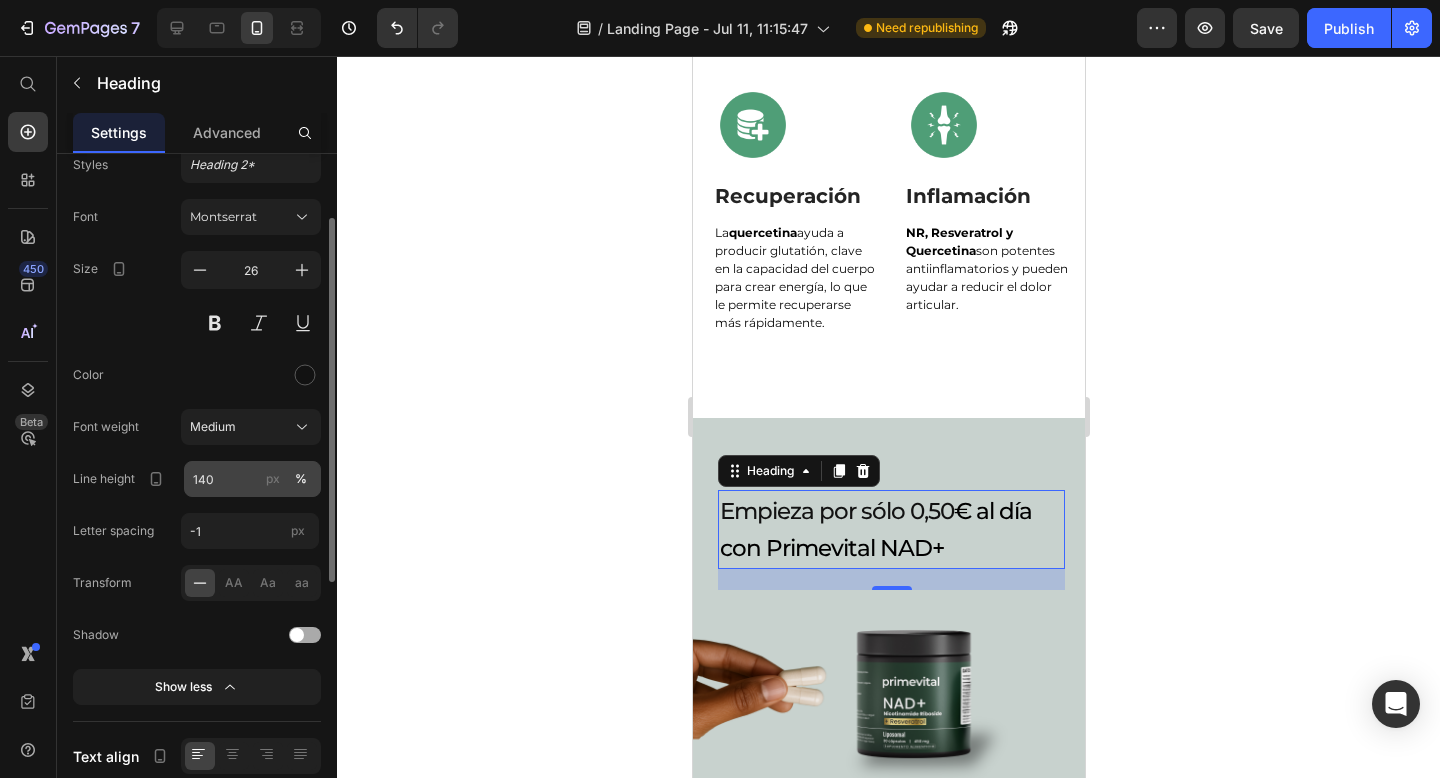 scroll, scrollTop: 93, scrollLeft: 0, axis: vertical 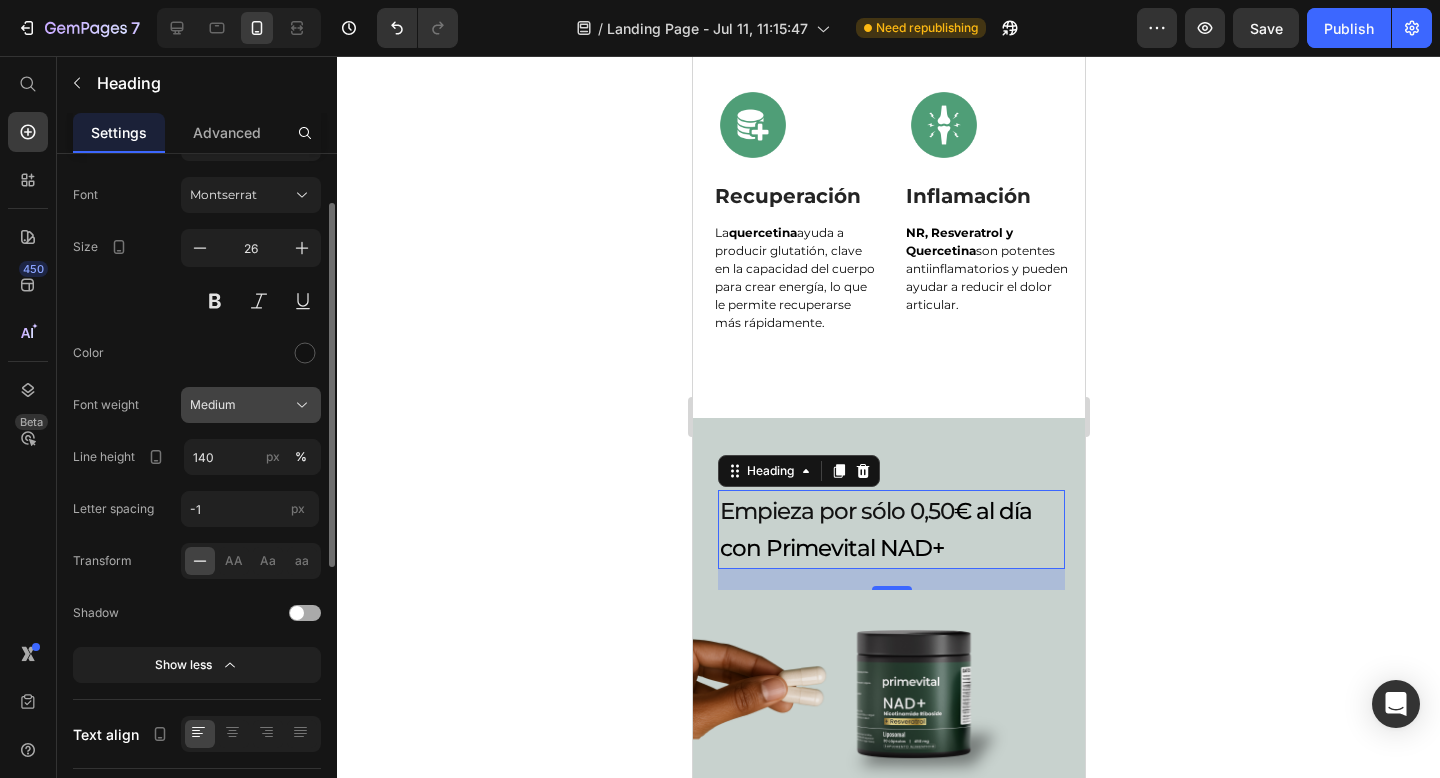 click on "Medium" at bounding box center [213, 405] 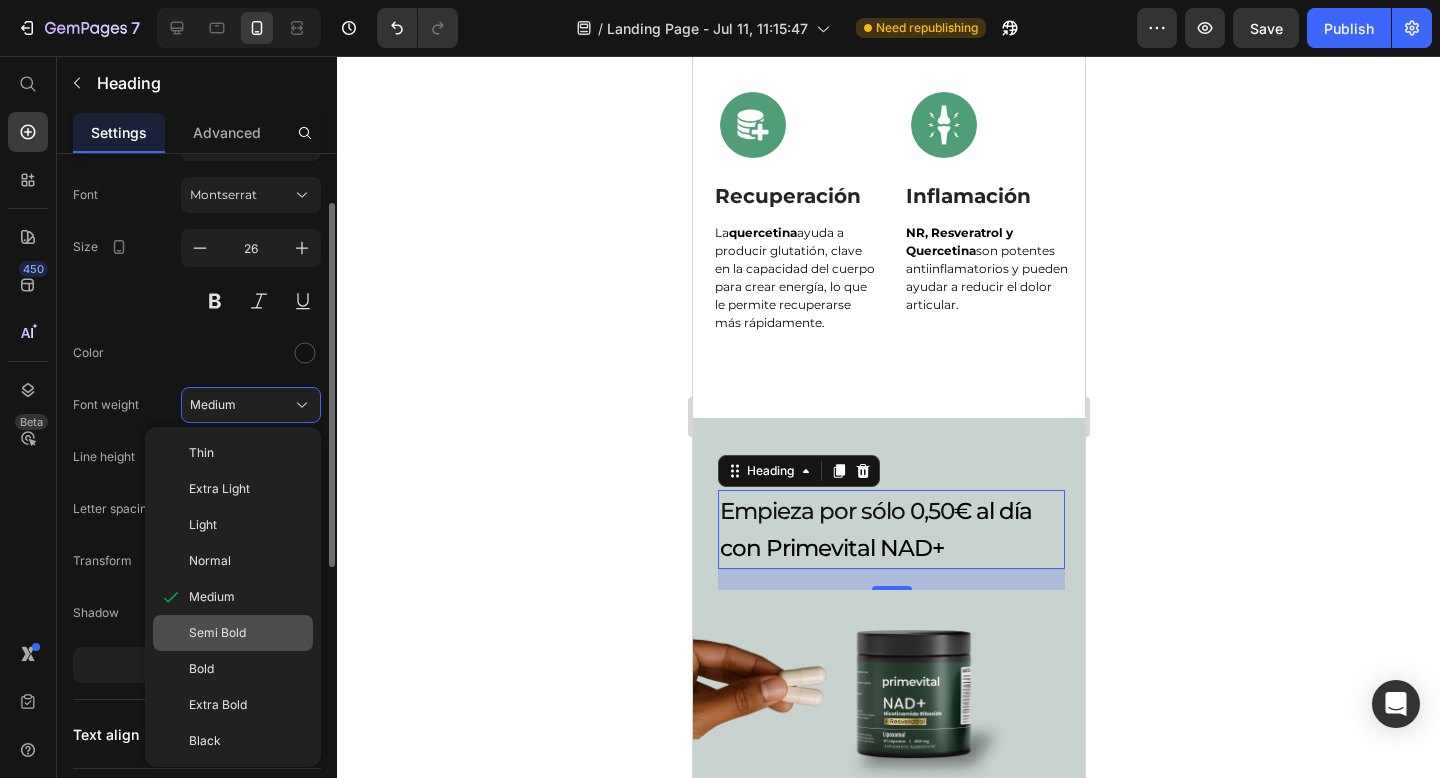 click on "Semi Bold" at bounding box center (217, 633) 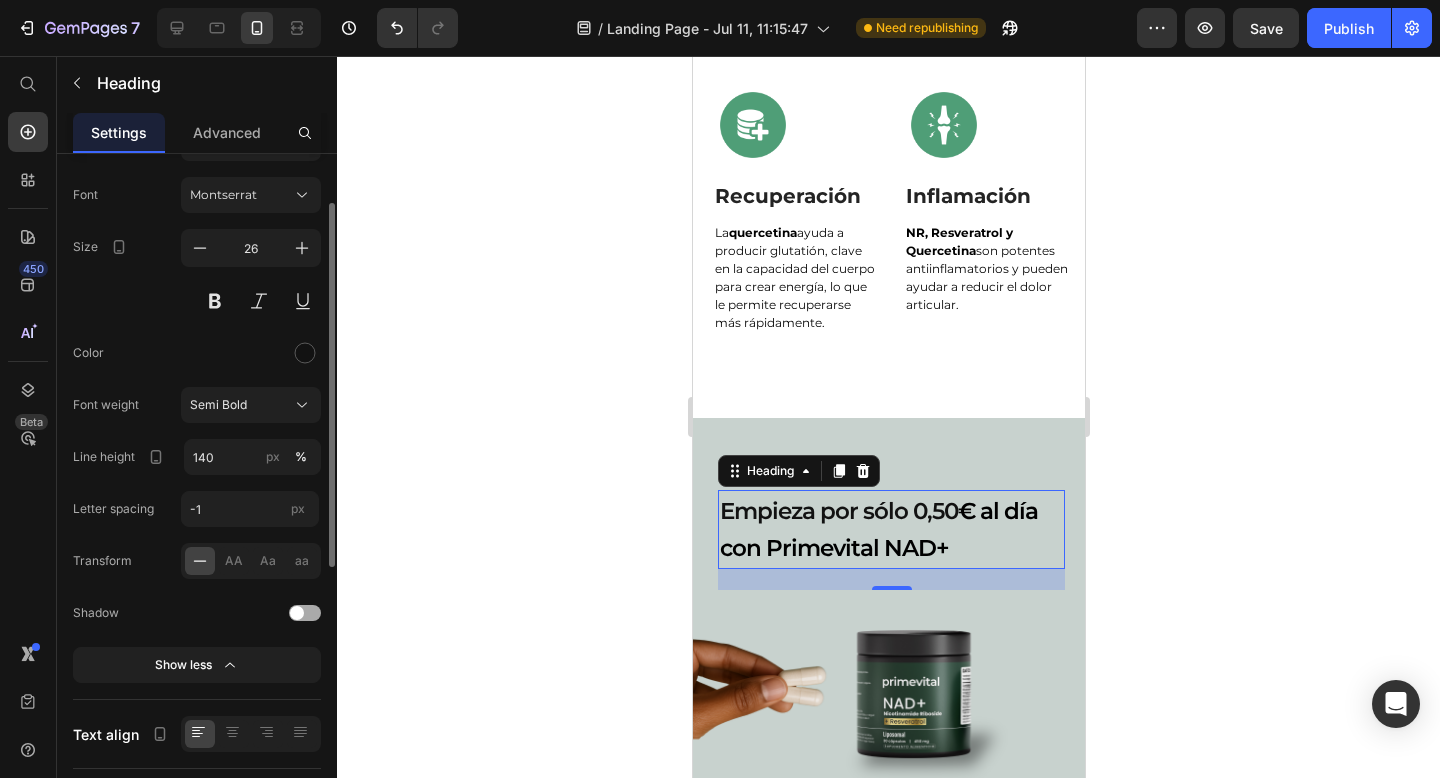 click 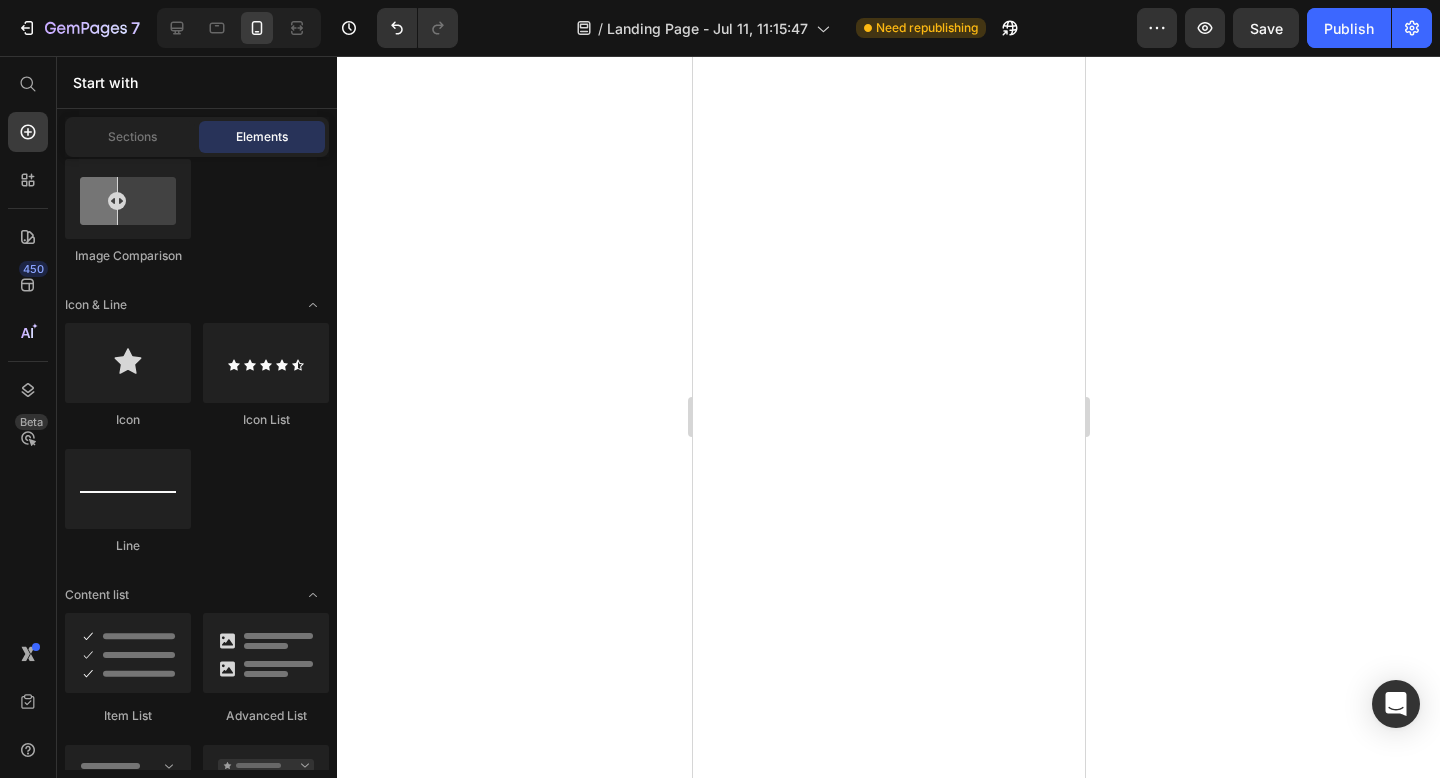 scroll, scrollTop: 0, scrollLeft: 0, axis: both 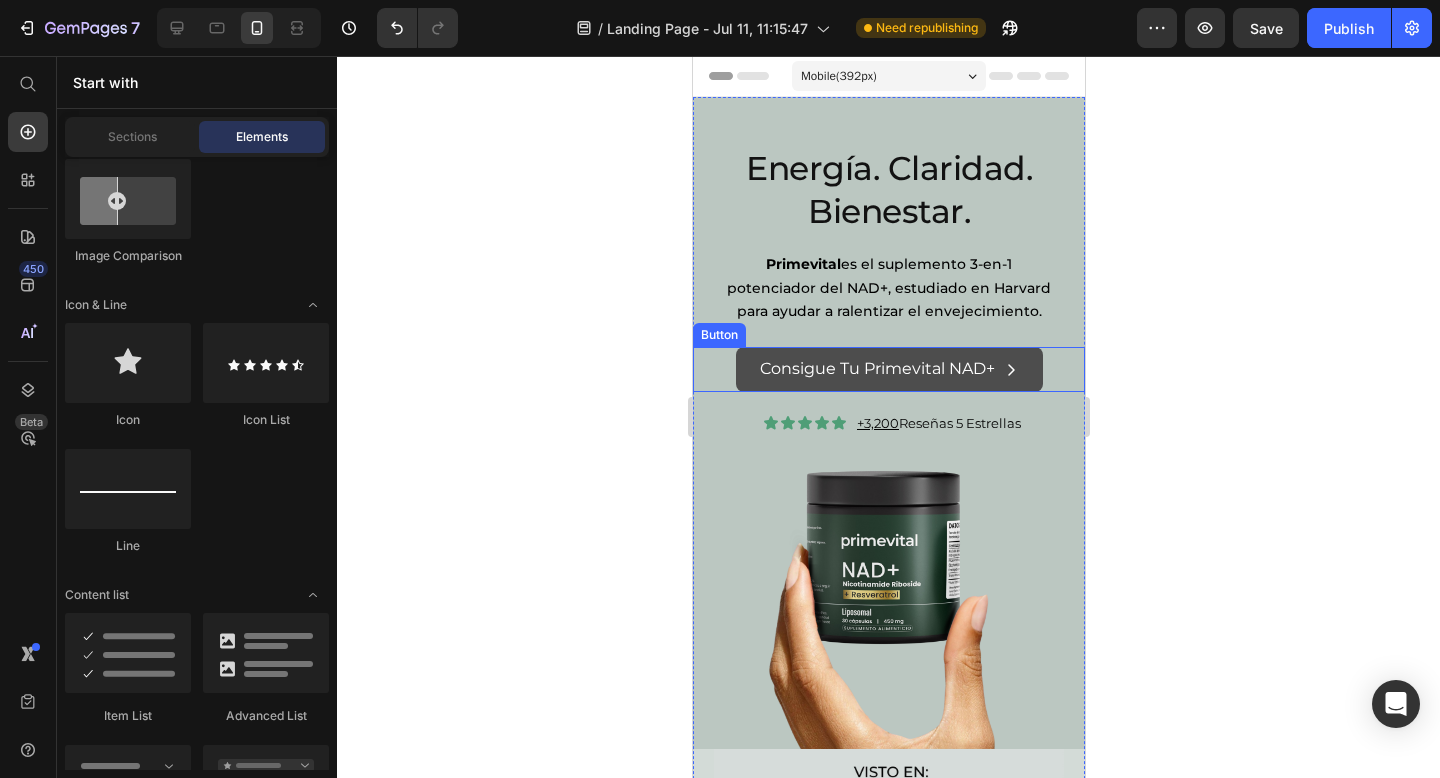 click on "Consigue Tu Primevital NAD+" at bounding box center [888, 369] 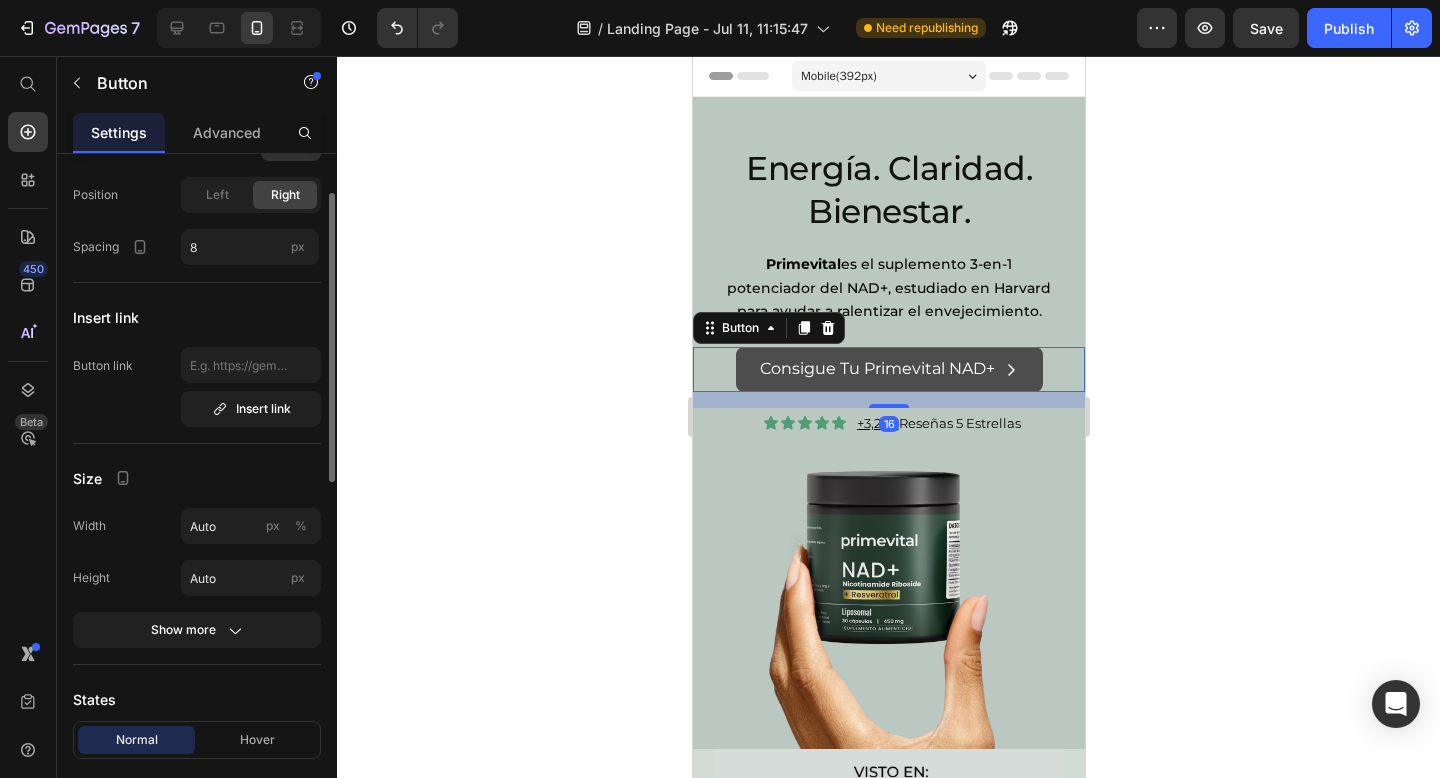 scroll, scrollTop: 0, scrollLeft: 0, axis: both 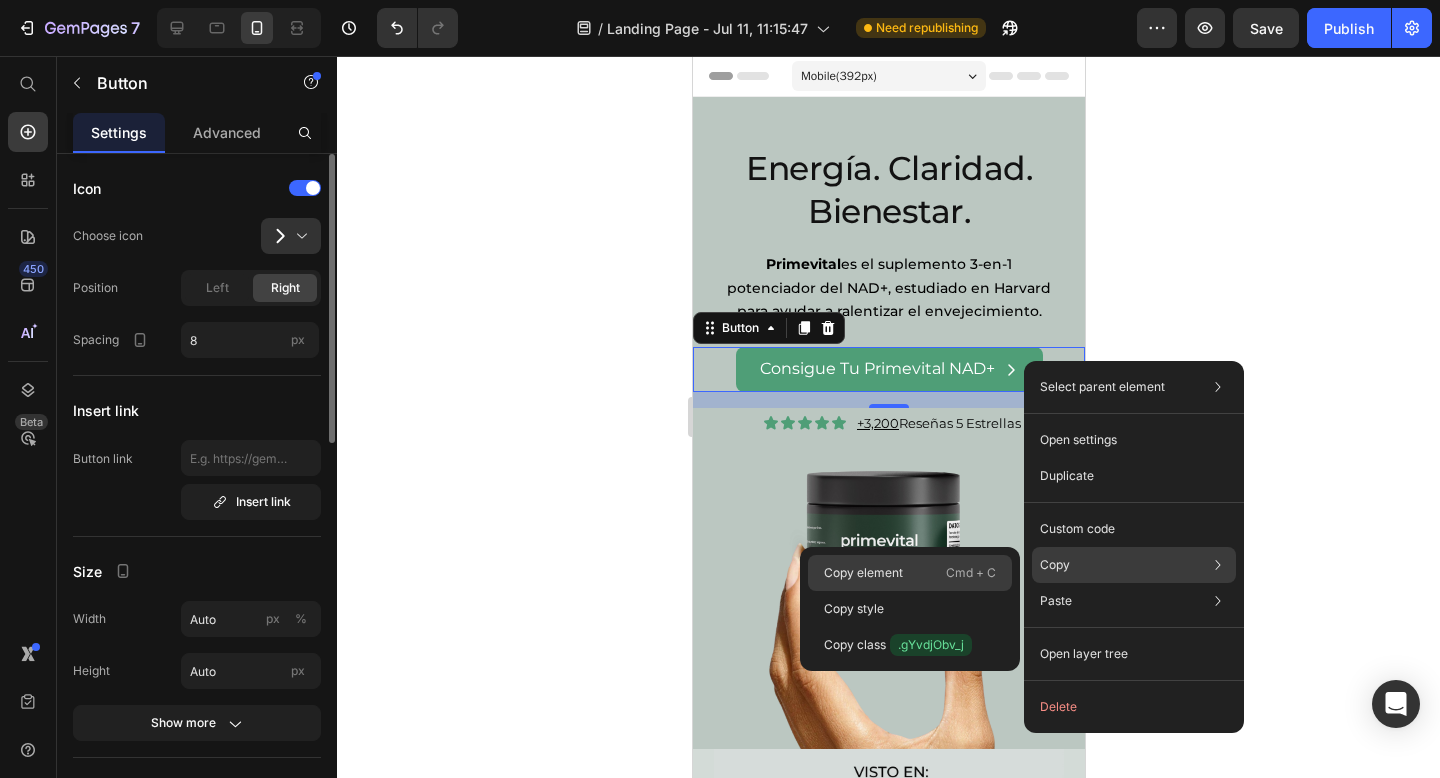 click on "Copy element  Cmd + C" 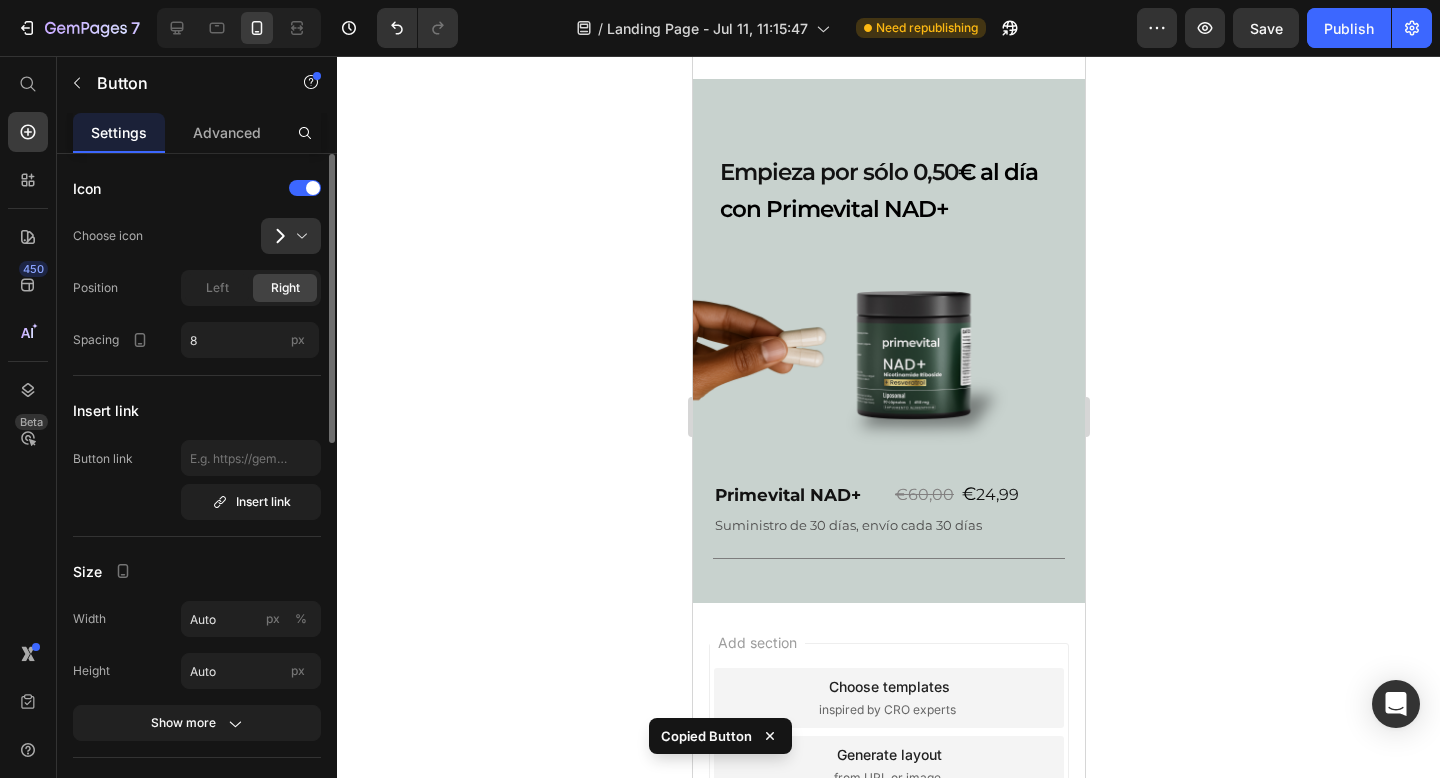 scroll, scrollTop: 4460, scrollLeft: 0, axis: vertical 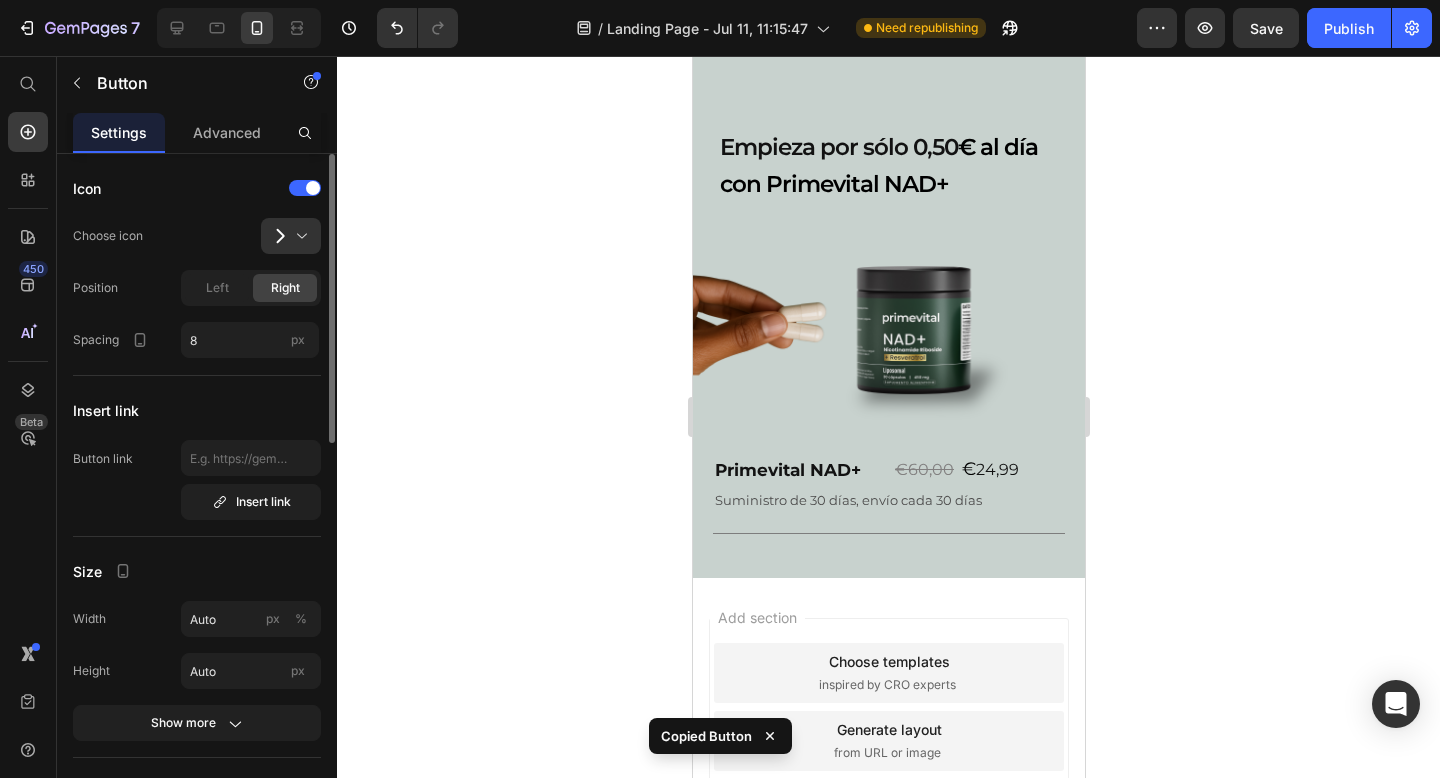 click on "Empieza por sólo 0,50 € al día con Primevital NAD+ Heading Image Primevital NAD+ Heading €60,00    € 24,99  Heading Row Suministro de 30 días, envío cada 30 días Text Block                Title Line Section 8" at bounding box center [888, 316] 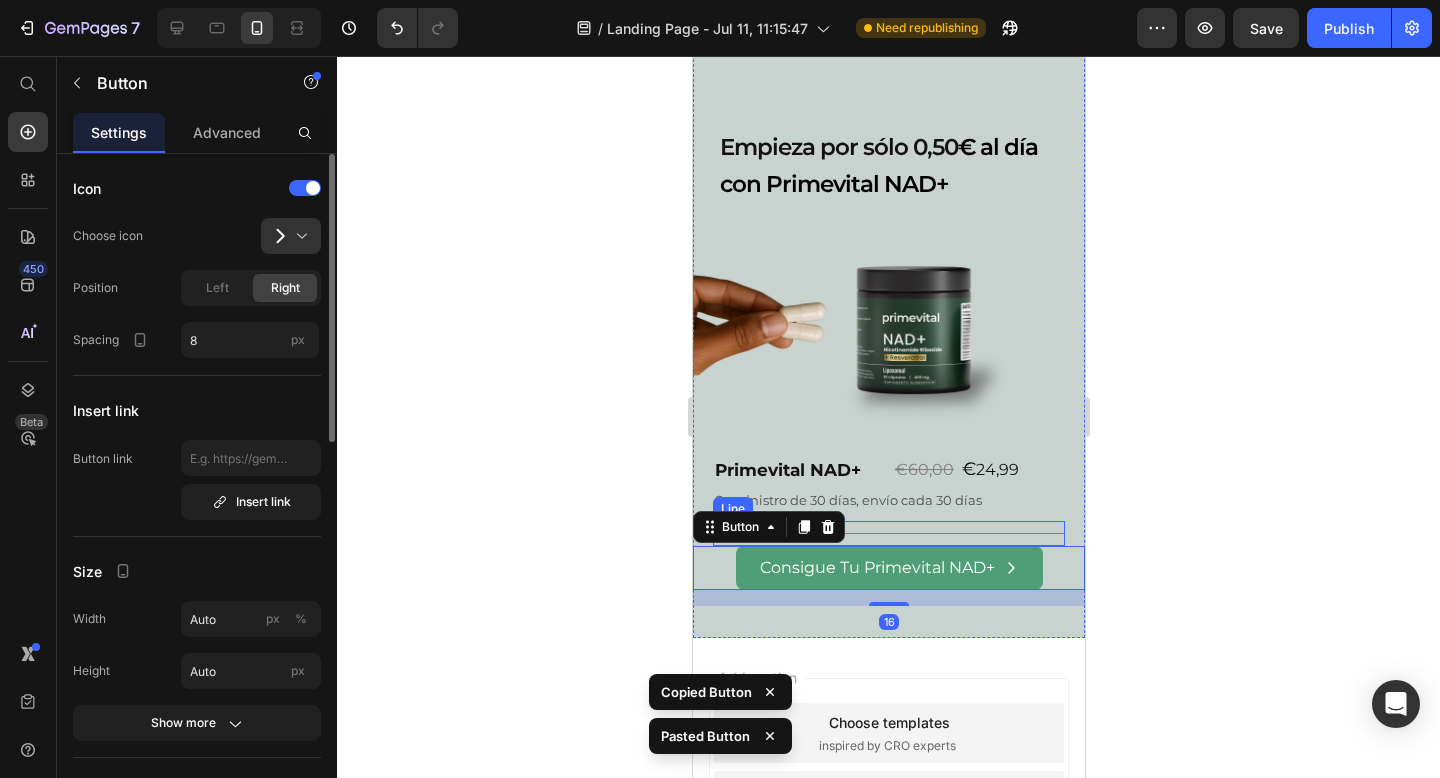 click 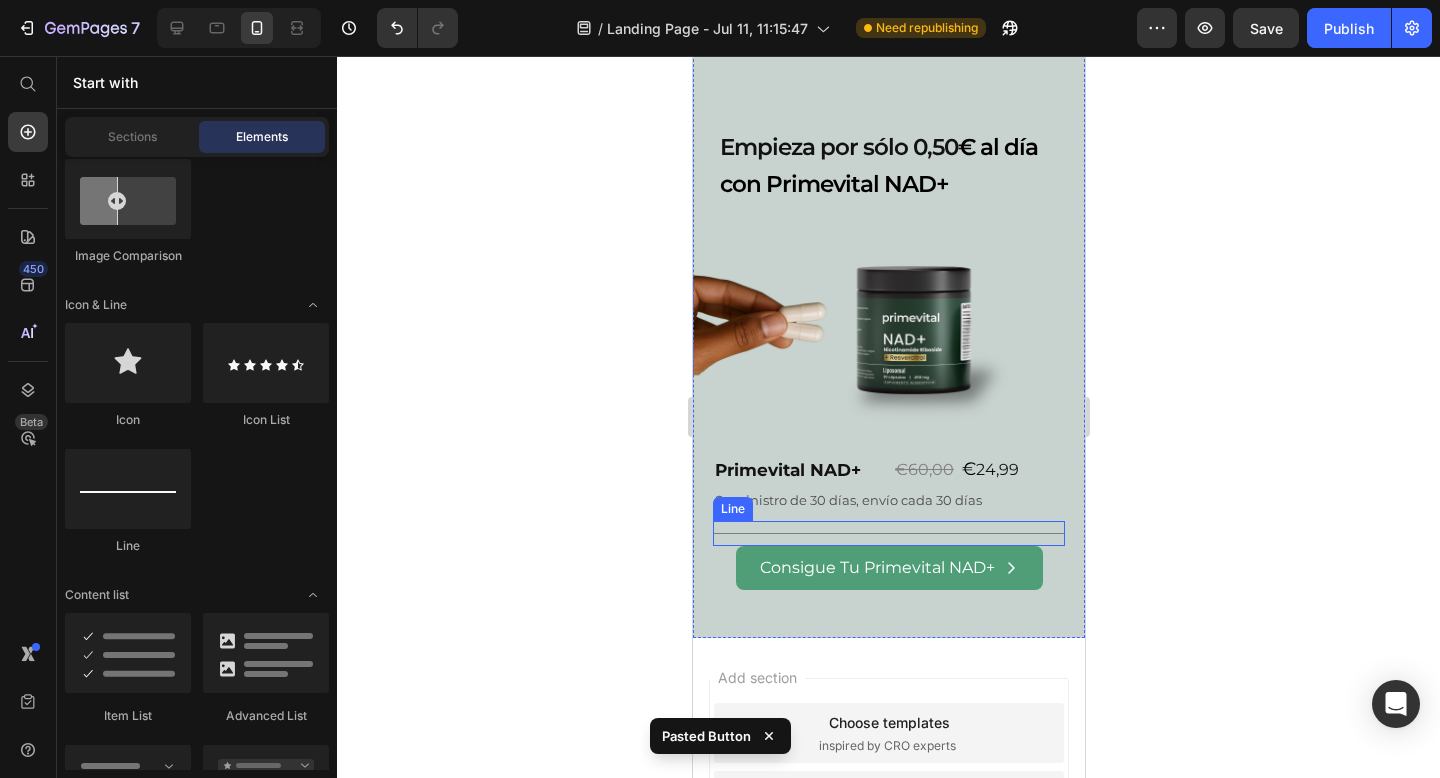 click 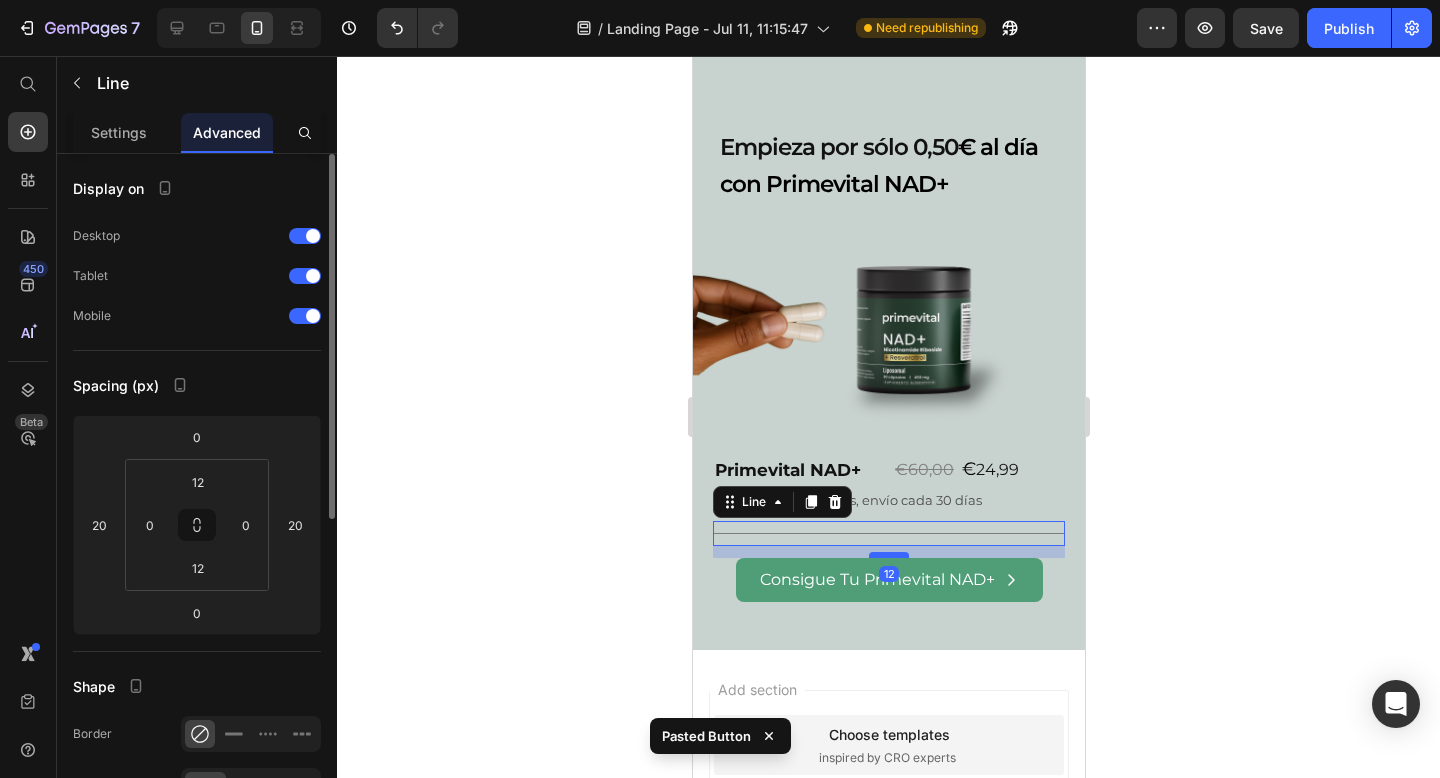 drag, startPoint x: 873, startPoint y: 540, endPoint x: 870, endPoint y: 554, distance: 14.3178215 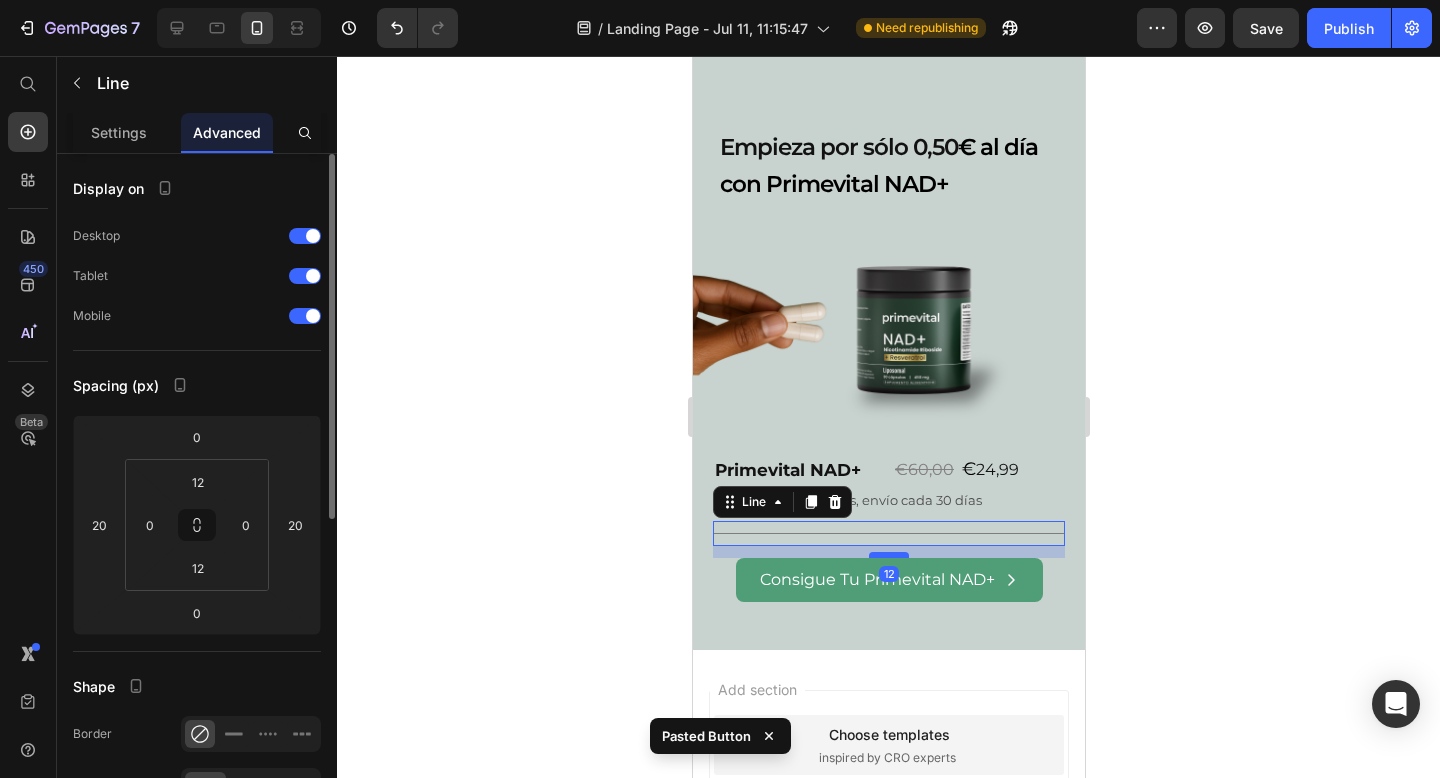 click at bounding box center (888, 555) 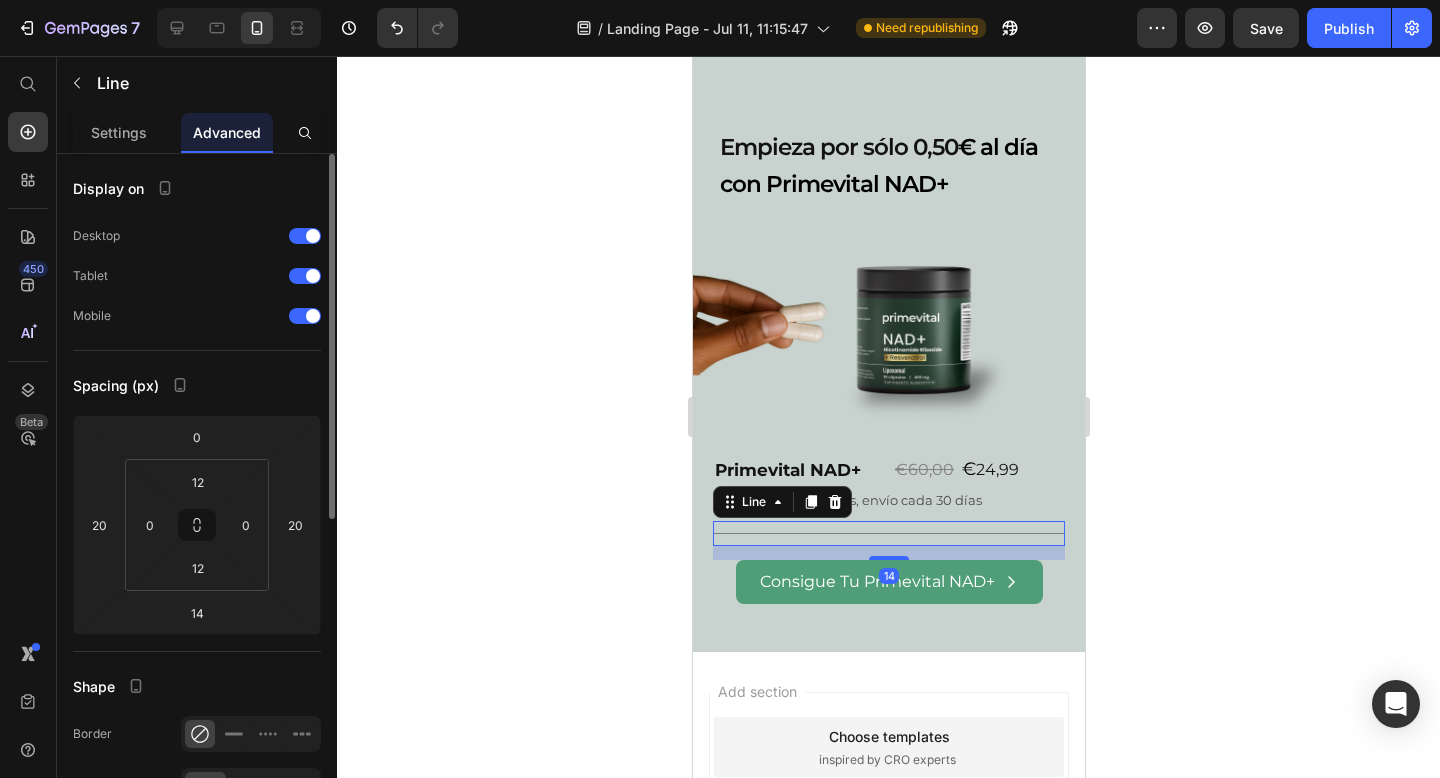 click 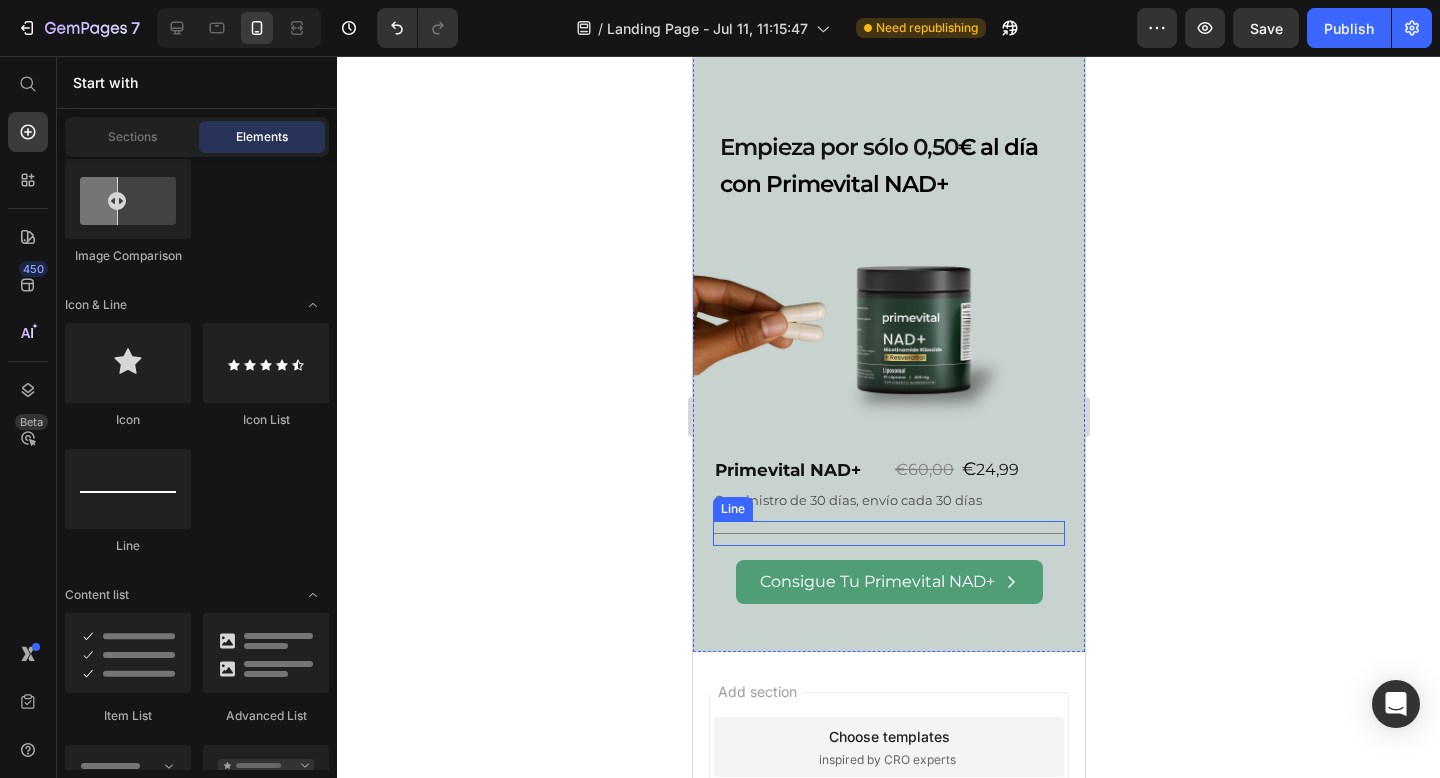 click on "Title Line" at bounding box center (888, 533) 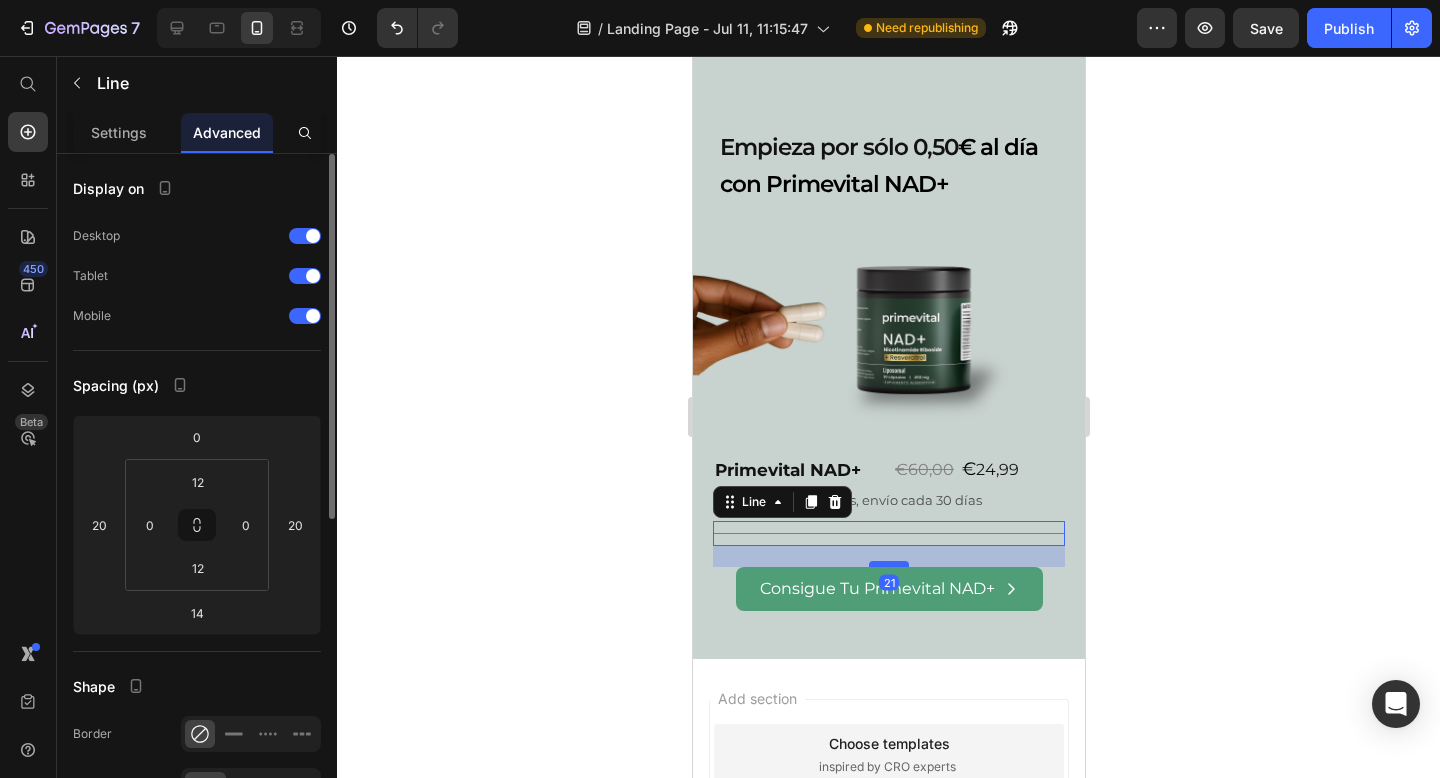 drag, startPoint x: 888, startPoint y: 558, endPoint x: 887, endPoint y: 571, distance: 13.038404 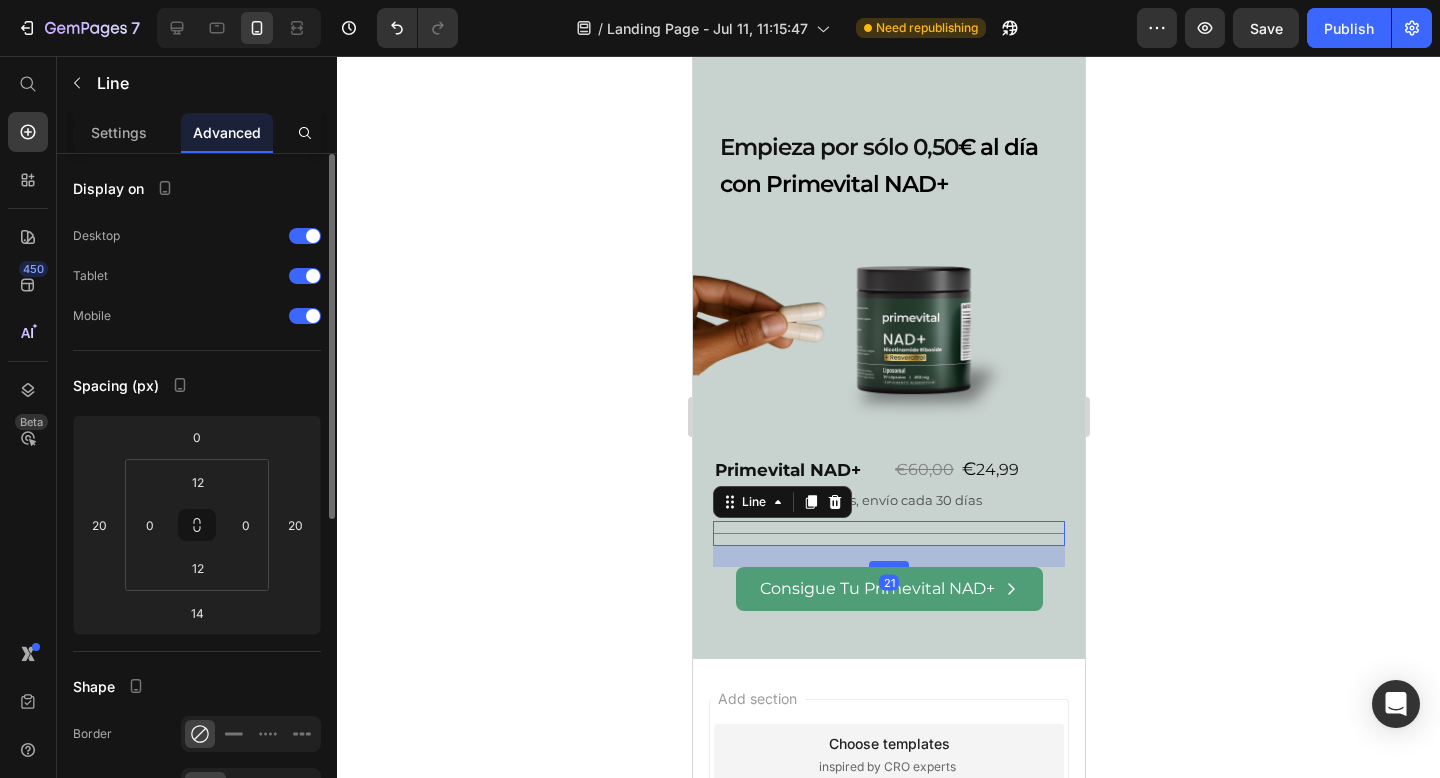 click at bounding box center [888, 564] 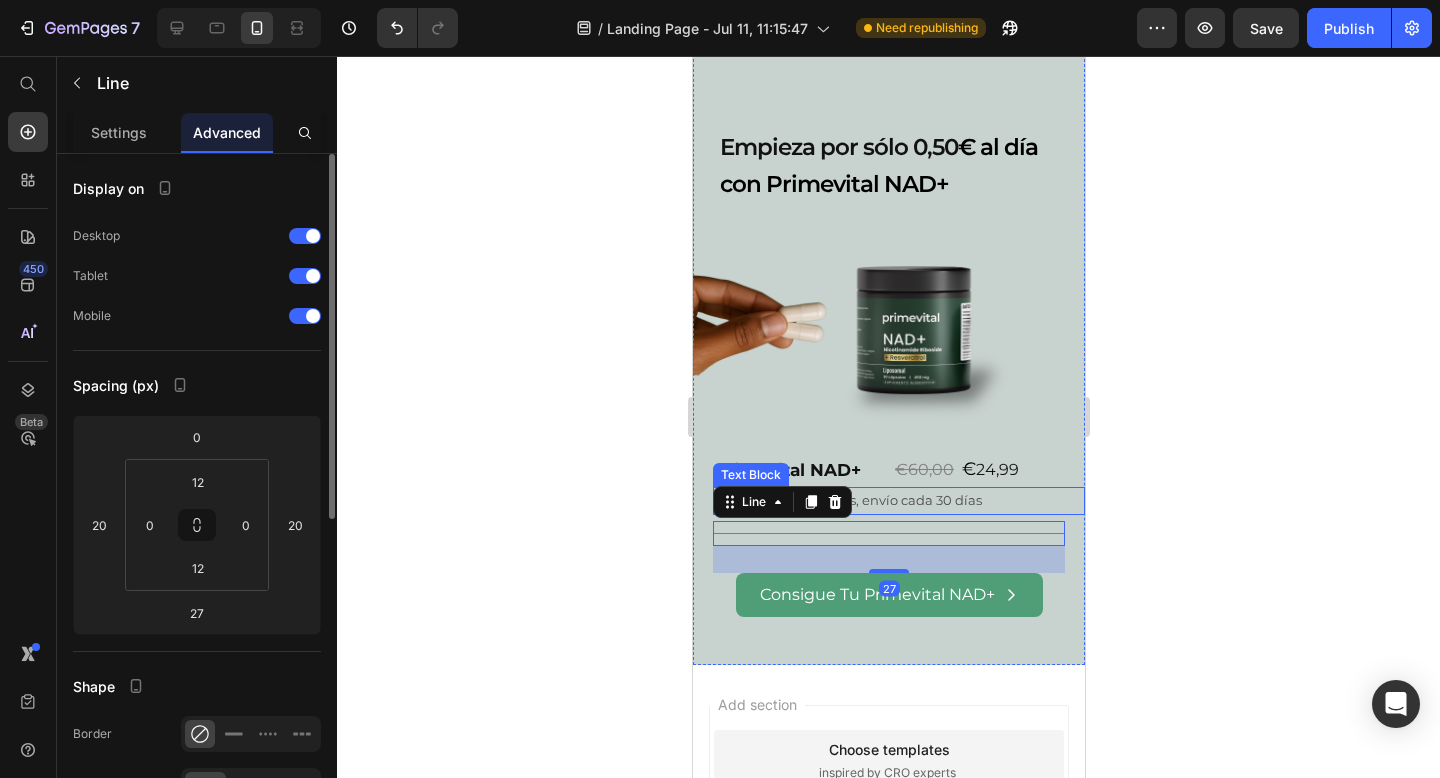 click on "Suministro de 30 días, envío cada 30 días" at bounding box center [898, 500] 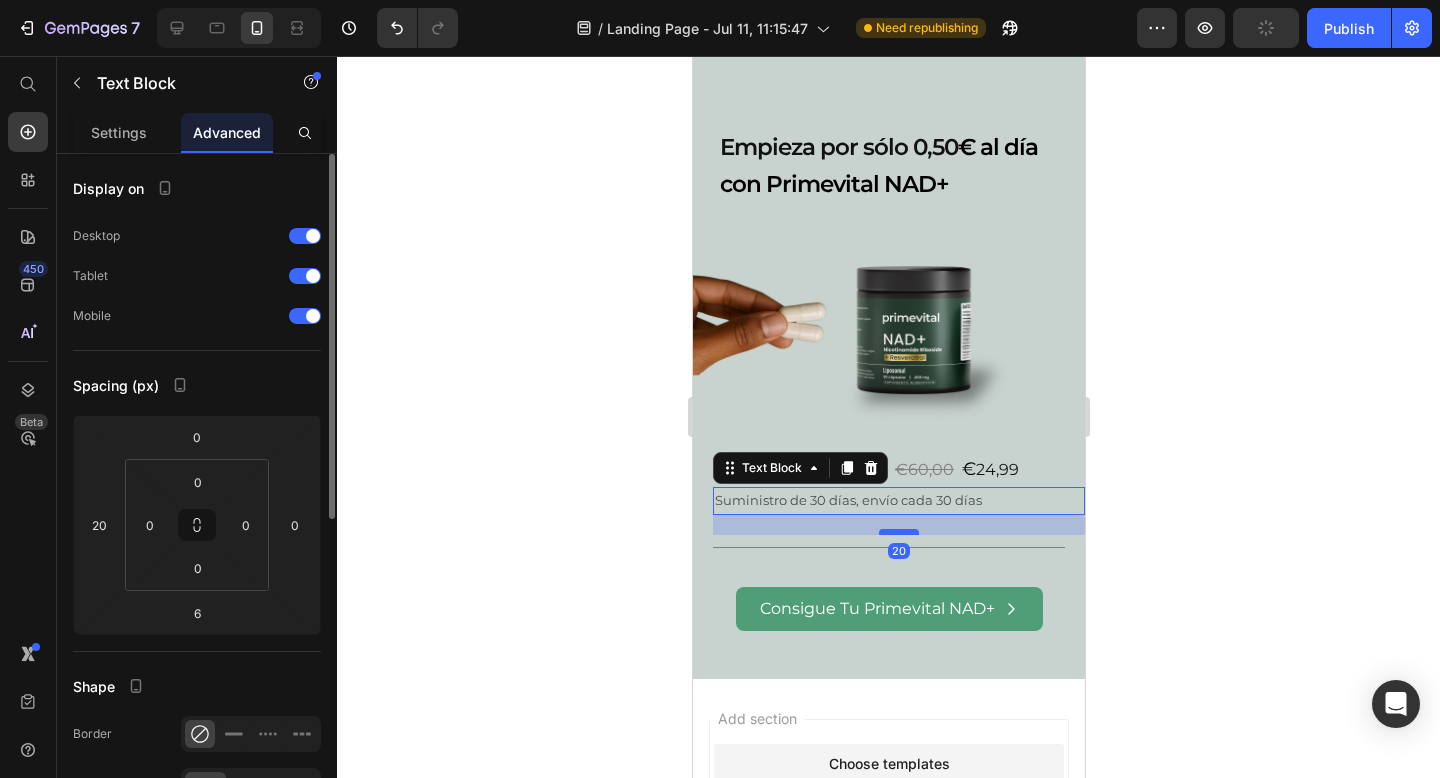 drag, startPoint x: 906, startPoint y: 515, endPoint x: 904, endPoint y: 531, distance: 16.124516 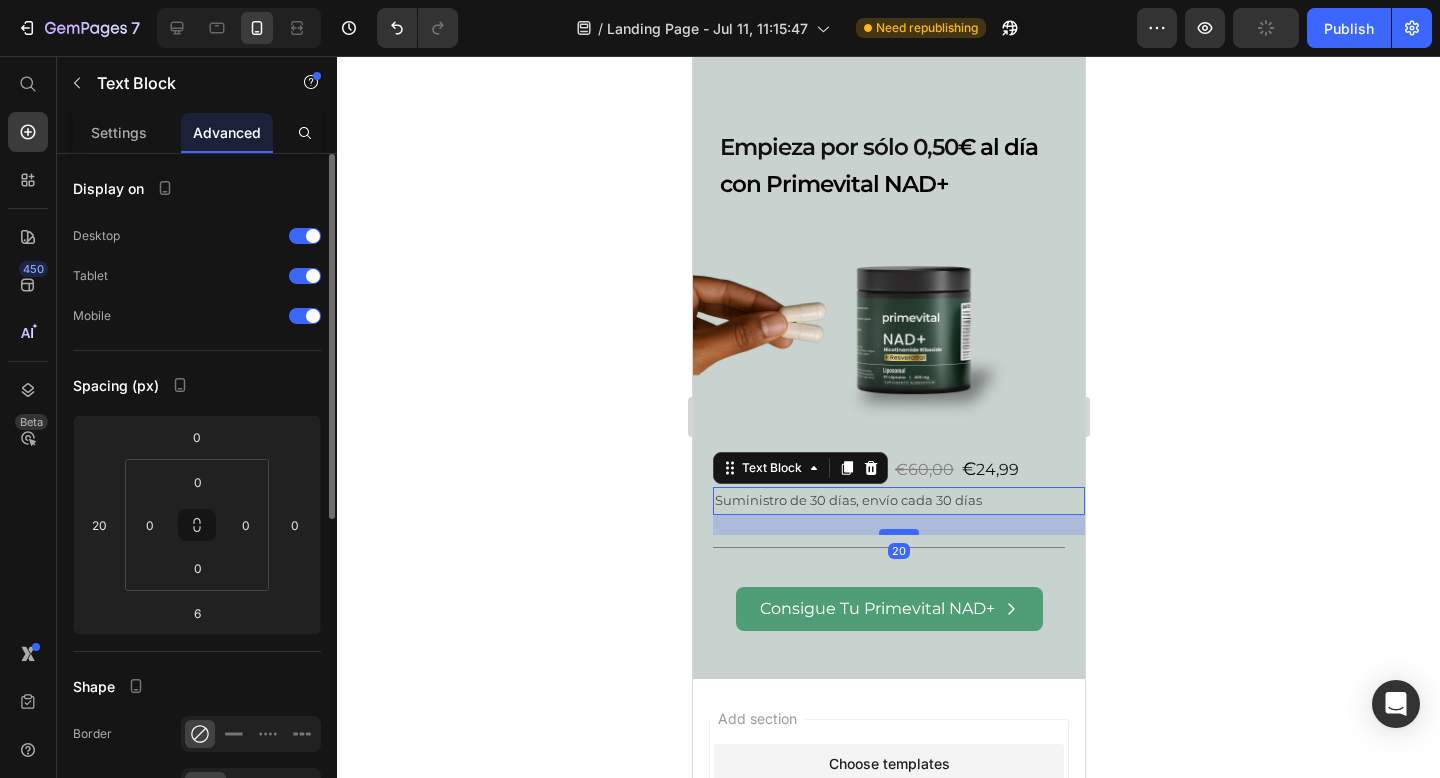 click at bounding box center (898, 532) 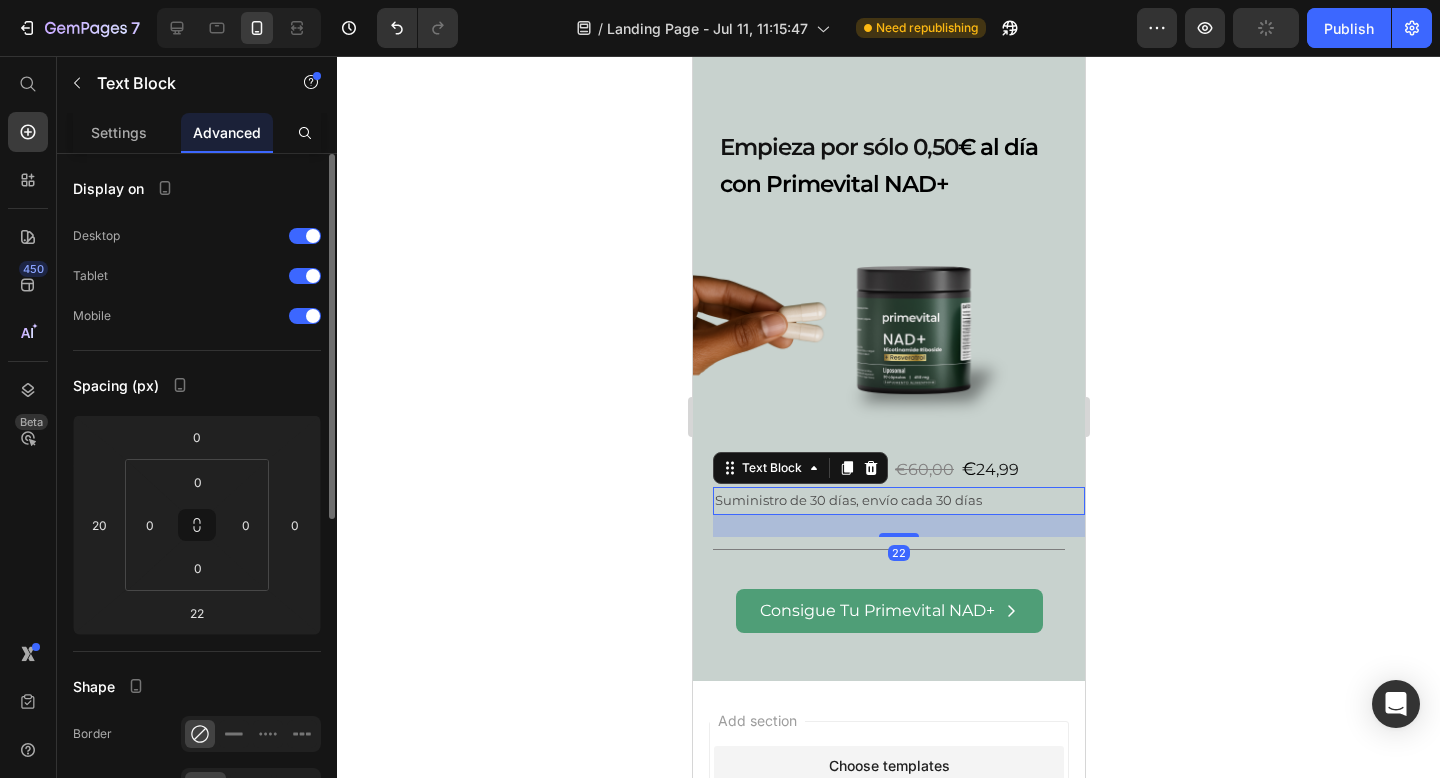 click 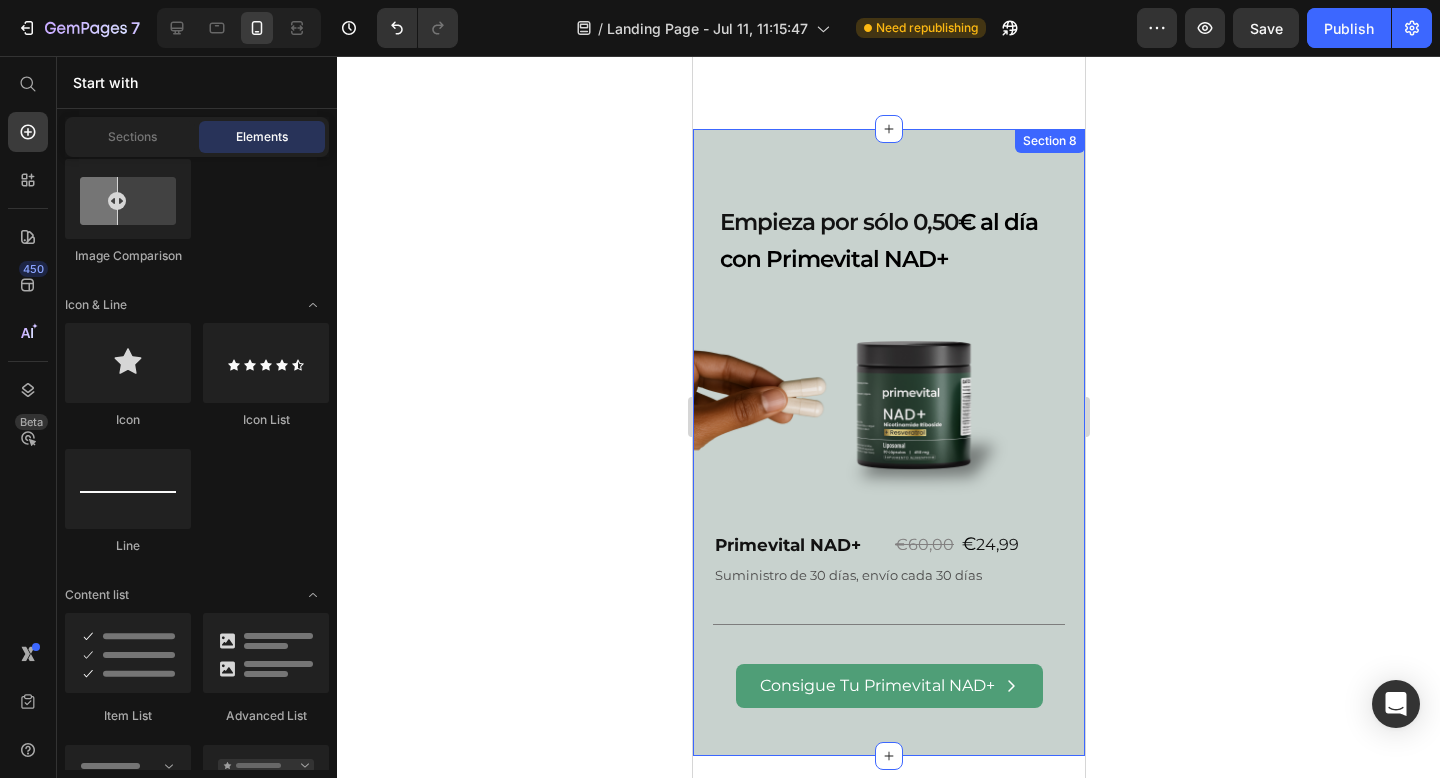 scroll, scrollTop: 4365, scrollLeft: 0, axis: vertical 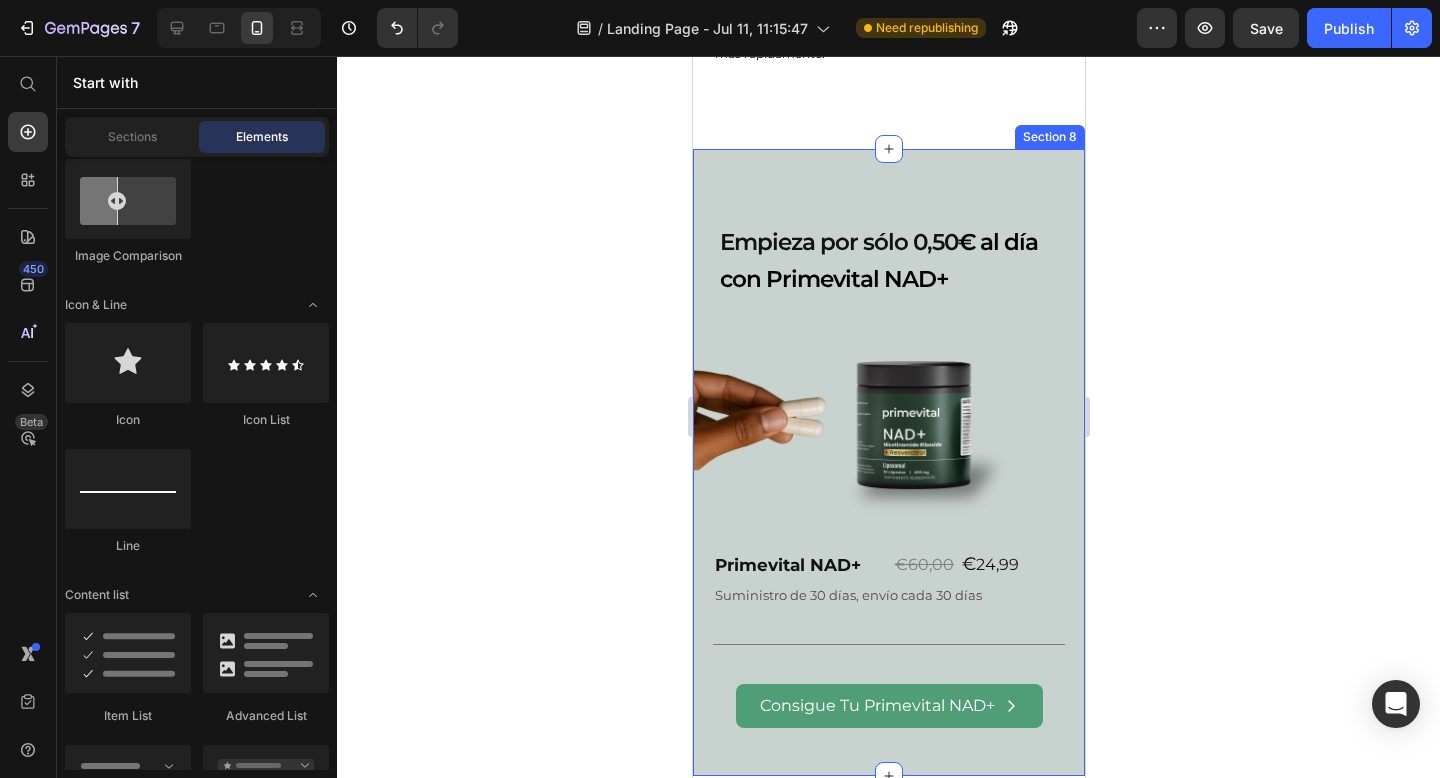 click on "Empieza por sólo 0,50 € al día con Primevital NAD+ Heading Image Primevital NAD+ Heading €60,00    € 24,99  Heading Row Suministro de 30 días, envío cada 30 días Text Block                Title Line
Consigue Tu Primevital NAD+ Button" at bounding box center (888, 463) 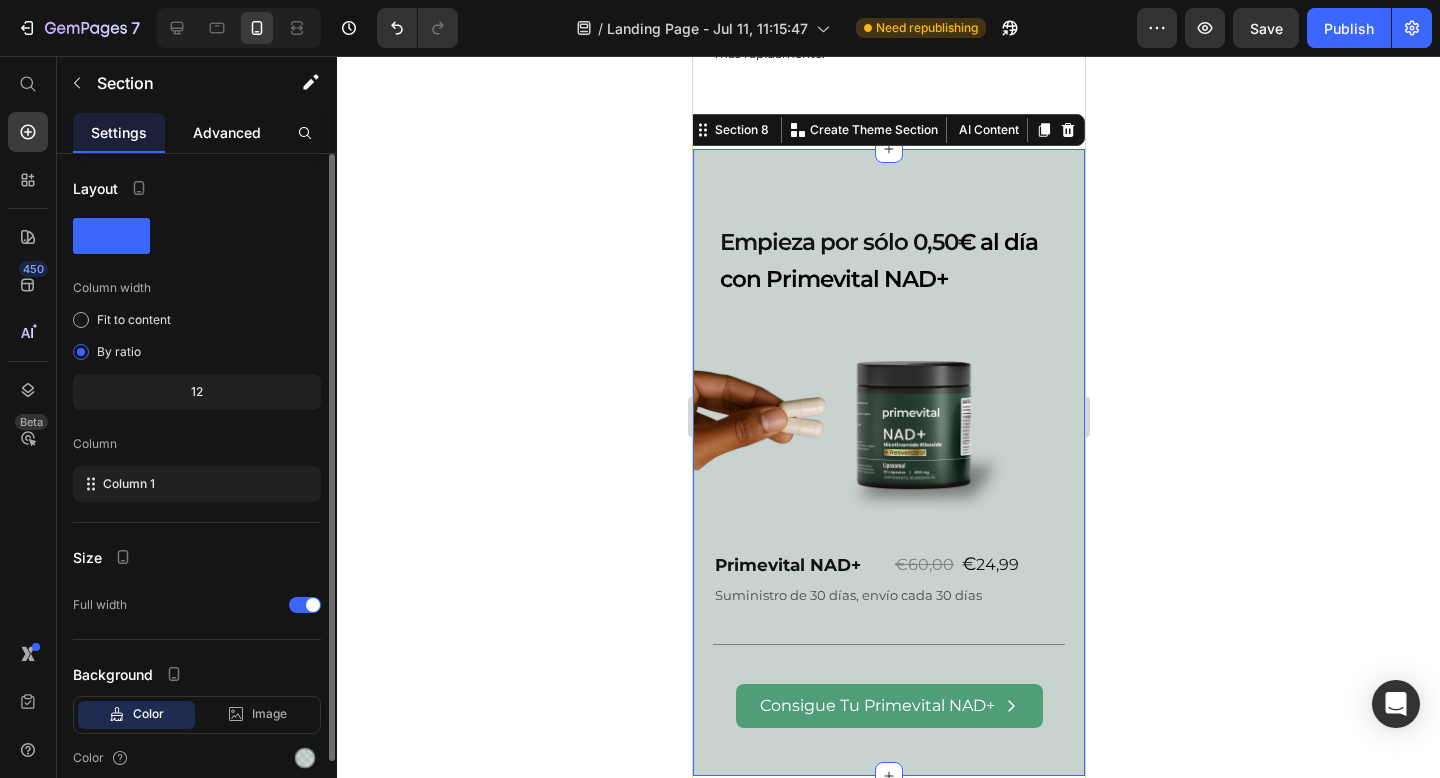 click on "Advanced" 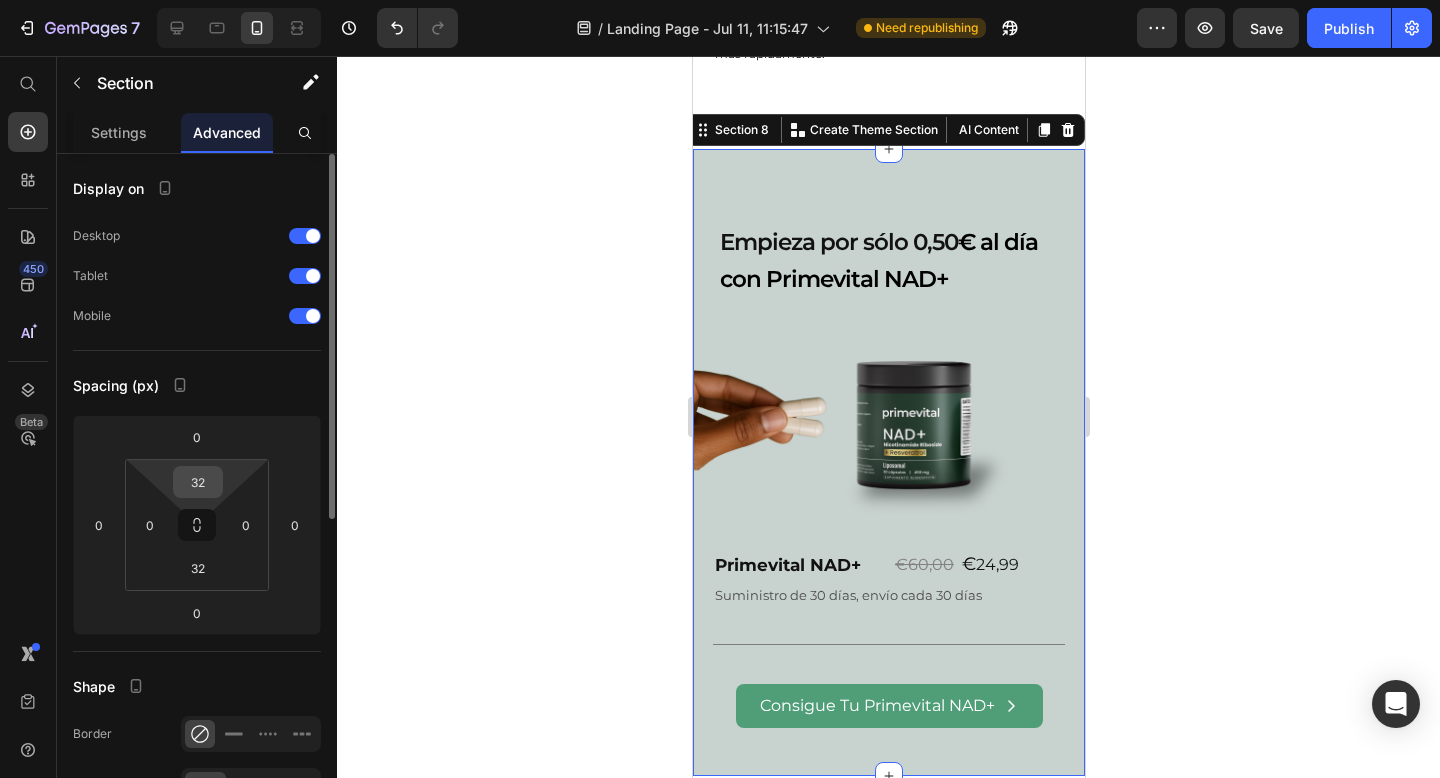 click on "32" at bounding box center (198, 482) 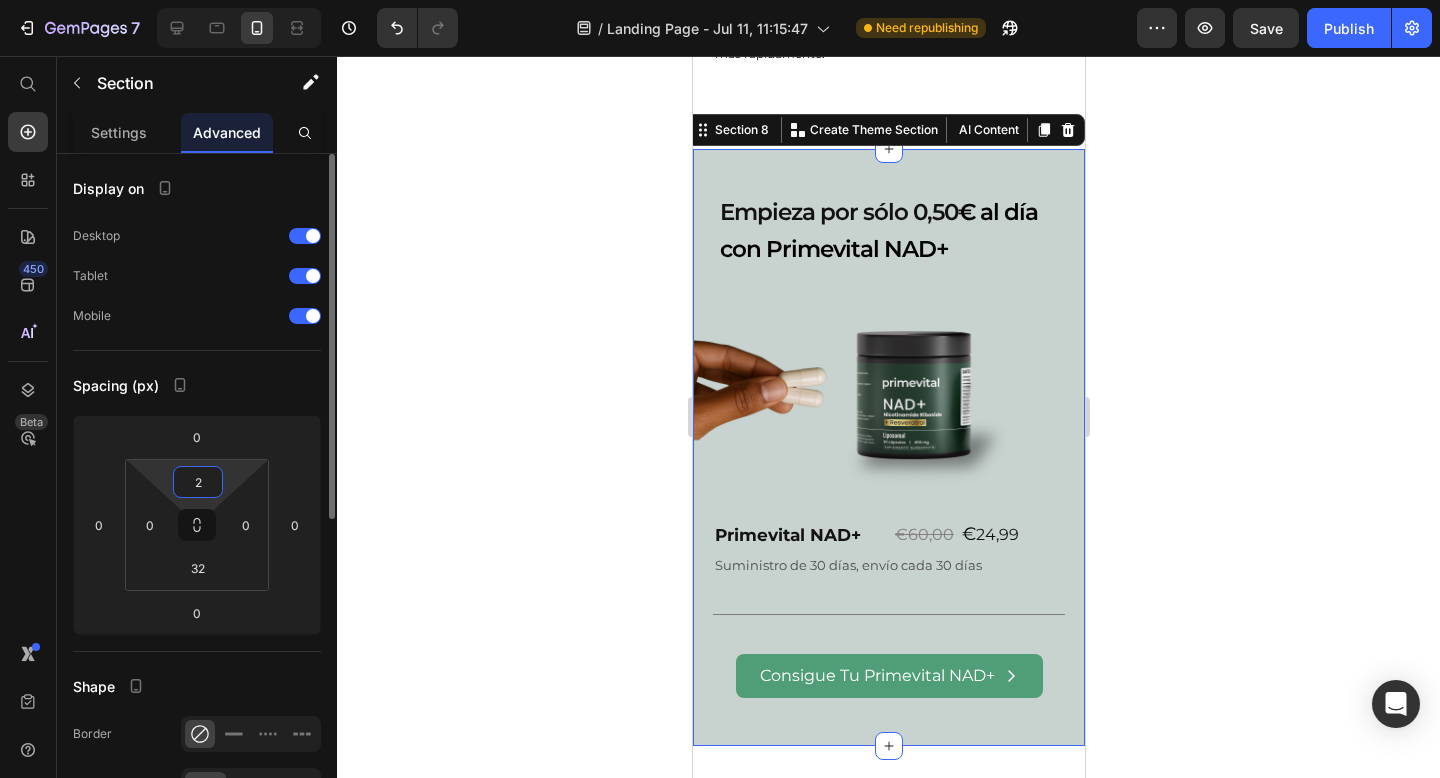 type on "22" 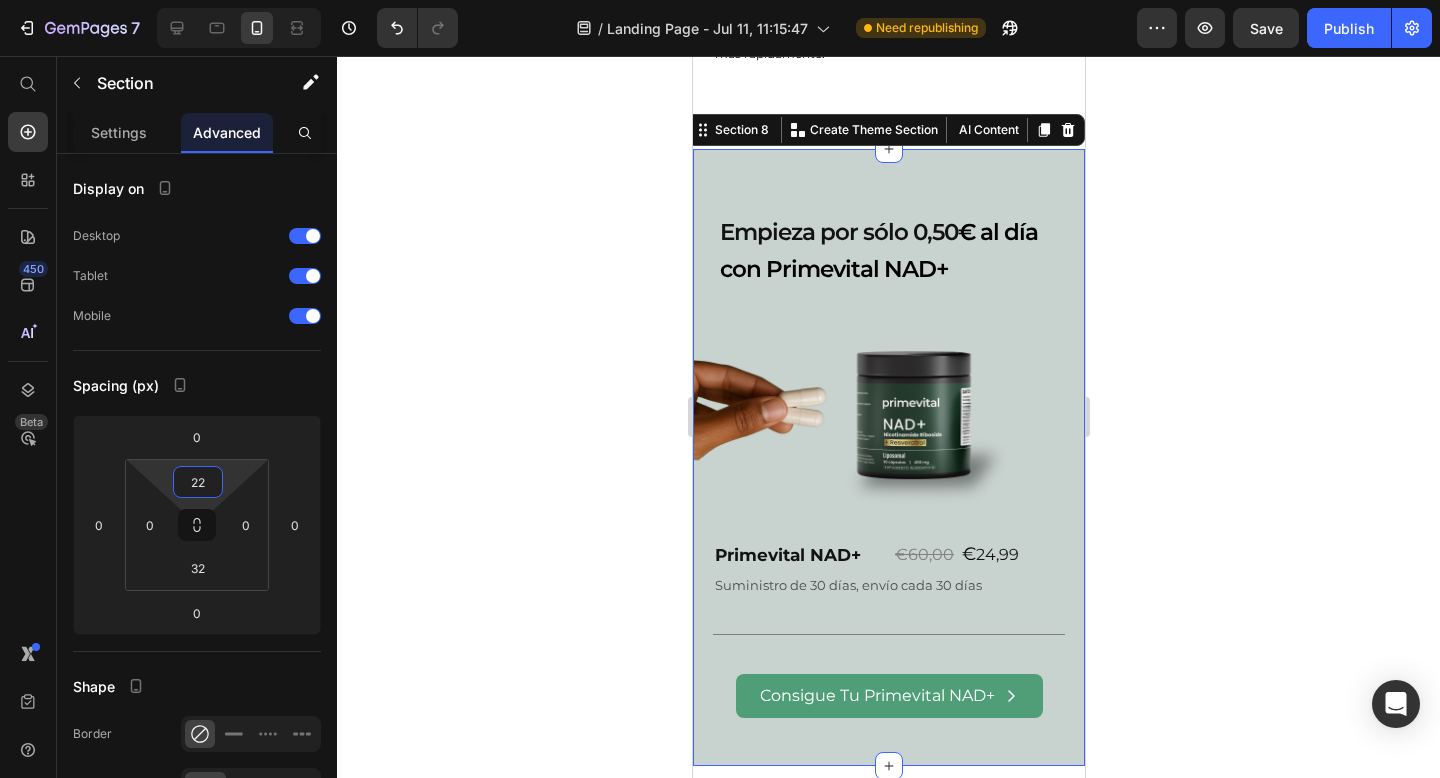 click 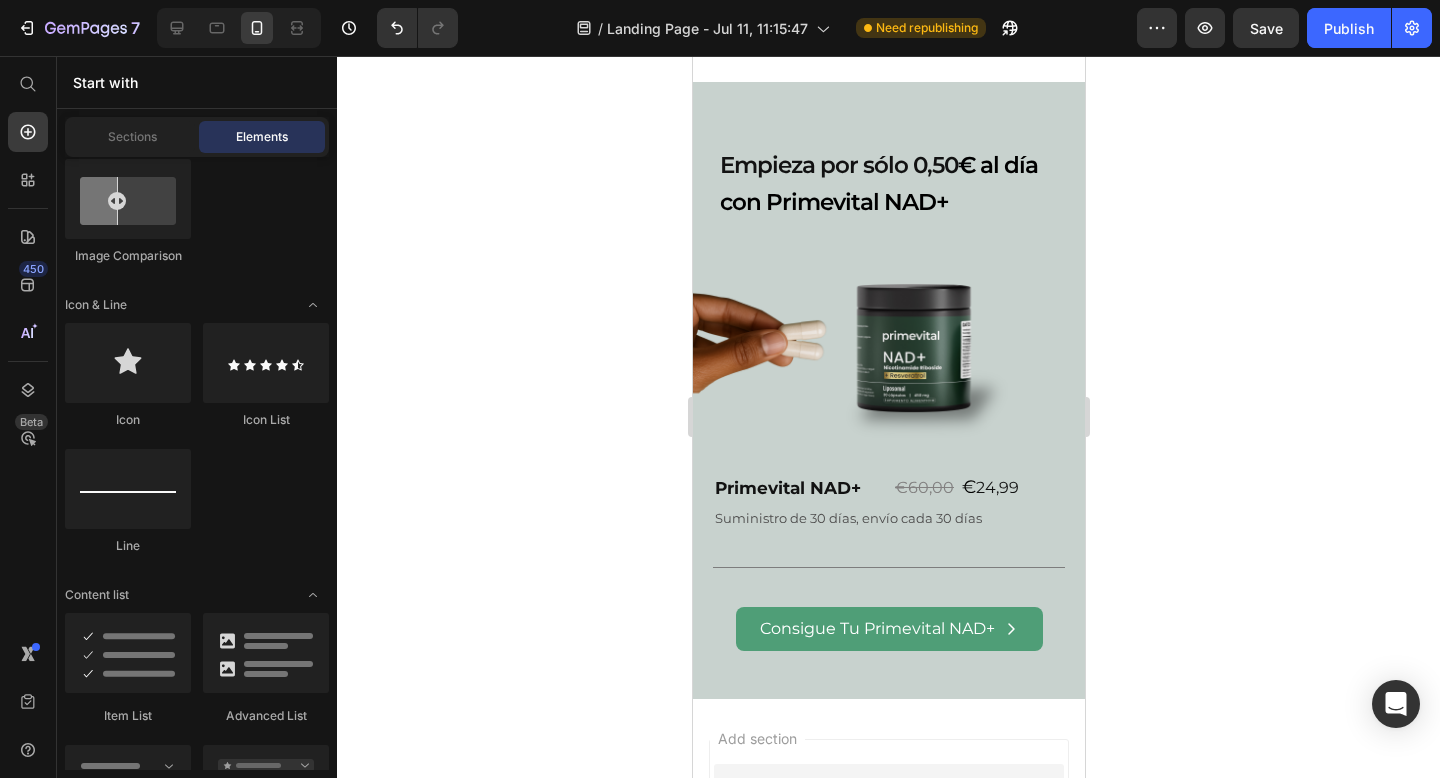 scroll, scrollTop: 4431, scrollLeft: 0, axis: vertical 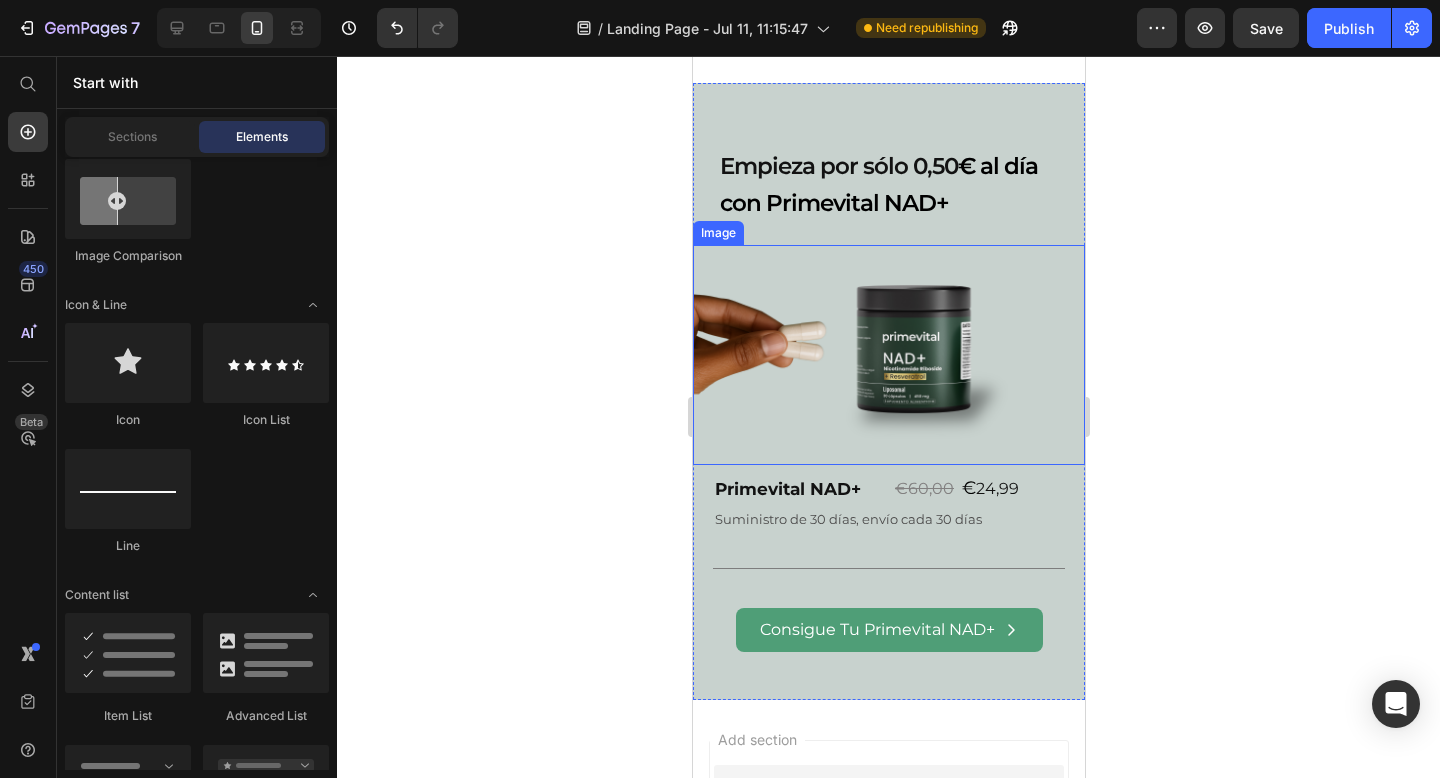 click at bounding box center [888, 355] 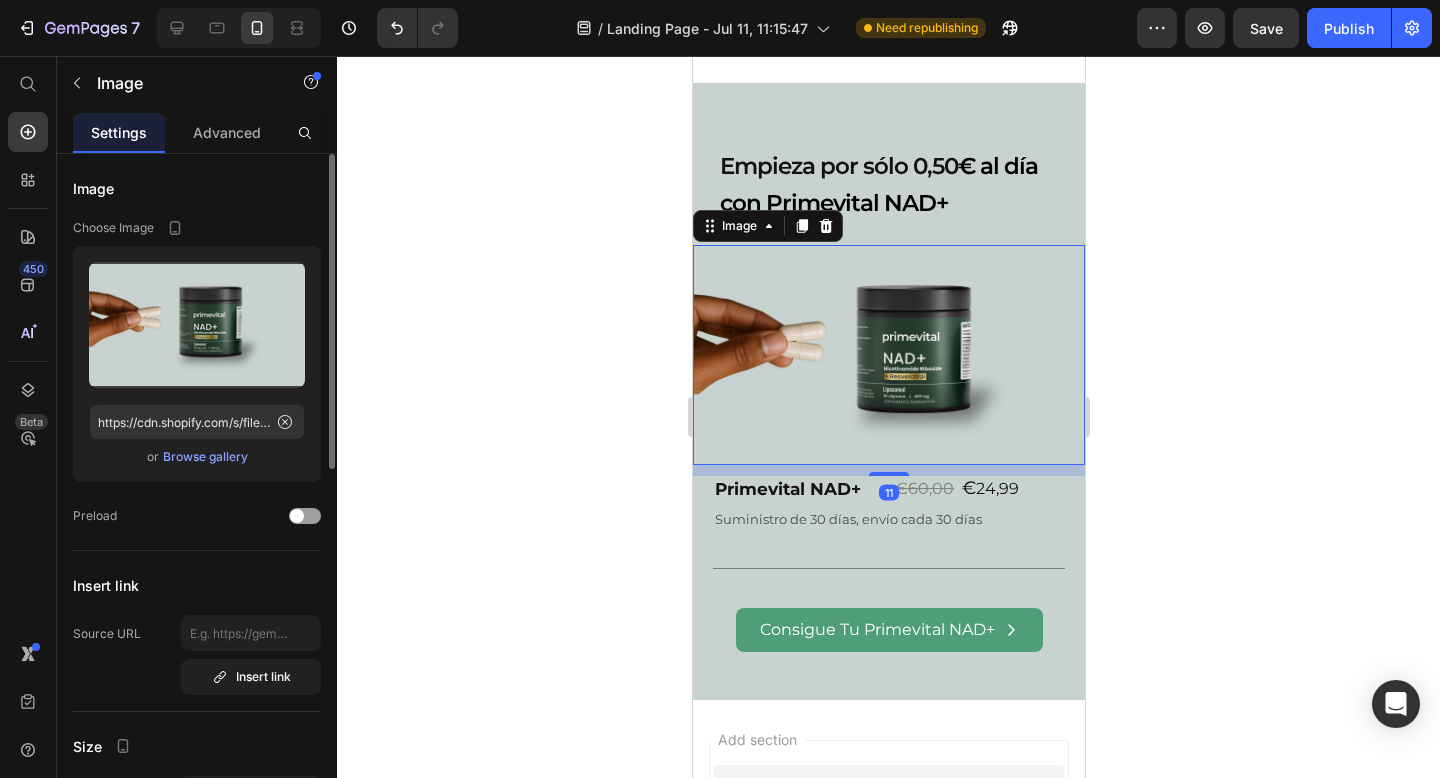 click on "Browse gallery" at bounding box center (205, 457) 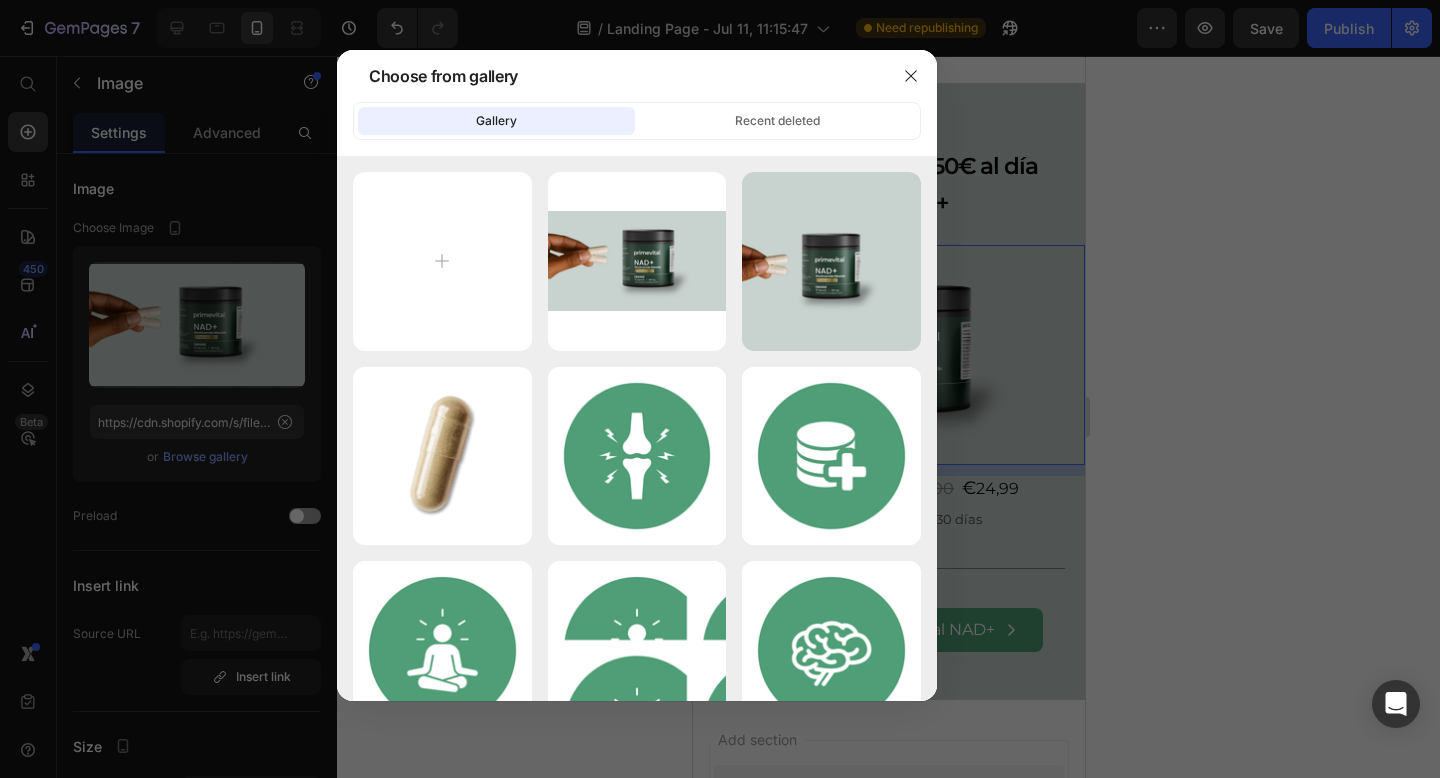 type on "C:\fakepath\Untitled design - 2025-07-11T202326.821.png" 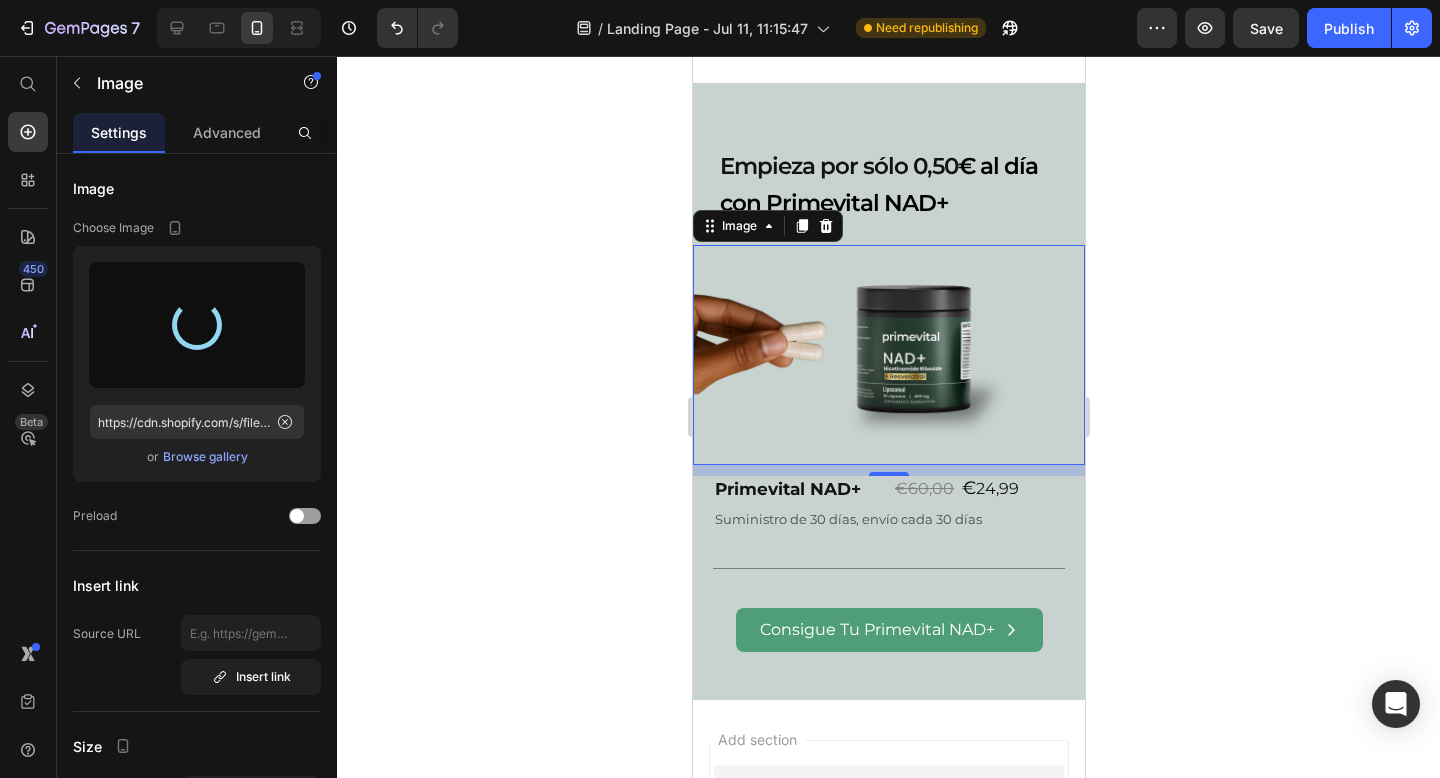 type on "https://cdn.shopify.com/s/files/1/0925/7579/3416/files/gempages_551516249830458582-cdf5a76c-82bc-4913-bc17-6ea4c11fc386.png" 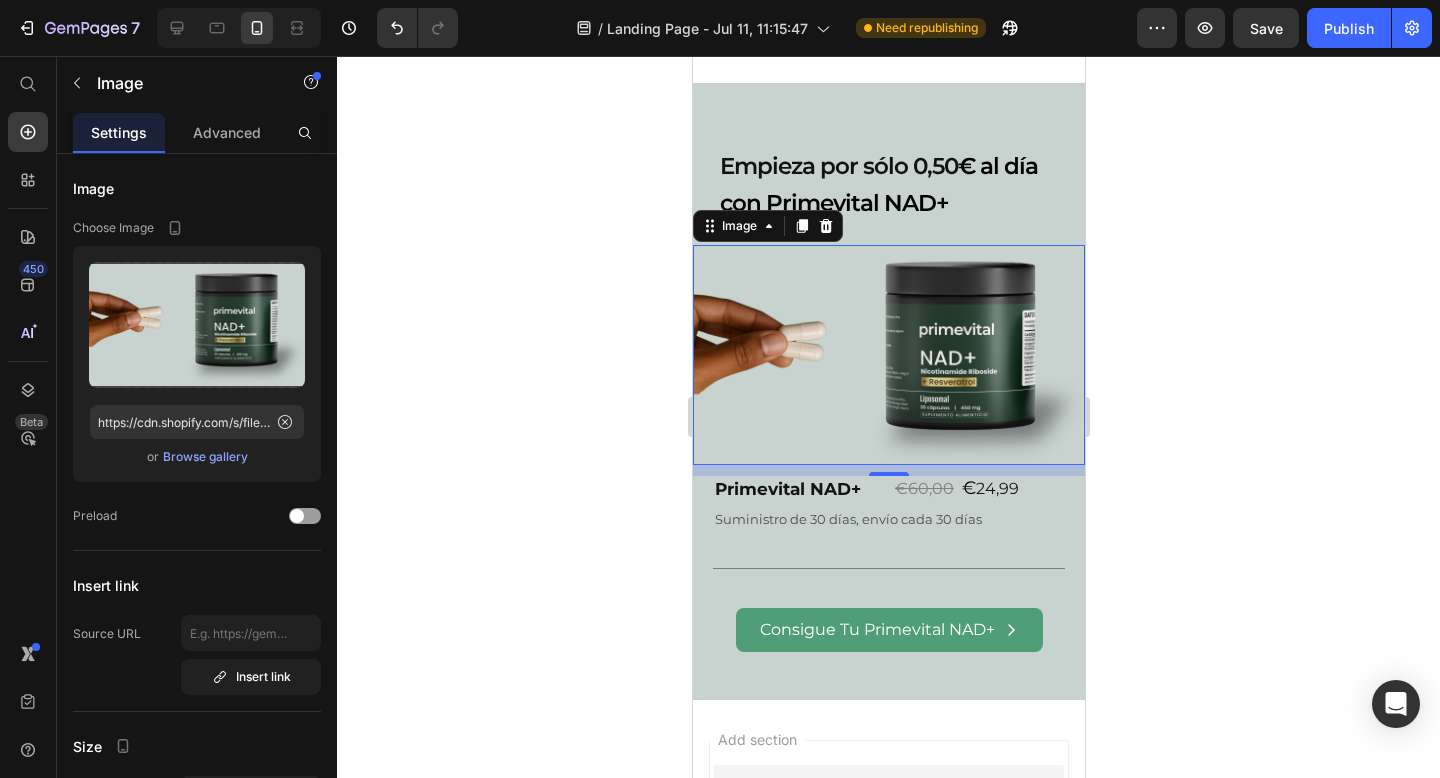 click 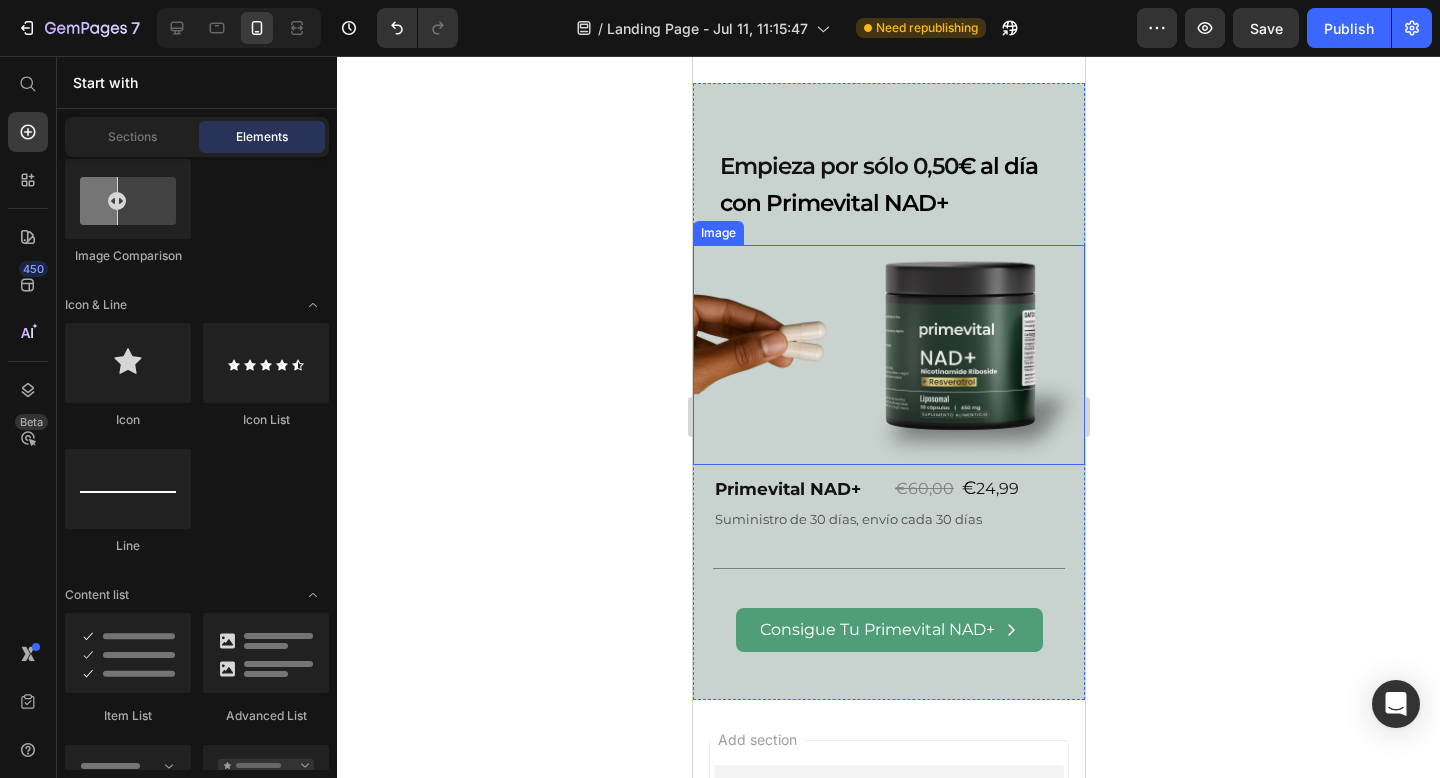 click at bounding box center (888, 355) 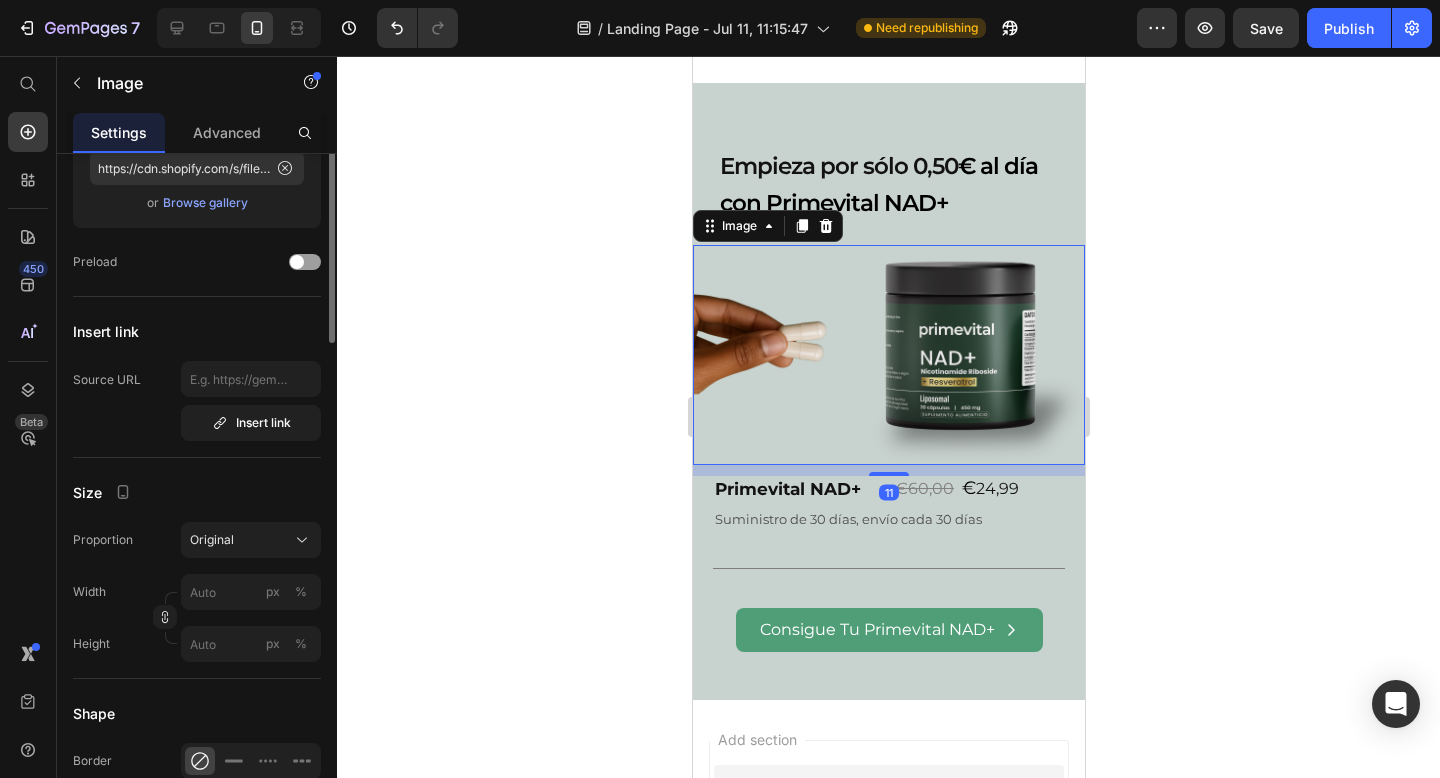 scroll, scrollTop: 314, scrollLeft: 0, axis: vertical 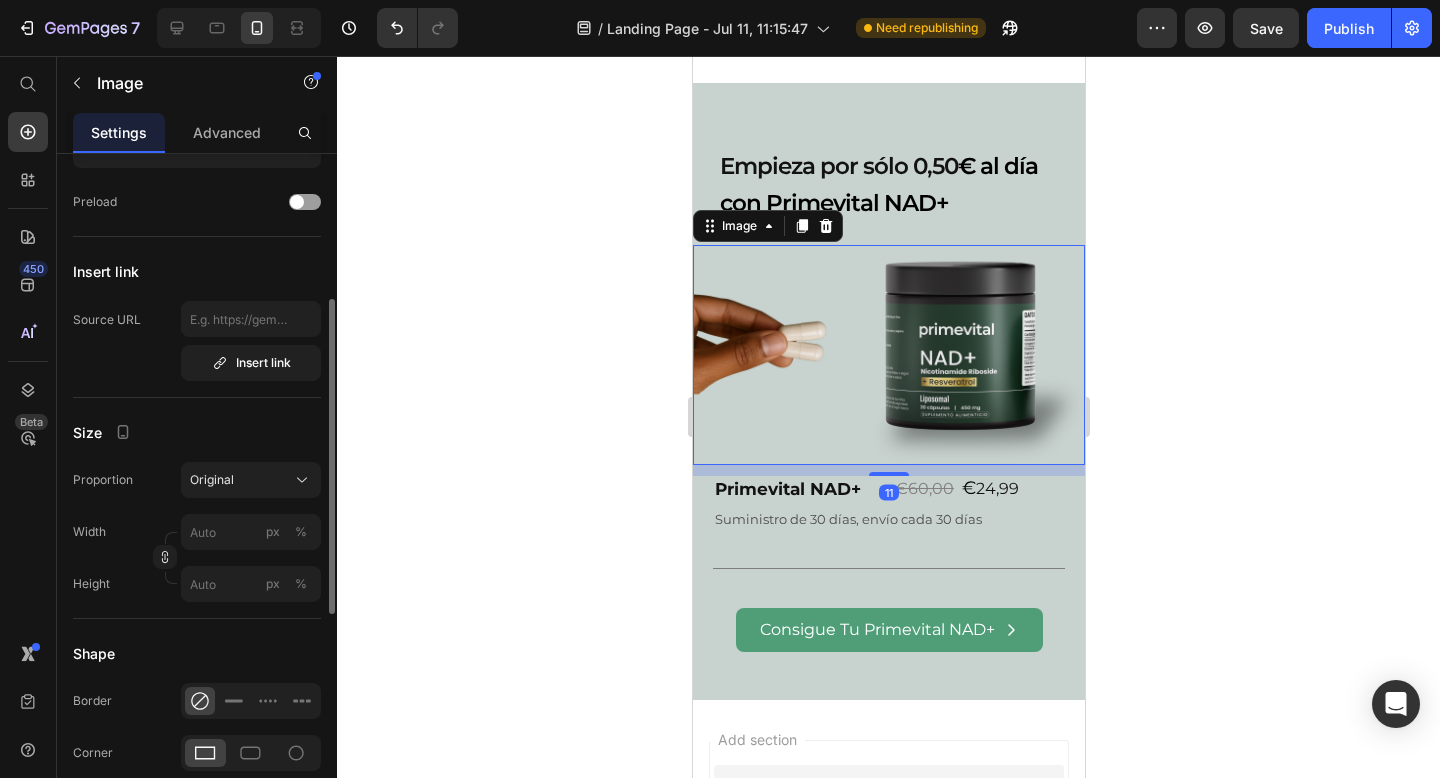click on "Proportion Original Width px % Height px %" at bounding box center [197, 532] 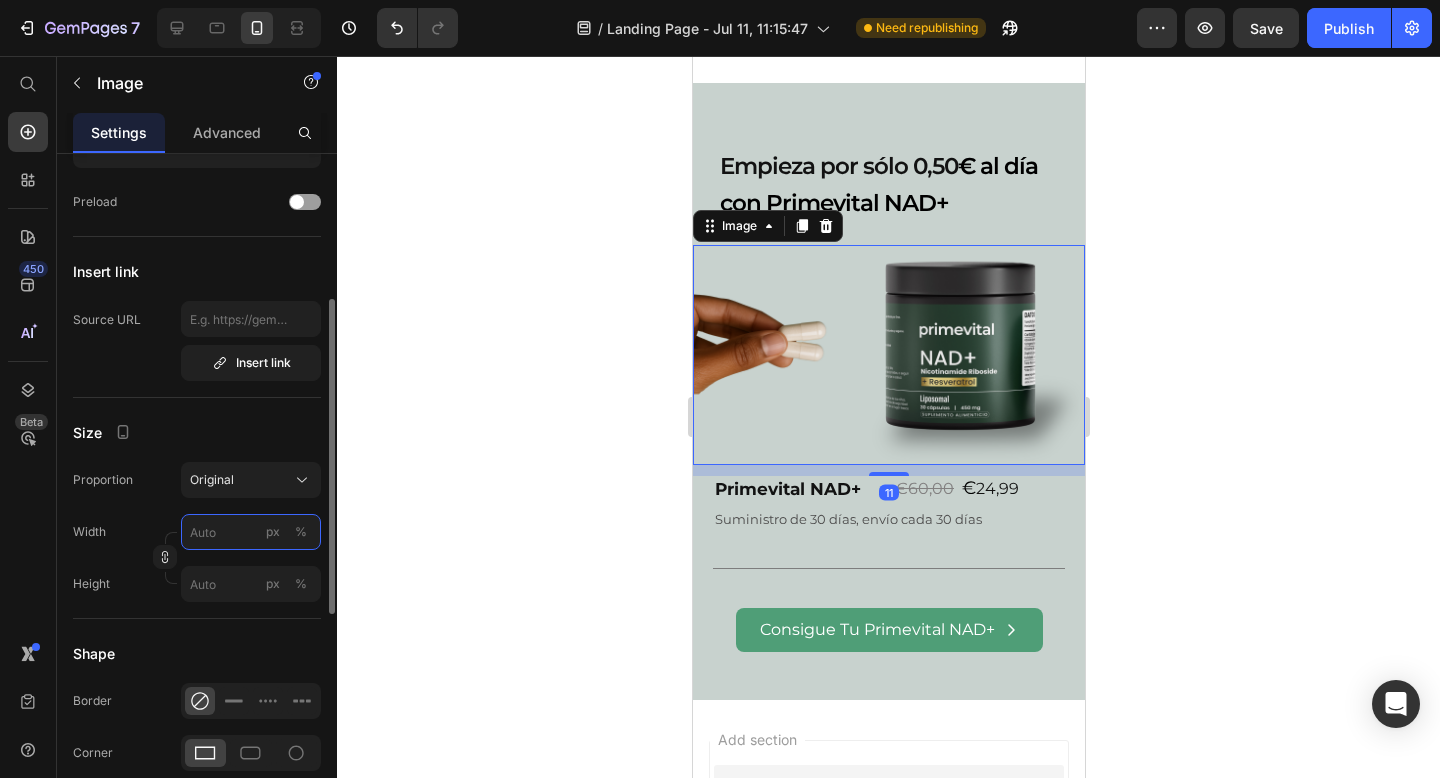 click on "px %" at bounding box center (251, 532) 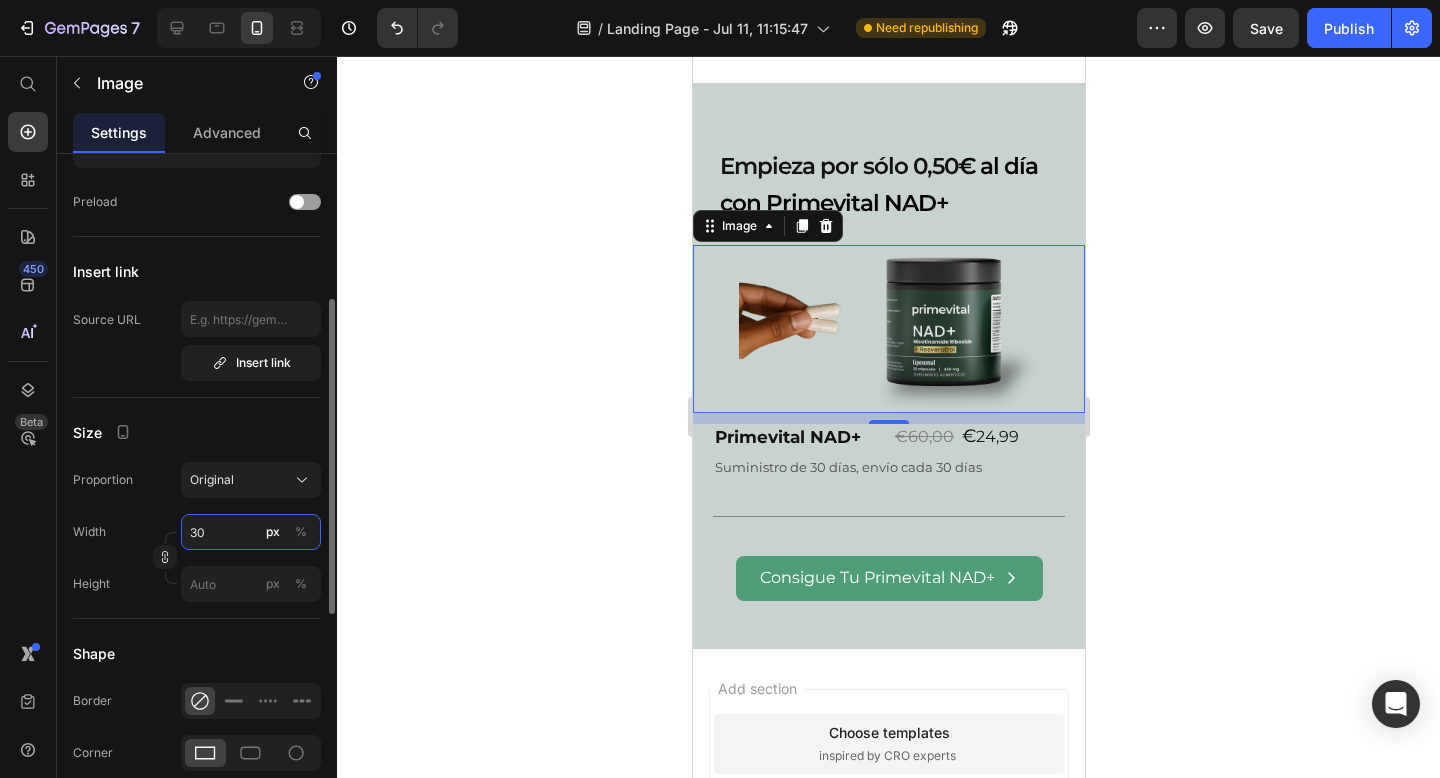type on "3" 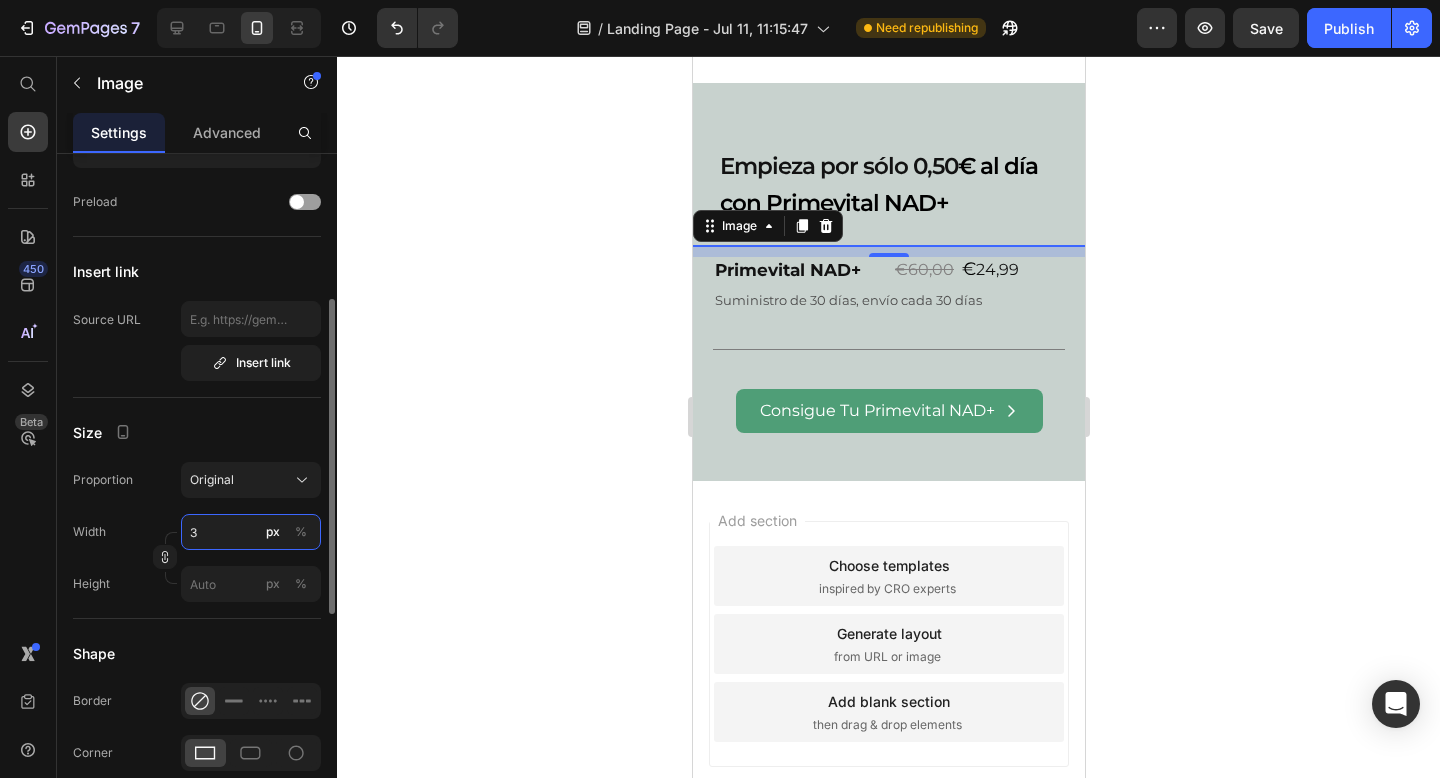 type 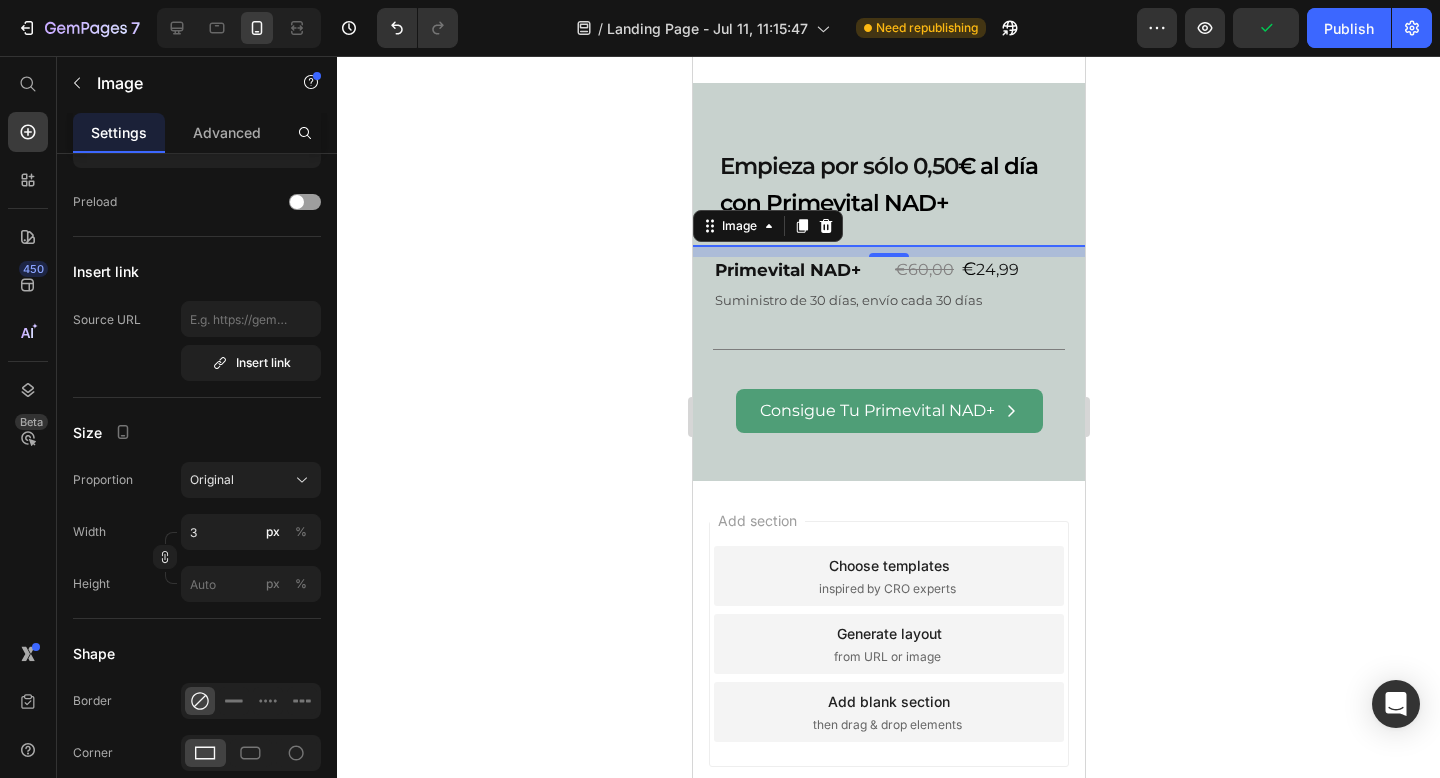 click 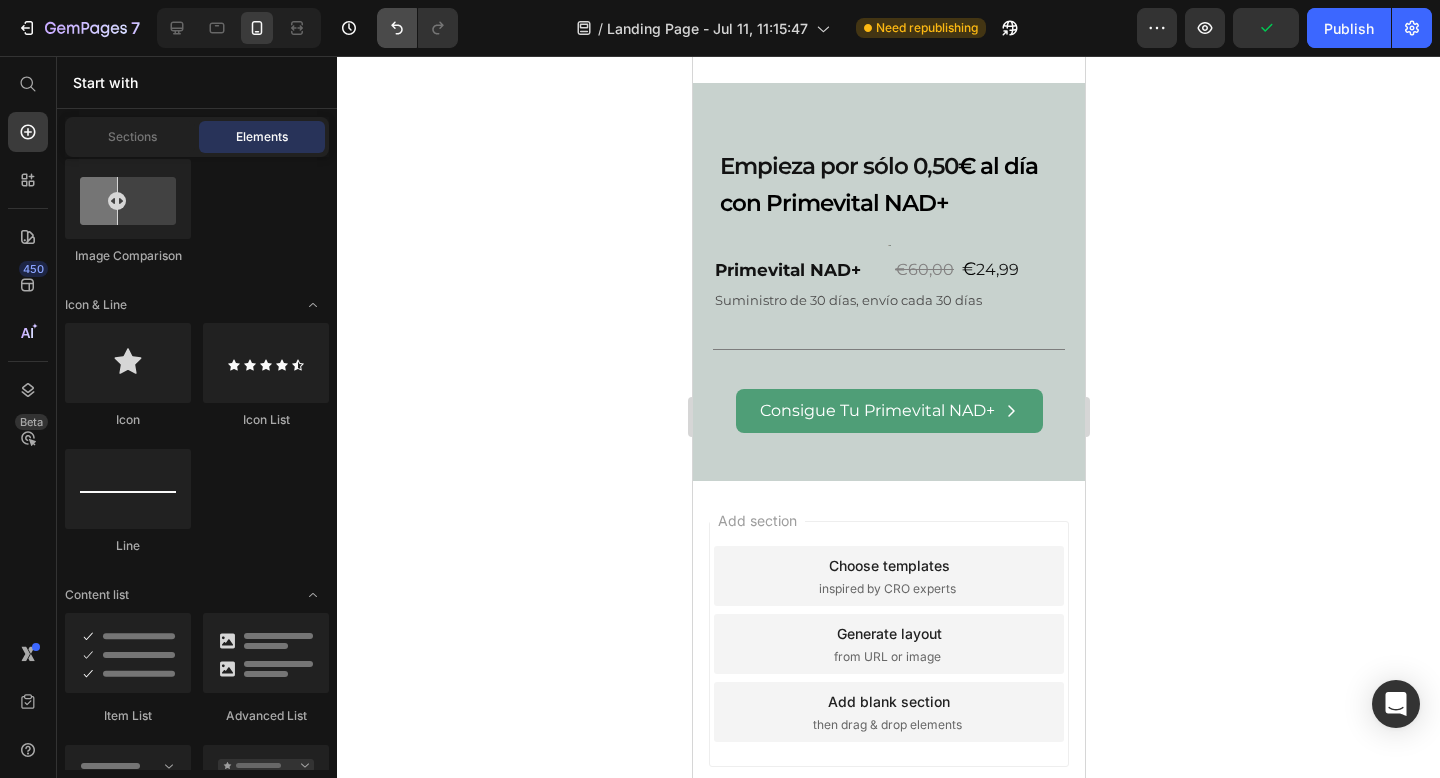 click 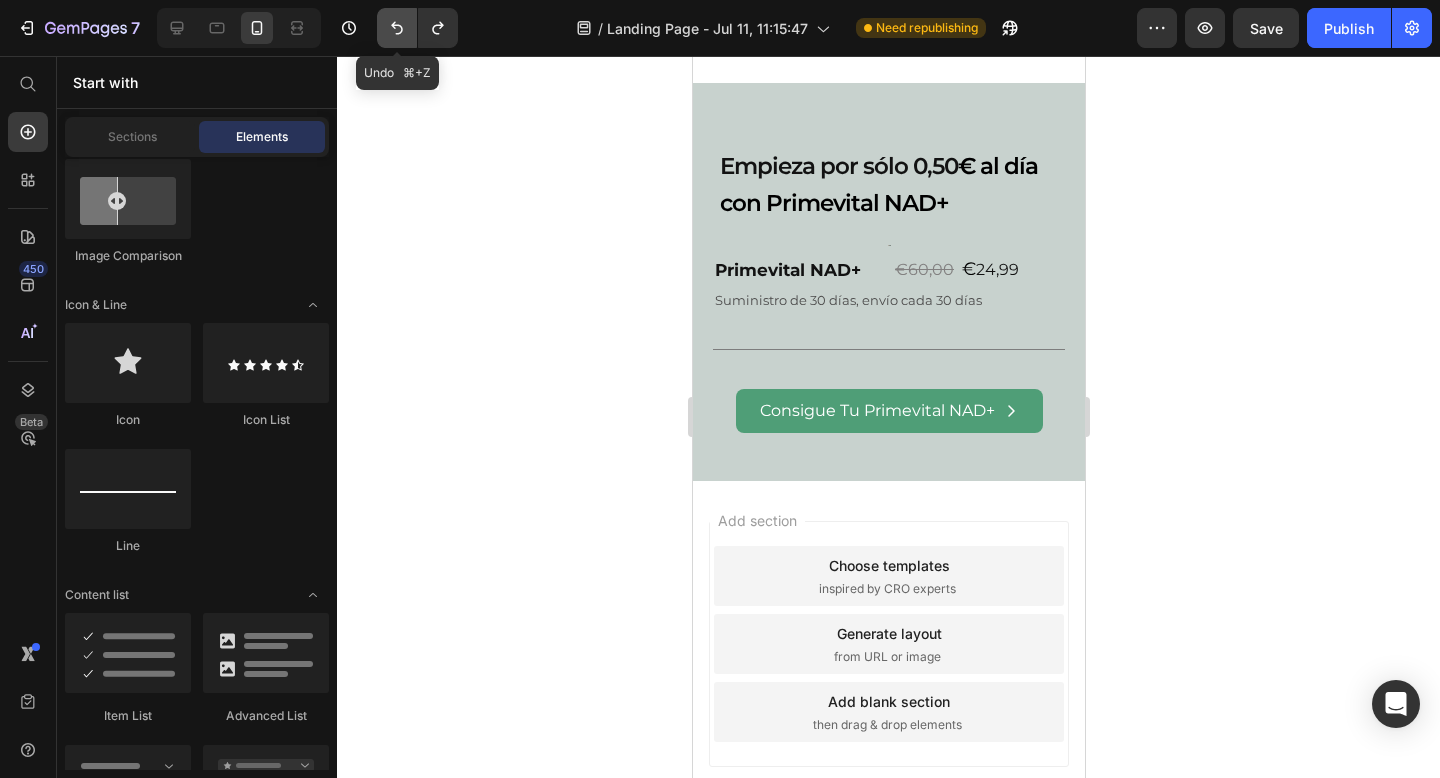 click 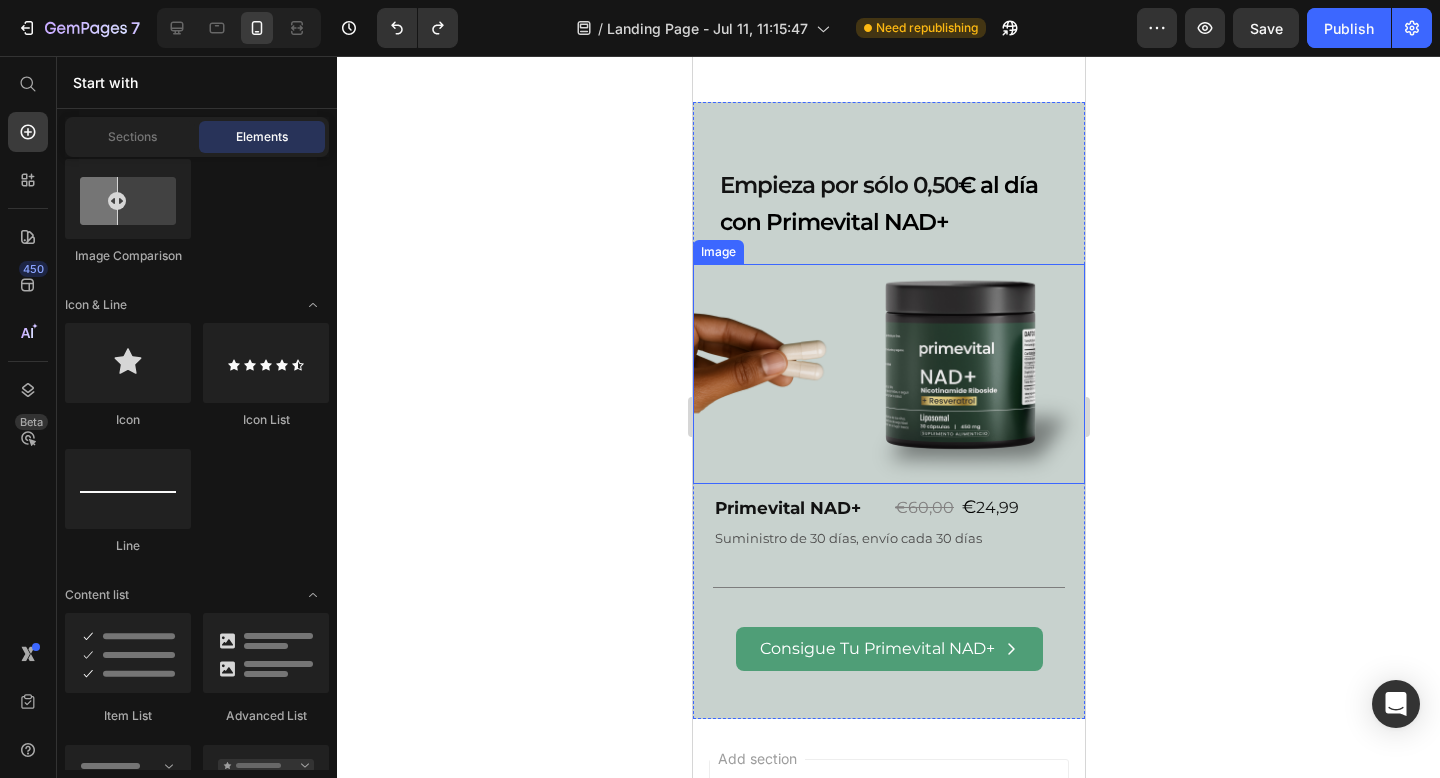 scroll, scrollTop: 4429, scrollLeft: 0, axis: vertical 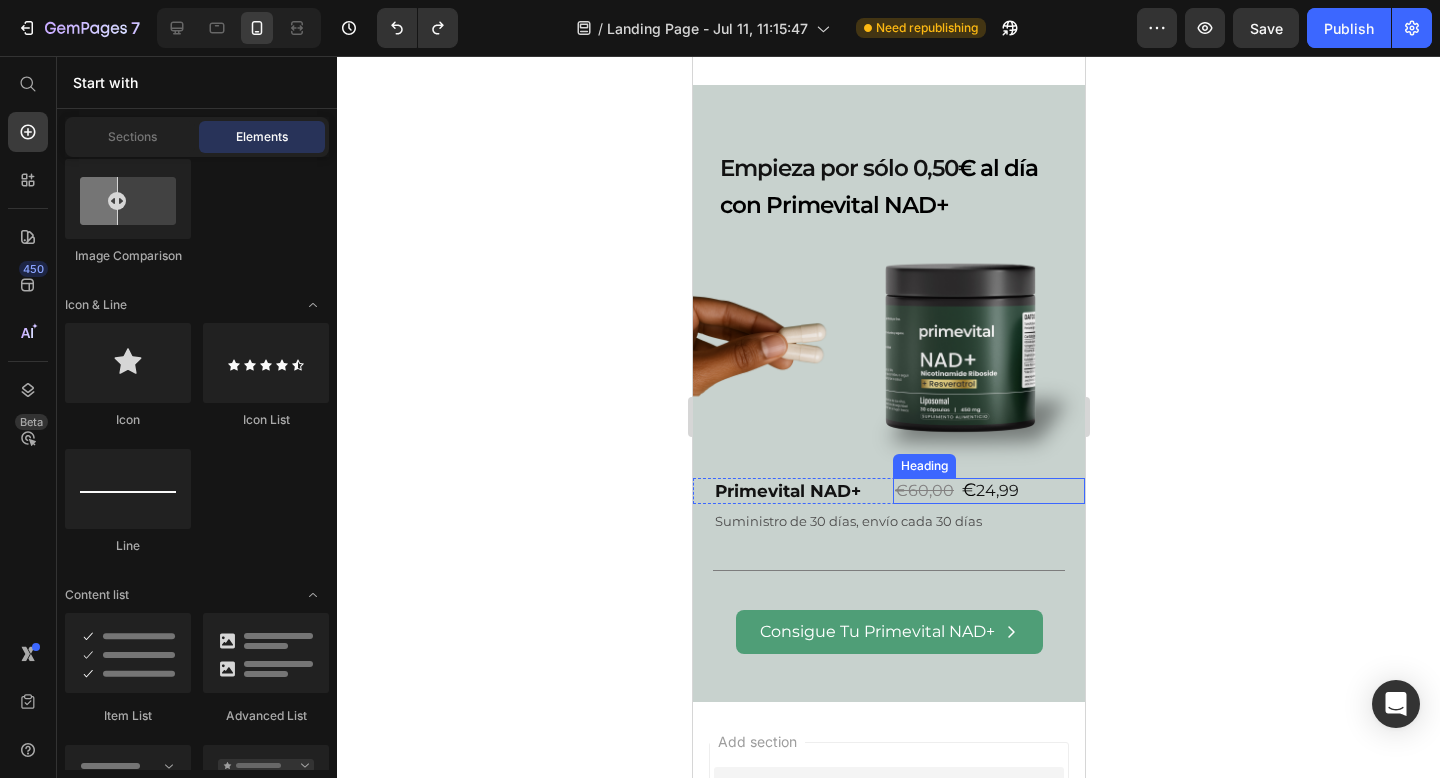 click on "€60,00    € 24,99" at bounding box center (988, 491) 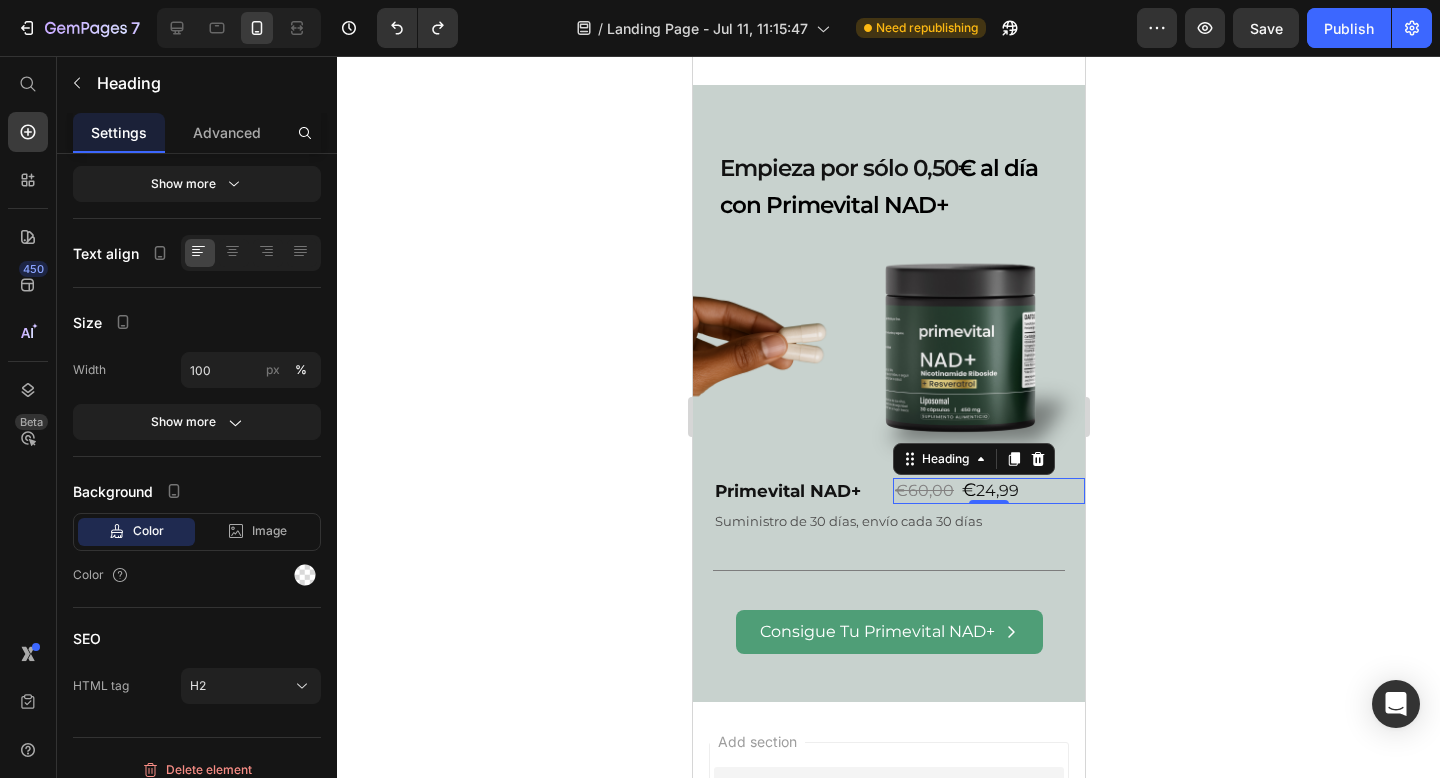click on "€60,00    € 24,99" at bounding box center [988, 491] 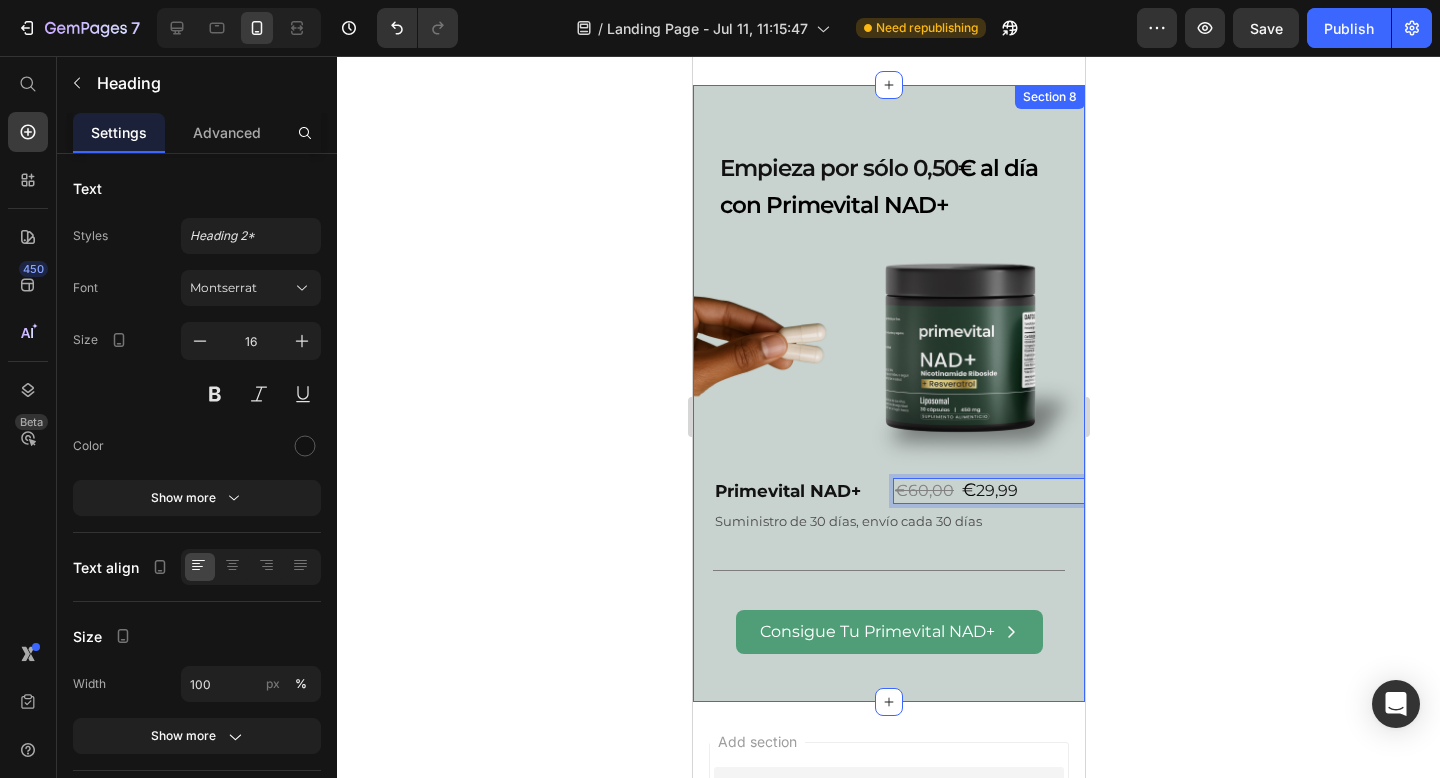 click 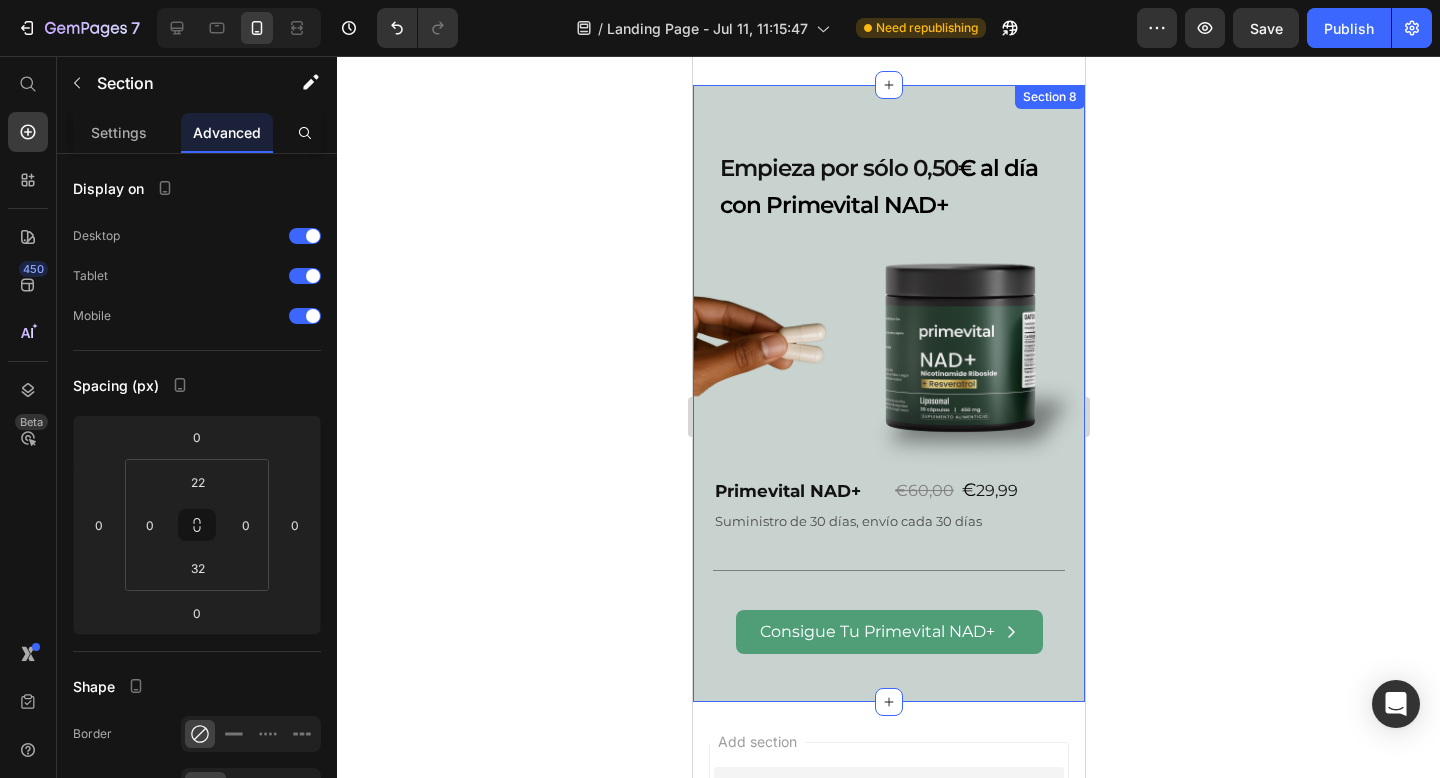 click on "Empieza por sólo 0,50 € al día con Primevital NAD+ Heading Image Primevital NAD+ Heading ⁠⁠⁠⁠⁠⁠⁠ €60,00    € 29,99  Heading Row Suministro de 30 días, envío cada 30 días Text Block                Title Line
Consigue Tu Primevital NAD+ Button" at bounding box center (888, 389) 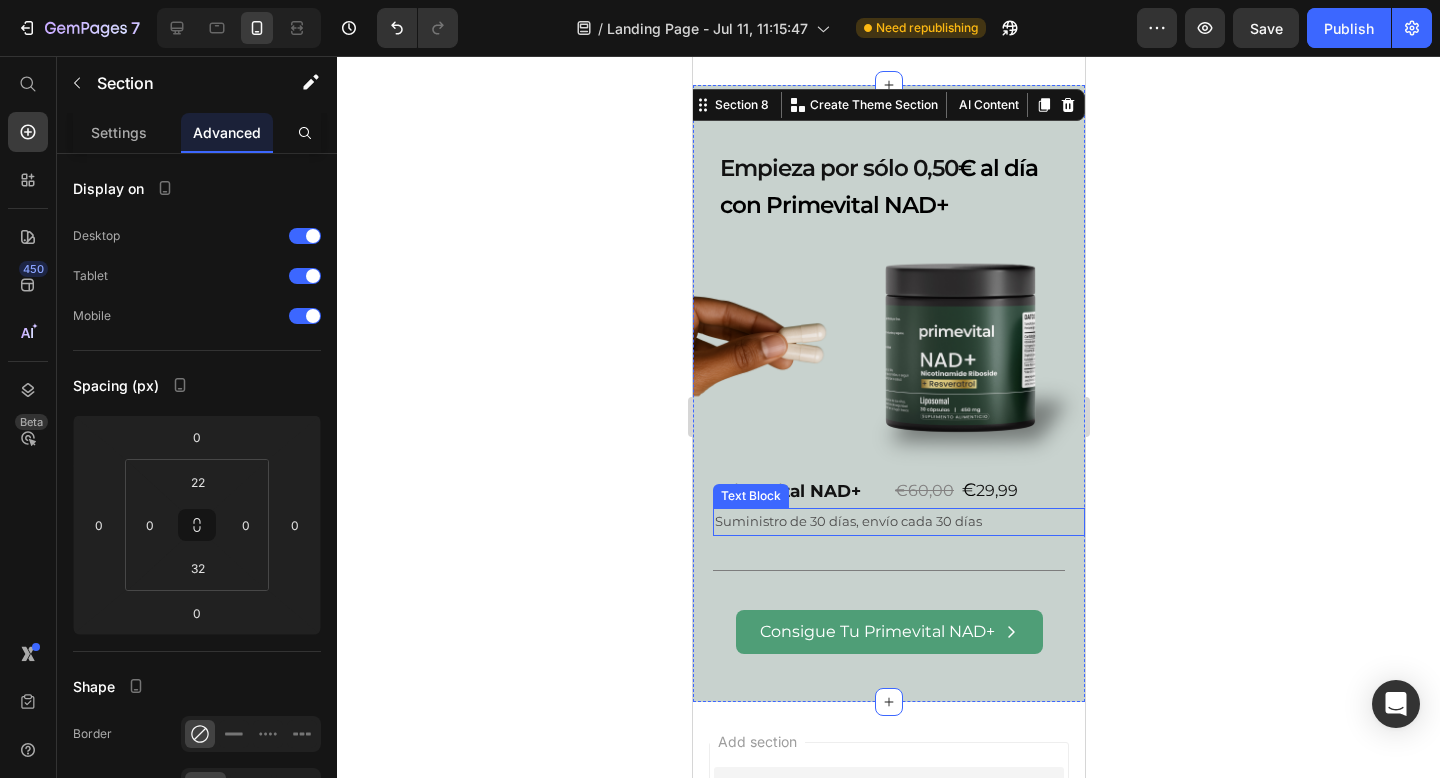 click on "Suministro de 30 días, envío cada 30 días" at bounding box center (898, 521) 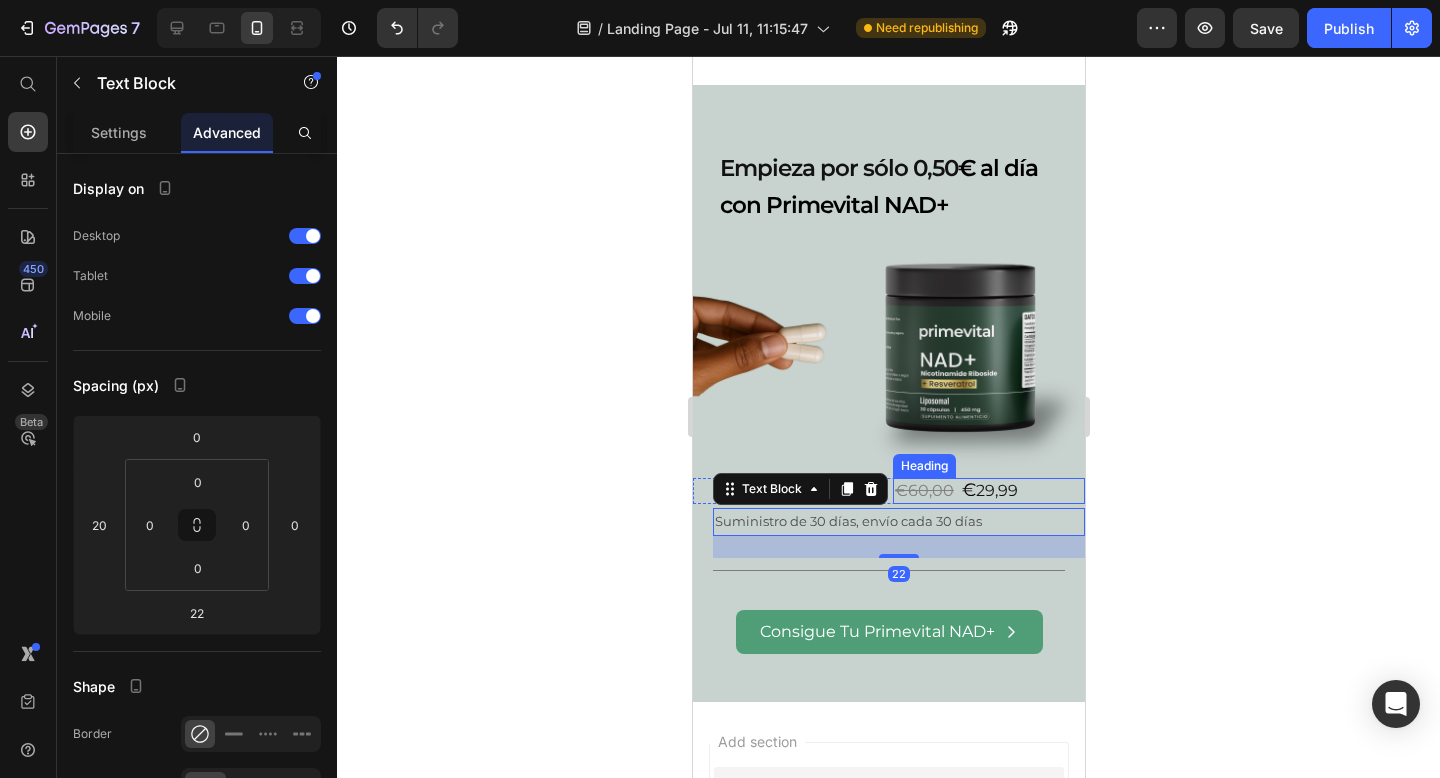 click 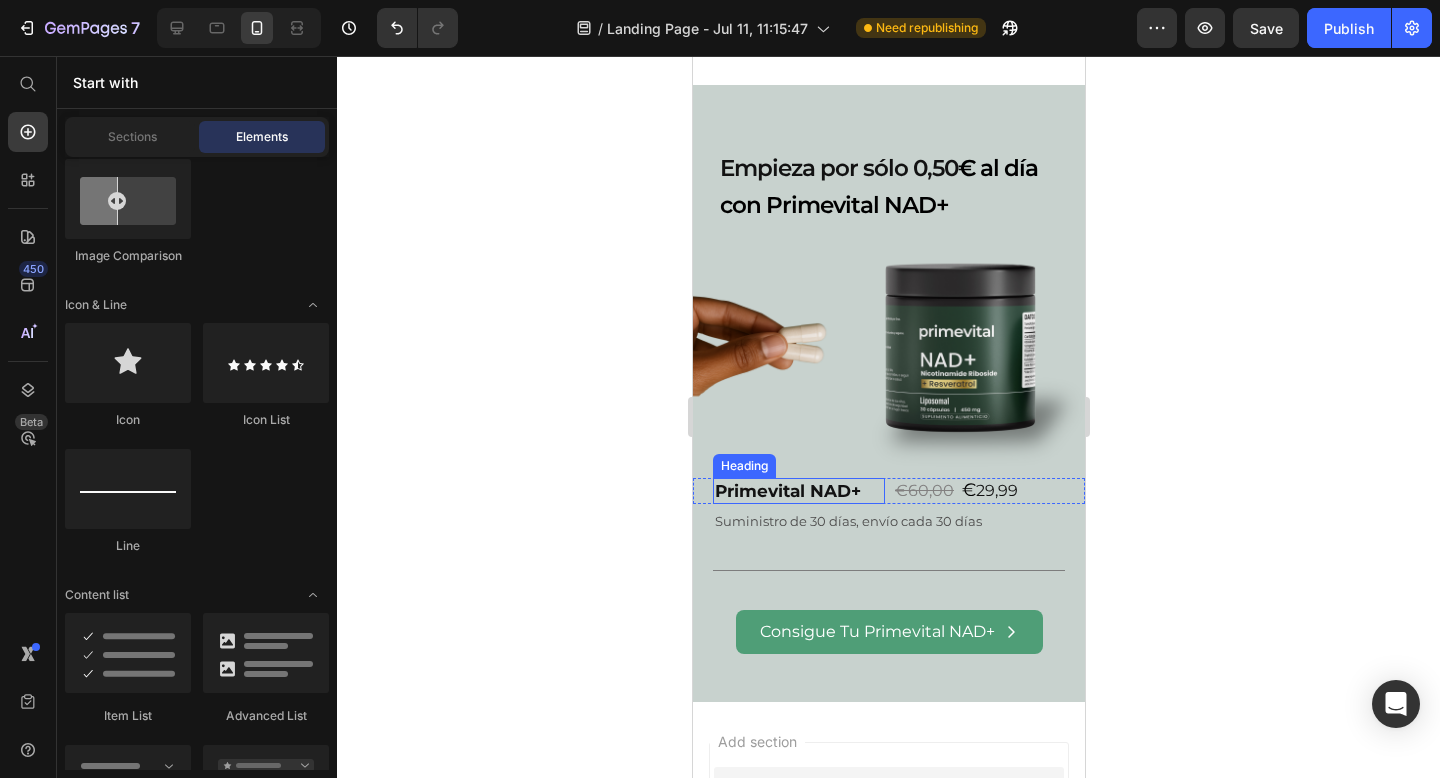 click on "Primevital NAD+" at bounding box center (798, 491) 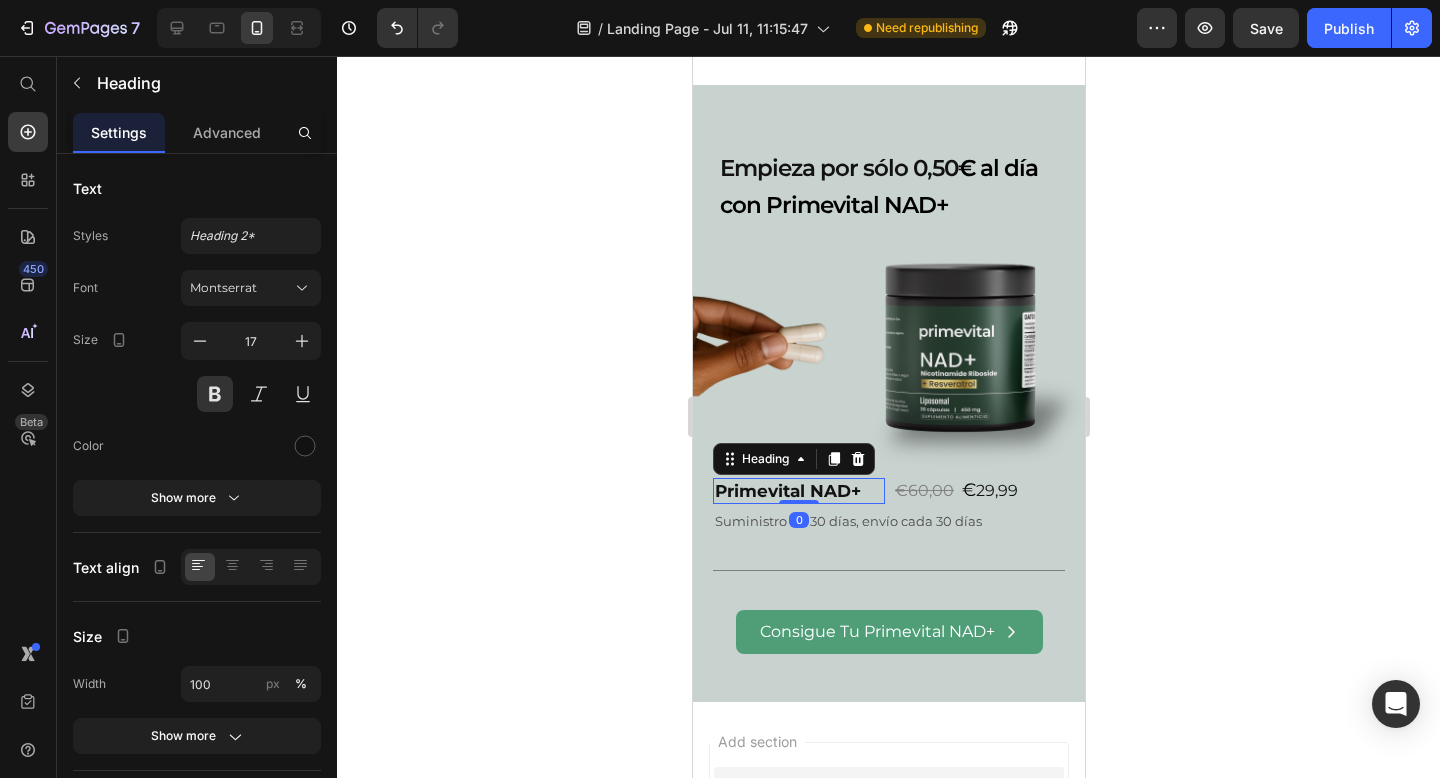 click on "Primevital NAD+" at bounding box center [798, 491] 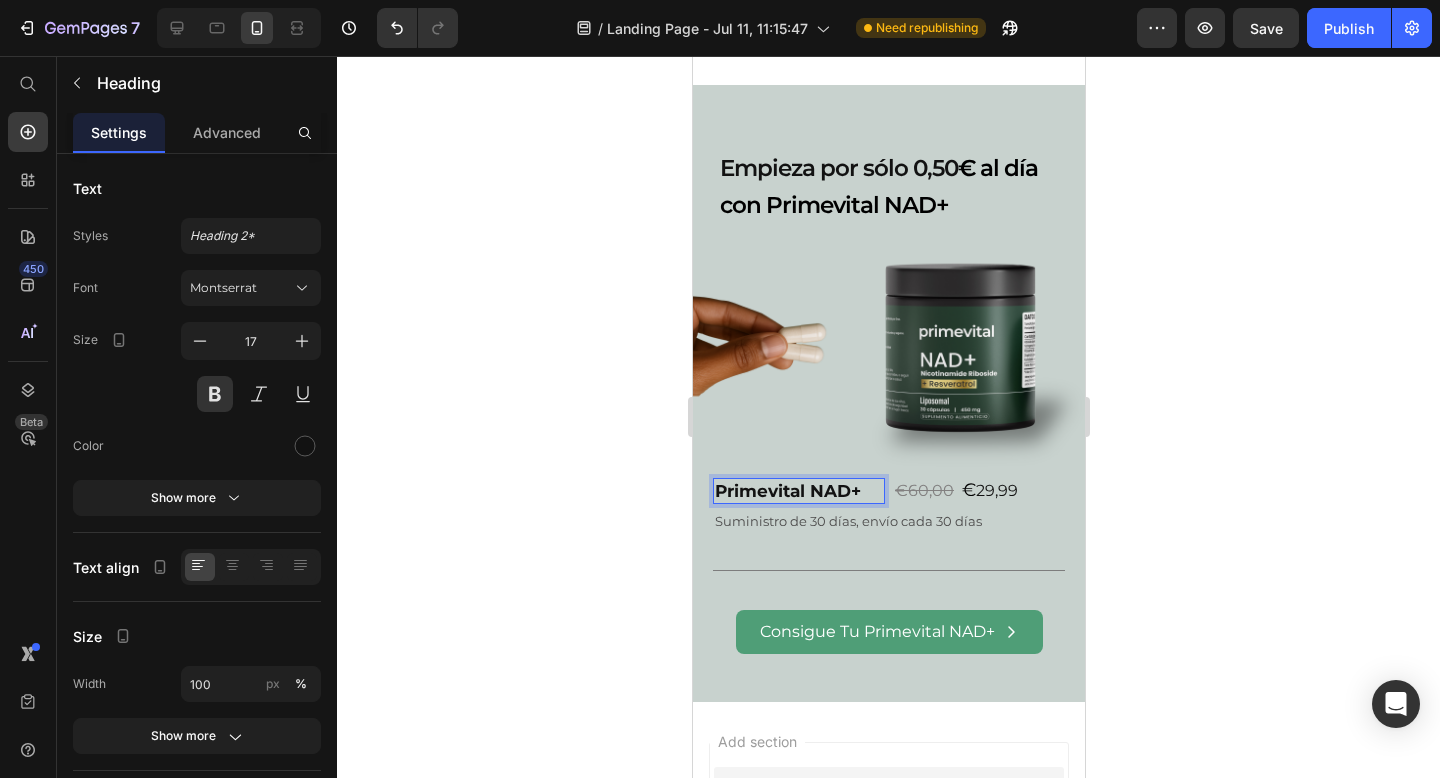 click on "Primevital NAD+" at bounding box center [798, 491] 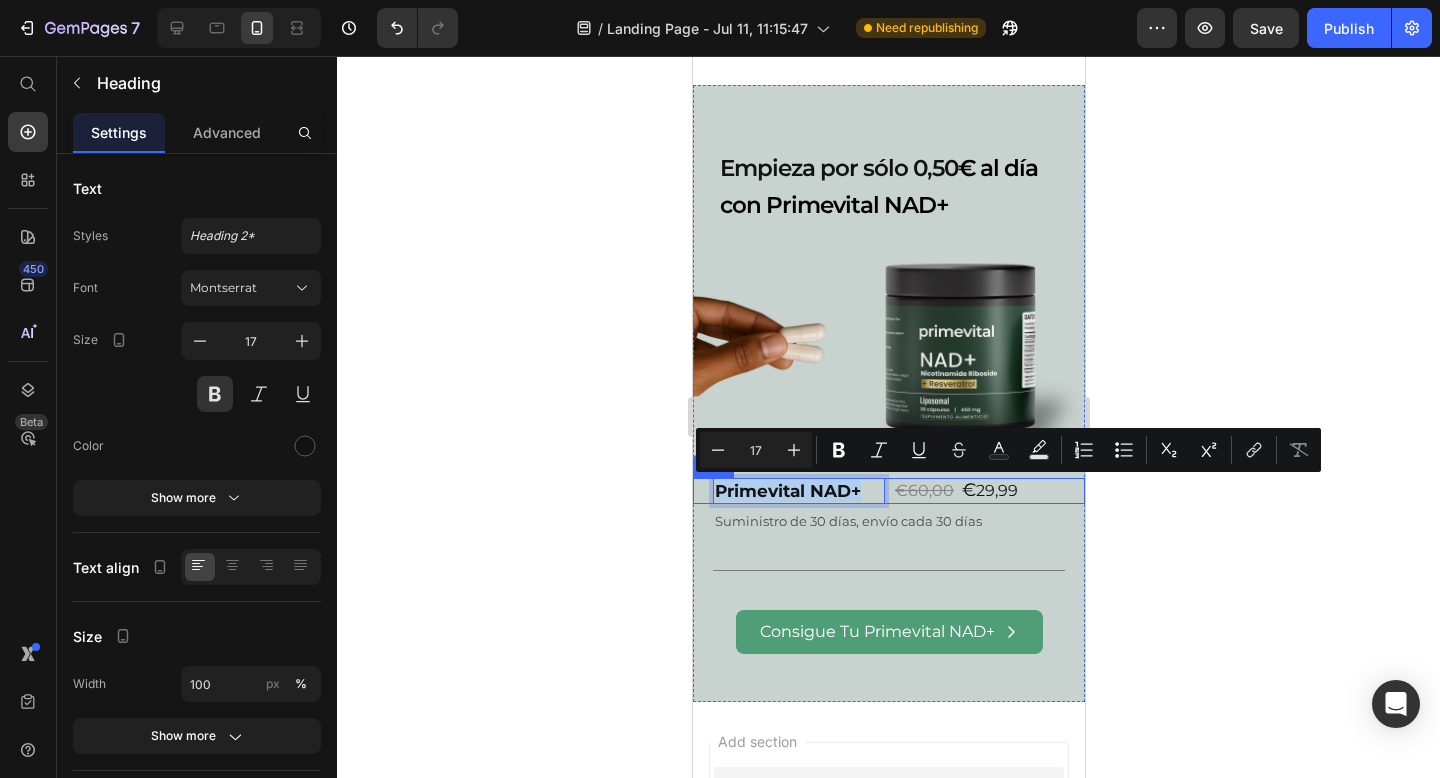 drag, startPoint x: 869, startPoint y: 487, endPoint x: 704, endPoint y: 484, distance: 165.02727 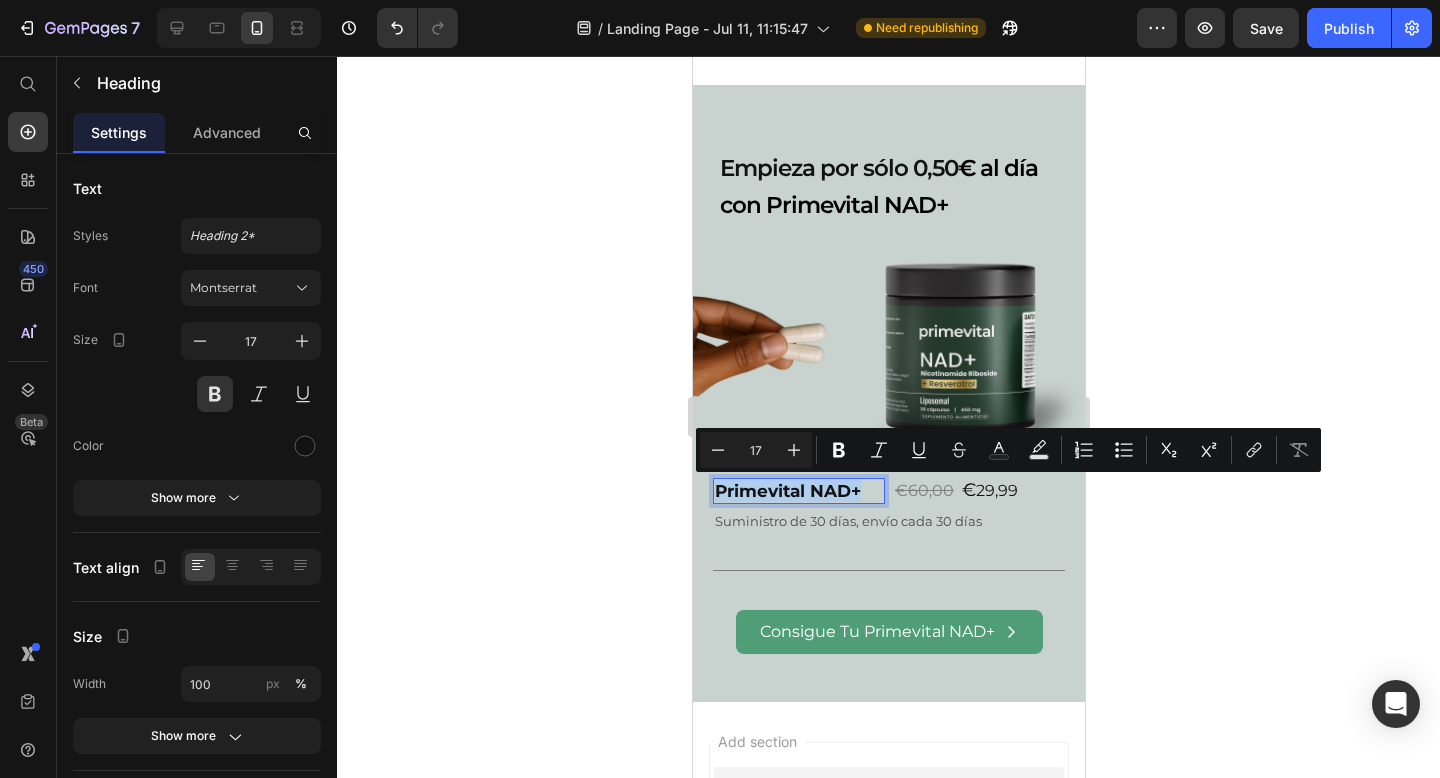 click on "Primevital NAD+" at bounding box center [798, 491] 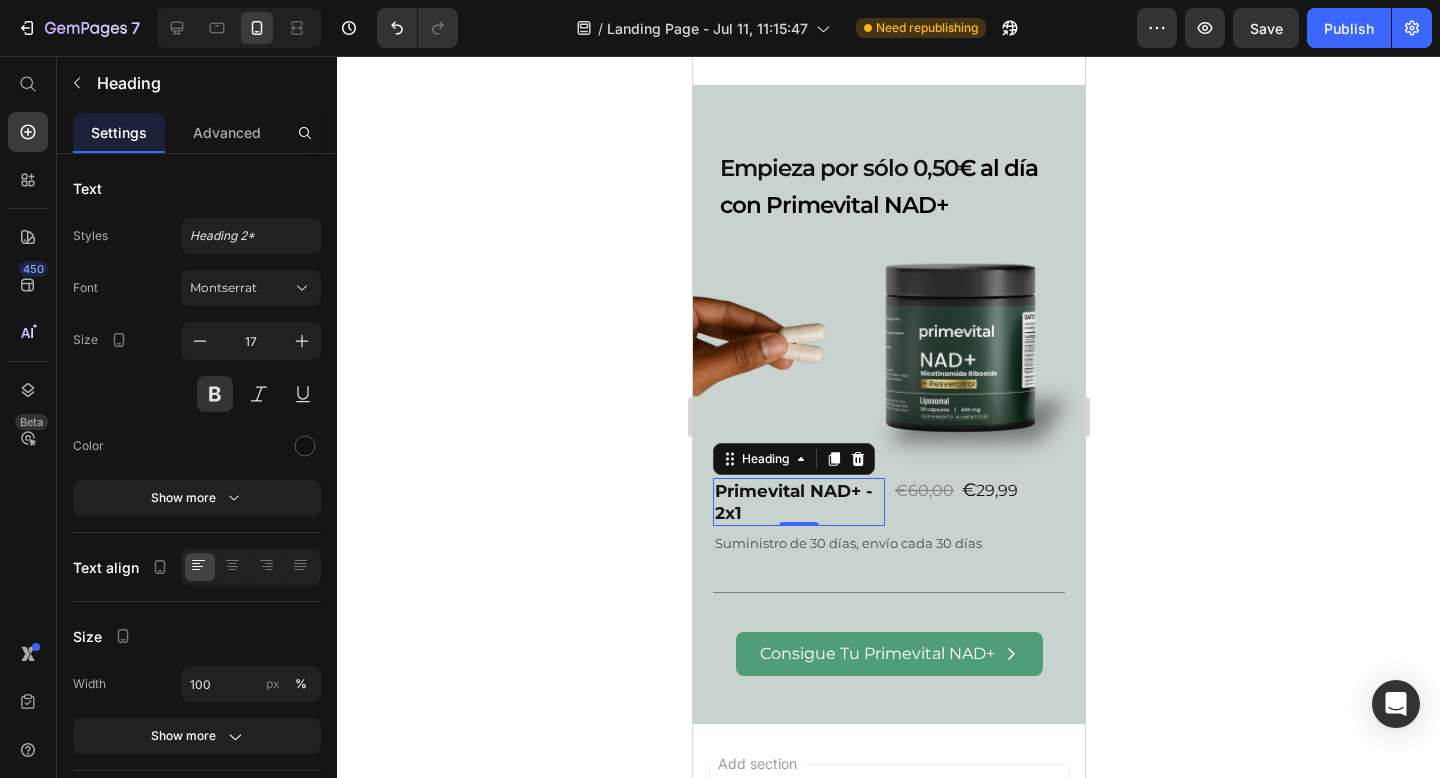 click 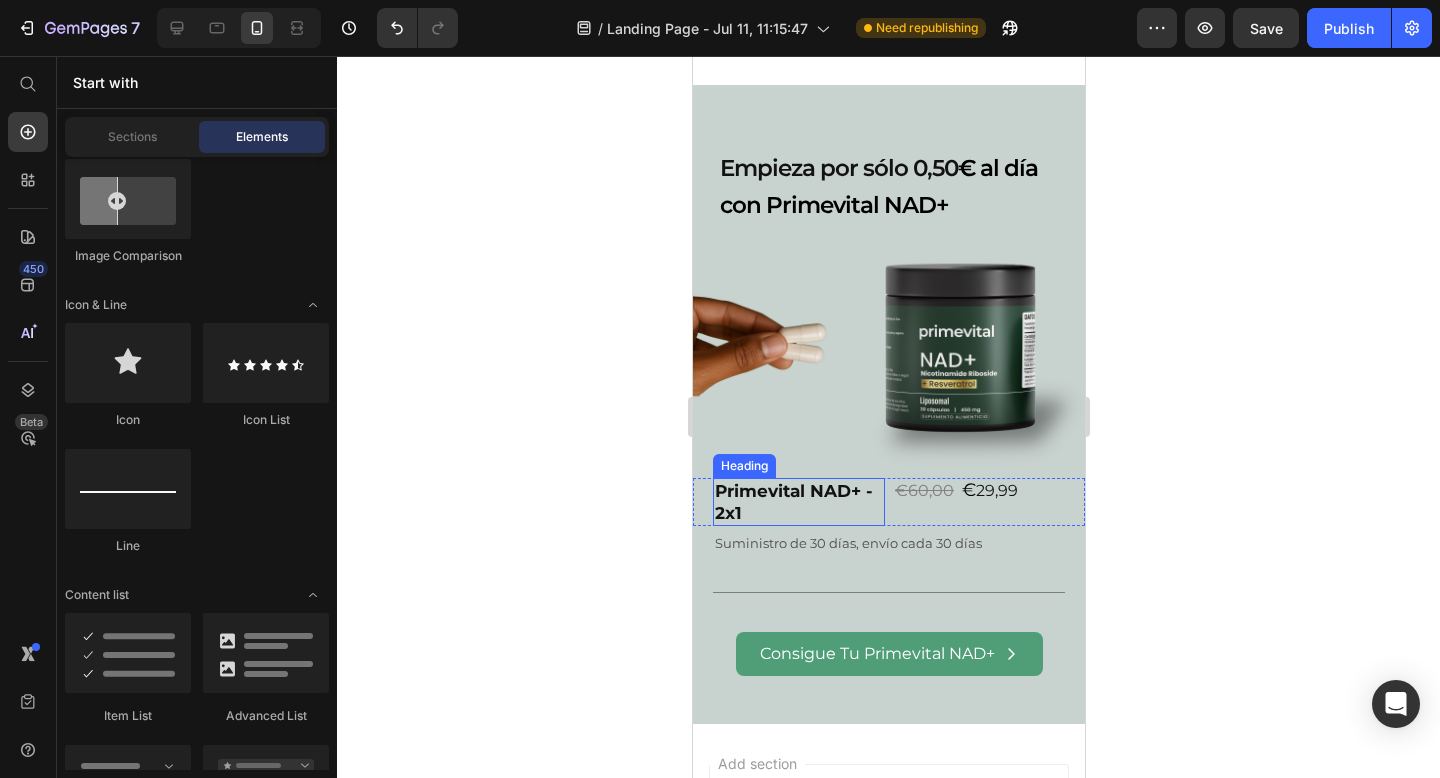 click on "Primevital NAD+ - 2x1" at bounding box center (798, 502) 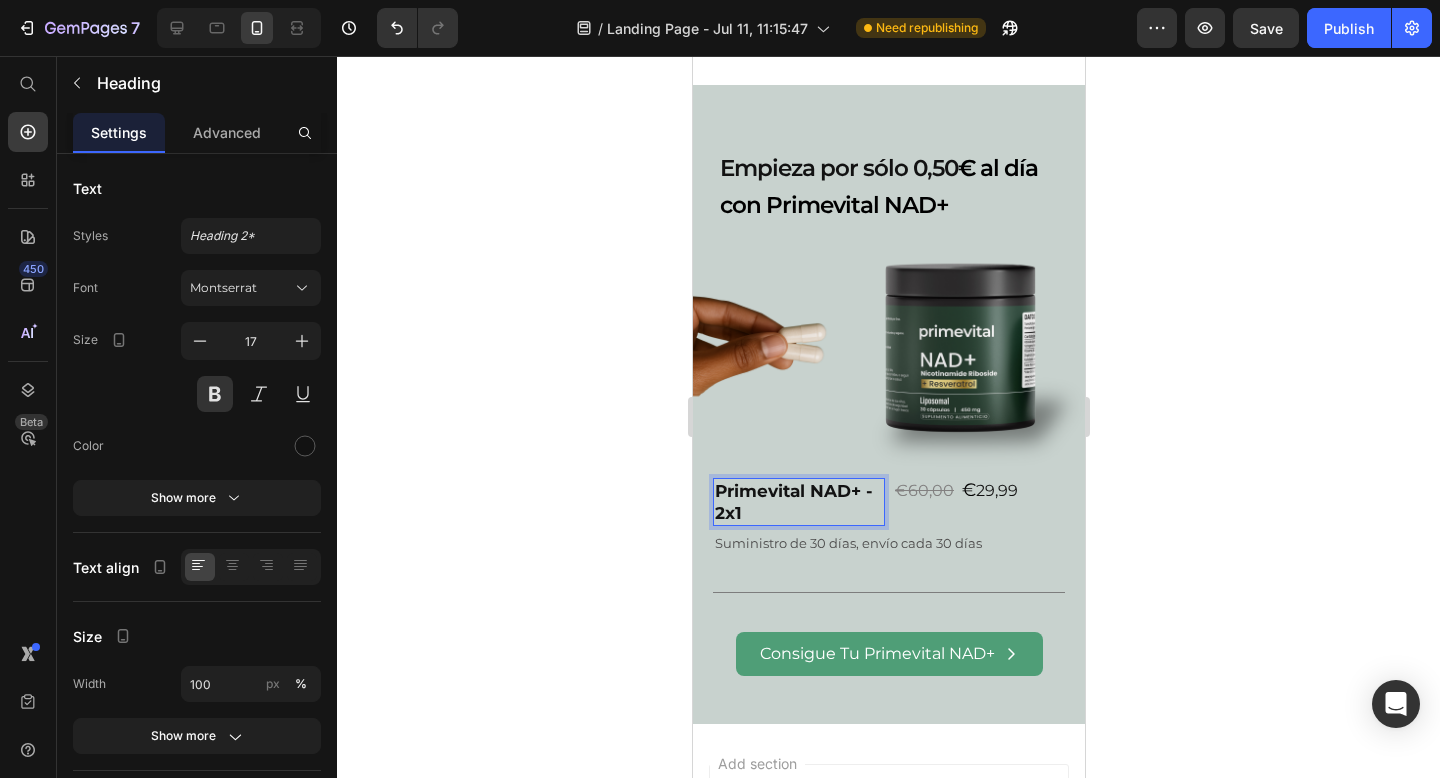 click on "Primevital NAD+ - 2x1" at bounding box center (798, 502) 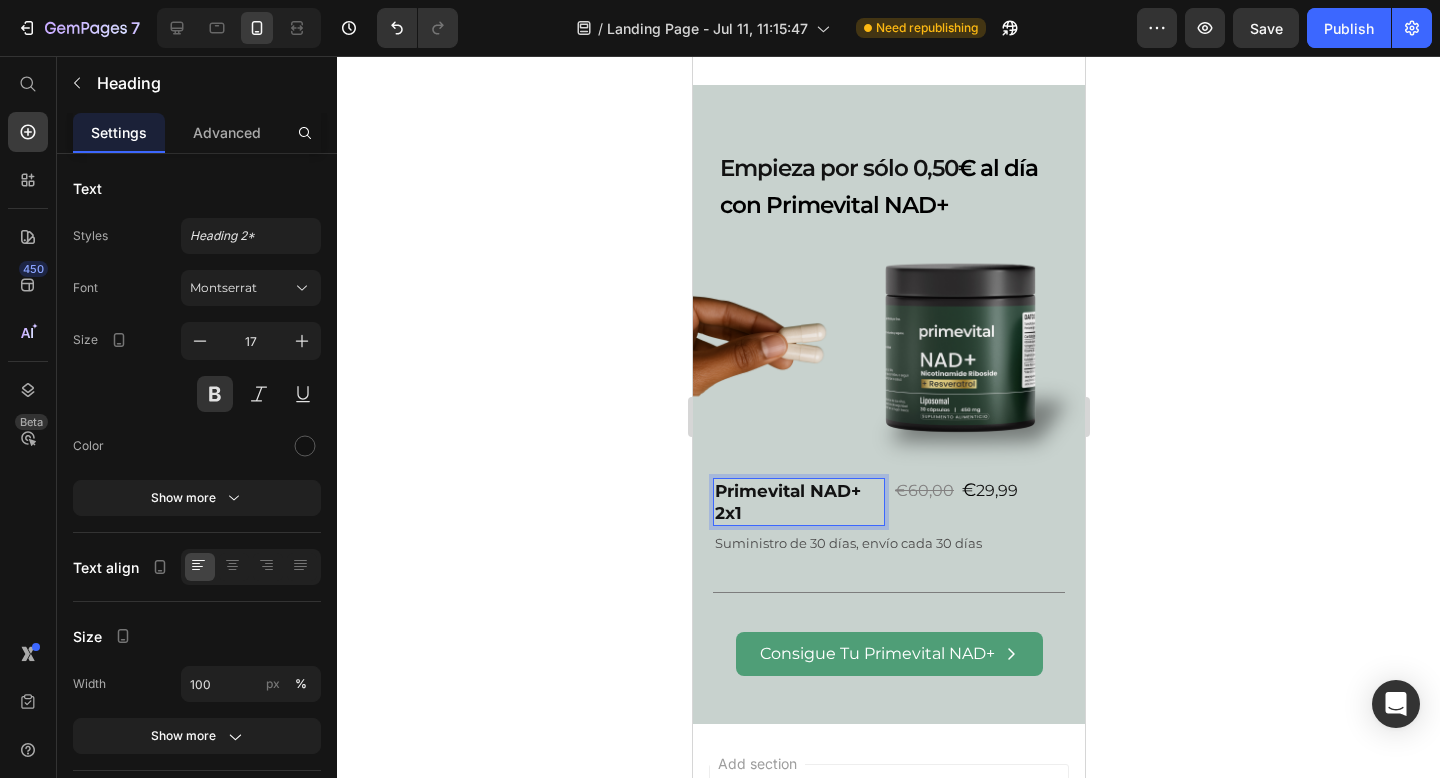 click 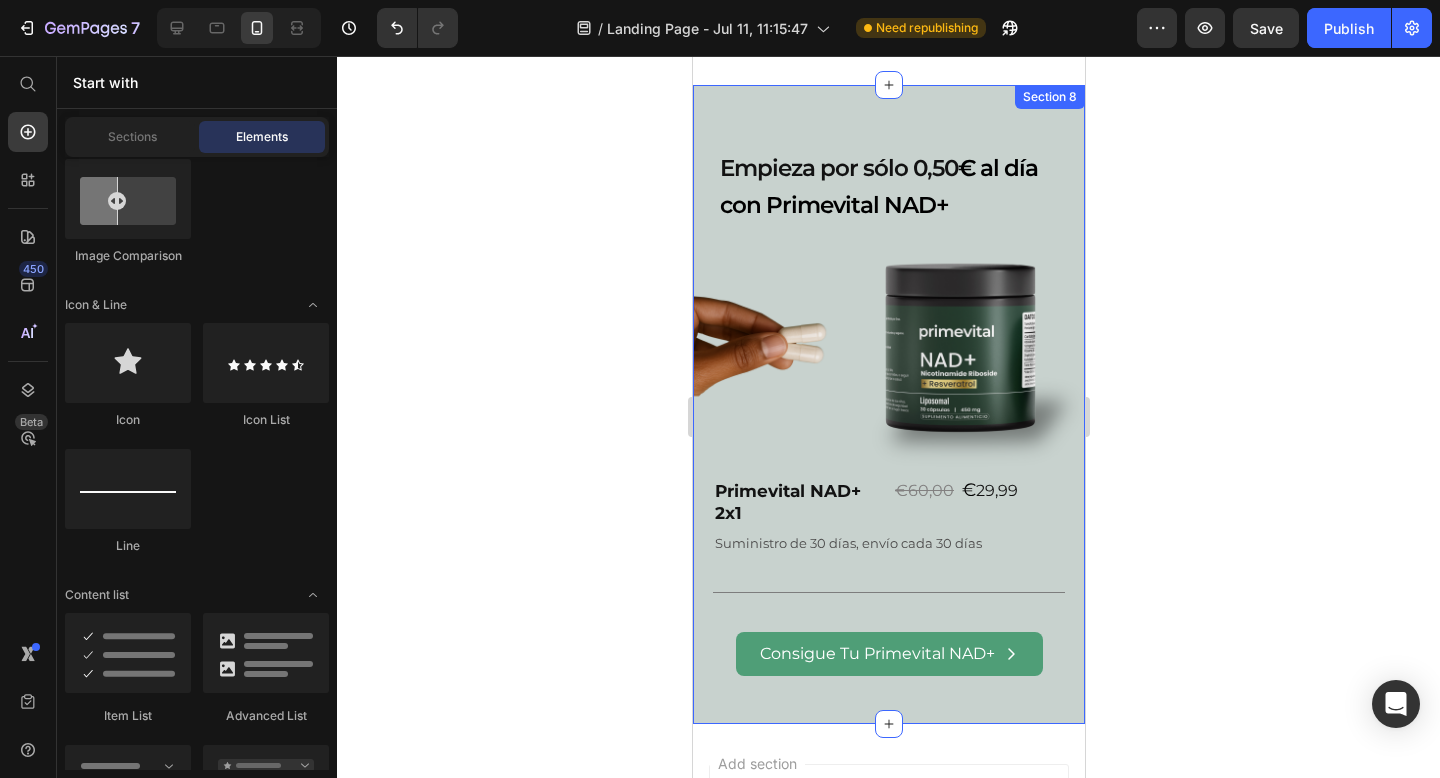 click on "Primevital NAD+ 2x1" at bounding box center [798, 502] 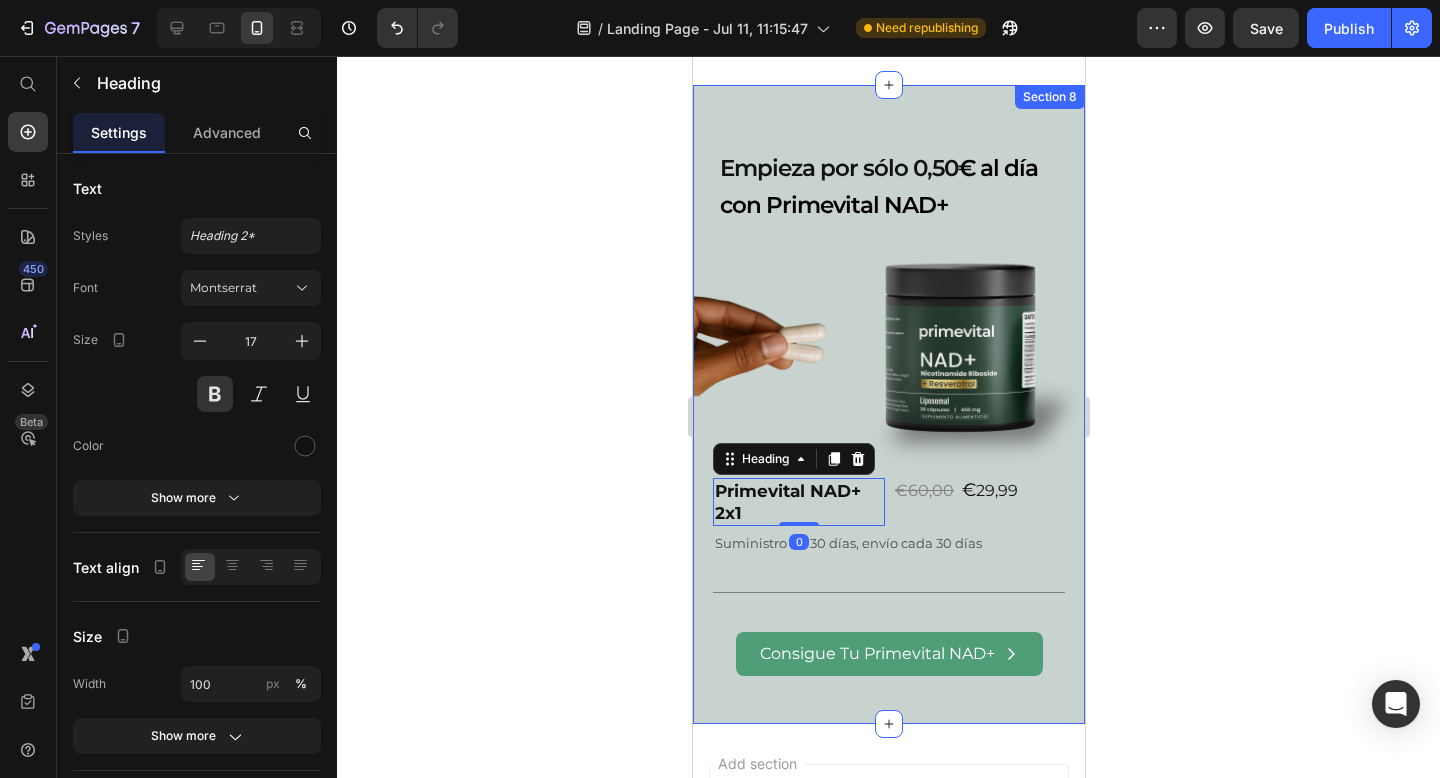 click 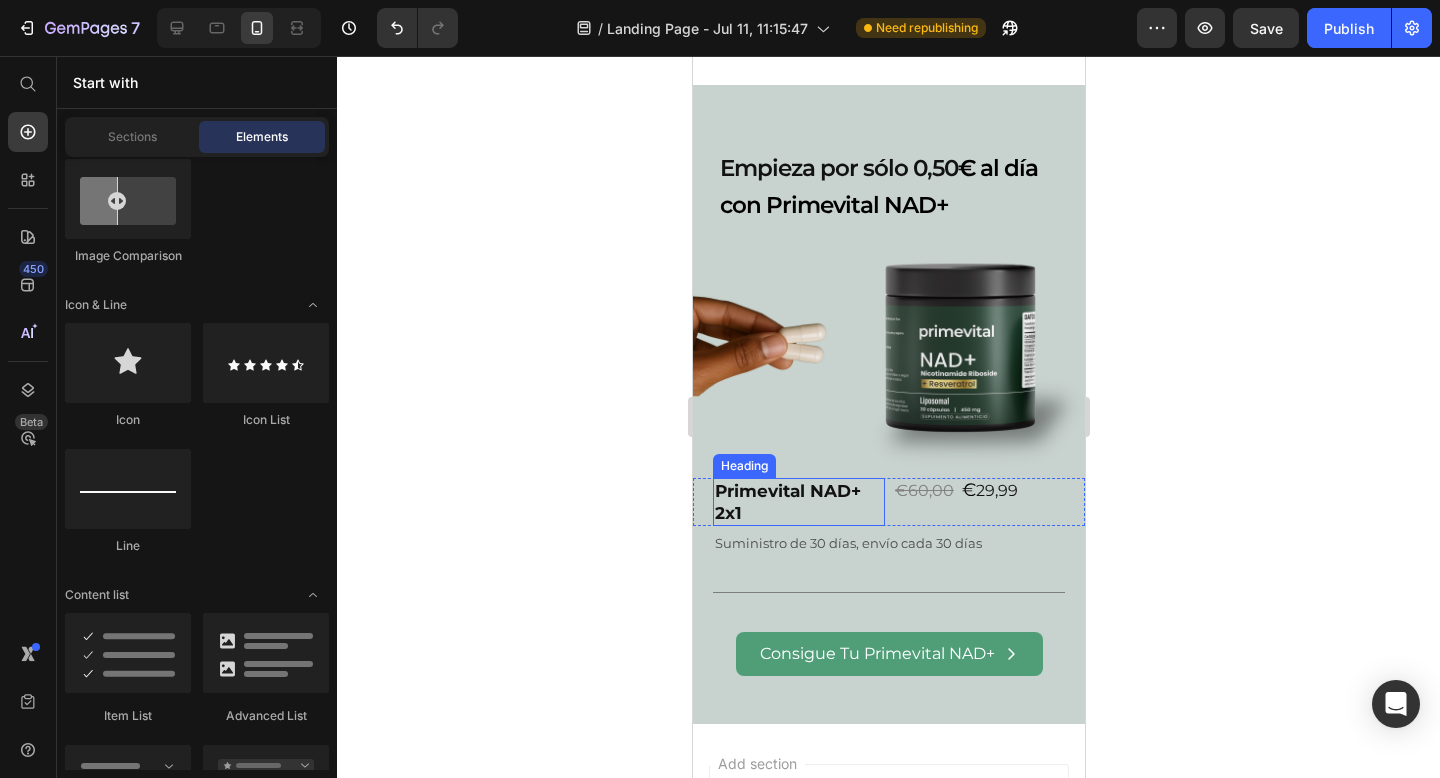 click on "Primevital NAD+ 2x1" at bounding box center [798, 502] 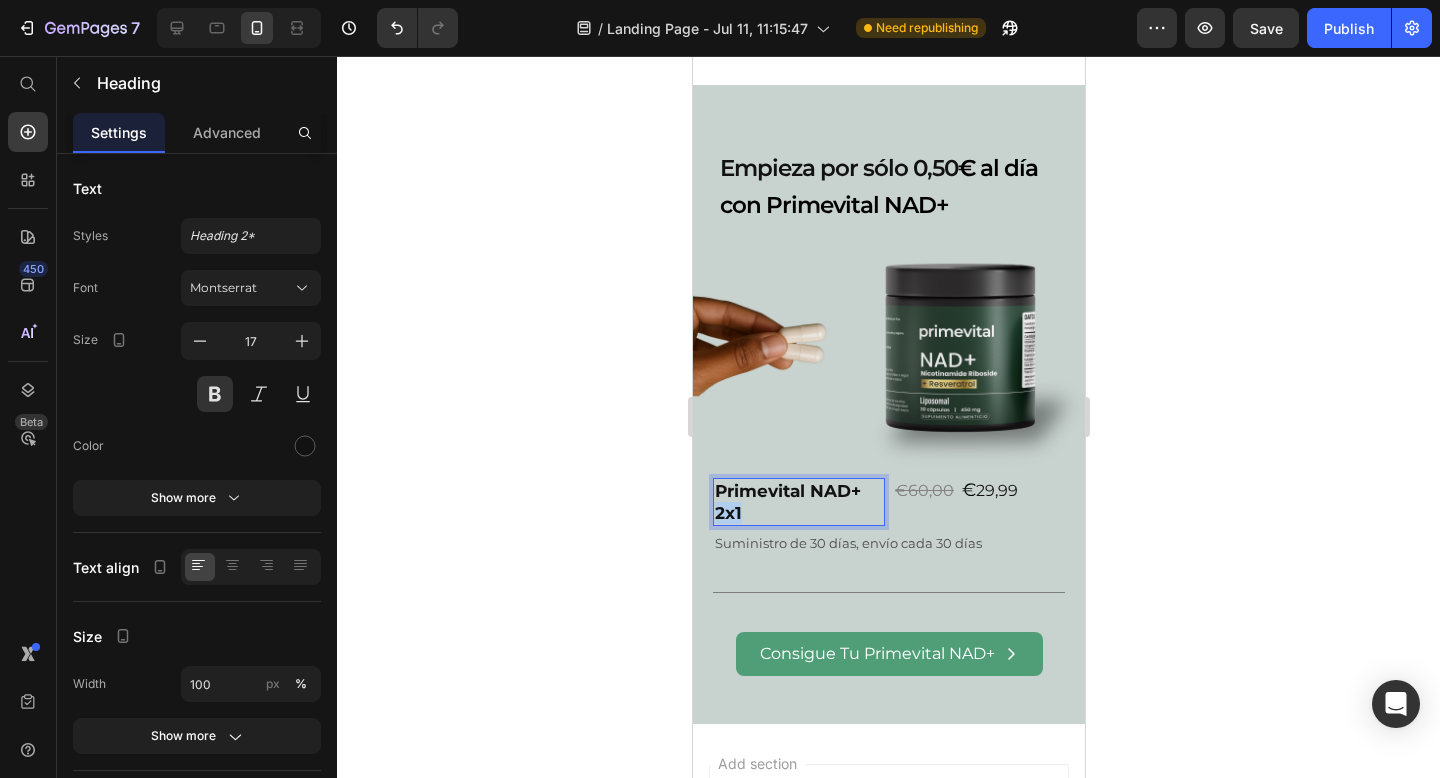 drag, startPoint x: 739, startPoint y: 505, endPoint x: 715, endPoint y: 507, distance: 24.083189 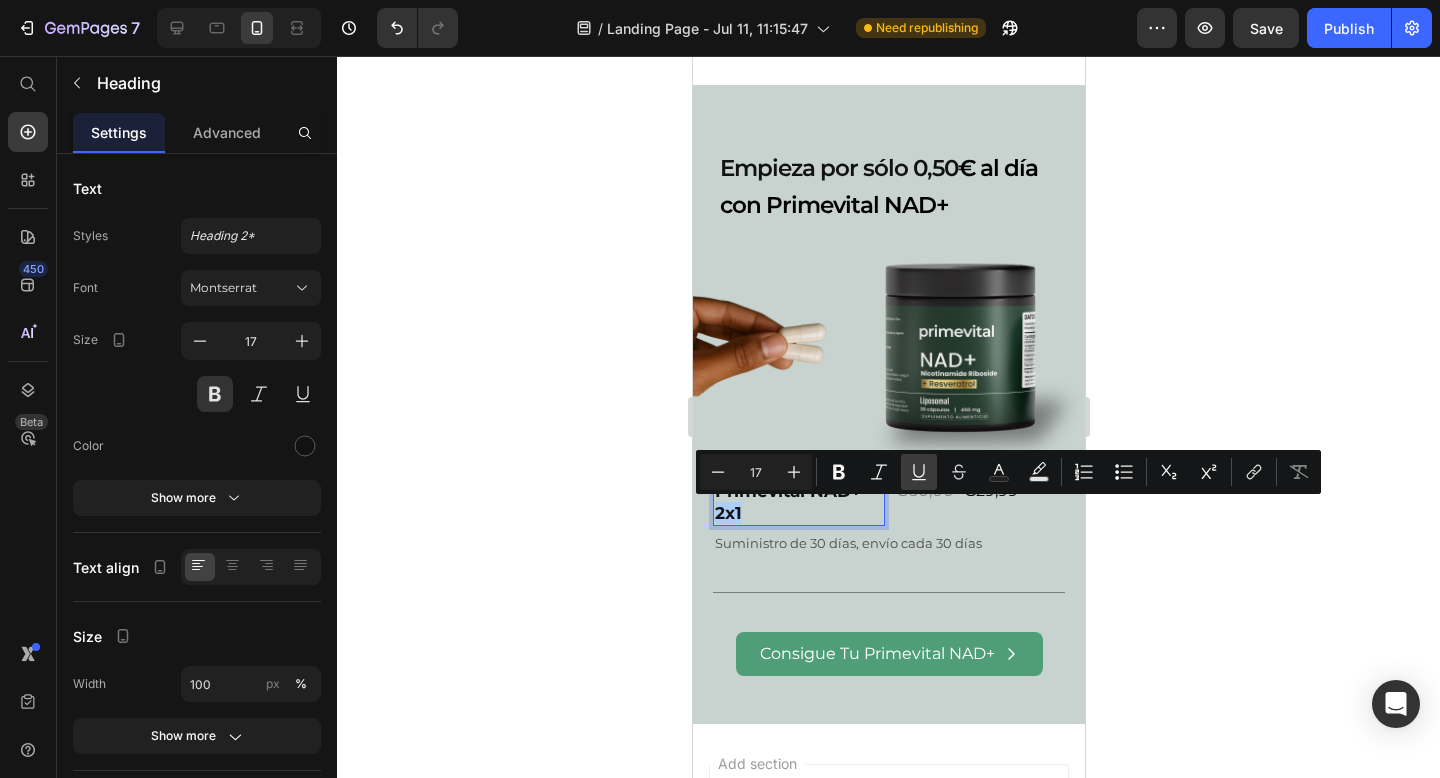 click 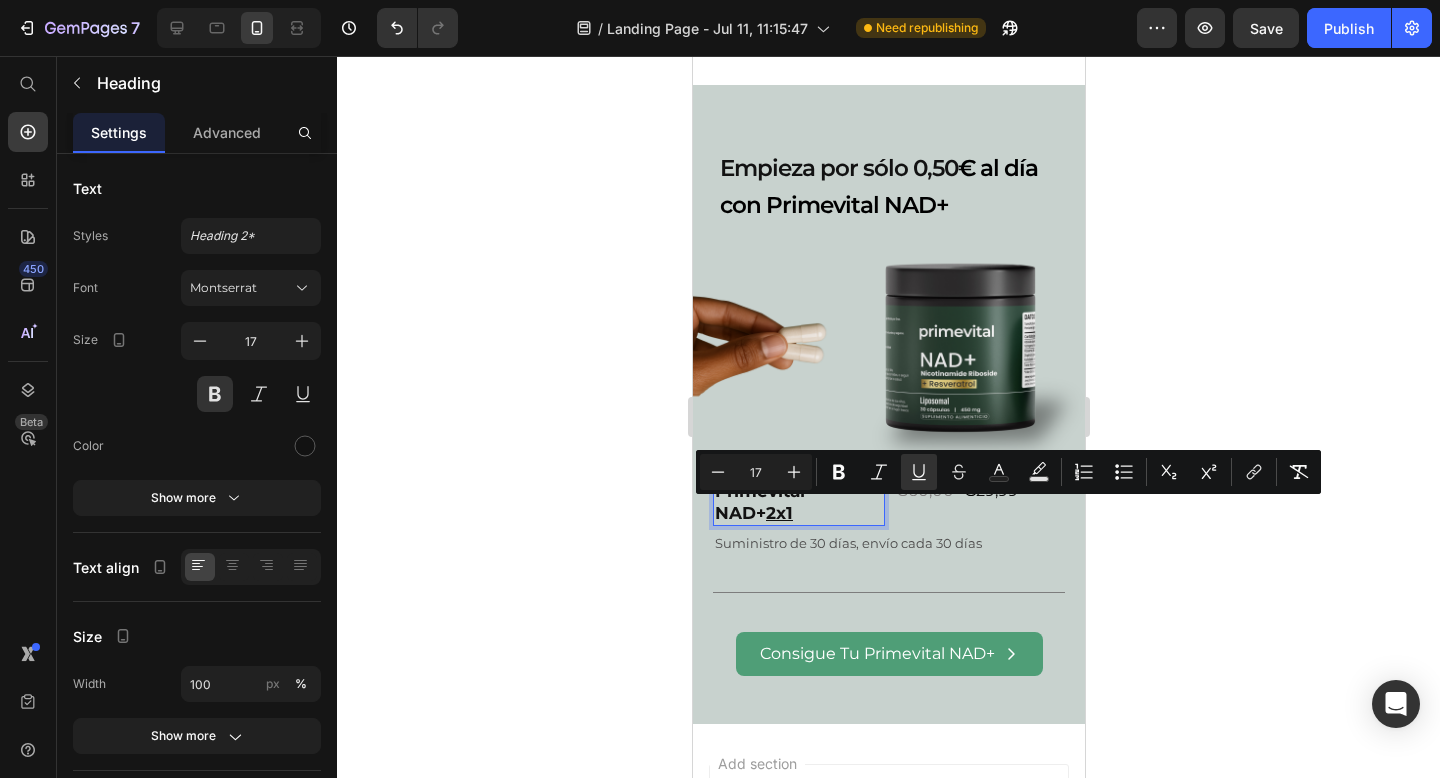 drag, startPoint x: 358, startPoint y: 358, endPoint x: 1230, endPoint y: 356, distance: 872.0023 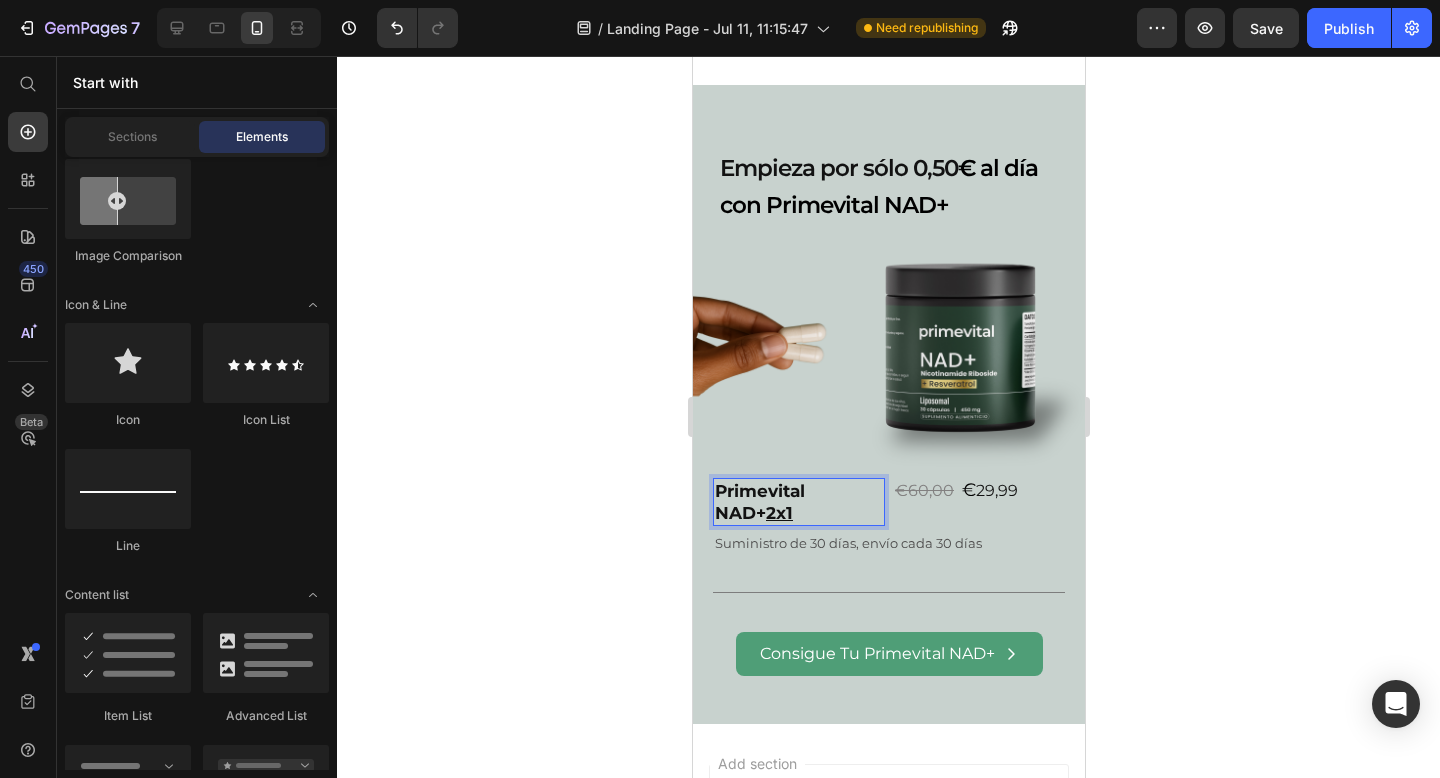 click 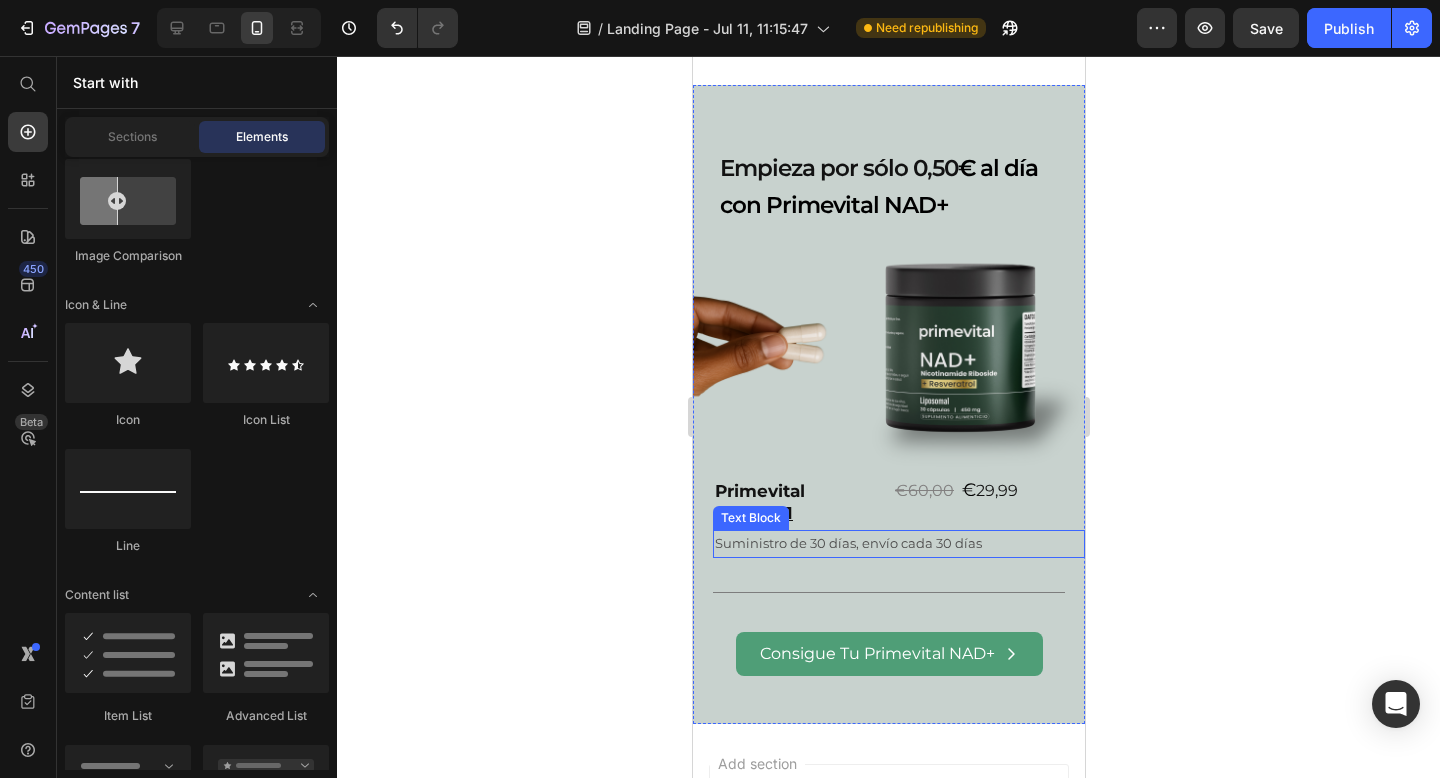 click on "Suministro de 30 días, envío cada 30 días" at bounding box center (898, 543) 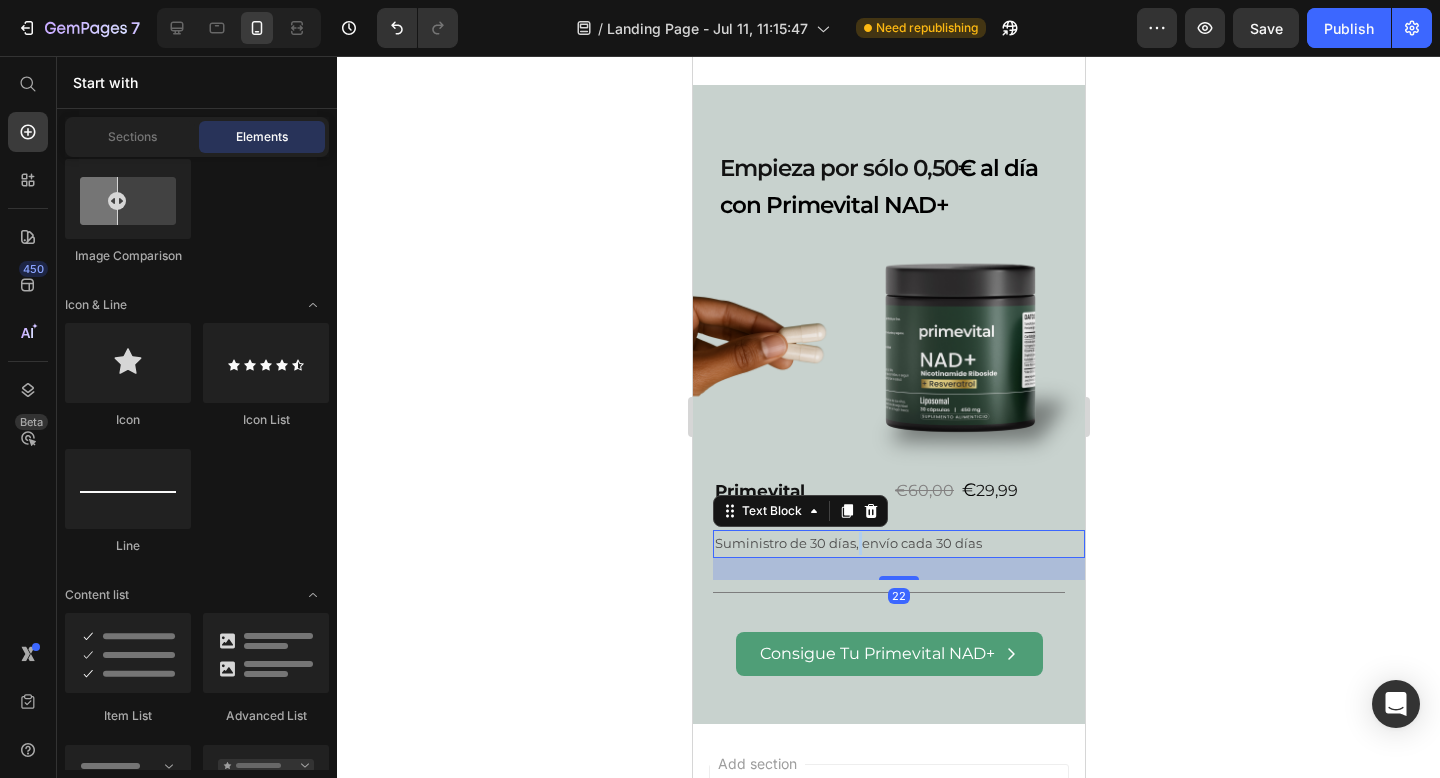click on "Suministro de 30 días, envío cada 30 días" at bounding box center [898, 543] 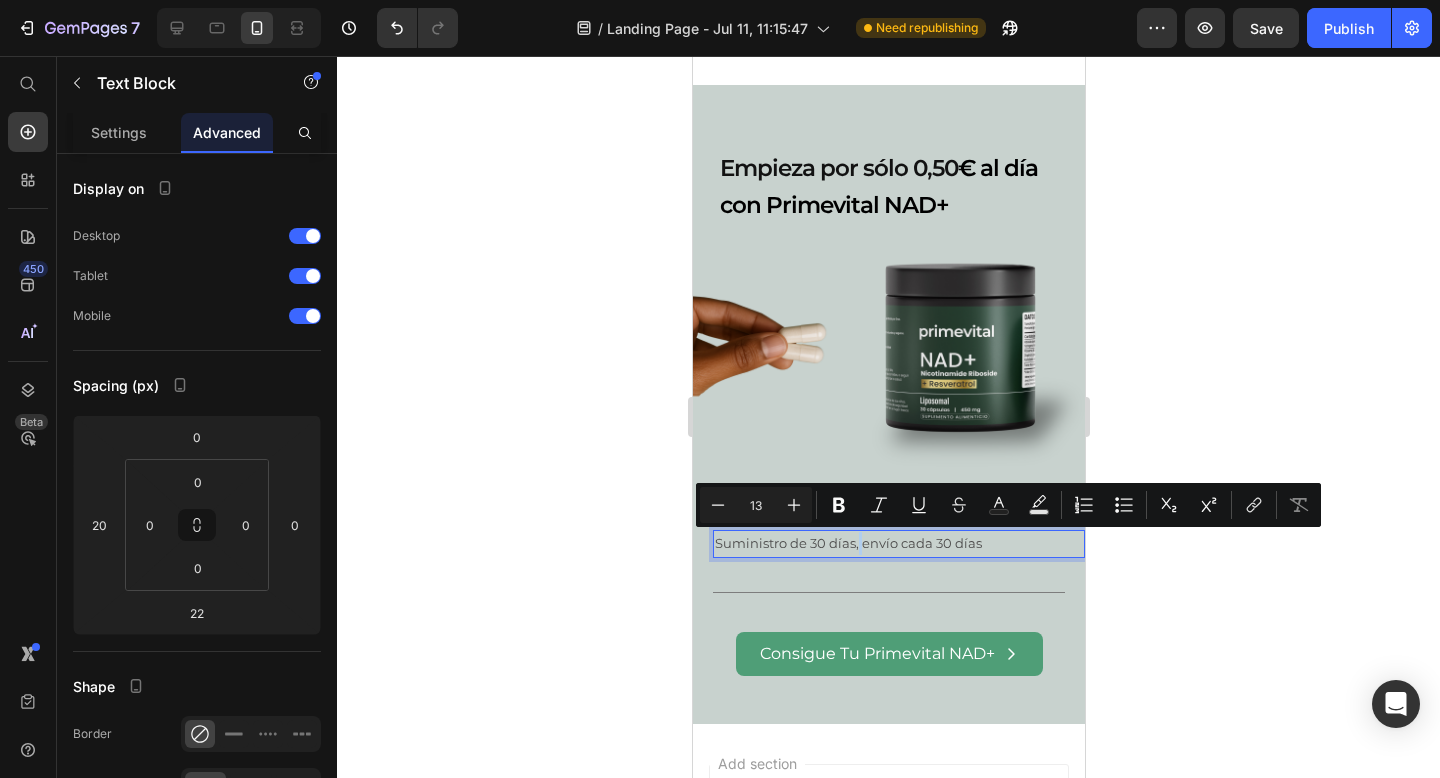 click on "Suministro de 30 días, envío cada 30 días" at bounding box center [898, 543] 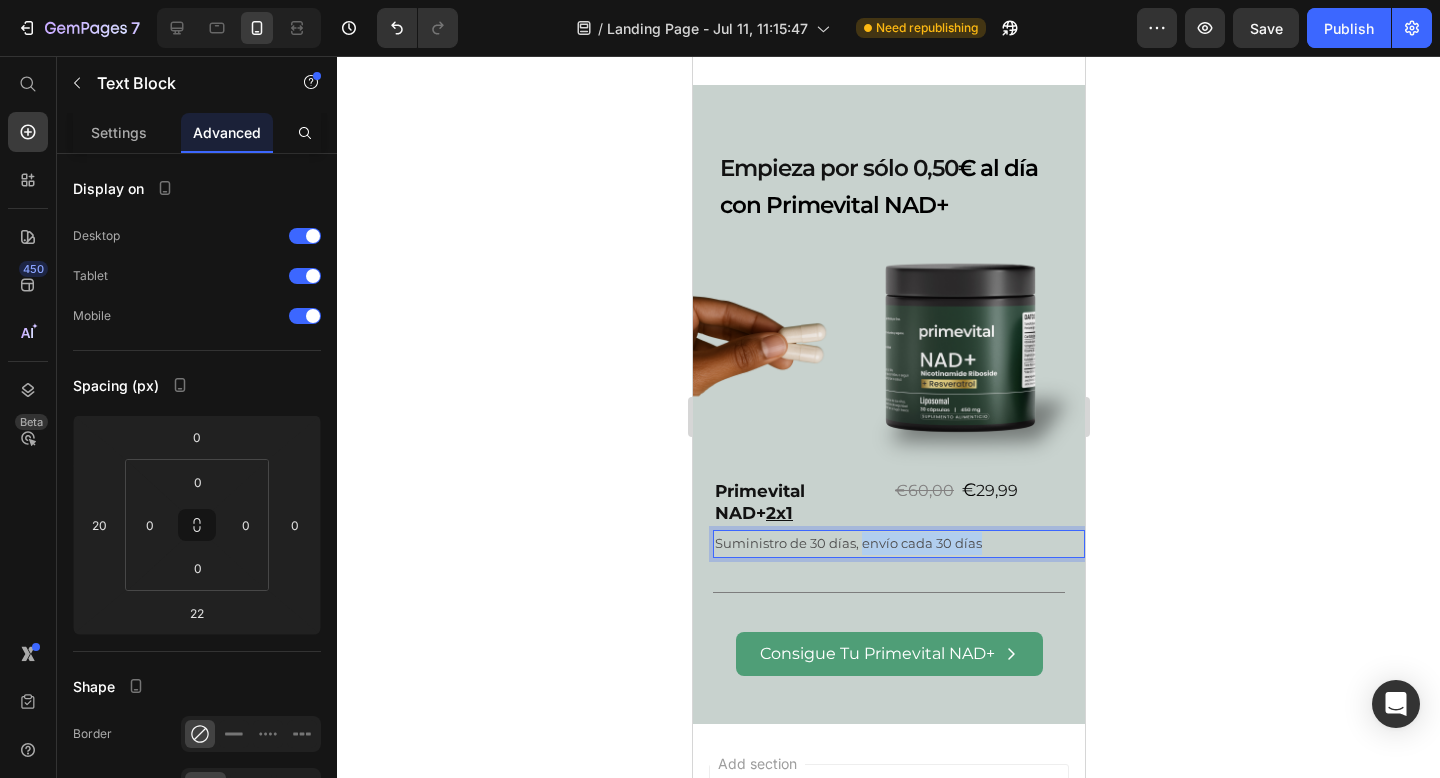 drag, startPoint x: 860, startPoint y: 541, endPoint x: 986, endPoint y: 538, distance: 126.035706 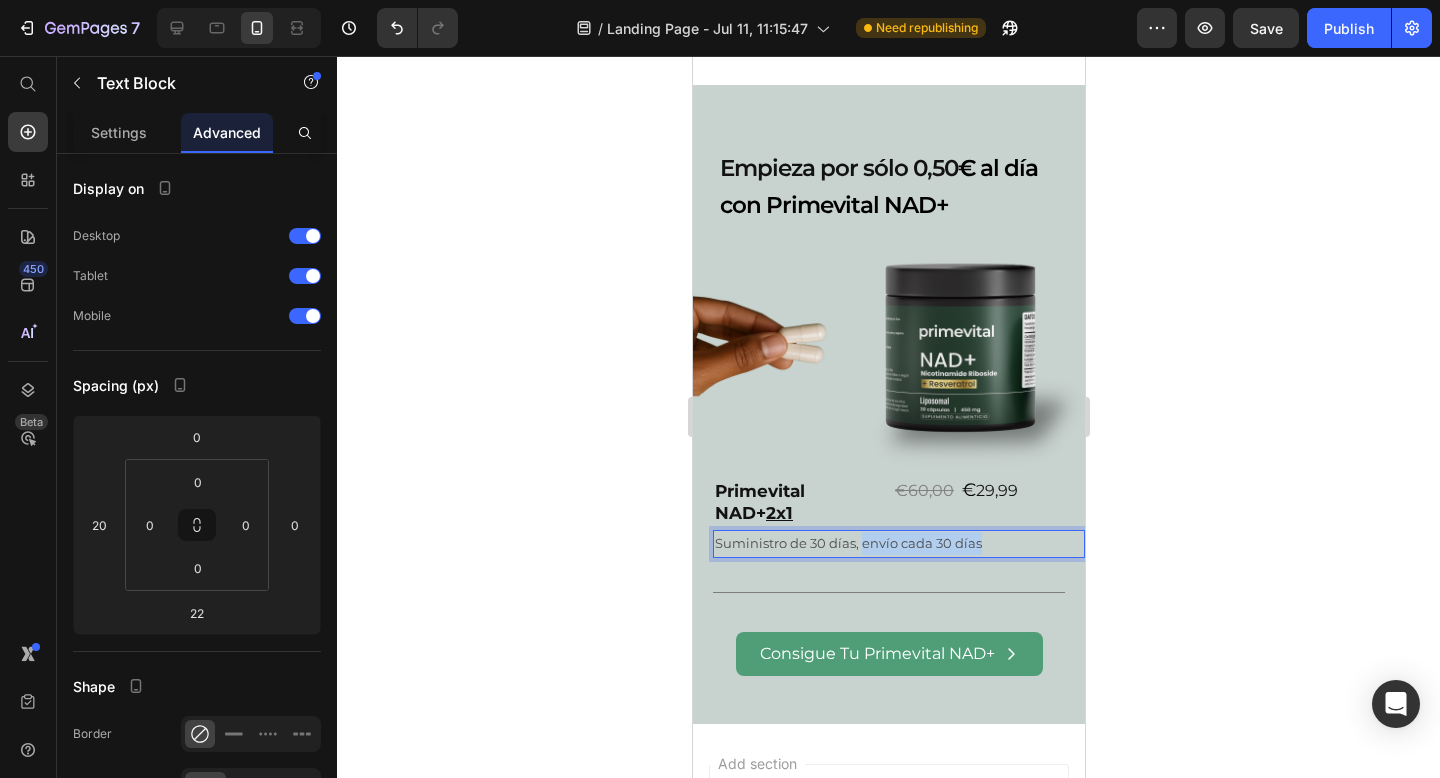 click on "Suministro de 30 días, envío cada 30 días" at bounding box center (898, 543) 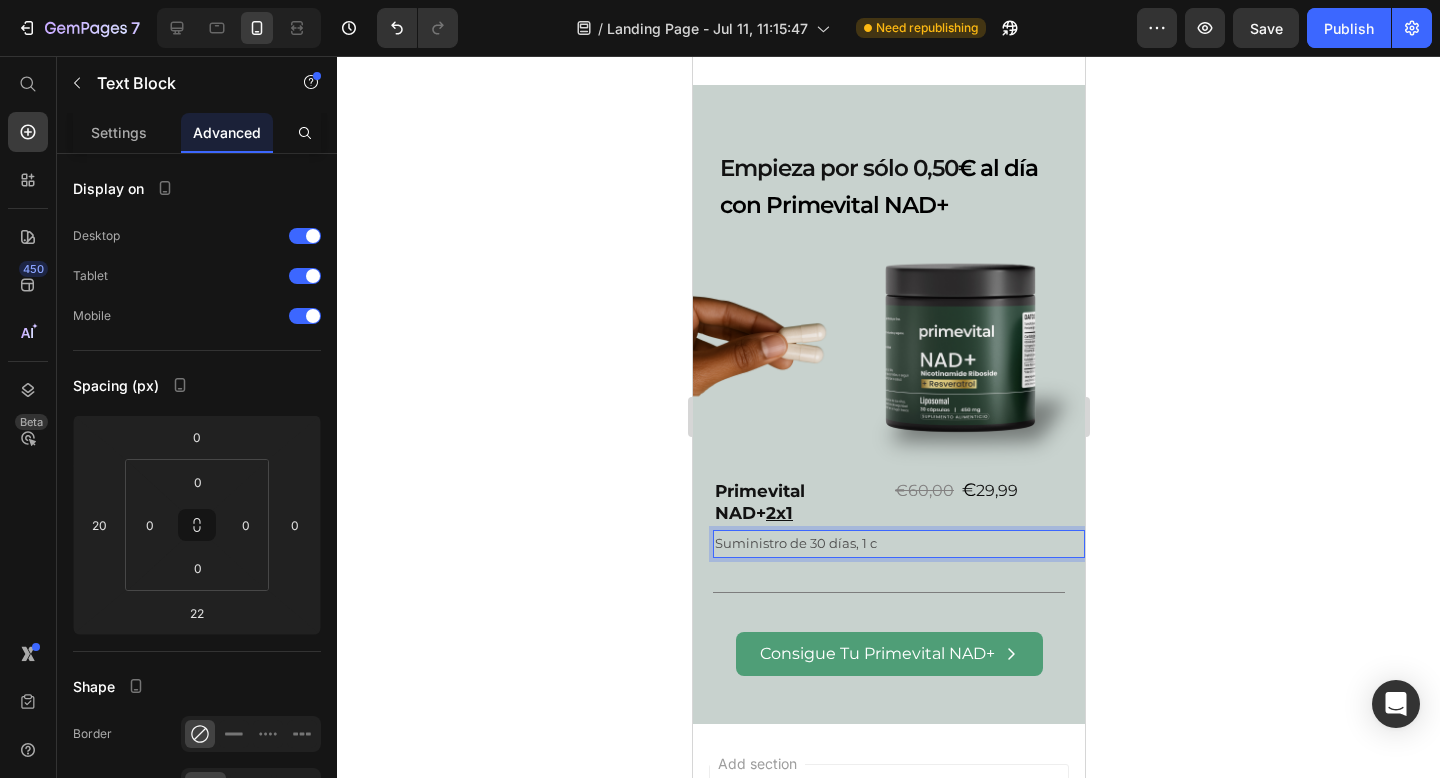 type 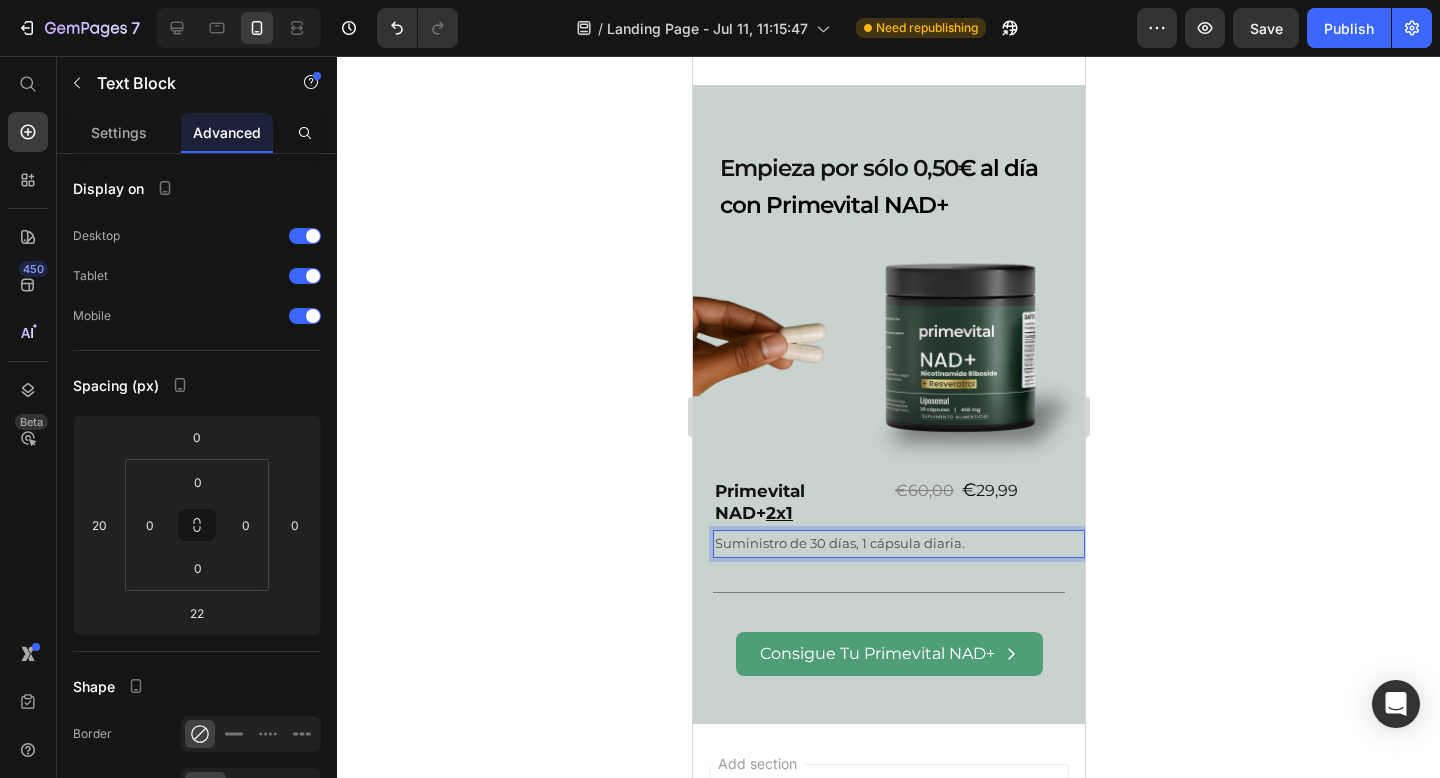 click 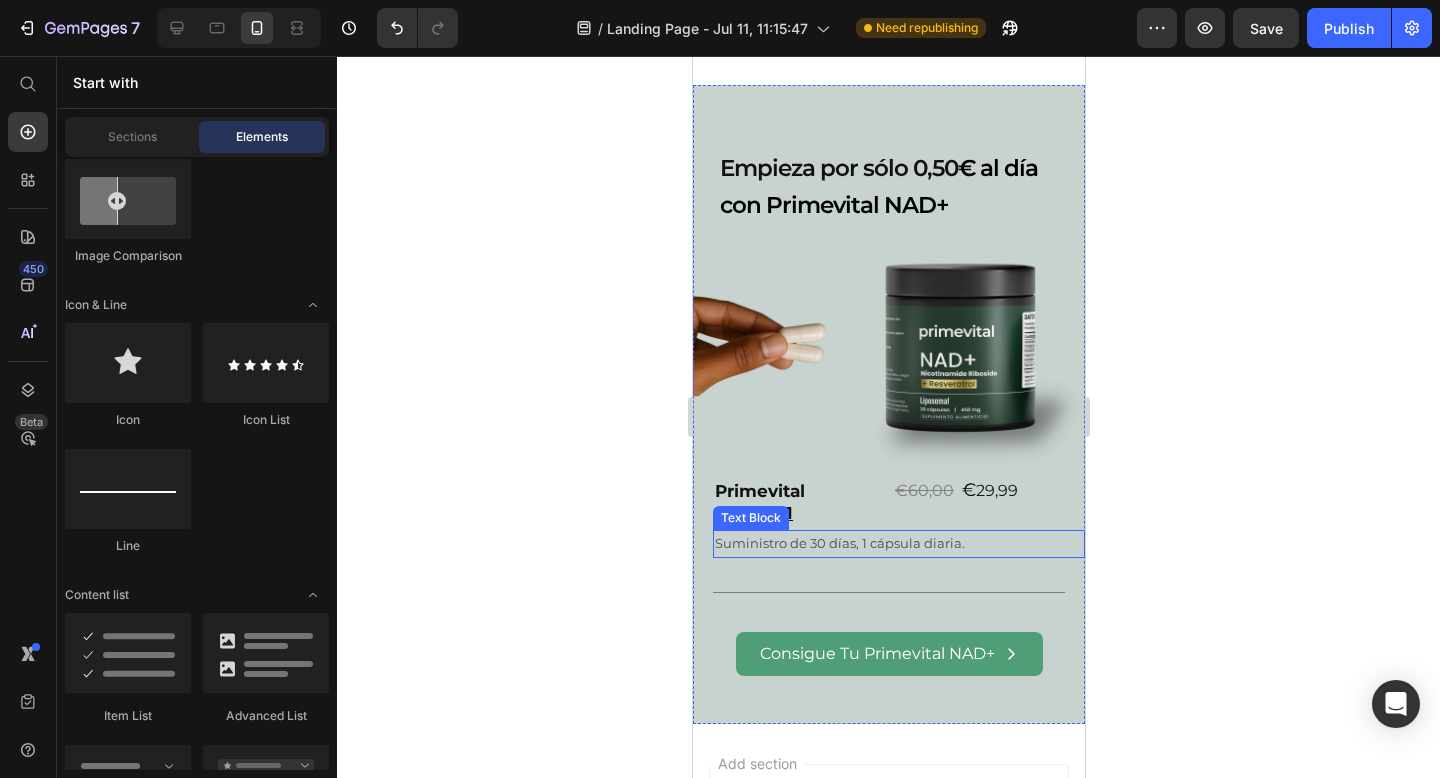 click on "Primevital NAD+  2x1" at bounding box center [798, 502] 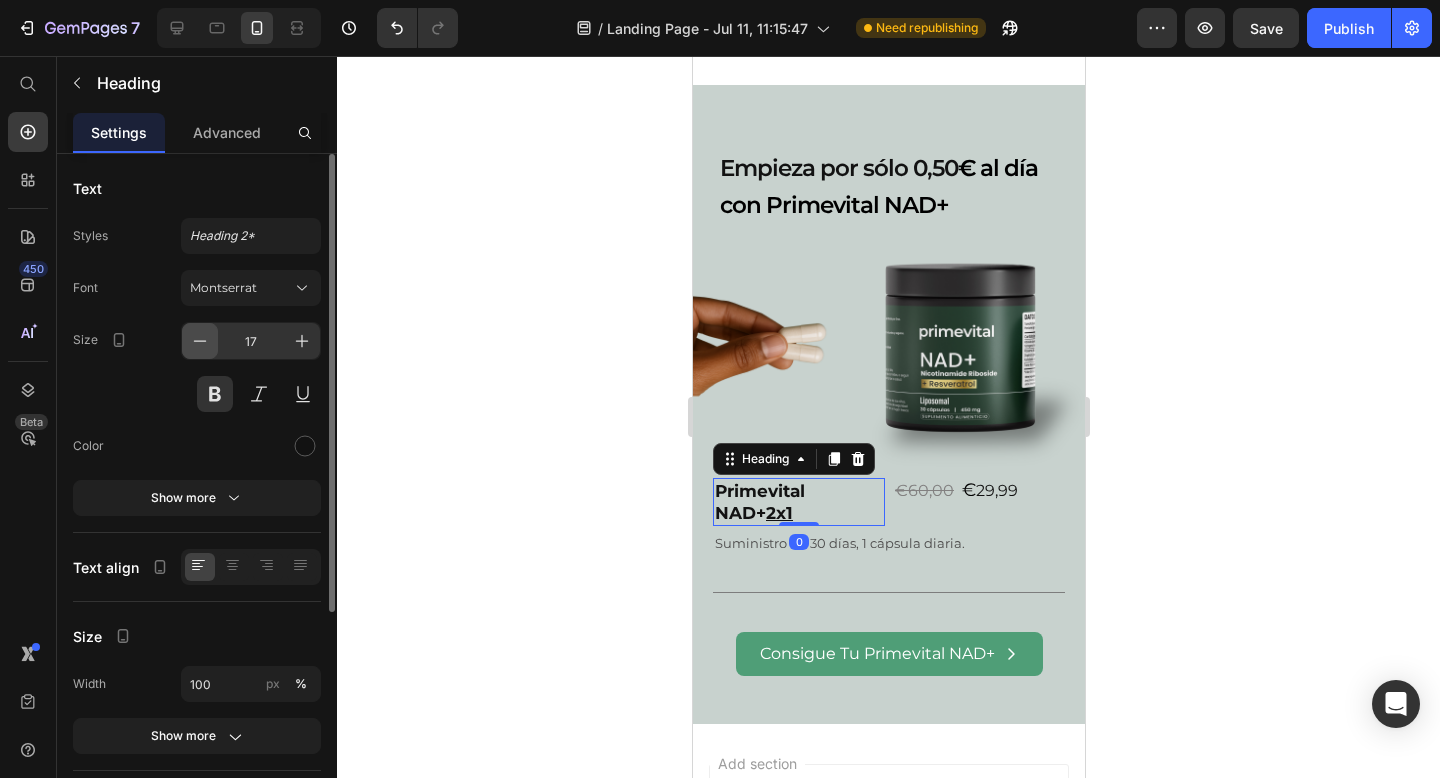 click 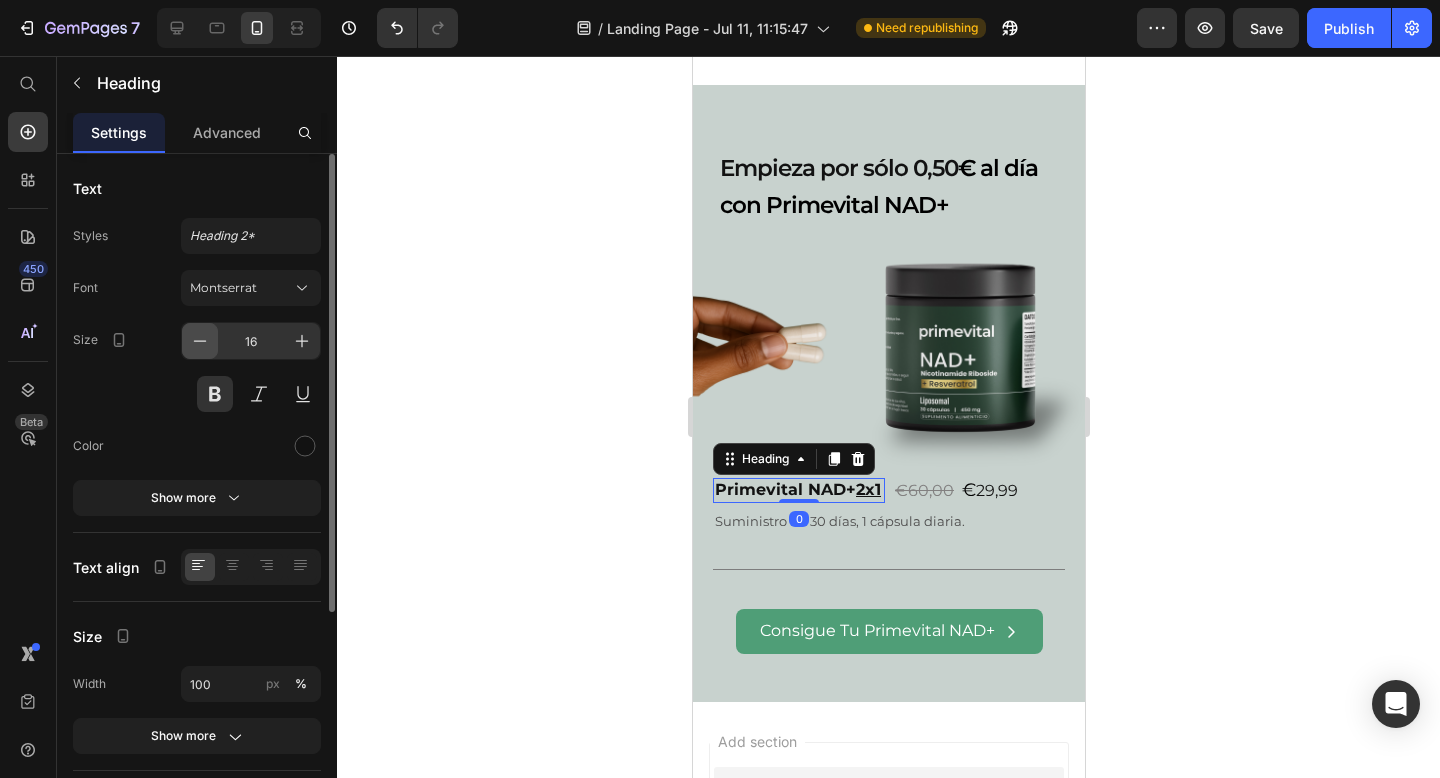 click 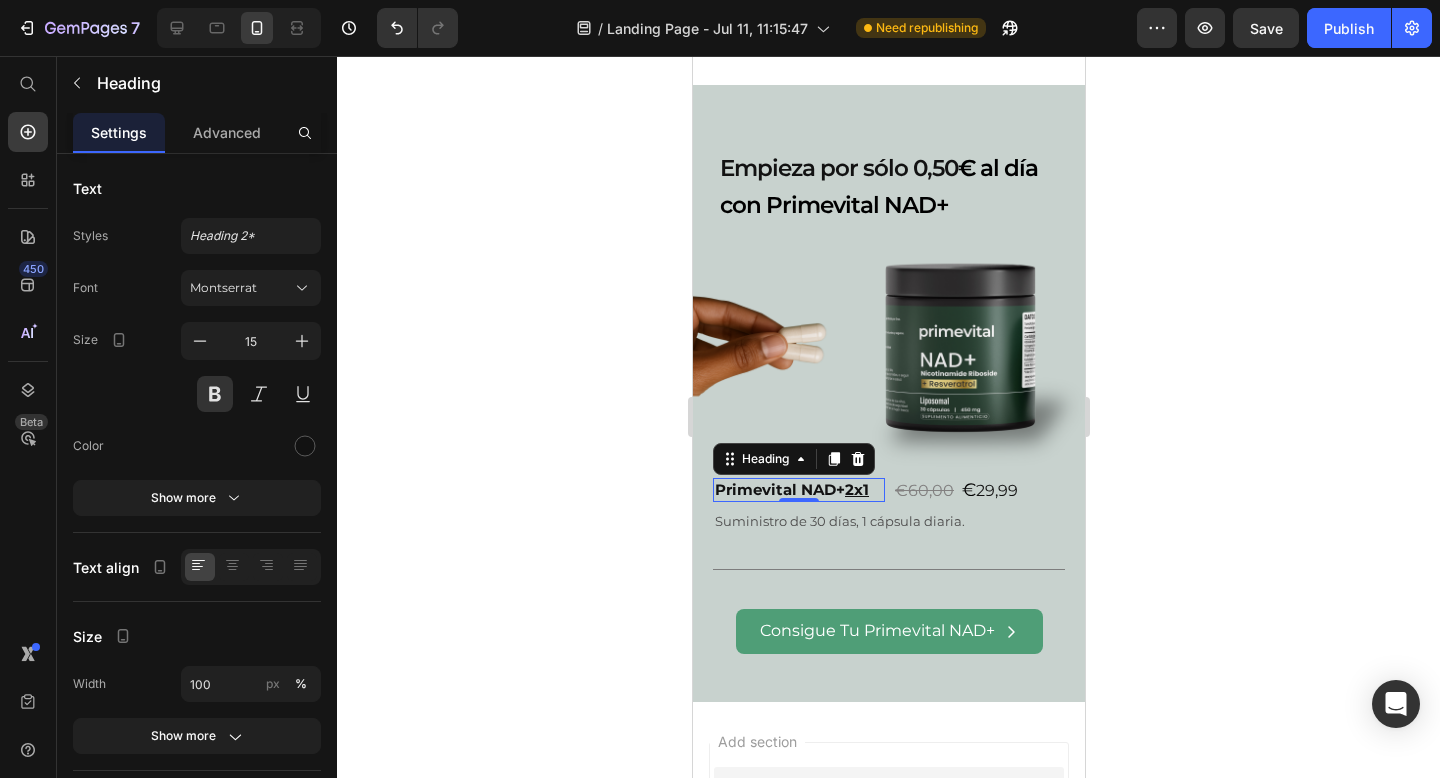 click 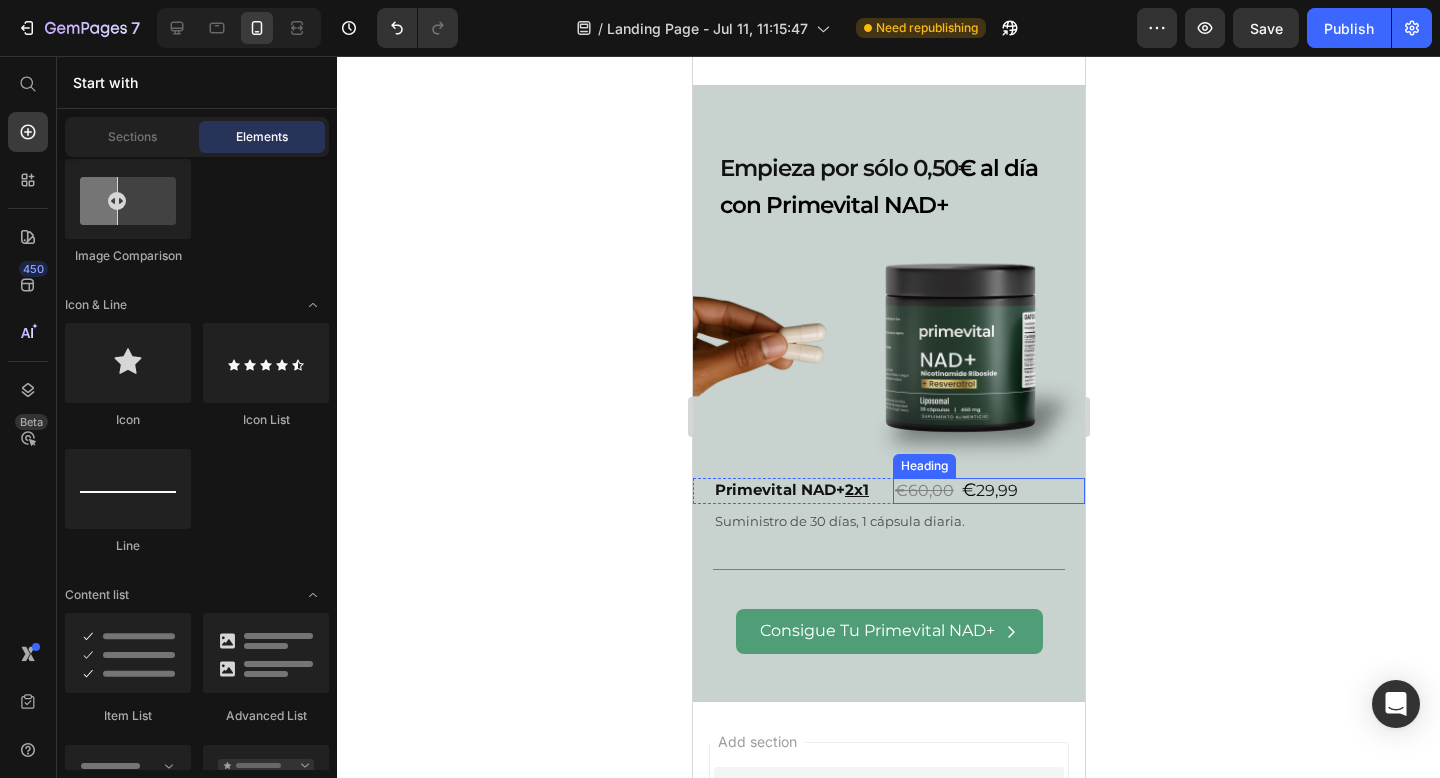 click on "€60,00" at bounding box center (923, 490) 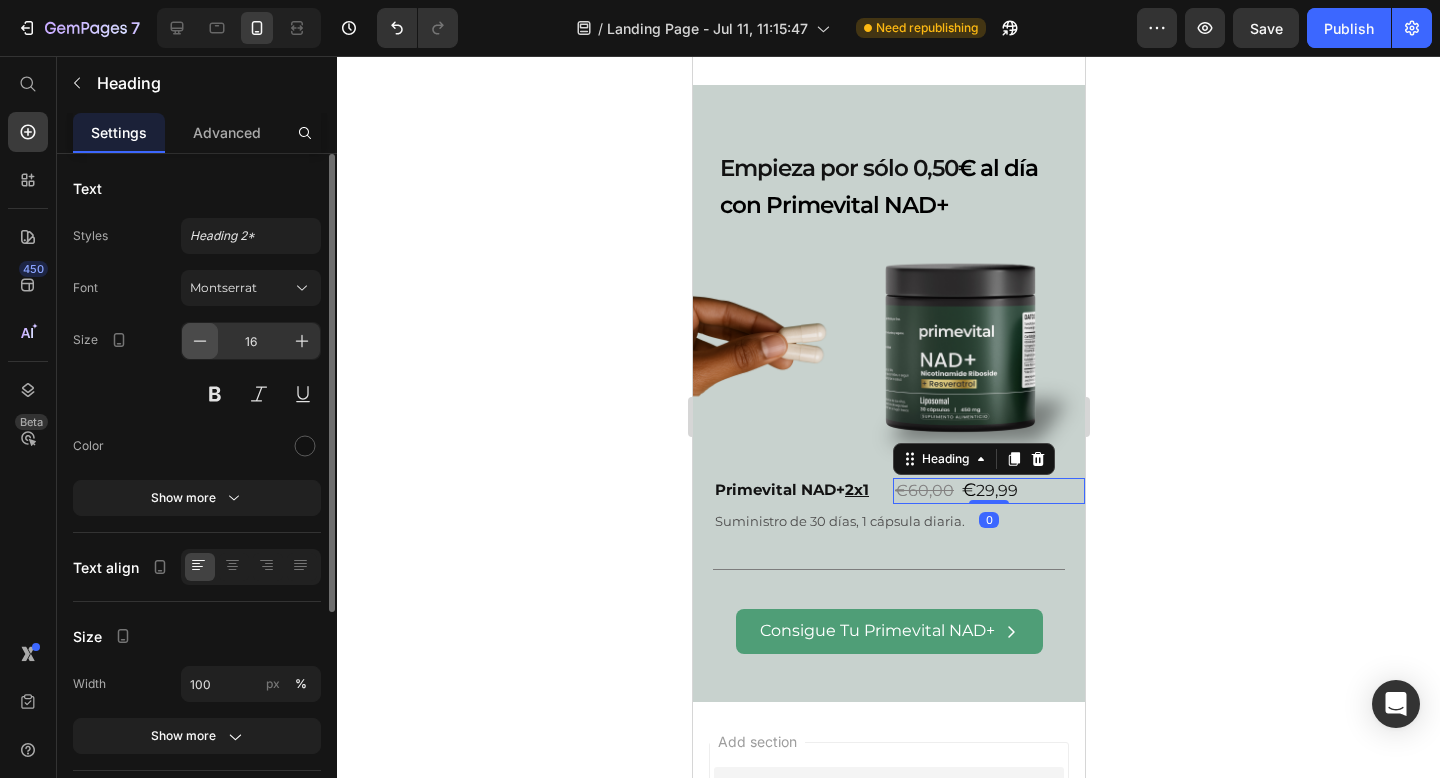 click 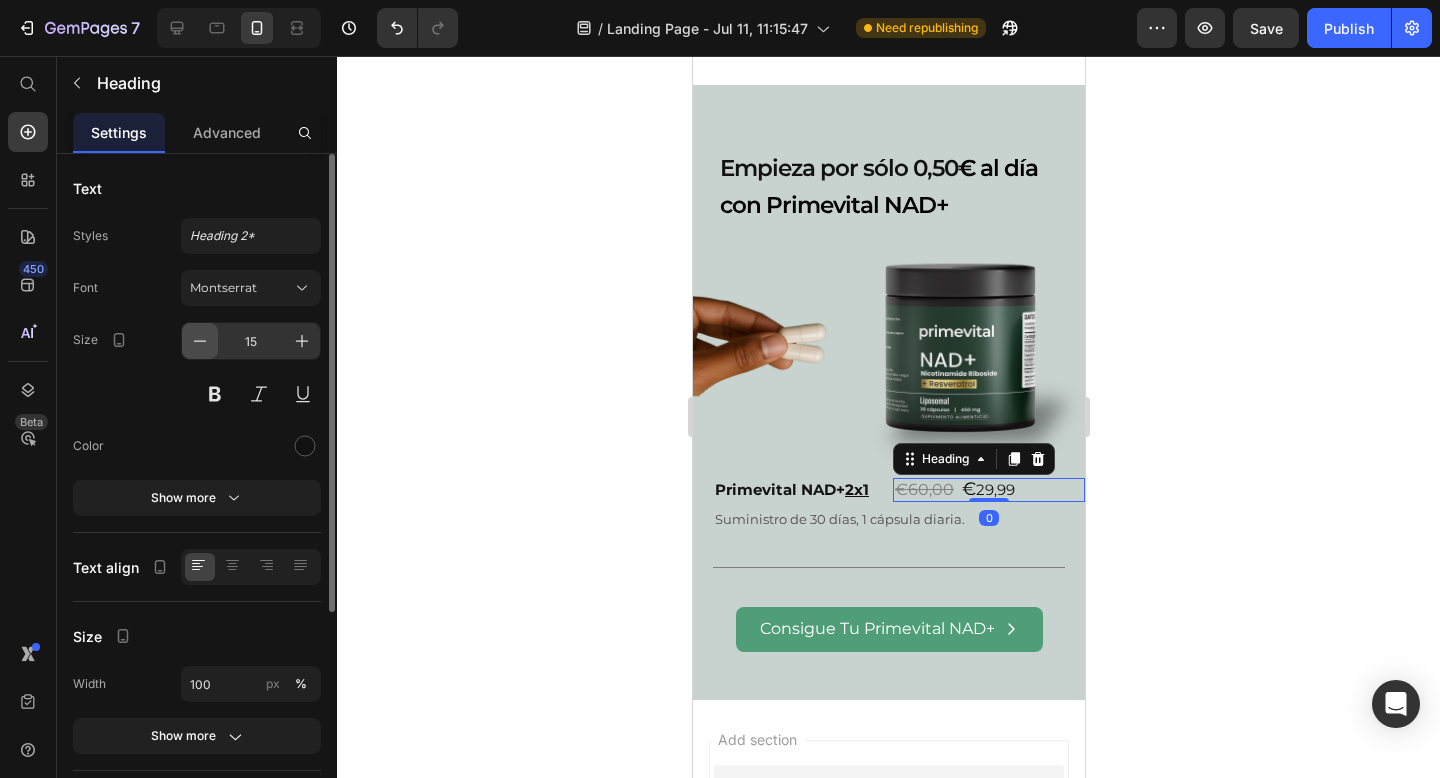 click 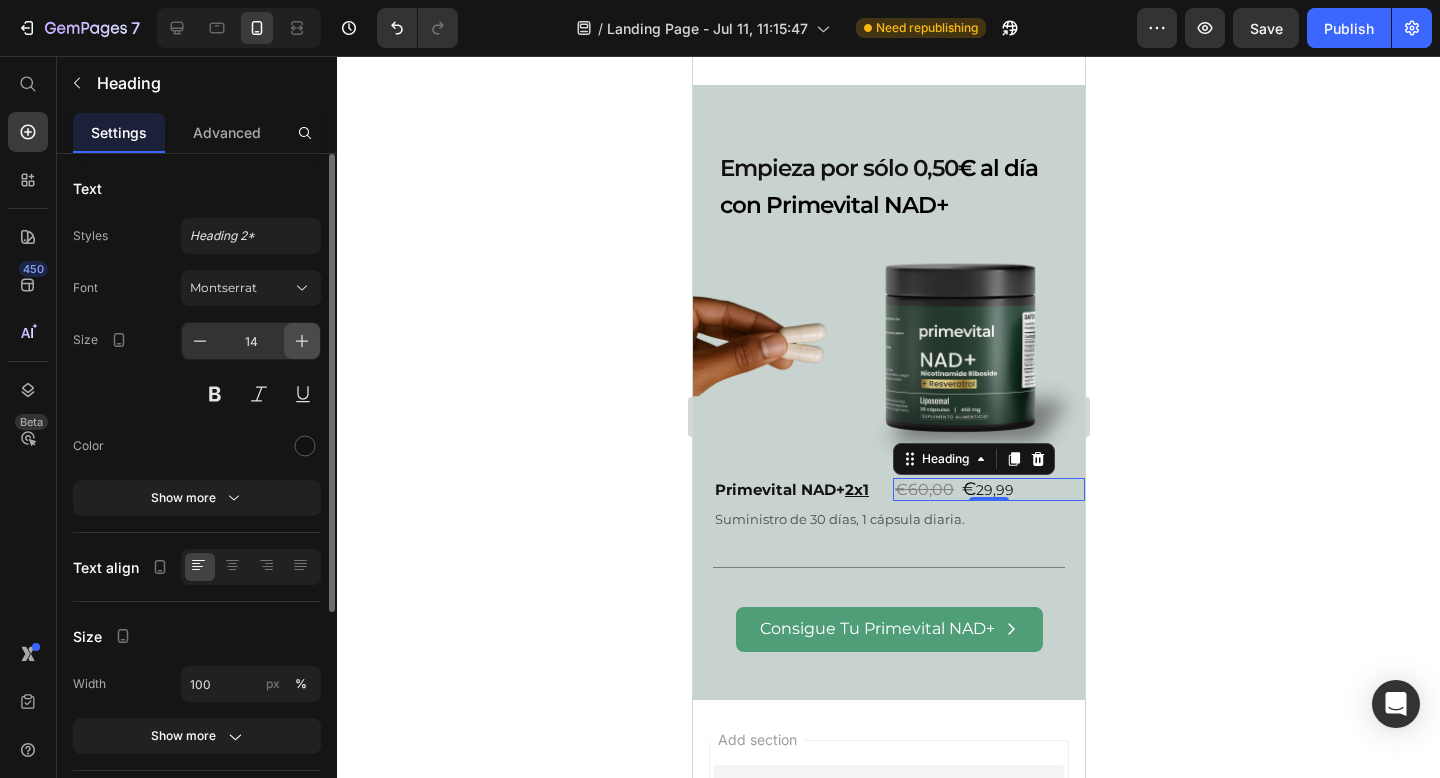 click at bounding box center (302, 341) 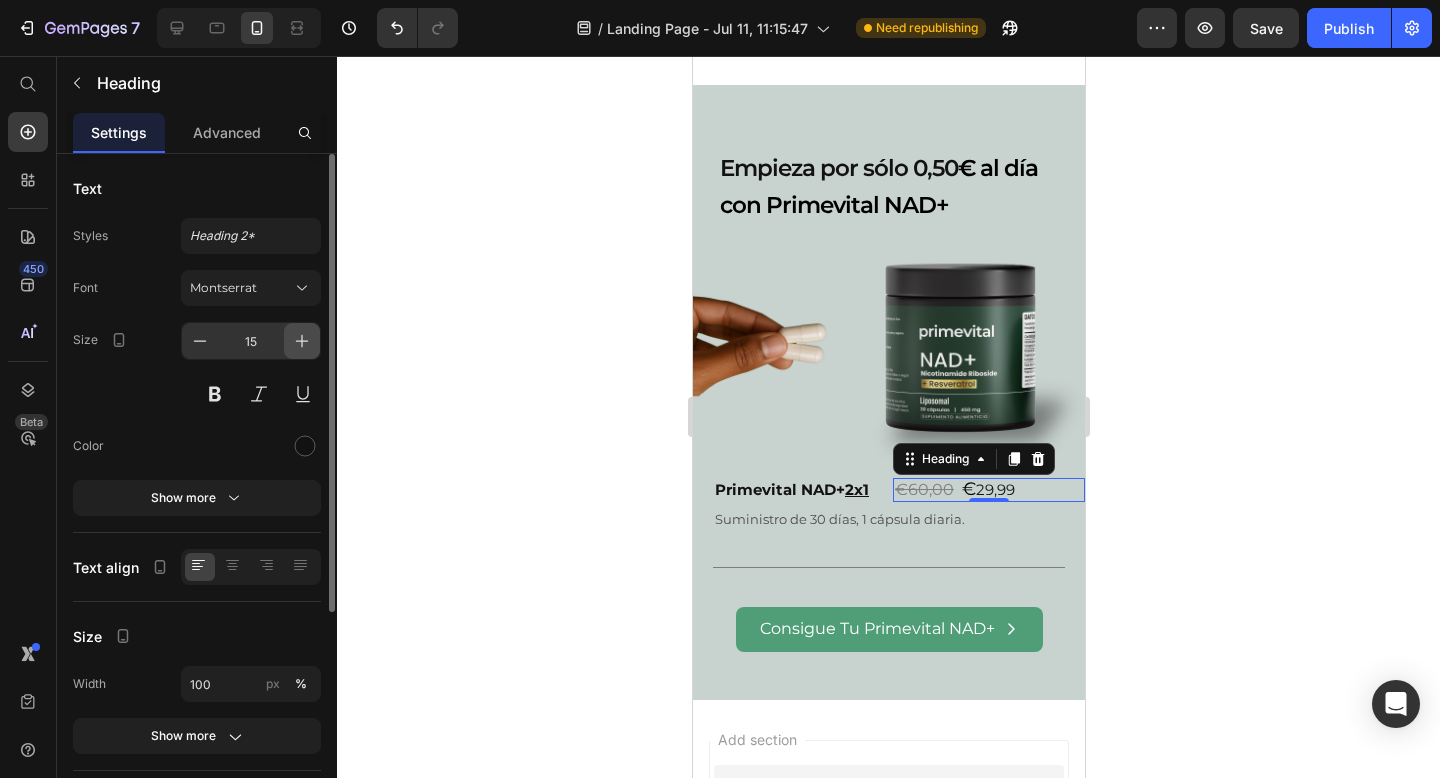click at bounding box center [302, 341] 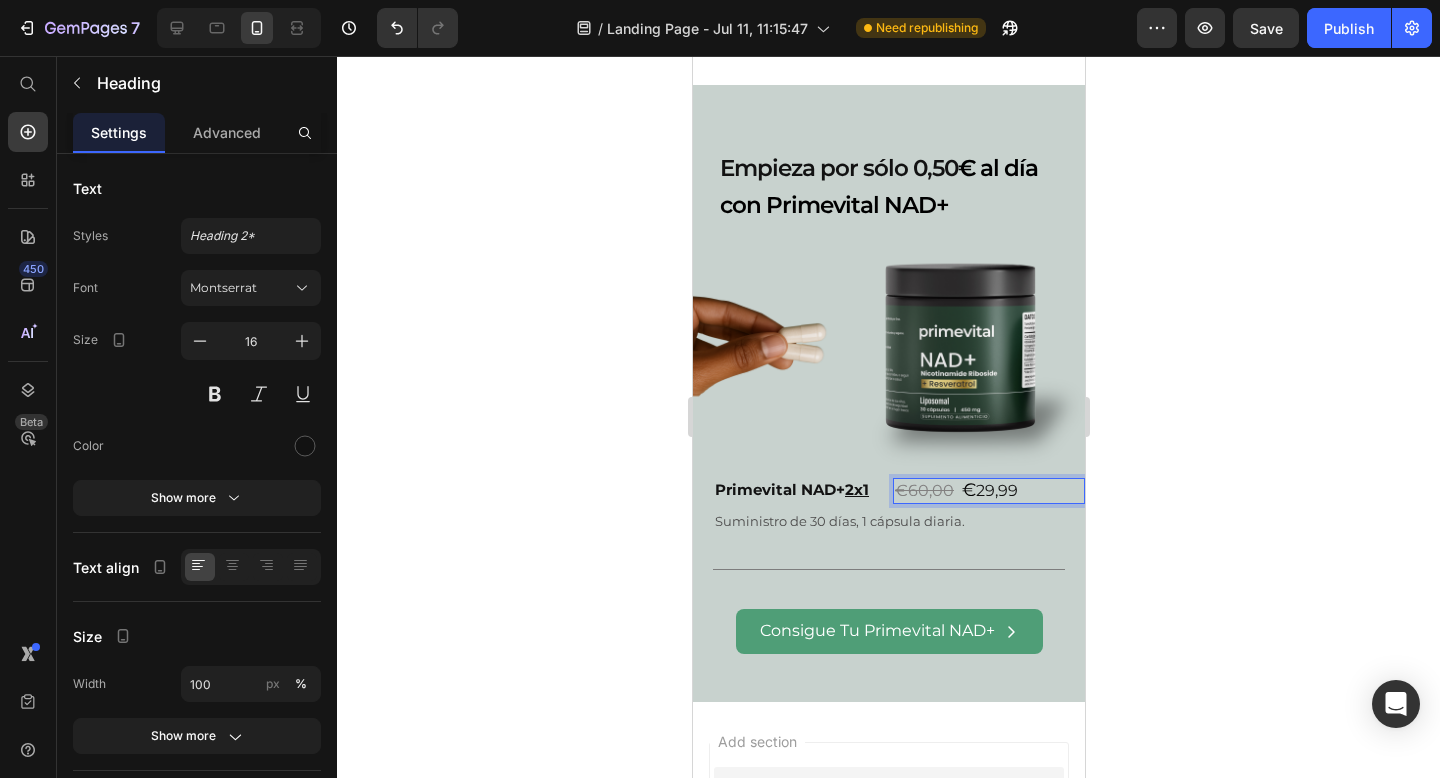 drag, startPoint x: 1021, startPoint y: 490, endPoint x: 893, endPoint y: 490, distance: 128 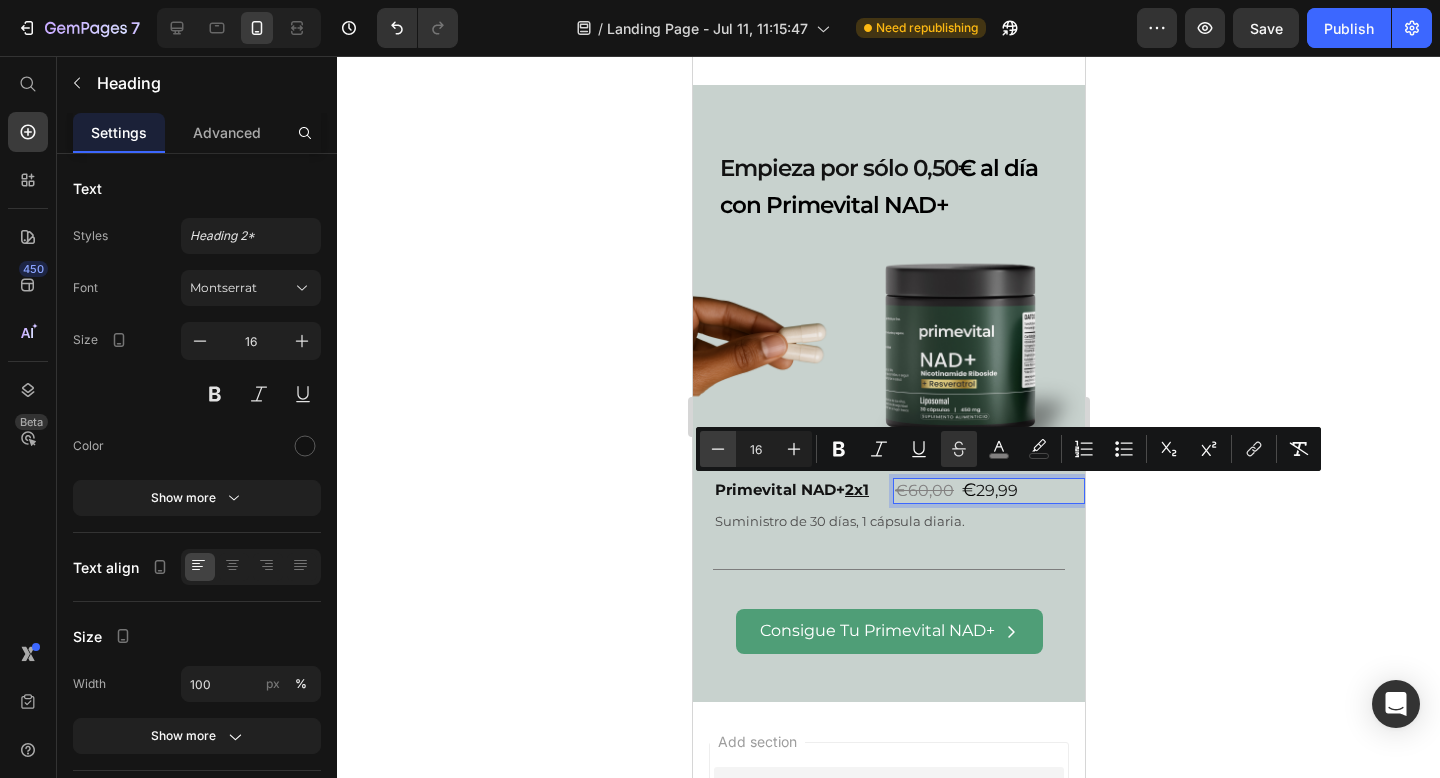 click 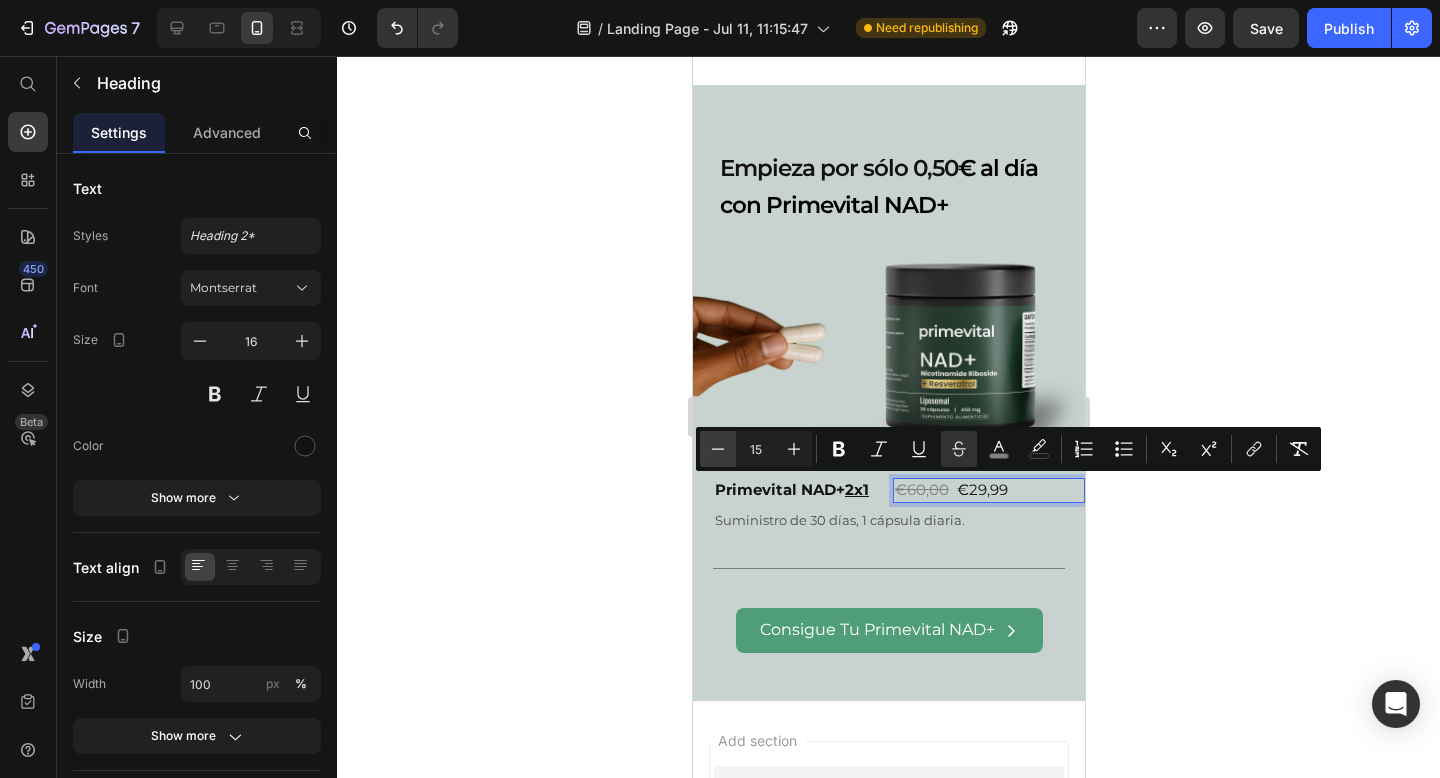 click 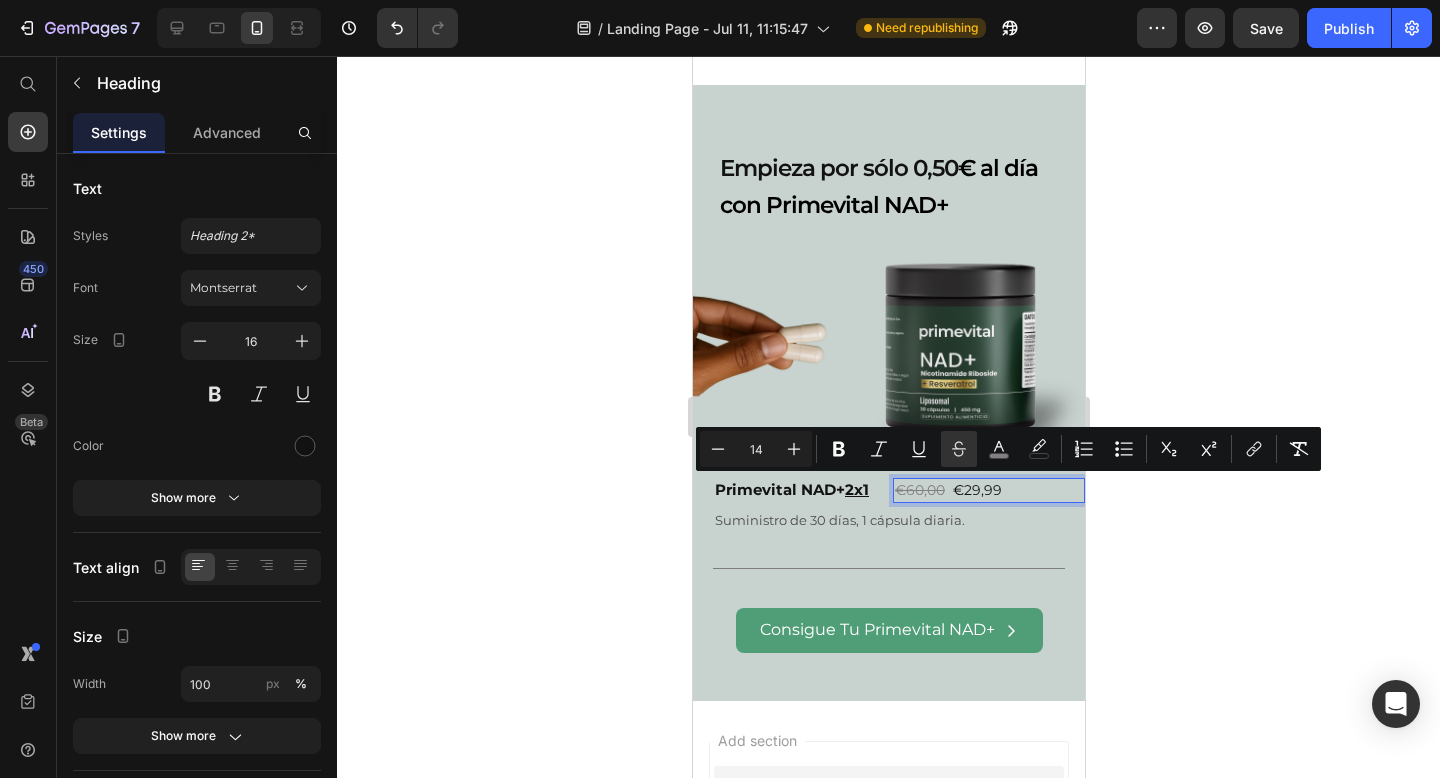 click 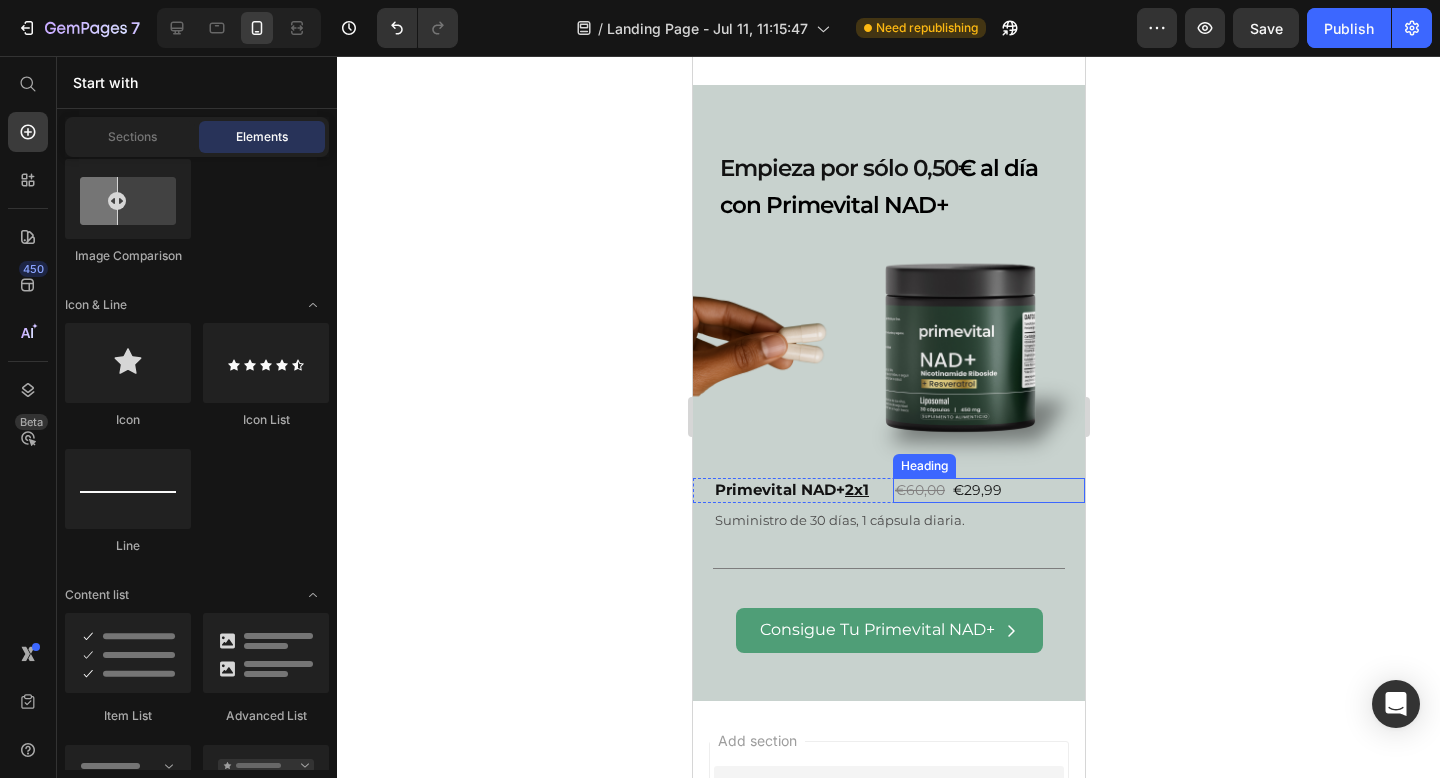 click on "29,99" at bounding box center (982, 490) 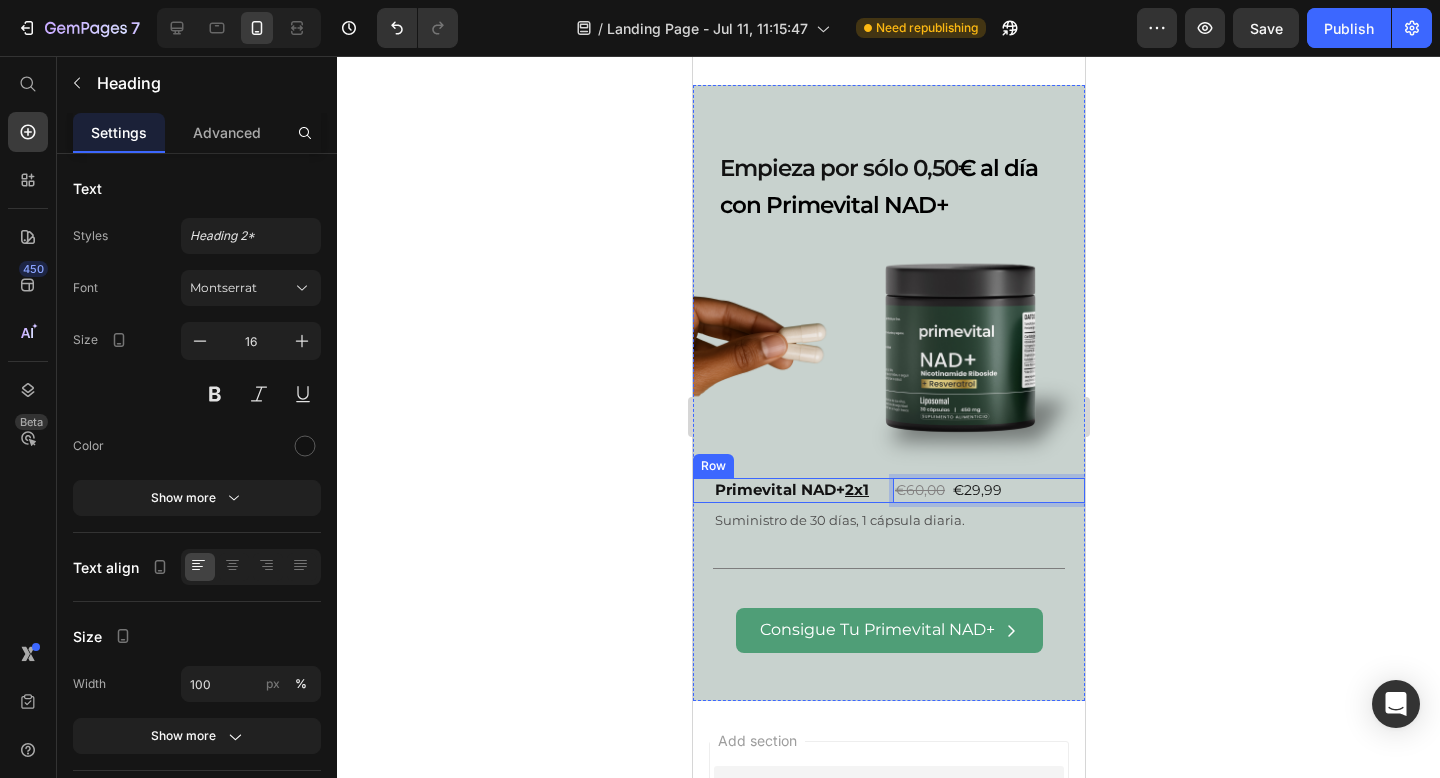 drag, startPoint x: 1004, startPoint y: 488, endPoint x: 888, endPoint y: 488, distance: 116 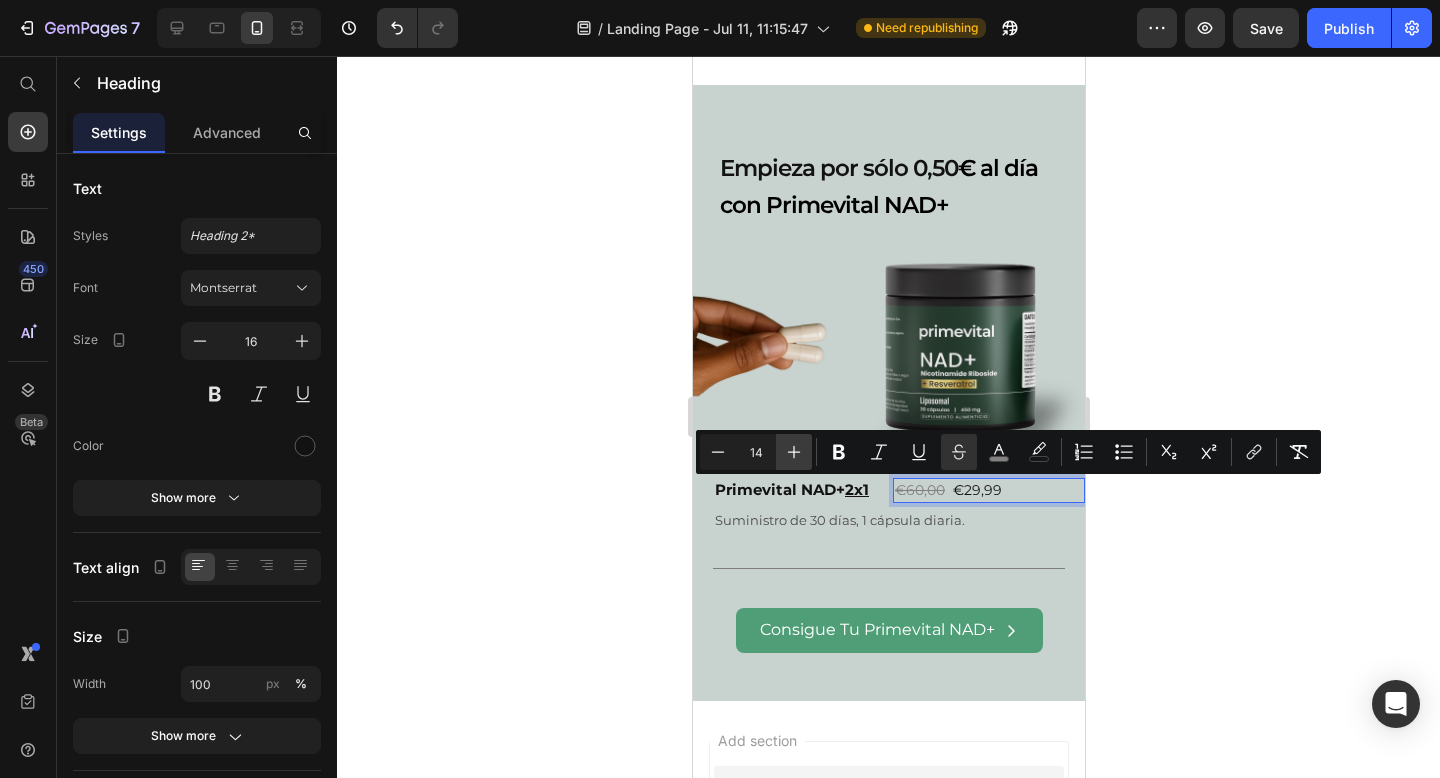 click 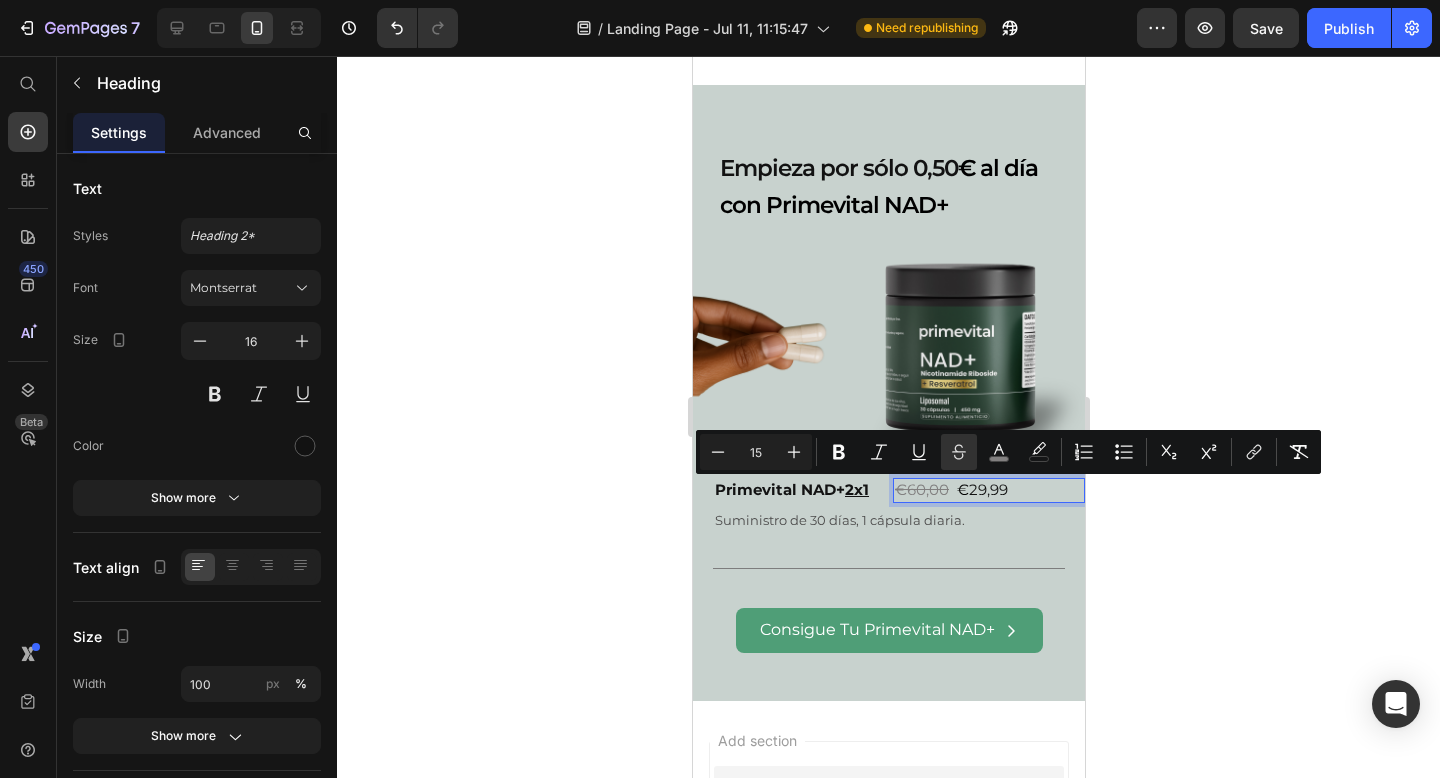 click 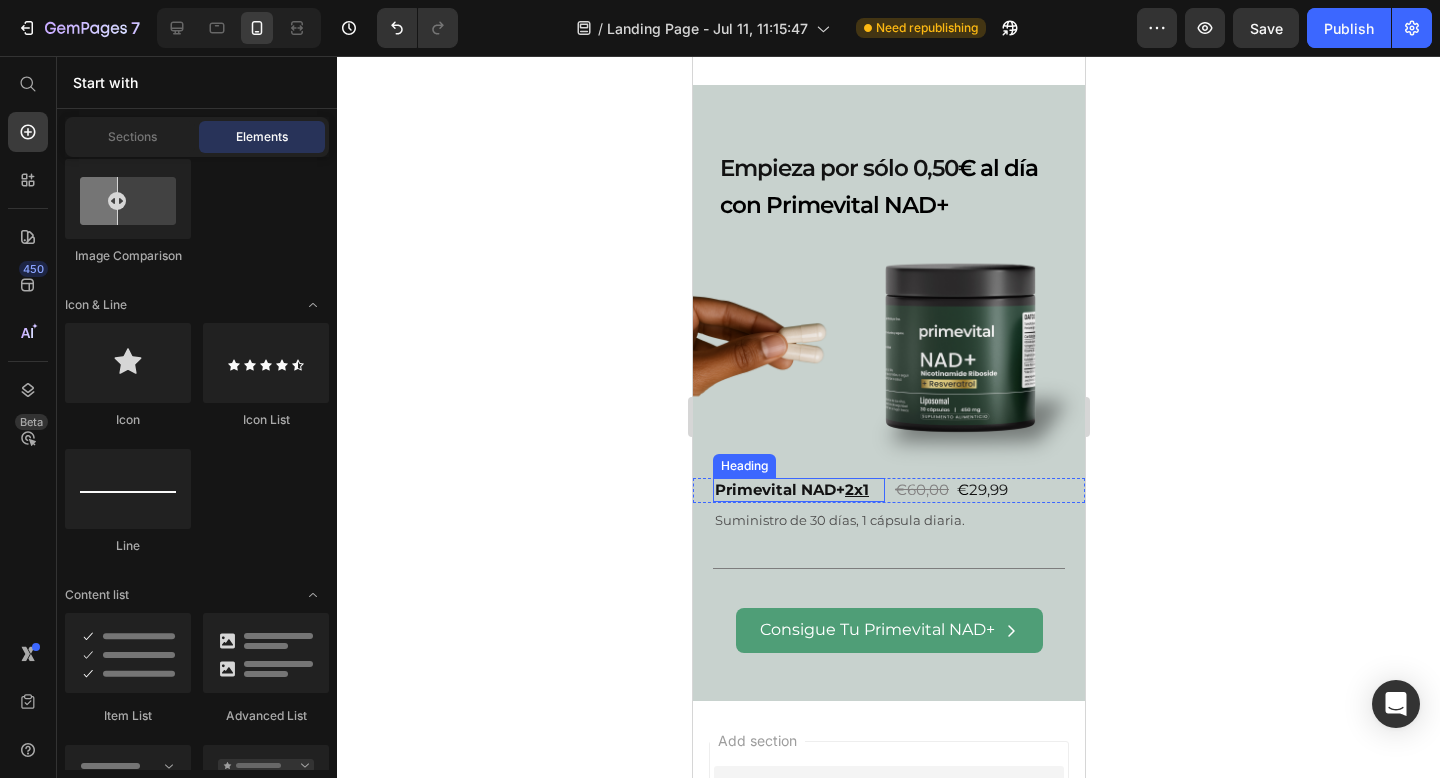 click on "2x1" at bounding box center (856, 489) 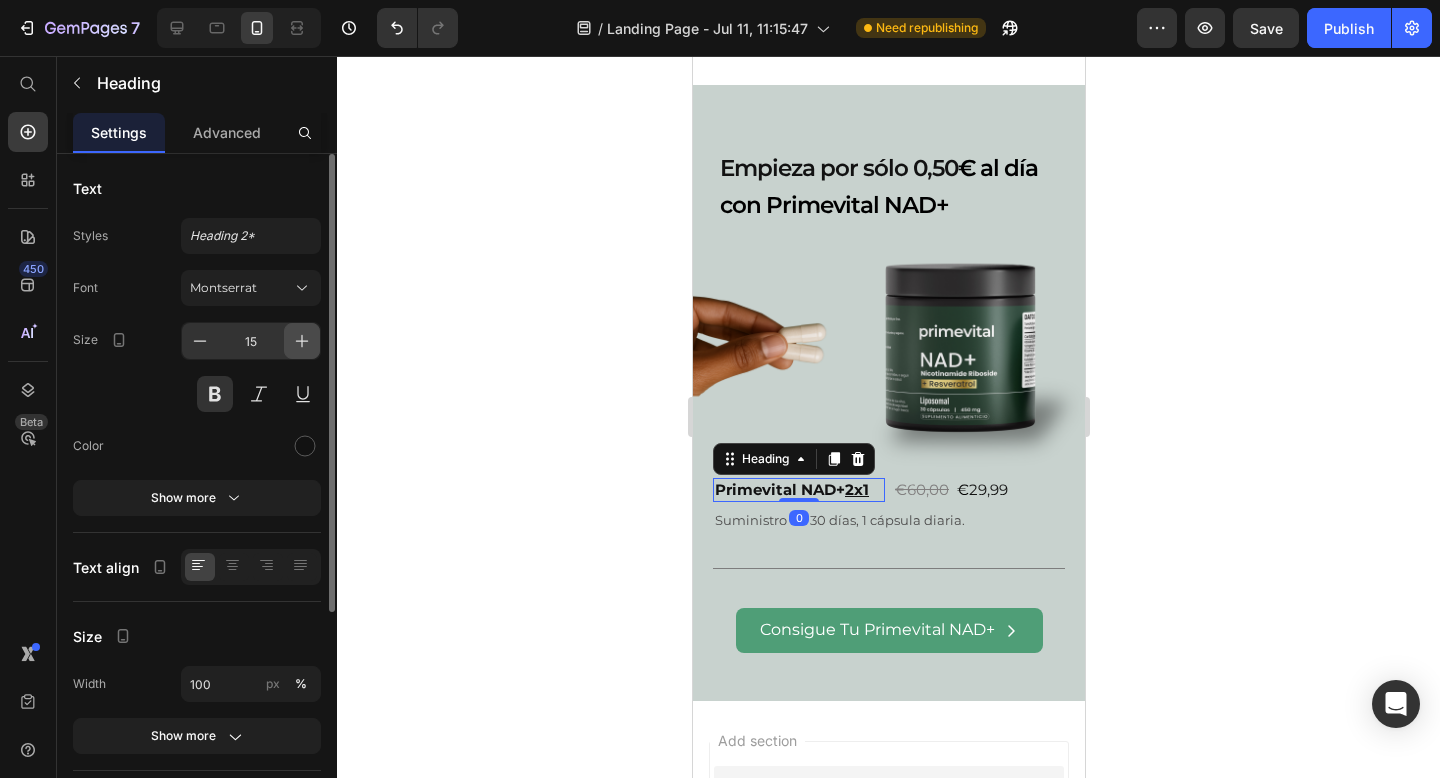 click 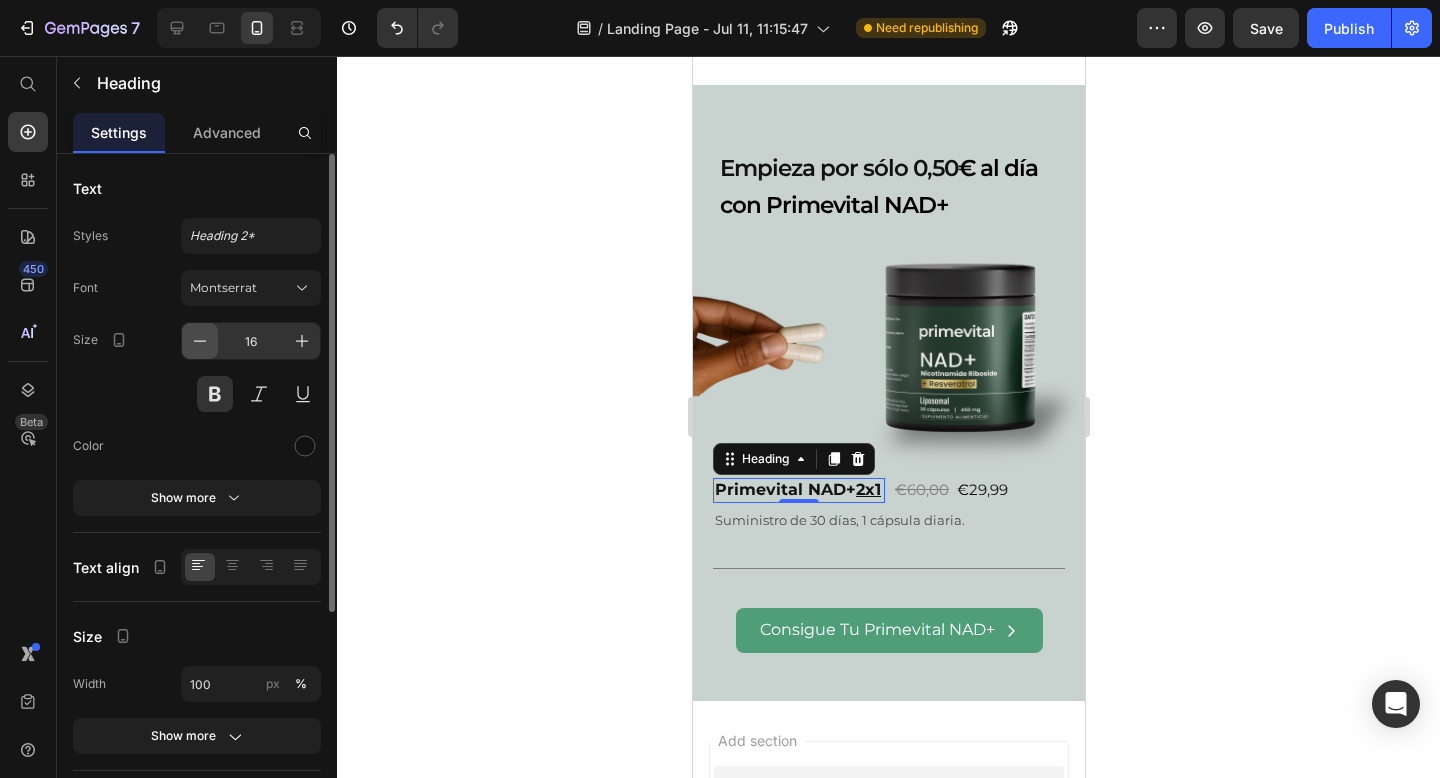 click 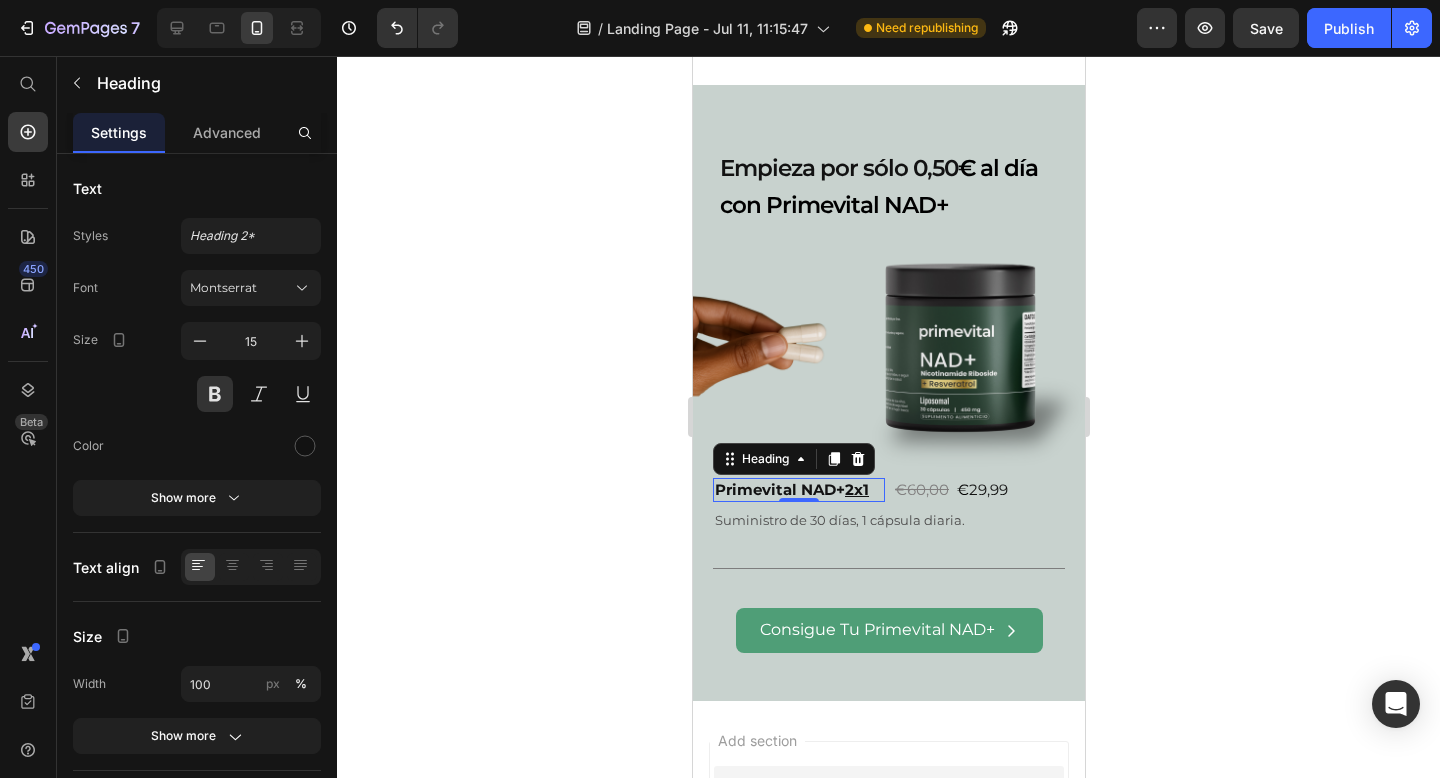 click 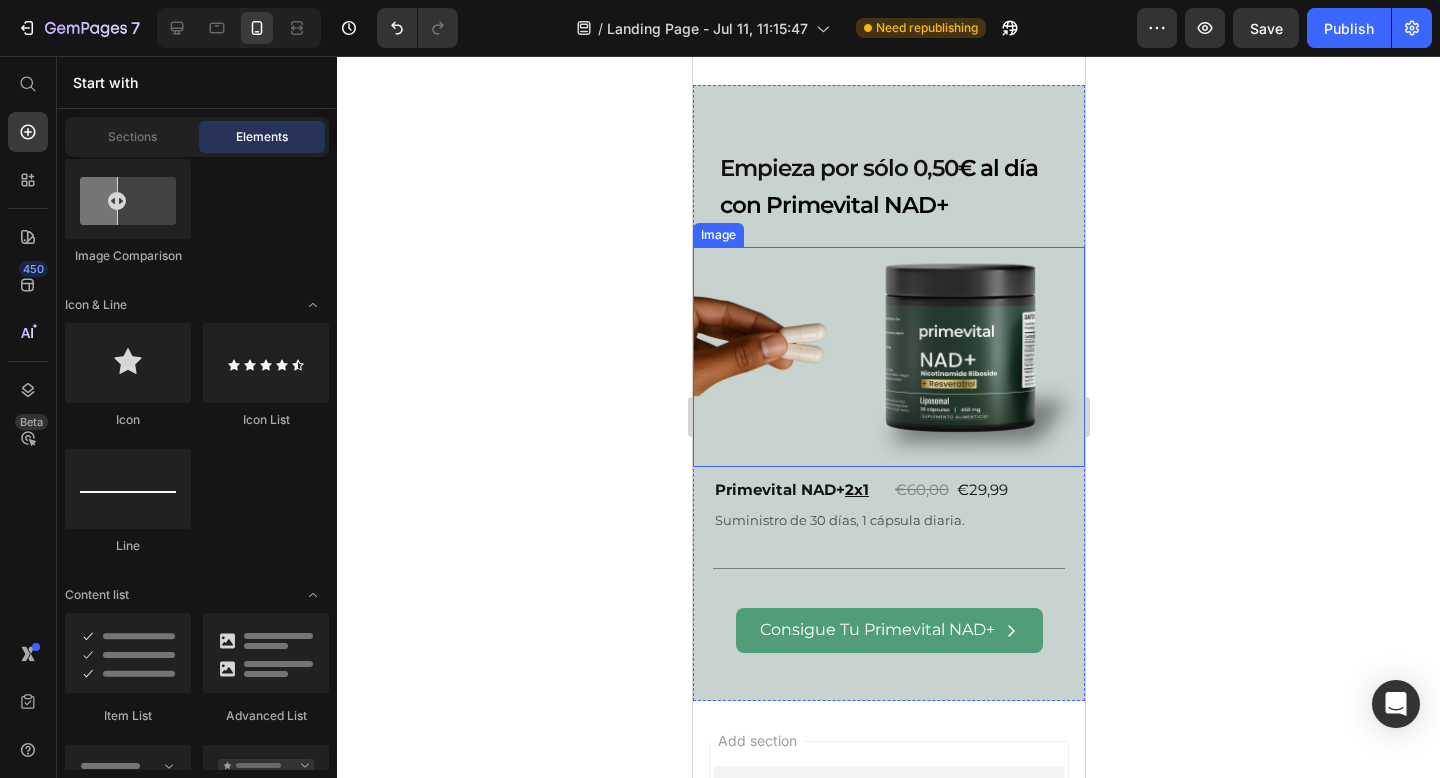 click at bounding box center [888, 357] 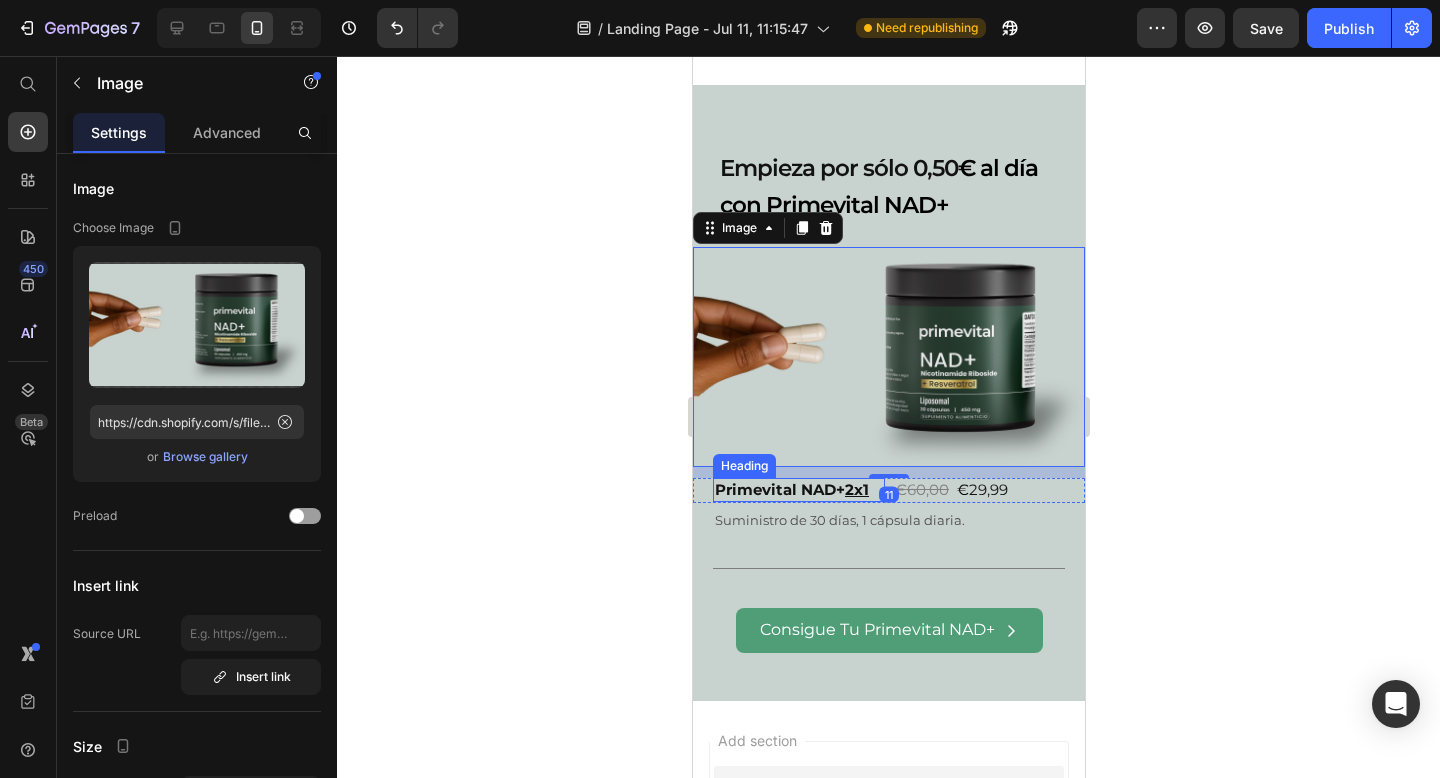 click on "2x1" at bounding box center (856, 489) 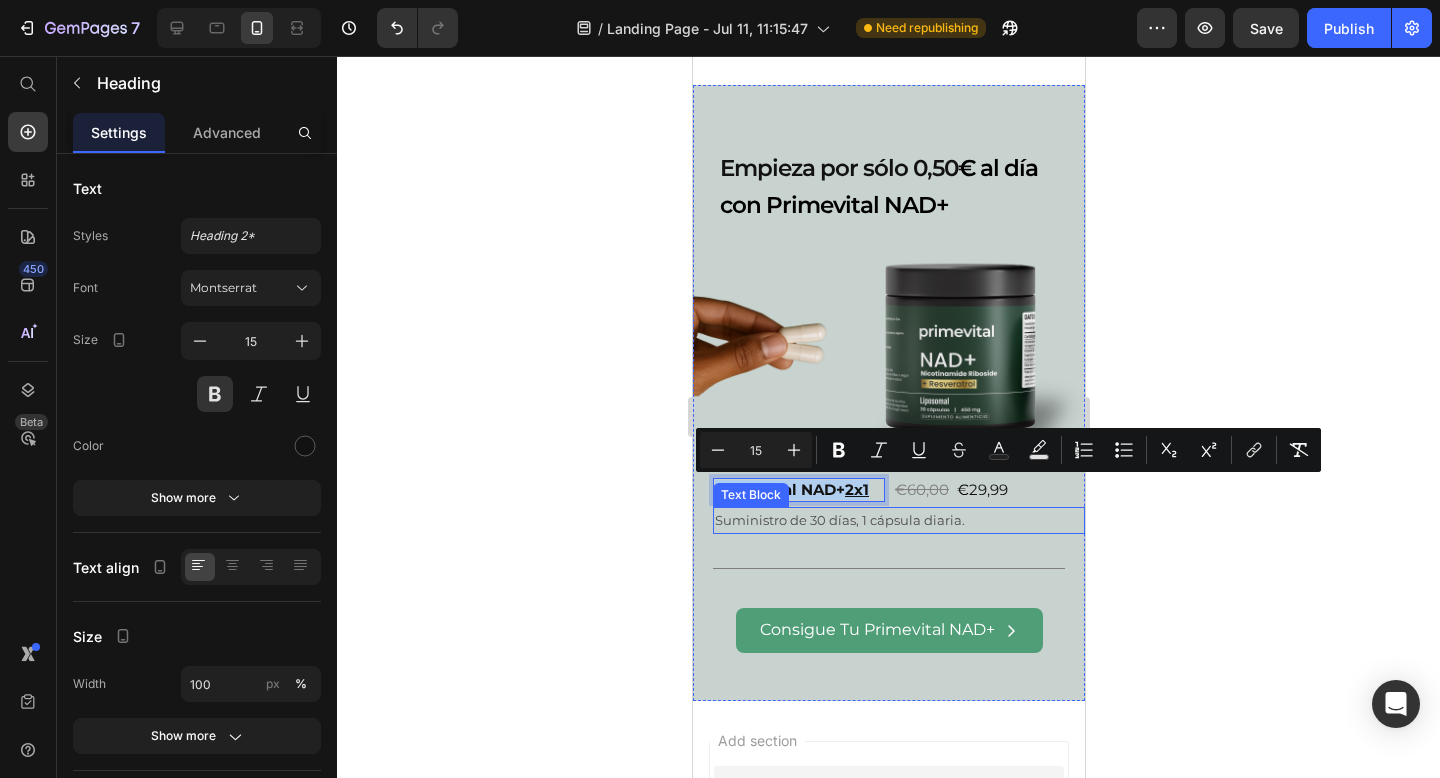 drag, startPoint x: 873, startPoint y: 491, endPoint x: 714, endPoint y: 492, distance: 159.00314 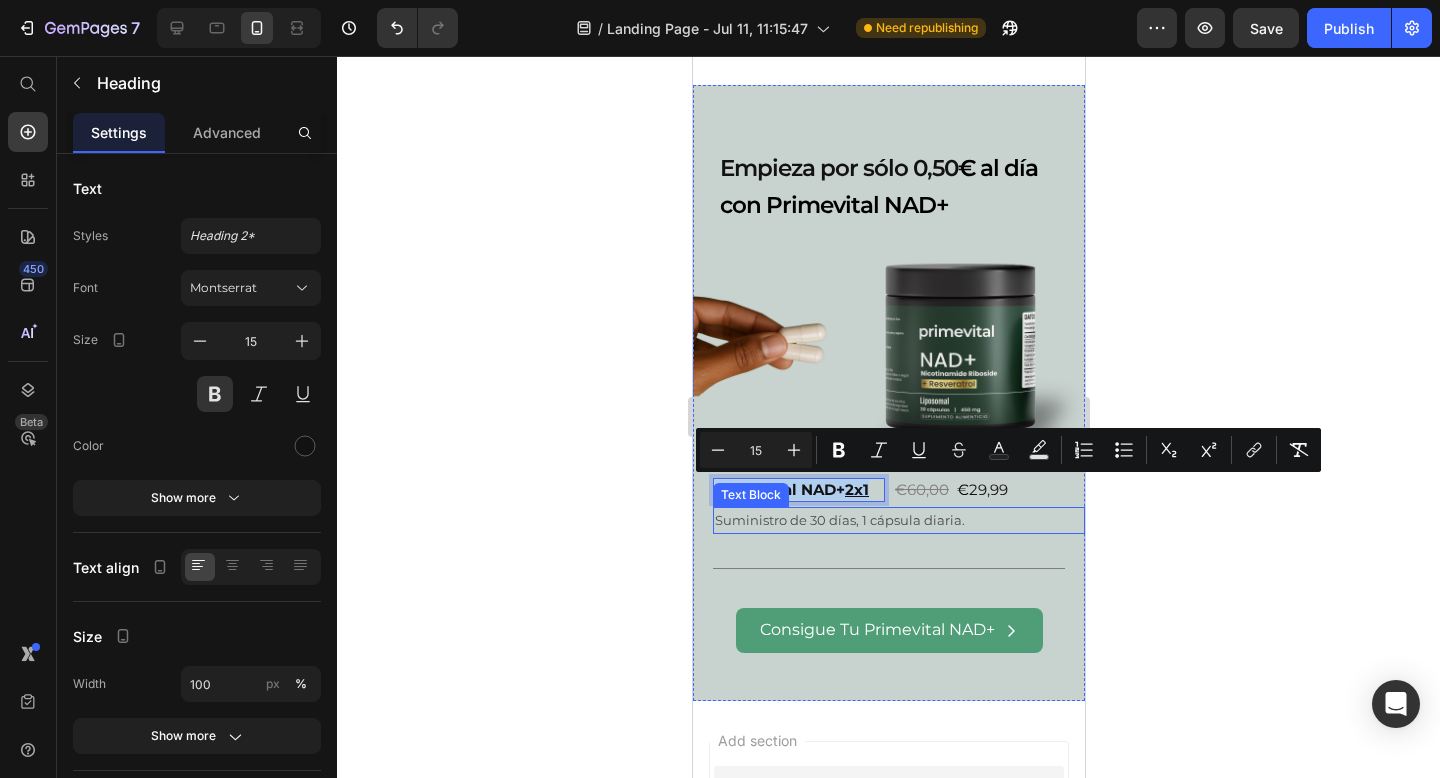 click on "Empieza por sólo 0,50 € al día con Primevital NAD+ Heading Image Primevital NAD+  2x1 Heading   0 ⁠⁠⁠⁠⁠⁠⁠ €60,00    € 29,99  Heading Row Suministro de 30 días, 1 cápsula diaria. Text Block                Title Line
Consigue Tu Primevital NAD+ Button" at bounding box center [888, 388] 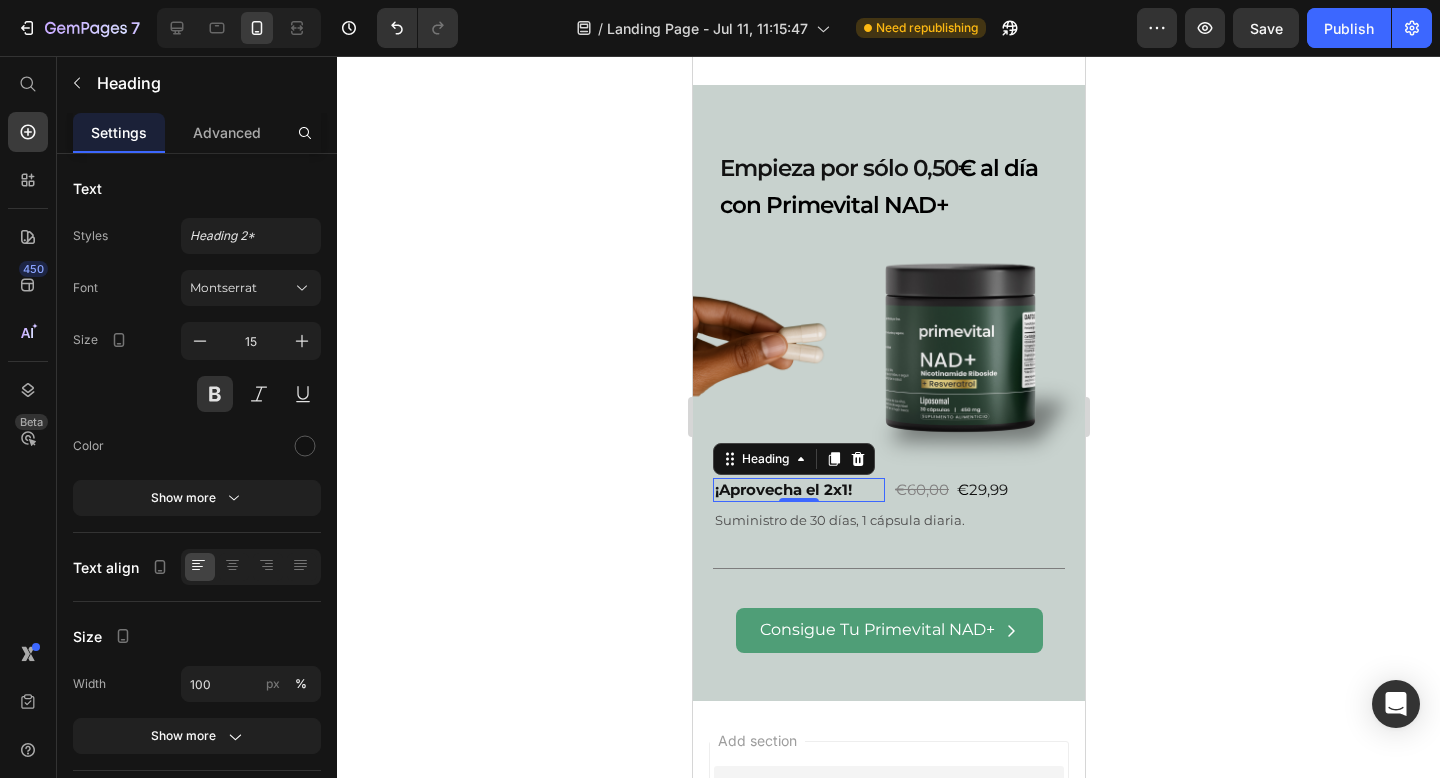 click 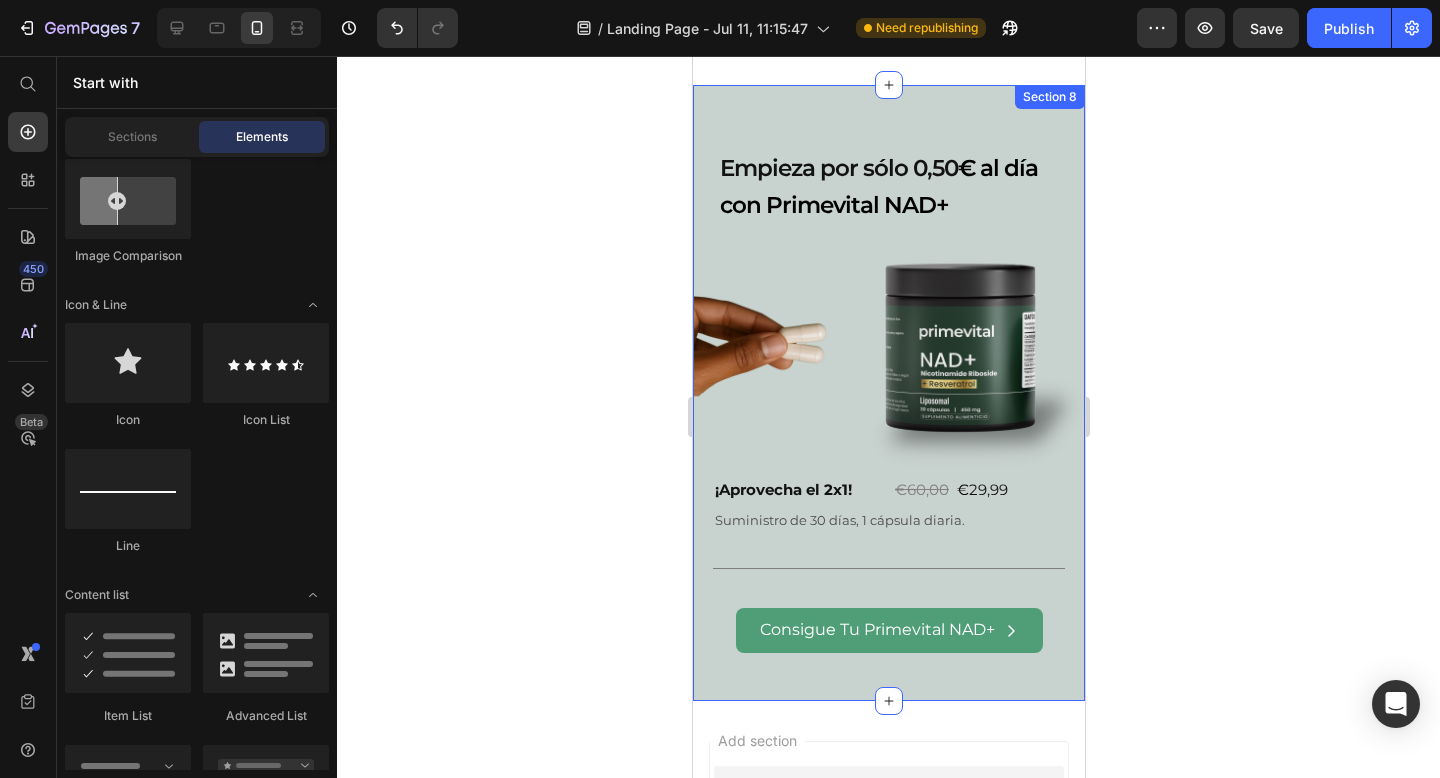 click on "¡Aprovecha el 2x1!" at bounding box center [798, 490] 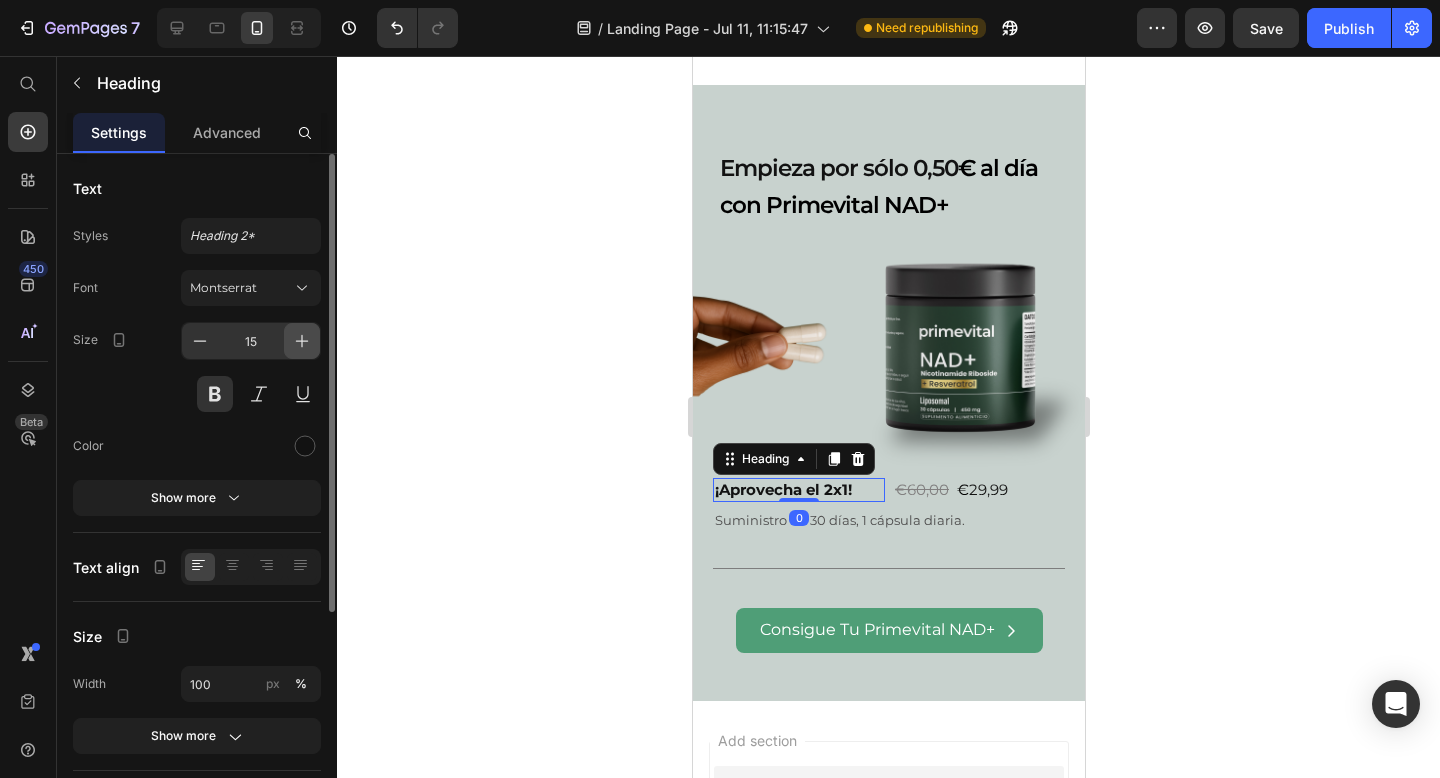 click at bounding box center [302, 341] 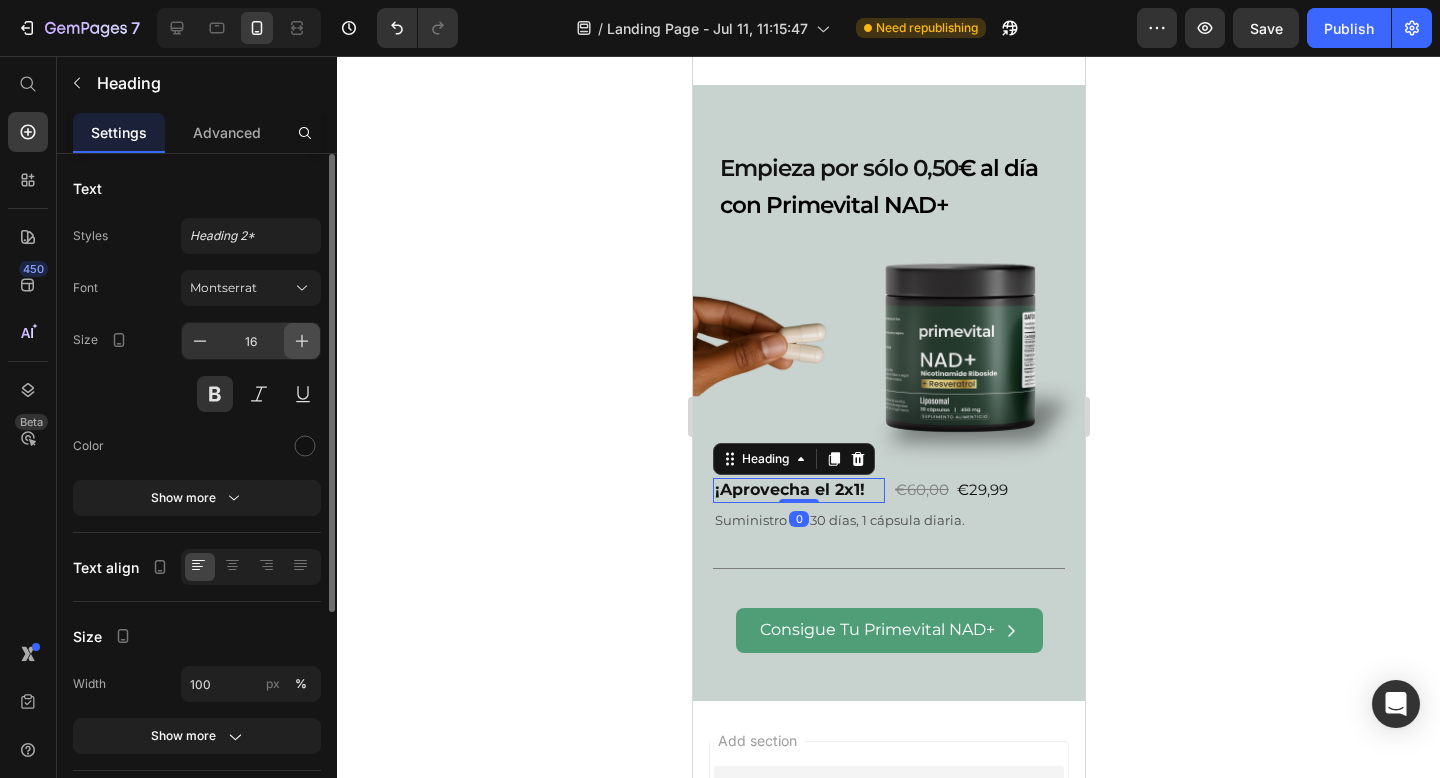 click at bounding box center [302, 341] 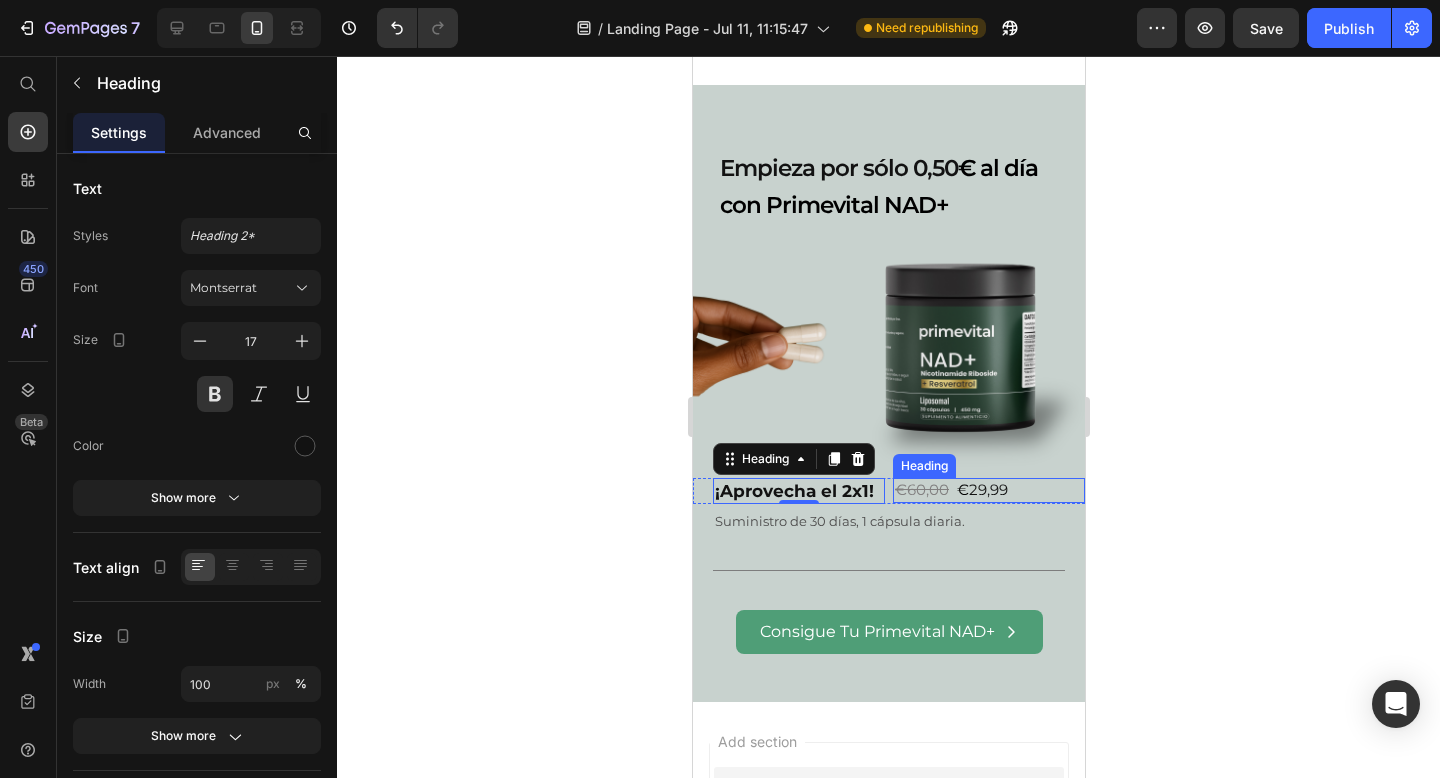 click on "⁠⁠⁠⁠⁠⁠⁠ €60,00    € 29,99" at bounding box center [988, 490] 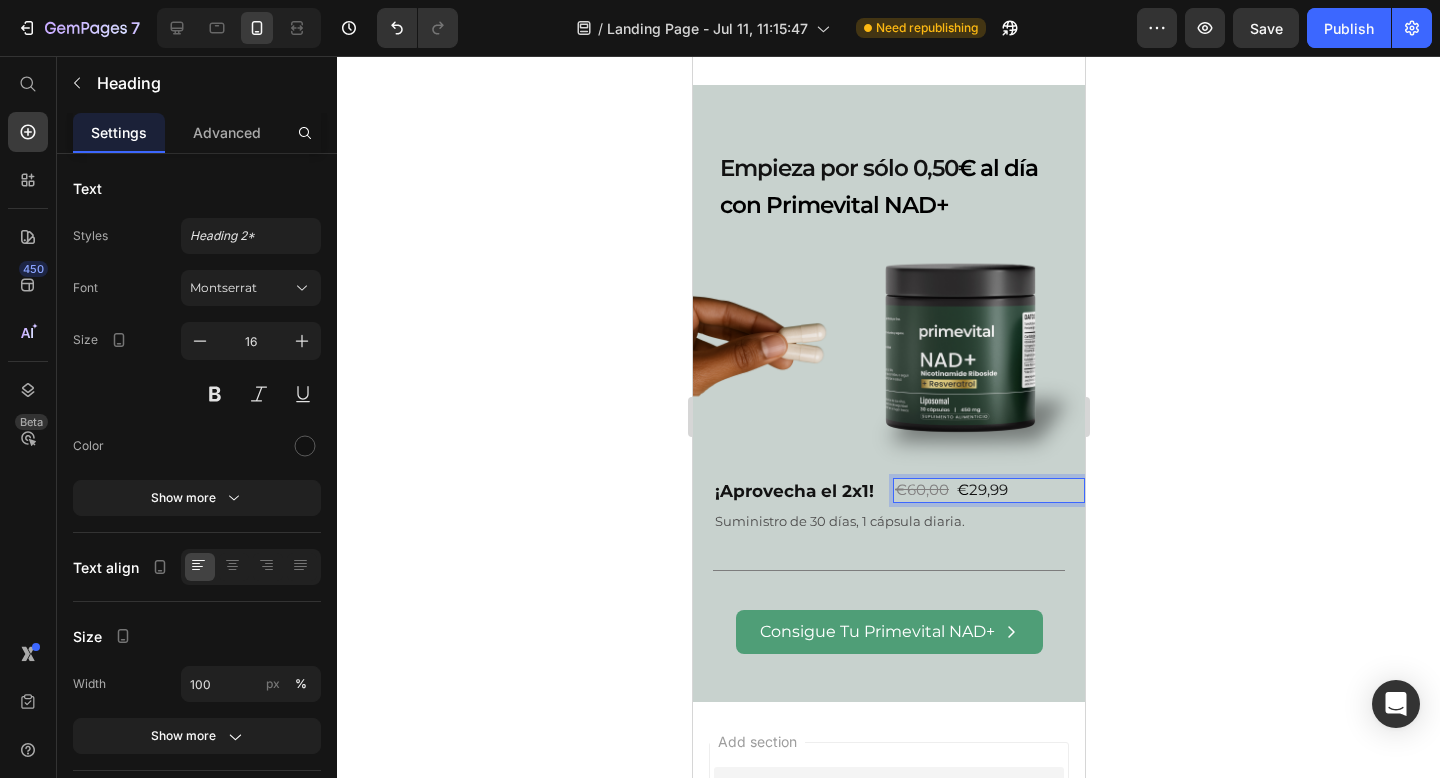 drag, startPoint x: 1016, startPoint y: 494, endPoint x: 903, endPoint y: 494, distance: 113 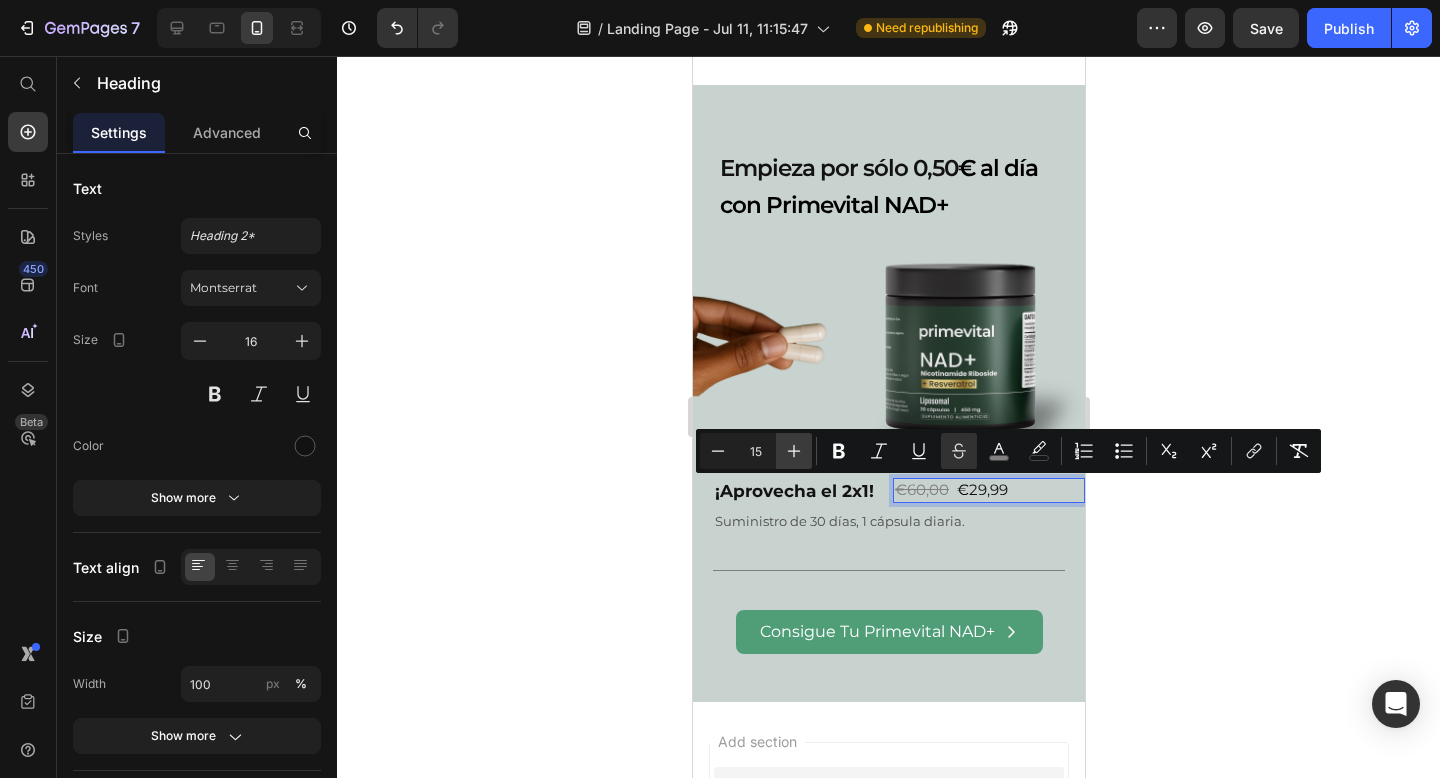 click 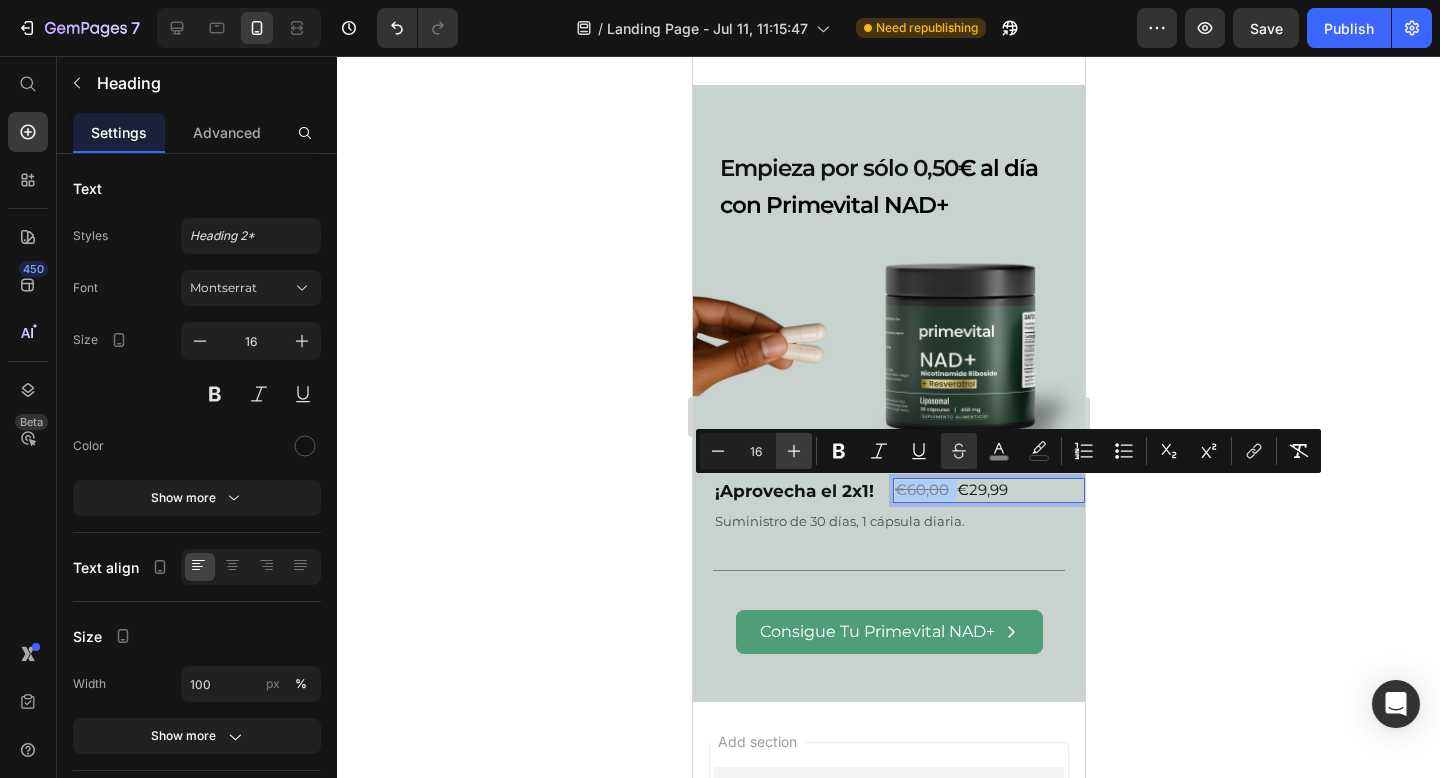 click 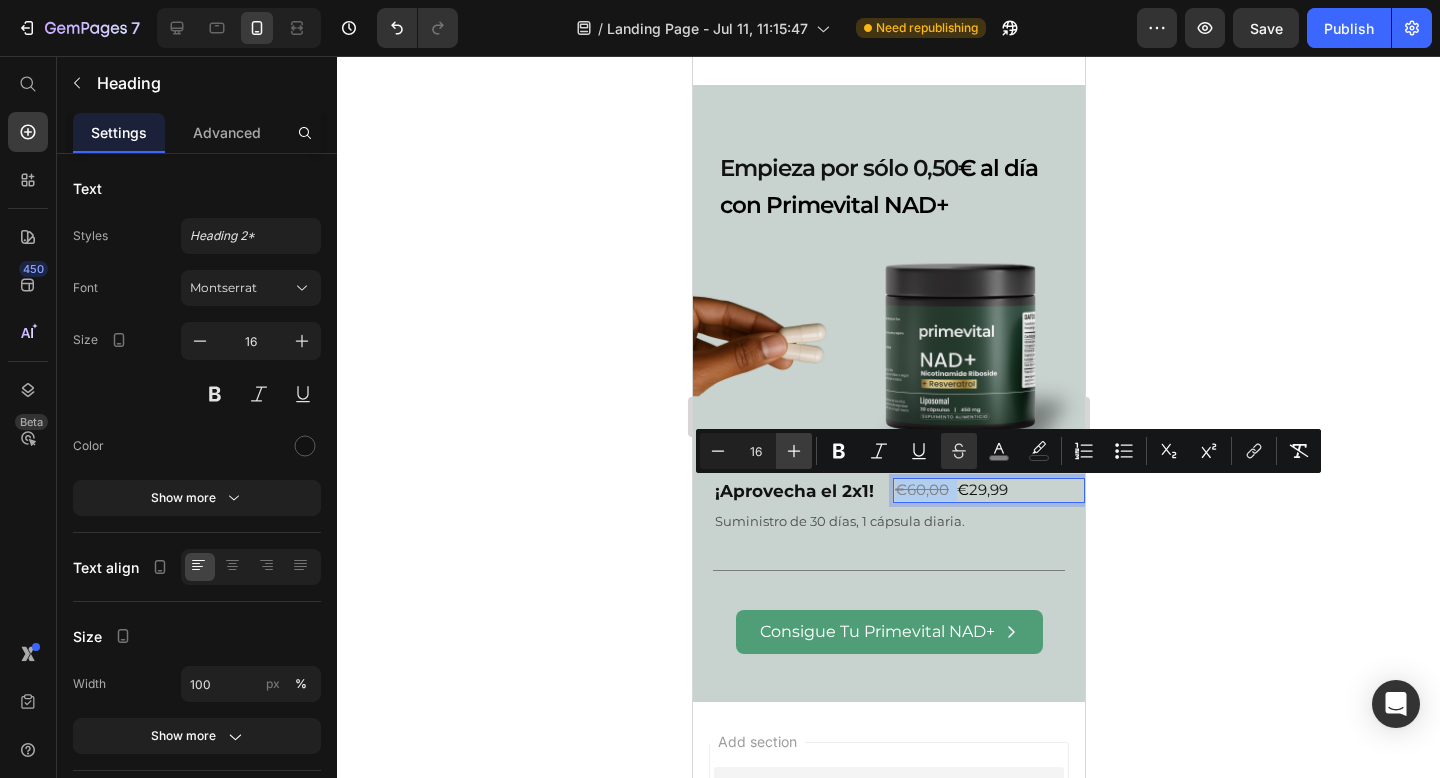 type on "17" 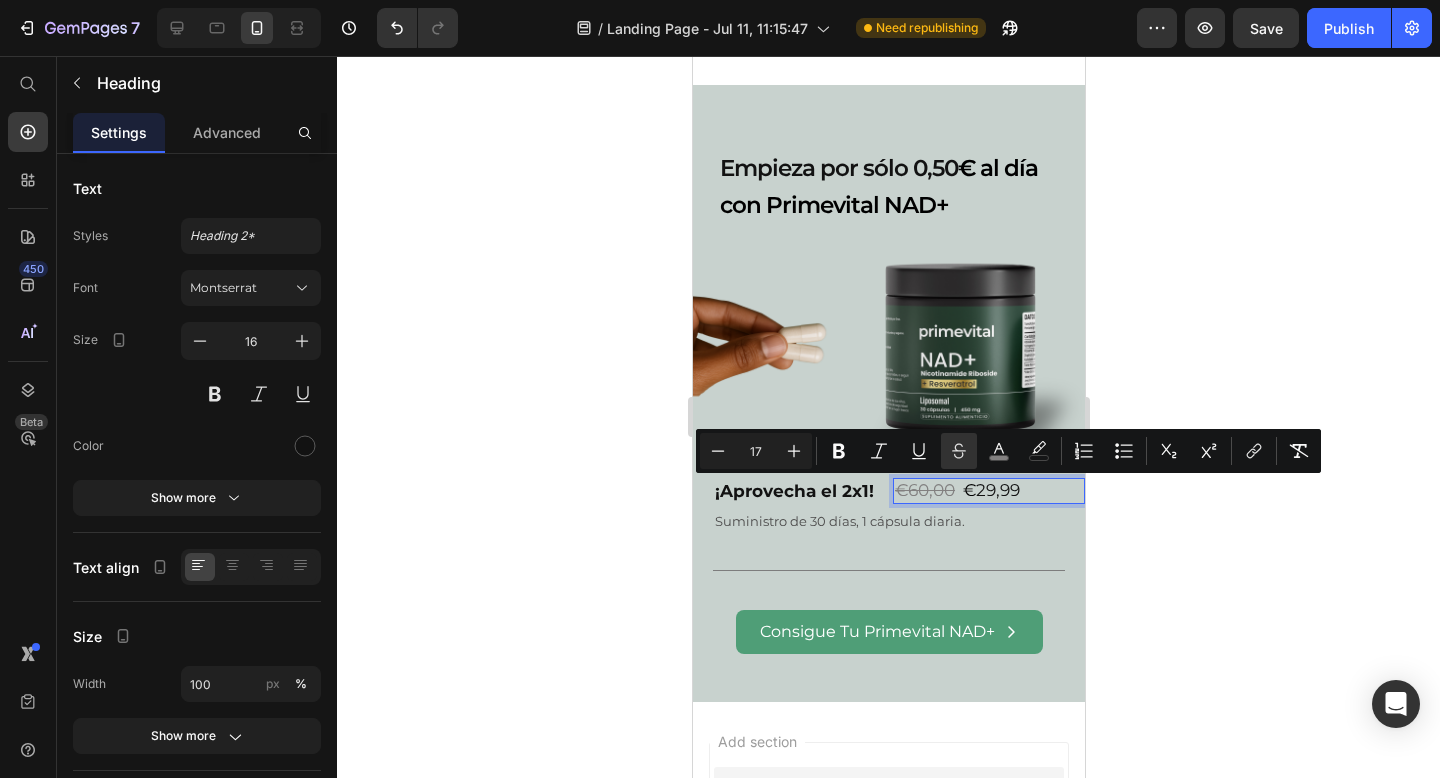 click 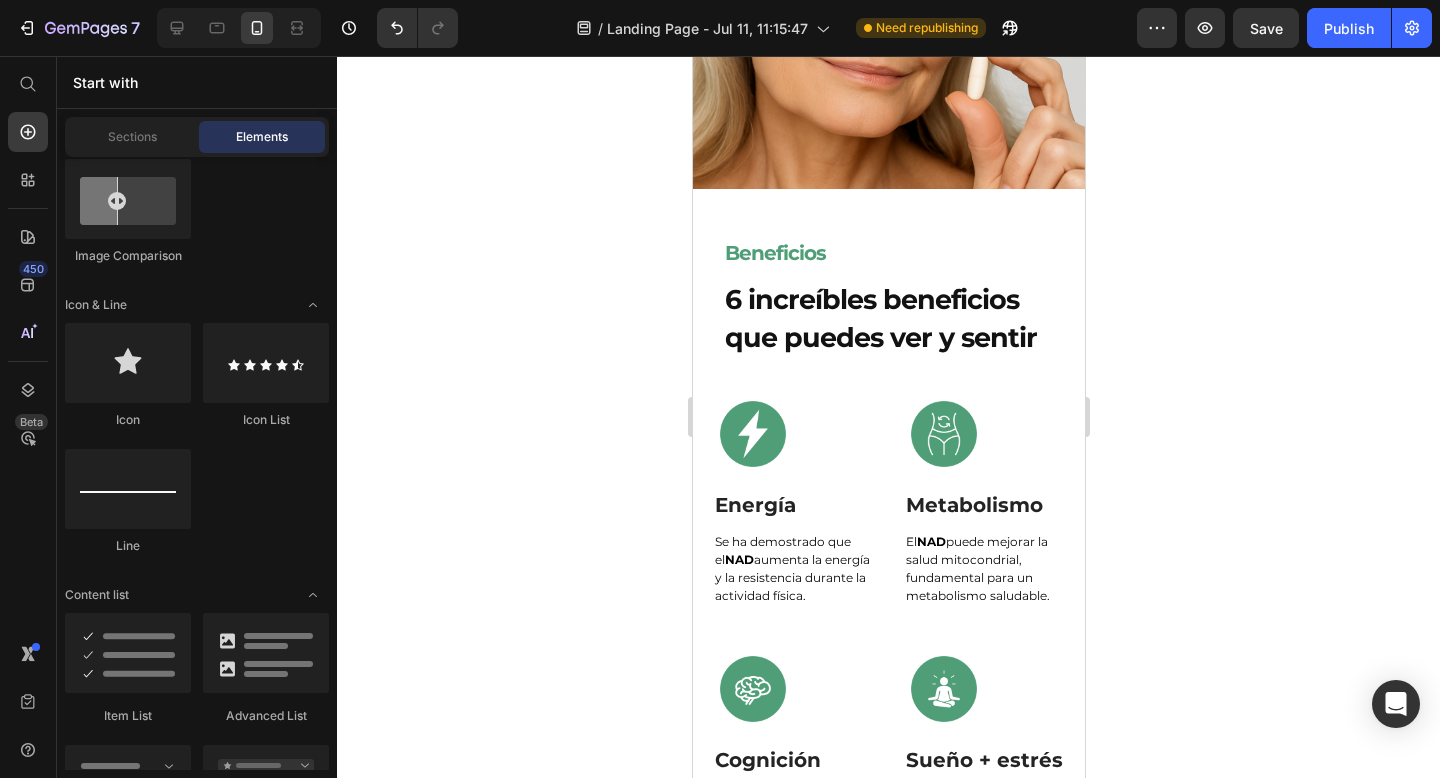 scroll, scrollTop: 3399, scrollLeft: 0, axis: vertical 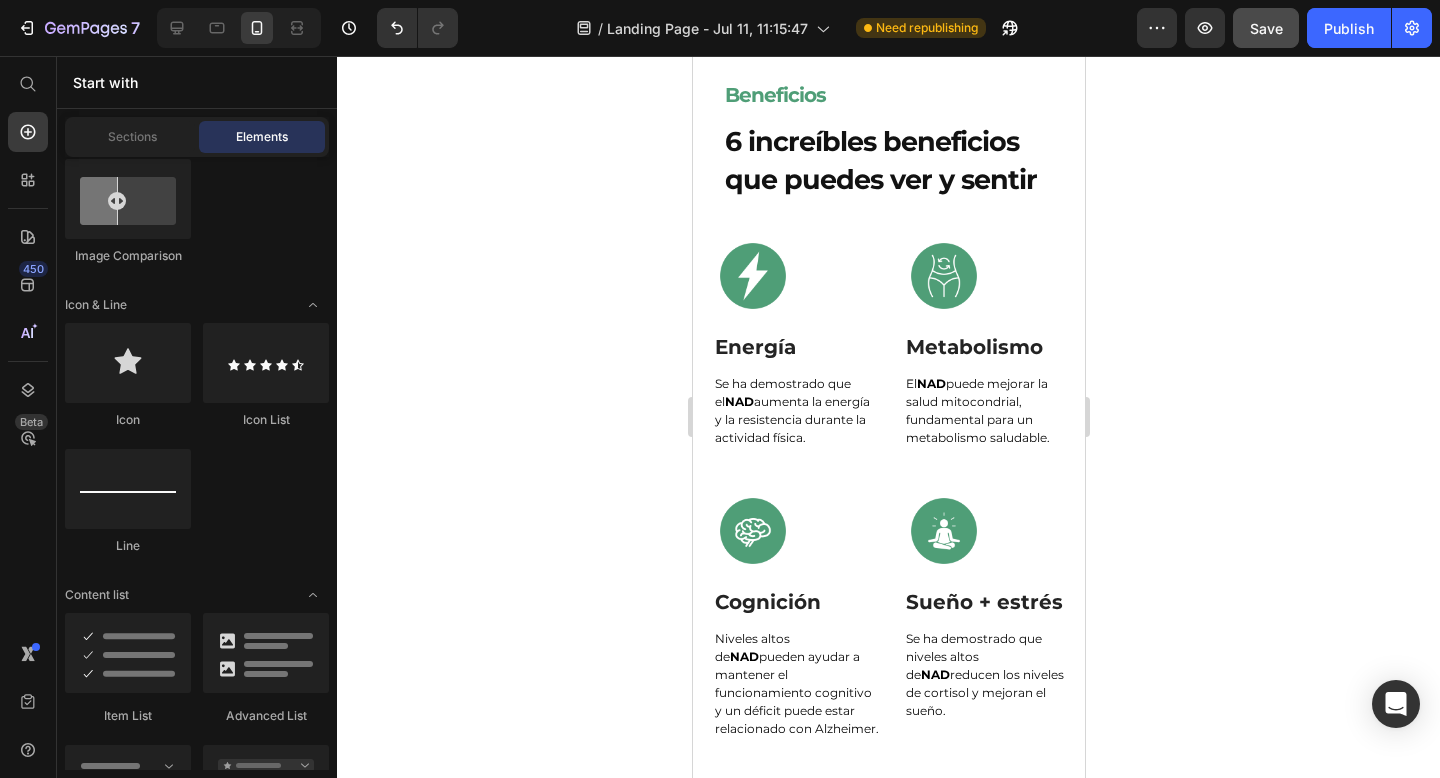 click on "Save" 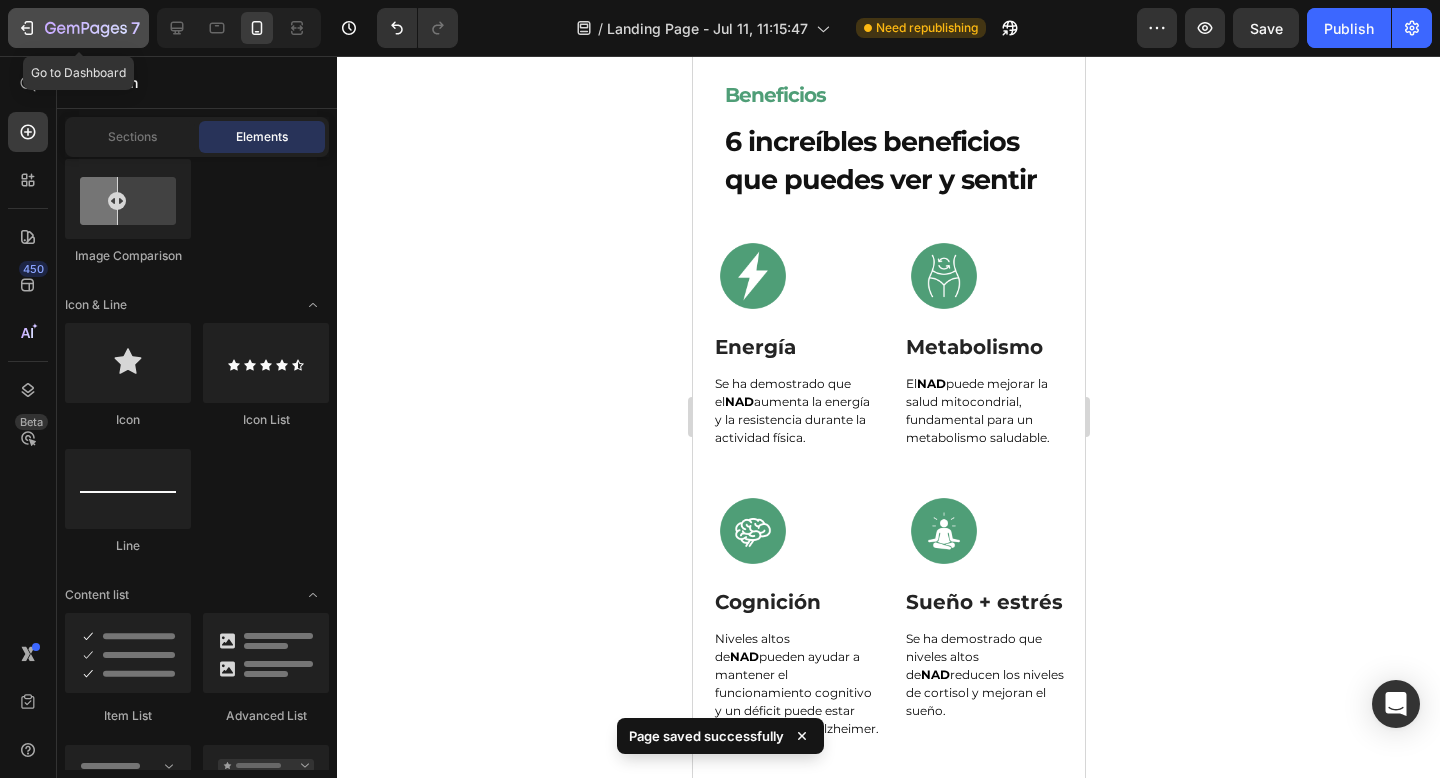 click 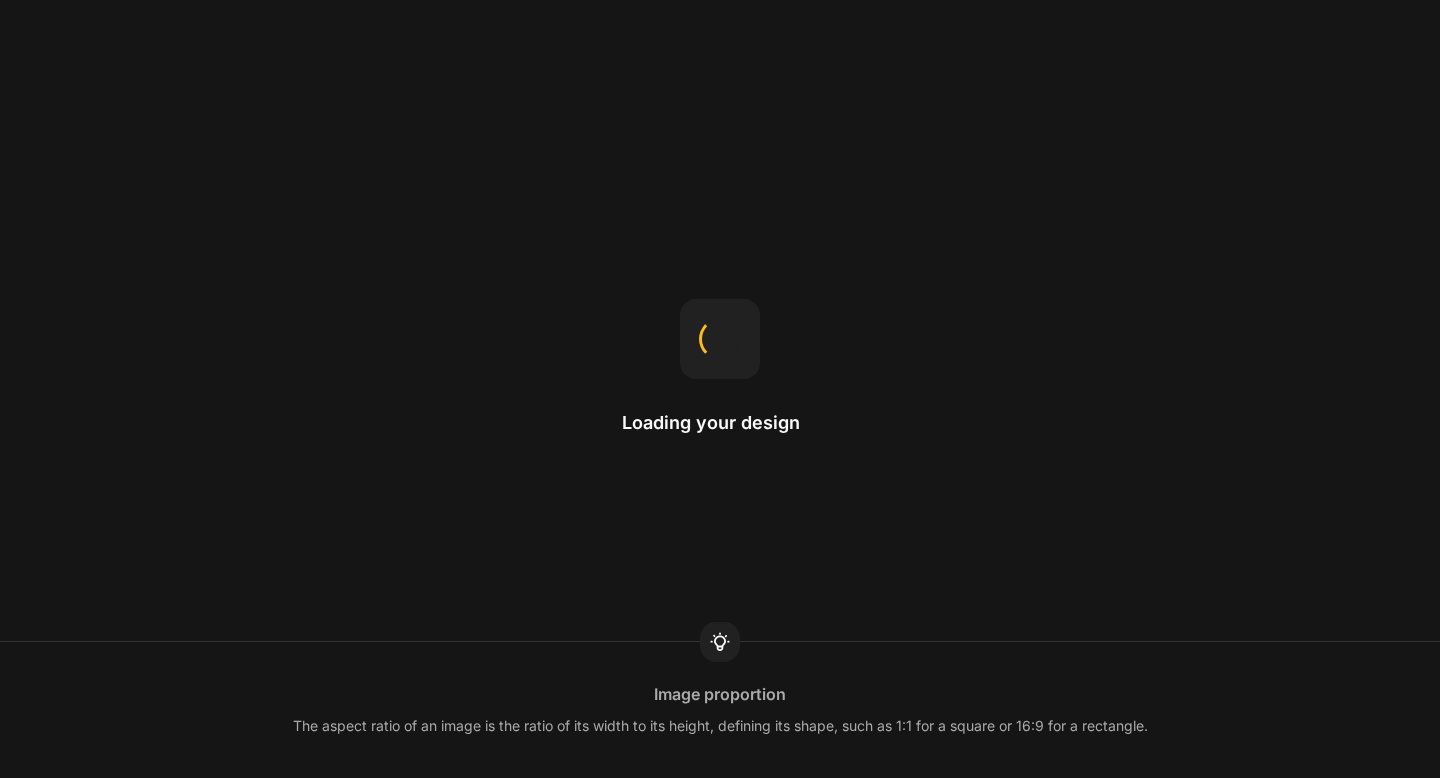 scroll, scrollTop: 0, scrollLeft: 0, axis: both 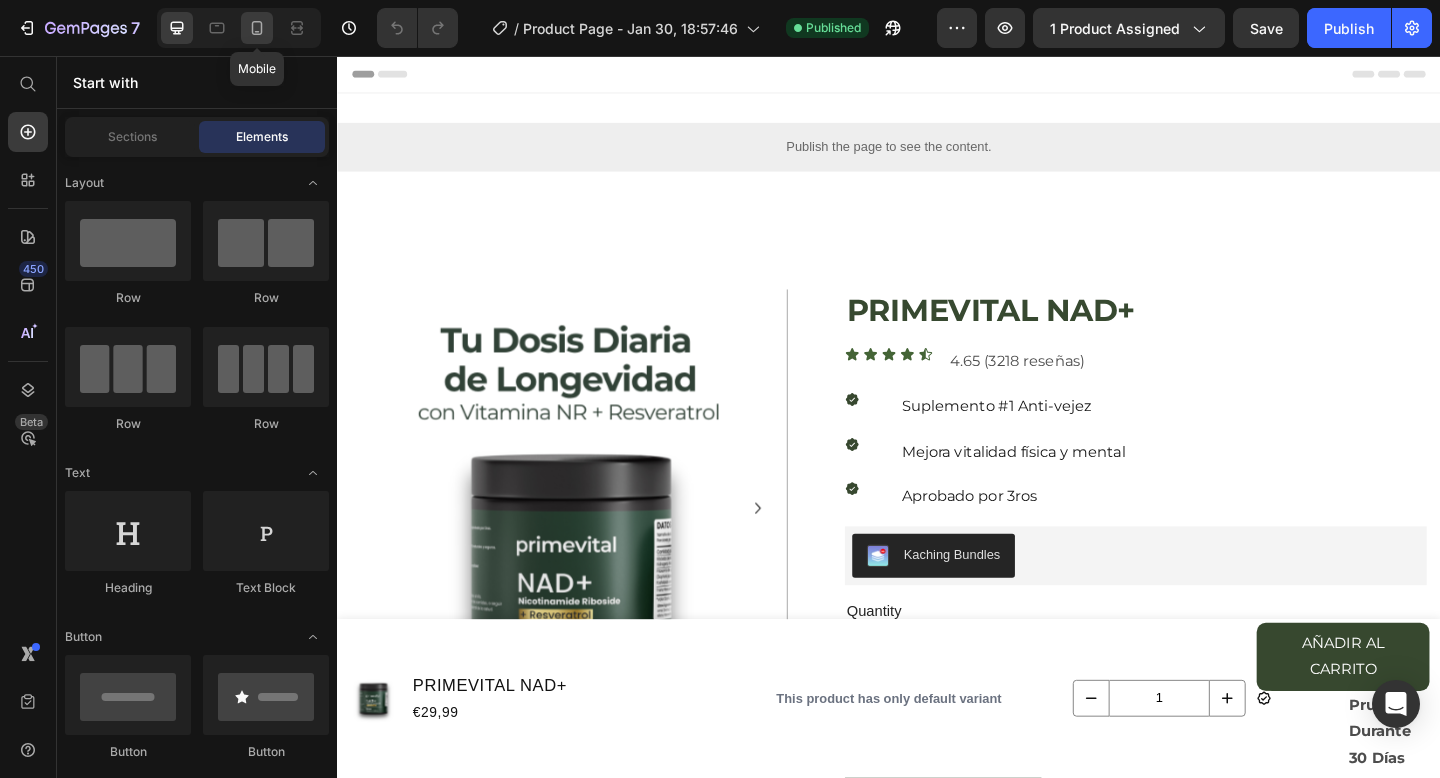click 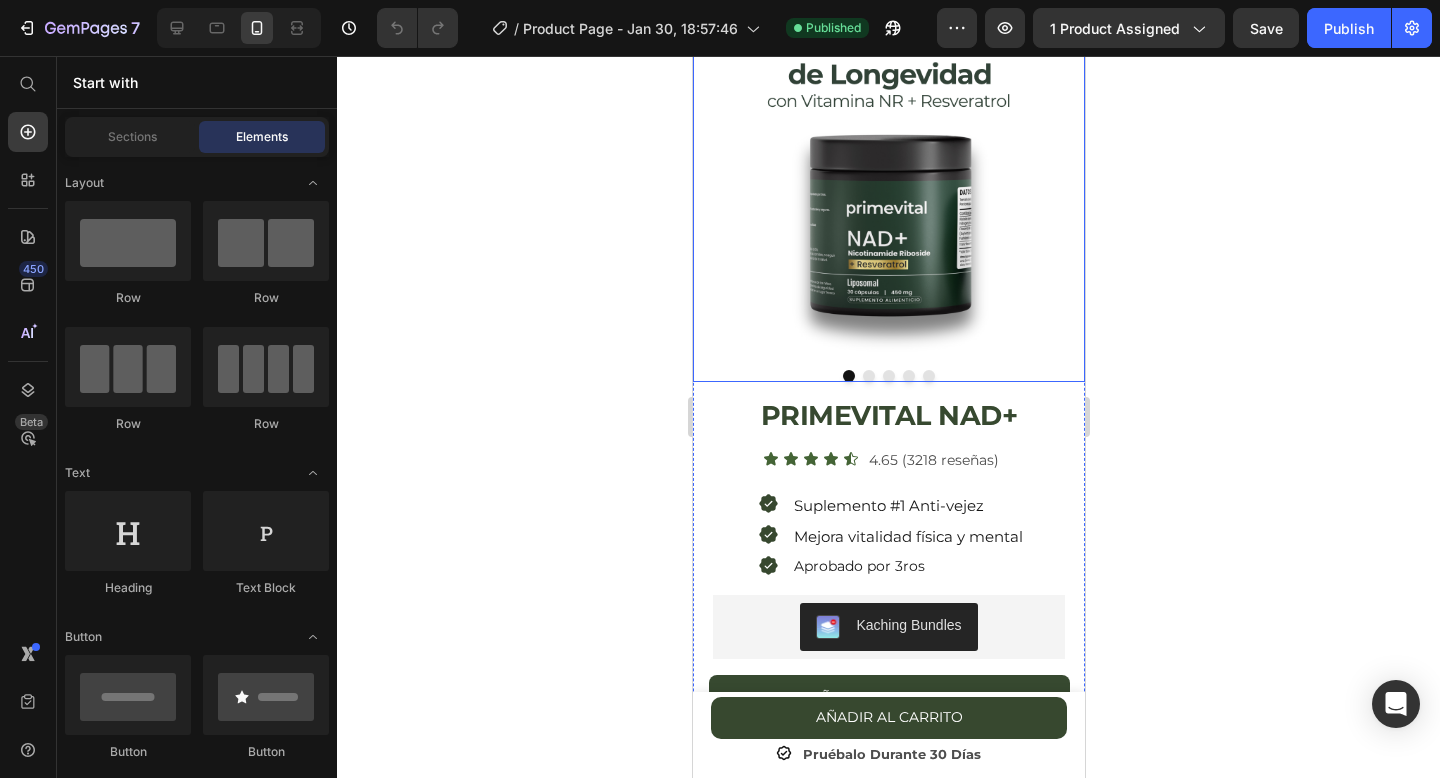 scroll, scrollTop: 195, scrollLeft: 0, axis: vertical 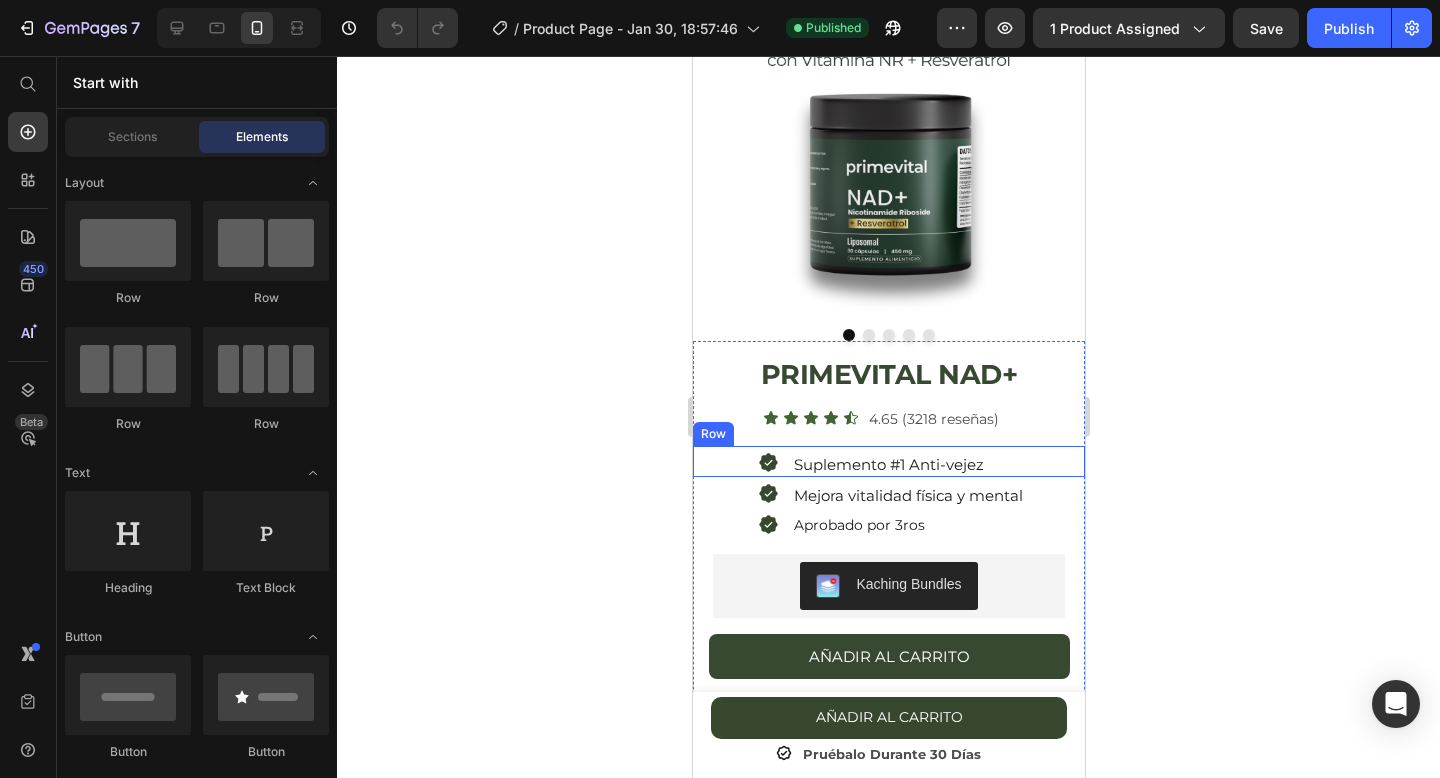 click on "Icon" at bounding box center [737, 461] 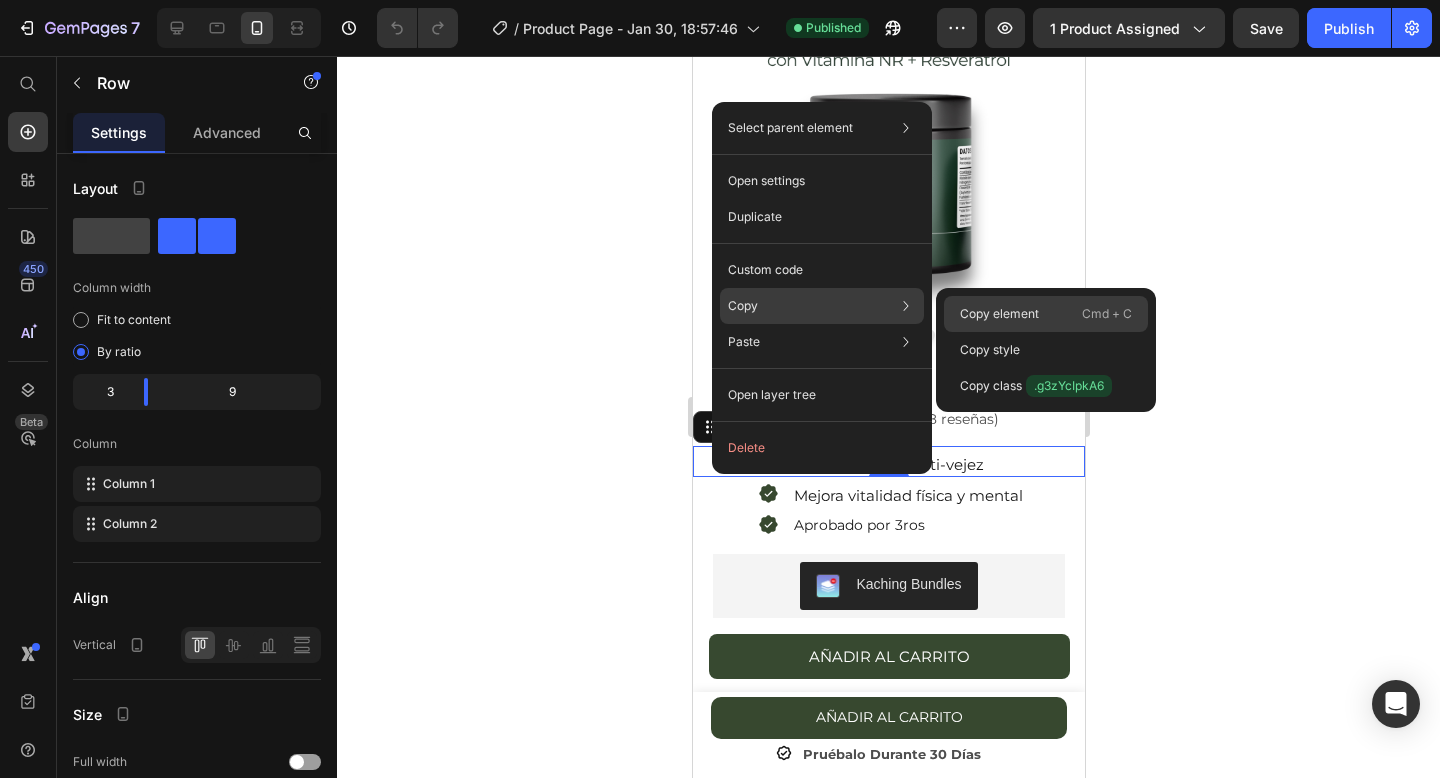 drag, startPoint x: 1022, startPoint y: 314, endPoint x: 329, endPoint y: 258, distance: 695.259 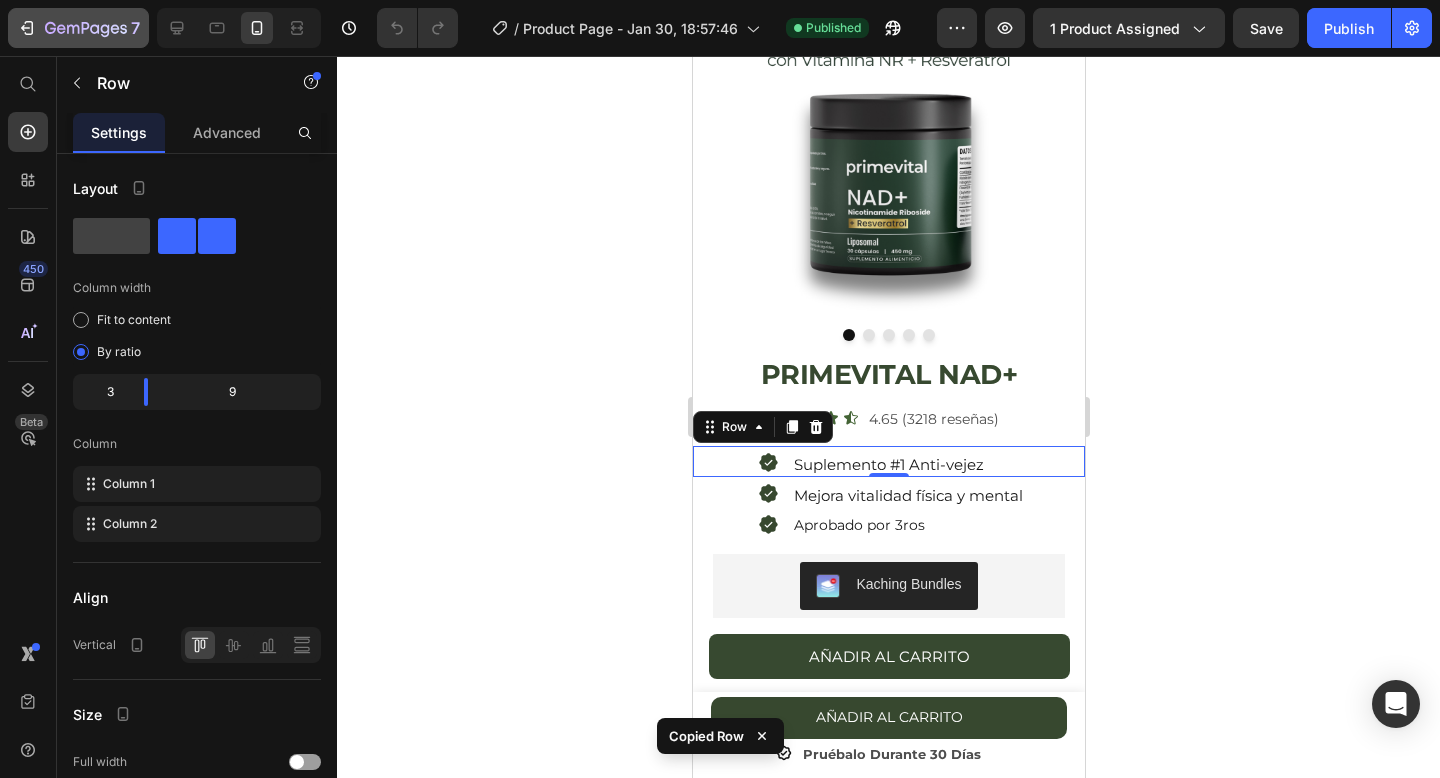 click 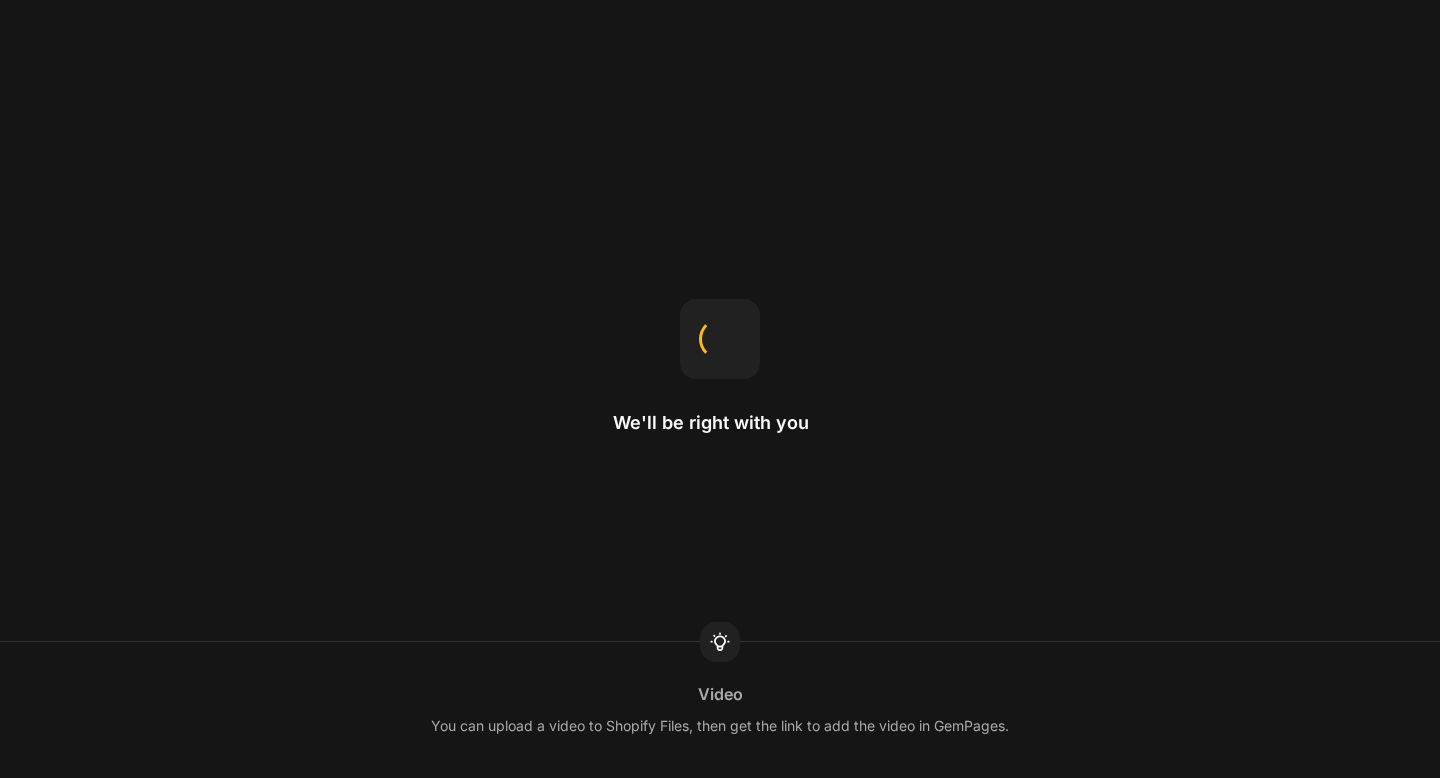 scroll, scrollTop: 0, scrollLeft: 0, axis: both 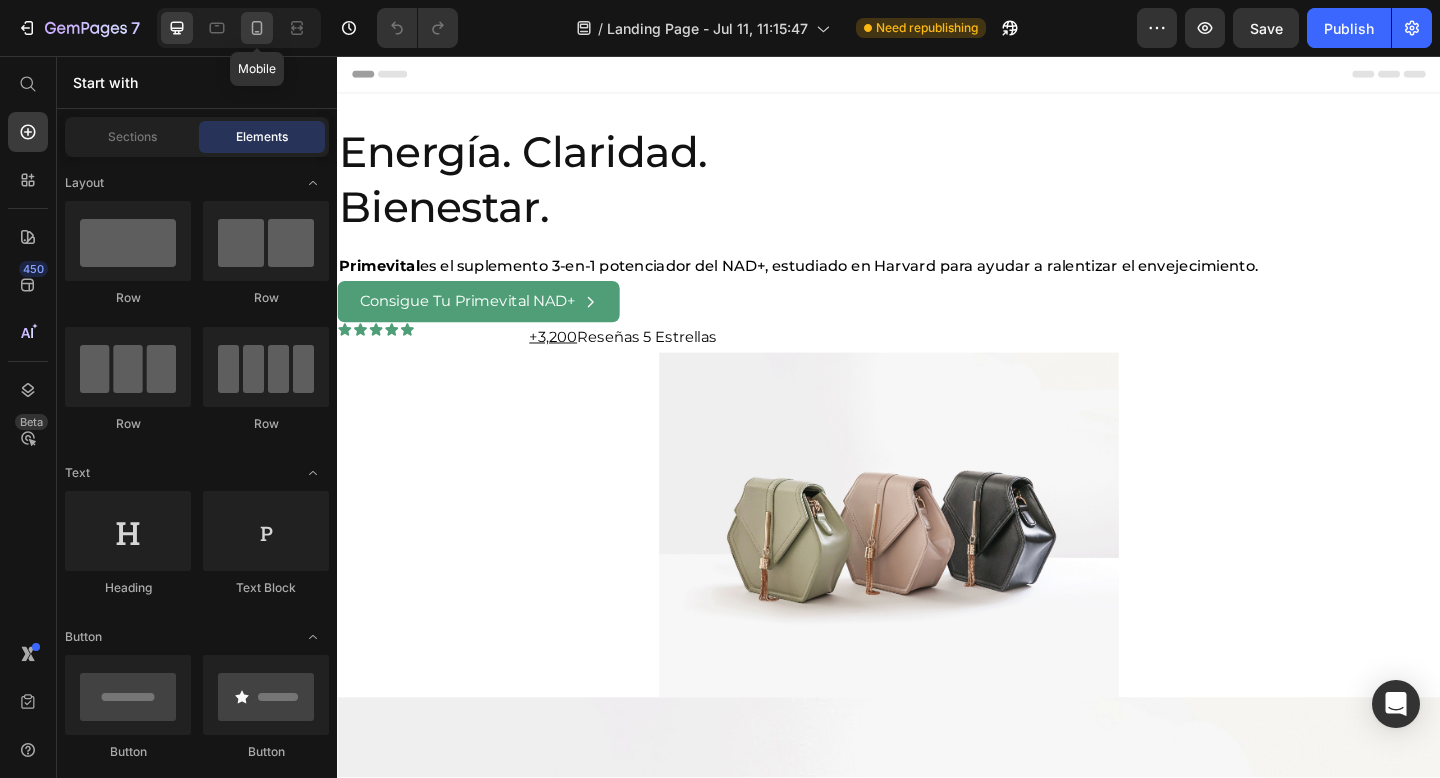 click 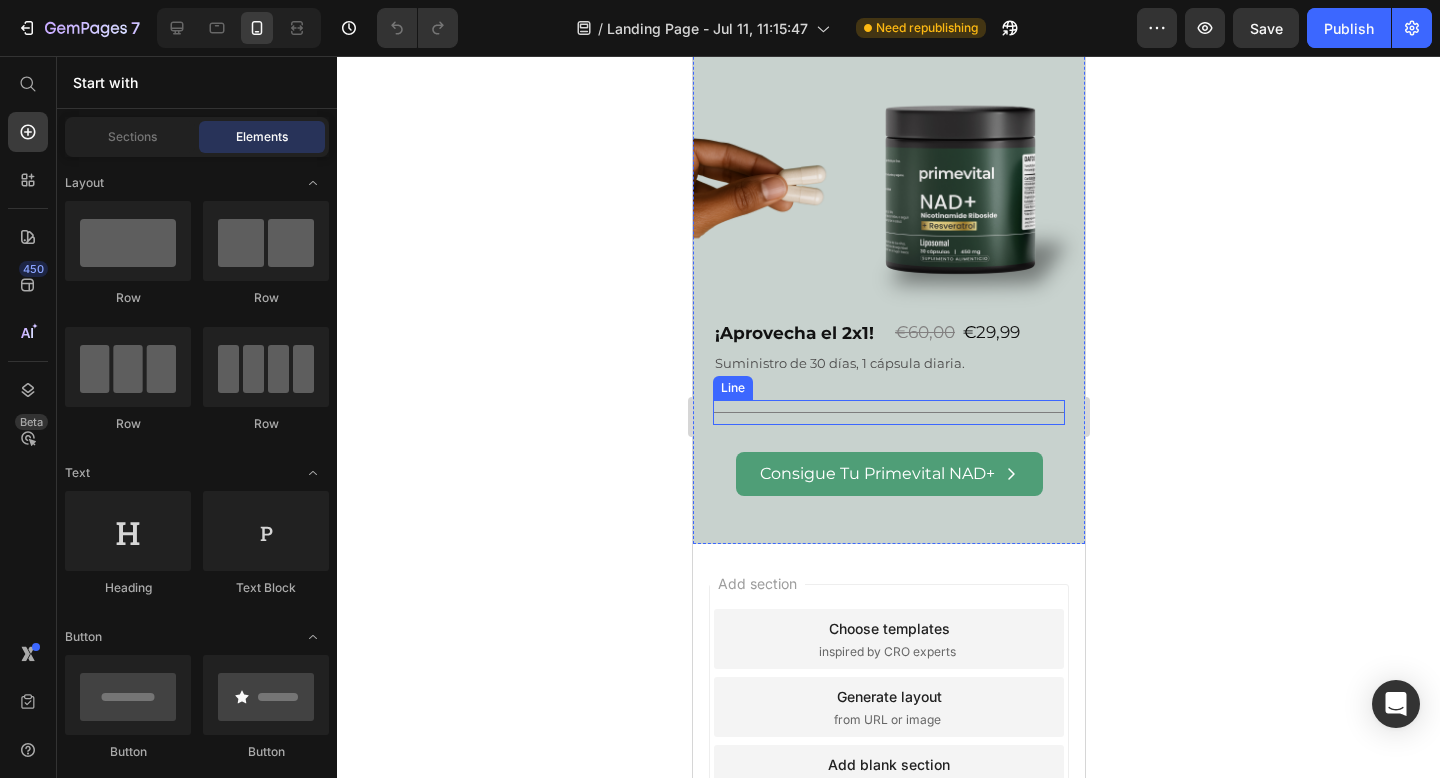 scroll, scrollTop: 4625, scrollLeft: 0, axis: vertical 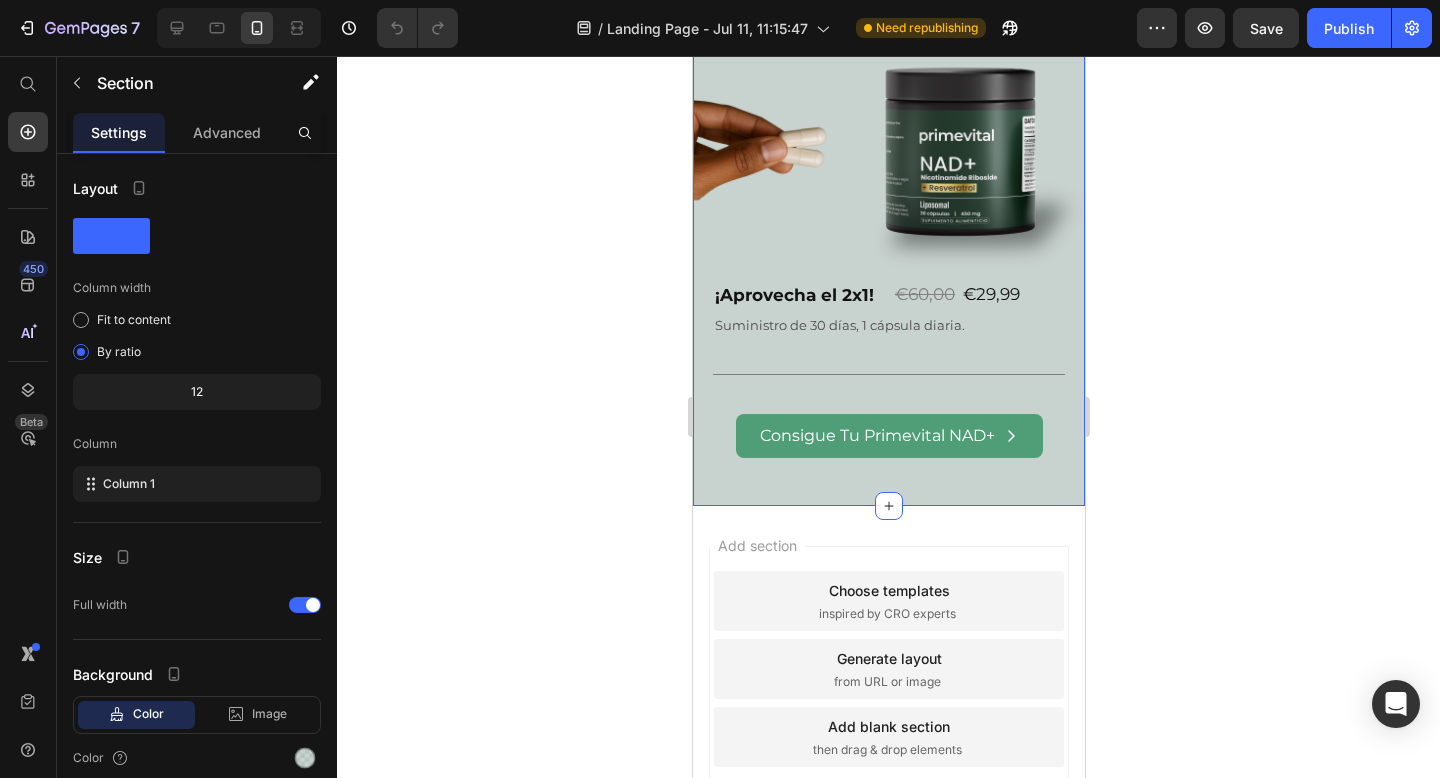 click on "Empieza por sólo 0,50 € al día con Primevital NAD+ Heading Image ¡Aprovecha el 2x1! Heading €60,00    € 29,99  Heading Row Suministro de 30 días, 1 cápsula diaria. Text Block                Title Line
Consigue Tu Primevital NAD+ Button Section 8   You can create reusable sections Create Theme Section AI Content Write with GemAI What would you like to describe here? Tone and Voice Persuasive Product Getting products... Show more Generate" at bounding box center (888, 198) 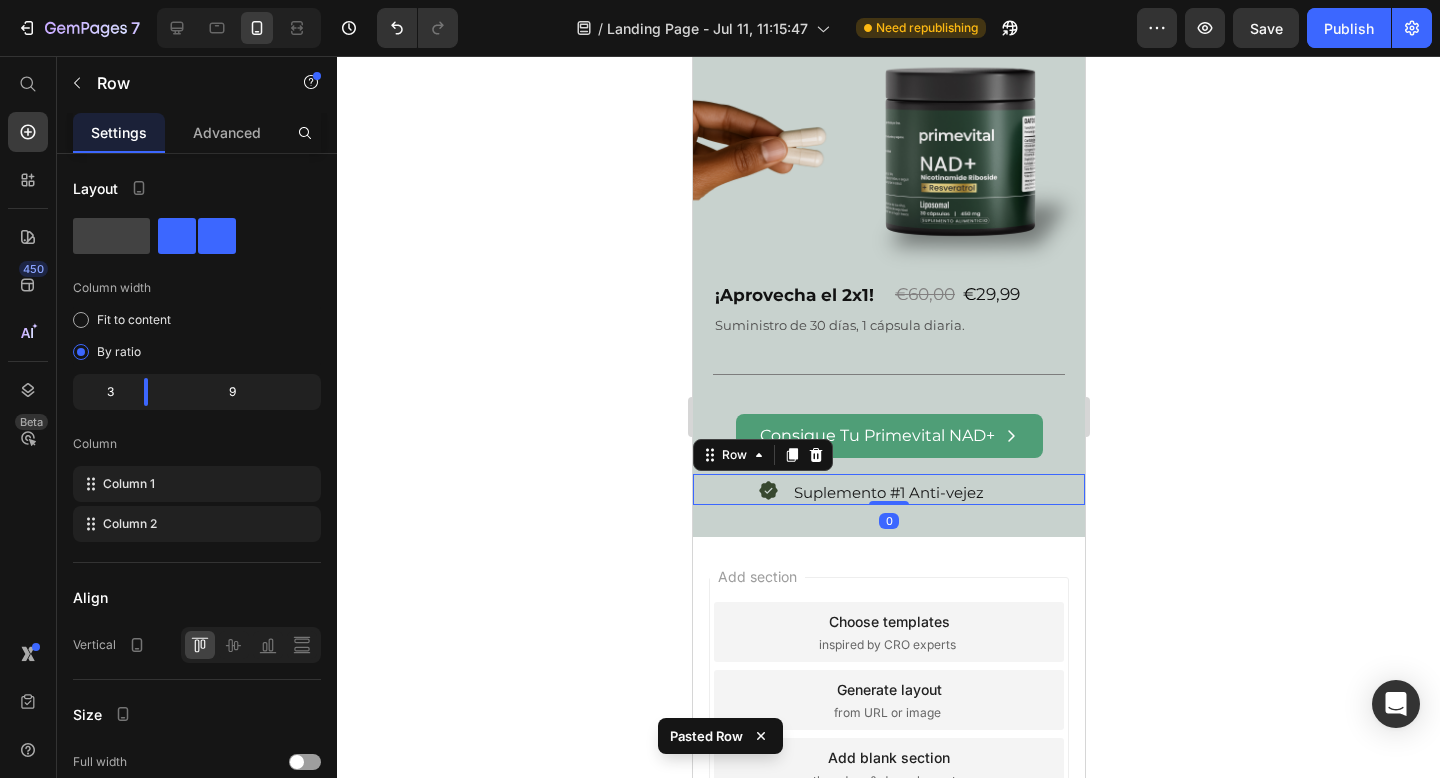 click 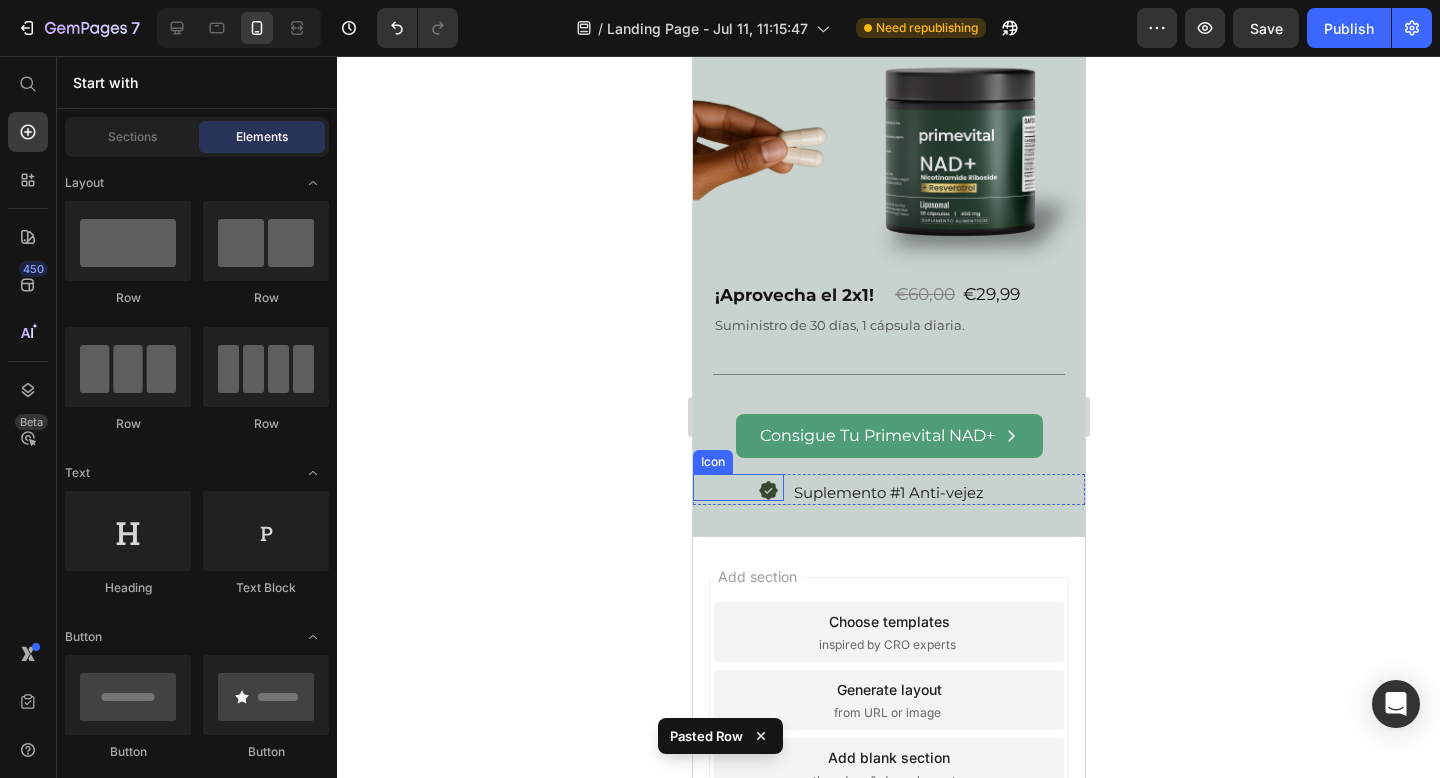 click on "Icon" at bounding box center (737, 487) 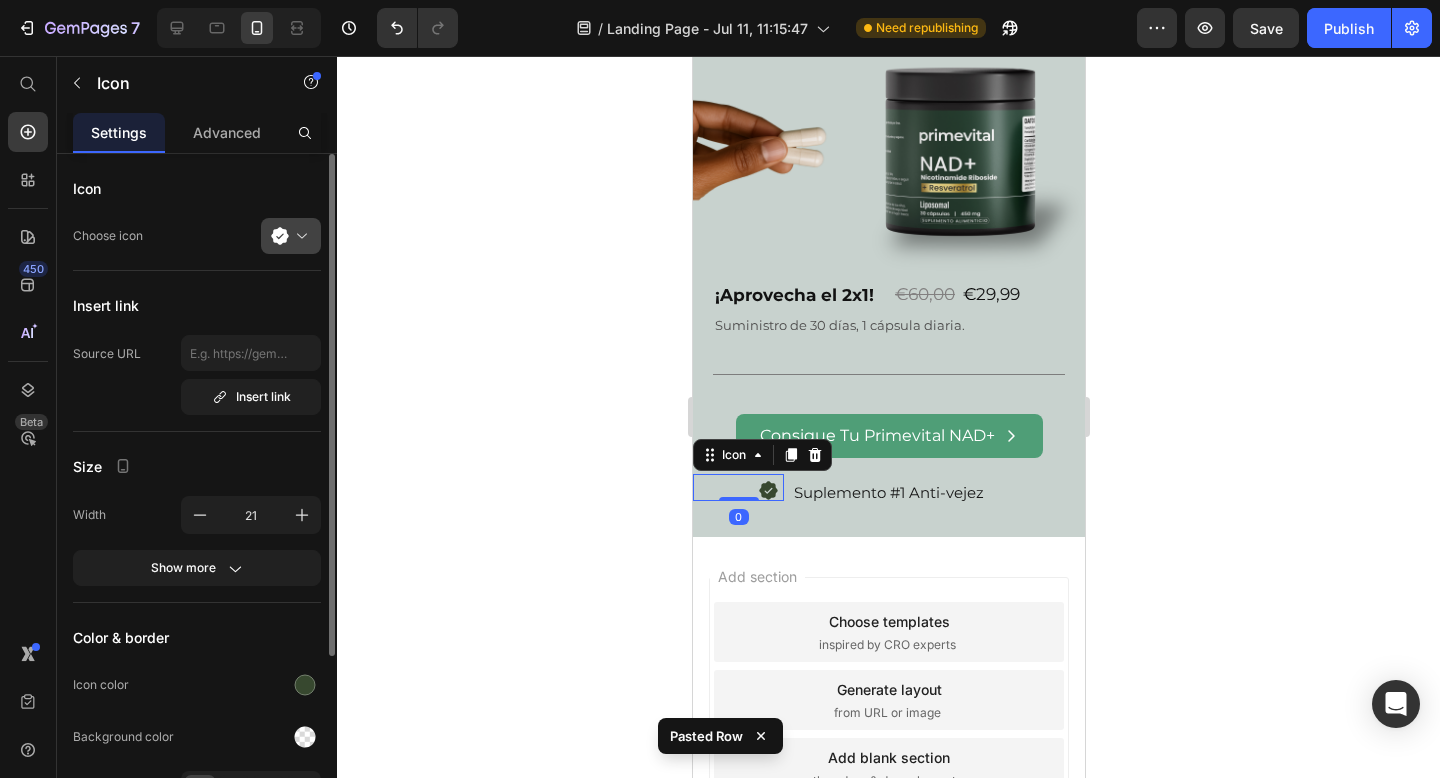 click at bounding box center (299, 236) 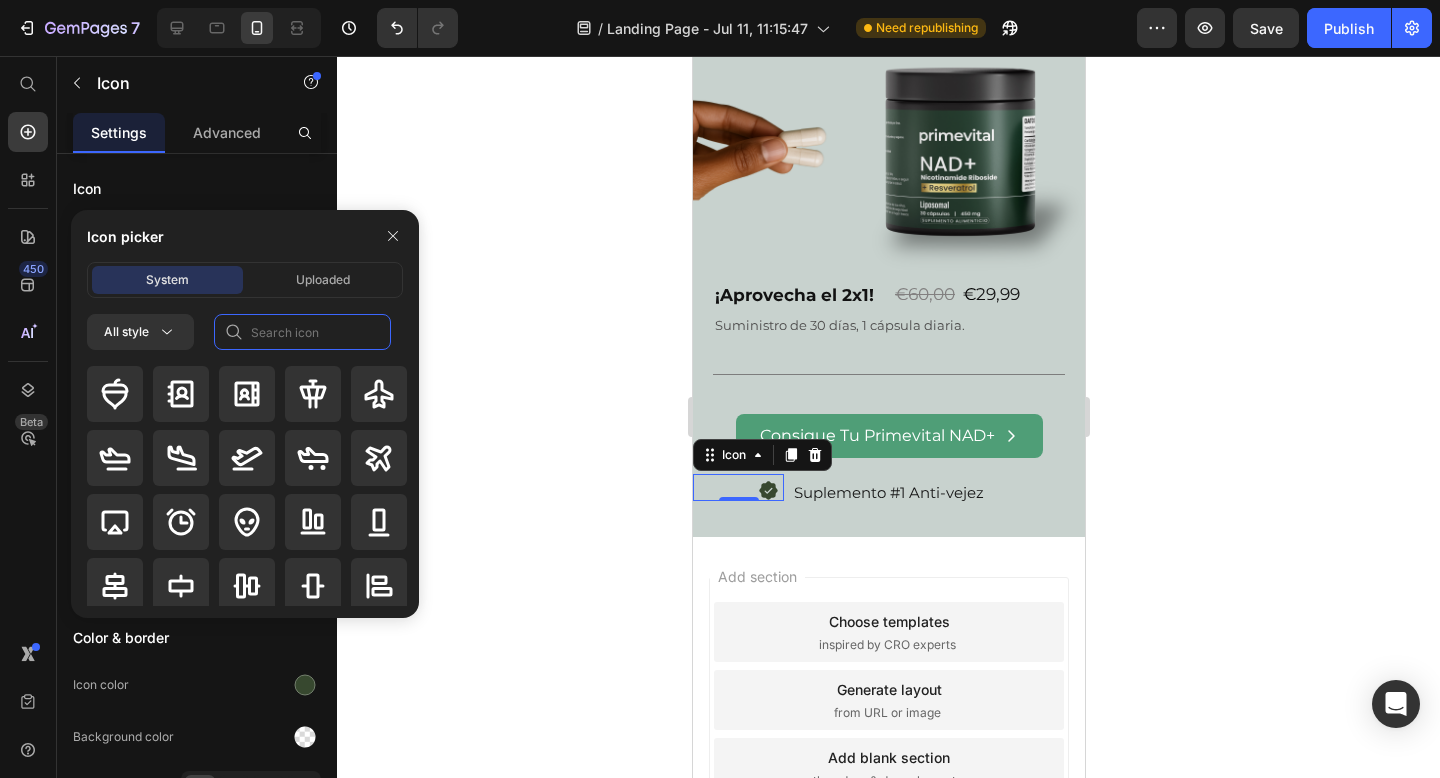 click 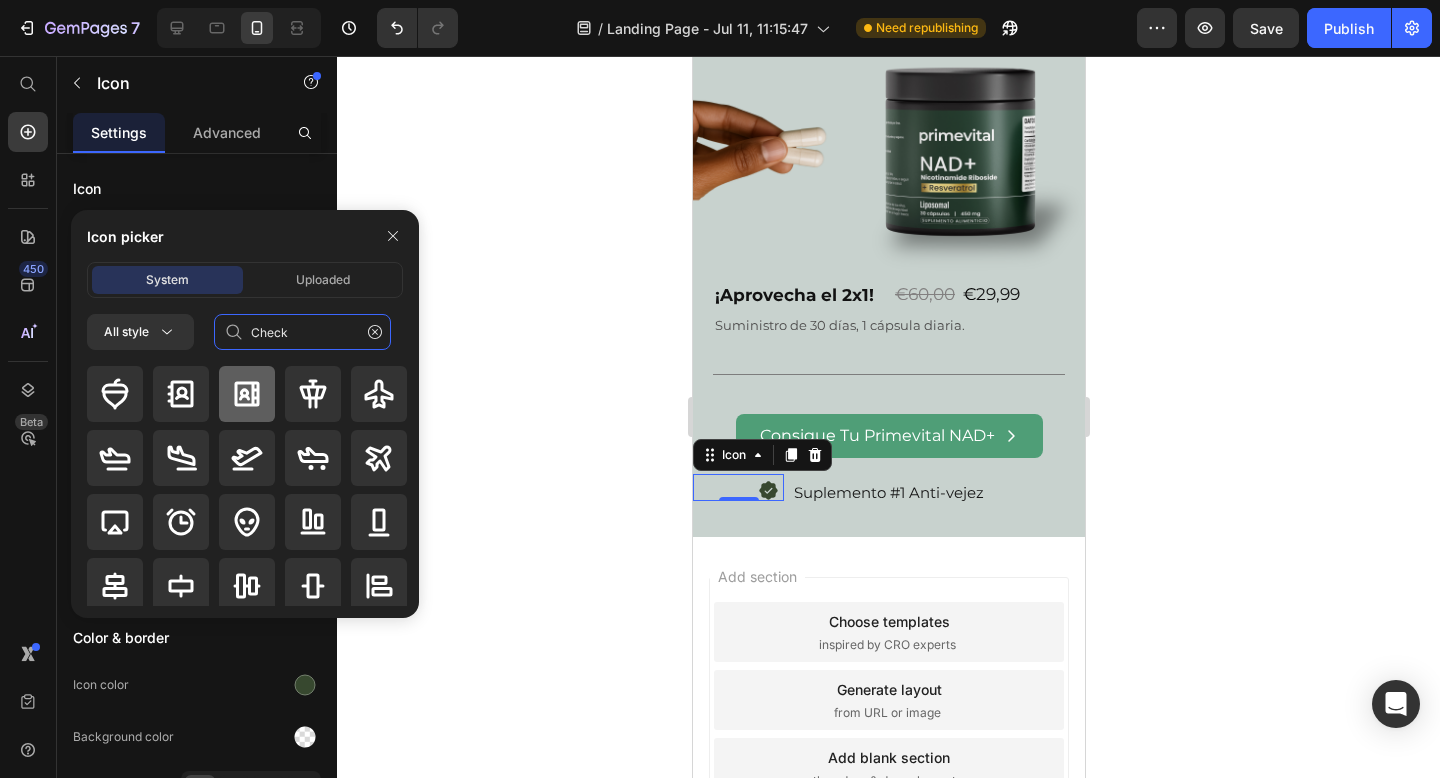 type on "Check" 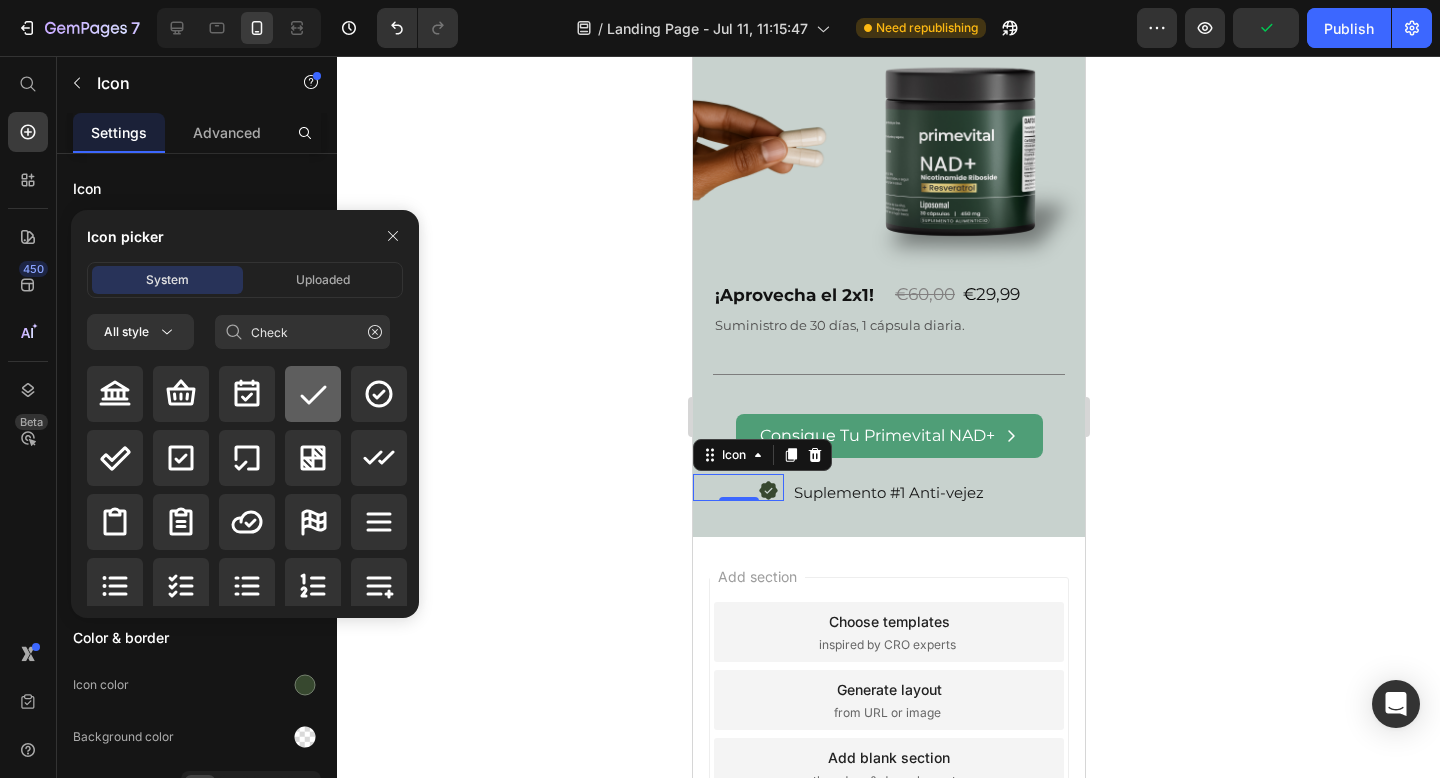 click 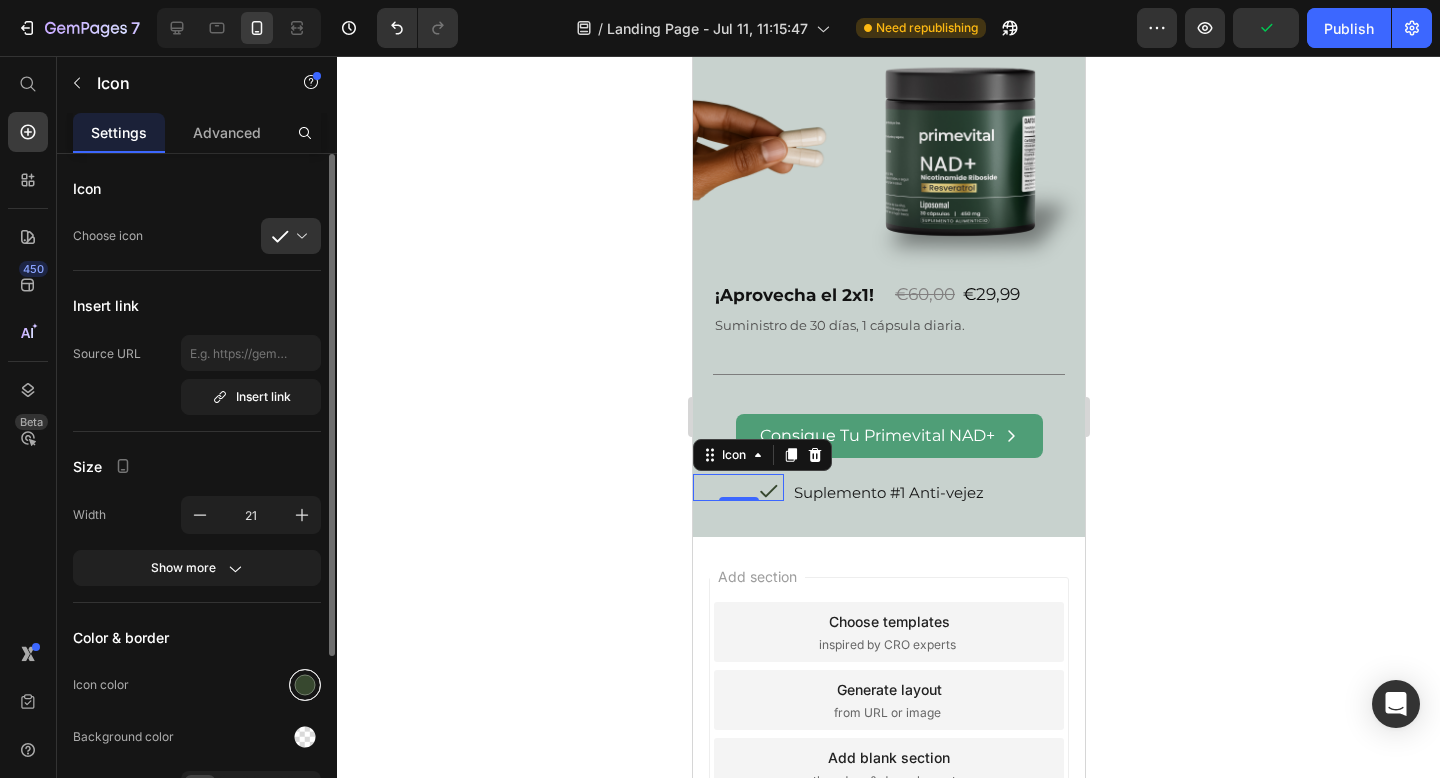 click at bounding box center [305, 685] 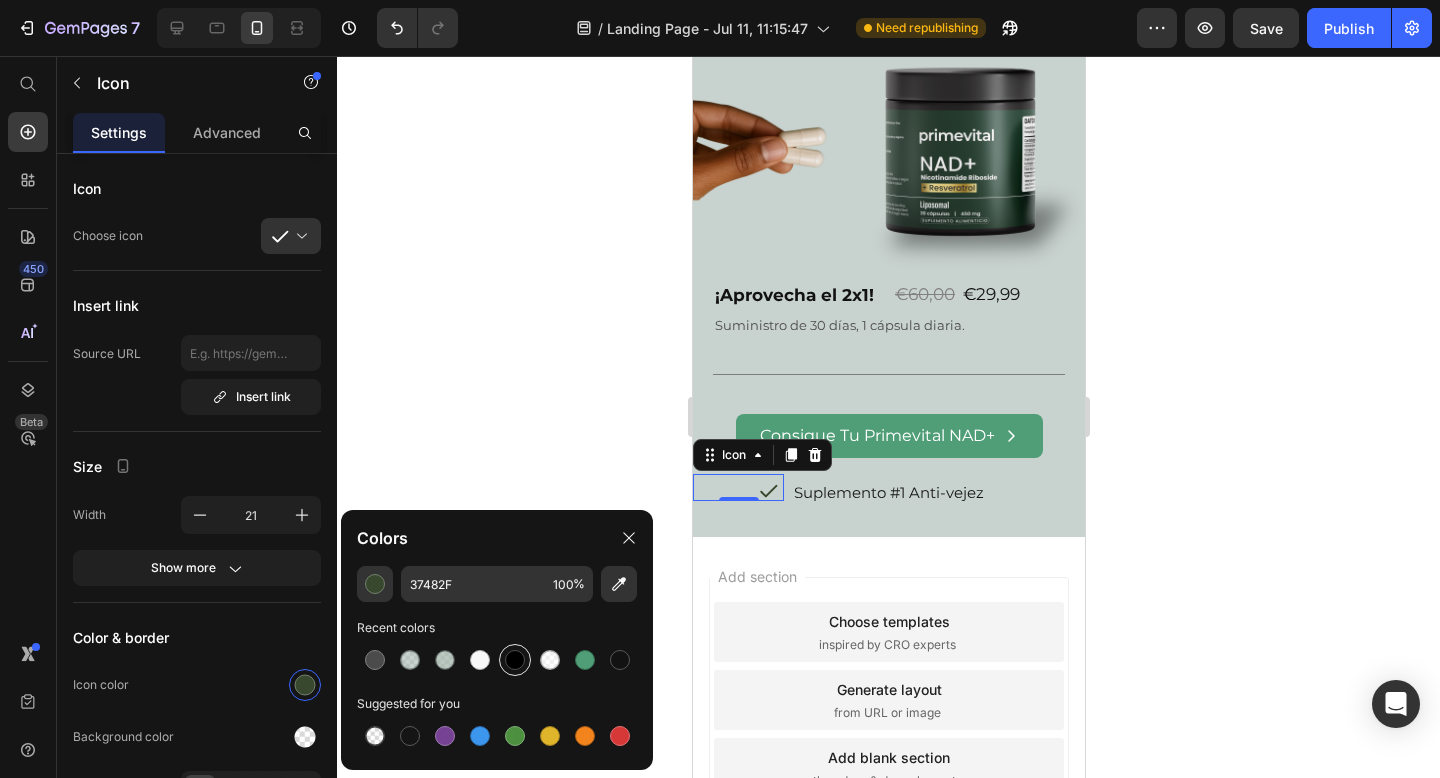 click at bounding box center [515, 660] 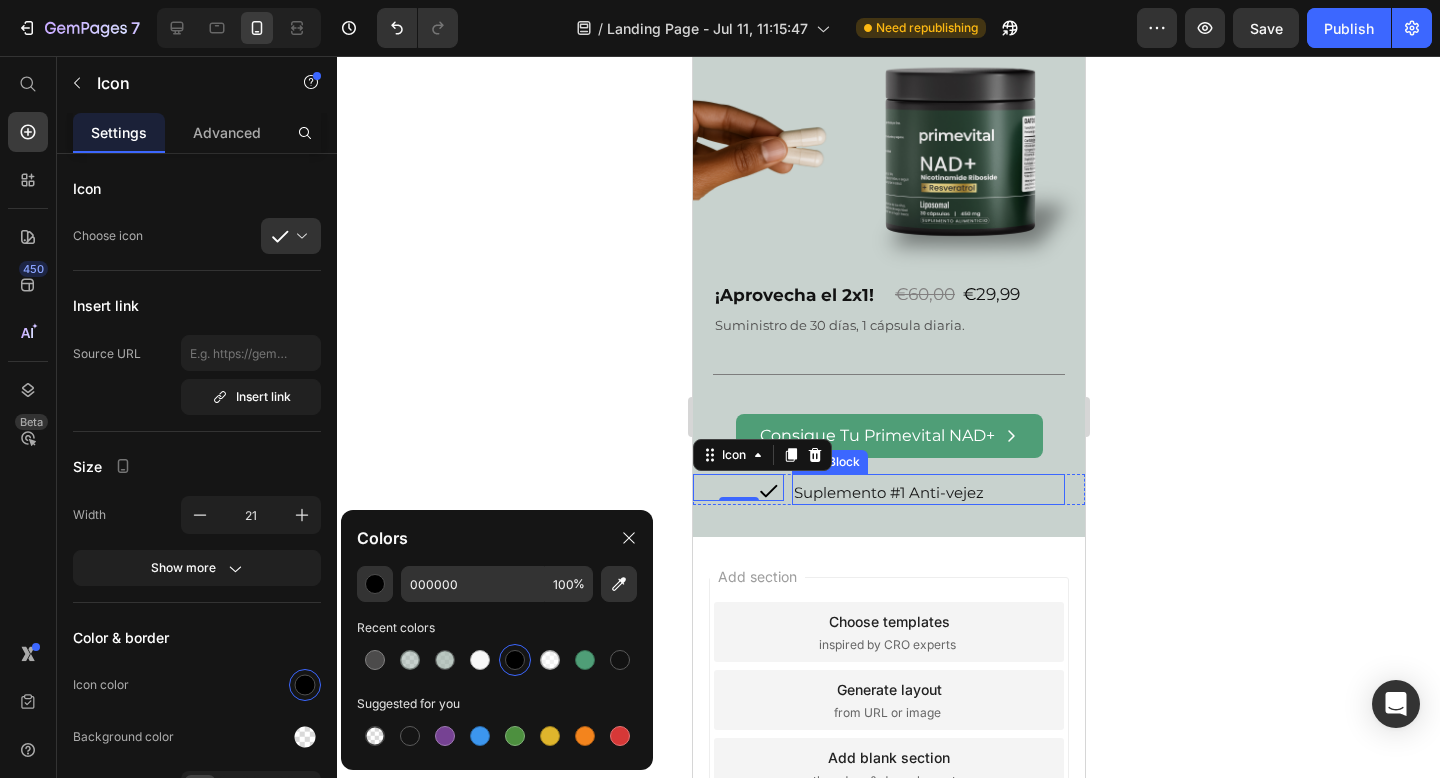 click on "Suplemento #1 Anti-vejez" at bounding box center [927, 492] 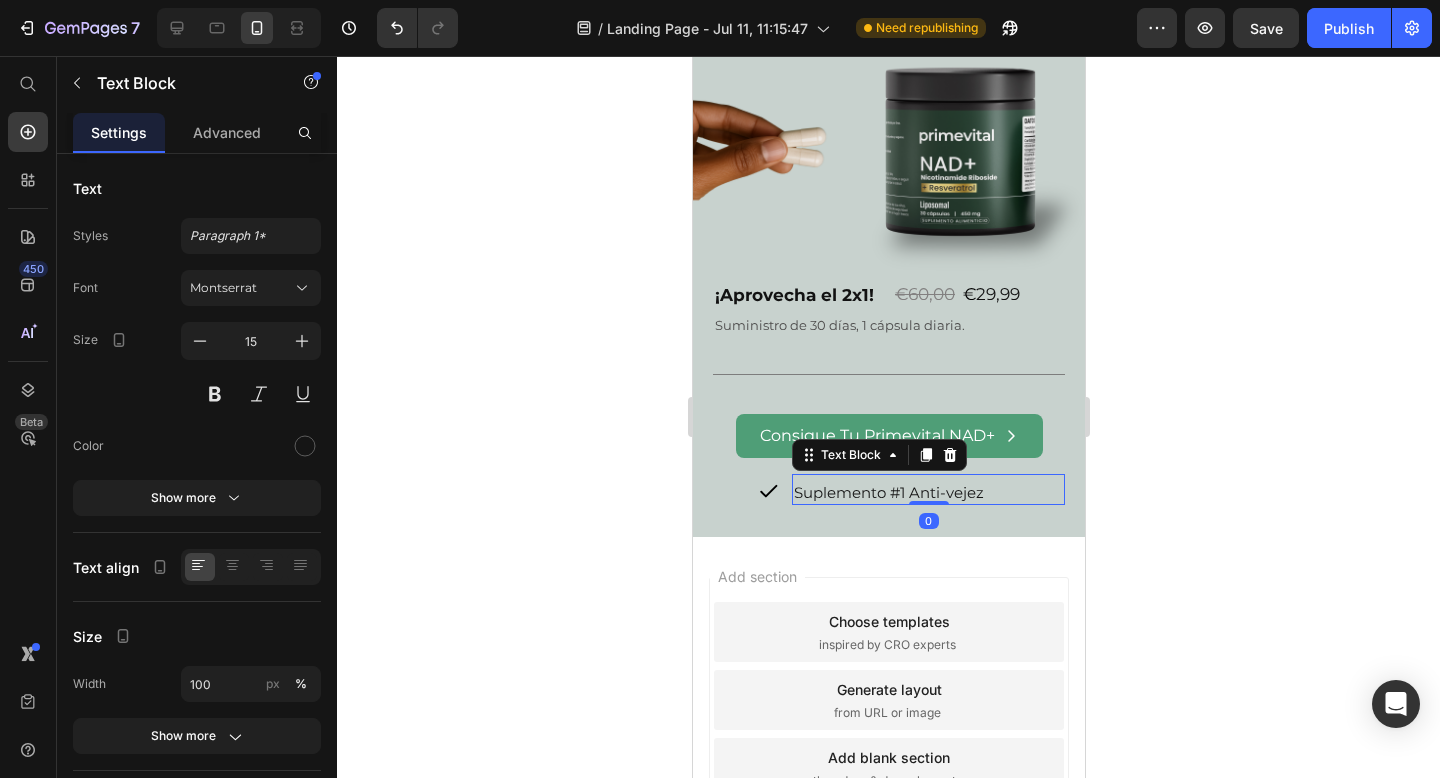 click on "Suplemento #1 Anti-vejez" at bounding box center [927, 492] 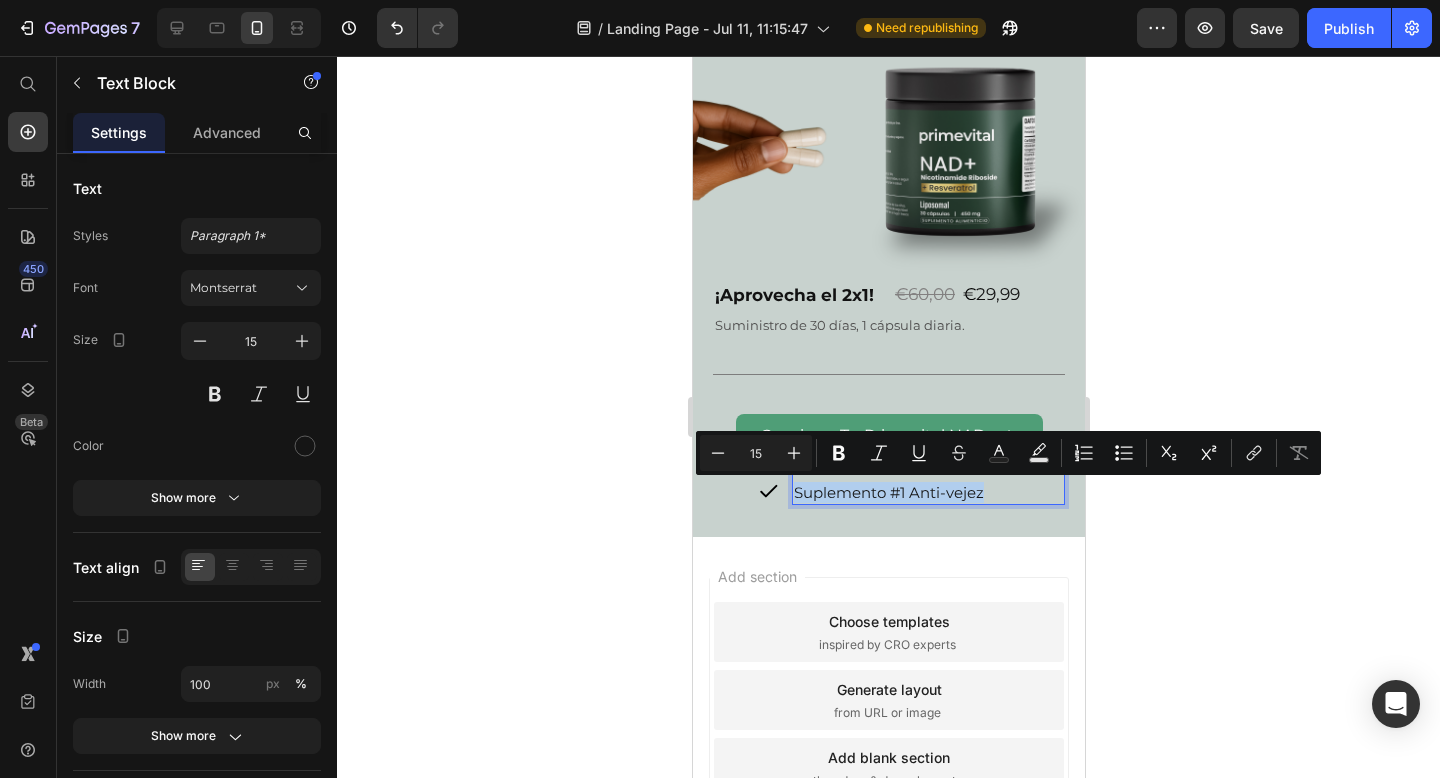 drag, startPoint x: 993, startPoint y: 494, endPoint x: 792, endPoint y: 494, distance: 201 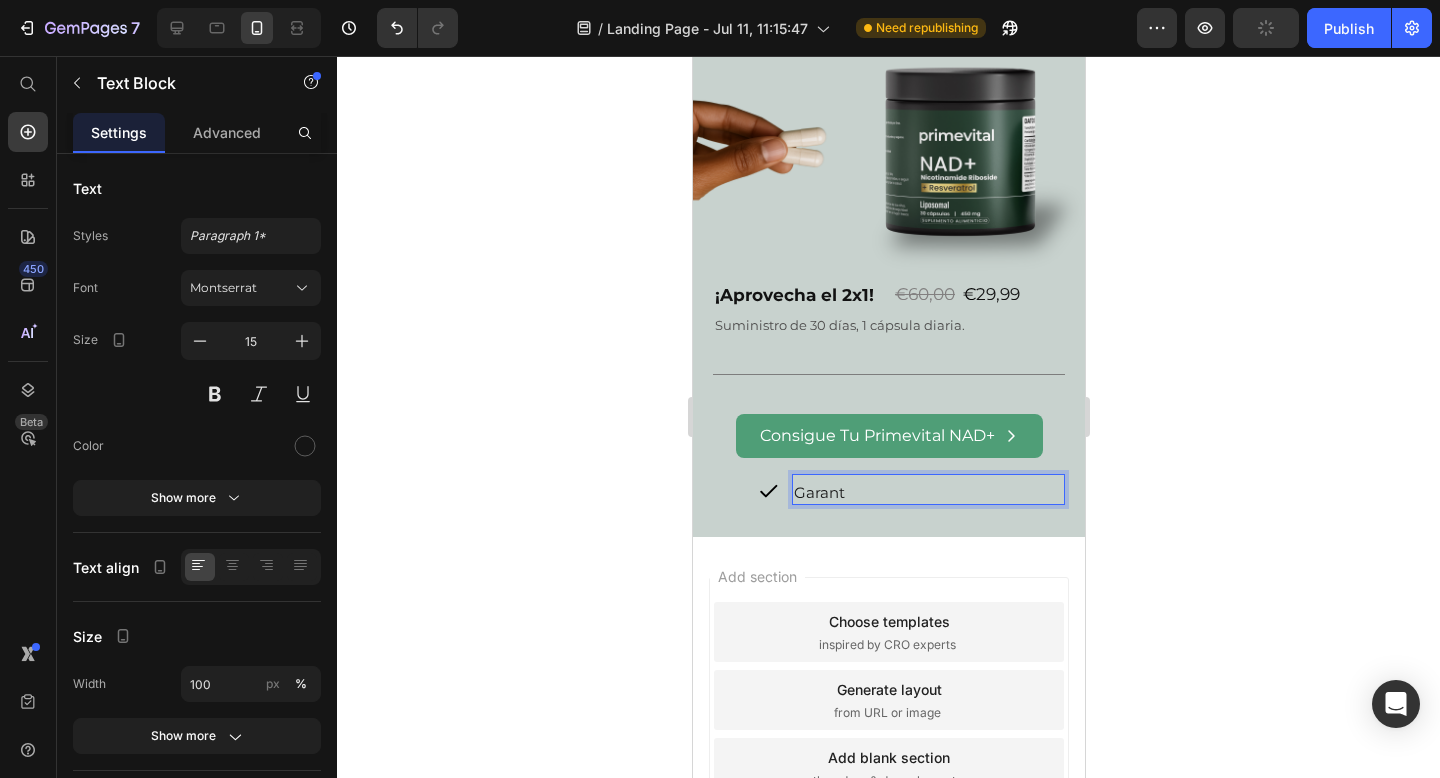 type 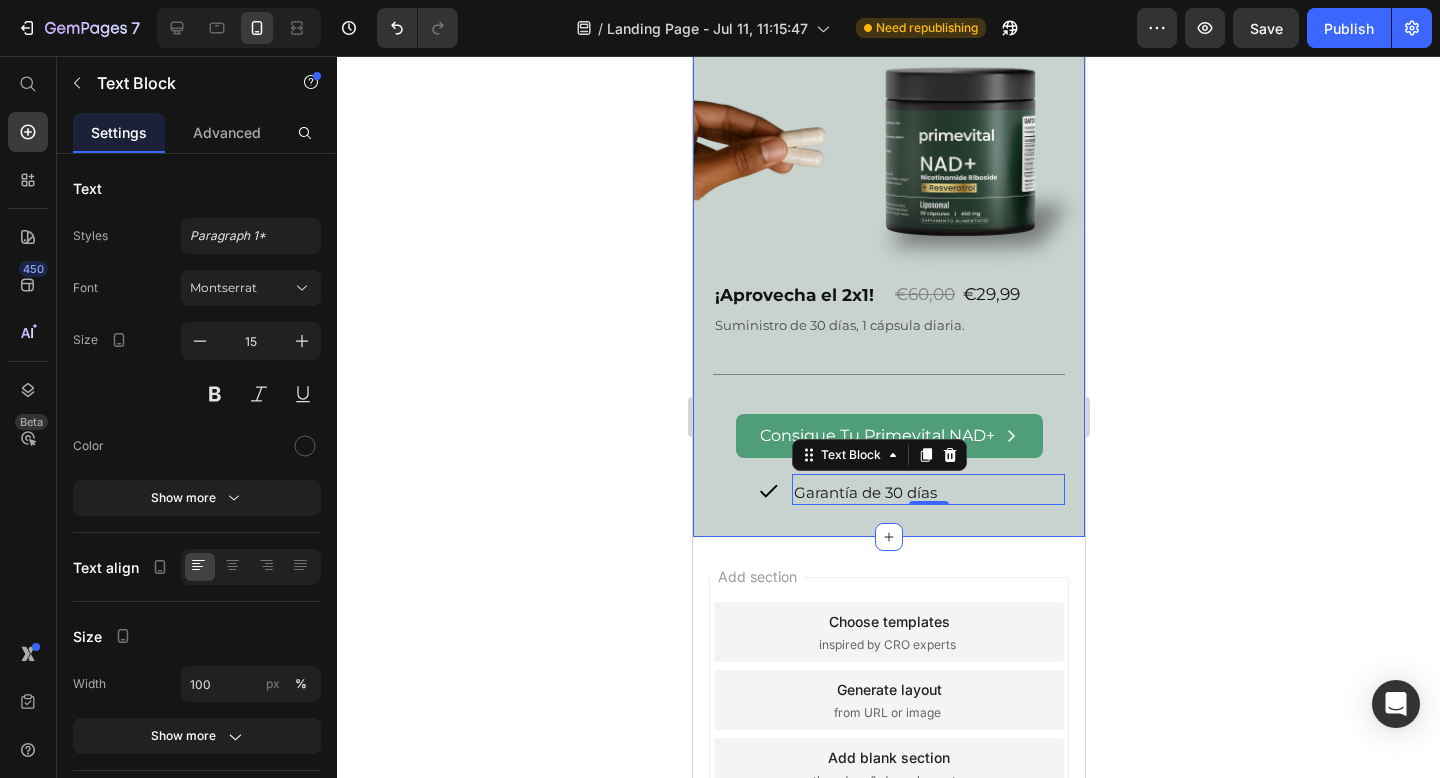 click 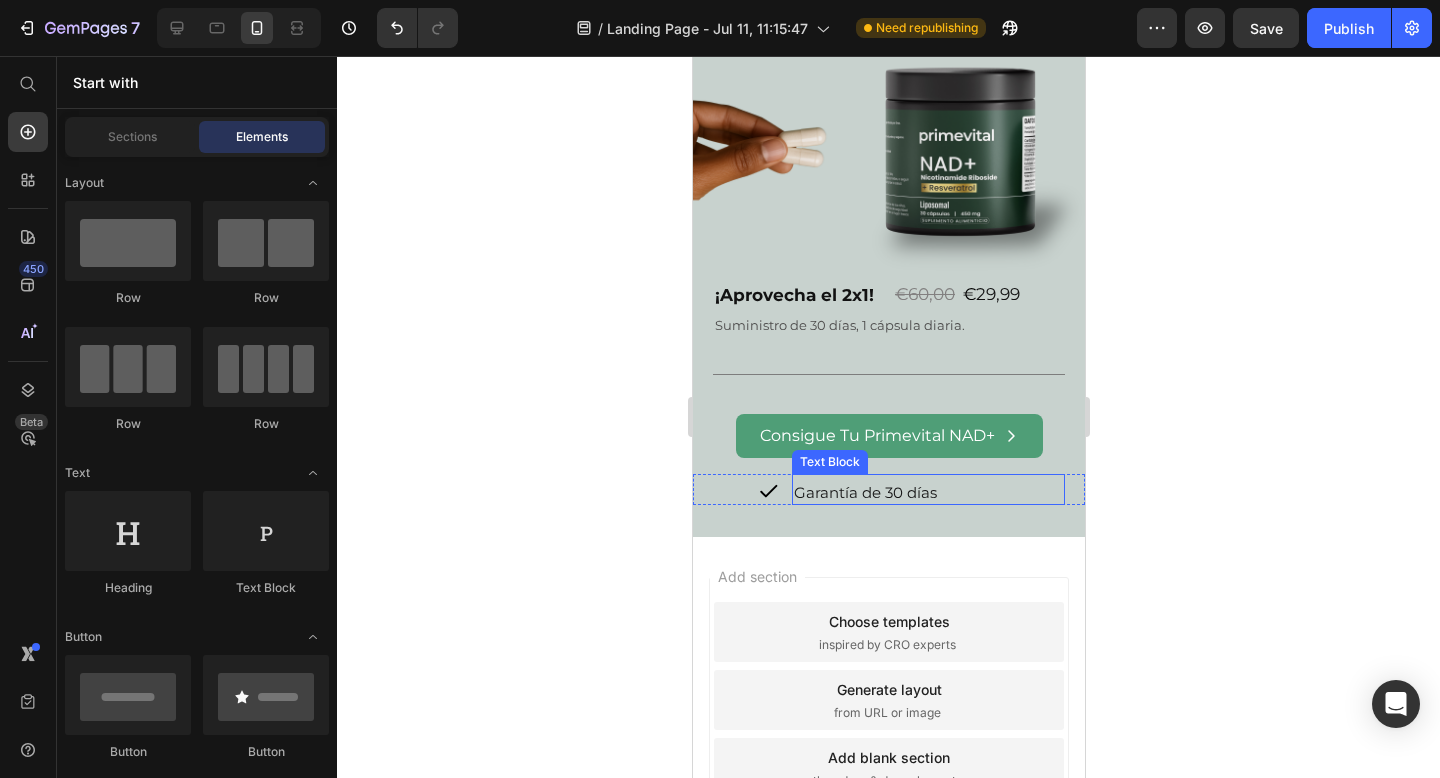 click on "Garantía de 30 días" at bounding box center [927, 492] 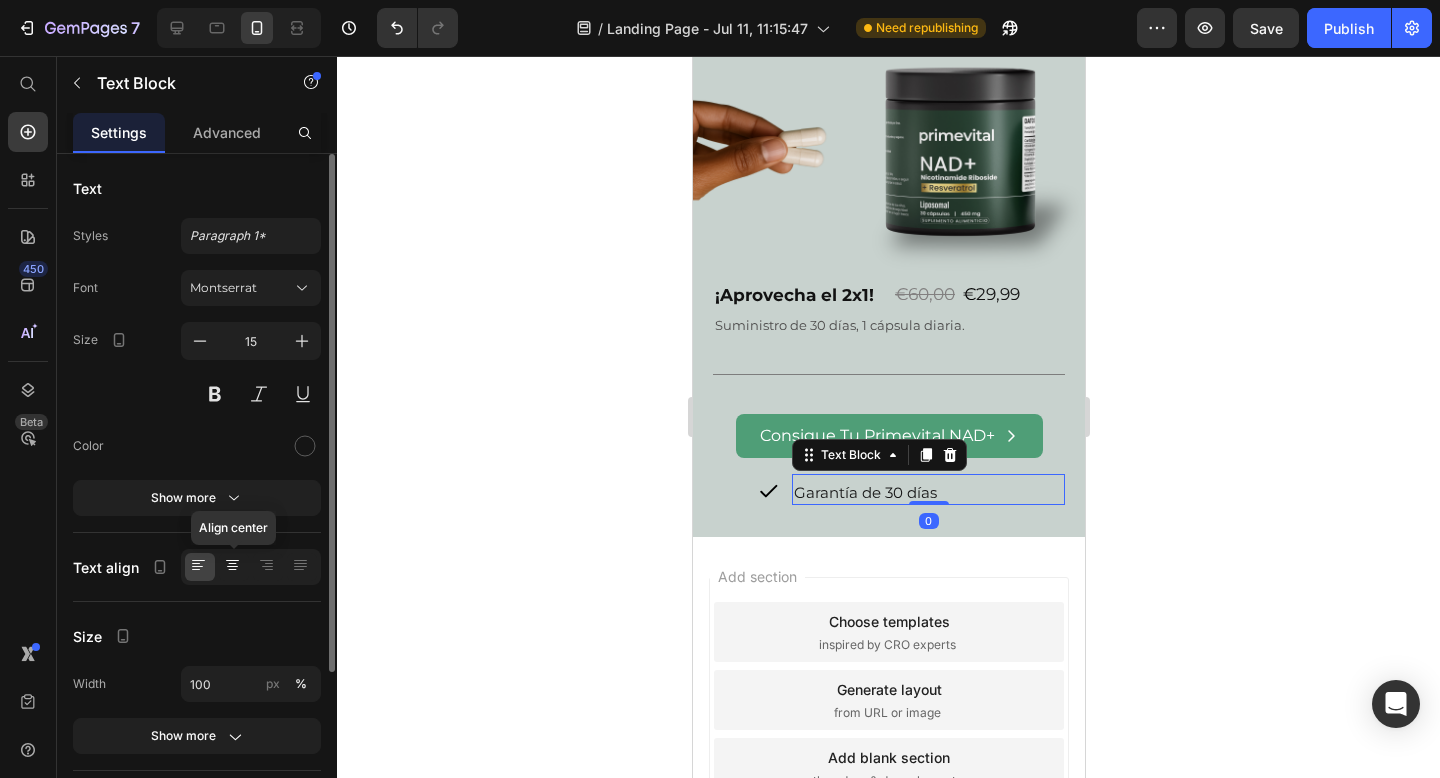 click 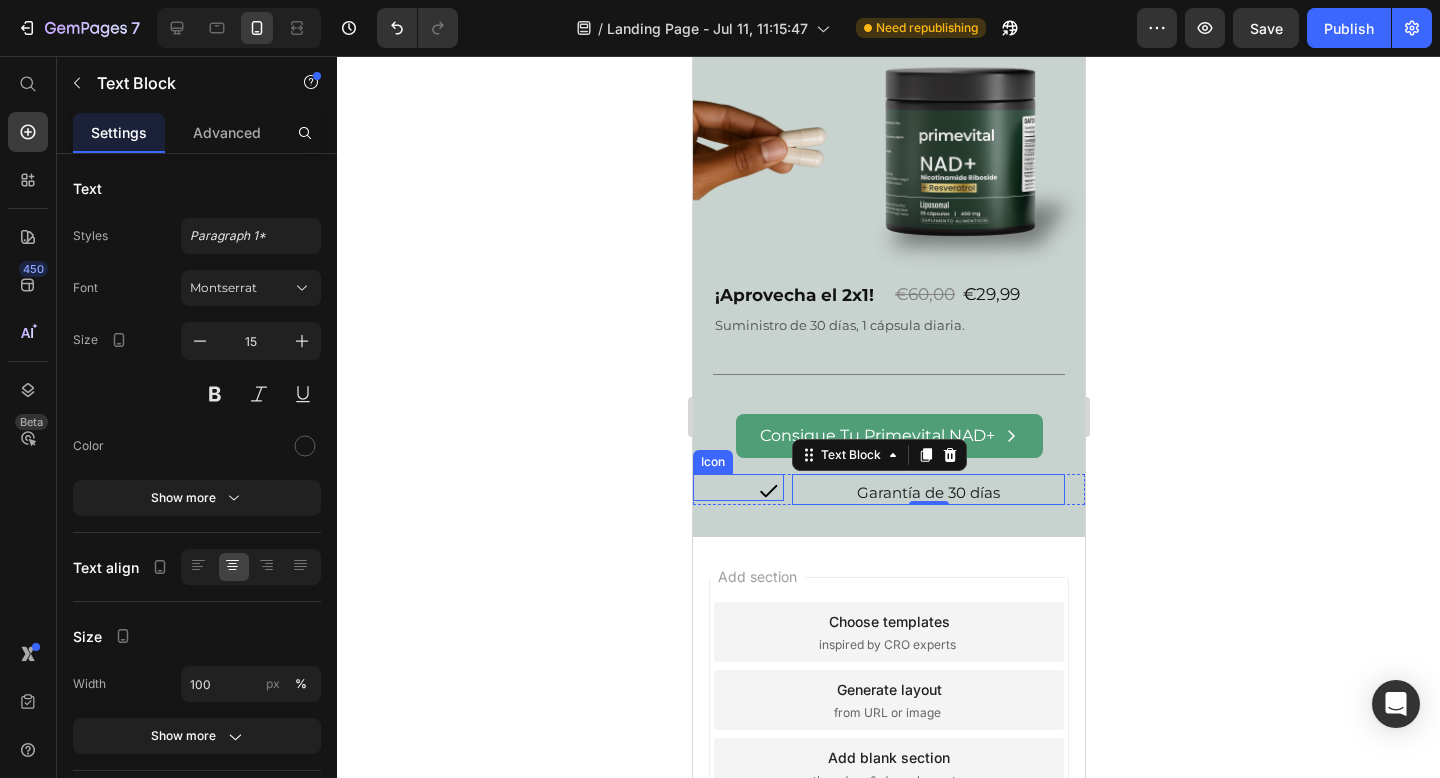 click 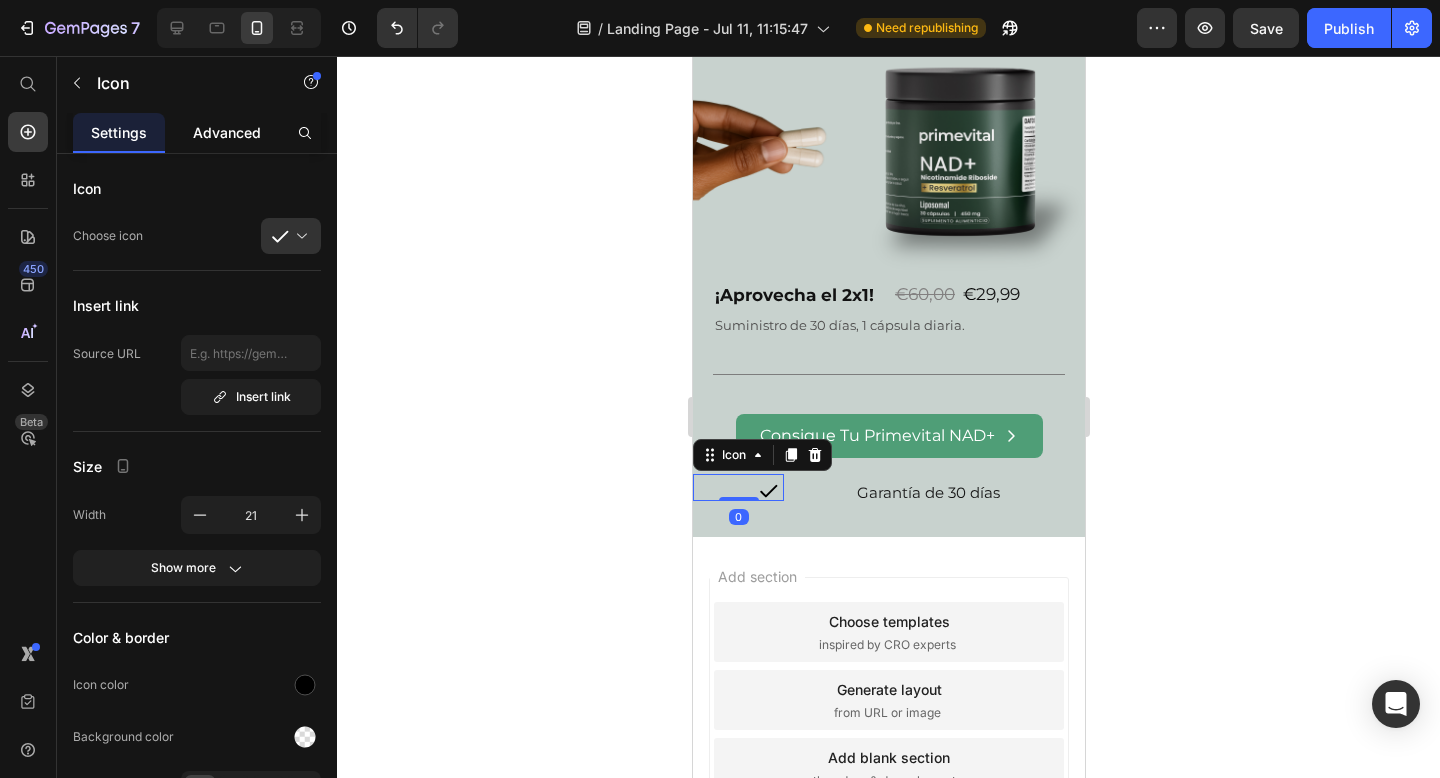 click on "Advanced" at bounding box center [227, 132] 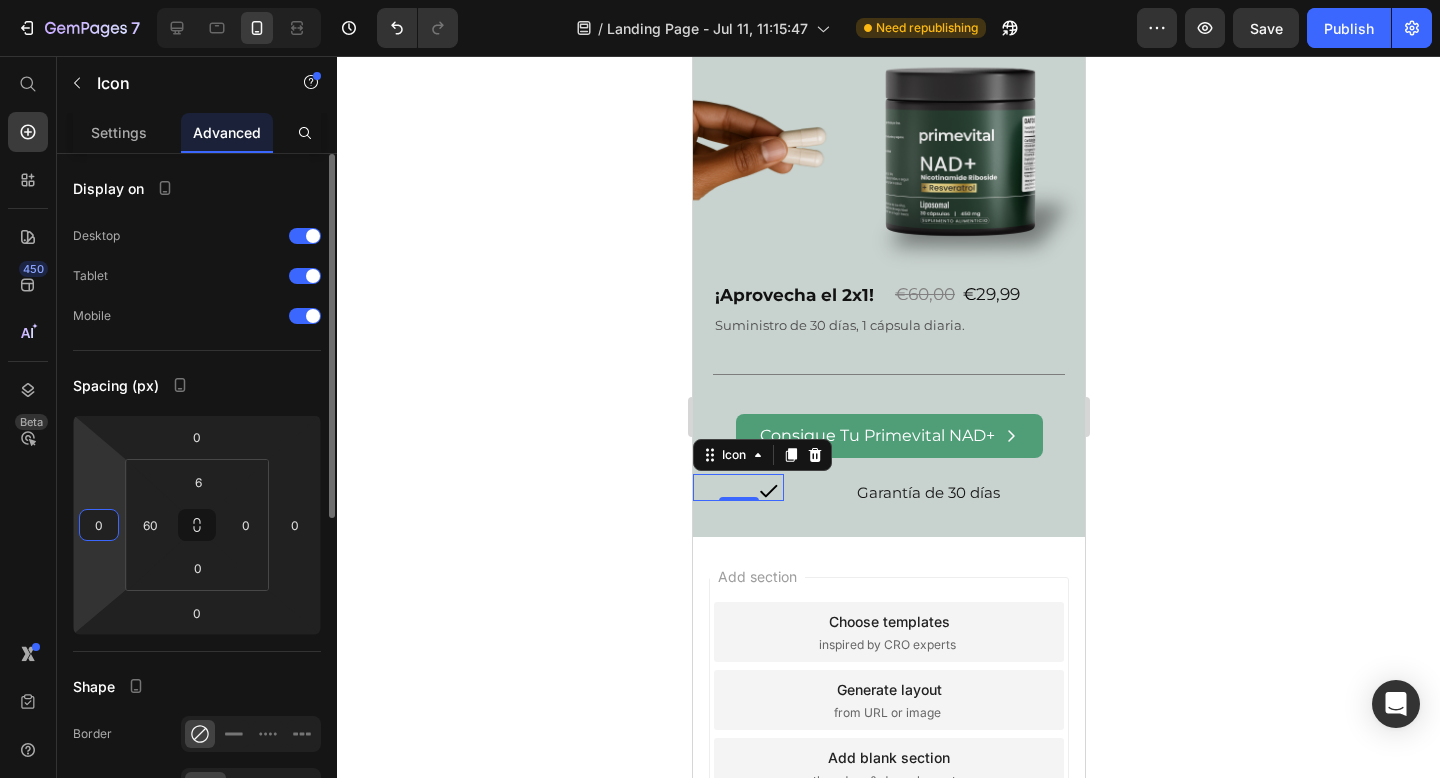 click on "0" at bounding box center (99, 525) 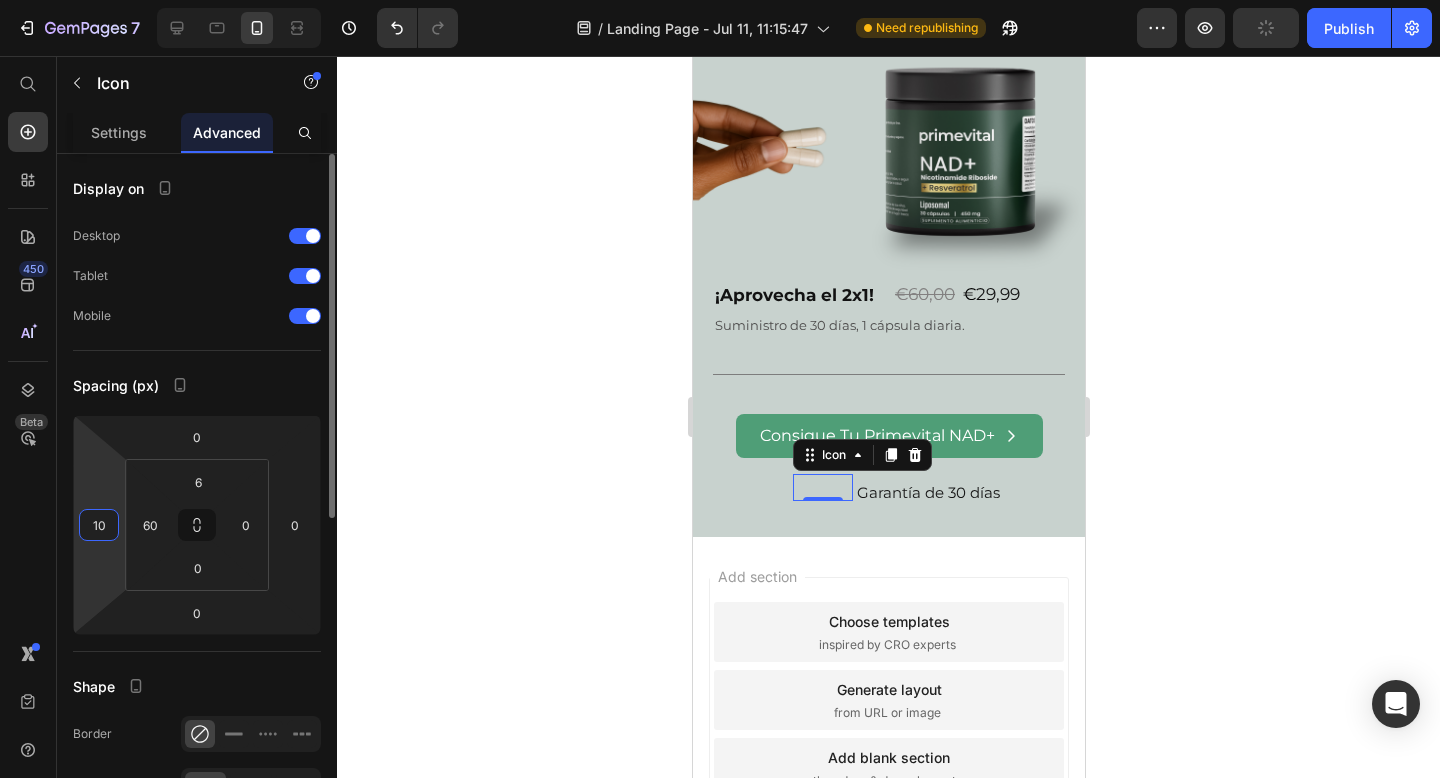type on "1" 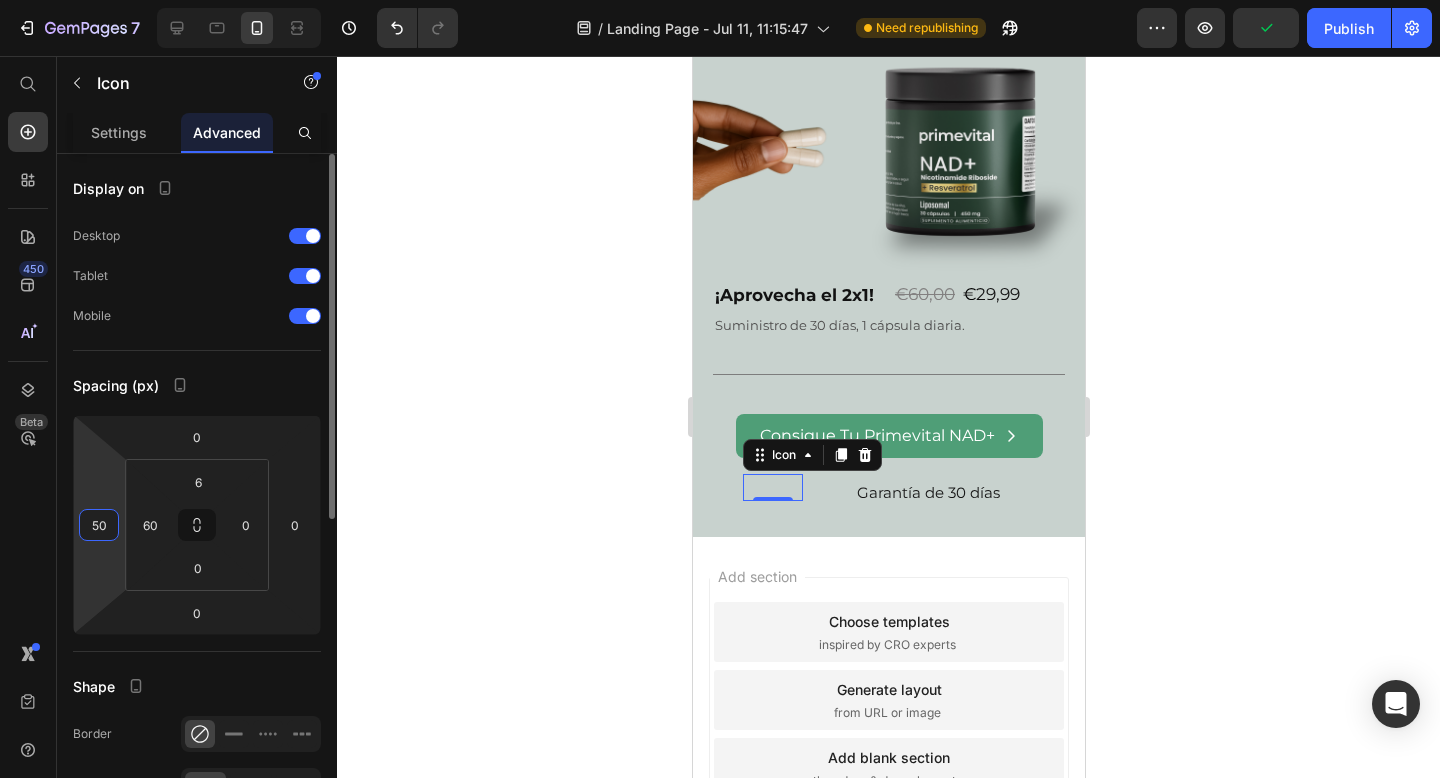 type on "5" 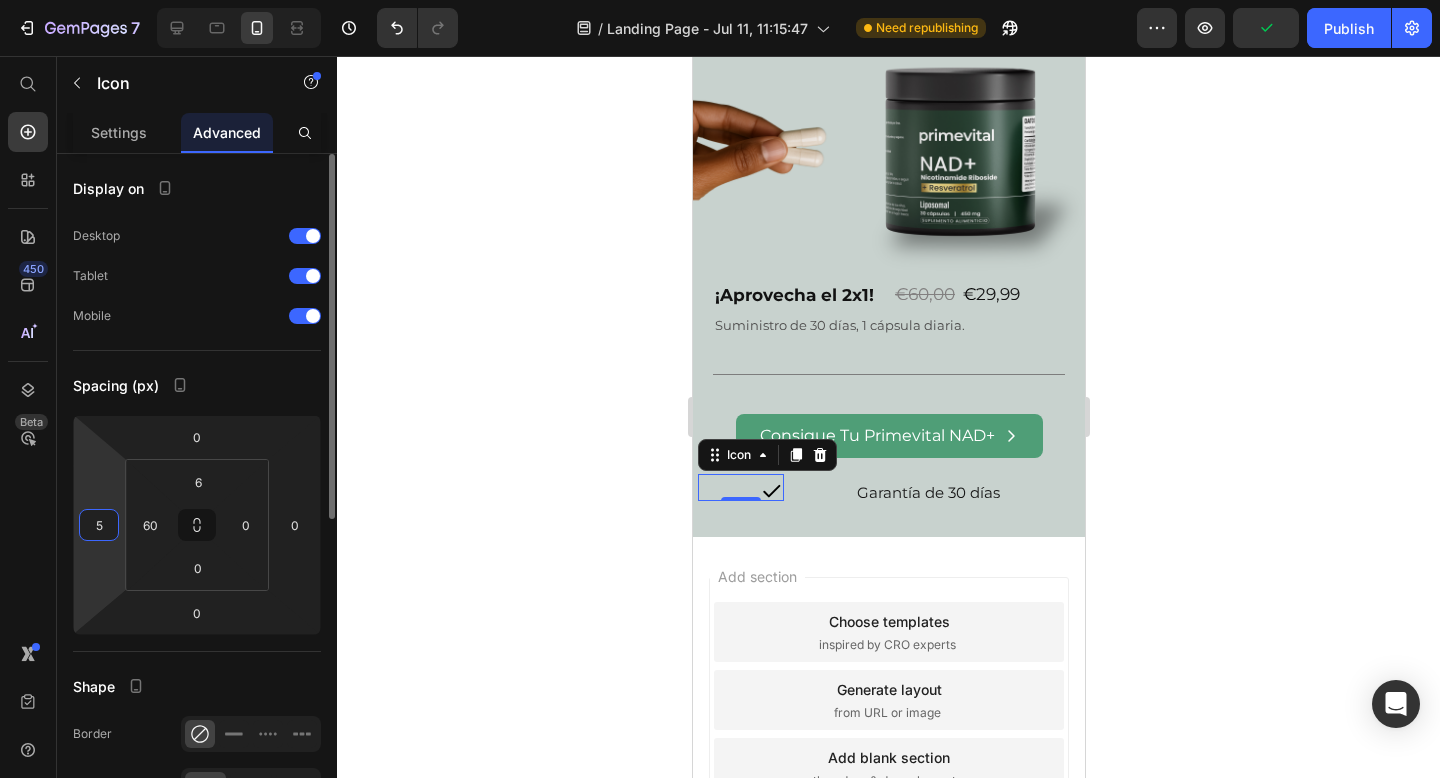 type 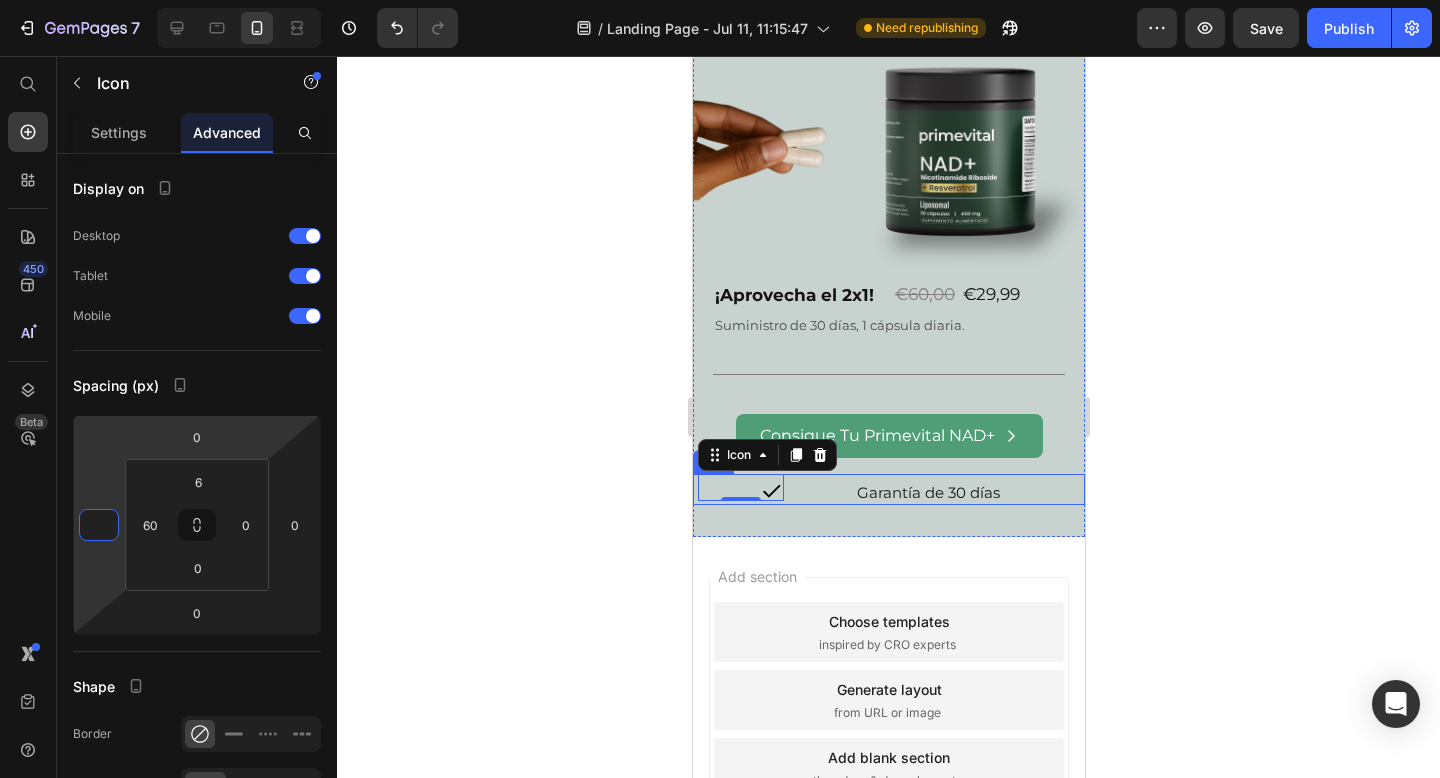 click on "Icon   0" at bounding box center [737, 489] 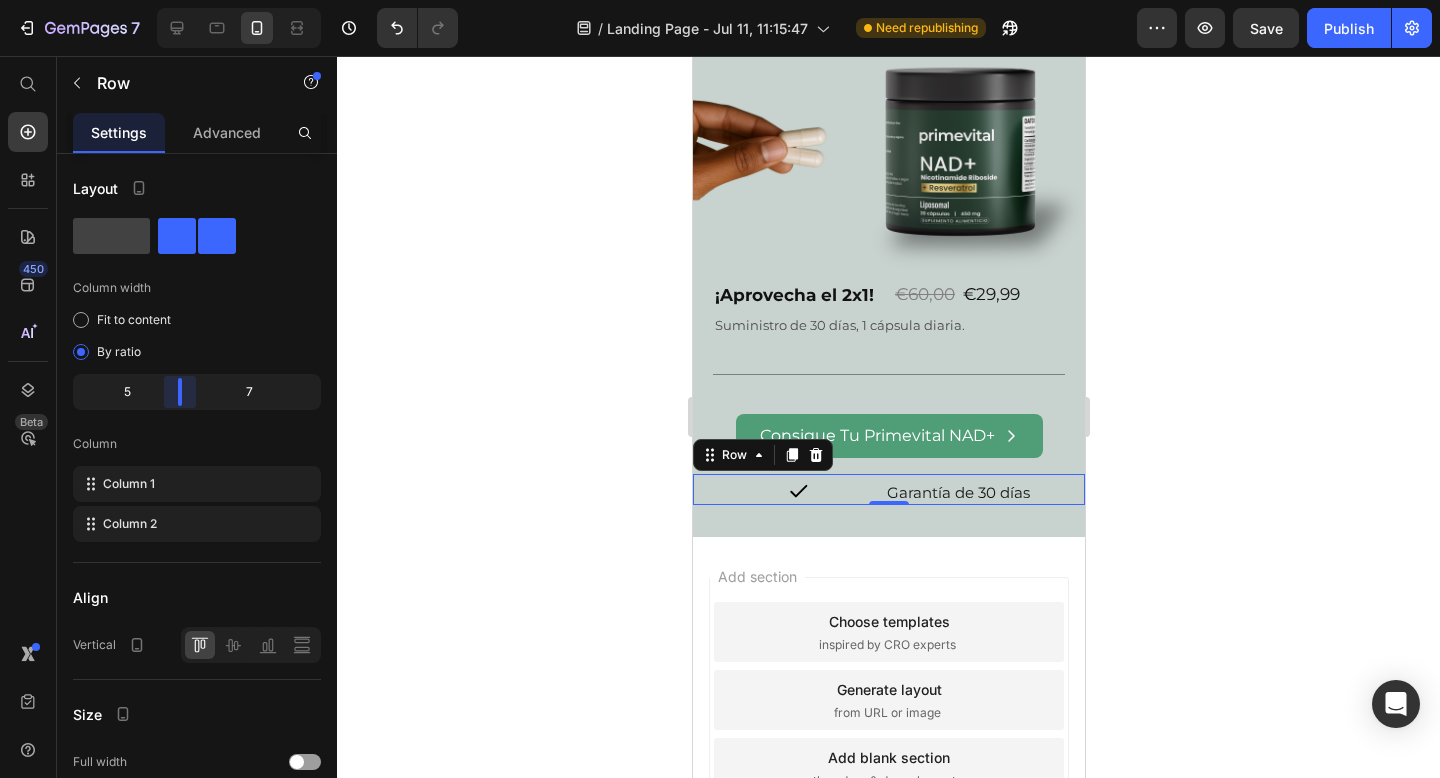 drag, startPoint x: 142, startPoint y: 396, endPoint x: 183, endPoint y: 395, distance: 41.01219 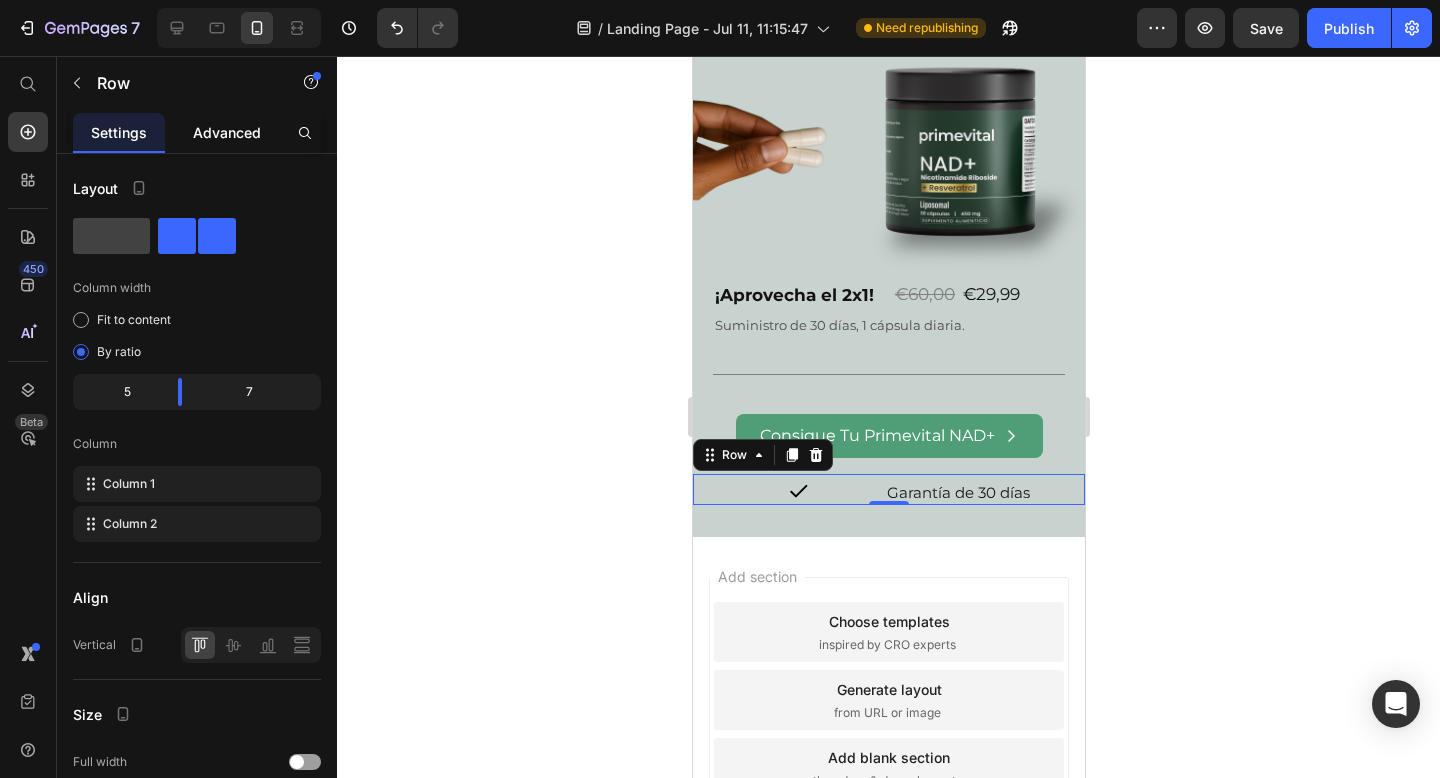 click on "Advanced" at bounding box center [227, 132] 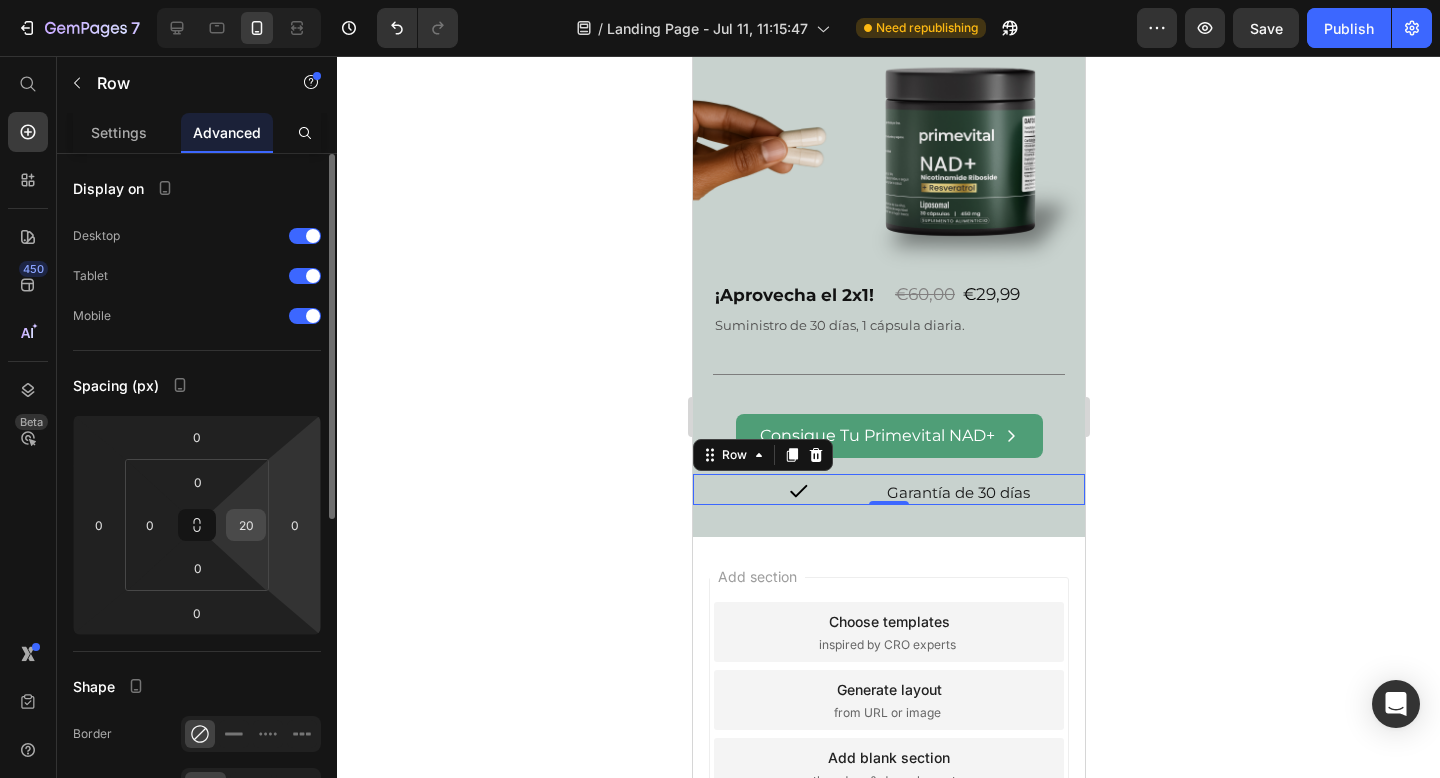 click on "20" at bounding box center [246, 525] 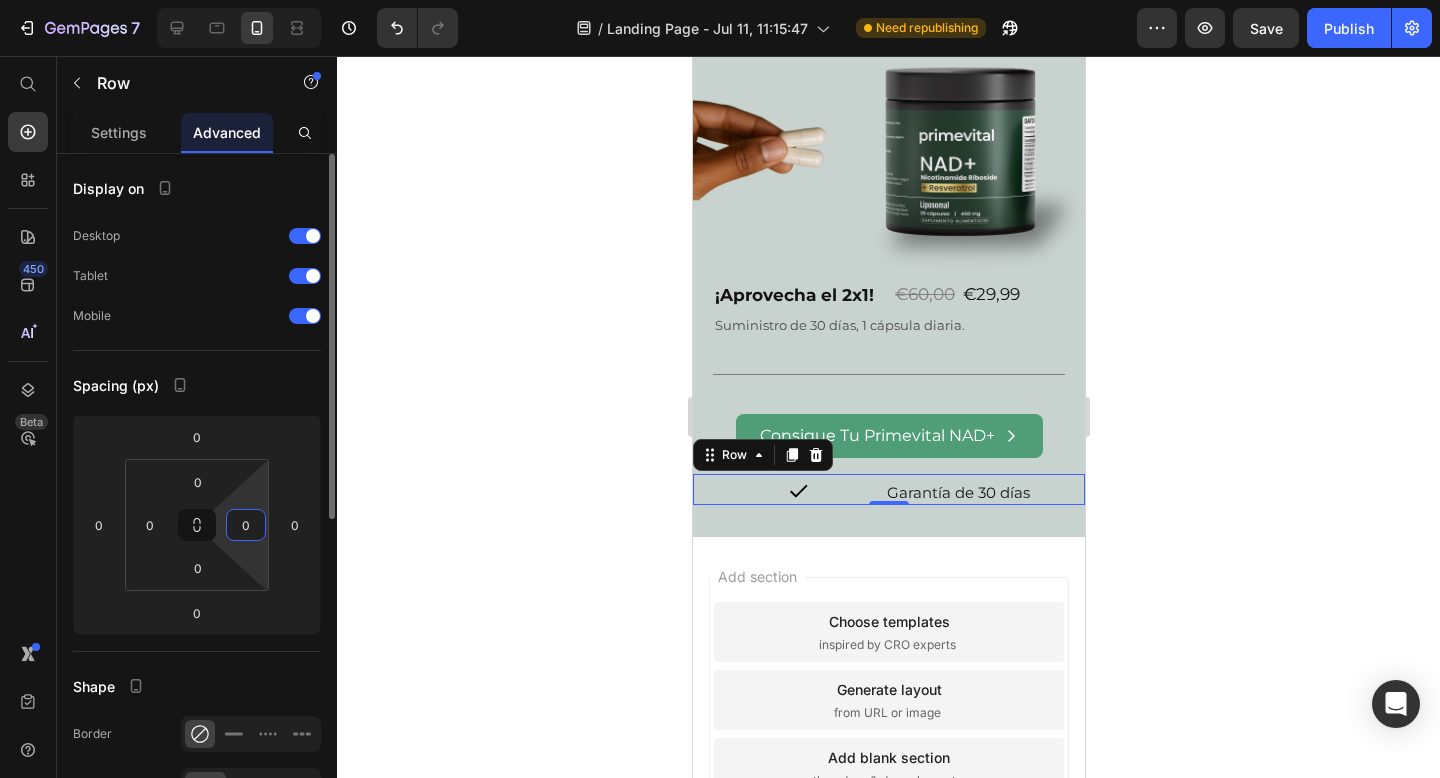 type on "0" 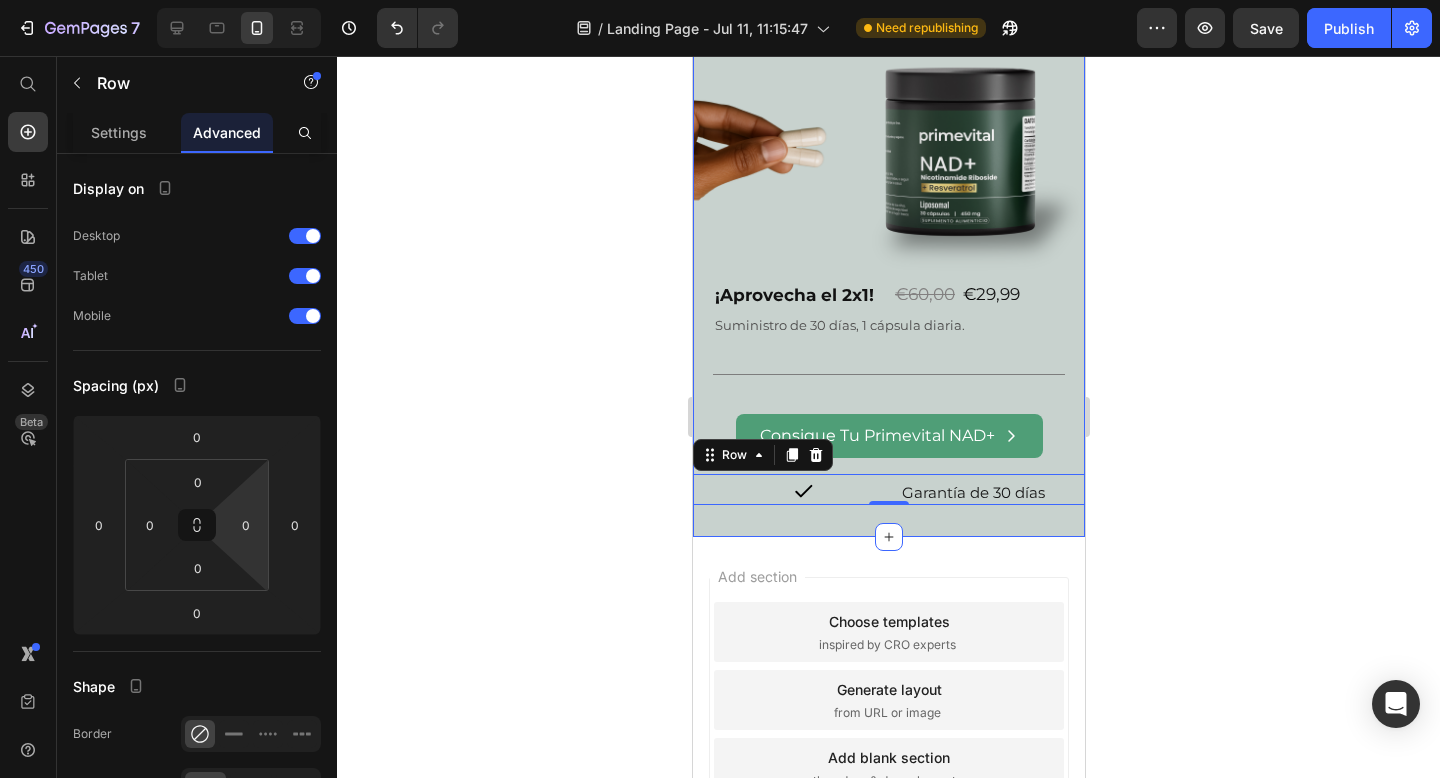 click 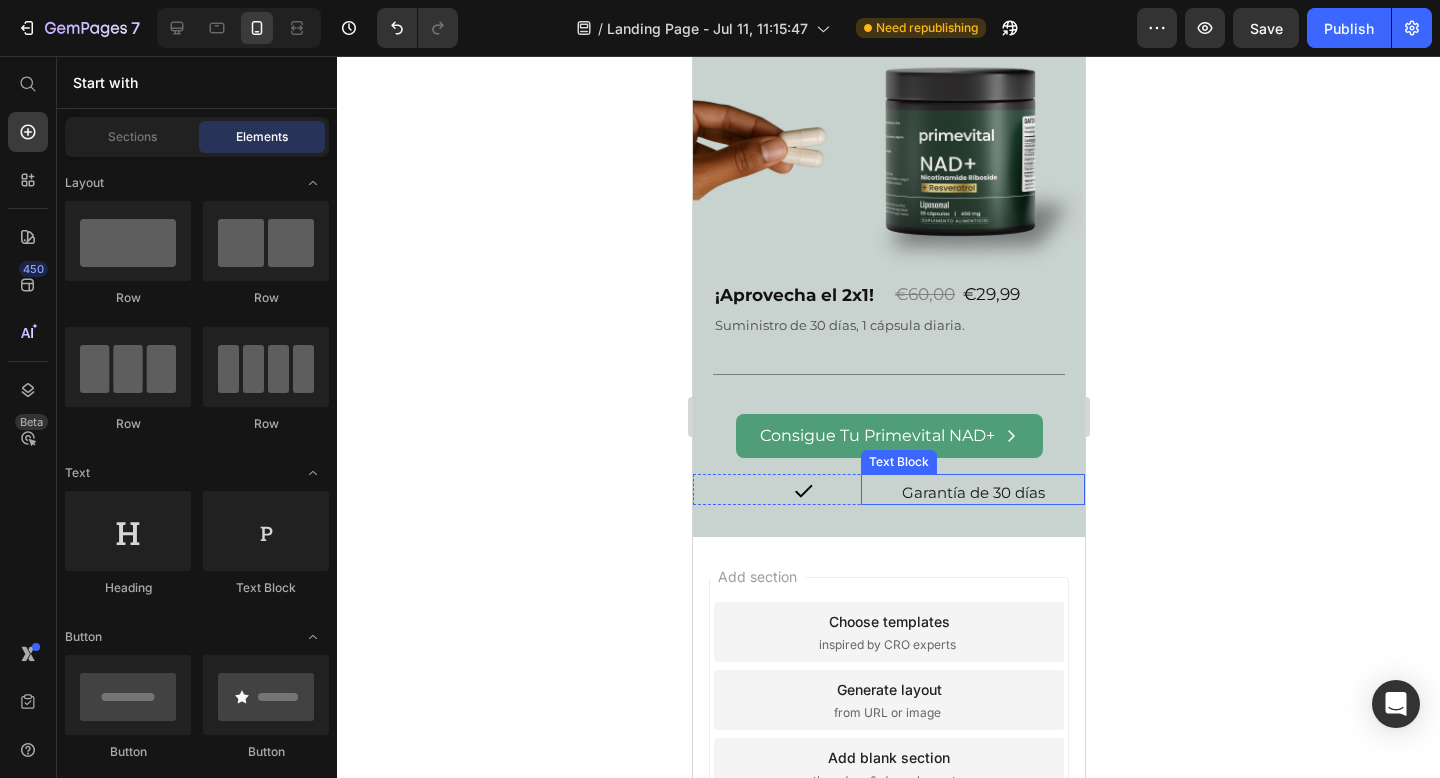 click on "Garantía de 30 días" at bounding box center (972, 492) 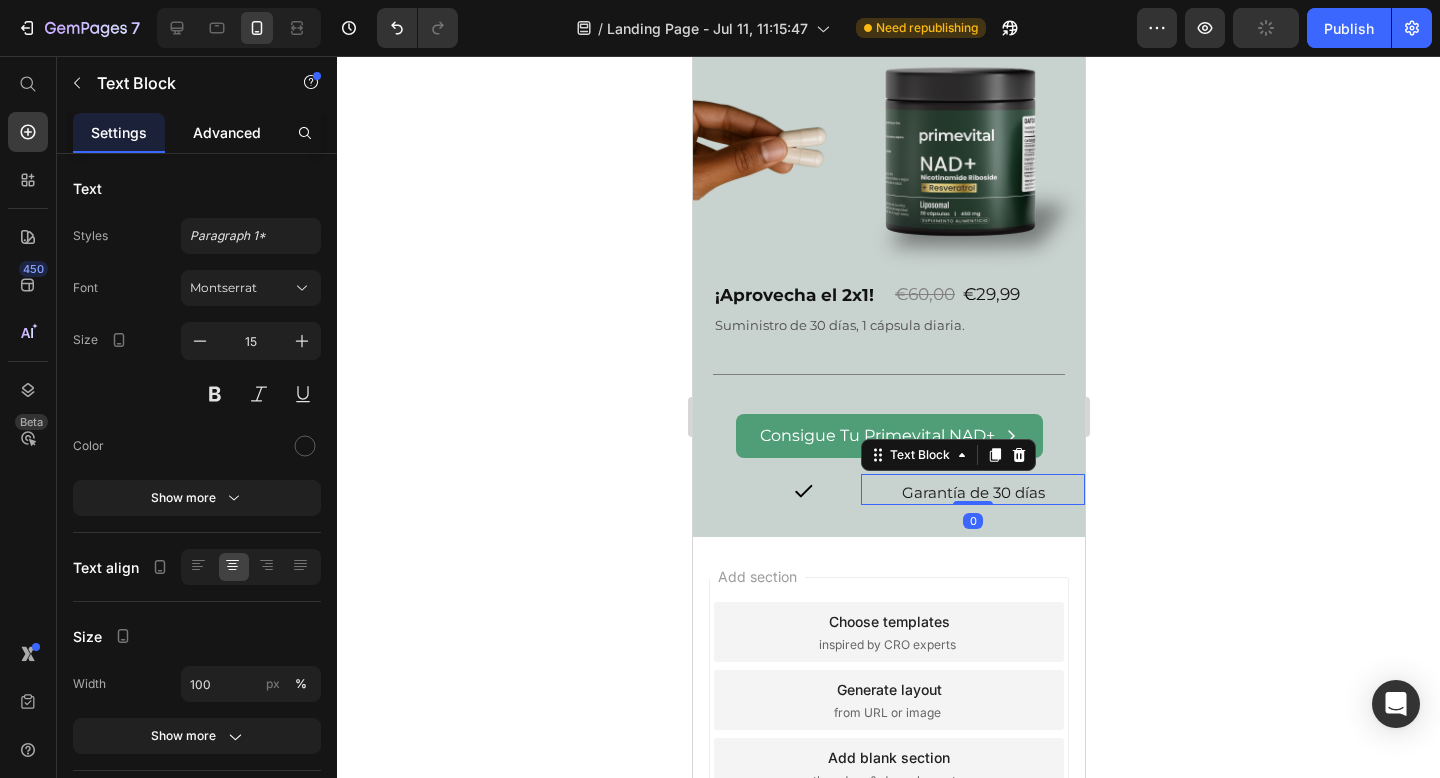click on "Advanced" at bounding box center (227, 132) 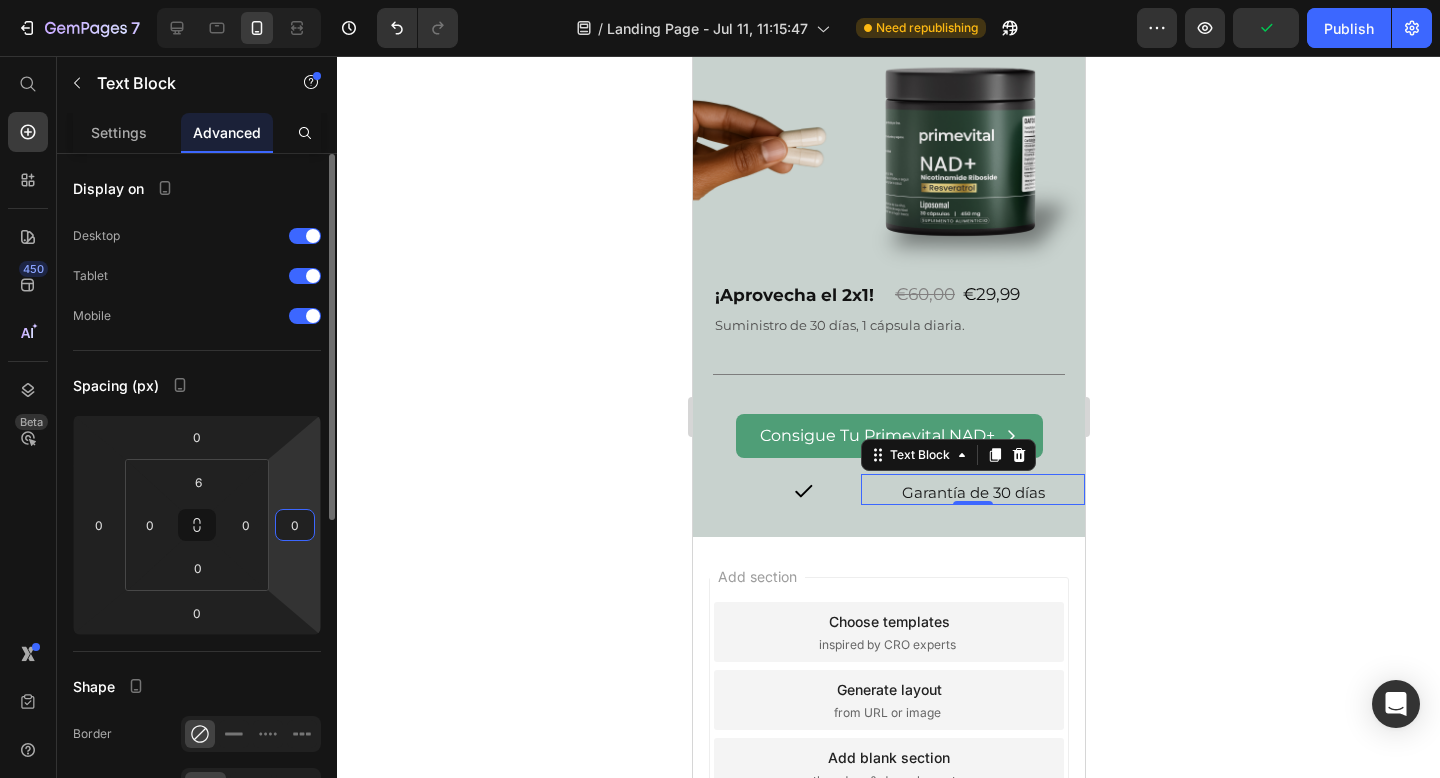 click on "0" at bounding box center (295, 525) 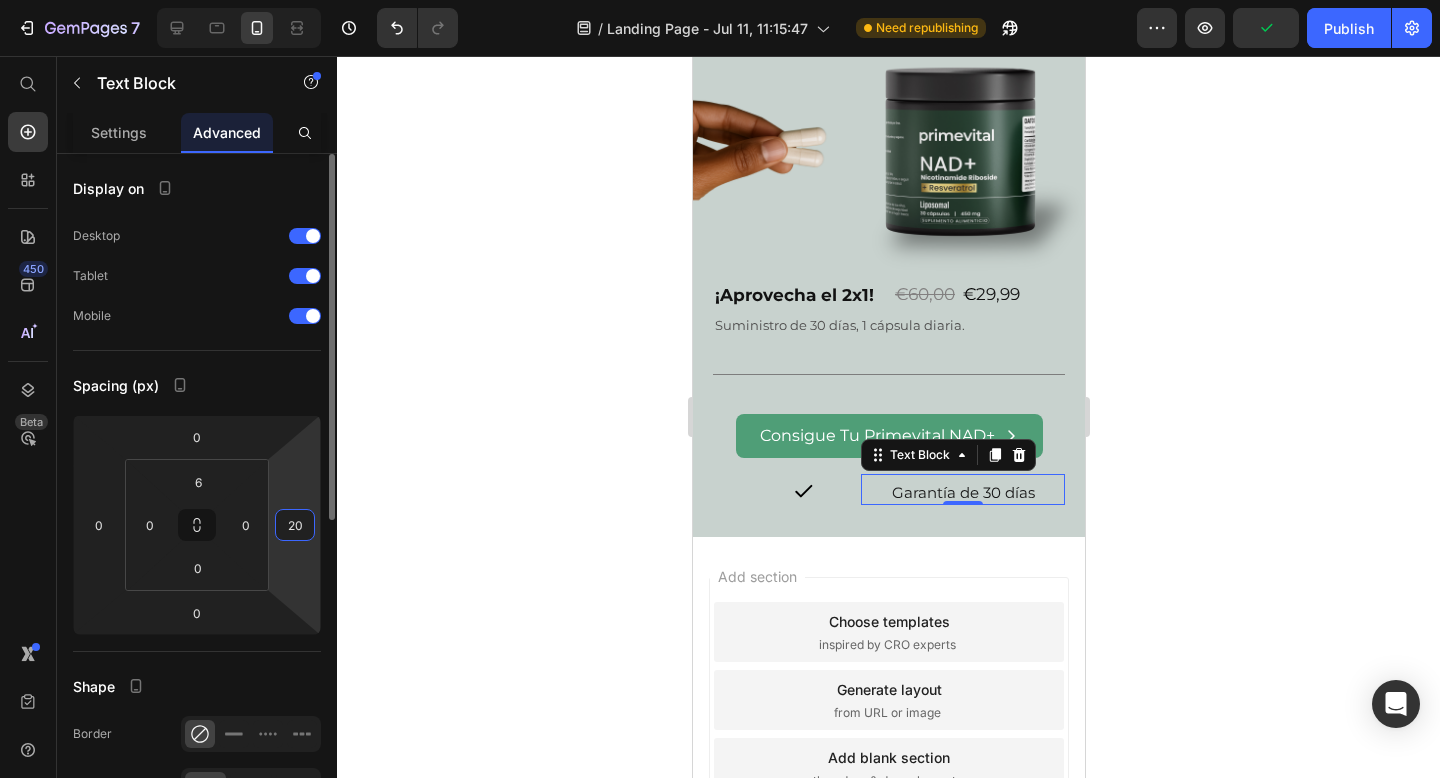 type on "2" 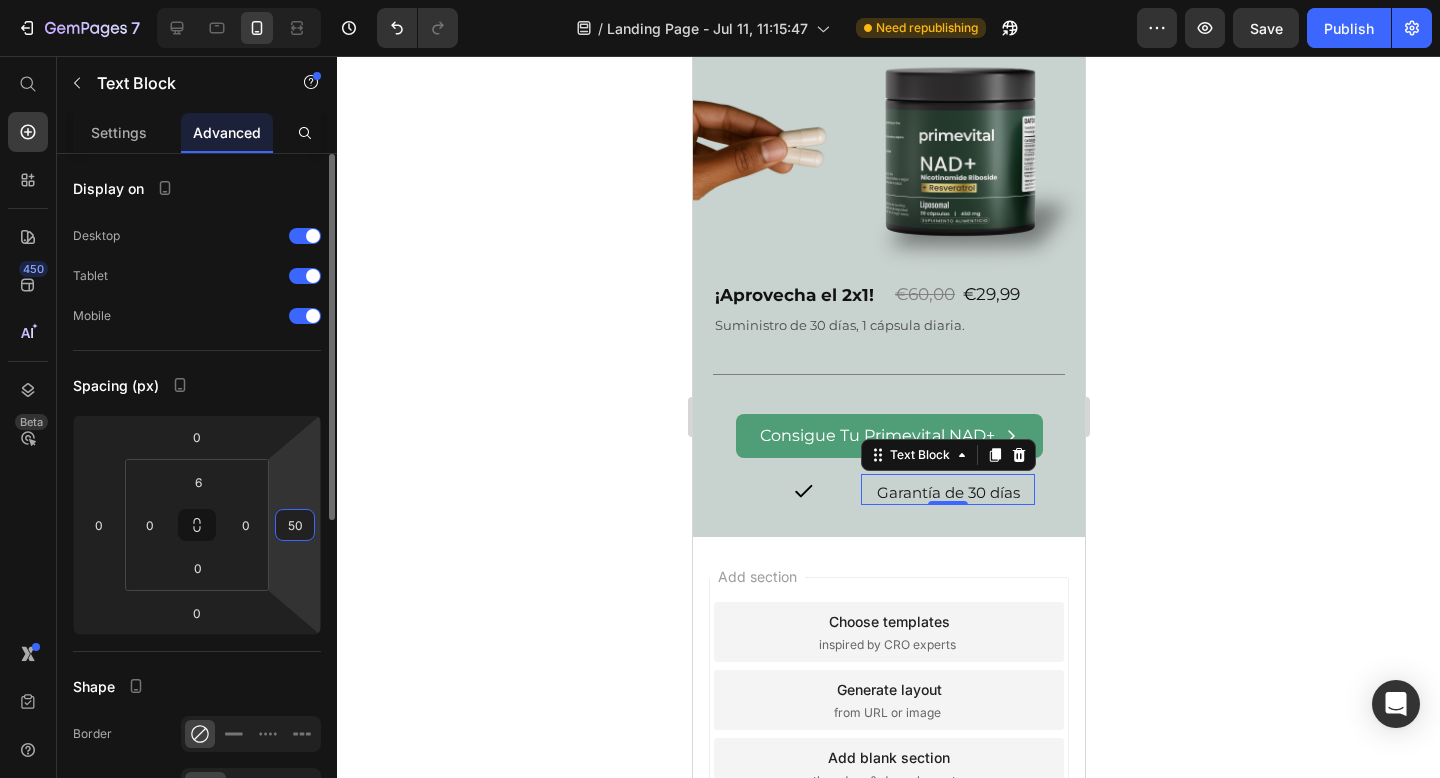 type on "5" 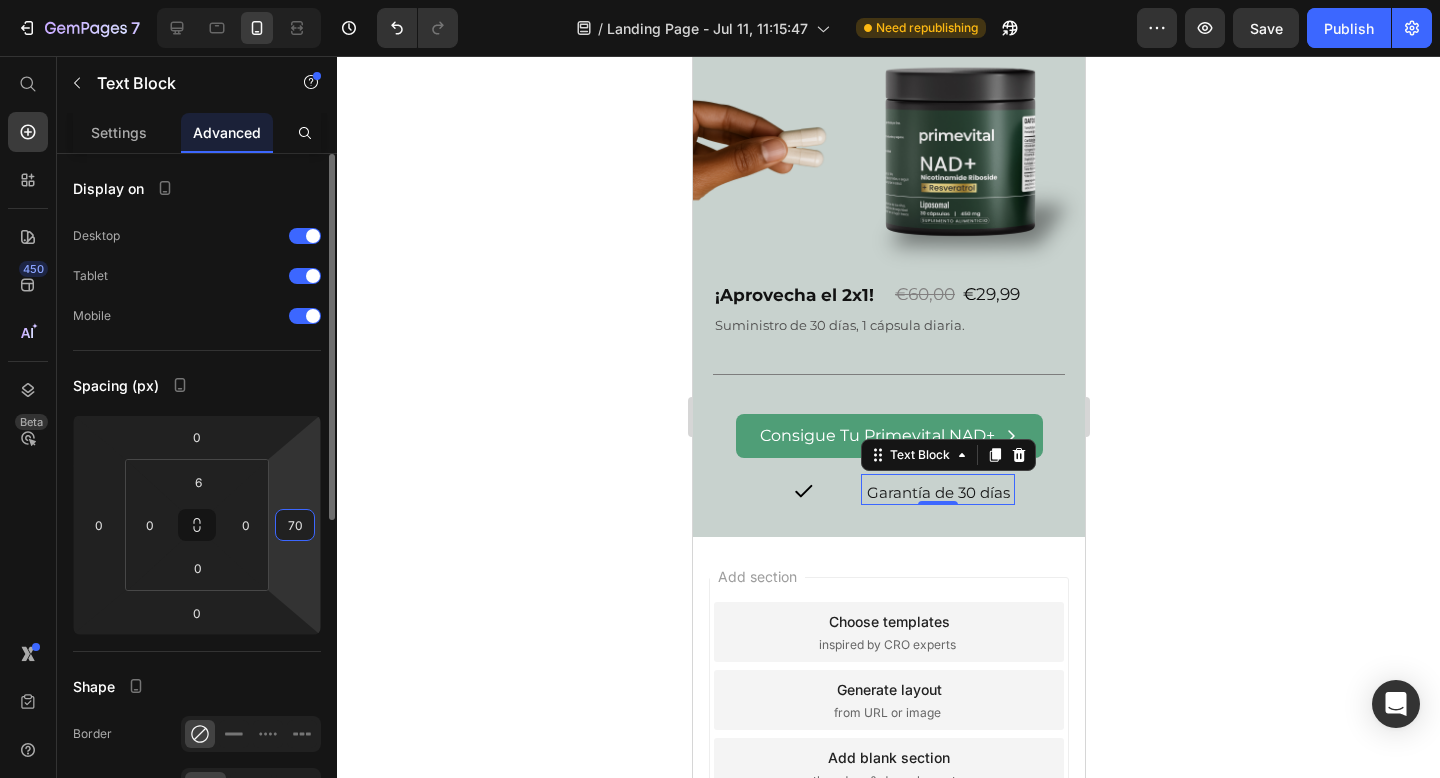 type on "7" 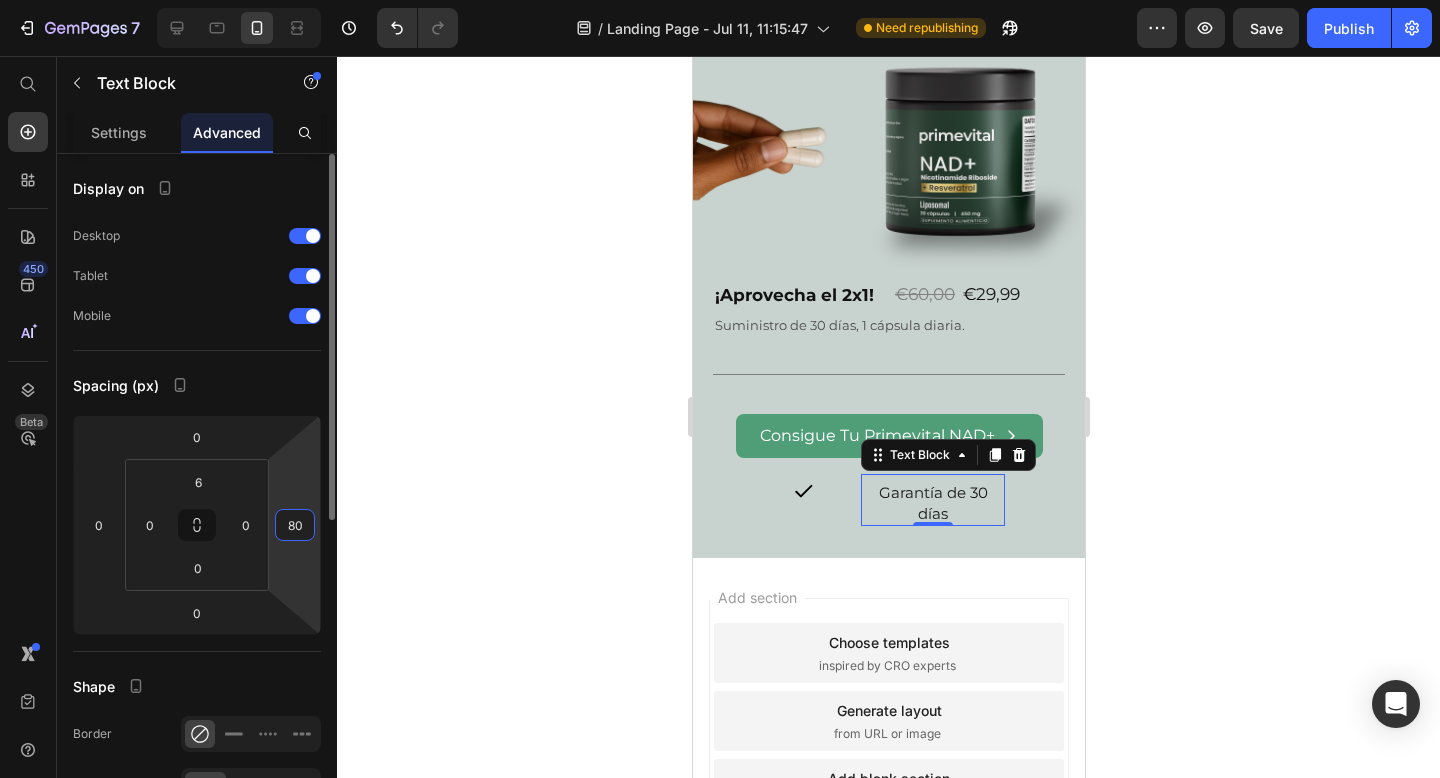 type on "8" 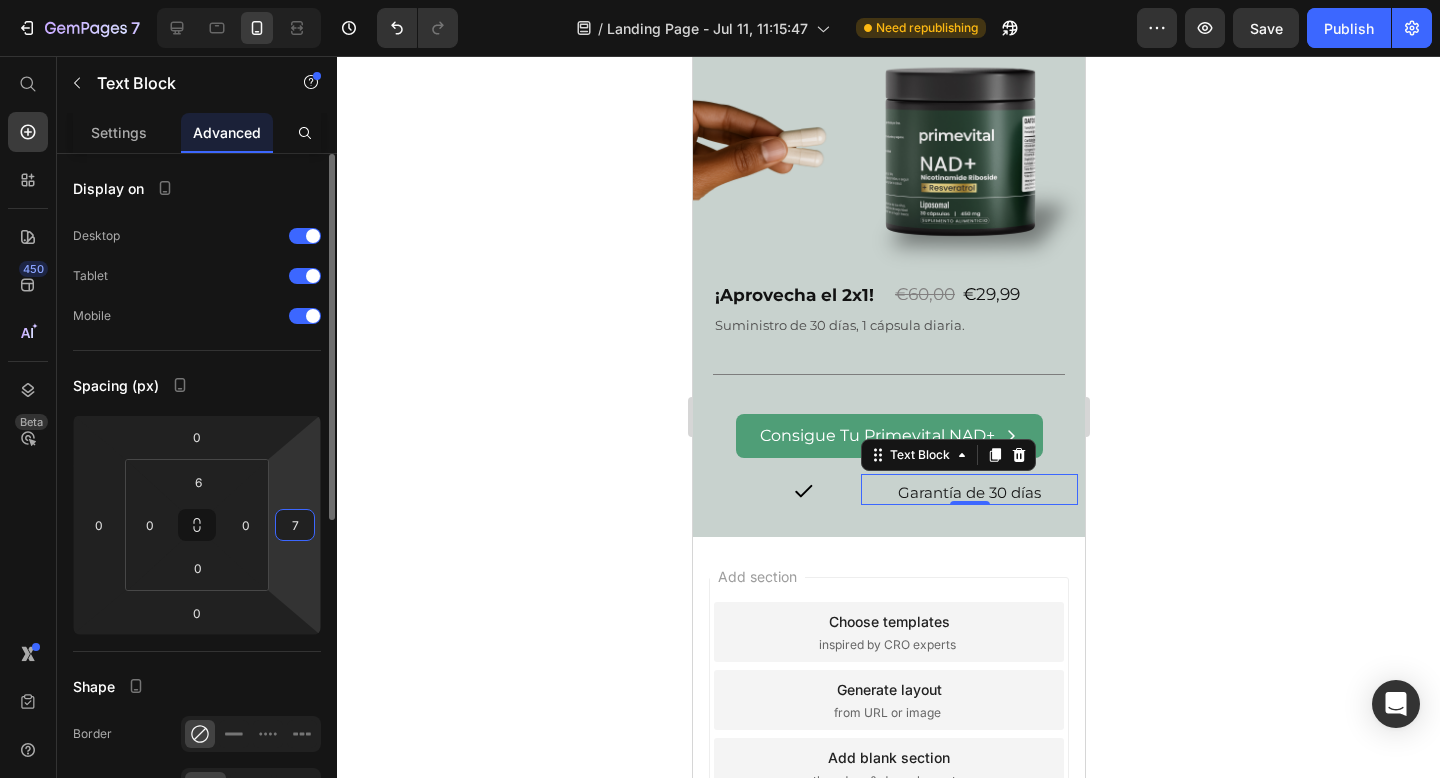type on "75" 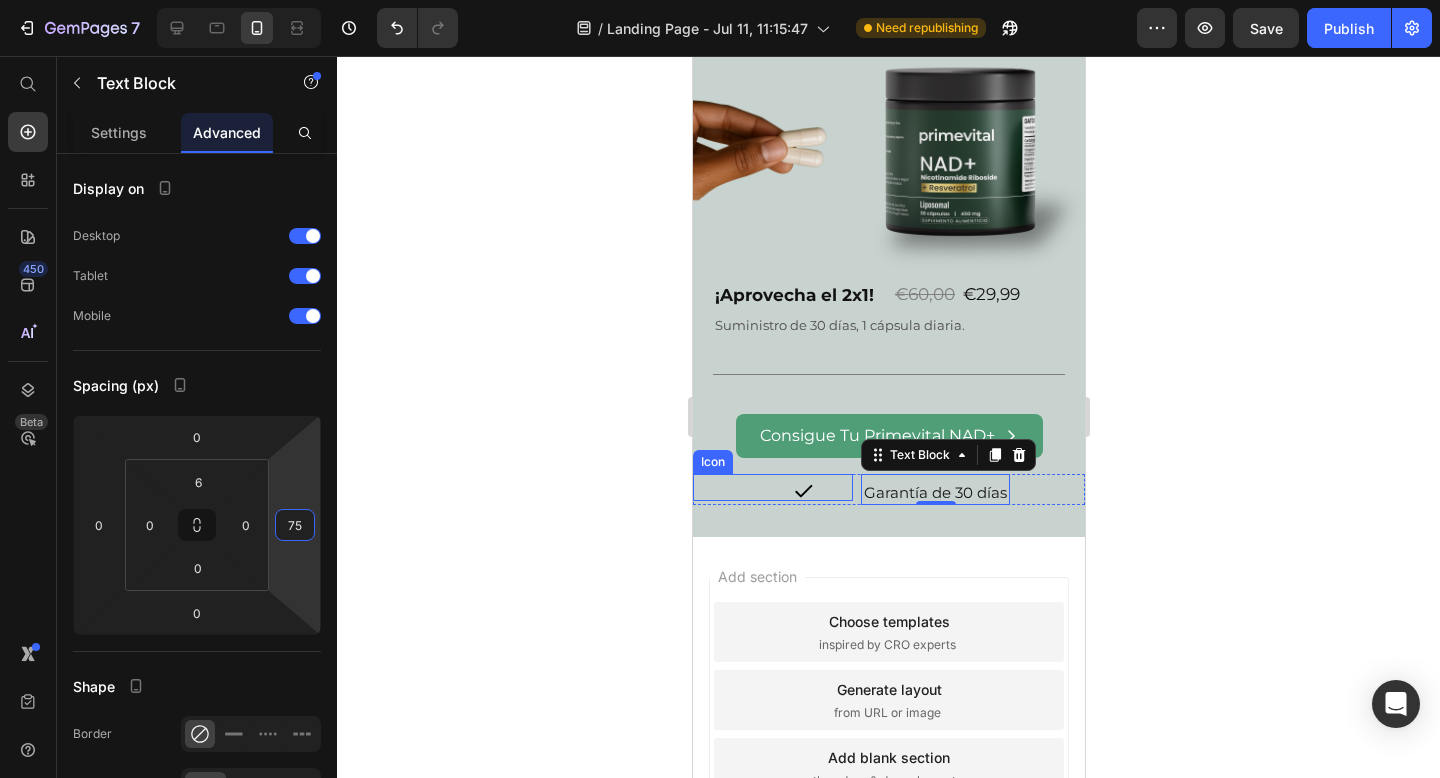 click on "Icon" at bounding box center [772, 487] 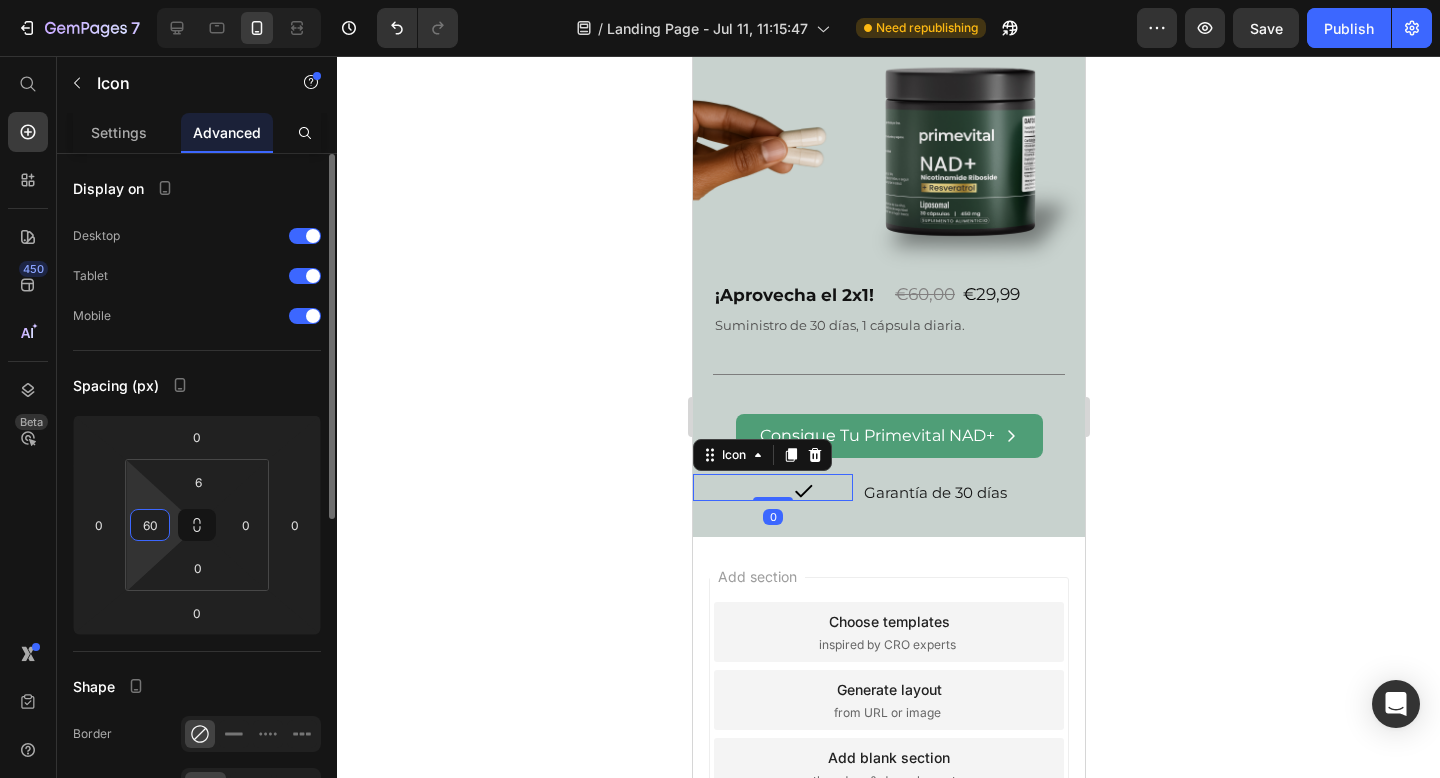 click on "60" at bounding box center (150, 525) 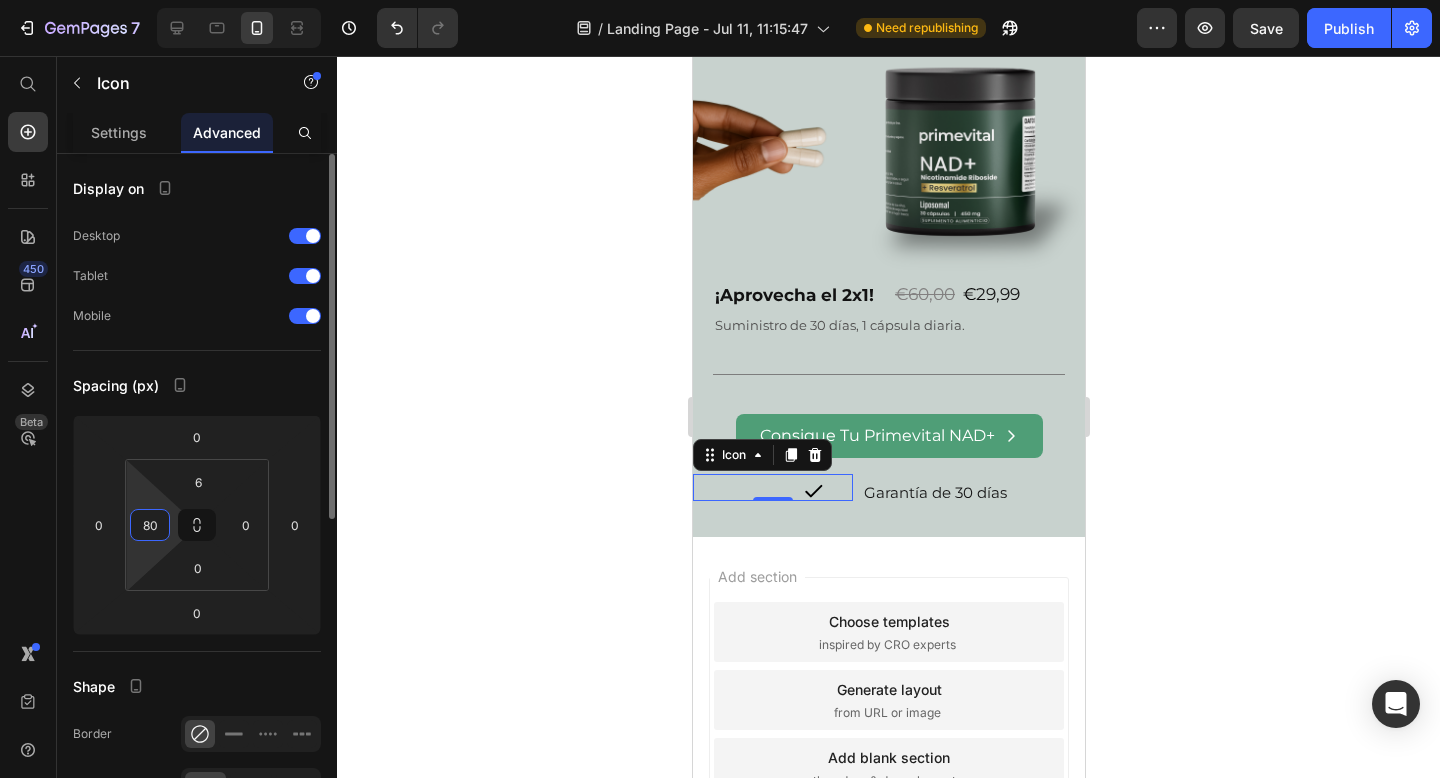 type on "8" 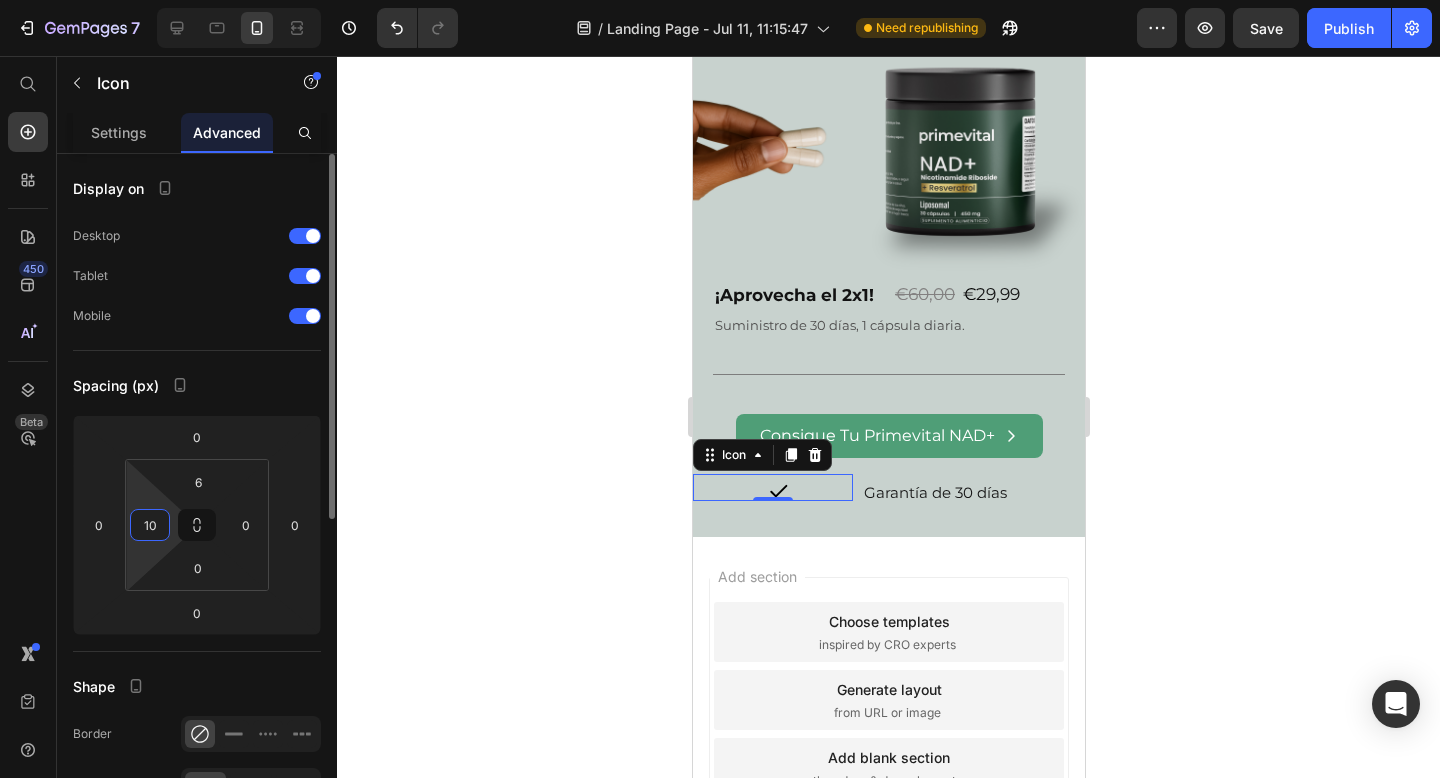 type on "1" 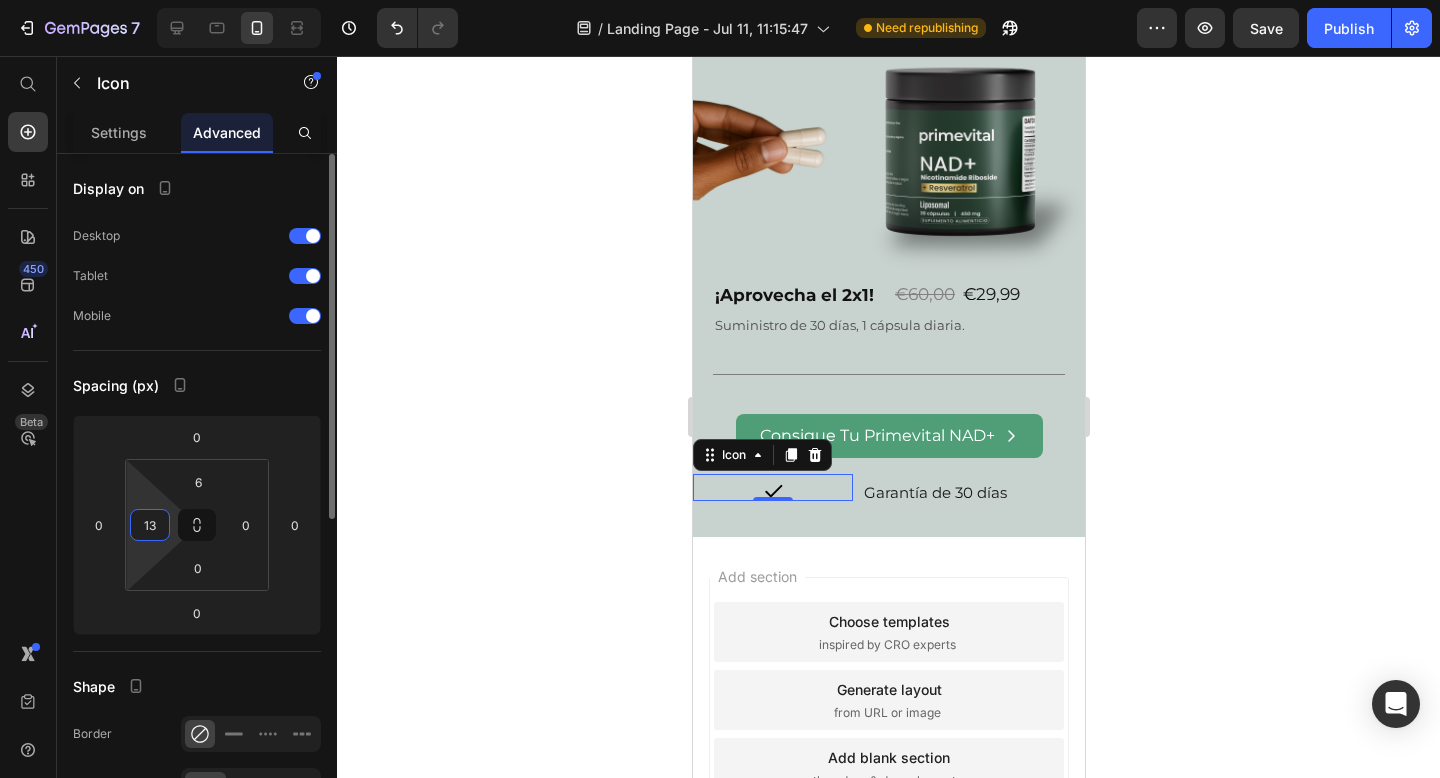 type on "130" 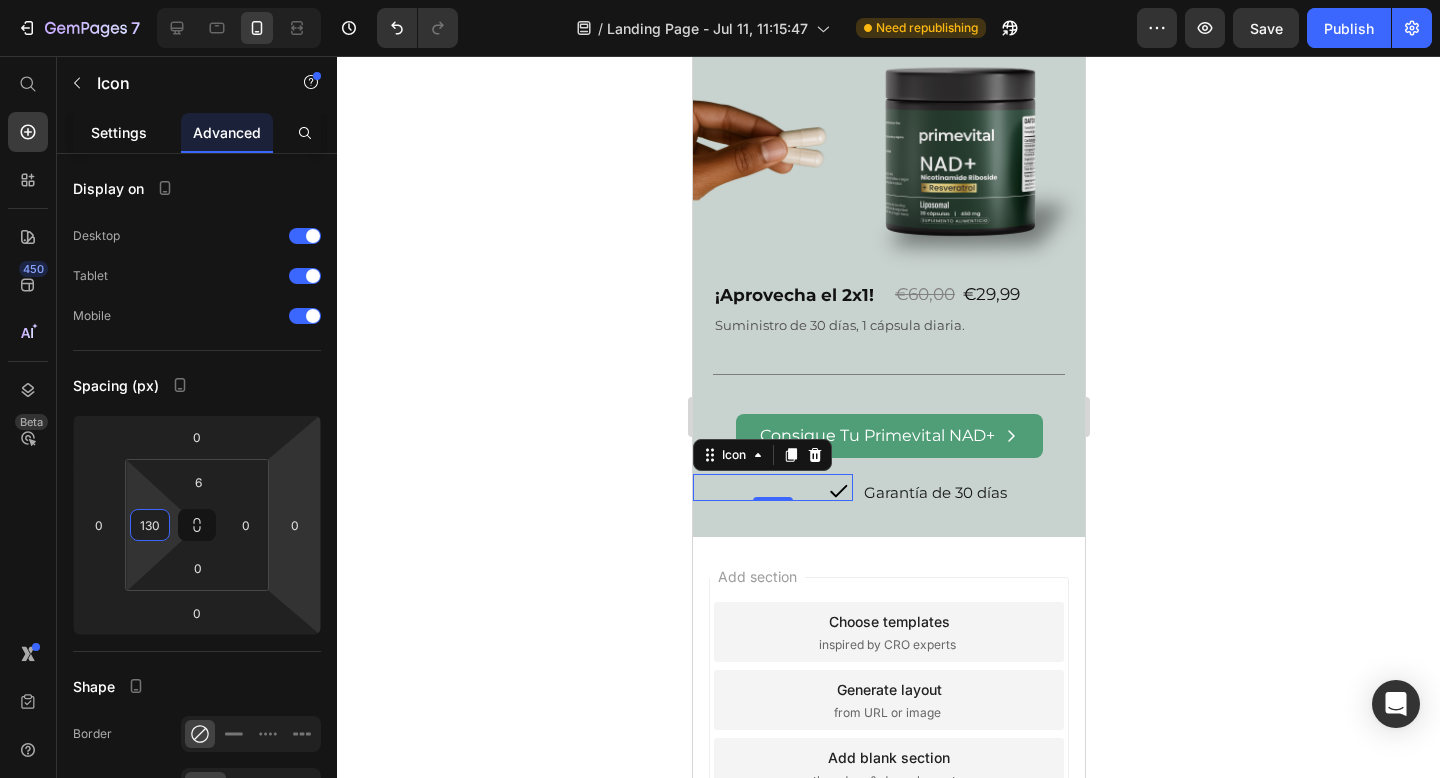 click on "Settings" at bounding box center (119, 132) 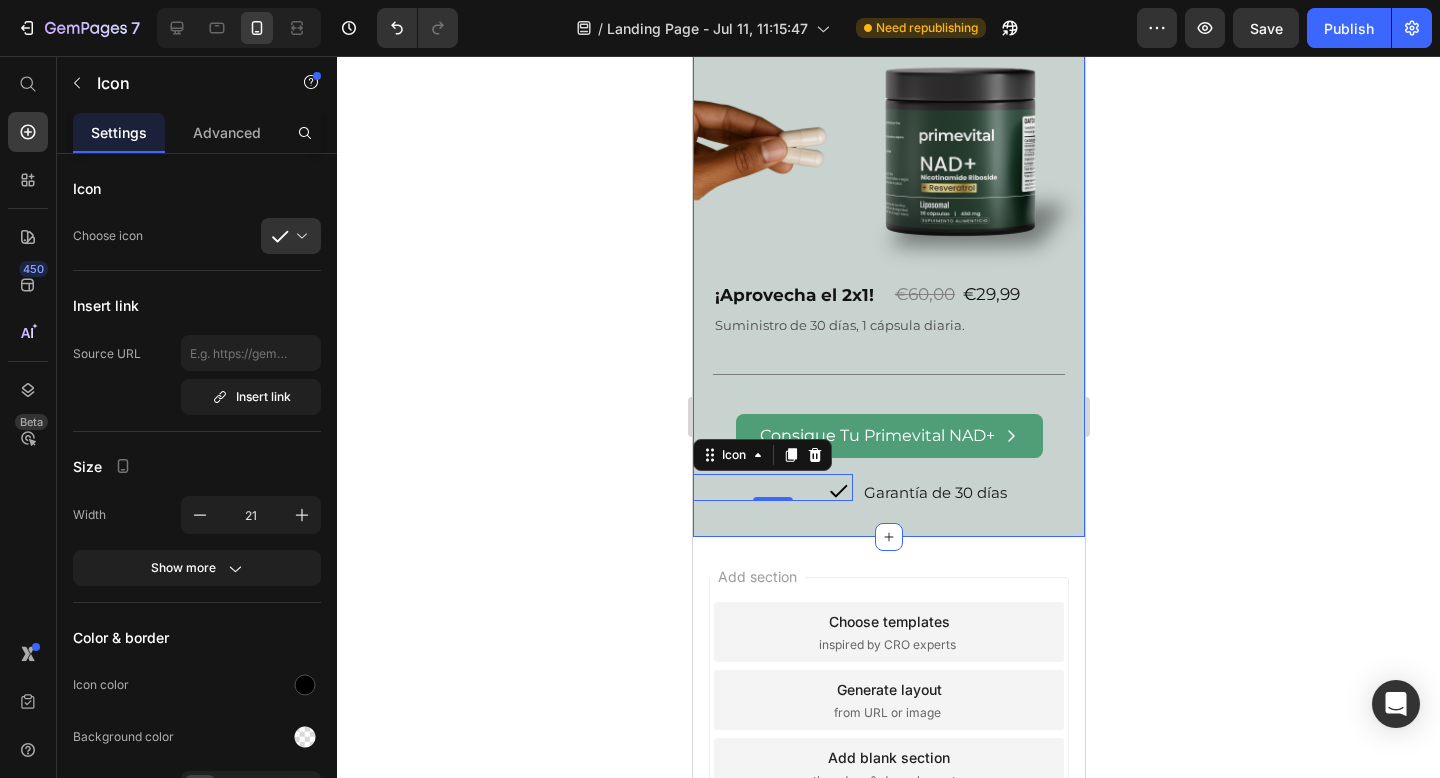 click on "Empieza por sólo 0,50 € al día con Primevital NAD+ Heading Image ¡Aprovecha el 2x1! Heading €60,00    € 29,99  Heading Row Suministro de 30 días, 1 cápsula diaria. Text Block                Title Line
Consigue Tu Primevital NAD+ Button
Icon   0 Garantía de 30 días Text Block Row Section 8" at bounding box center [888, 213] 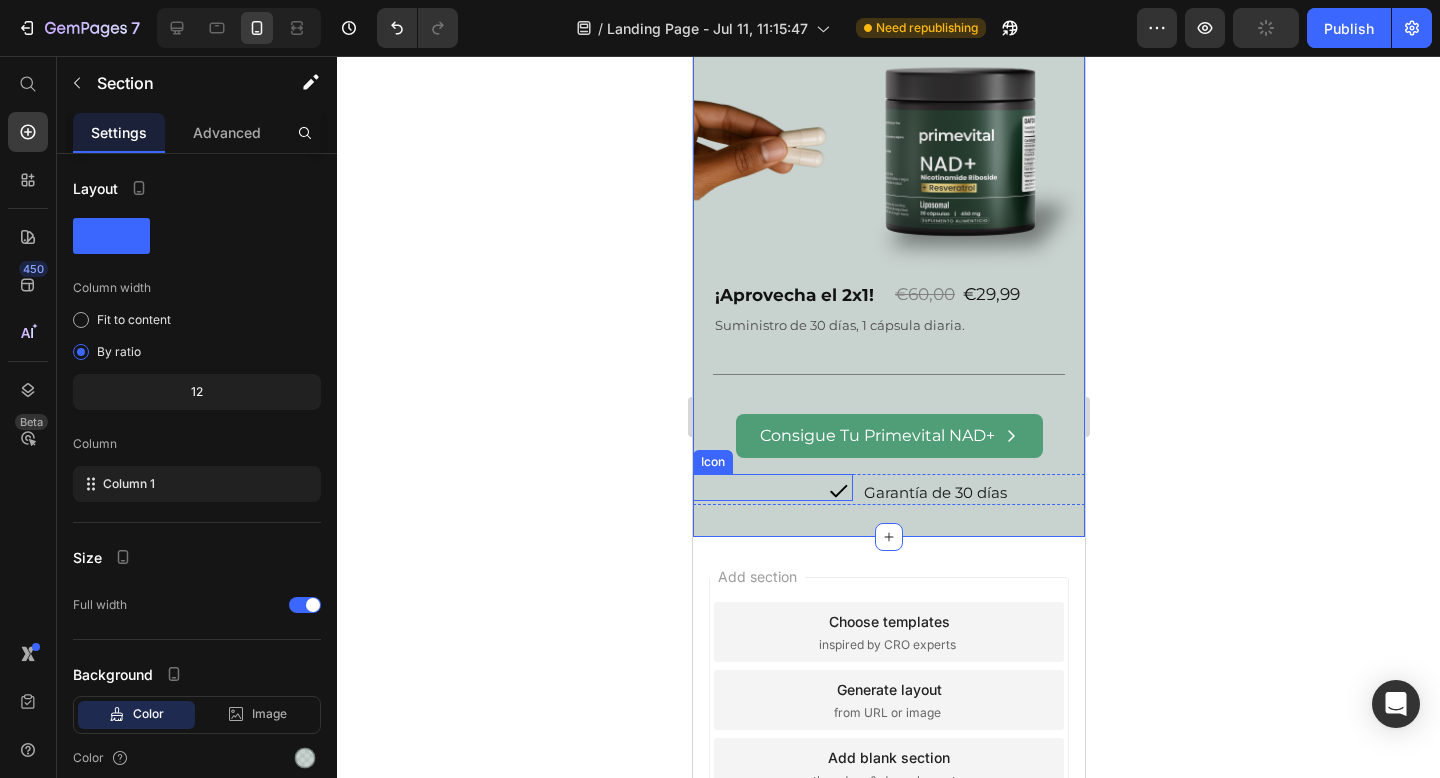 click on "Icon" at bounding box center [772, 487] 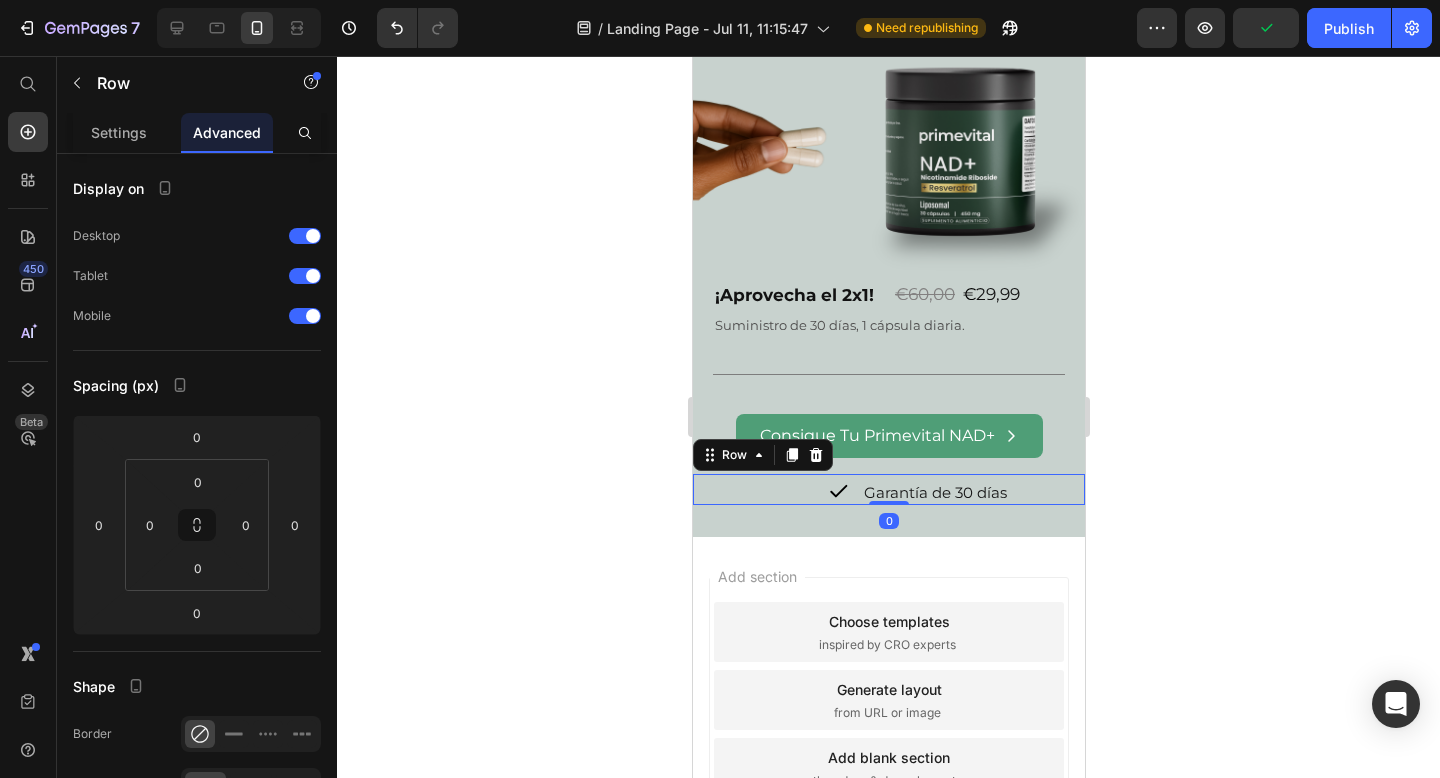 click on "Icon" at bounding box center (772, 489) 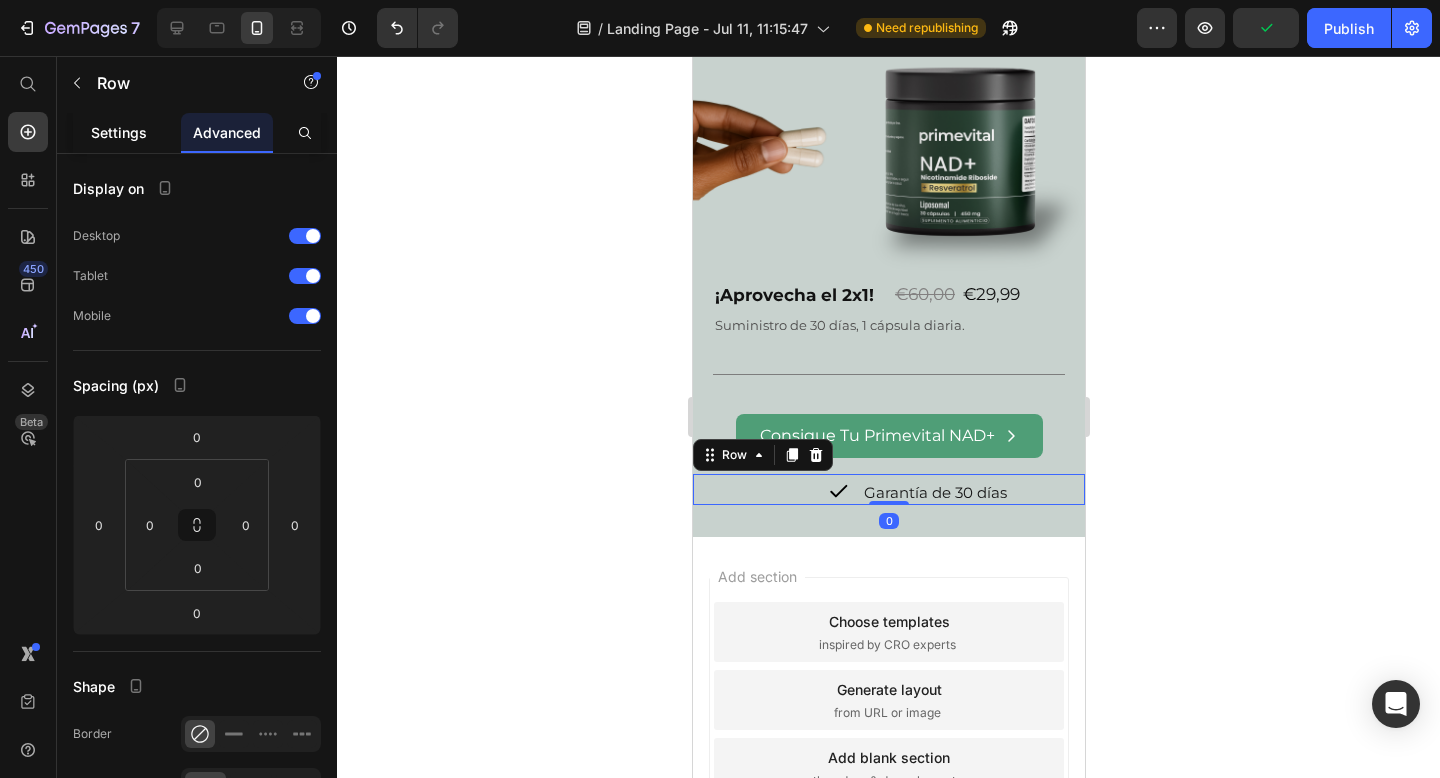 click on "Settings" 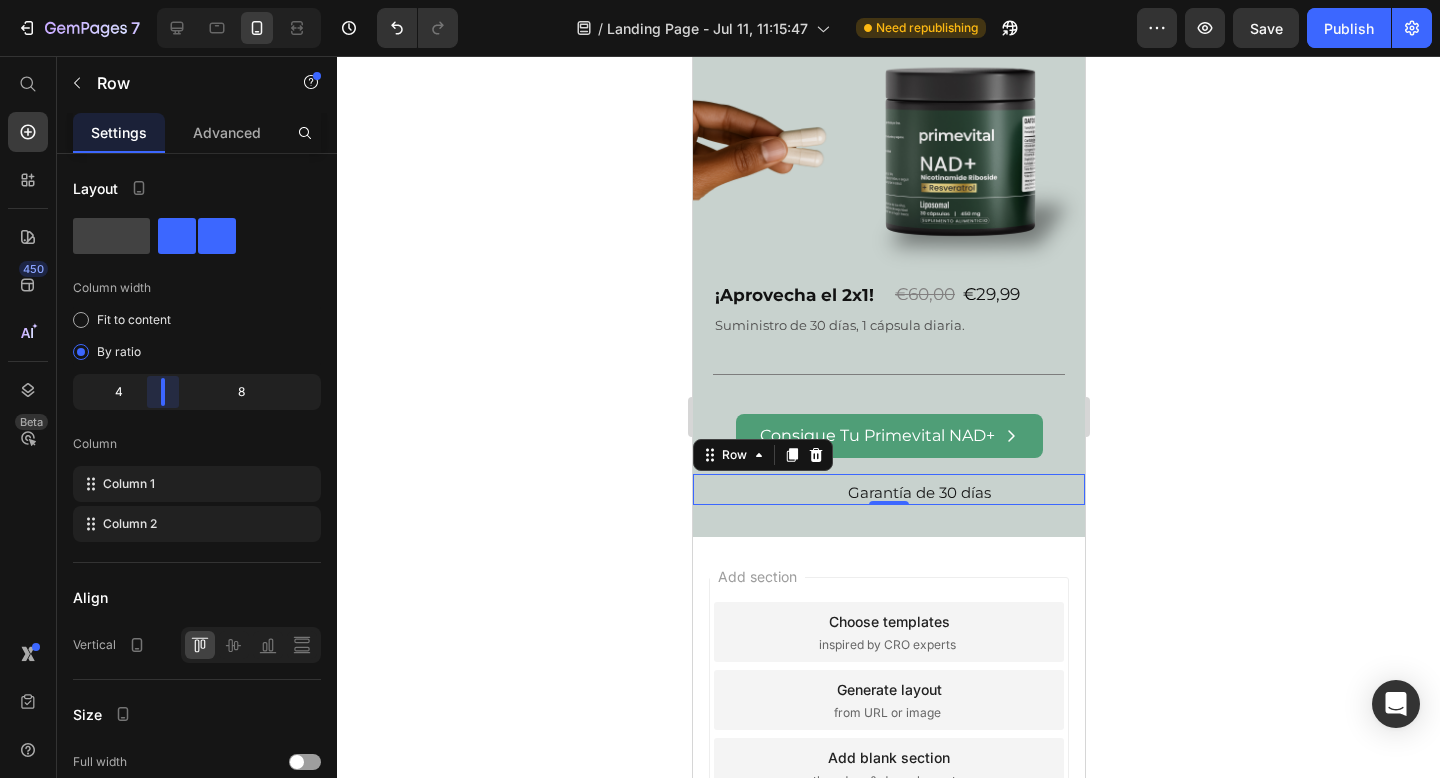 drag, startPoint x: 183, startPoint y: 396, endPoint x: 152, endPoint y: 396, distance: 31 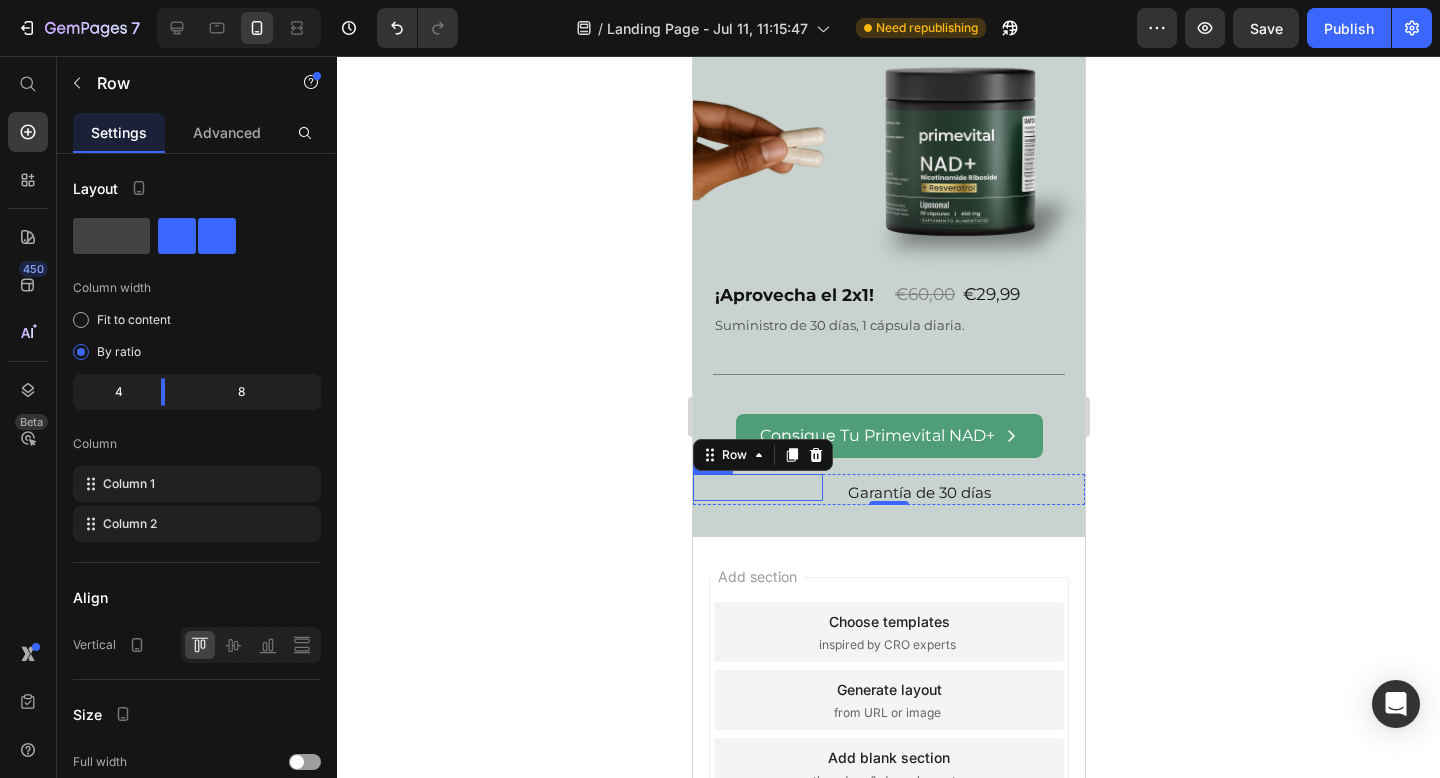 click on "Icon" at bounding box center (757, 487) 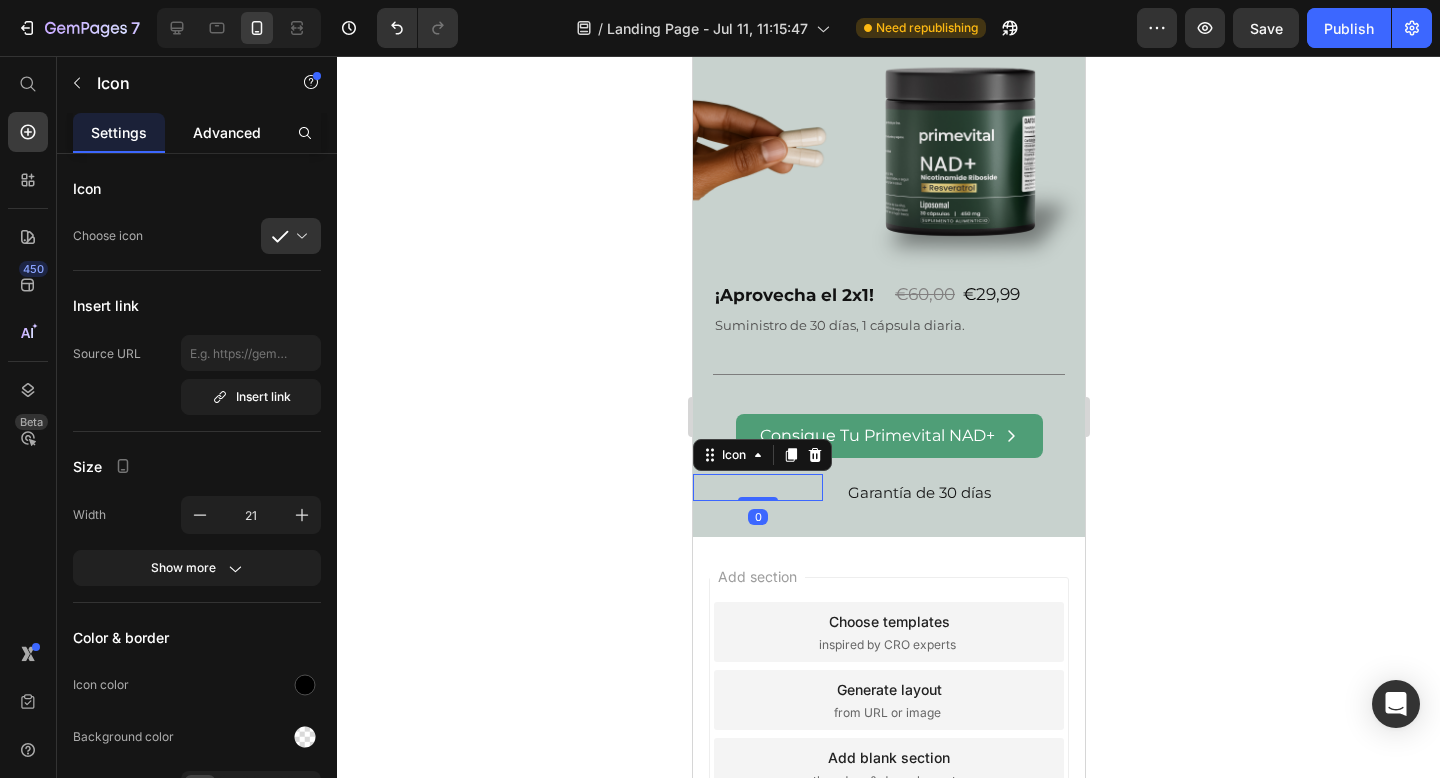click on "Advanced" at bounding box center [227, 132] 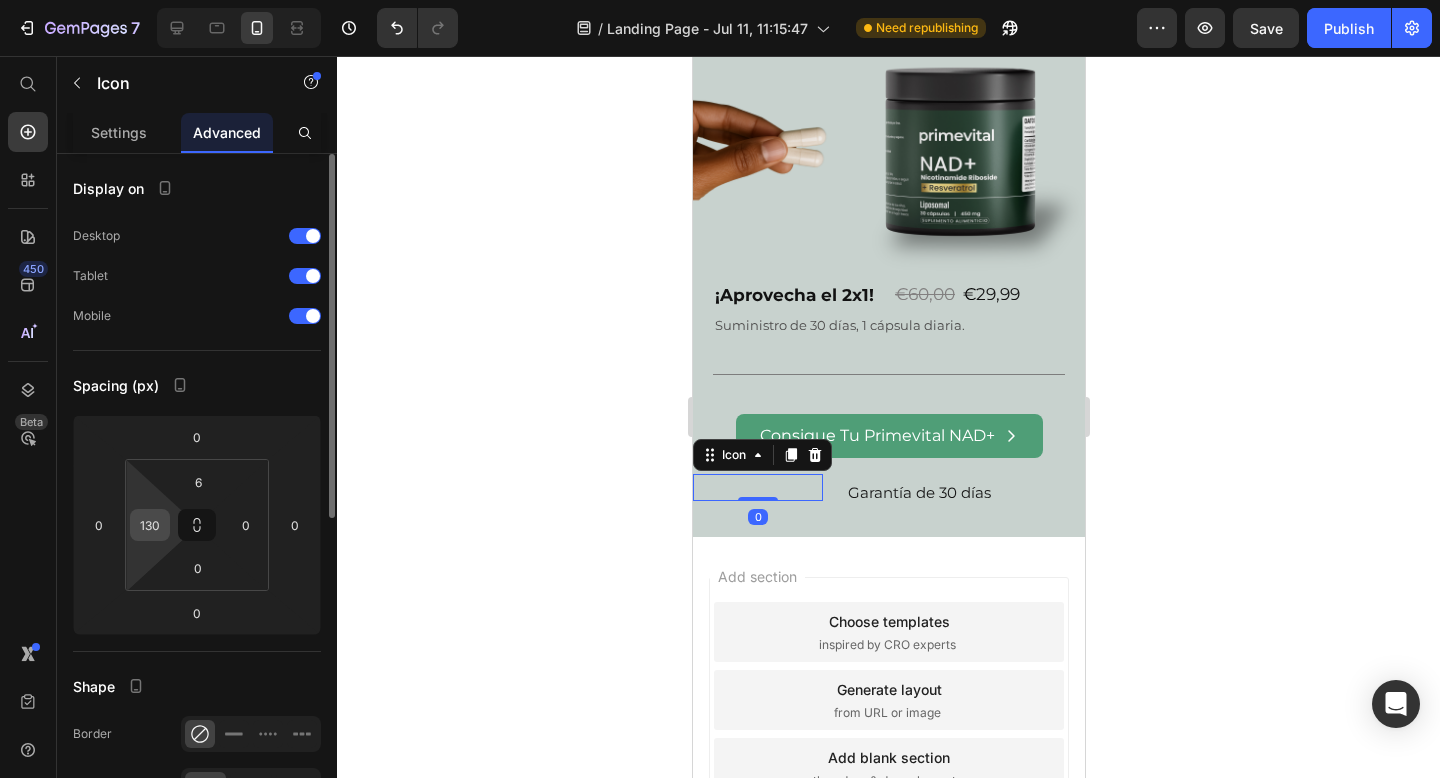 click on "130" at bounding box center (150, 525) 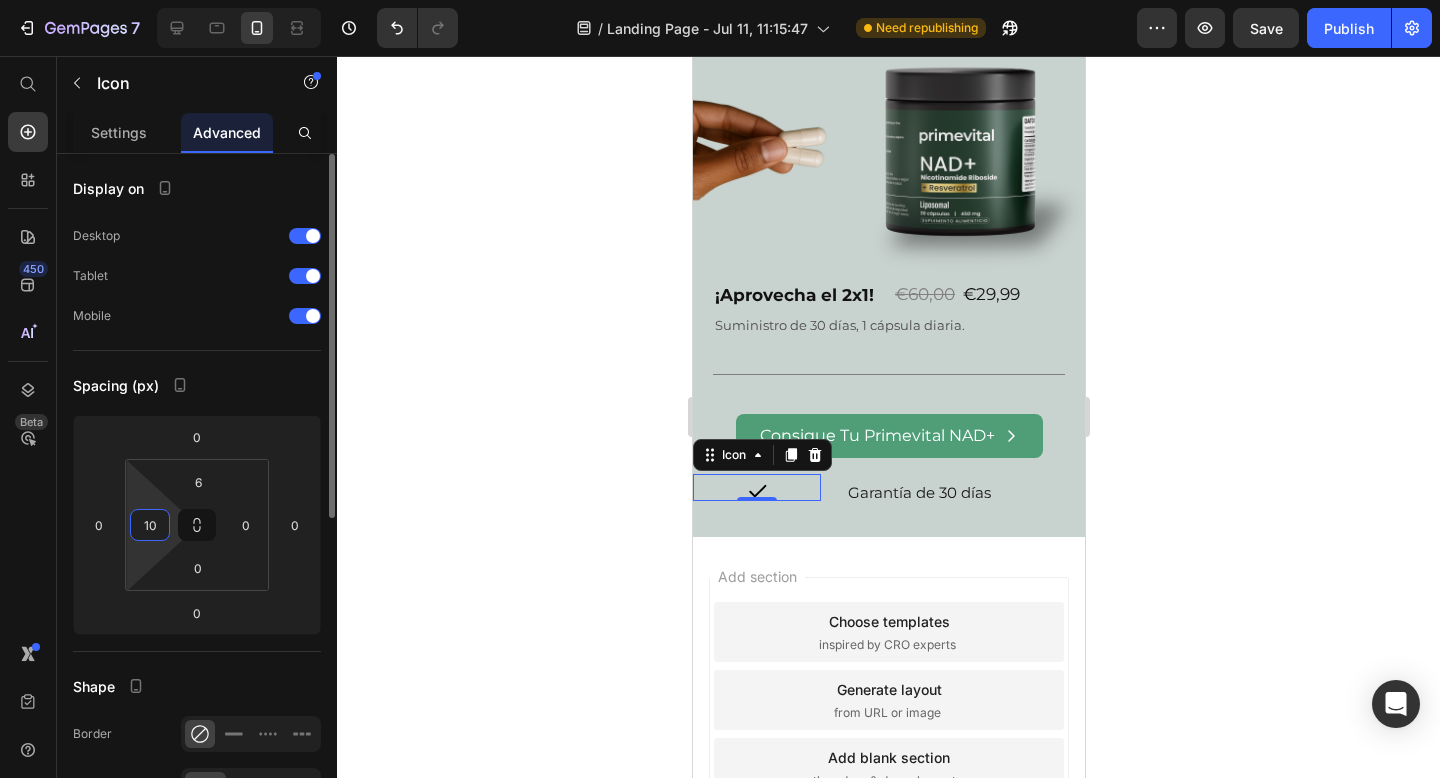 type on "100" 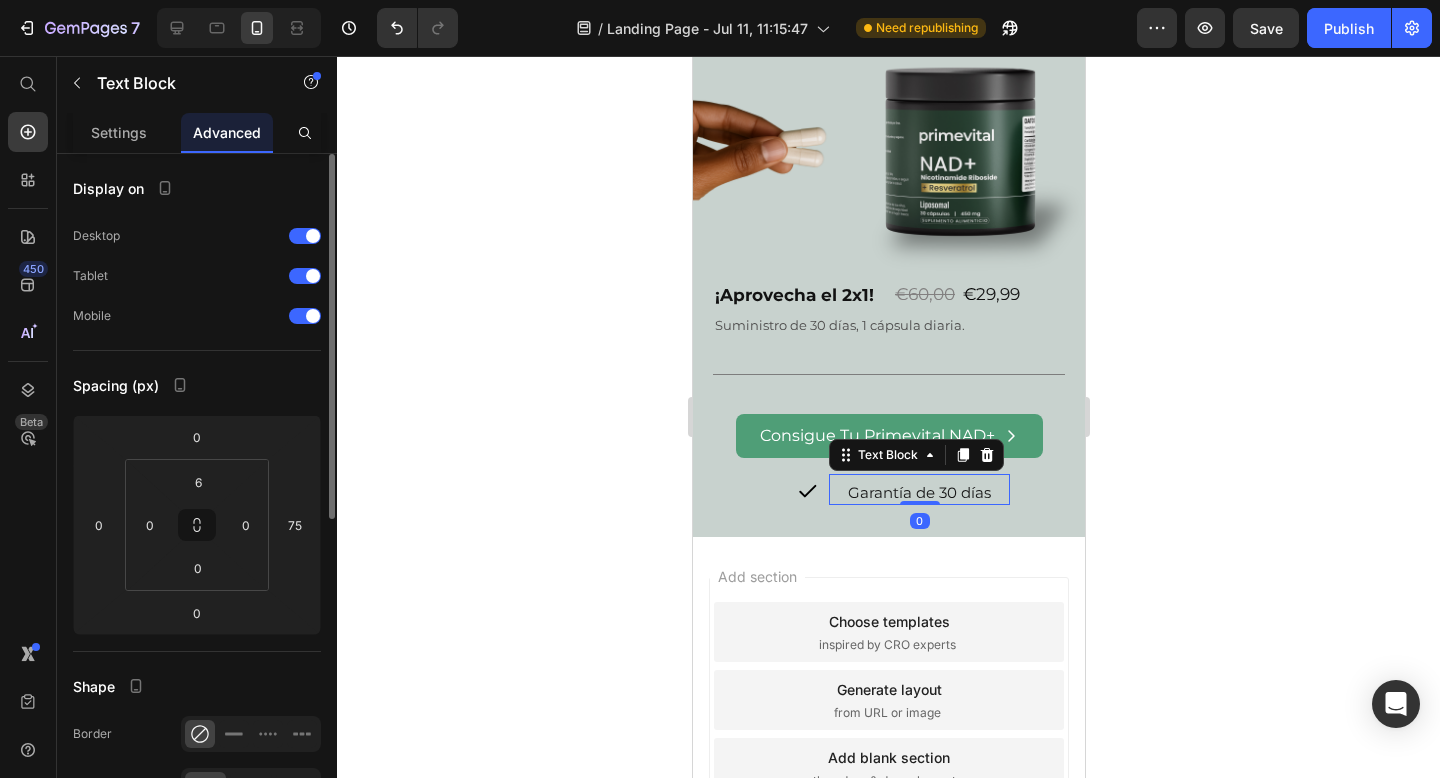 click on "Garantía de 30 días" at bounding box center [918, 492] 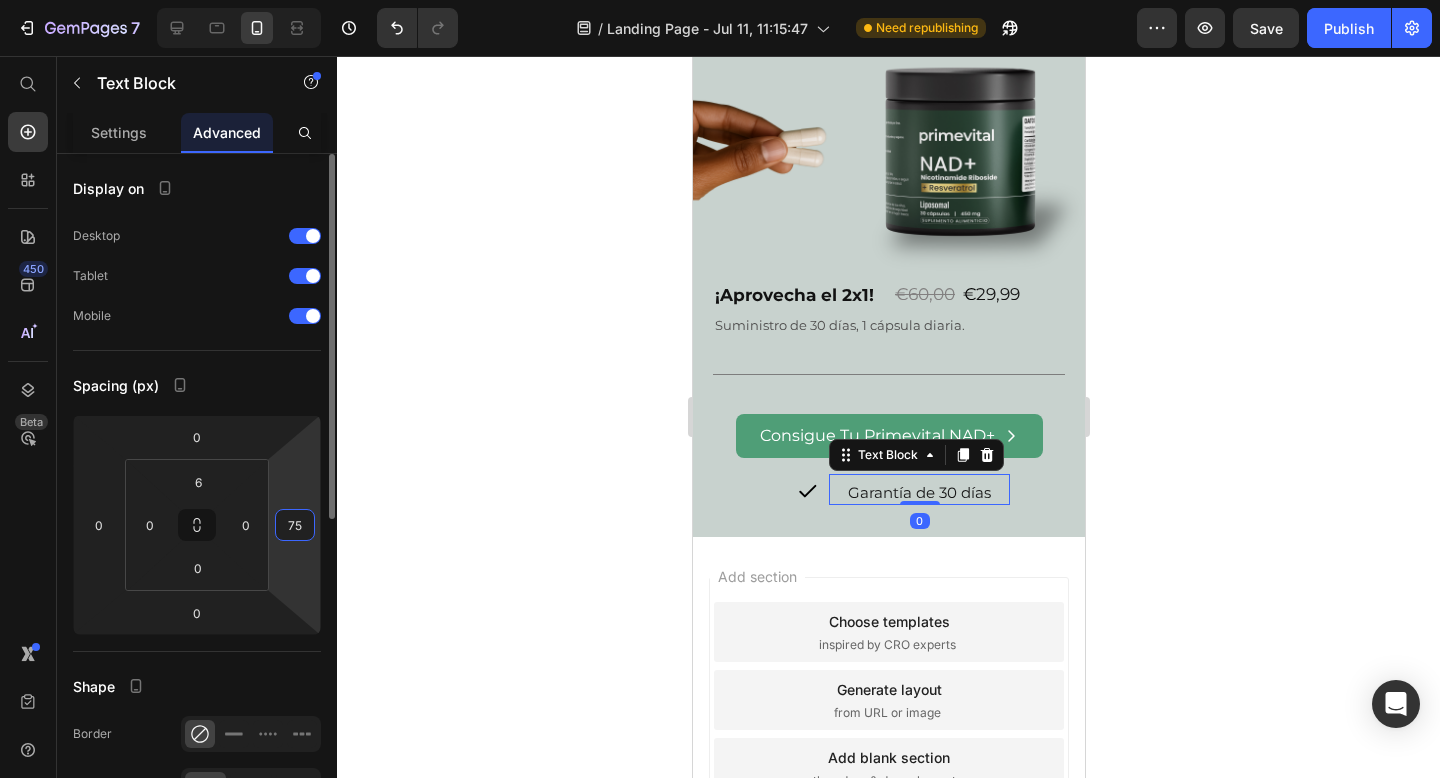 click on "75" at bounding box center [295, 525] 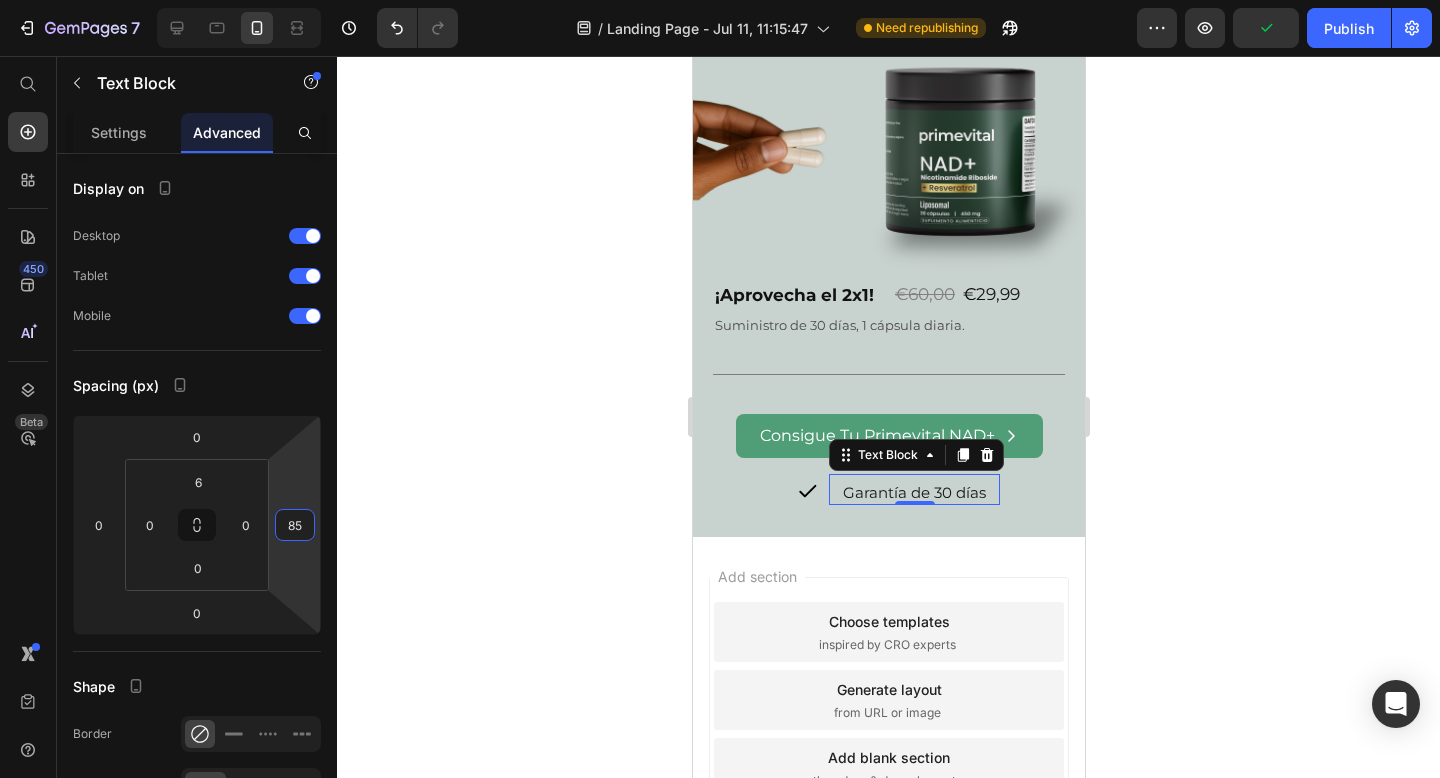 type on "85" 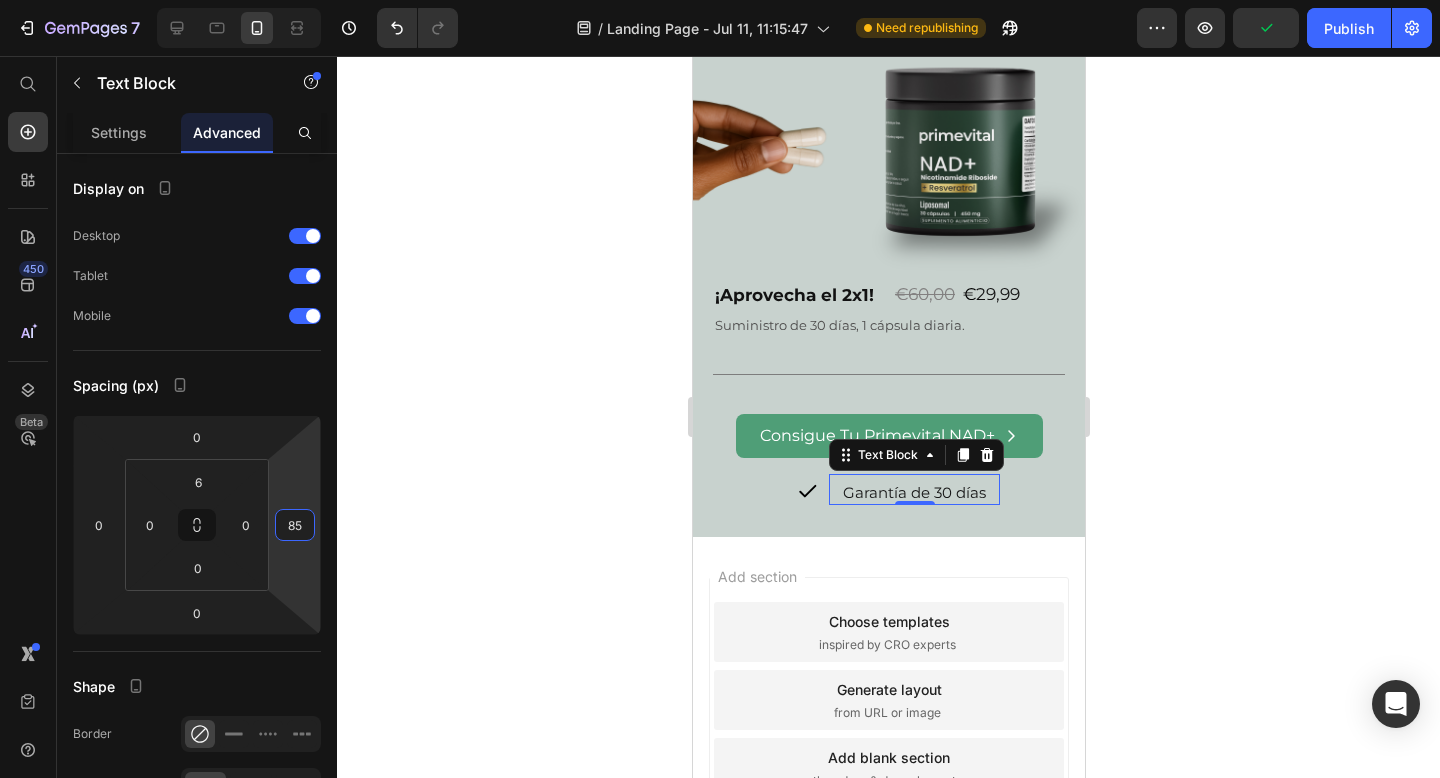 click 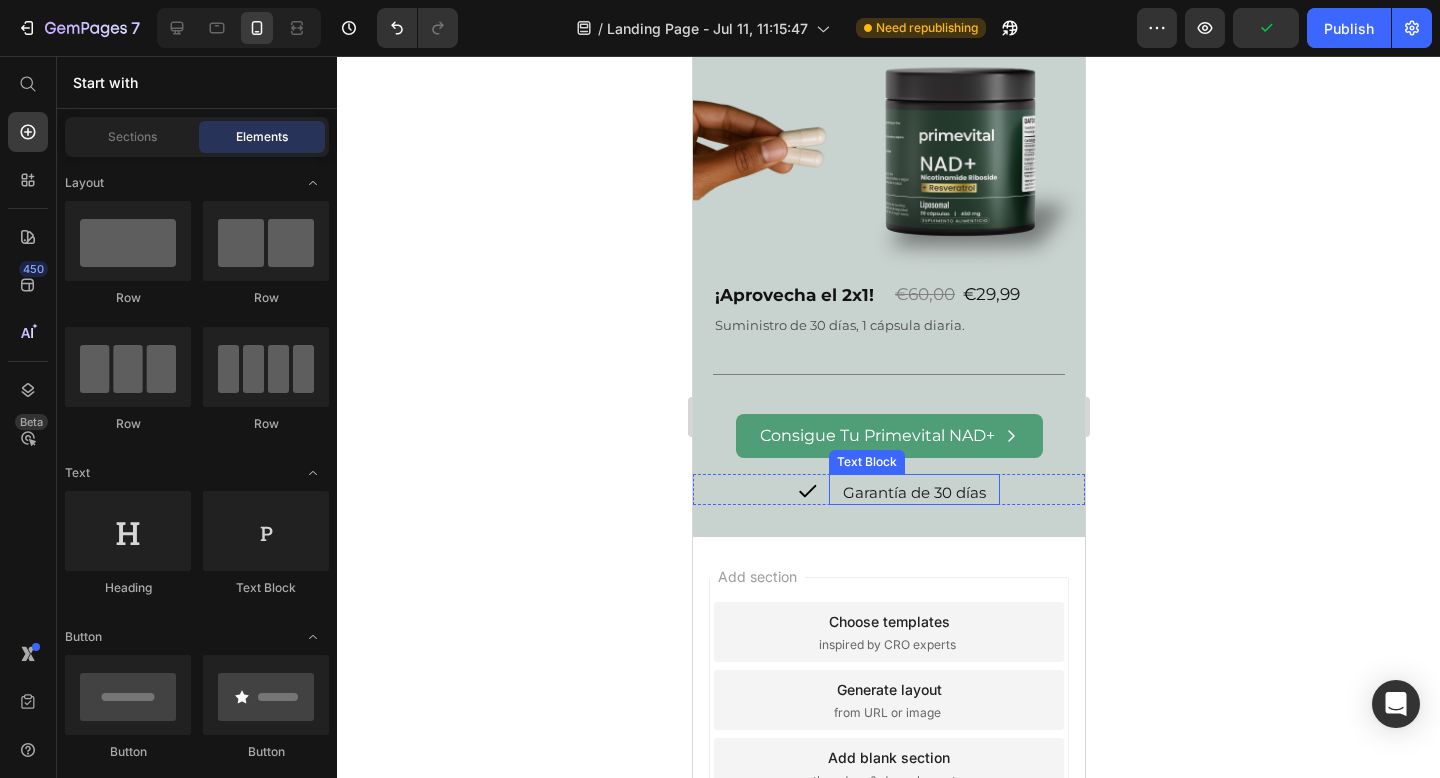 click on "Garantía de 30 días" at bounding box center [913, 492] 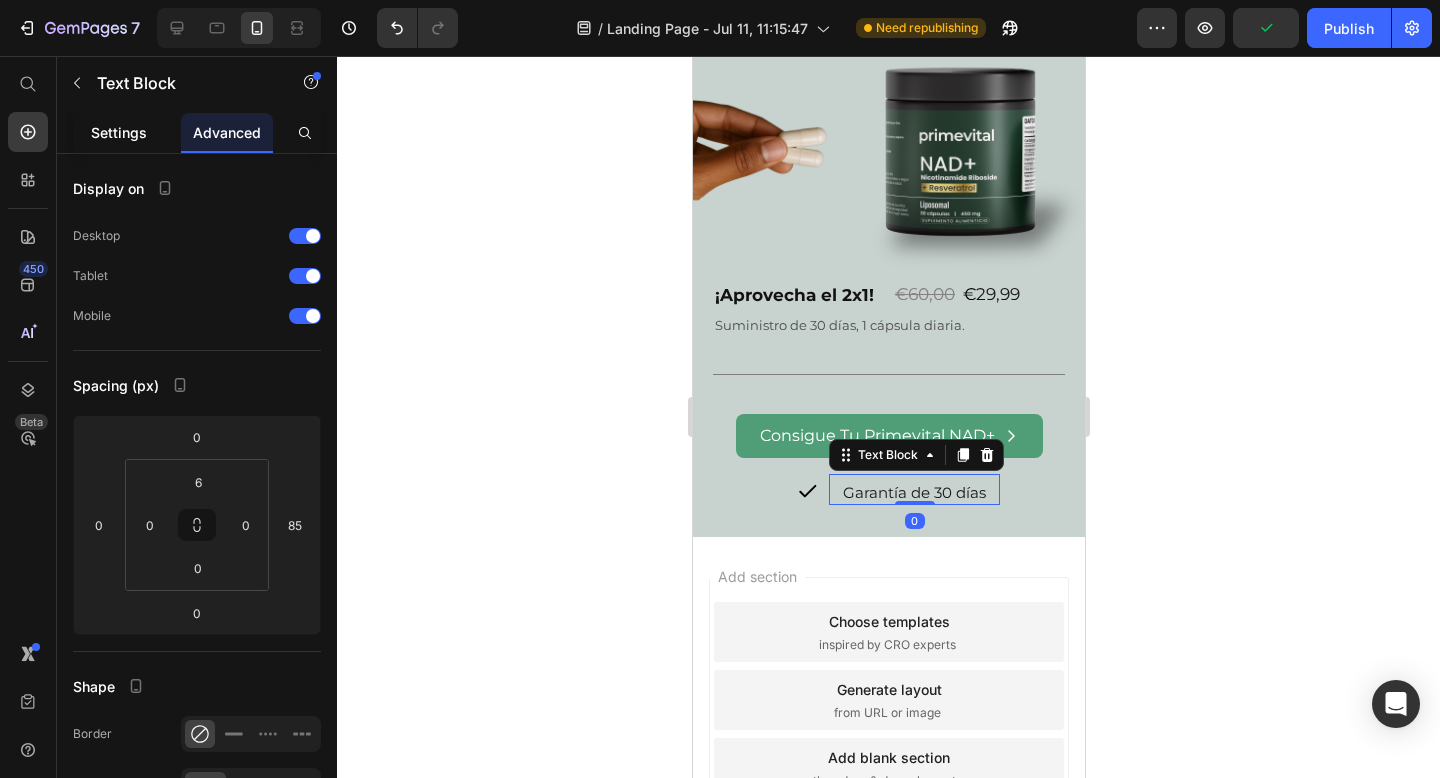 click on "Settings" 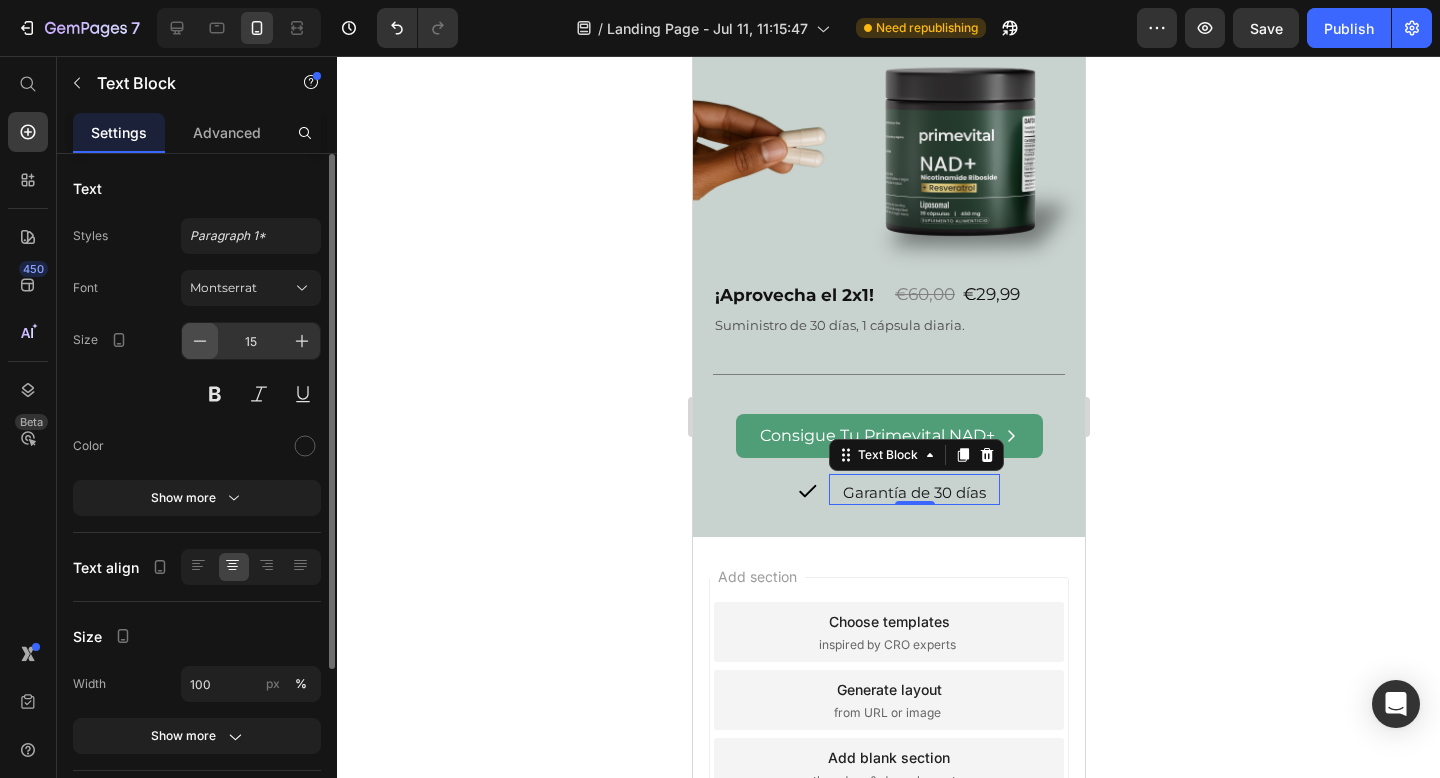 click at bounding box center [200, 341] 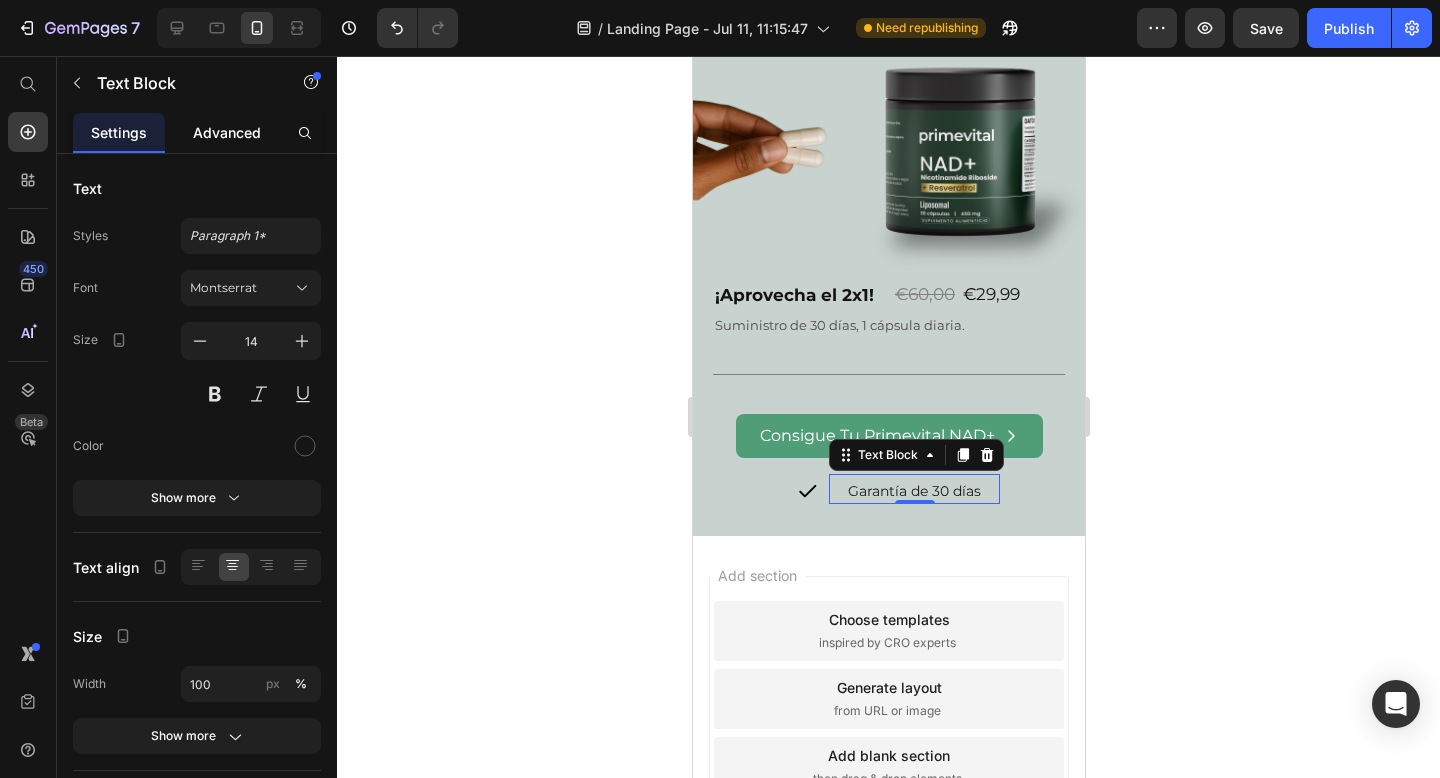 click on "Advanced" at bounding box center [227, 132] 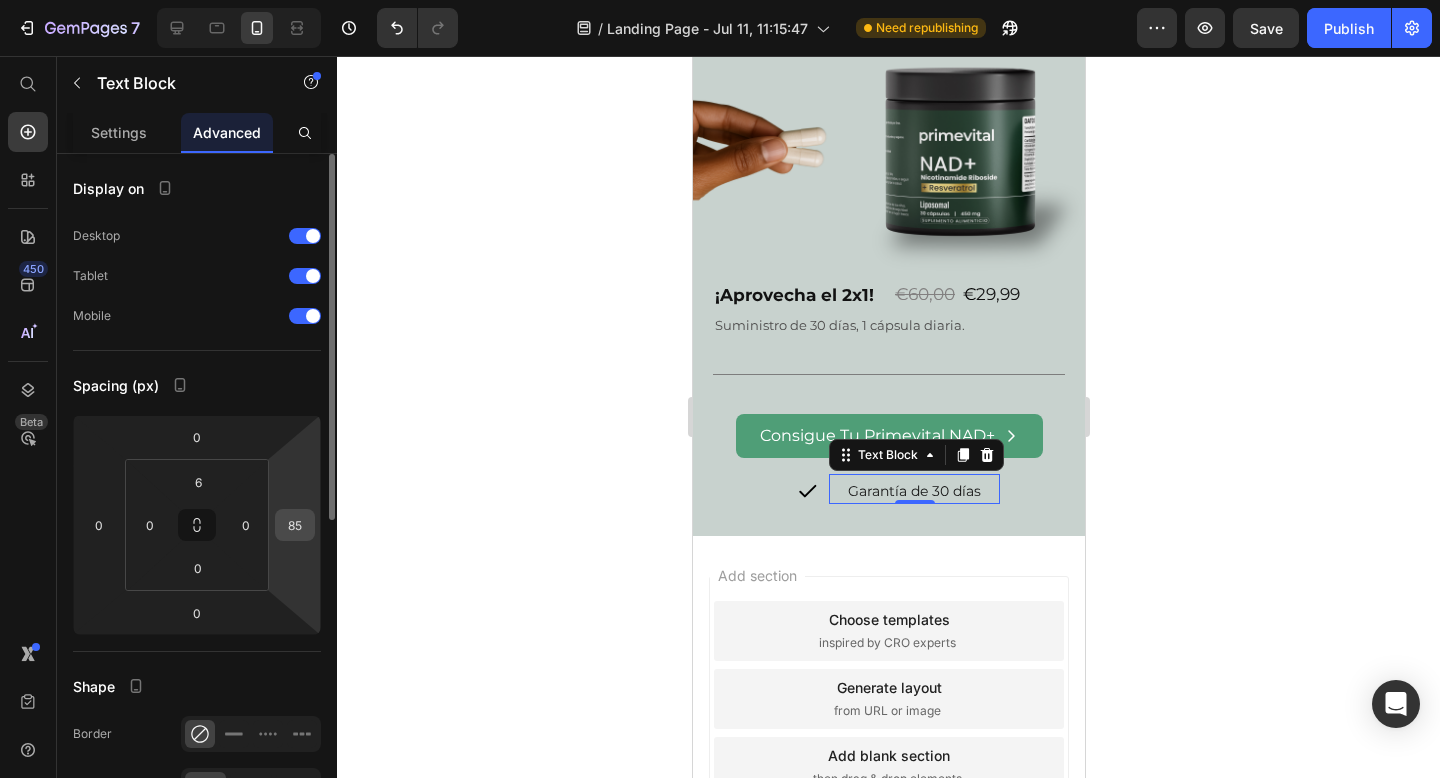 click on "85" at bounding box center [295, 525] 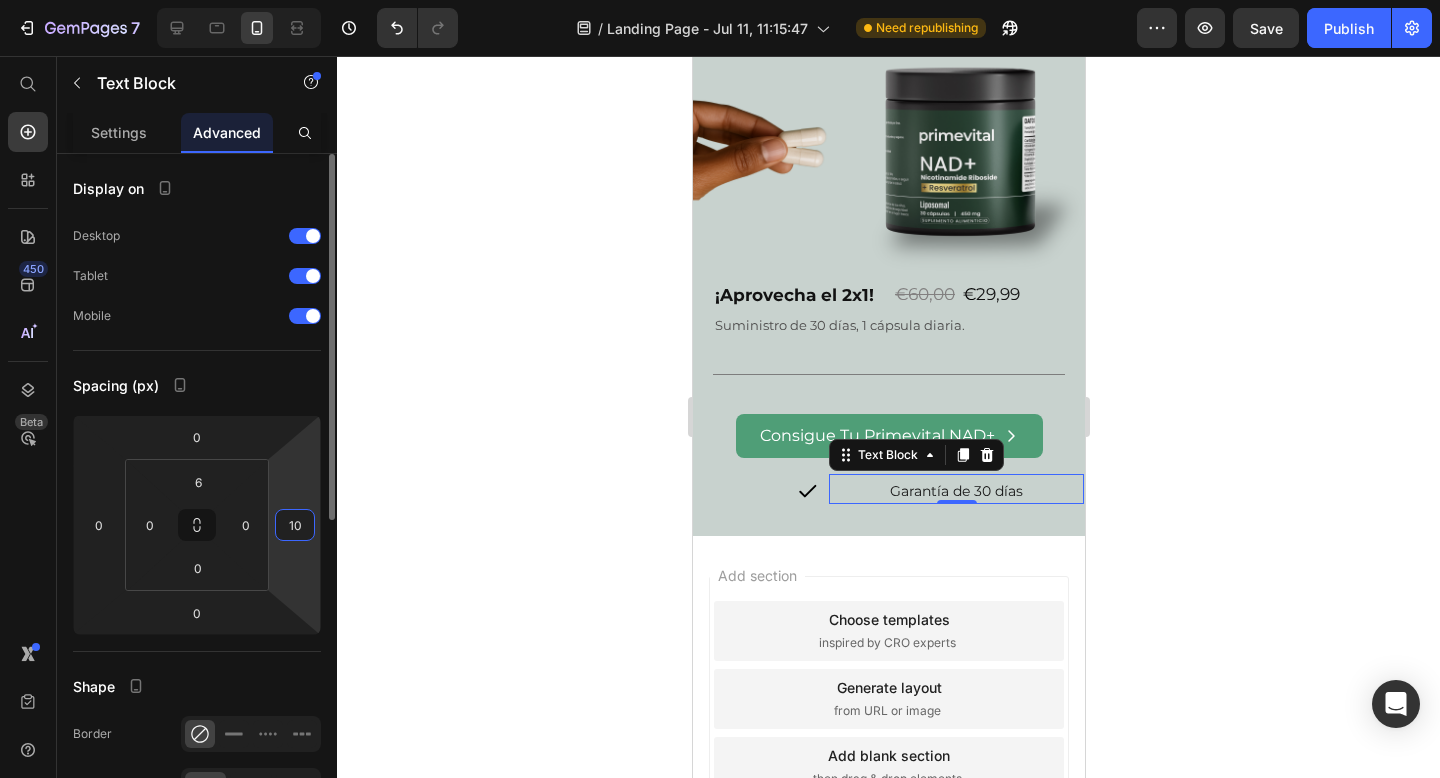 type on "100" 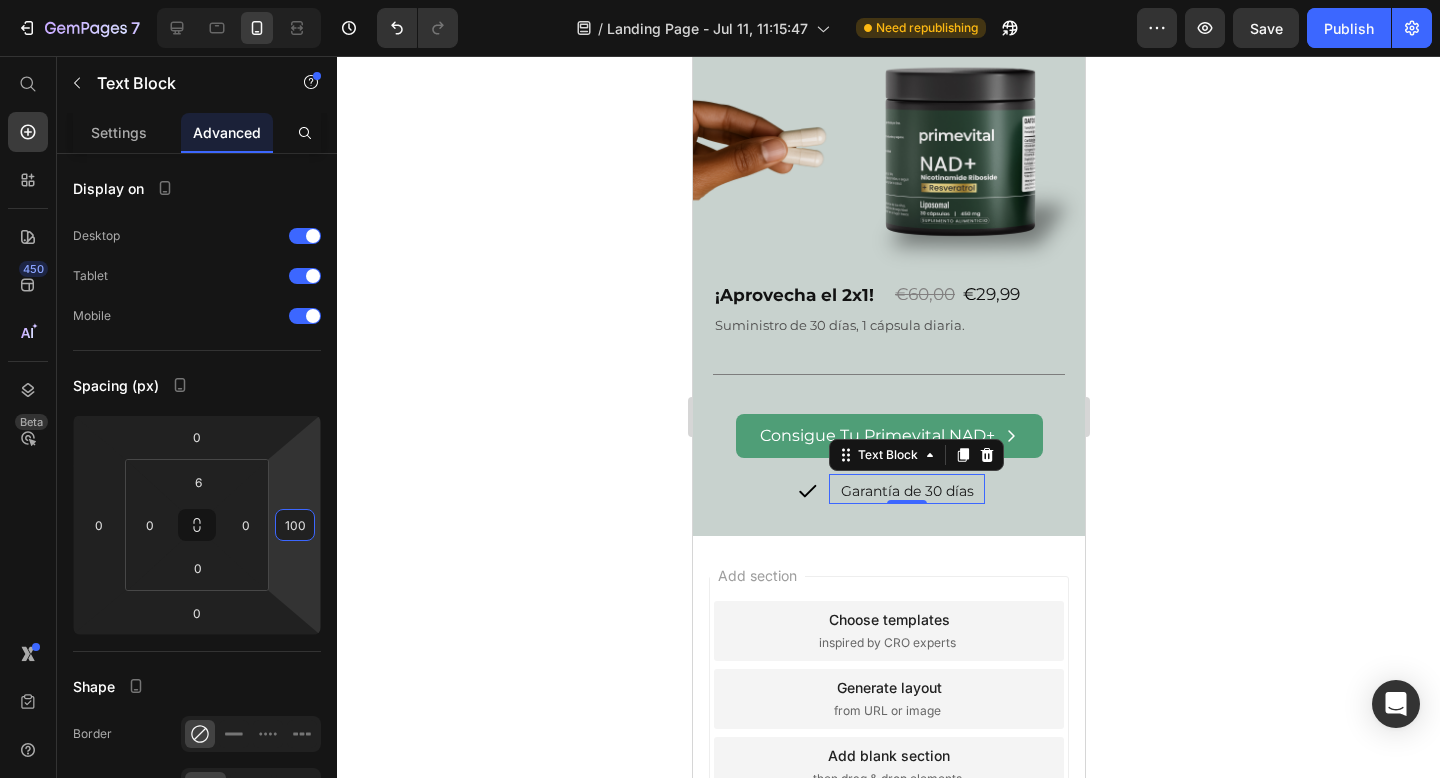 click 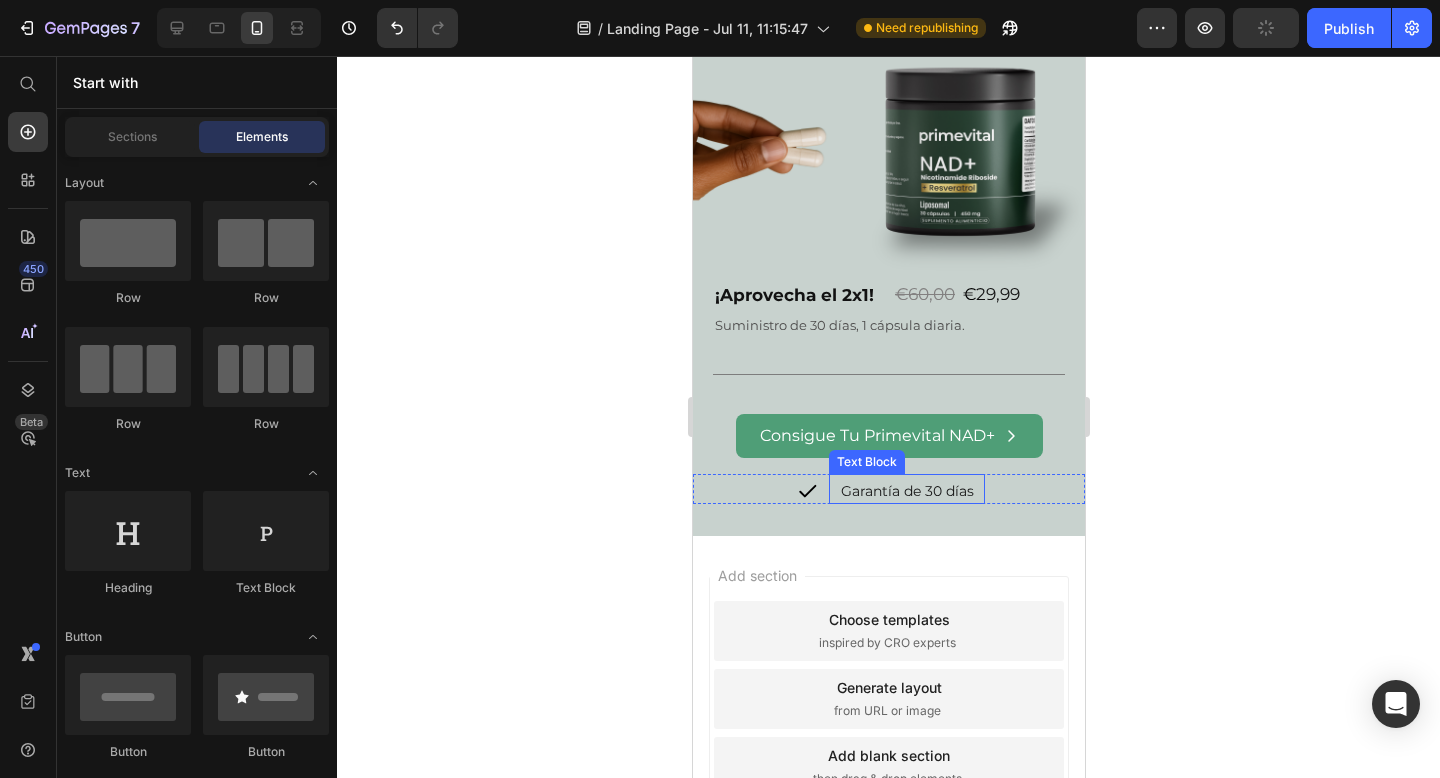 click on "Garantía de 30 días" at bounding box center (906, 492) 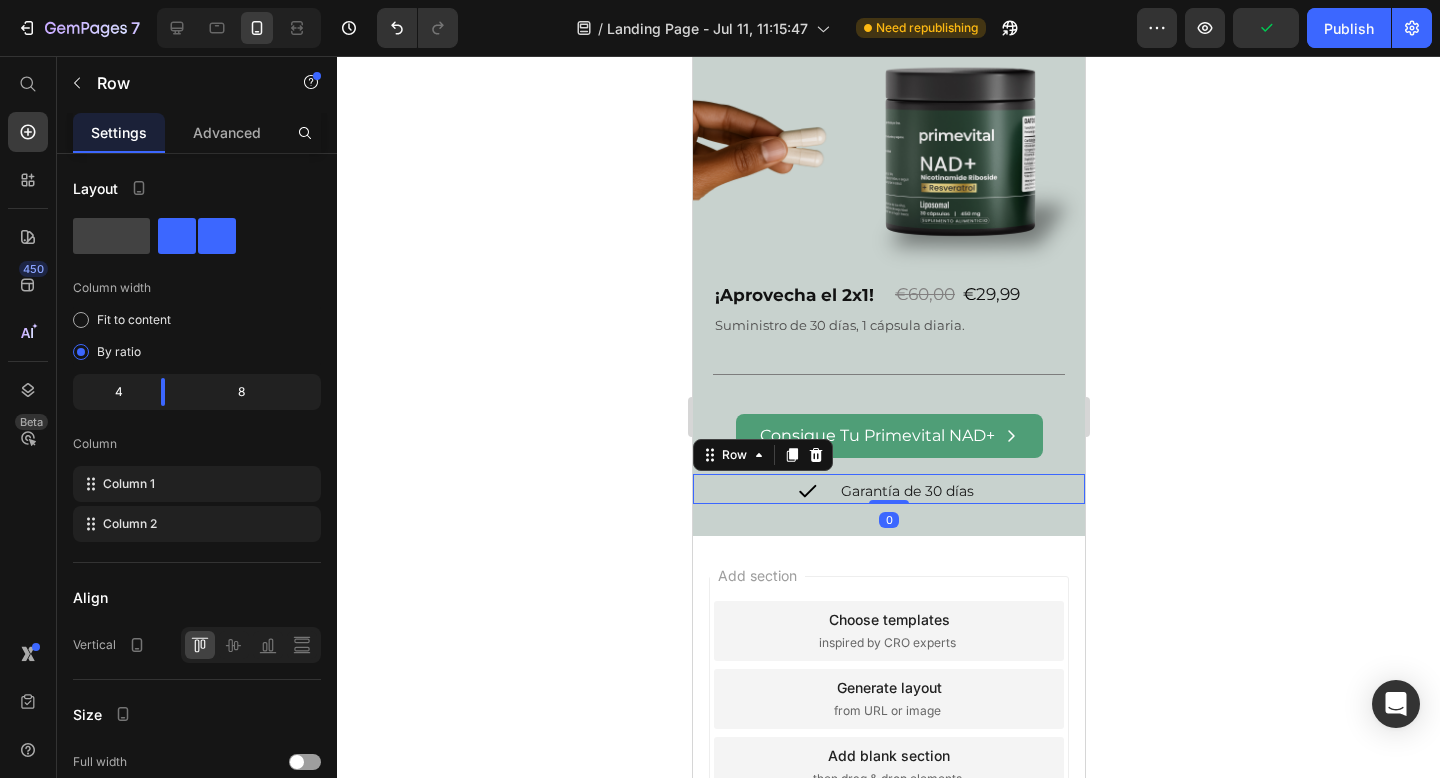 click on "Icon Garantía de 30 días Text Block Row   0" at bounding box center (888, 489) 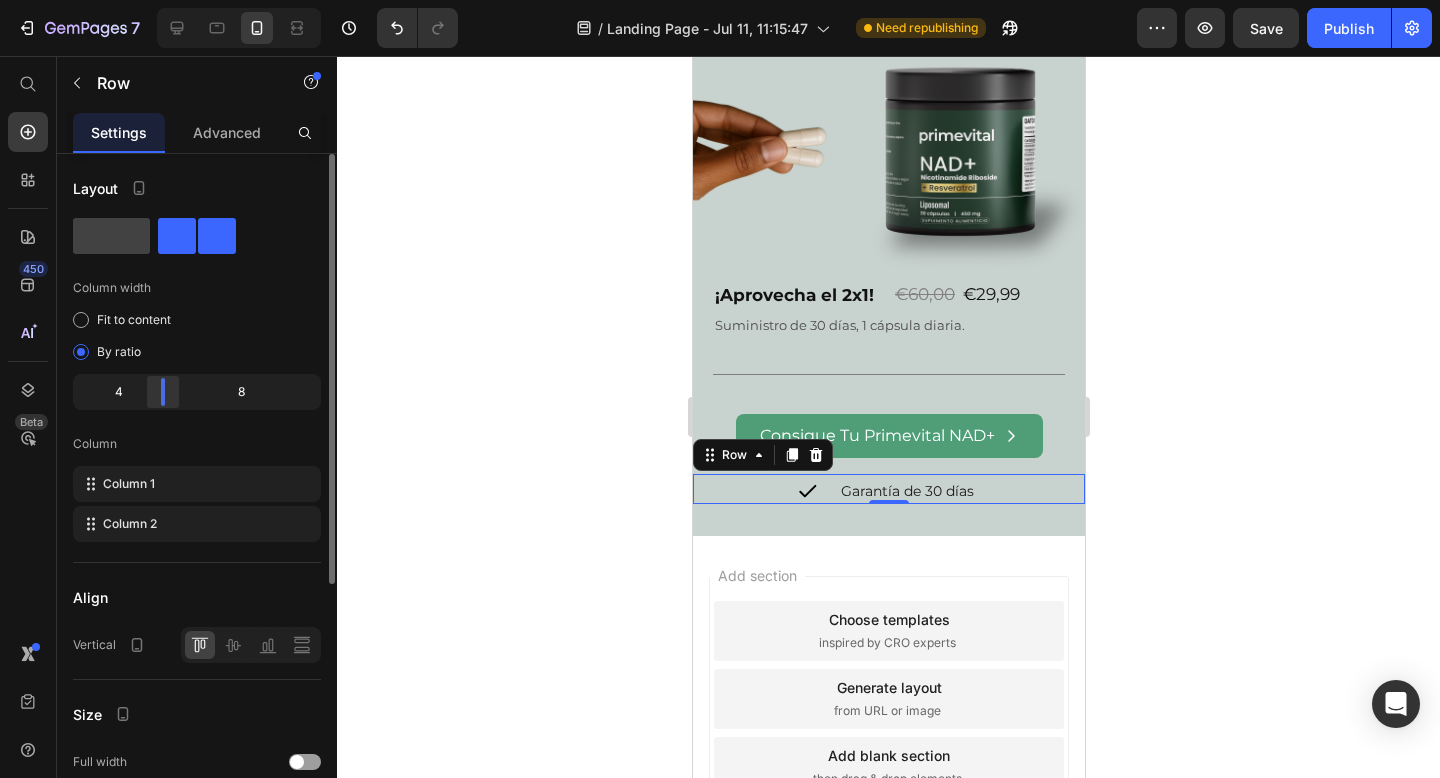 drag, startPoint x: 161, startPoint y: 383, endPoint x: 146, endPoint y: 383, distance: 15 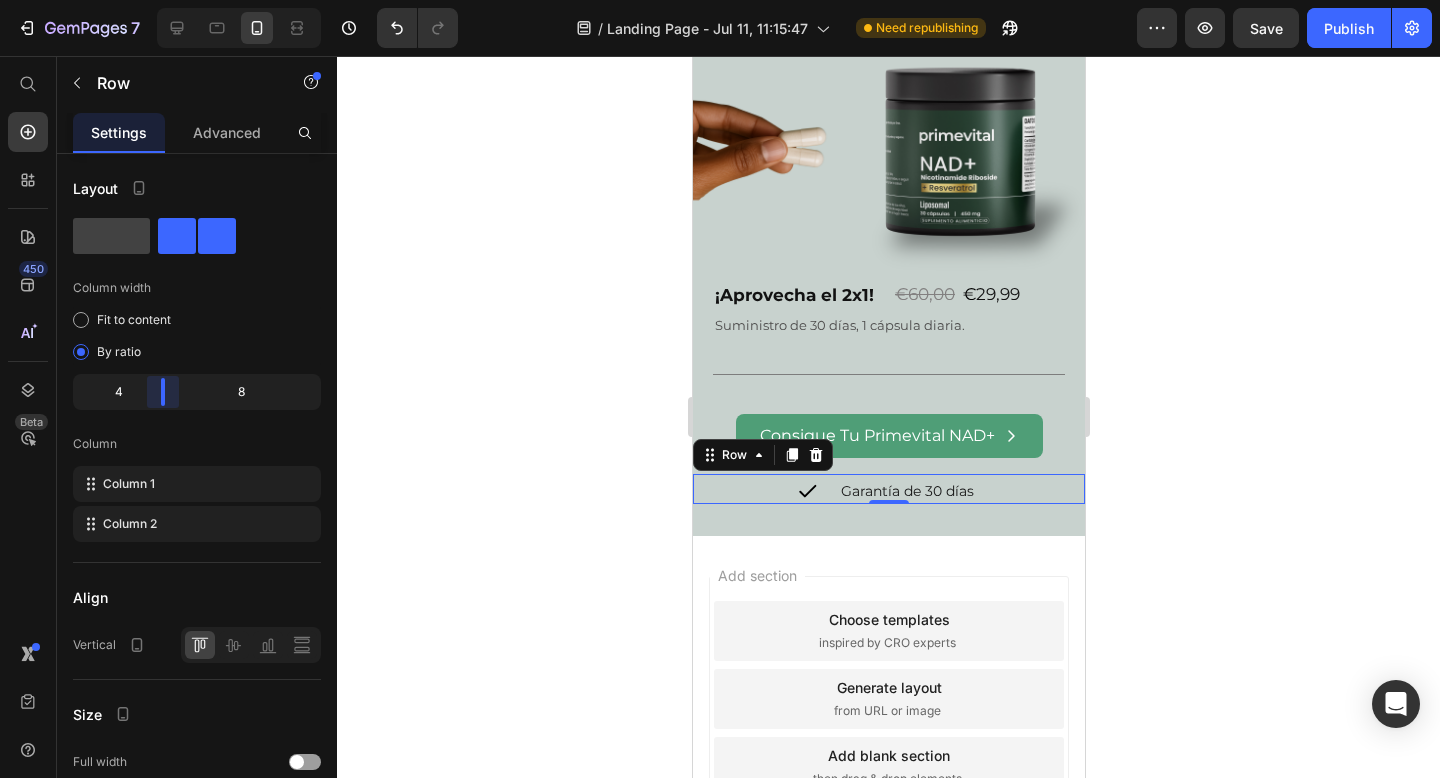 click on "7  Version history  /  Landing Page - Jul 11, 11:15:47 Need republishing Preview  Save   Publish  450 Beta Start with Sections Elements Hero Section Product Detail Brands Trusted Badges Guarantee Product Breakdown How to use Testimonials Compare Bundle FAQs Social Proof Brand Story Product List Collection Blog List Contact Sticky Add to Cart Custom Footer Browse Library 450 Layout
Row
Row
Row
Row Text
Heading
Text Block Button
Button
Button
Sticky Back to top Media" at bounding box center (720, 0) 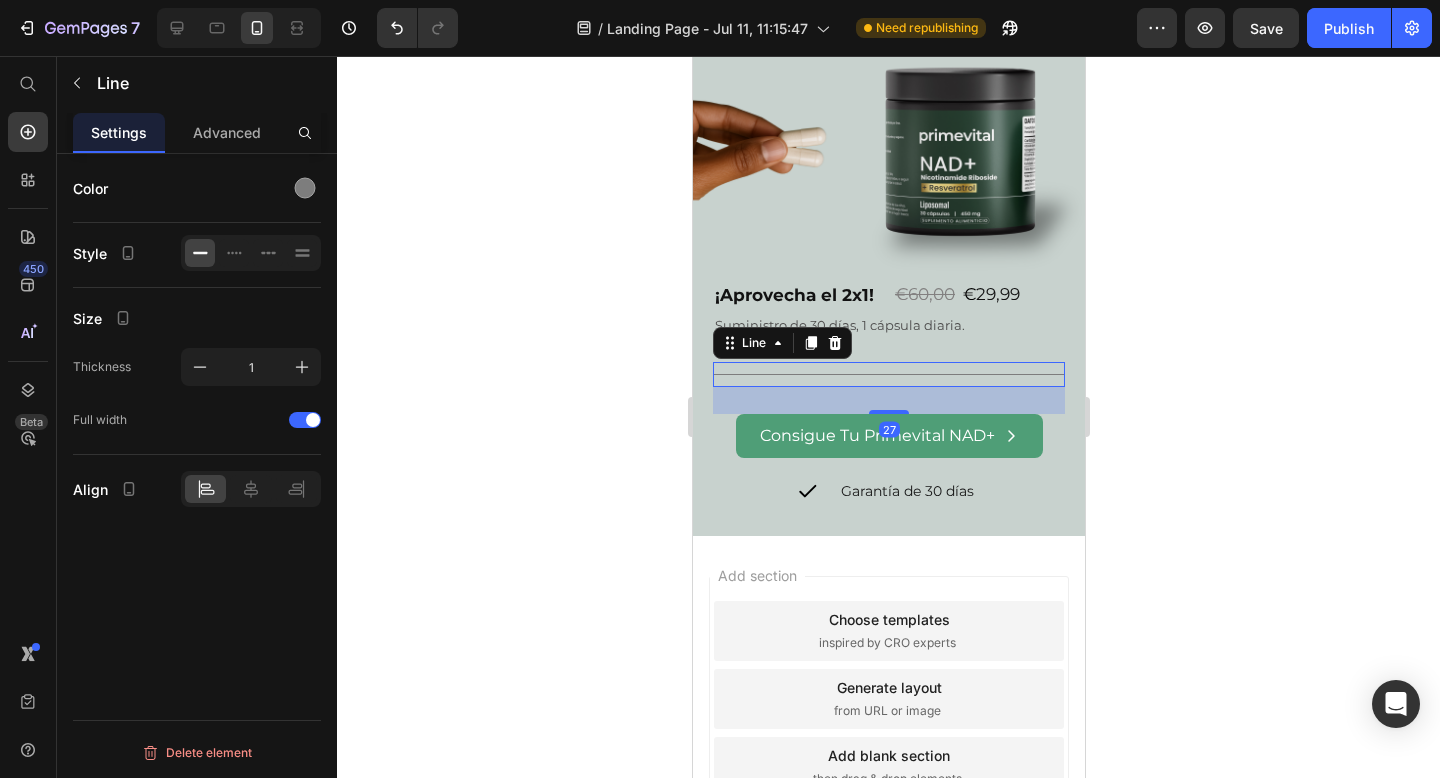click on "Title Line   27" at bounding box center [888, 374] 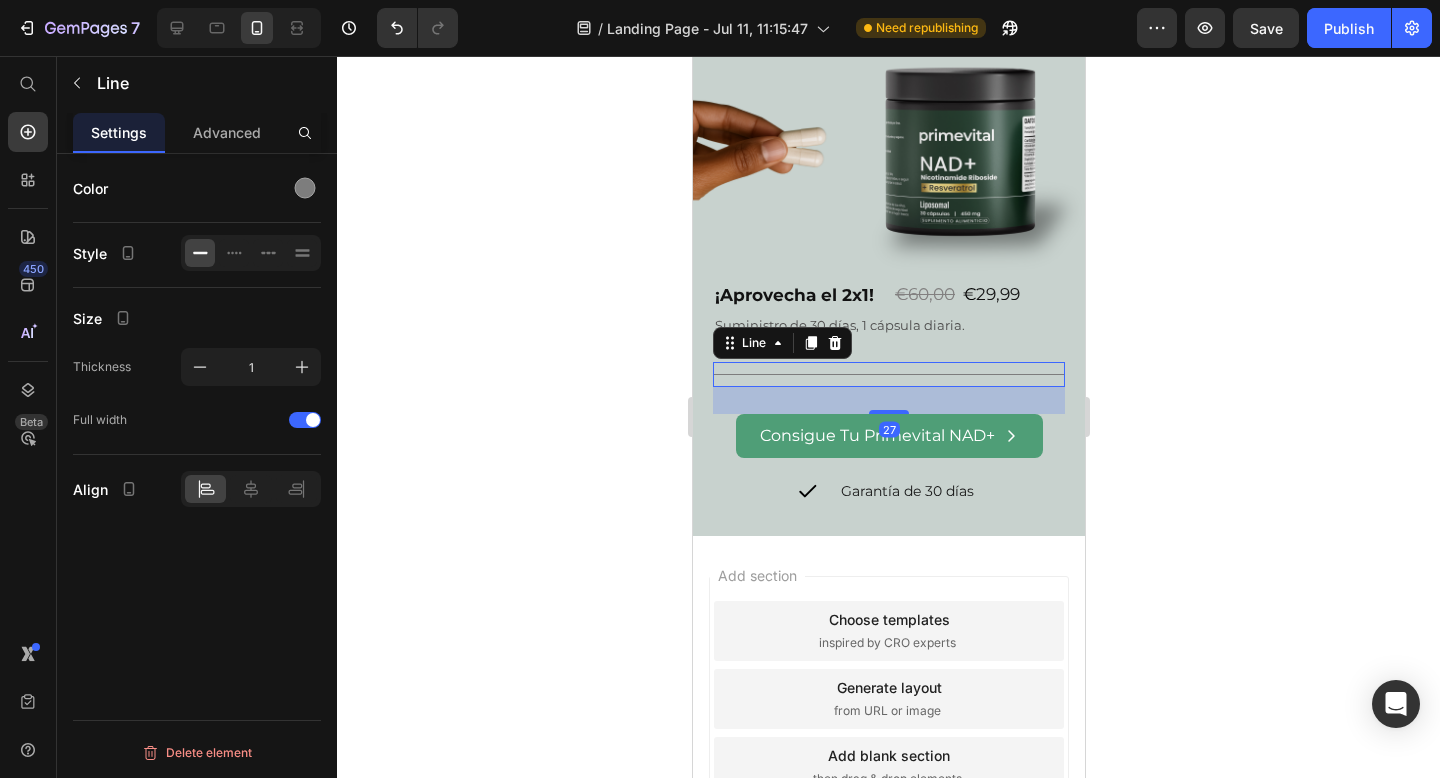 click 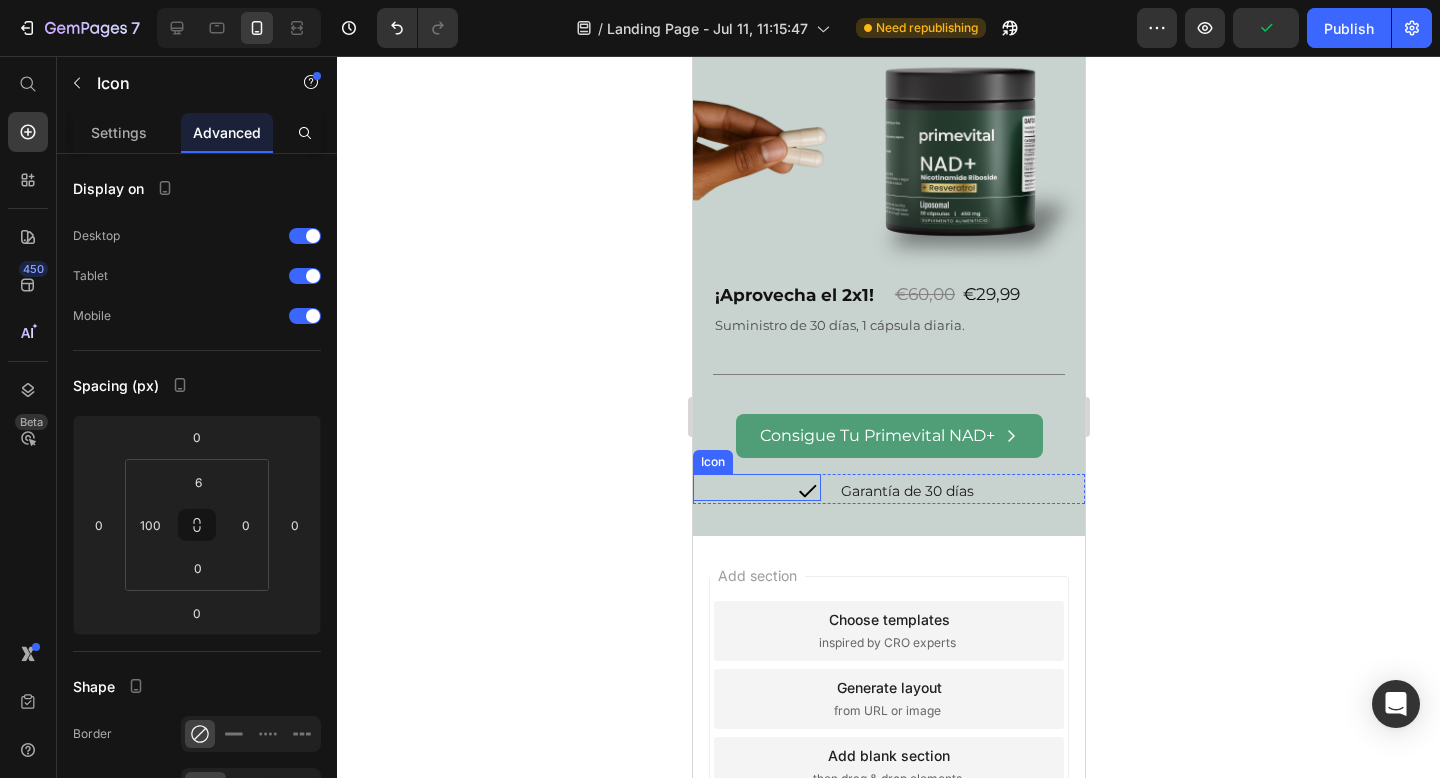 click on "Icon" at bounding box center (756, 487) 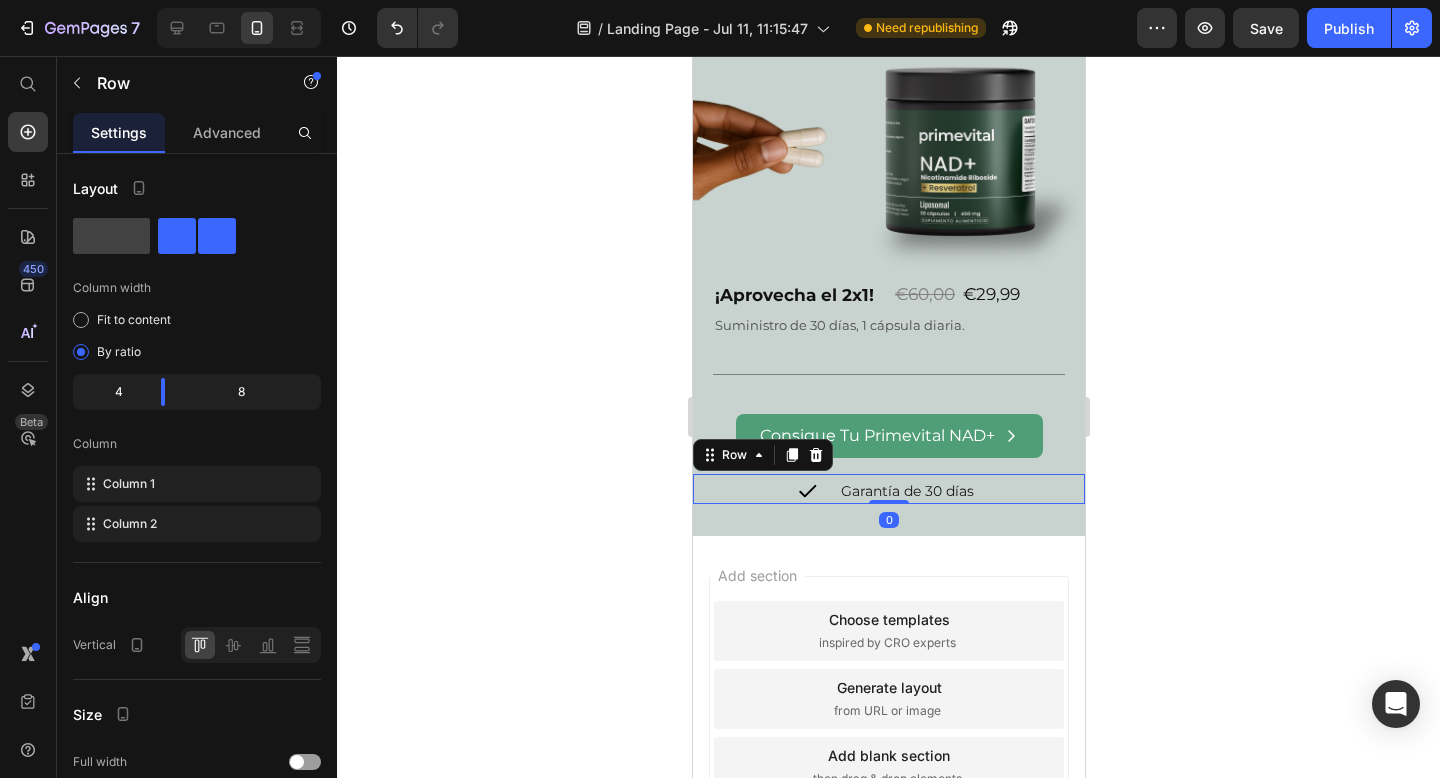 click on "Icon Garantía de 30 días Text Block Row   0" at bounding box center (888, 489) 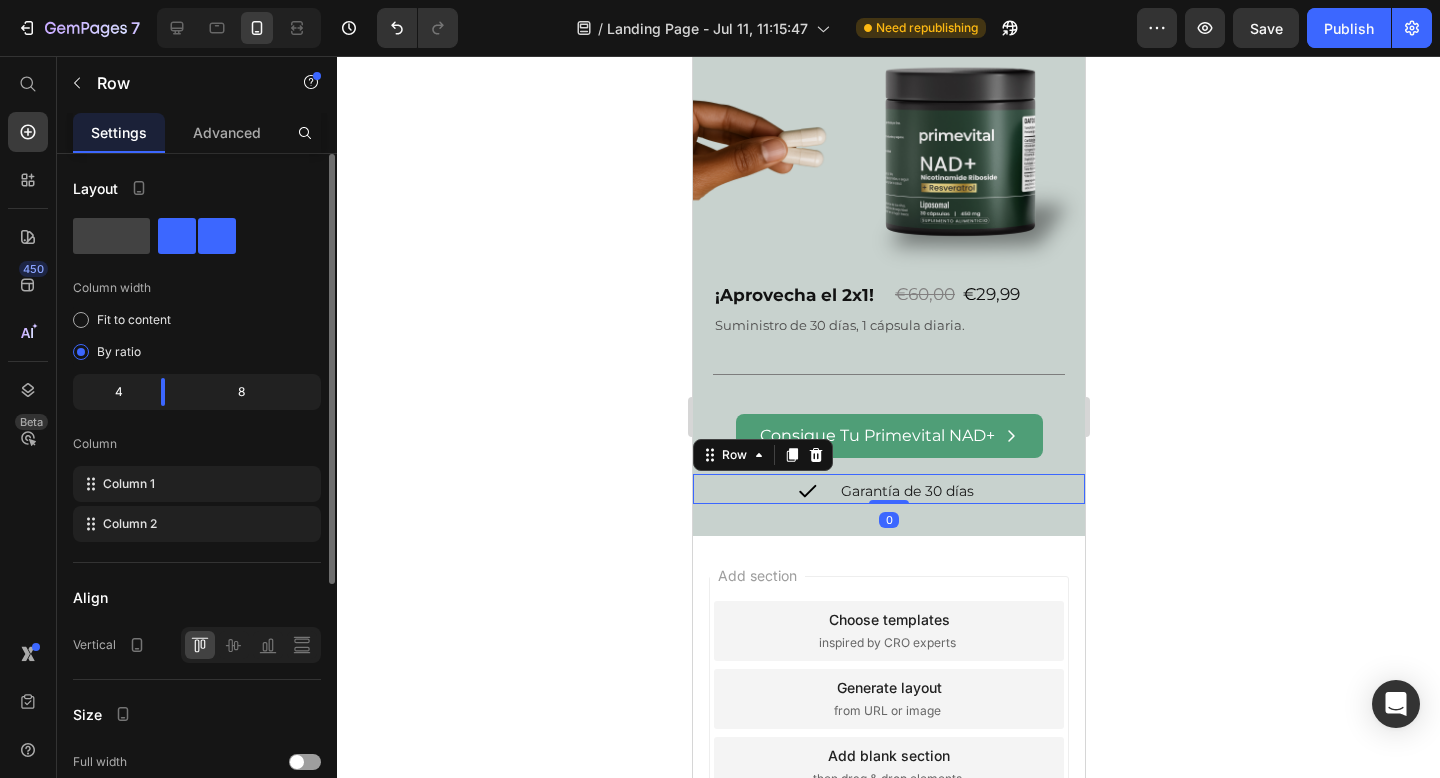 click on "8" 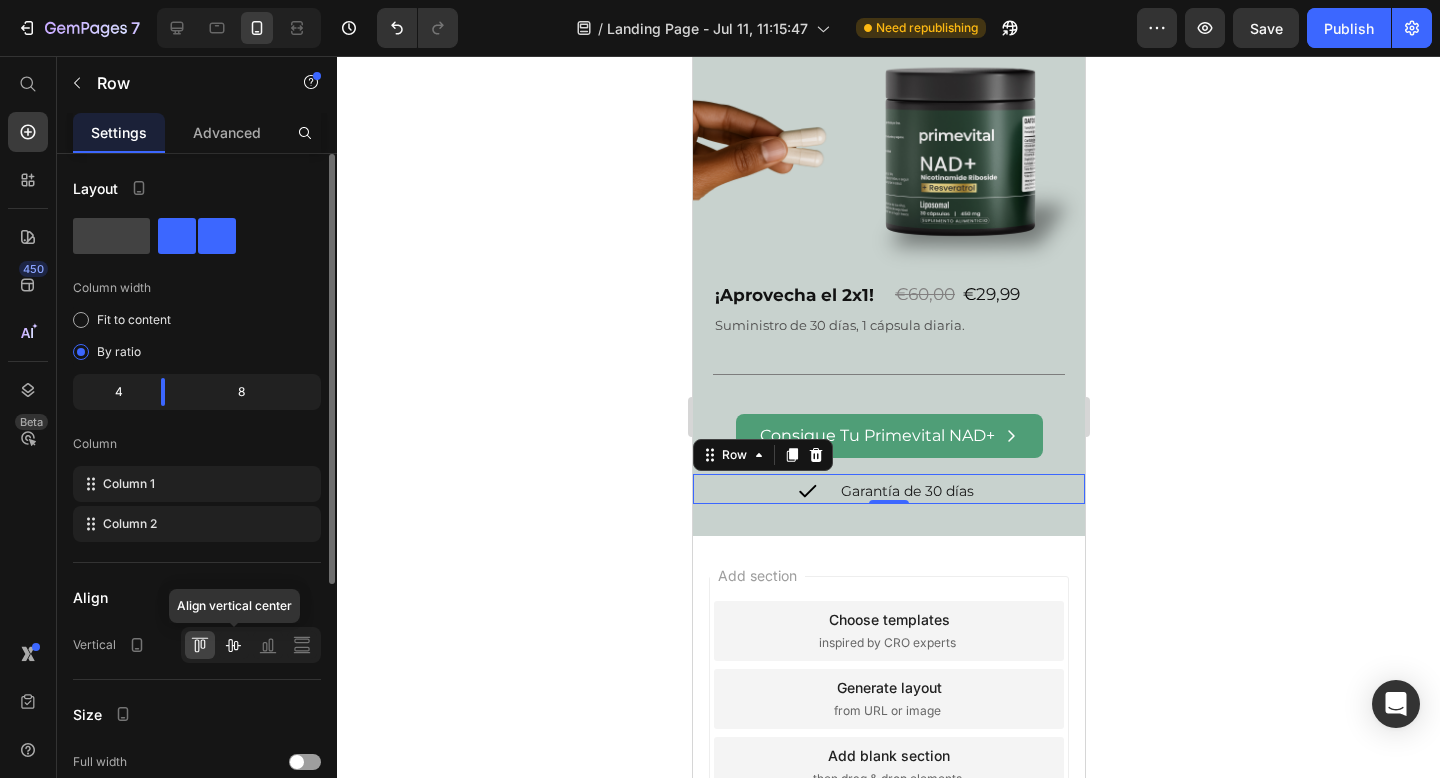 click 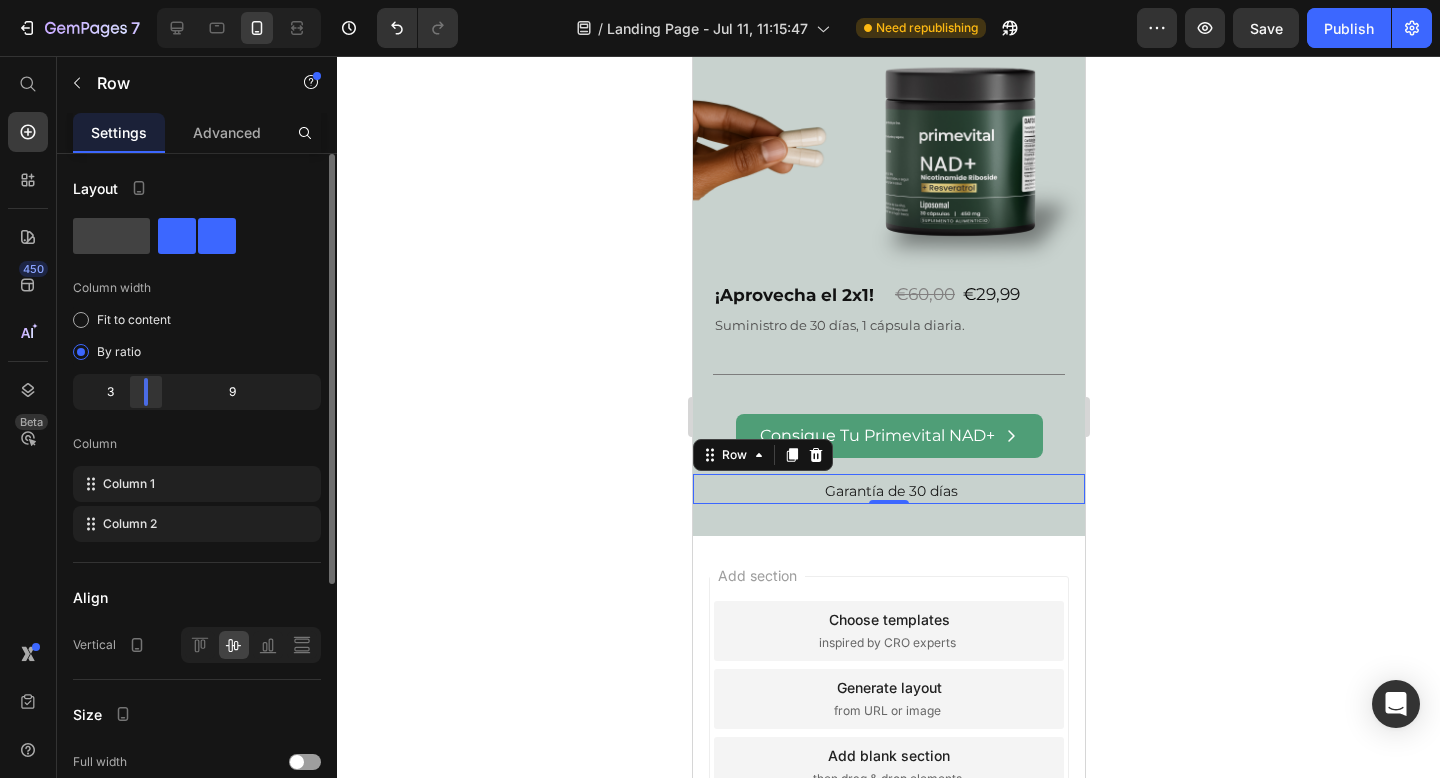 drag, startPoint x: 167, startPoint y: 399, endPoint x: 144, endPoint y: 401, distance: 23.086792 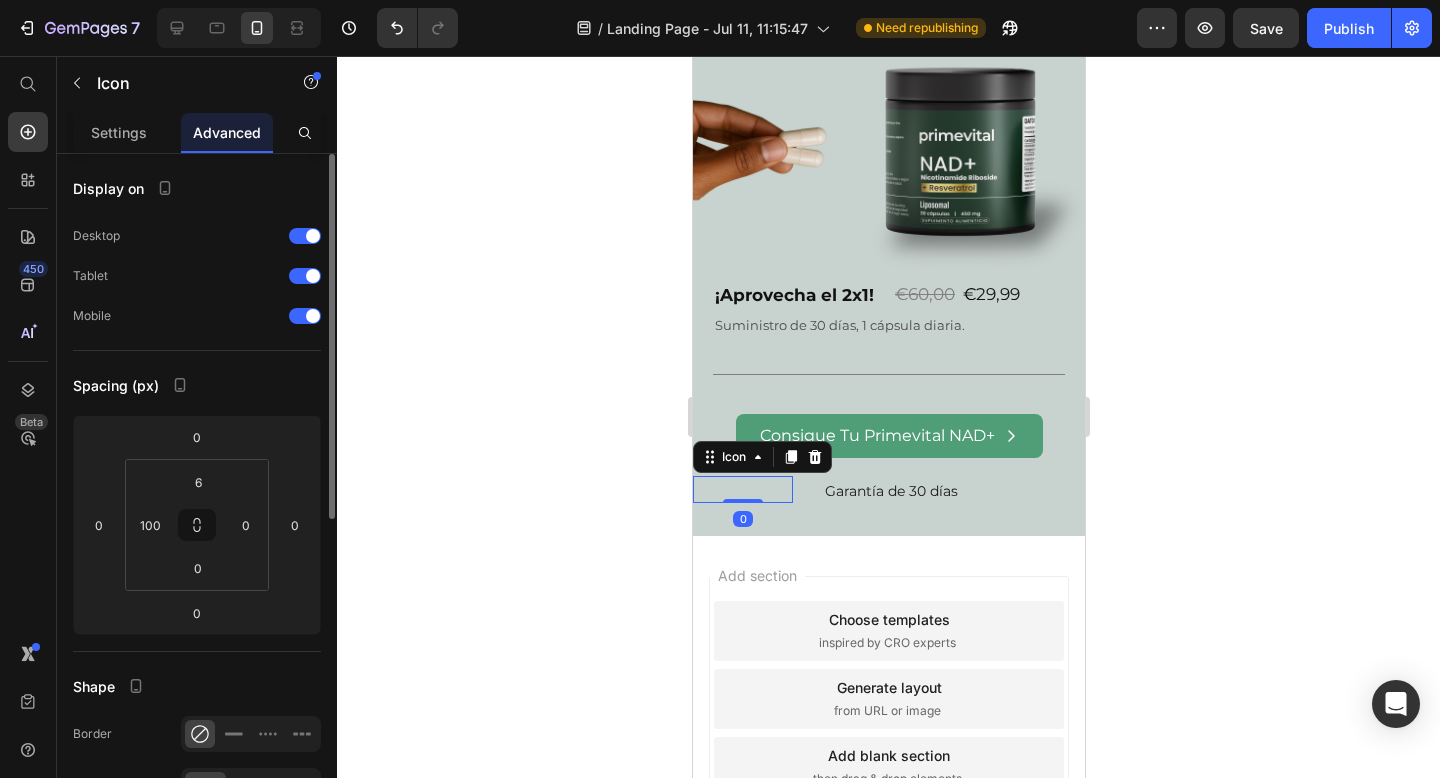 click on "Icon   0" at bounding box center [742, 489] 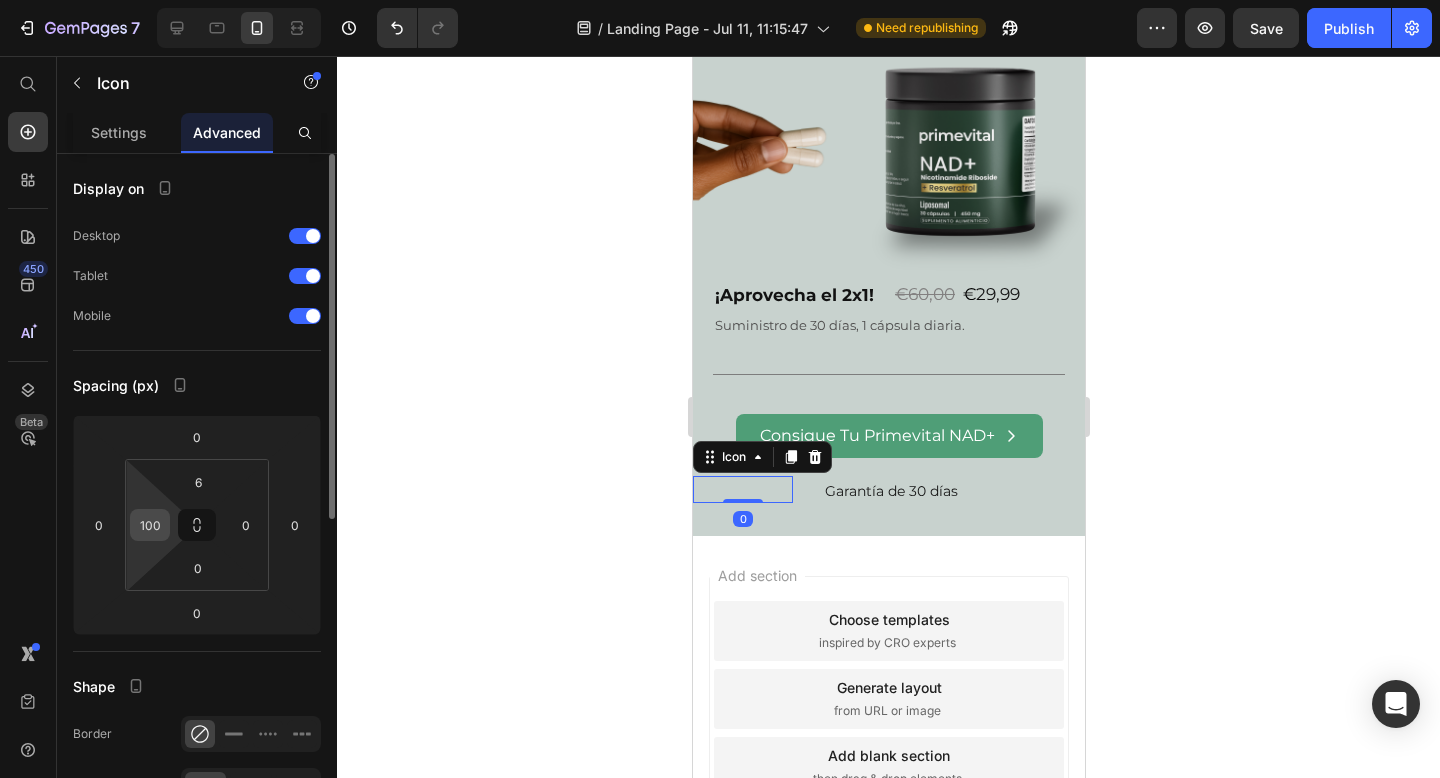 click on "100" at bounding box center (150, 525) 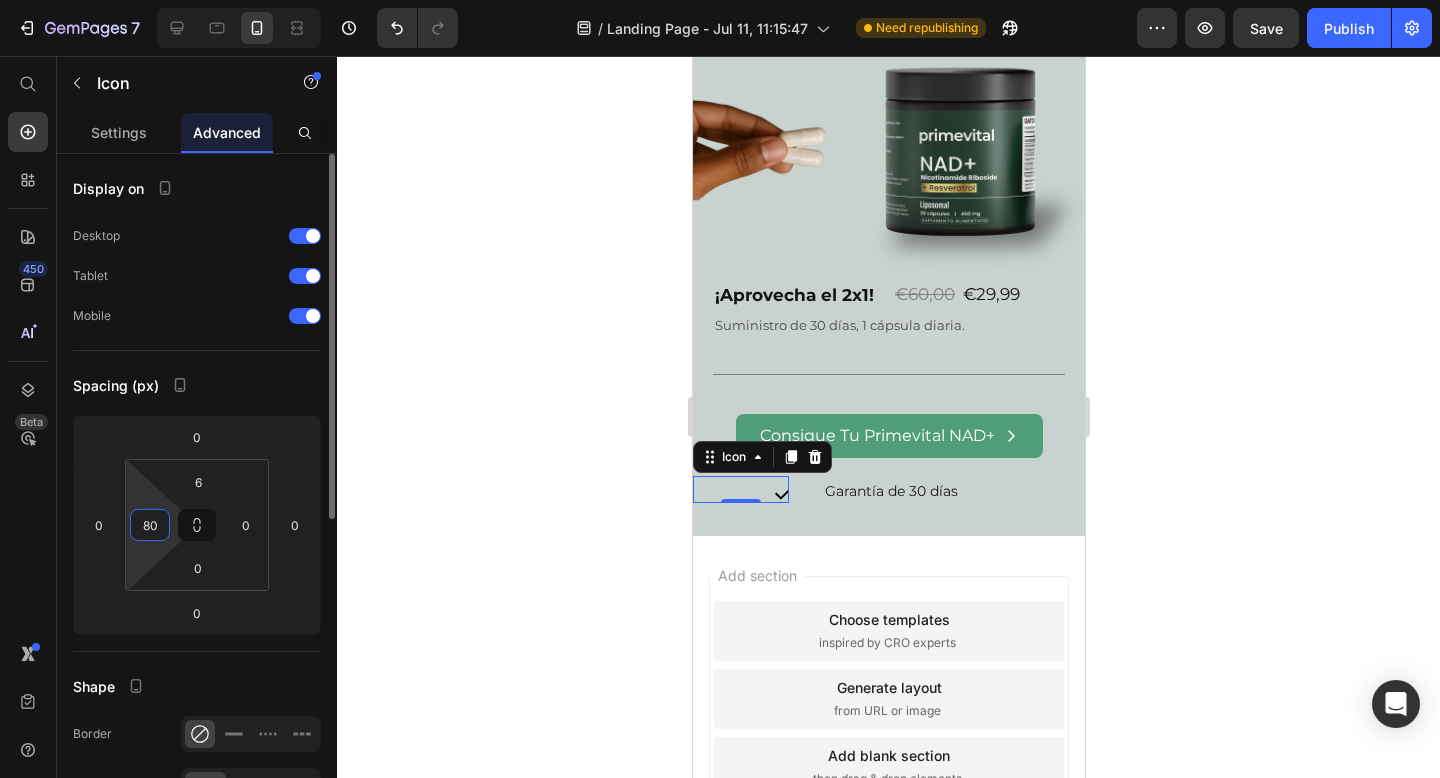type on "8" 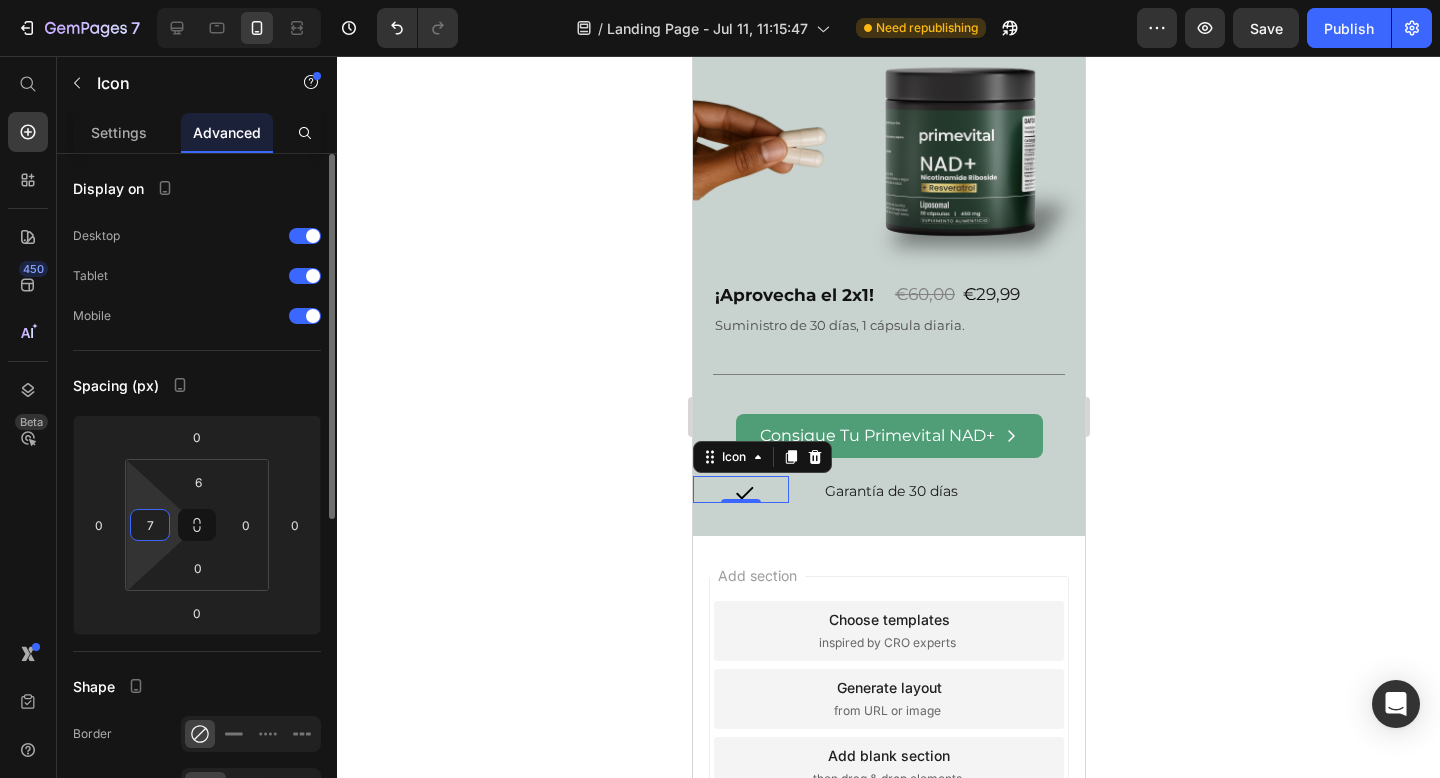 type on "70" 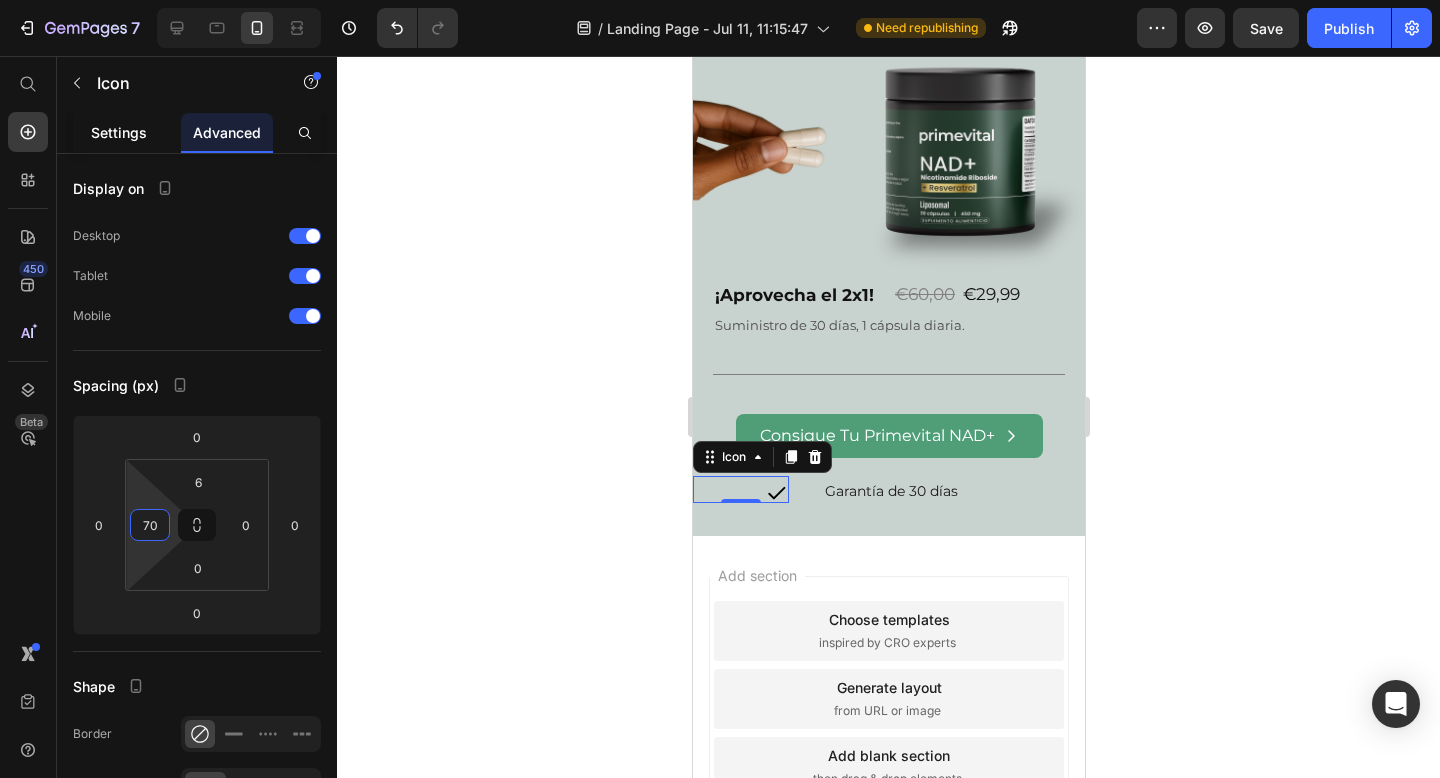 click on "Settings" at bounding box center (119, 132) 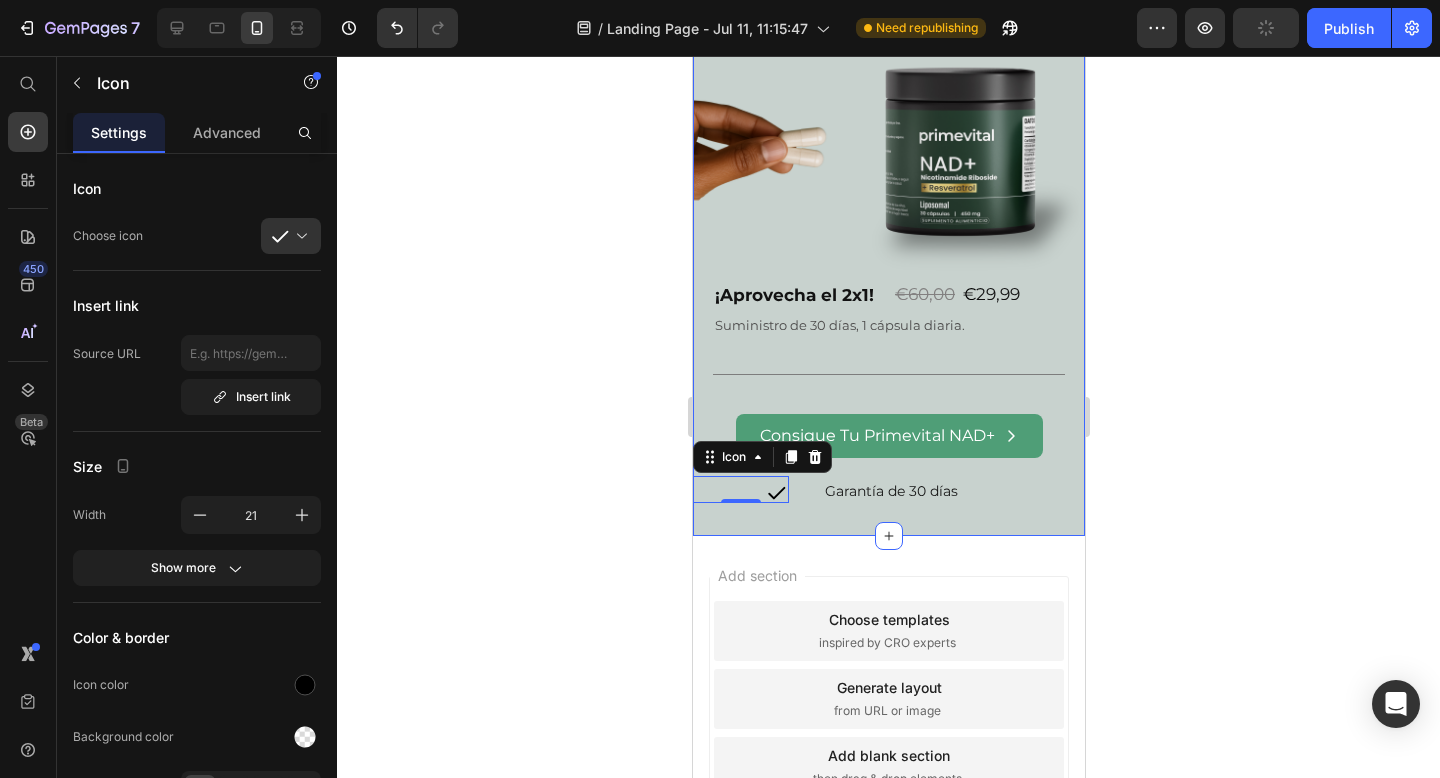 click on "Empieza por sólo 0,50 € al día con Primevital NAD+ Heading Image ¡Aprovecha el 2x1! Heading €60,00    € 29,99  Heading Row Suministro de 30 días, 1 cápsula diaria. Text Block                Title Line
Consigue Tu Primevital NAD+ Button
Icon   0 Garantía de 30 días Text Block Row Section 8" at bounding box center [888, 212] 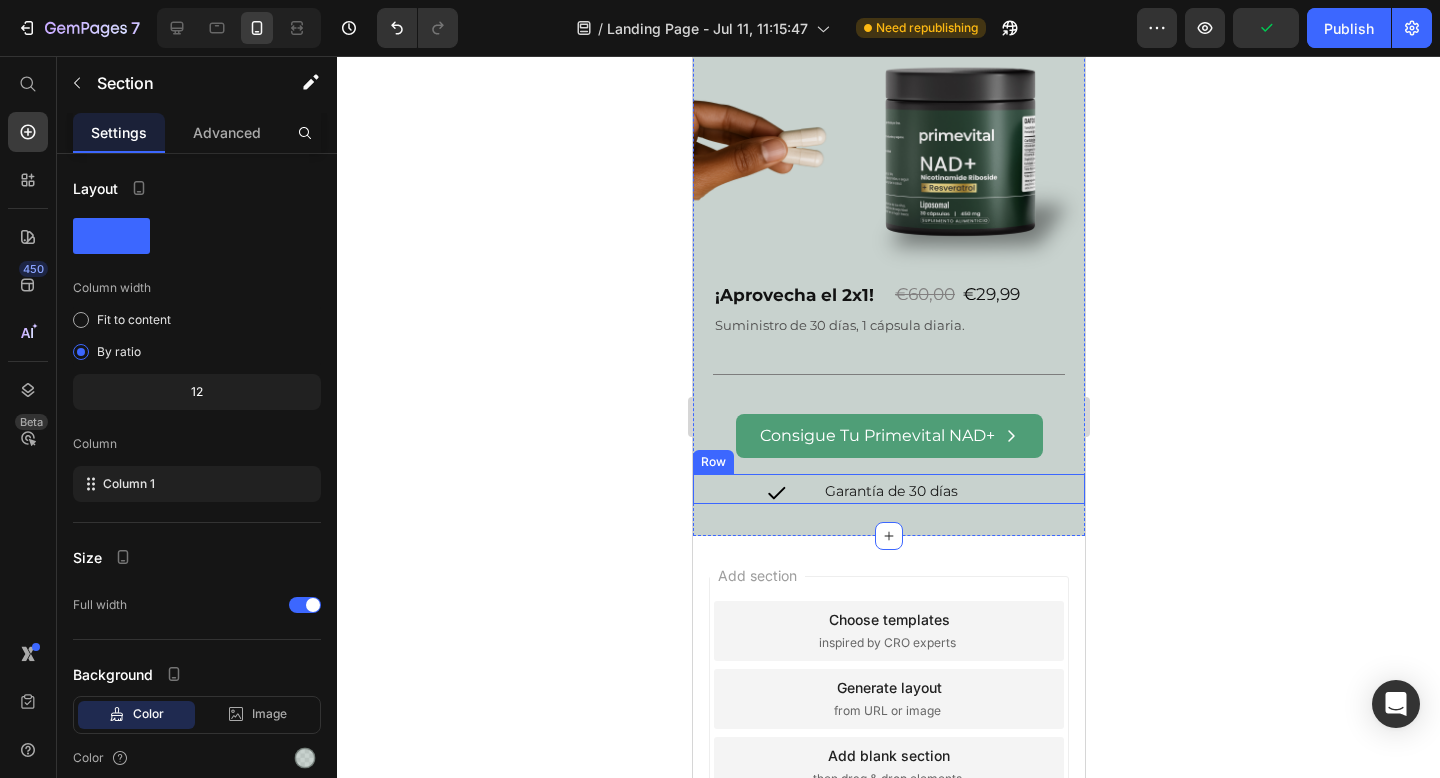click on "Icon" at bounding box center [740, 489] 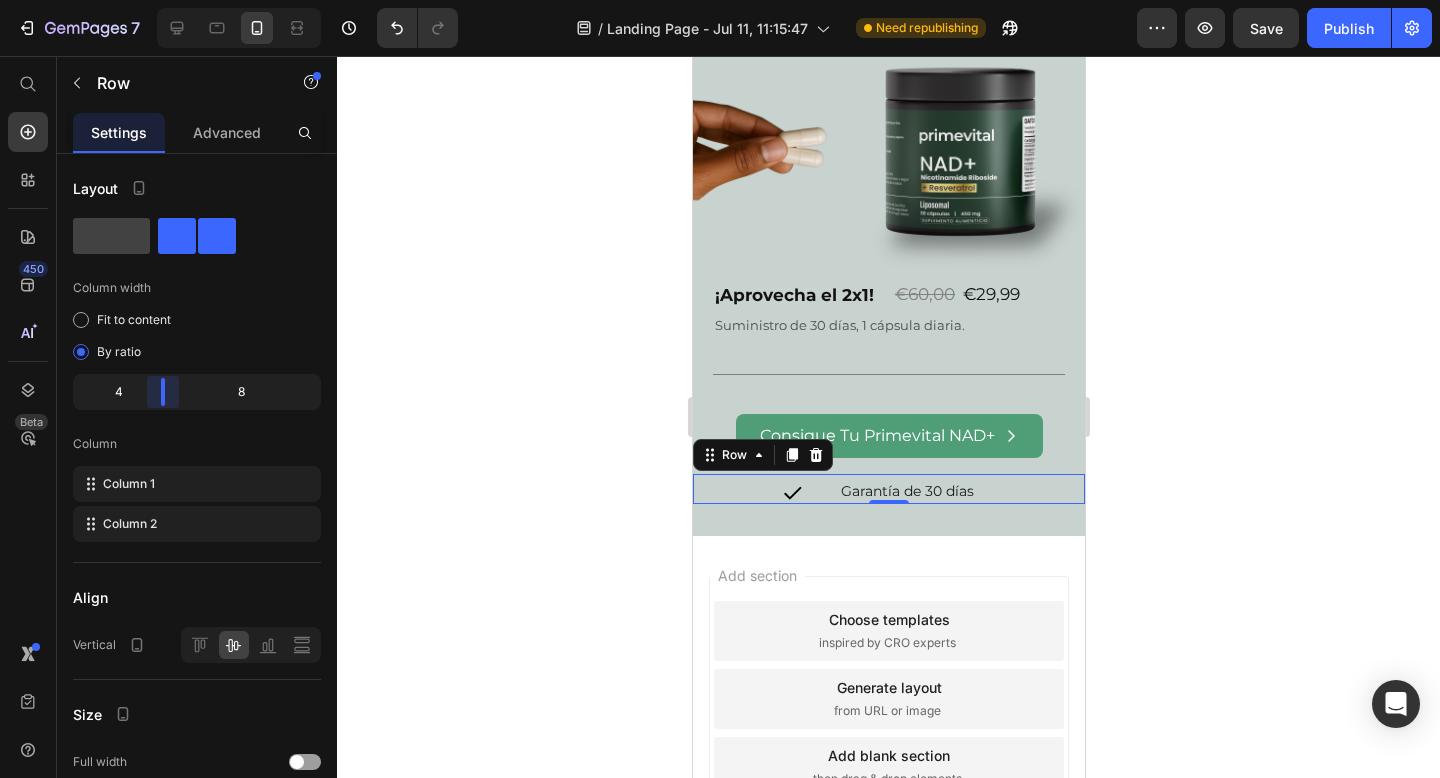 drag, startPoint x: 143, startPoint y: 381, endPoint x: 161, endPoint y: 377, distance: 18.439089 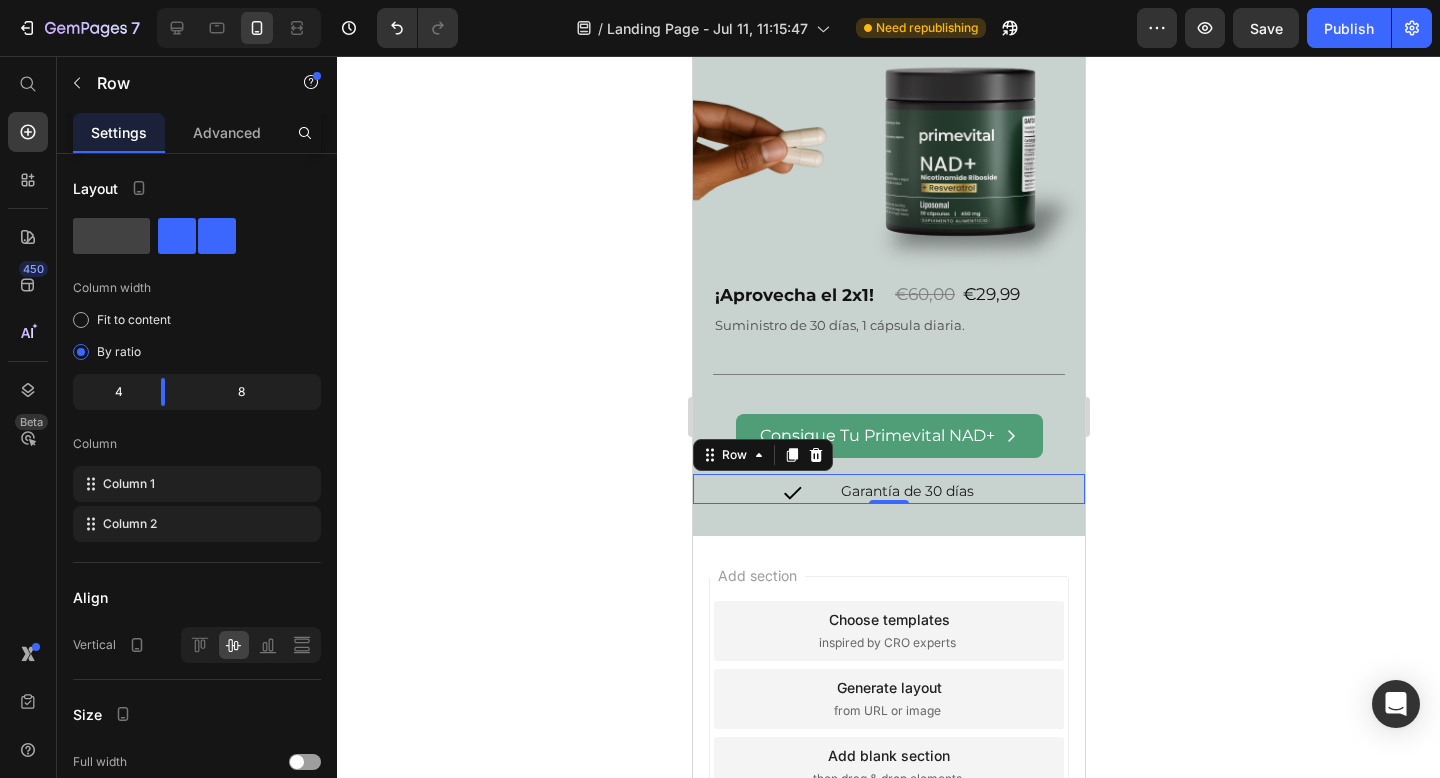 click 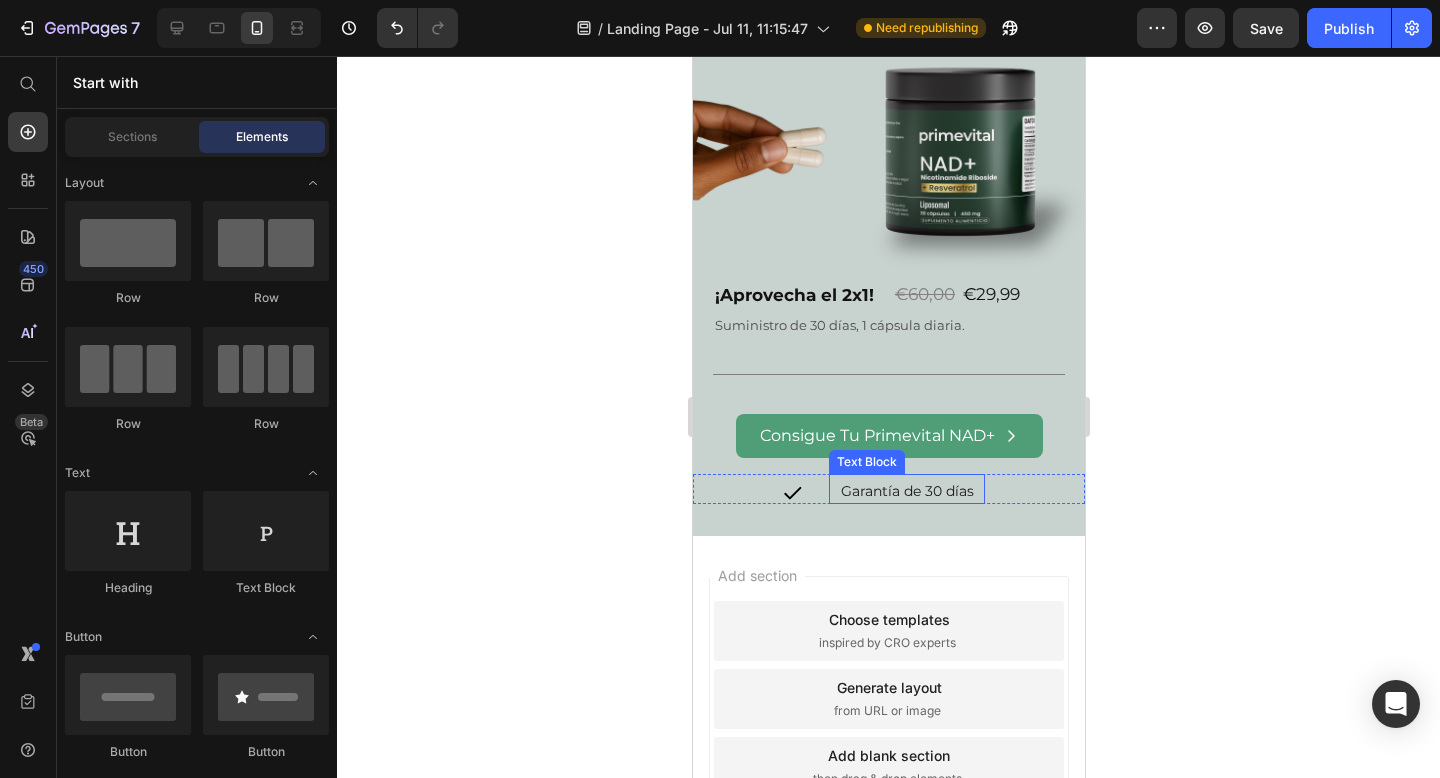 click on "Garantía de 30 días" at bounding box center [906, 492] 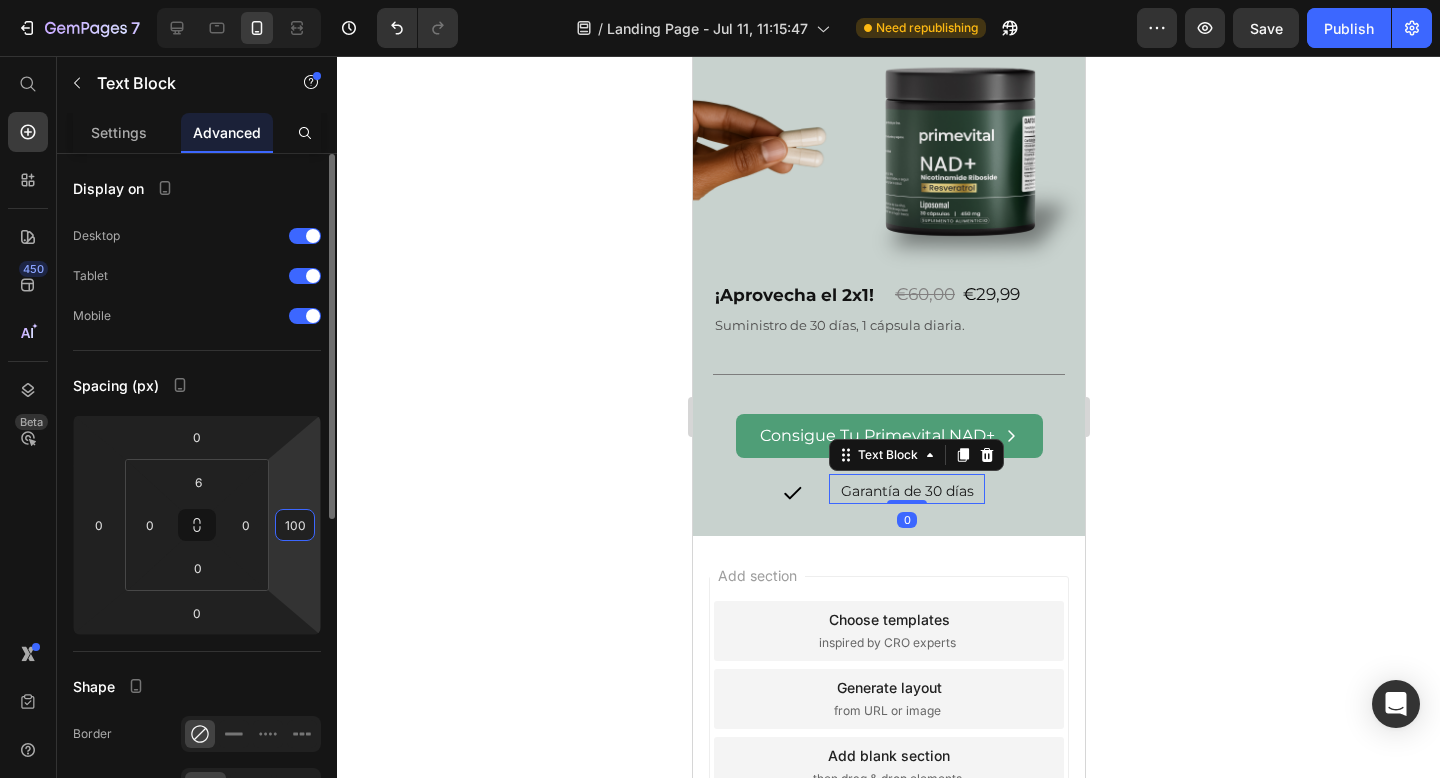 click on "100" at bounding box center (295, 525) 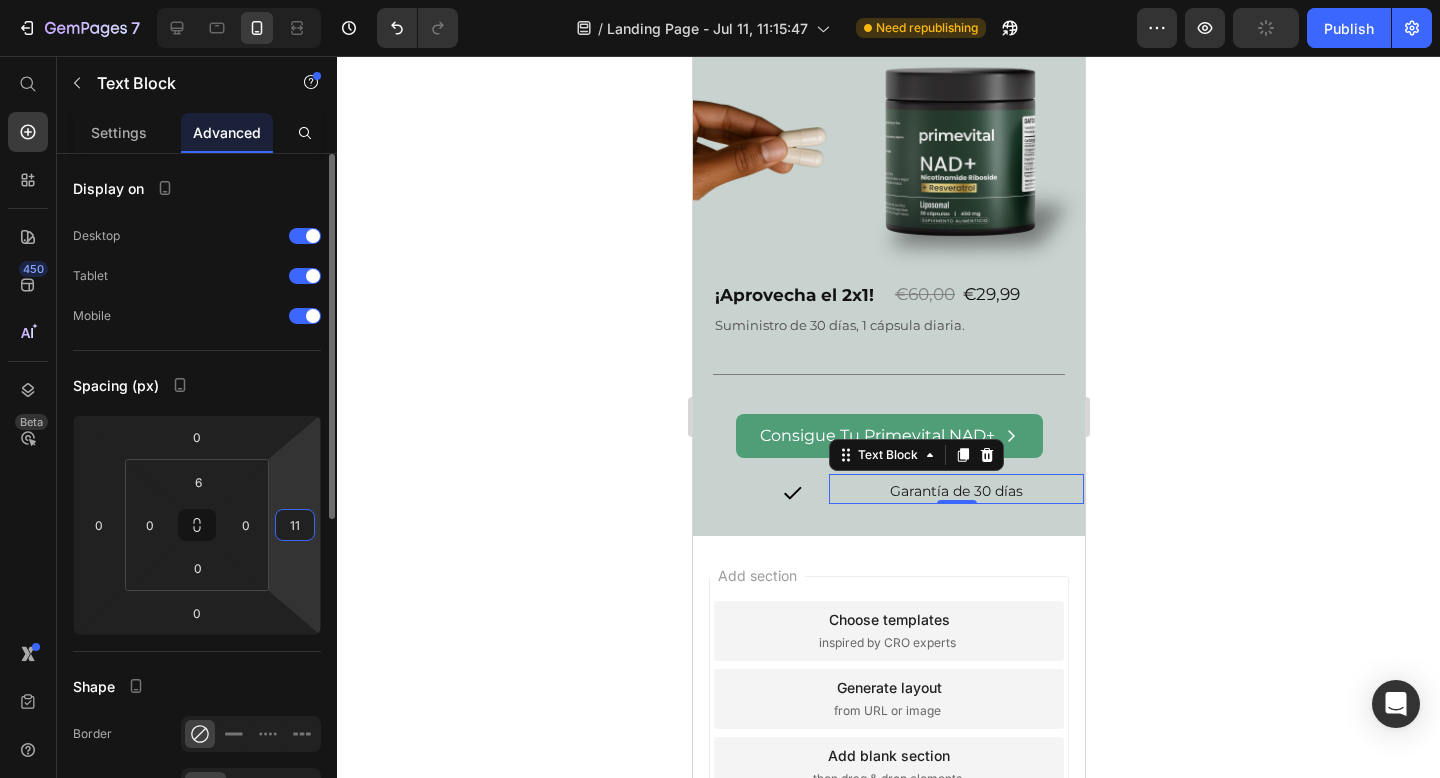 type on "110" 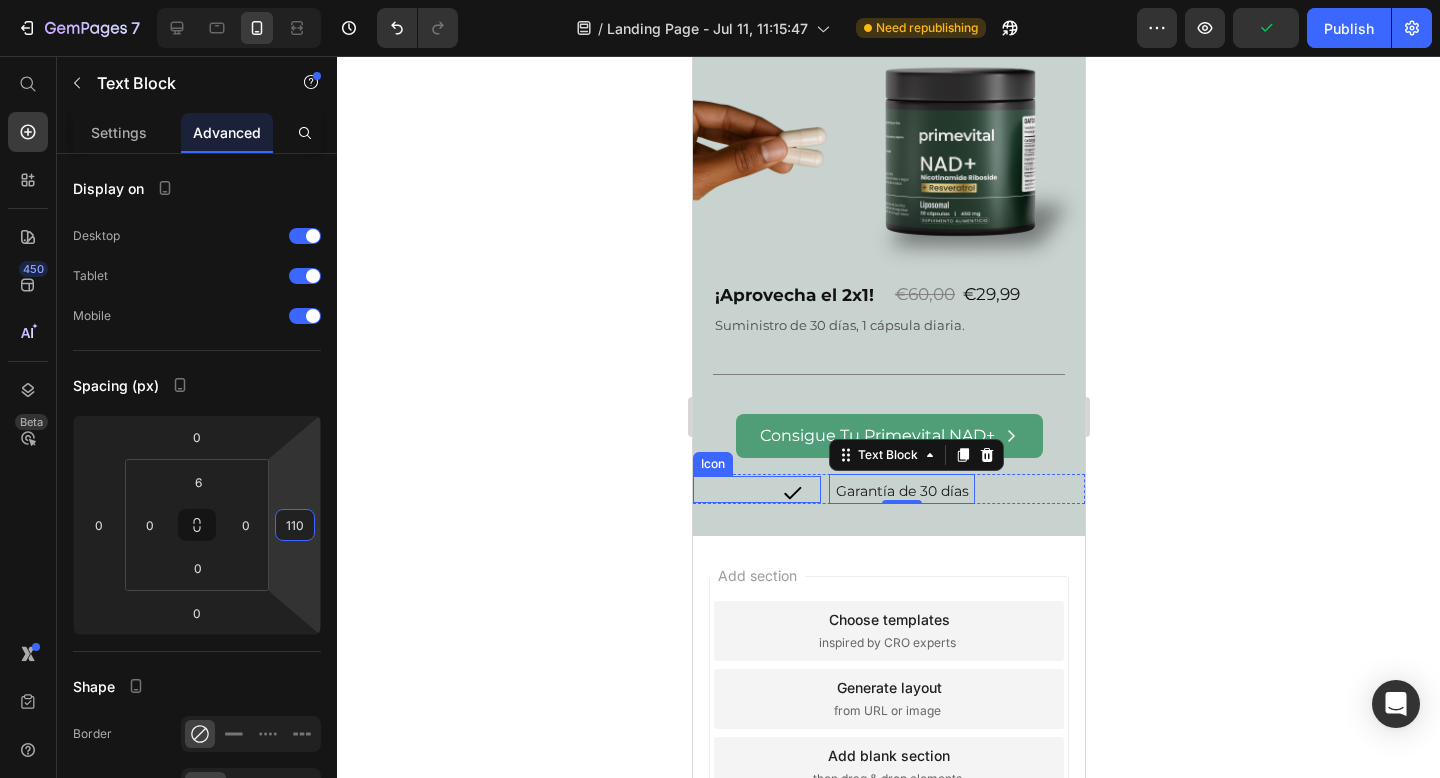 click 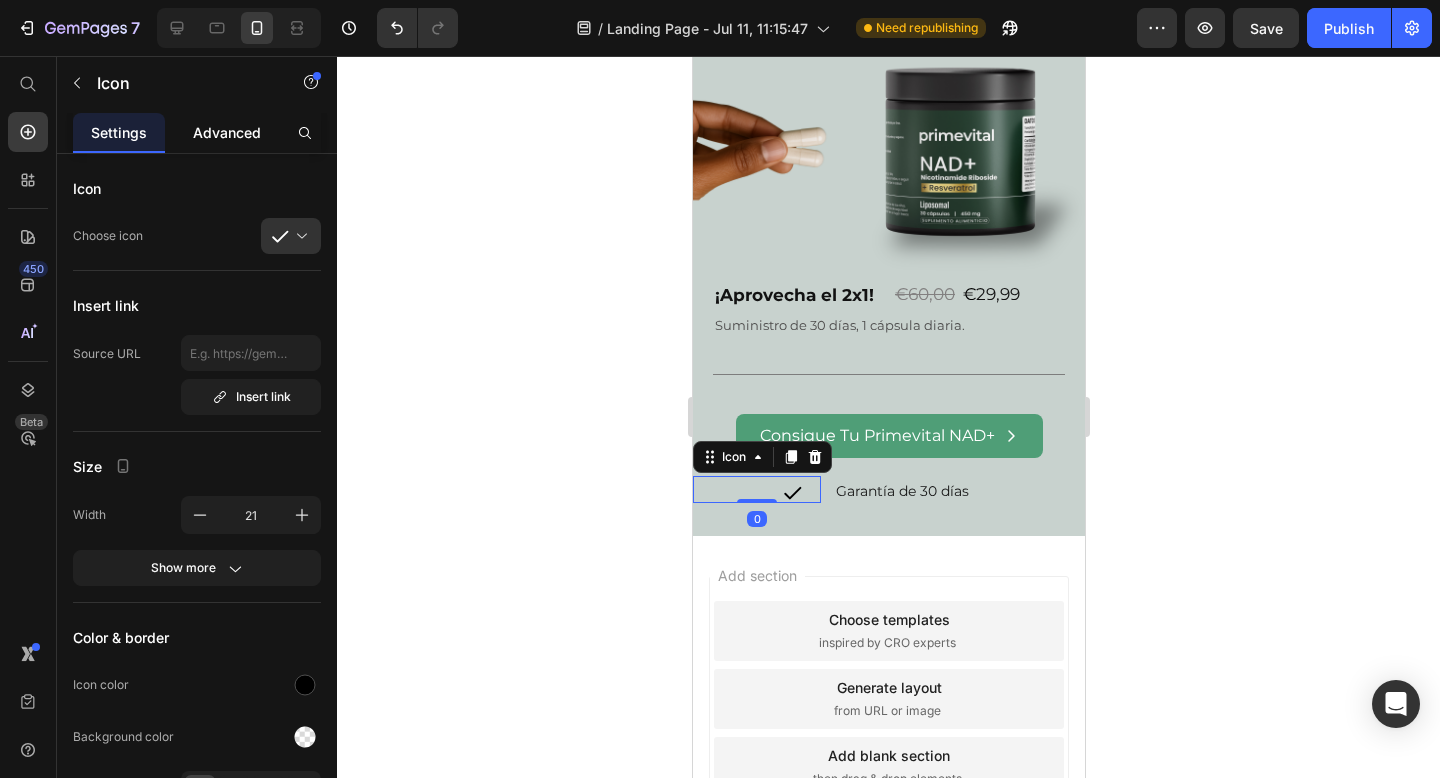 click on "Advanced" 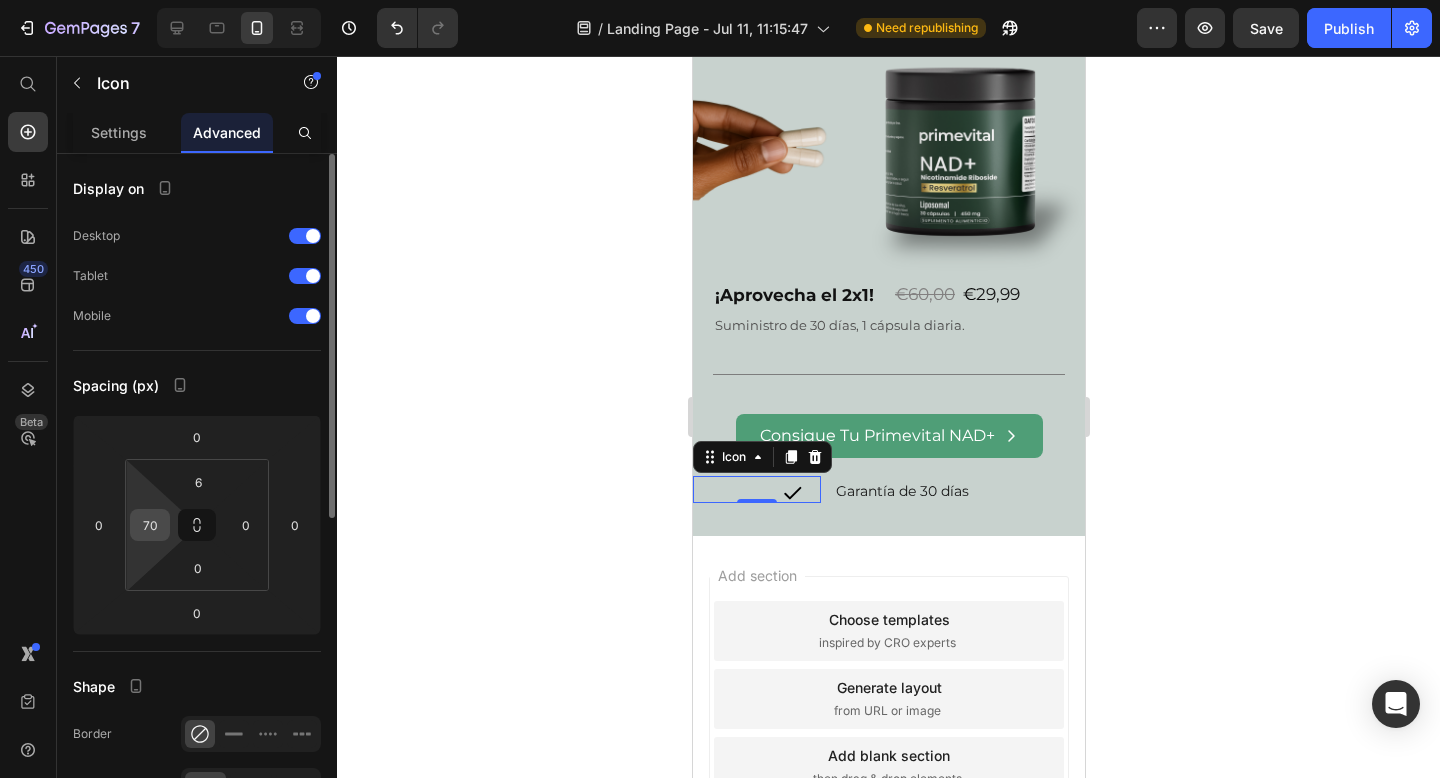 click on "70" at bounding box center (150, 525) 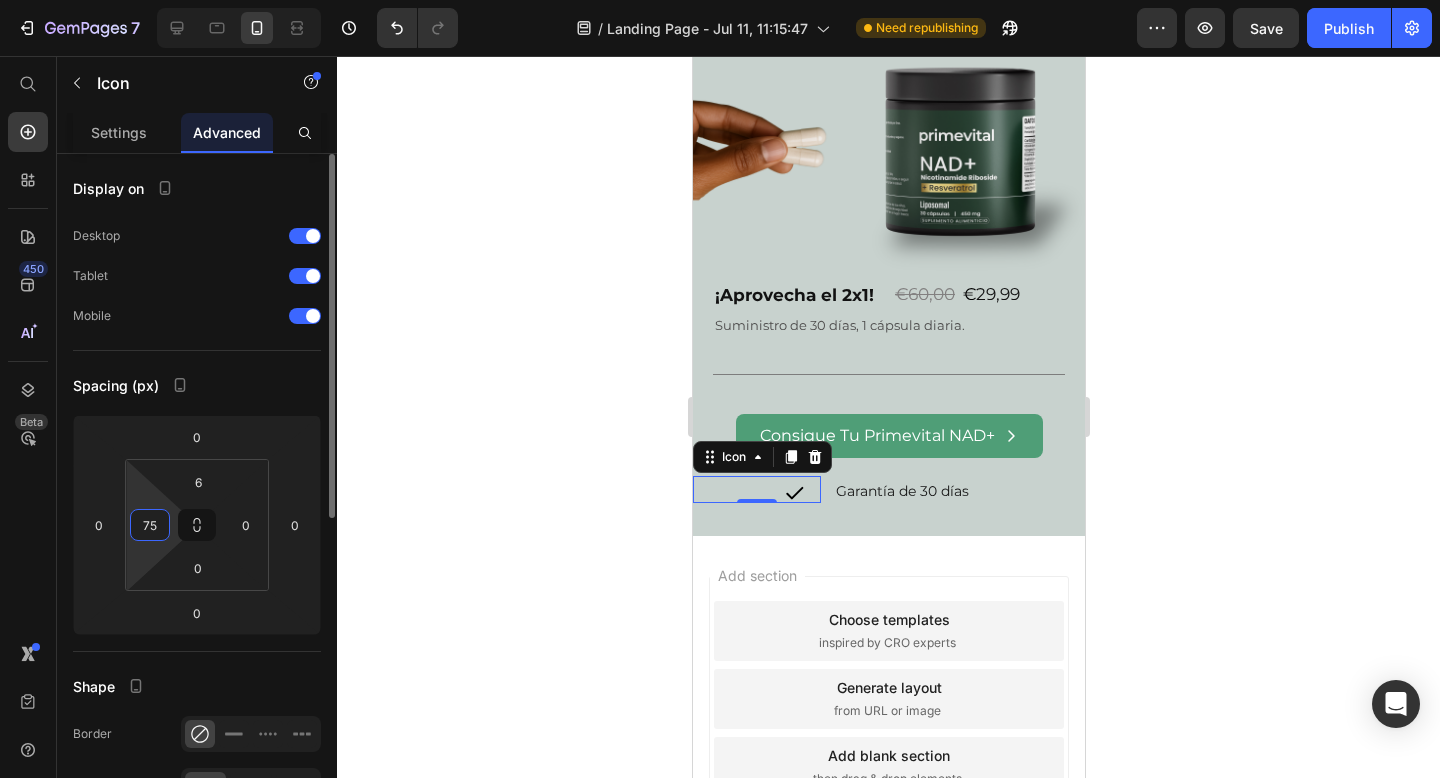 type on "7" 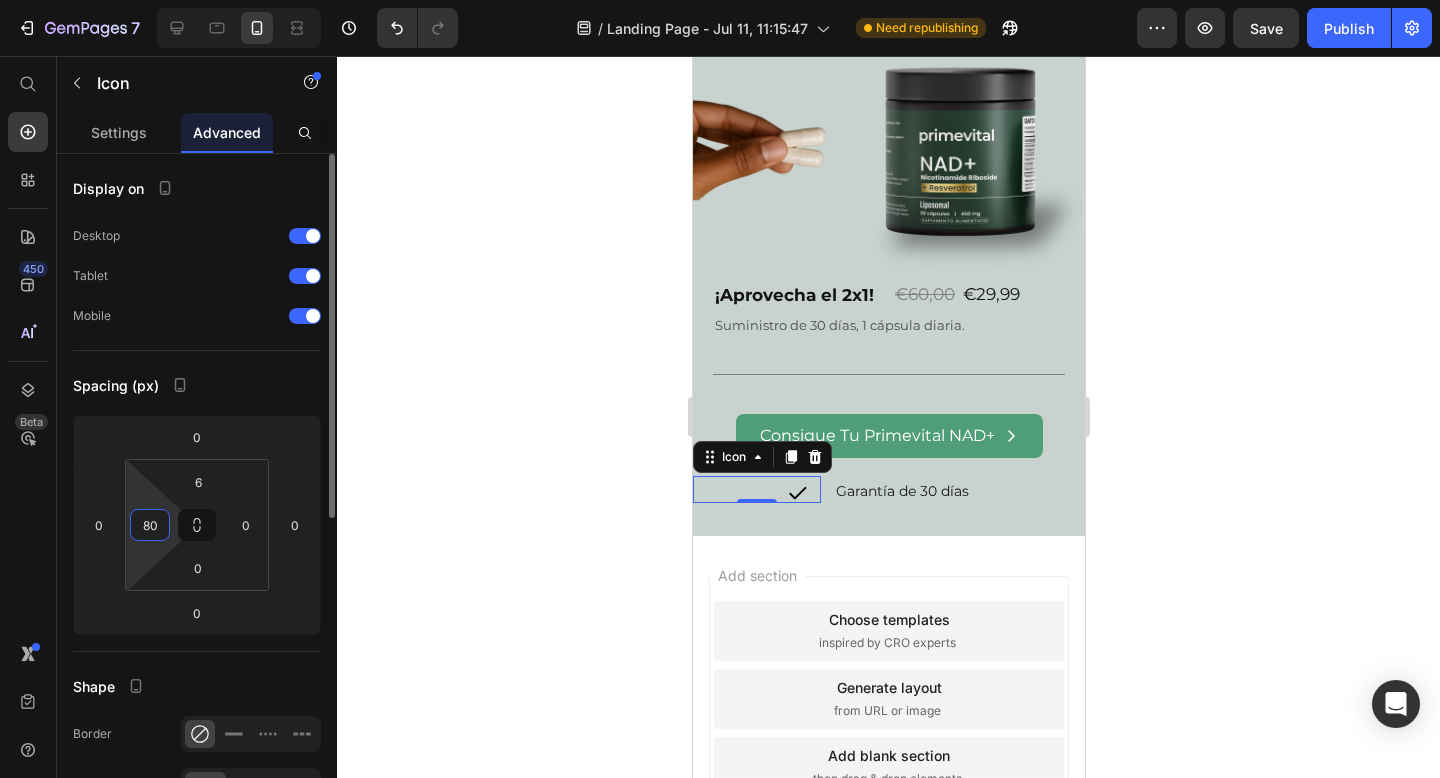 type on "8" 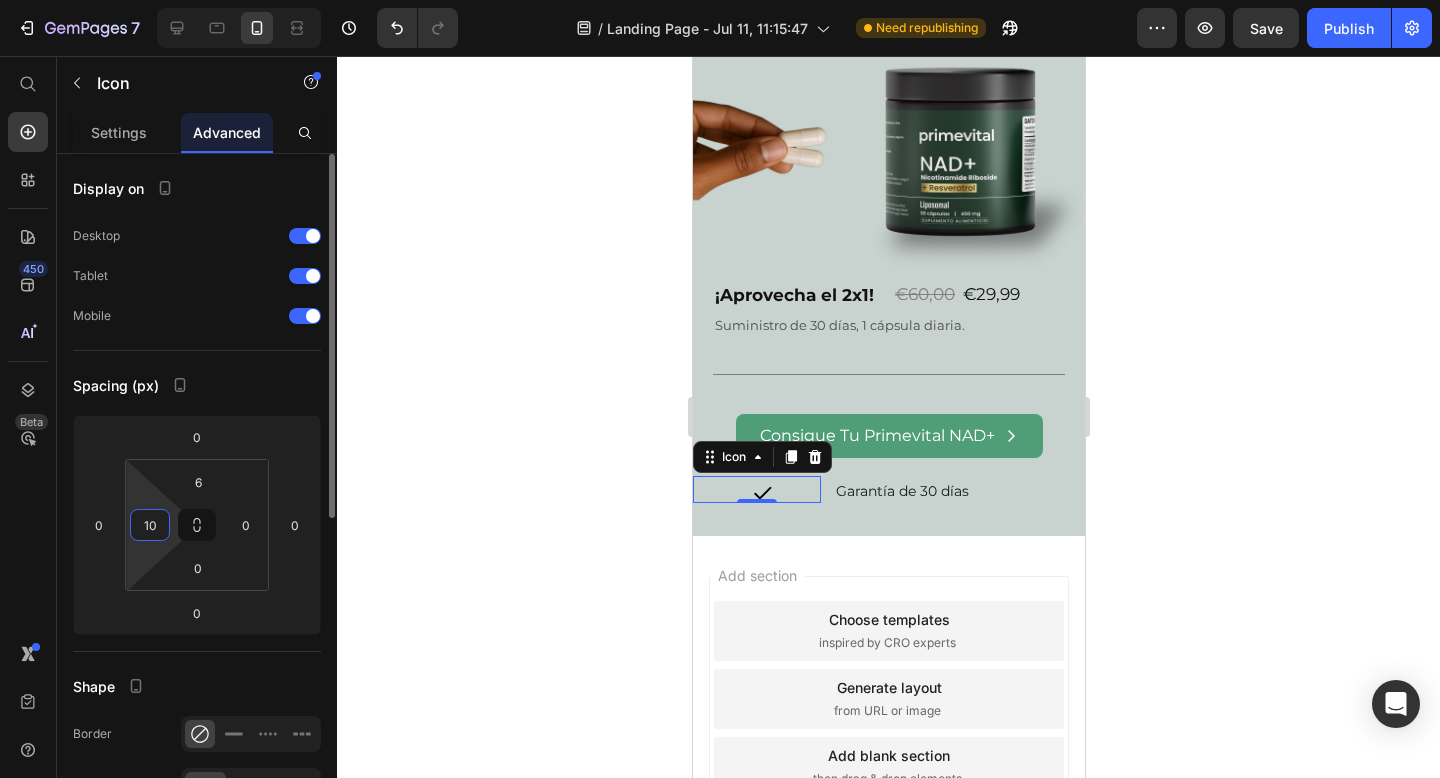 type on "100" 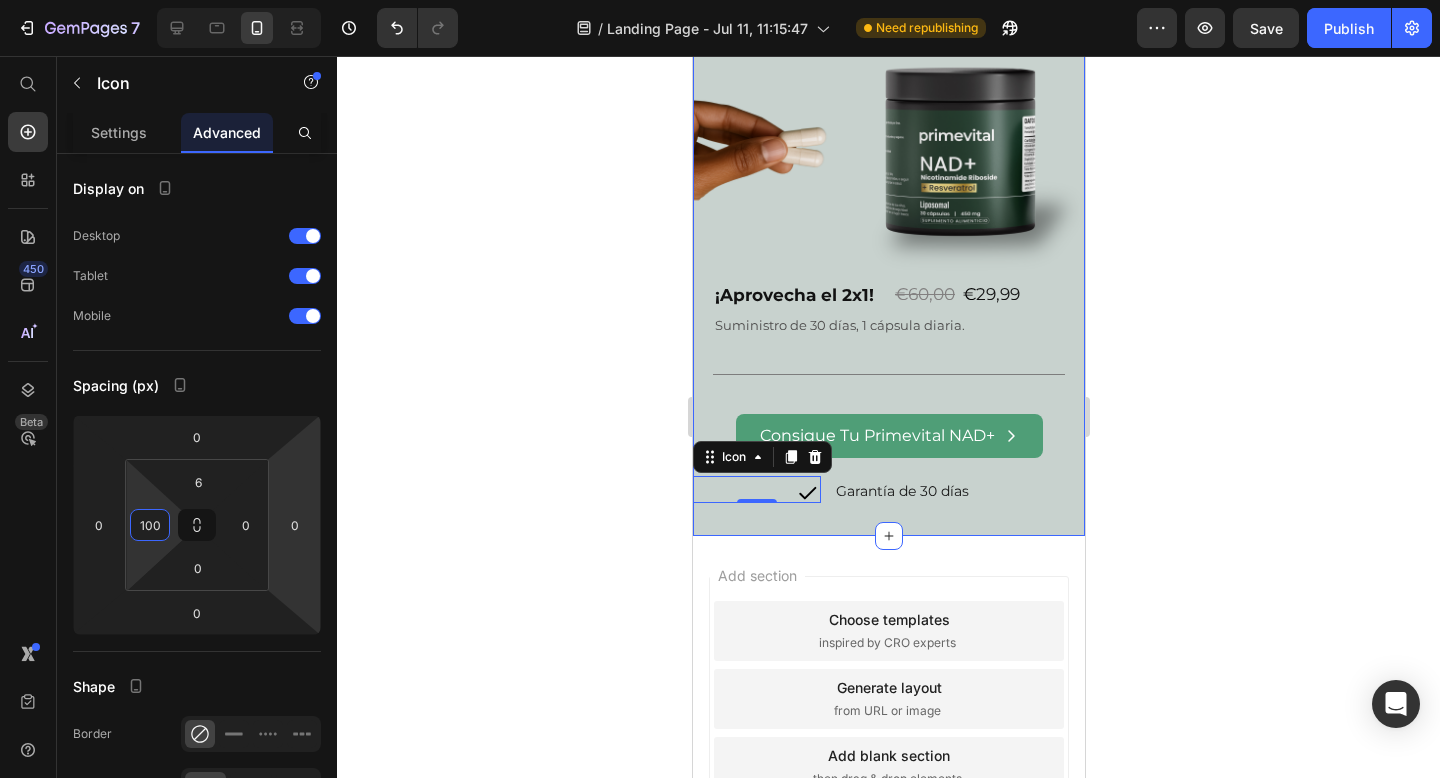 click 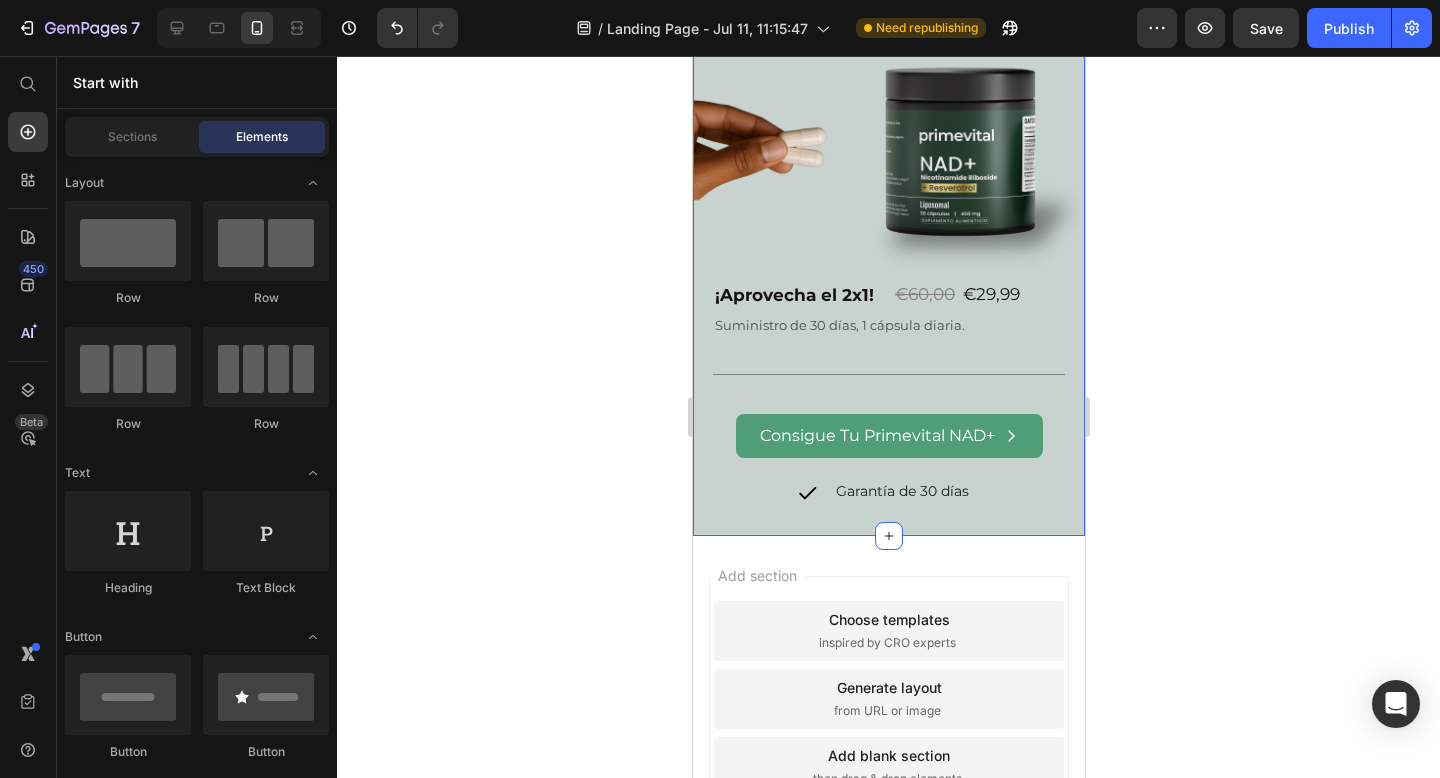 click 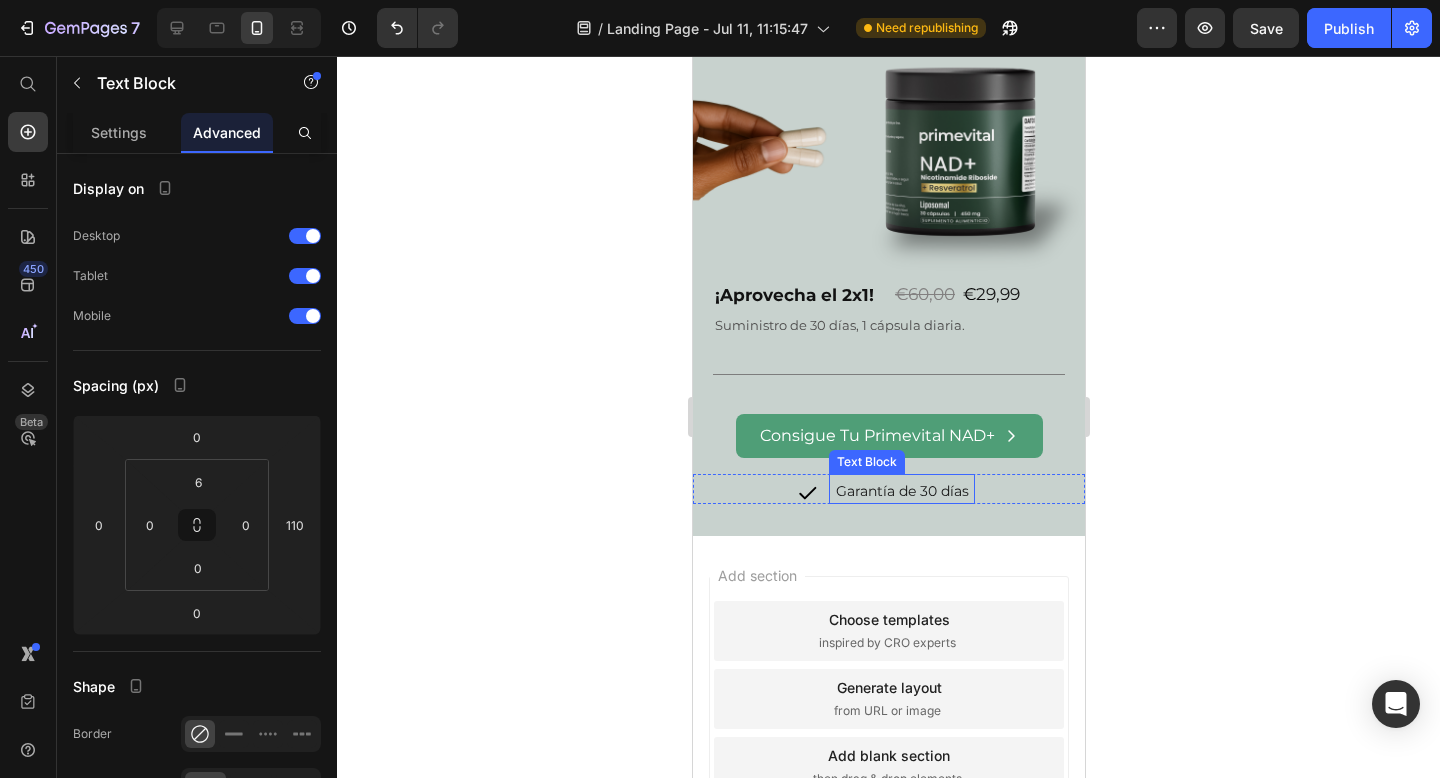 click on "Garantía de 30 días" at bounding box center (901, 492) 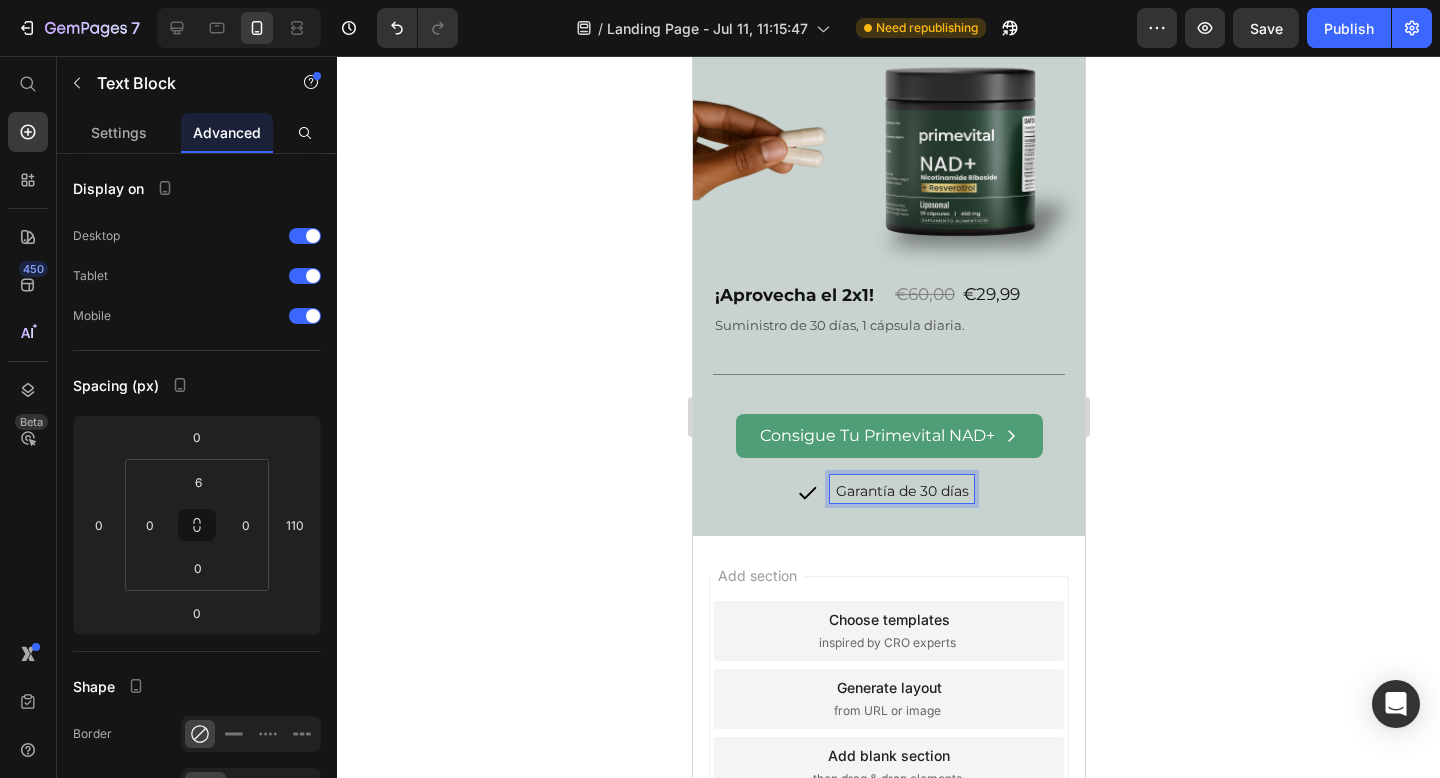 click on "Garantía de 30 días" at bounding box center (901, 492) 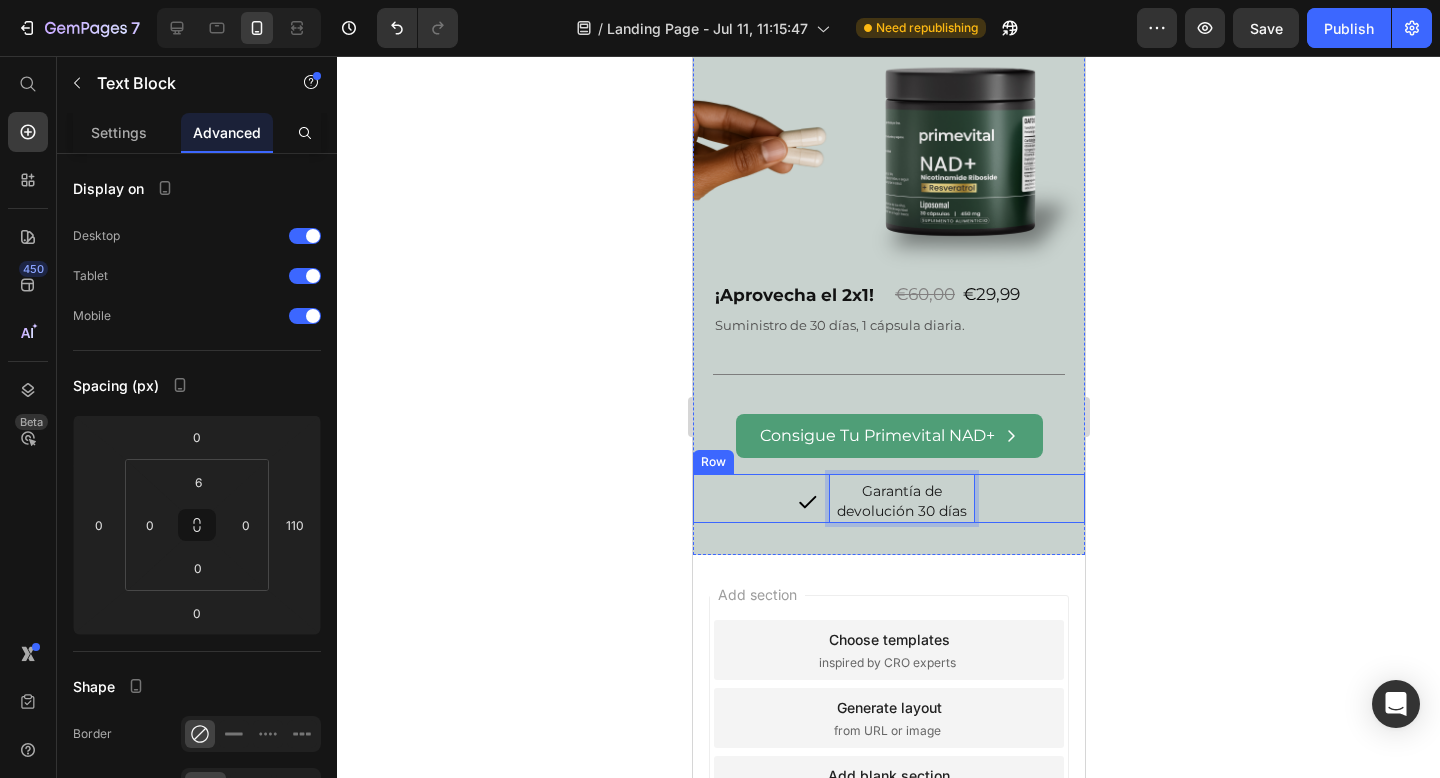 click 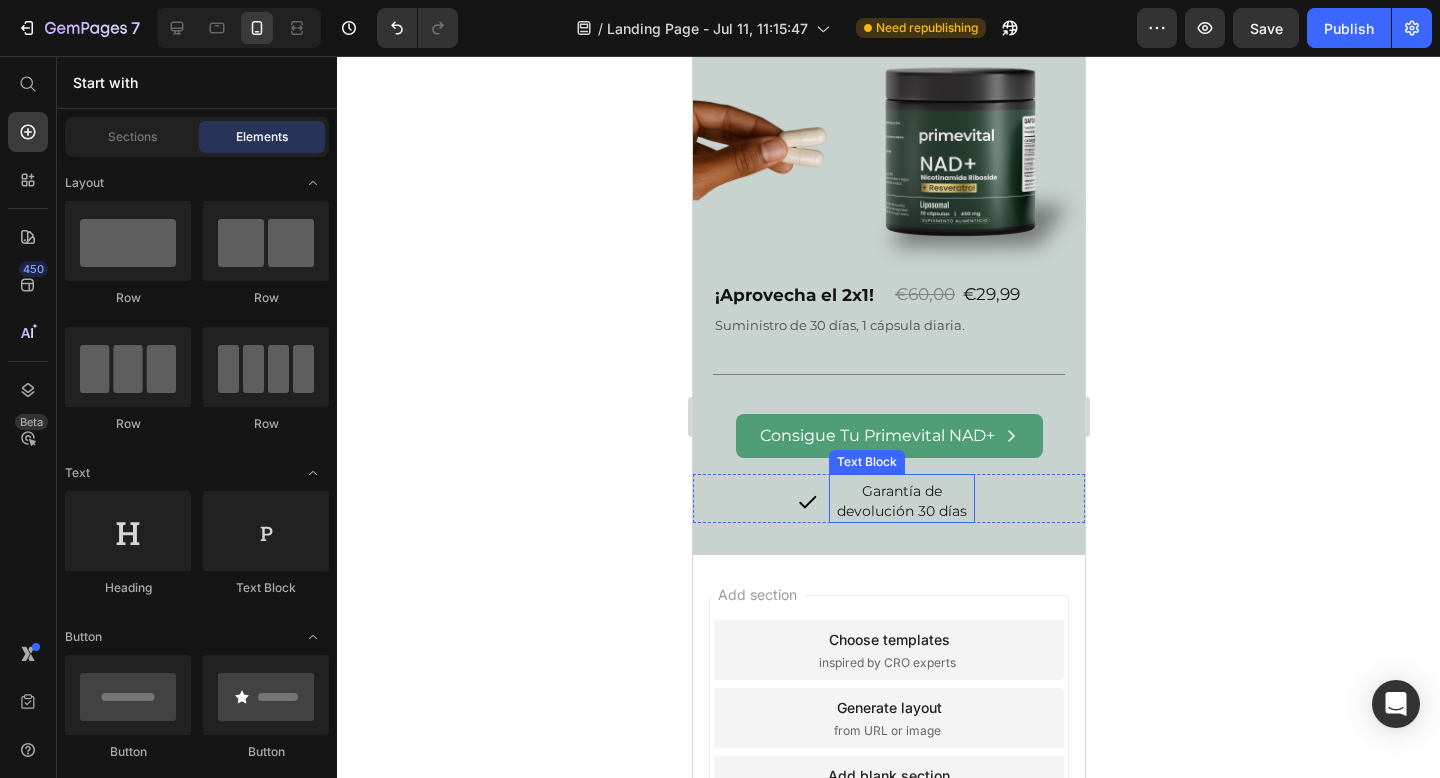 click on "Garantía de devolución 30 días" at bounding box center [901, 501] 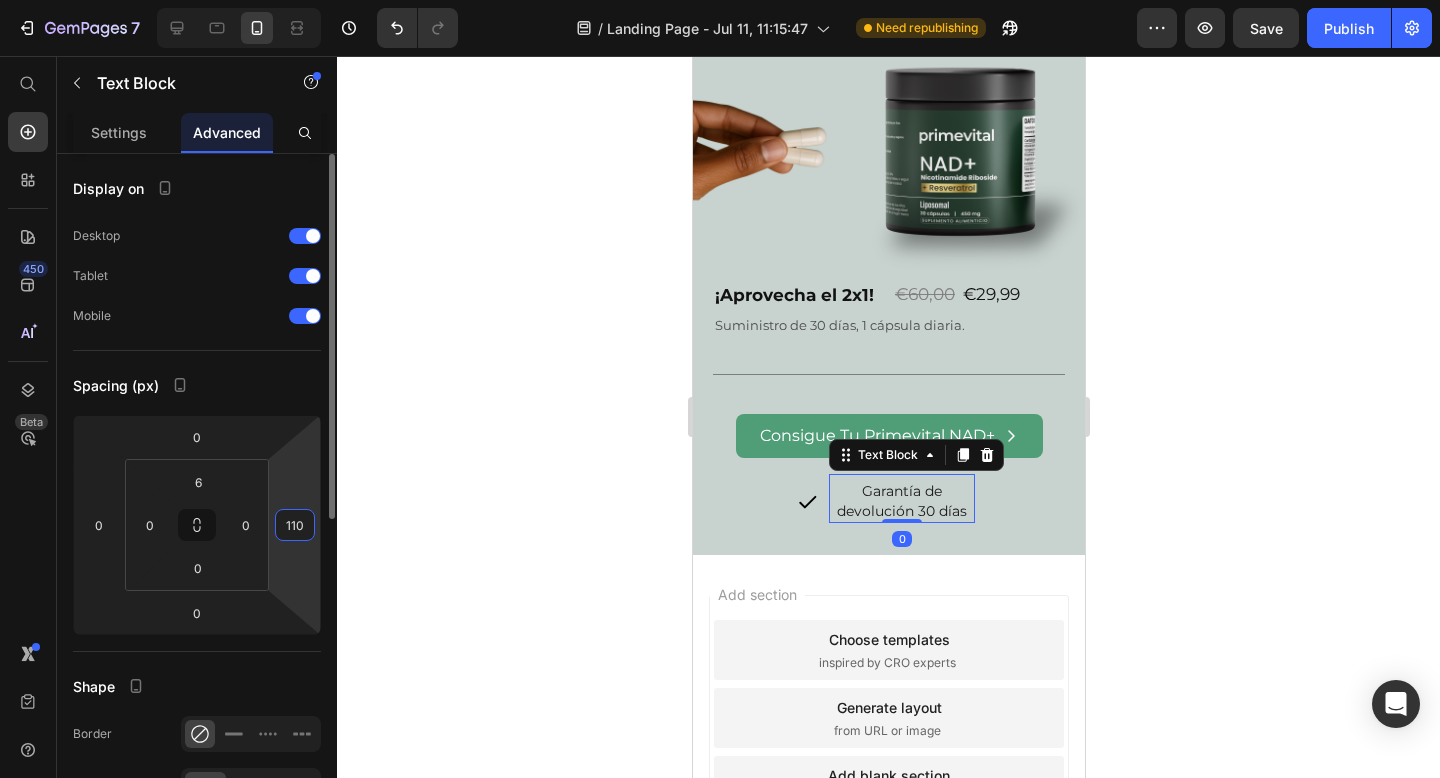click on "110" at bounding box center [295, 525] 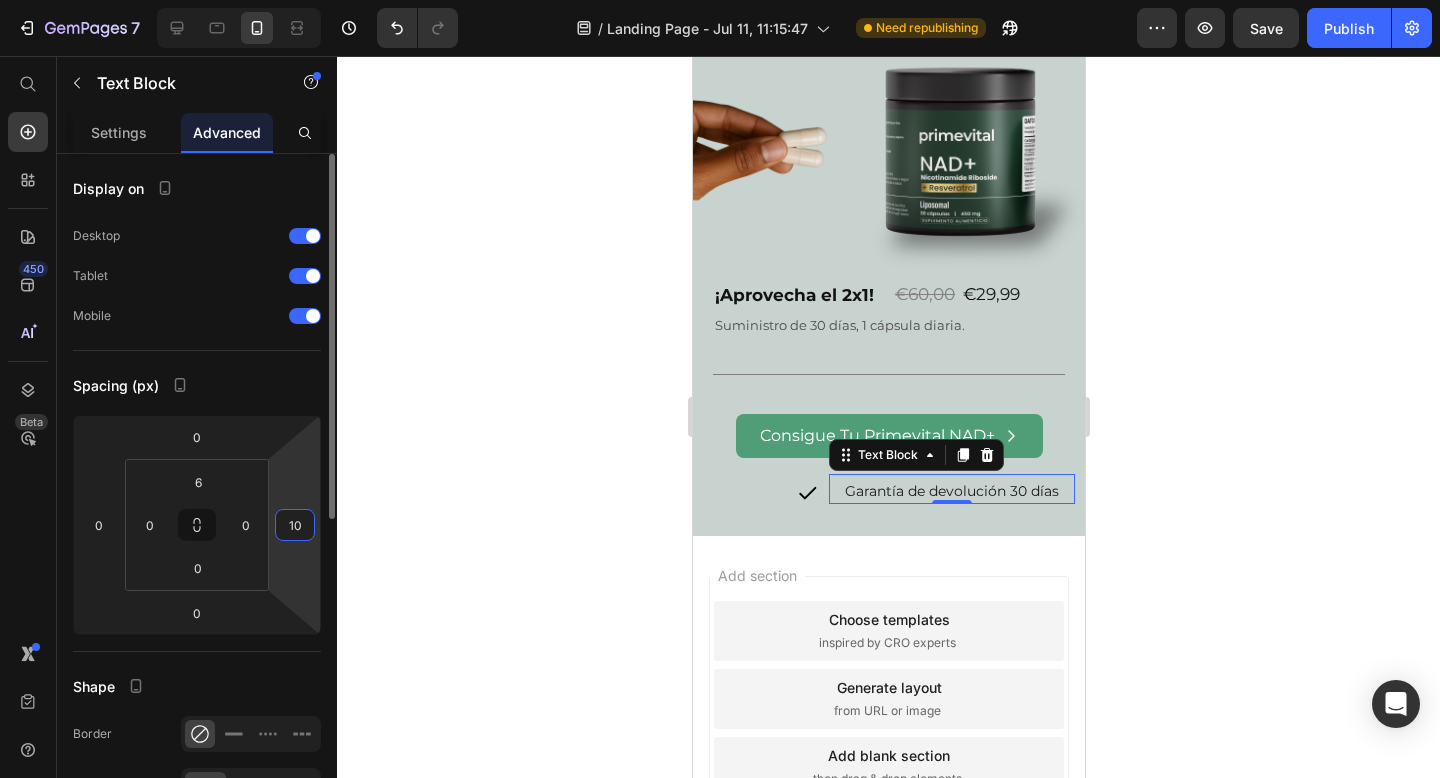 type on "1" 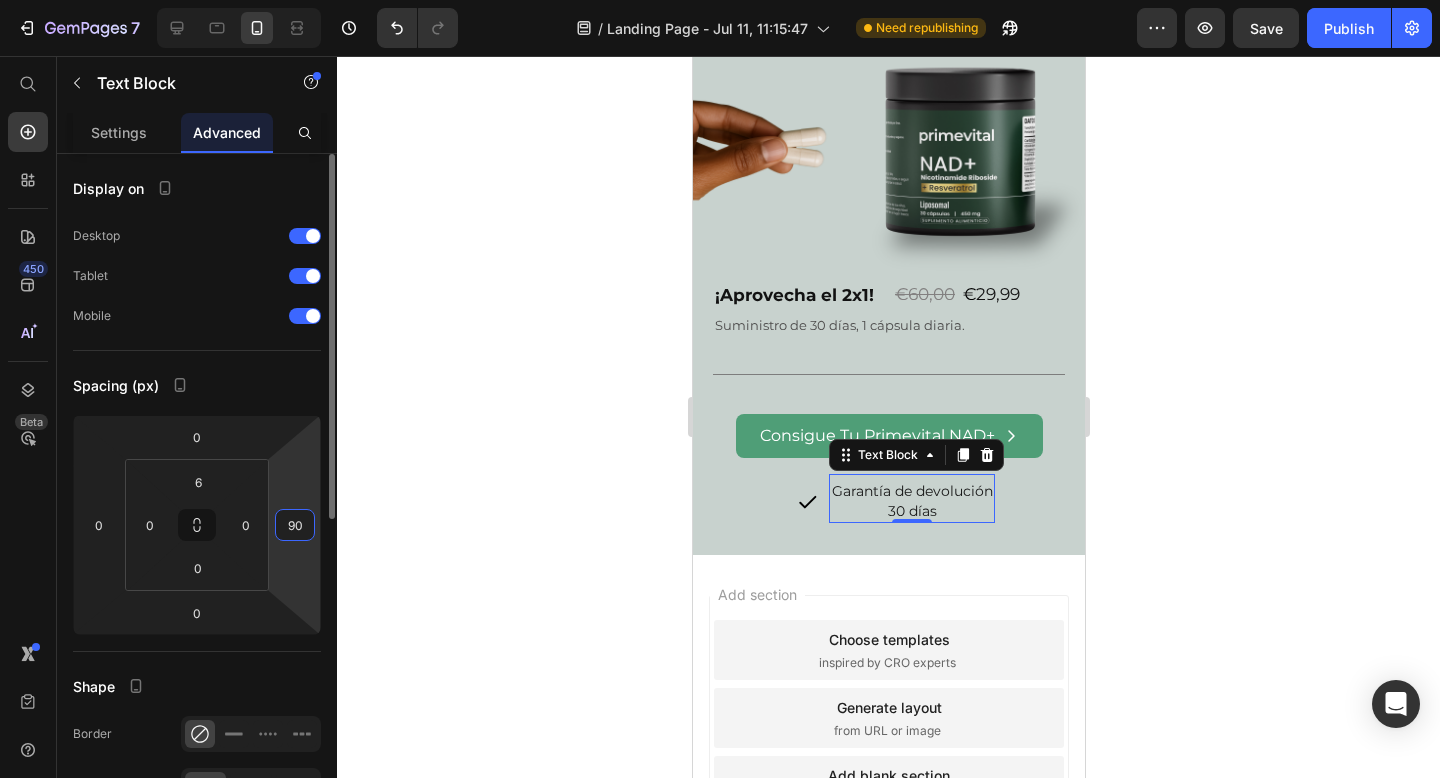 type on "9" 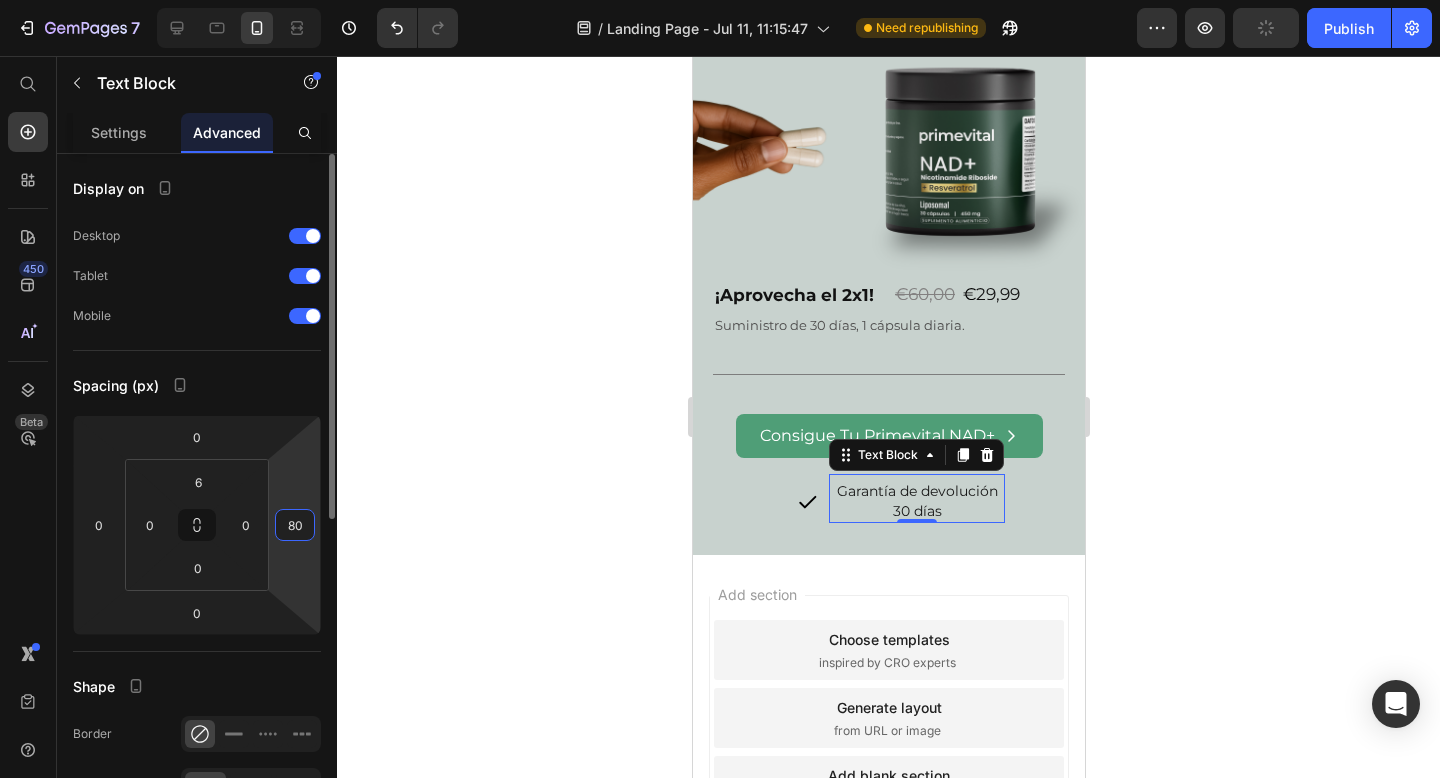 type on "8" 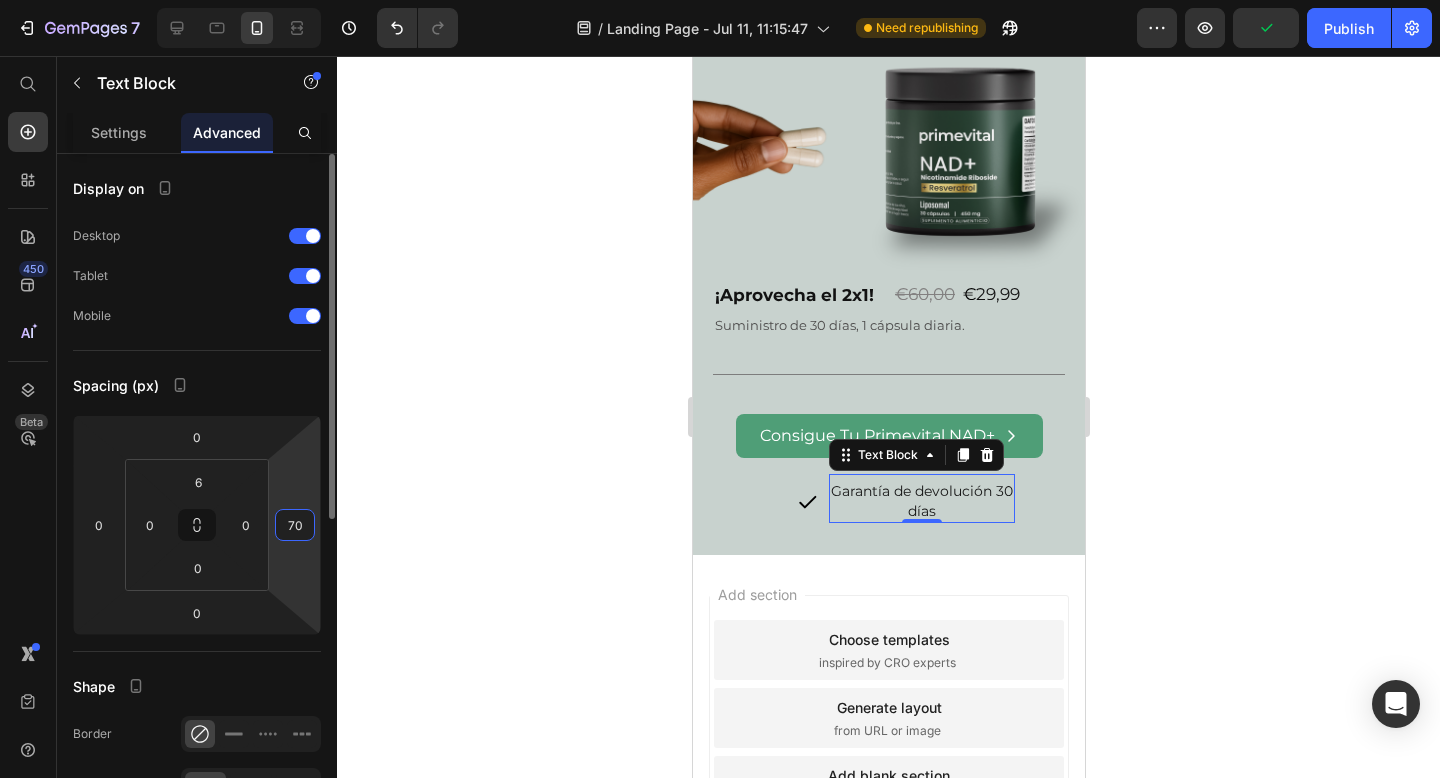 type on "7" 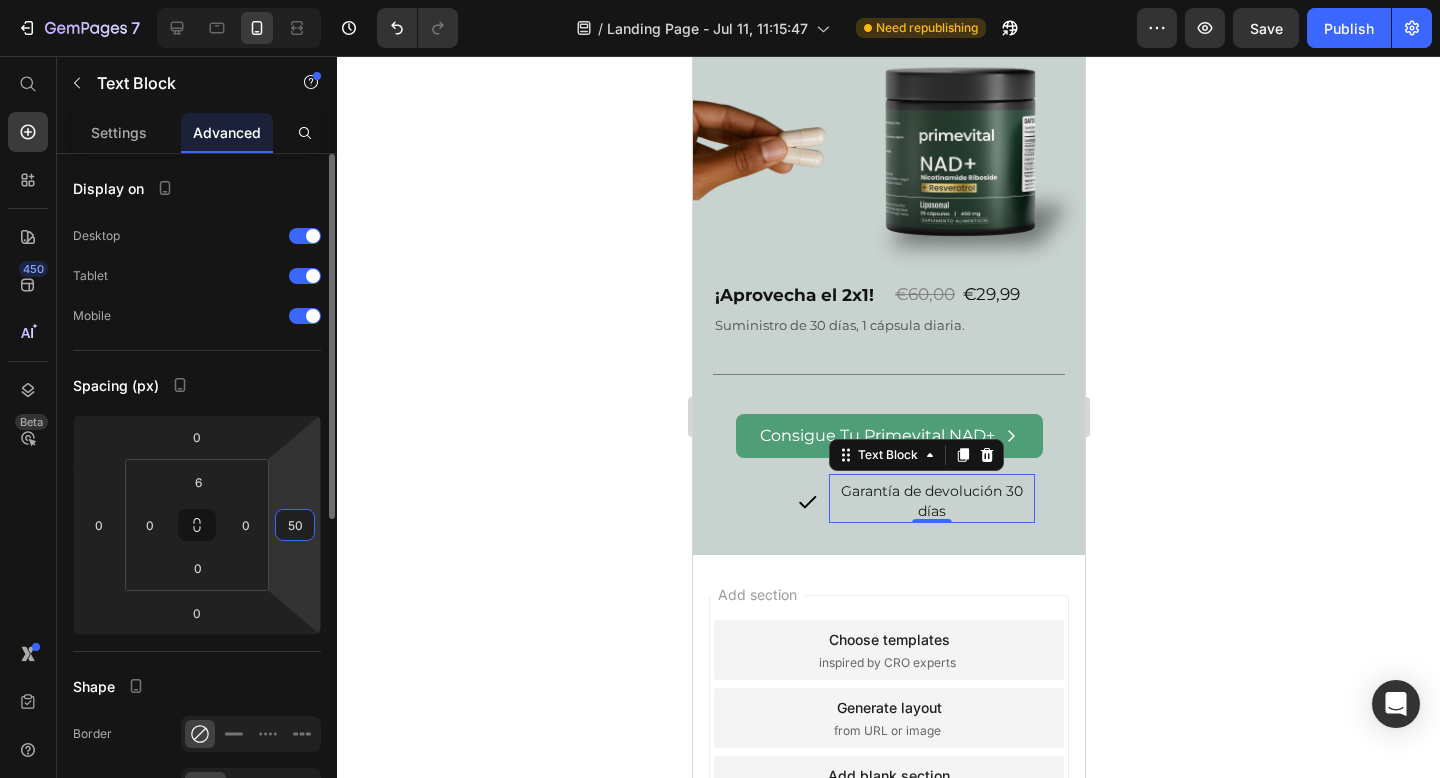 type on "5" 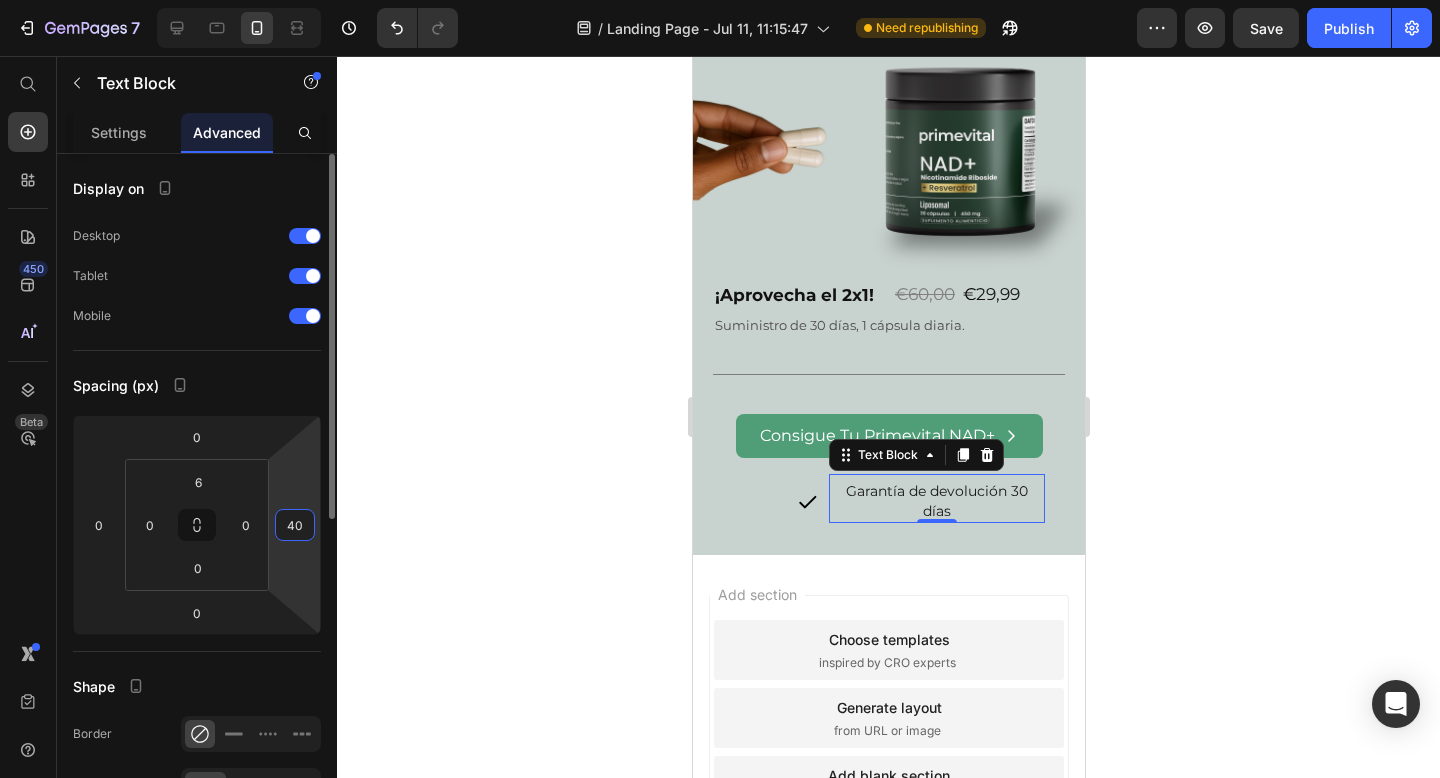 type on "4" 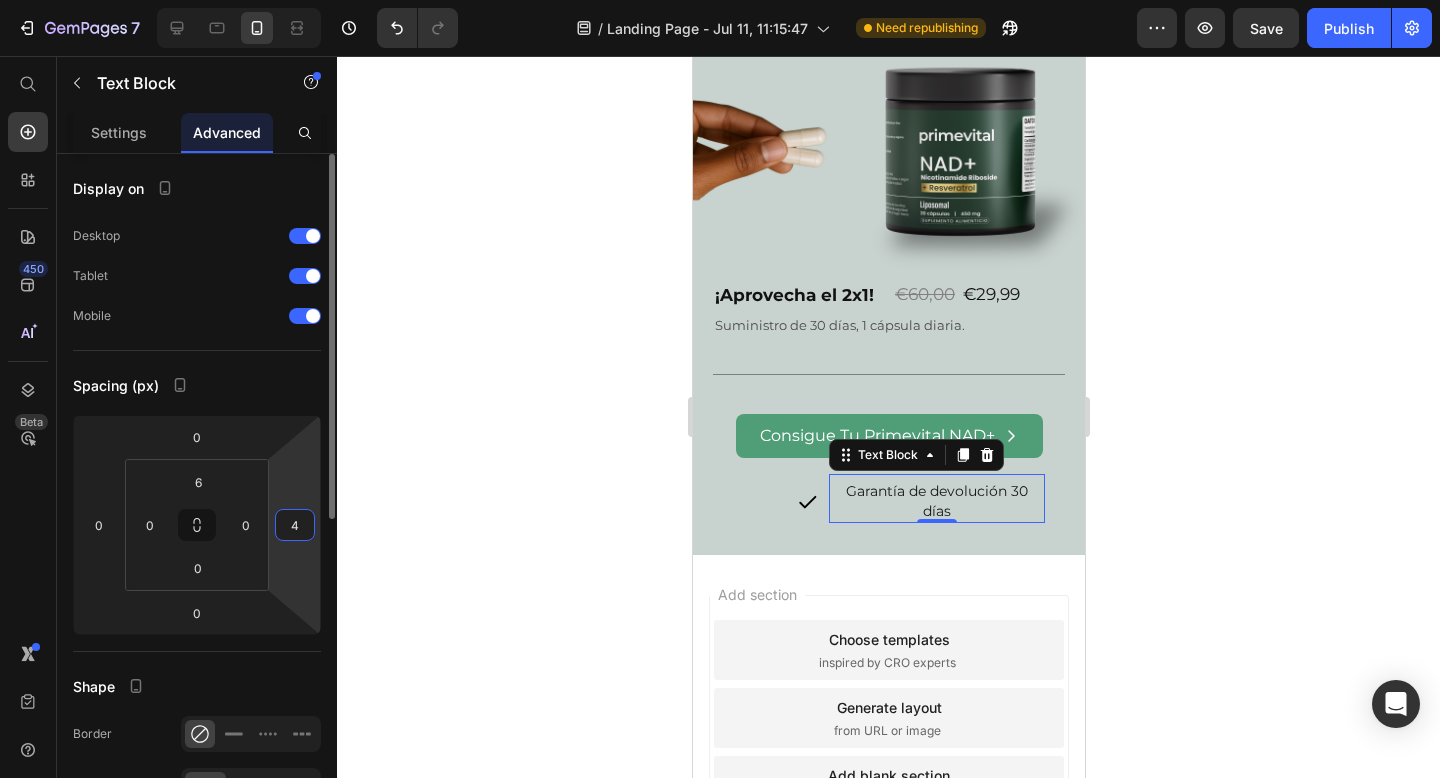type 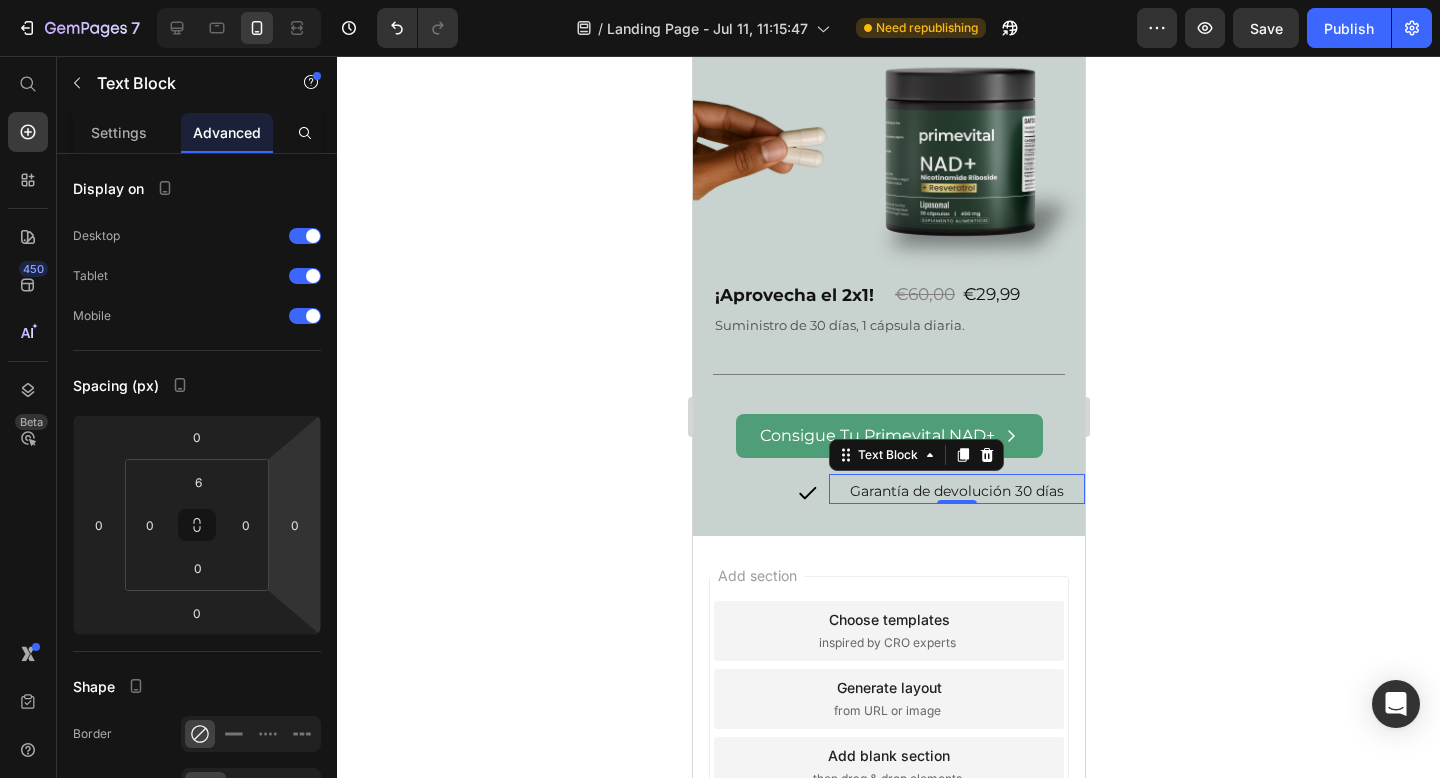 click 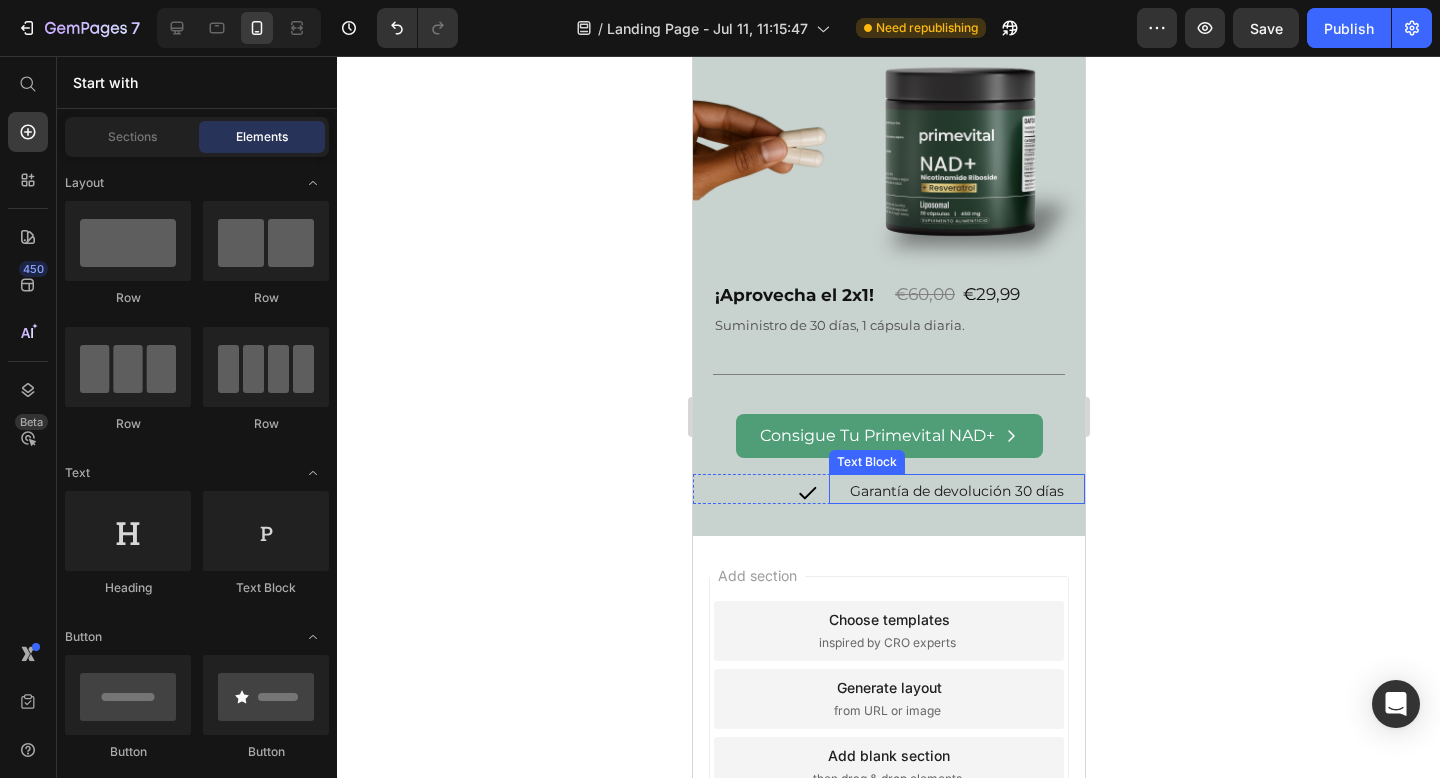 click on "Garantía de devolución 30 días Text Block" at bounding box center [956, 489] 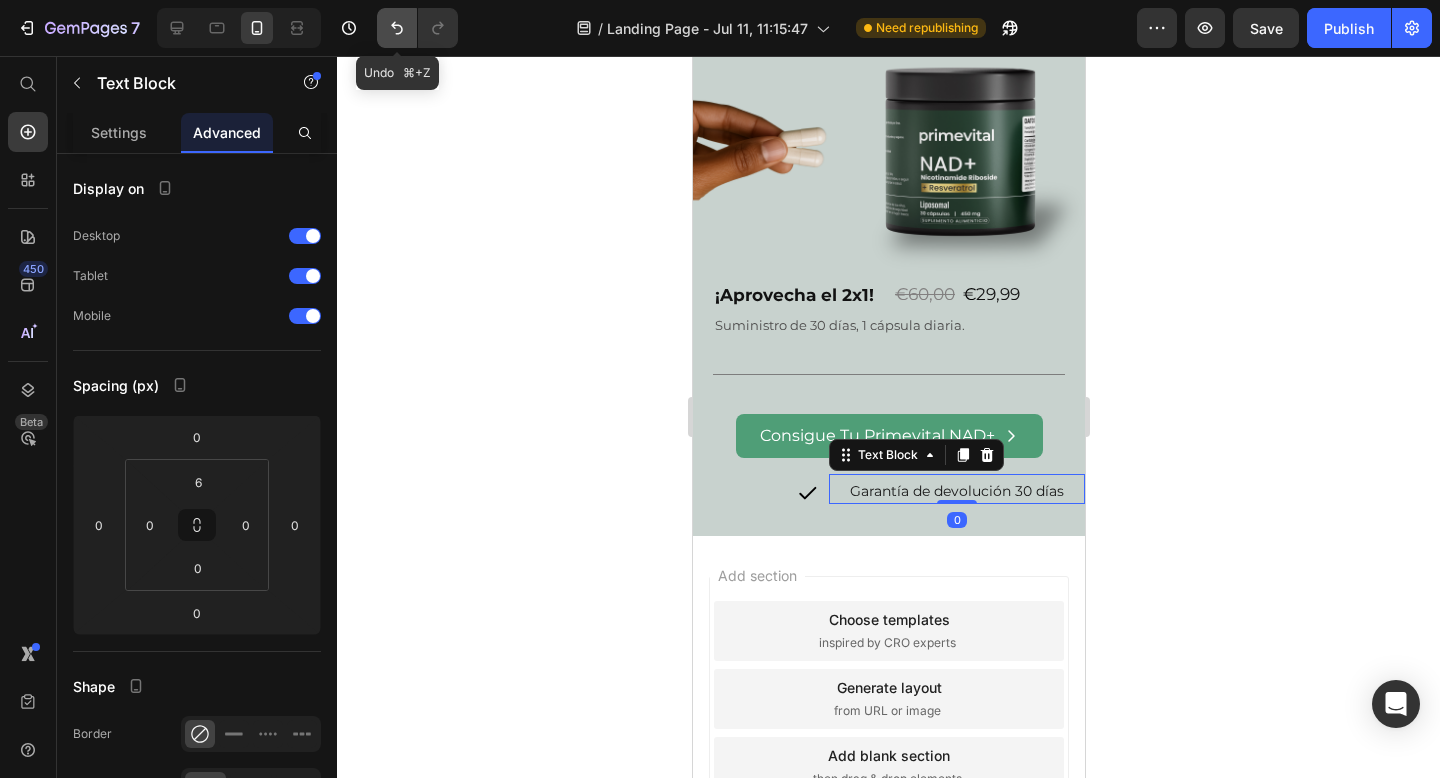 click 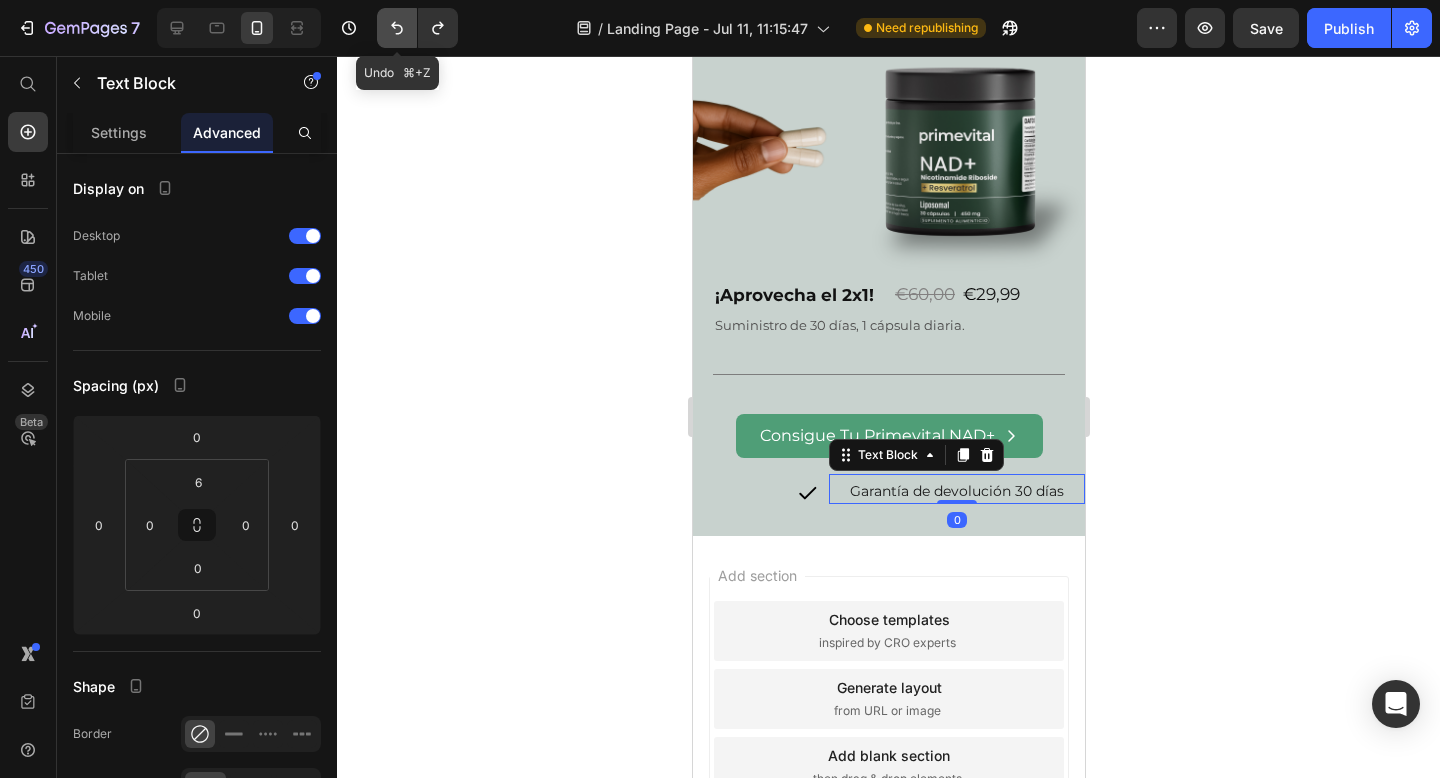 click 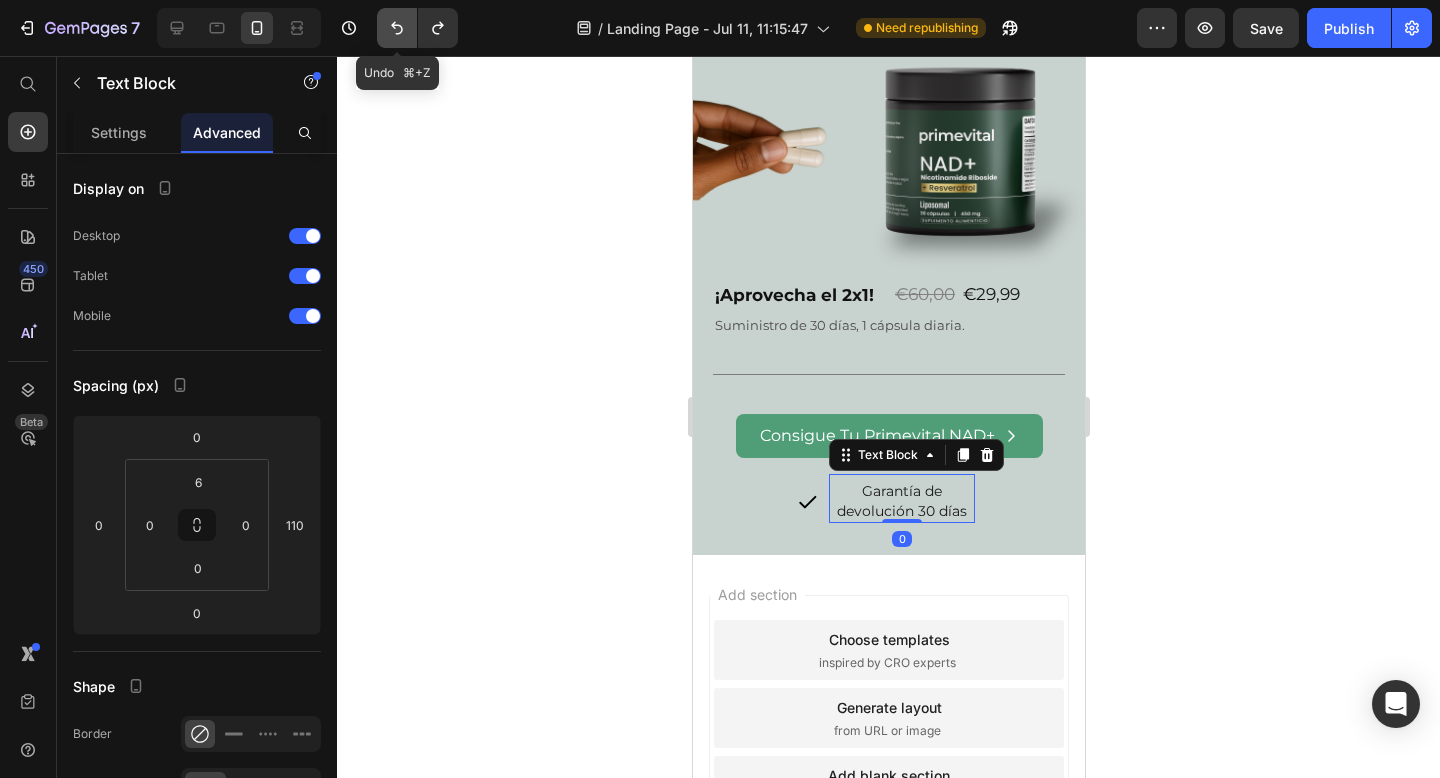 click 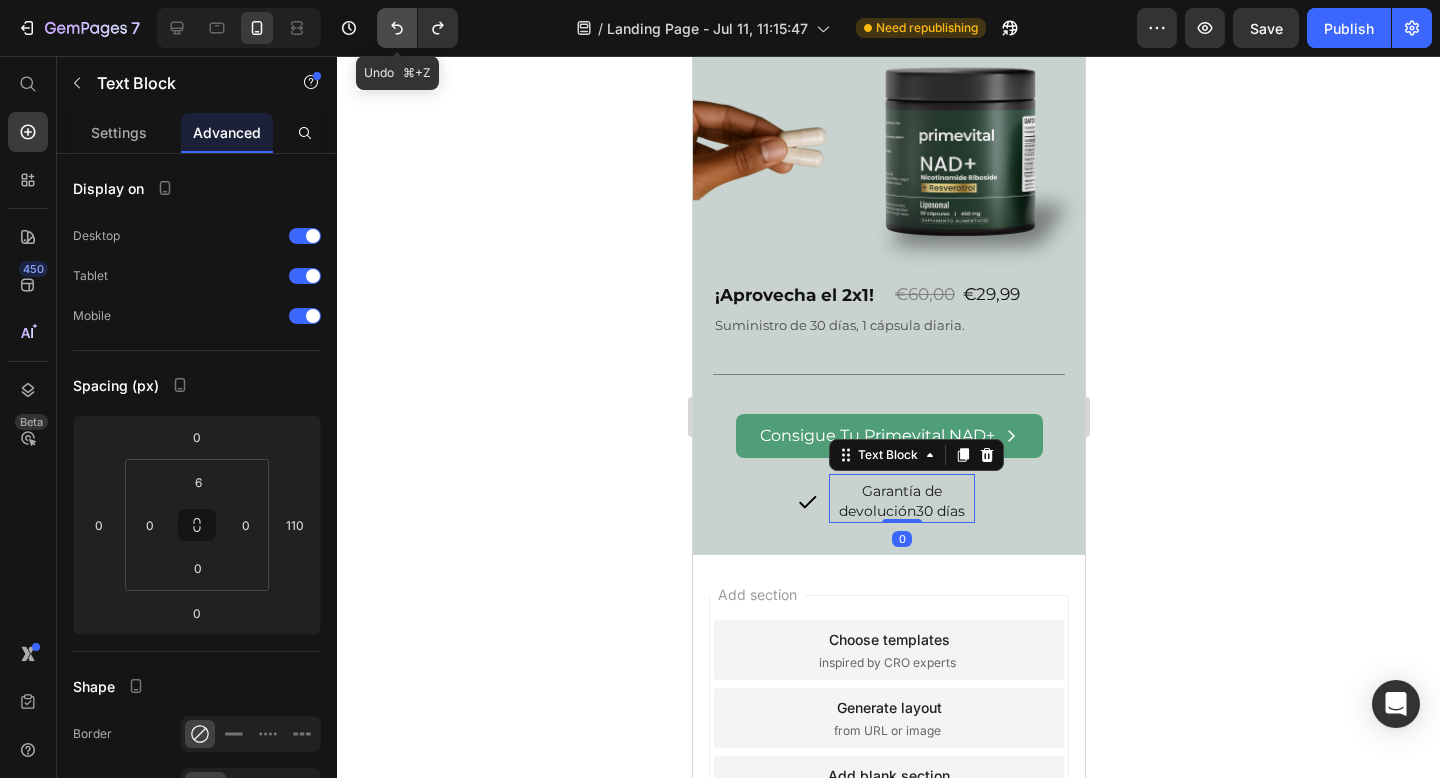 click 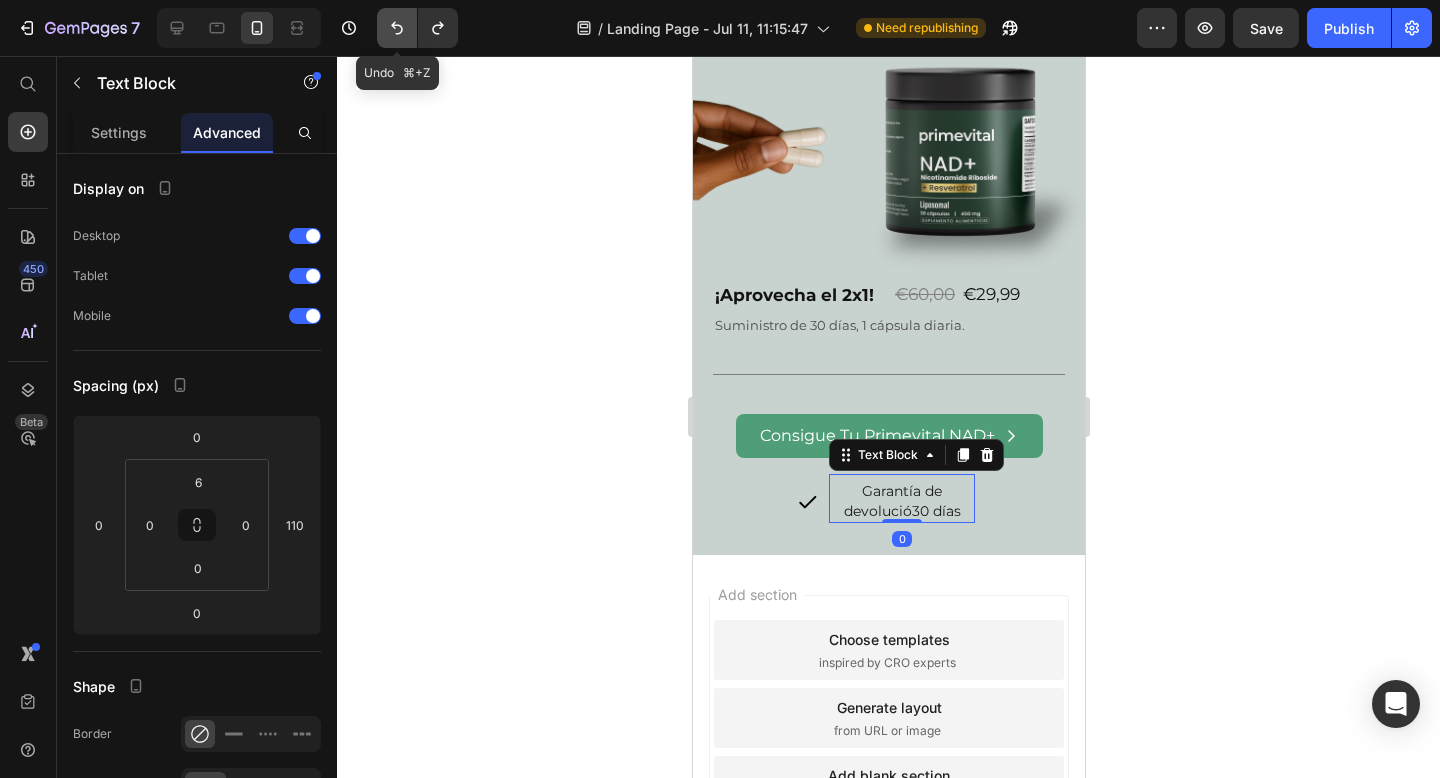 click 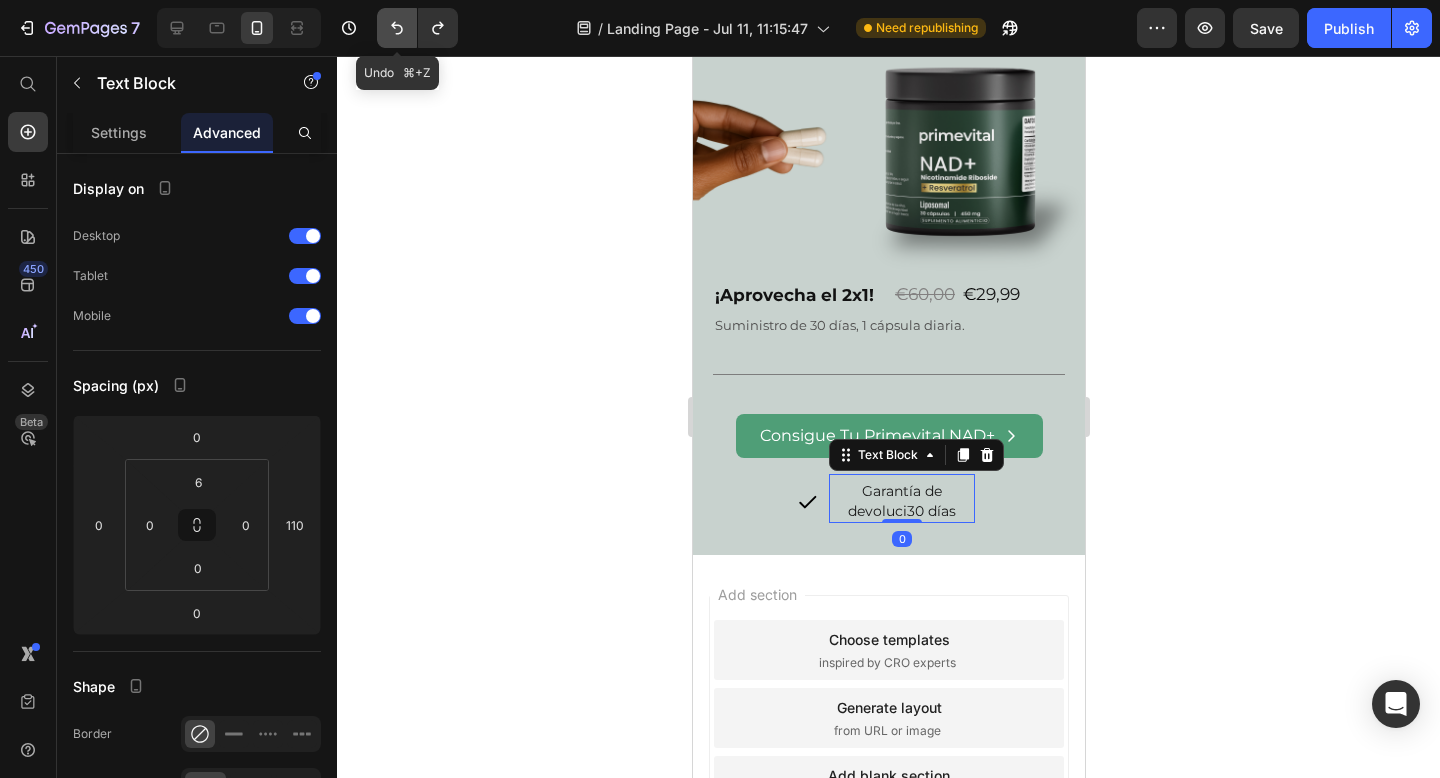 click 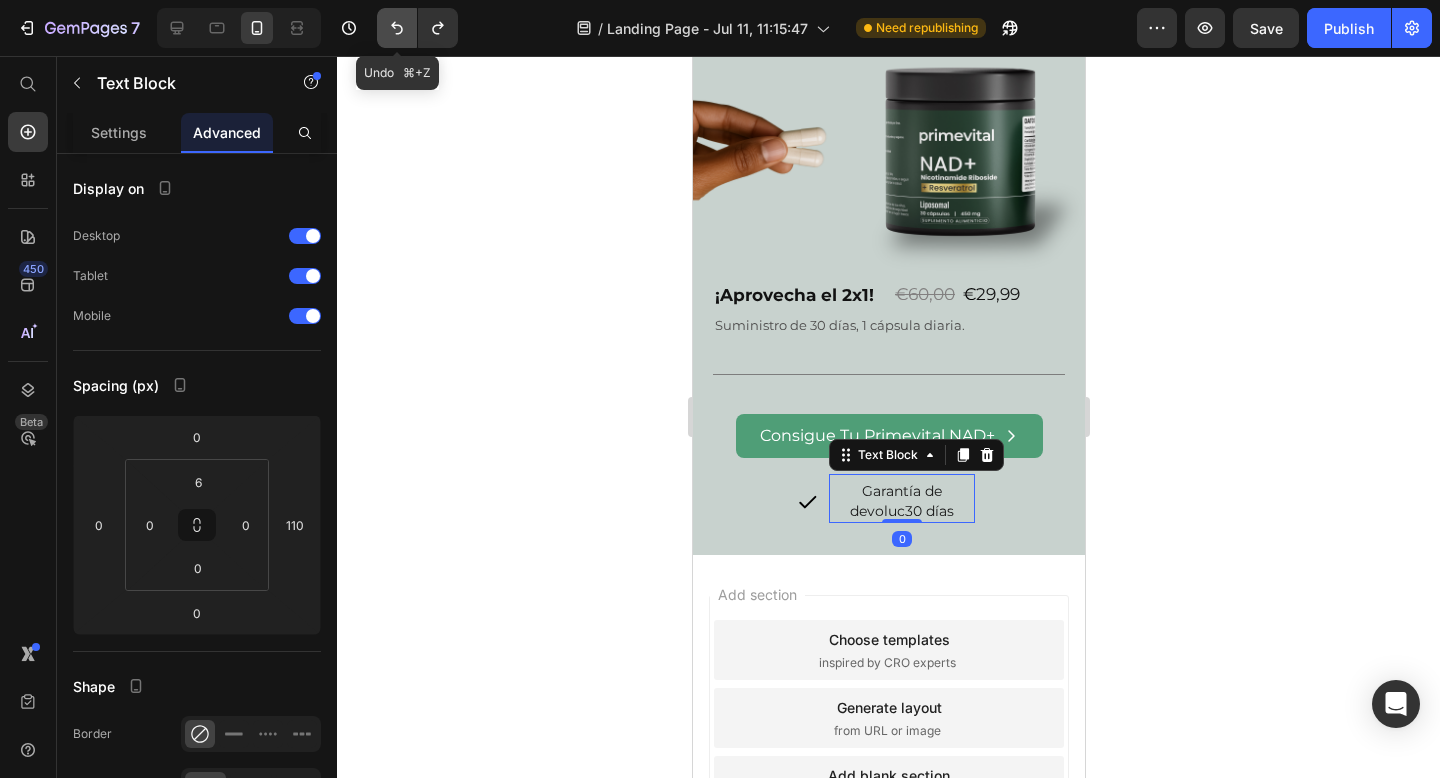click 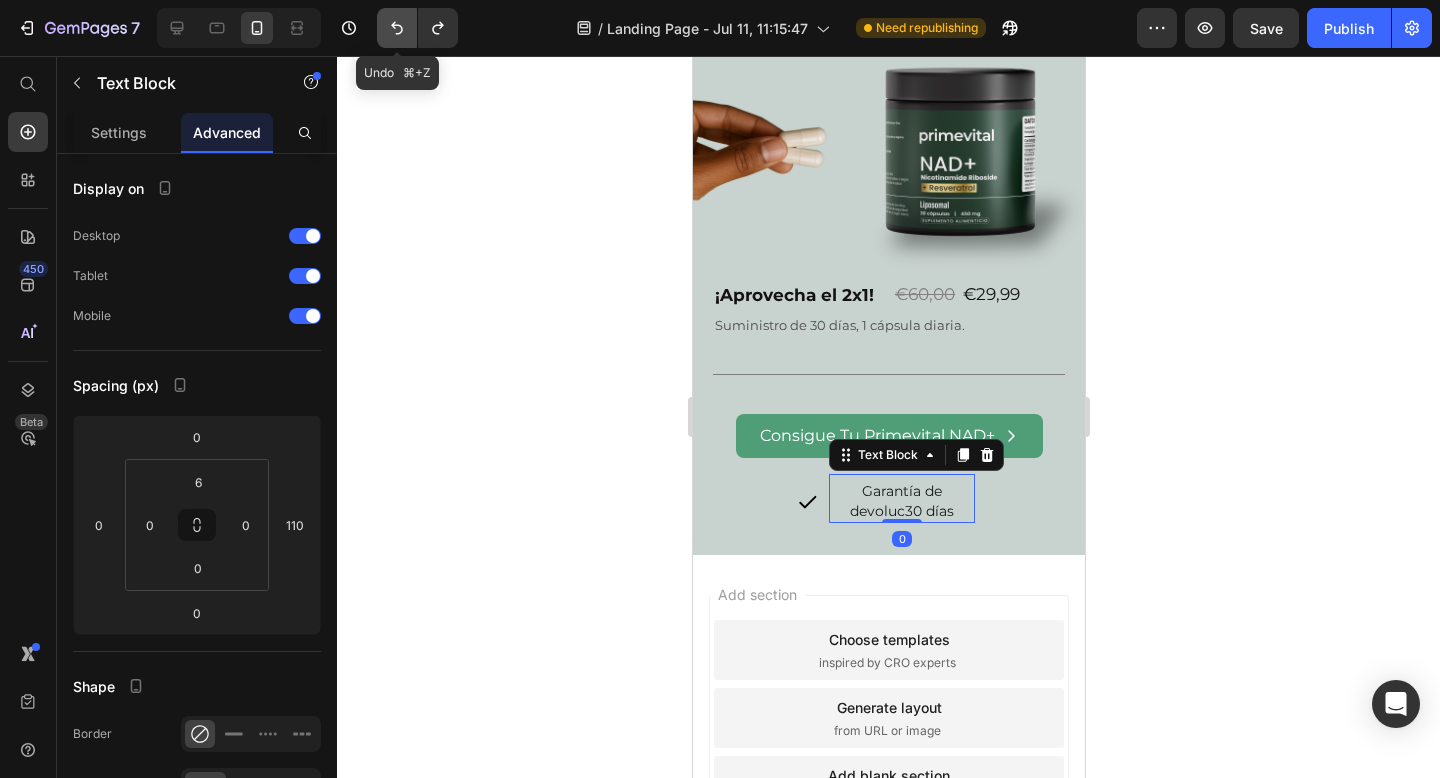 click 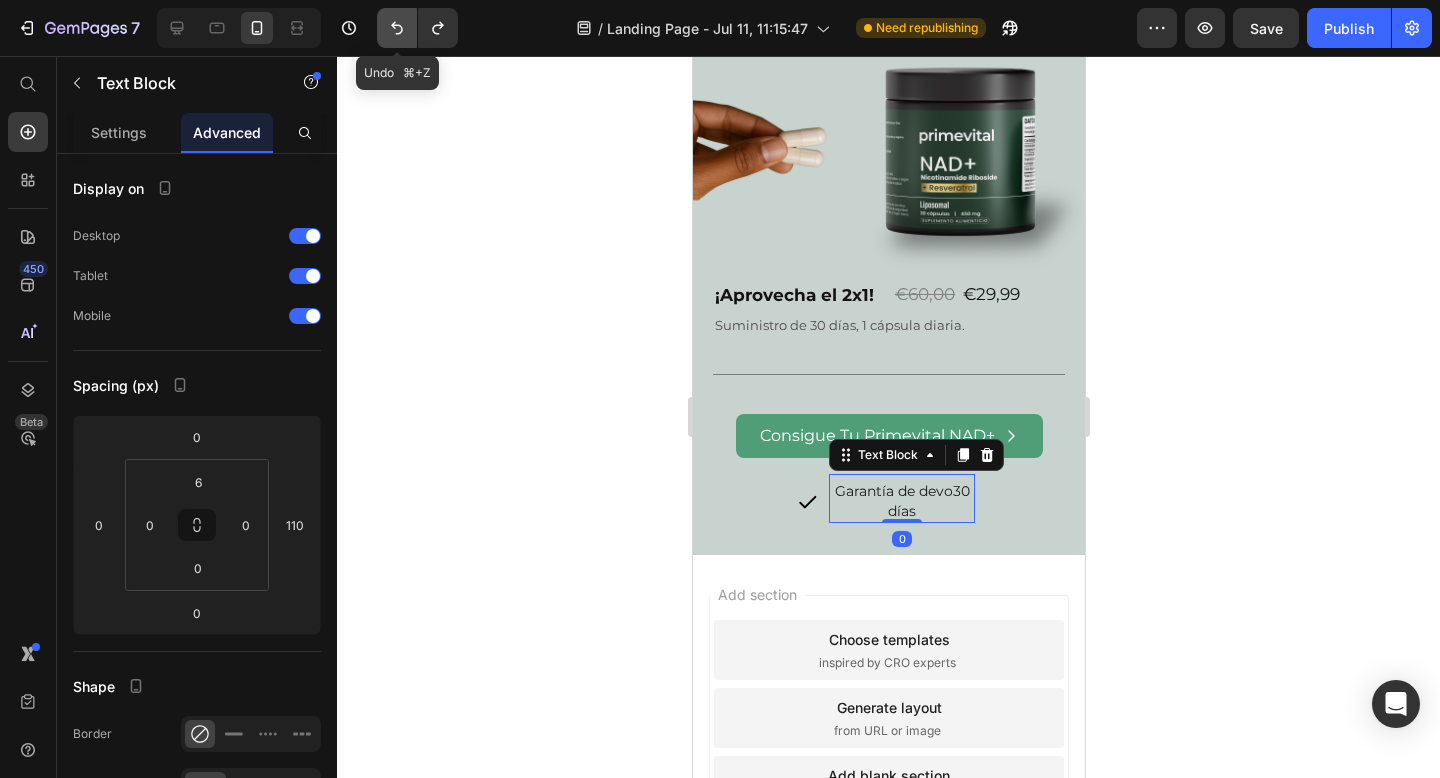 click 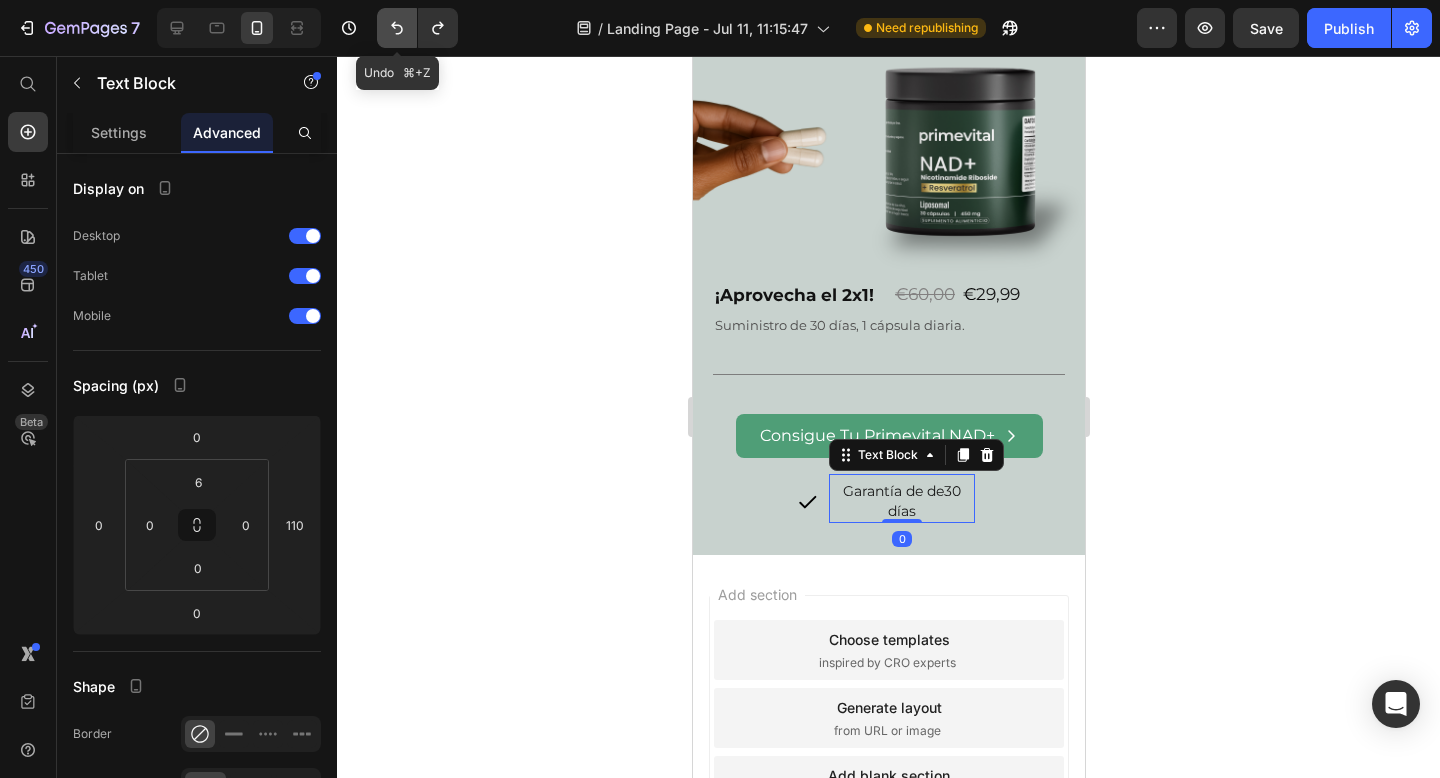 click 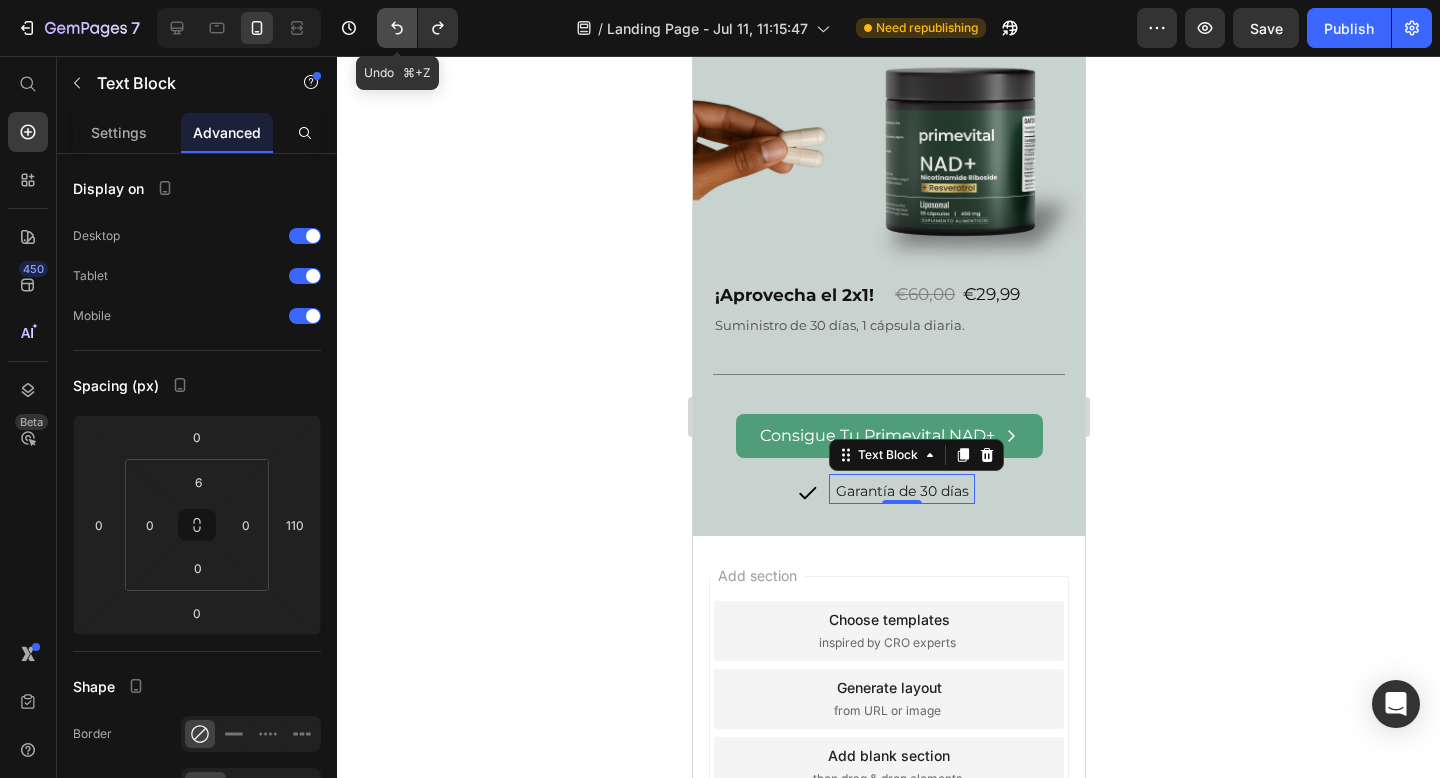 click 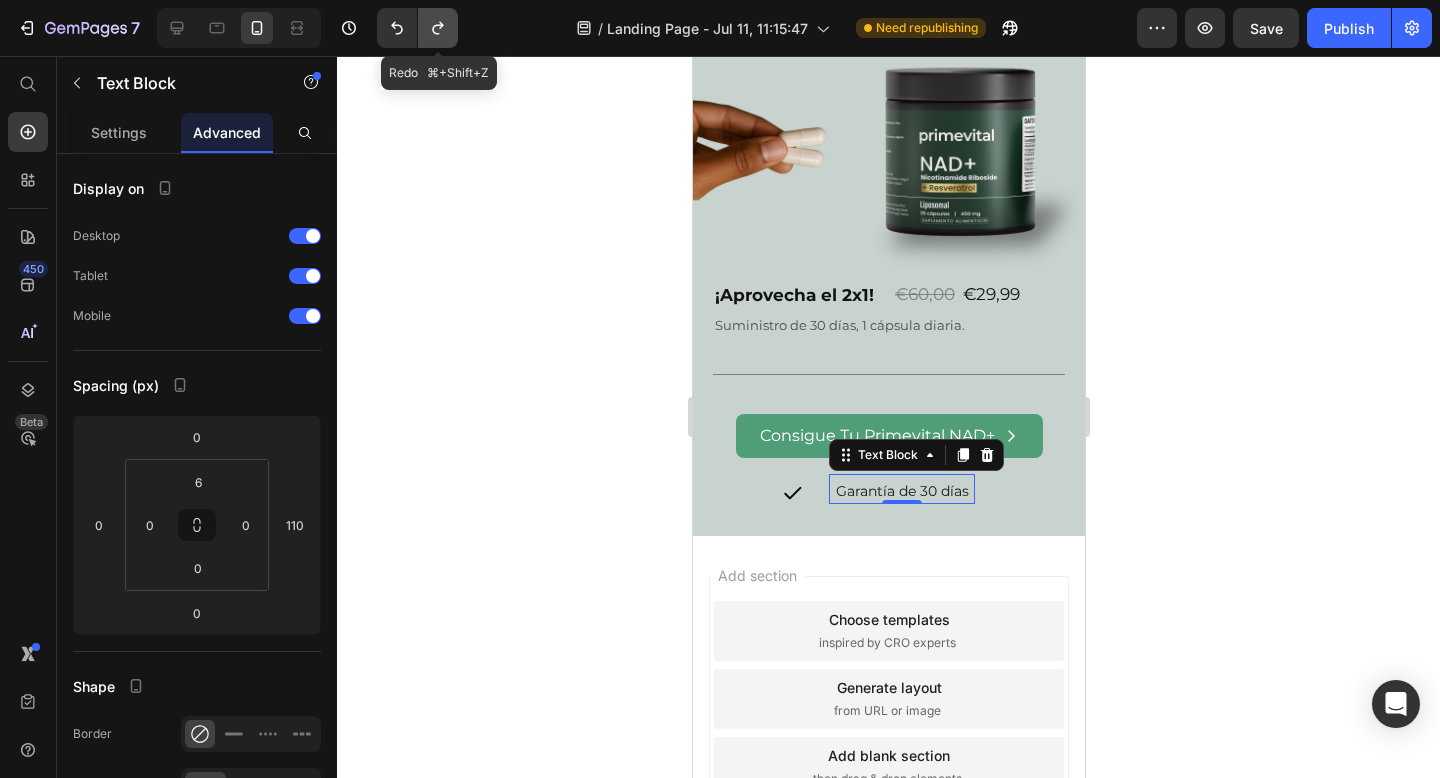 click 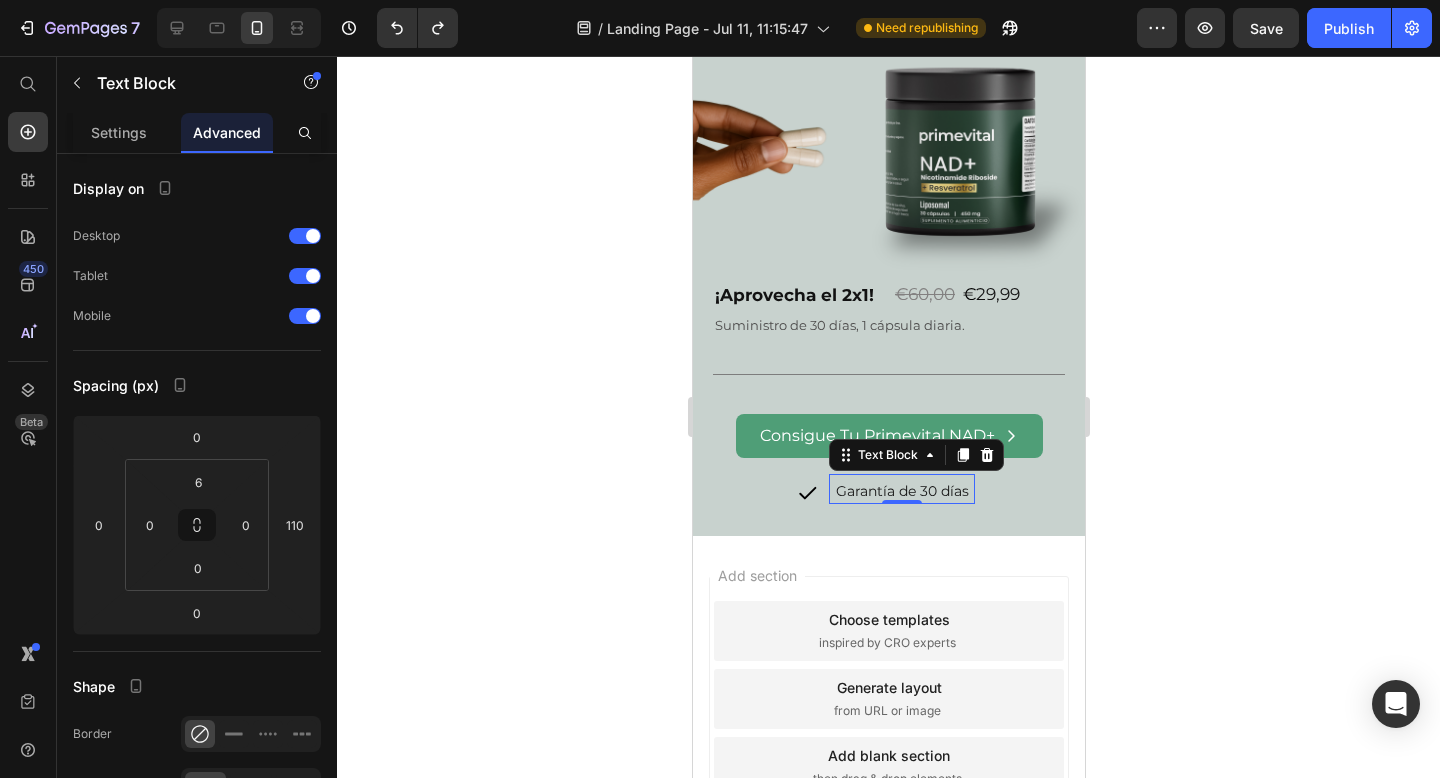 click 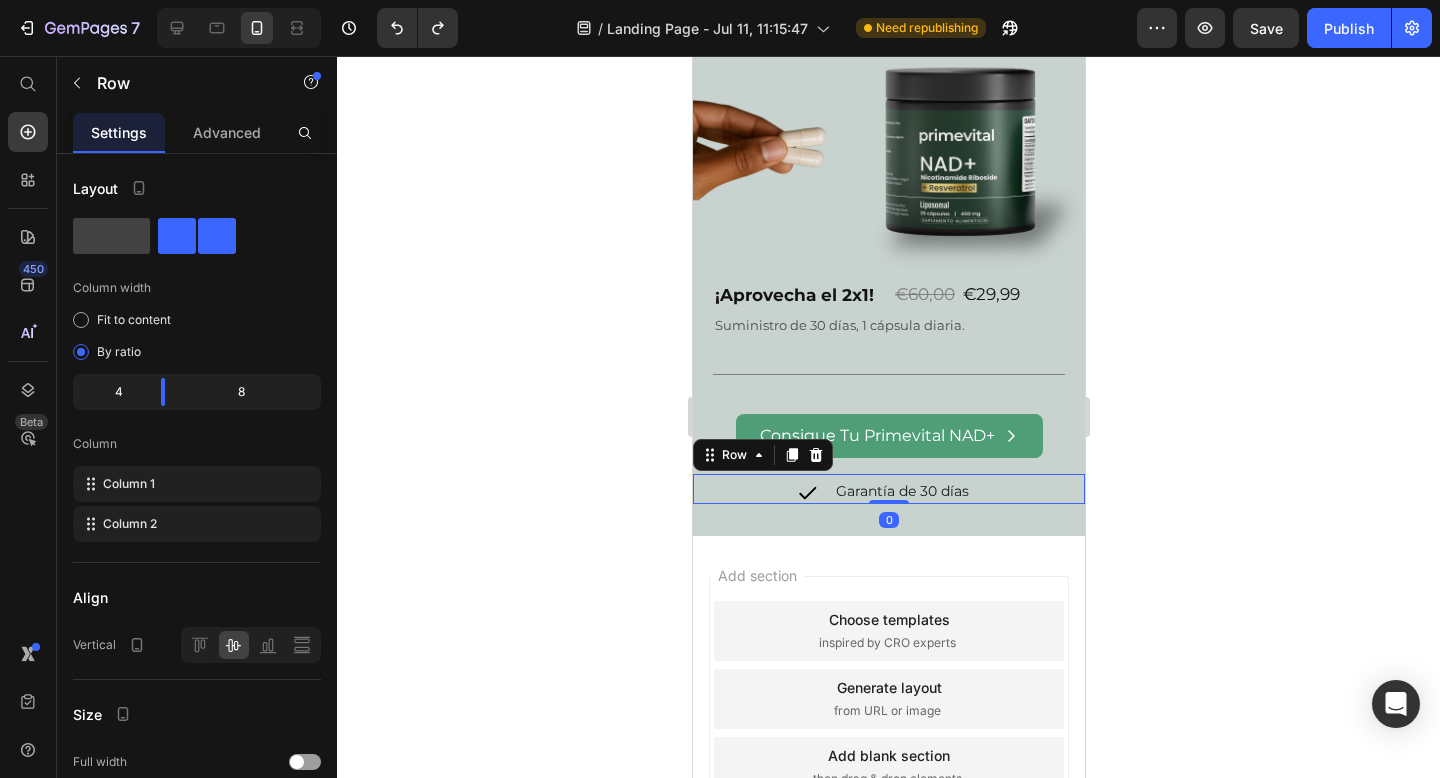 click on "Icon" at bounding box center [756, 489] 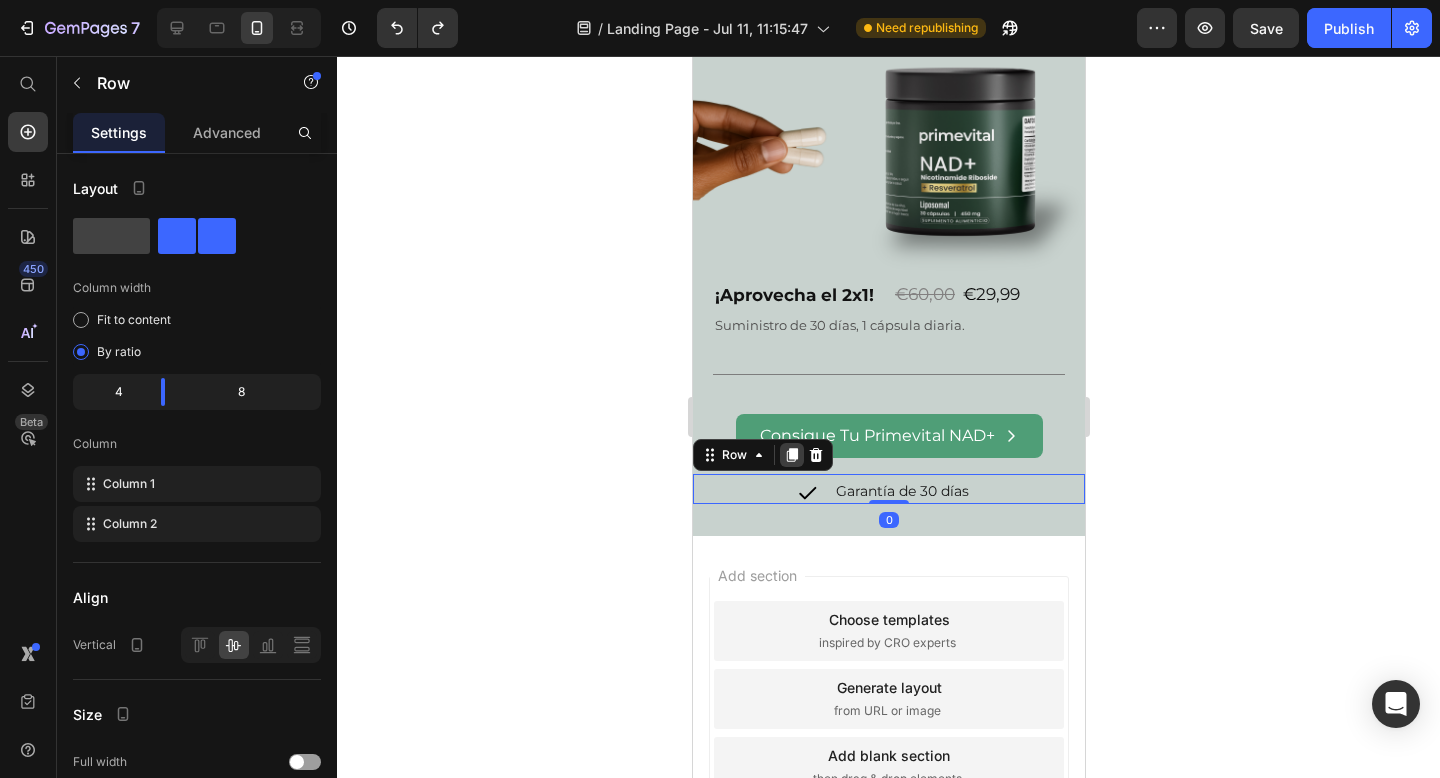 click 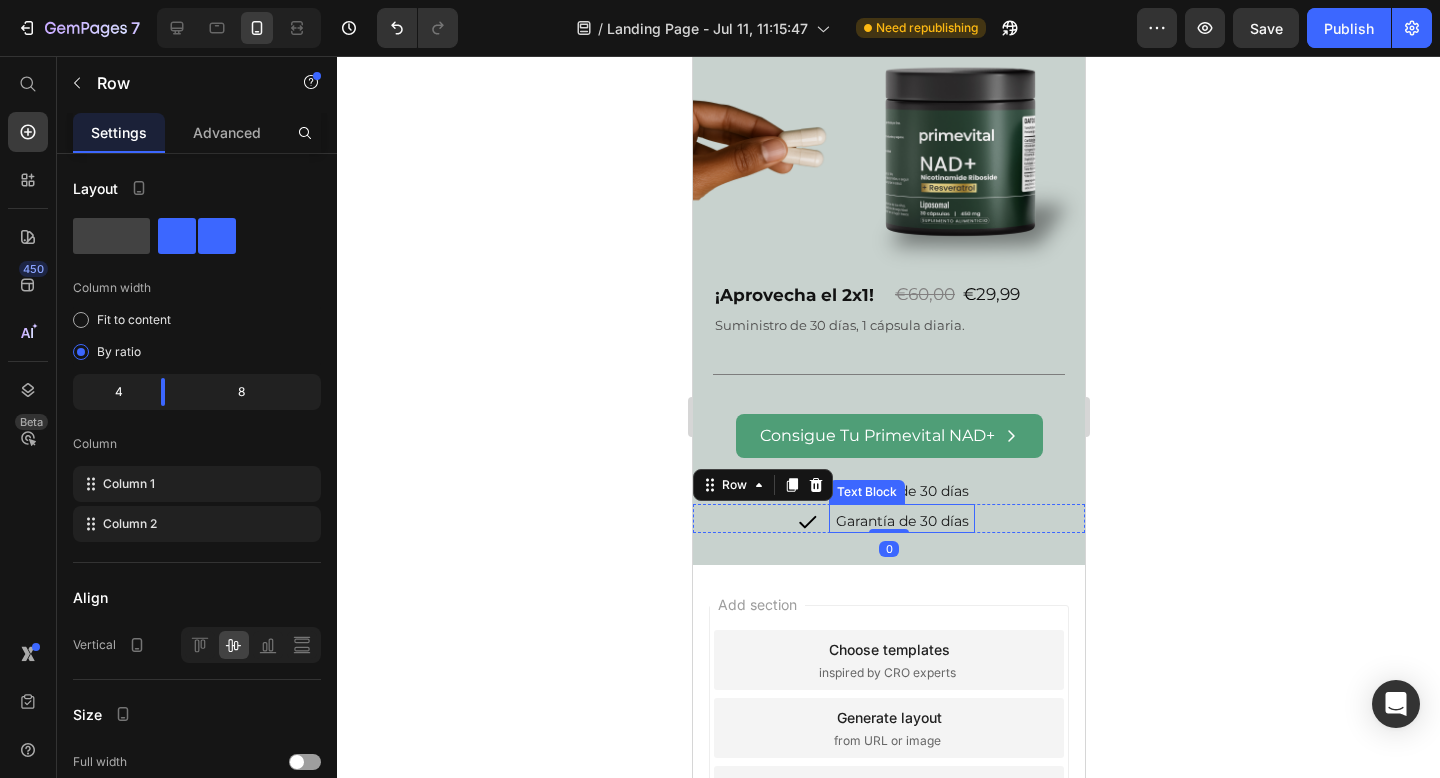 click on "Garantía de 30 días" at bounding box center [901, 492] 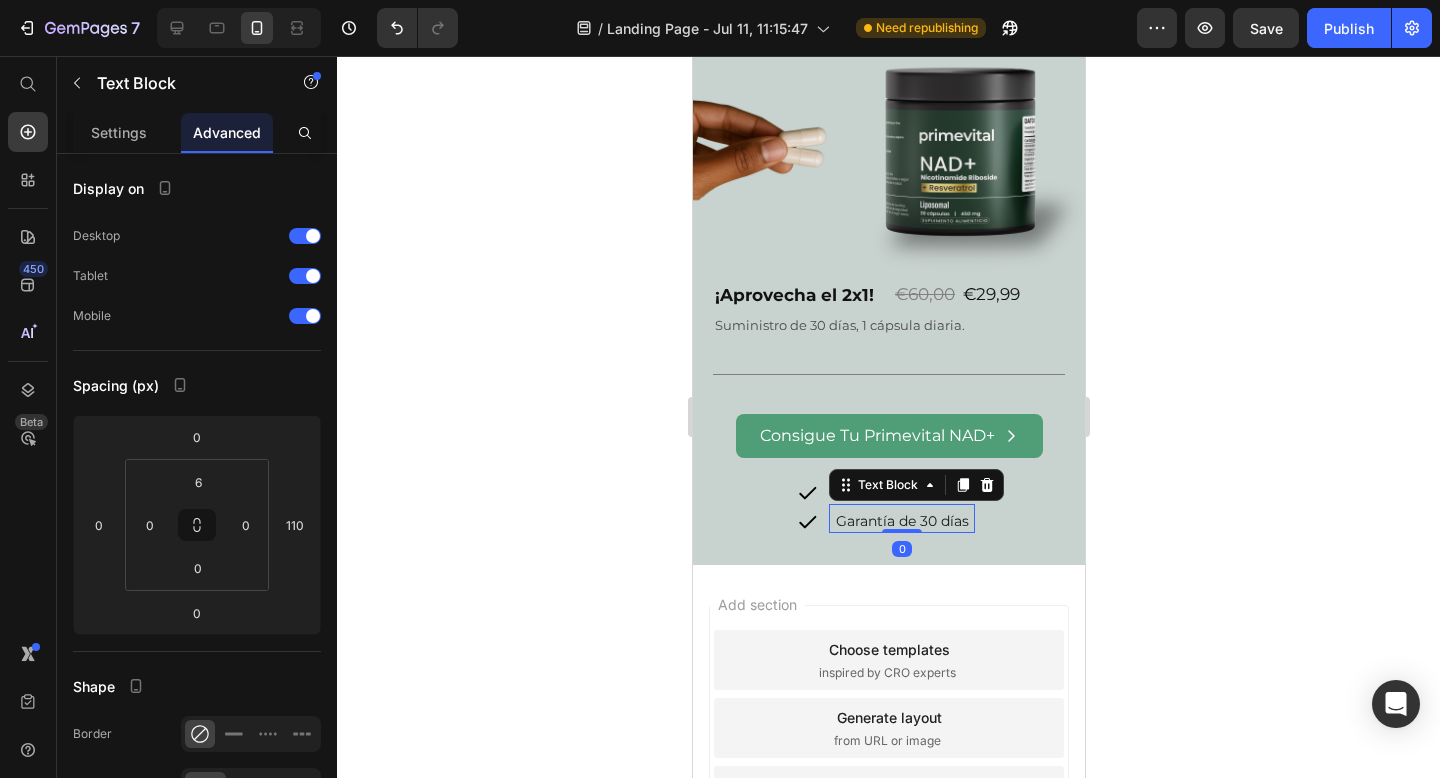 click on "Garantía de 30 días" at bounding box center (901, 522) 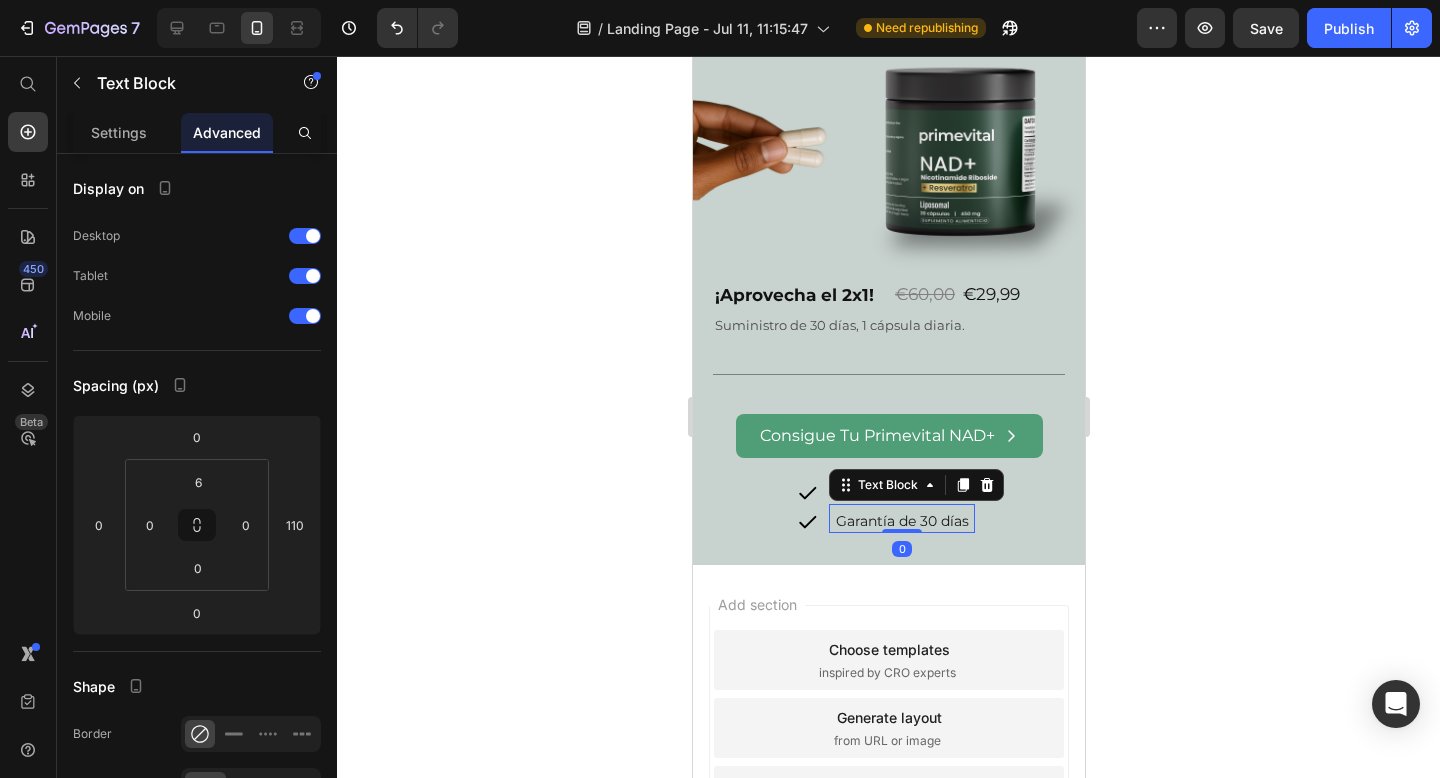 click on "Garantía de 30 días" at bounding box center [901, 522] 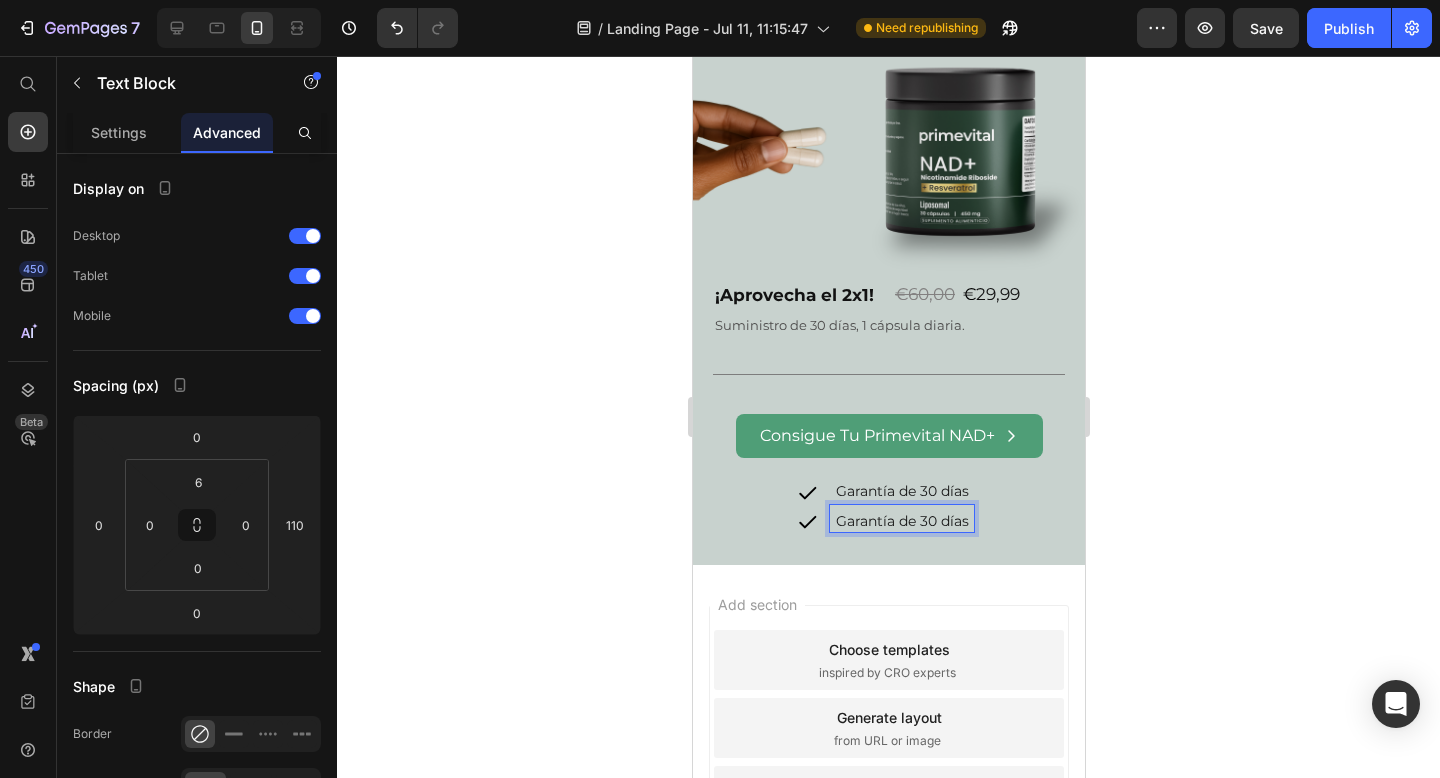 click on "Garantía de 30 días" at bounding box center (901, 522) 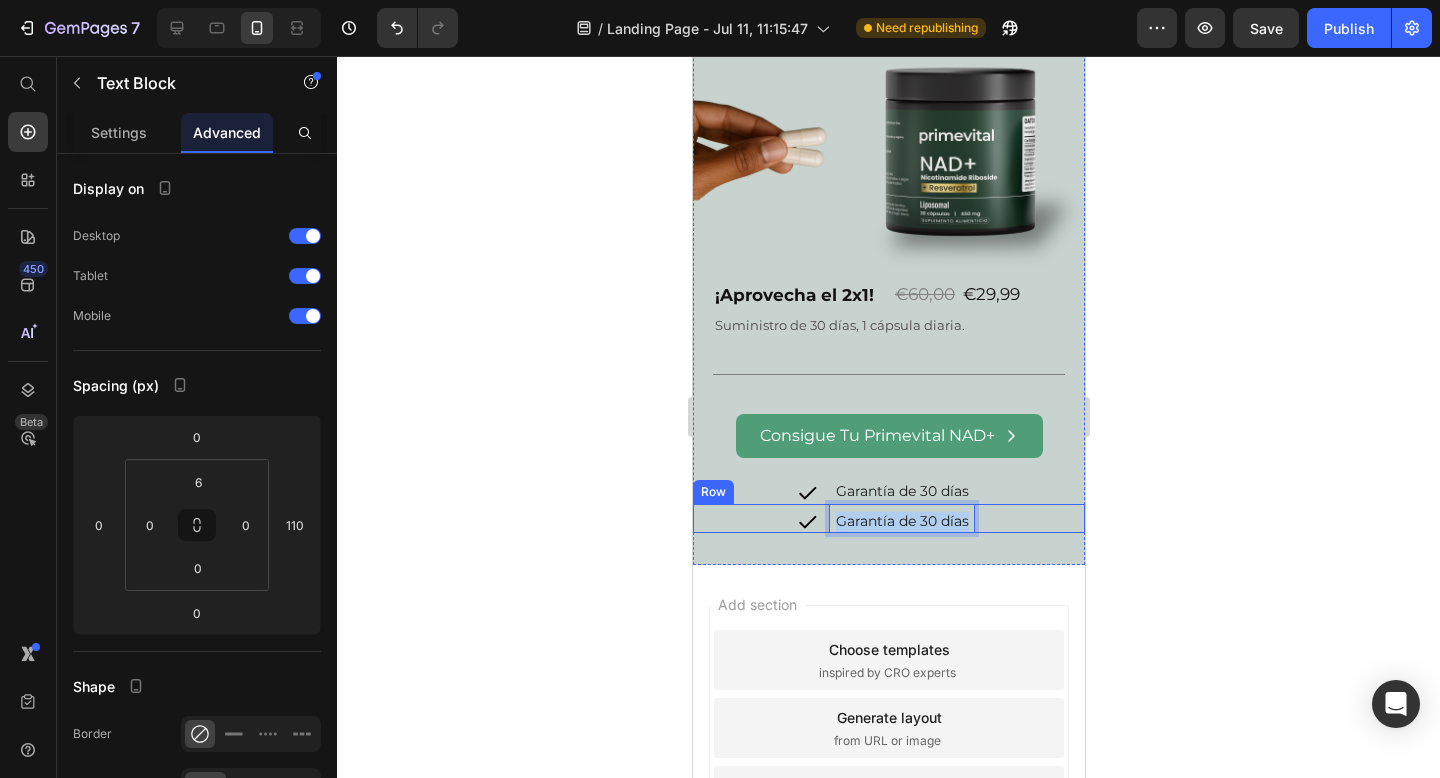 drag, startPoint x: 968, startPoint y: 523, endPoint x: 825, endPoint y: 523, distance: 143 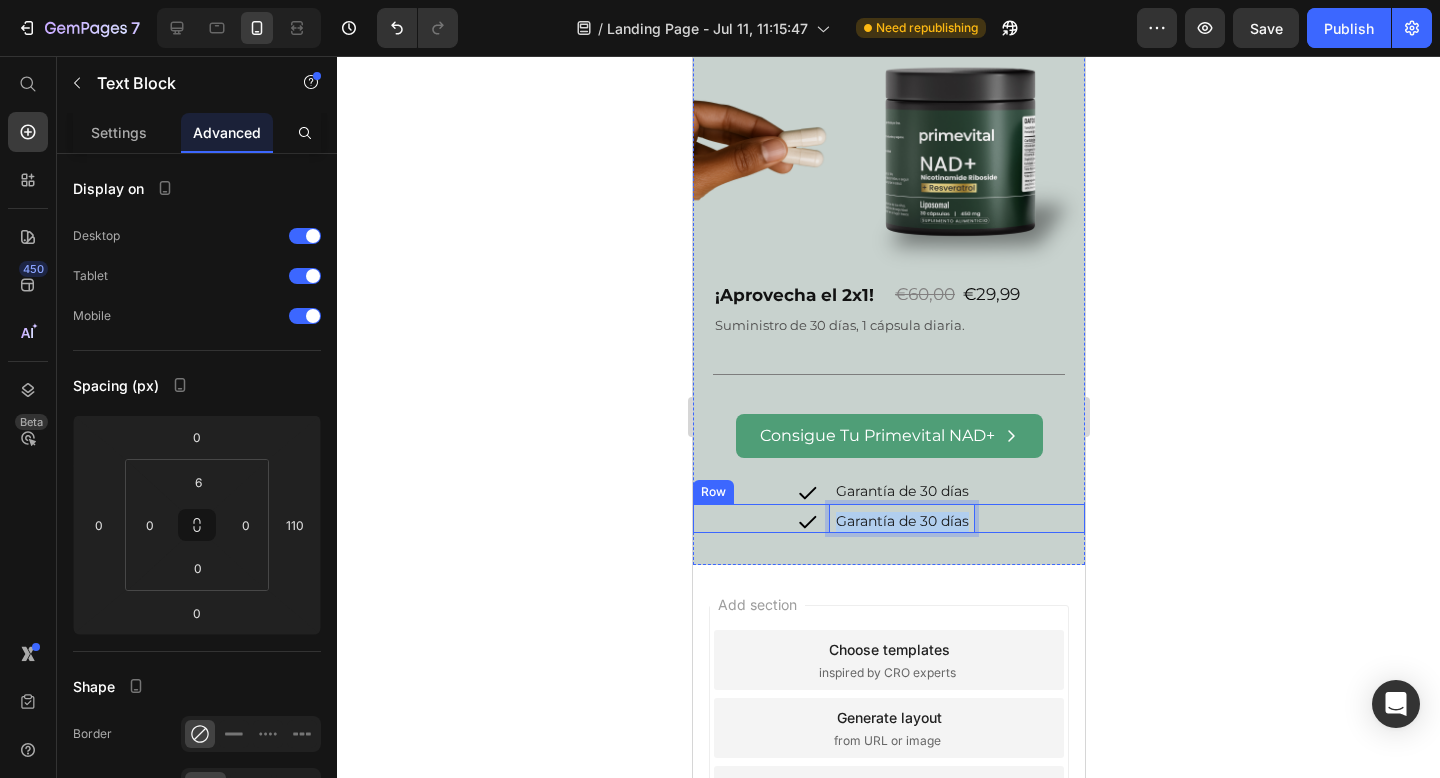 click on "Icon Garantía de 30 días Text Block   0 Row" at bounding box center (888, 519) 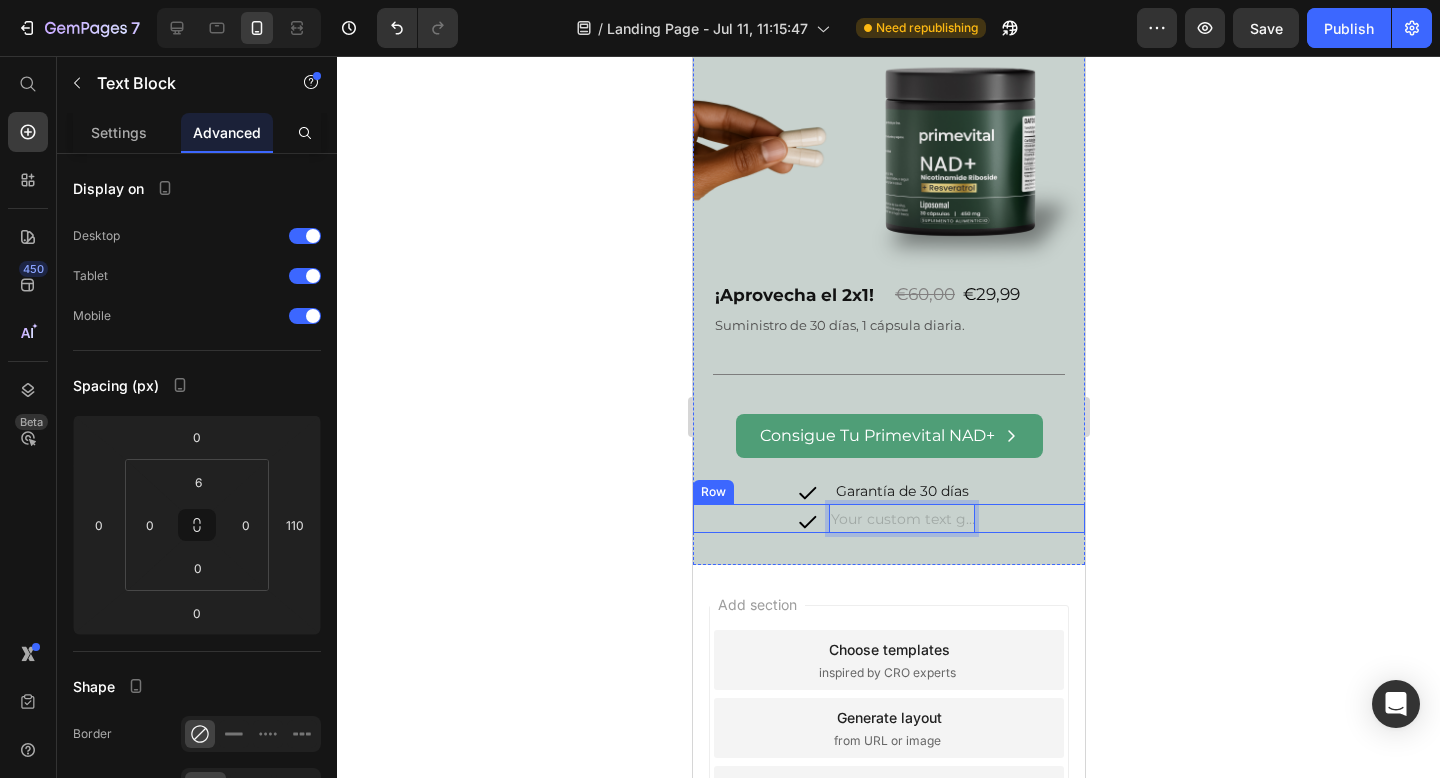 scroll, scrollTop: 4616, scrollLeft: 0, axis: vertical 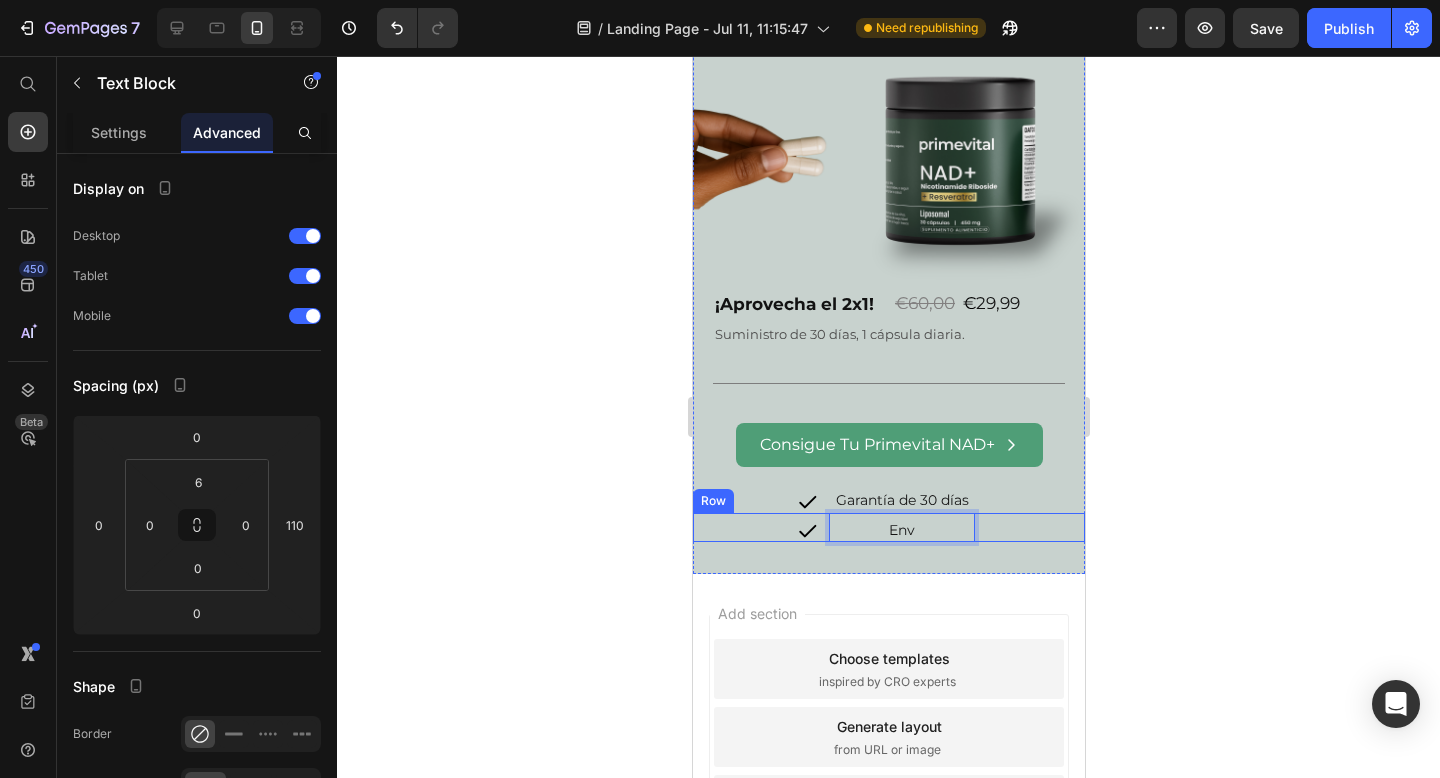 type 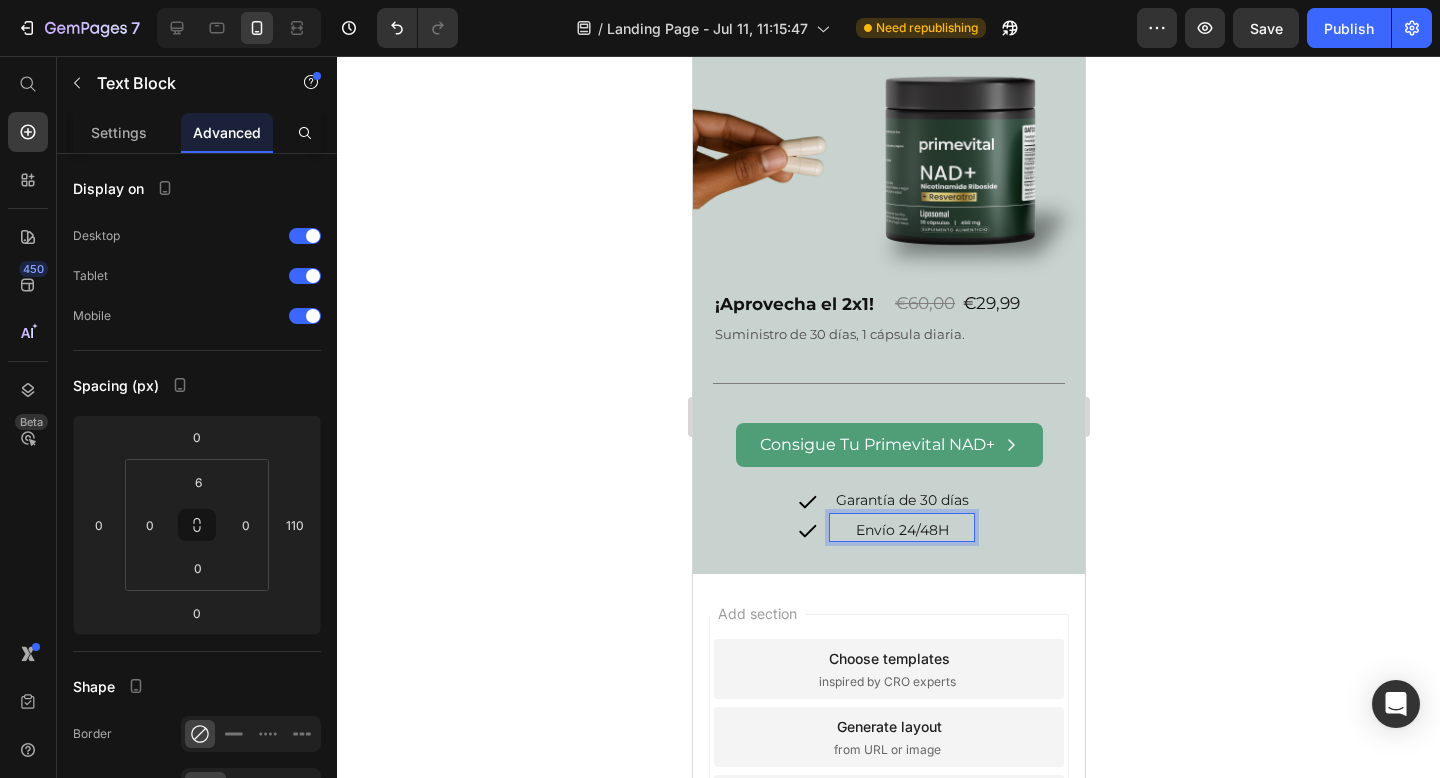 click 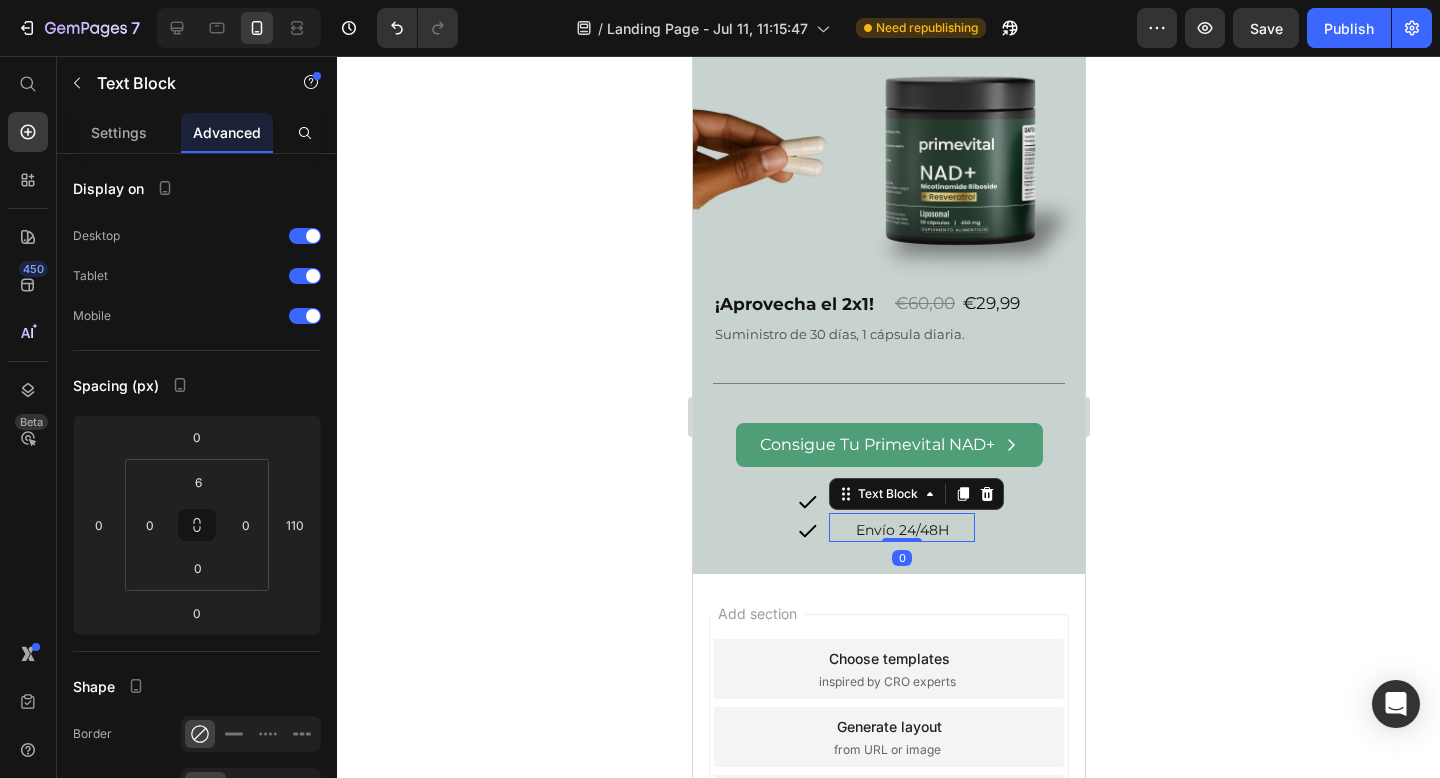 click on "Envío 24/48H" at bounding box center [901, 531] 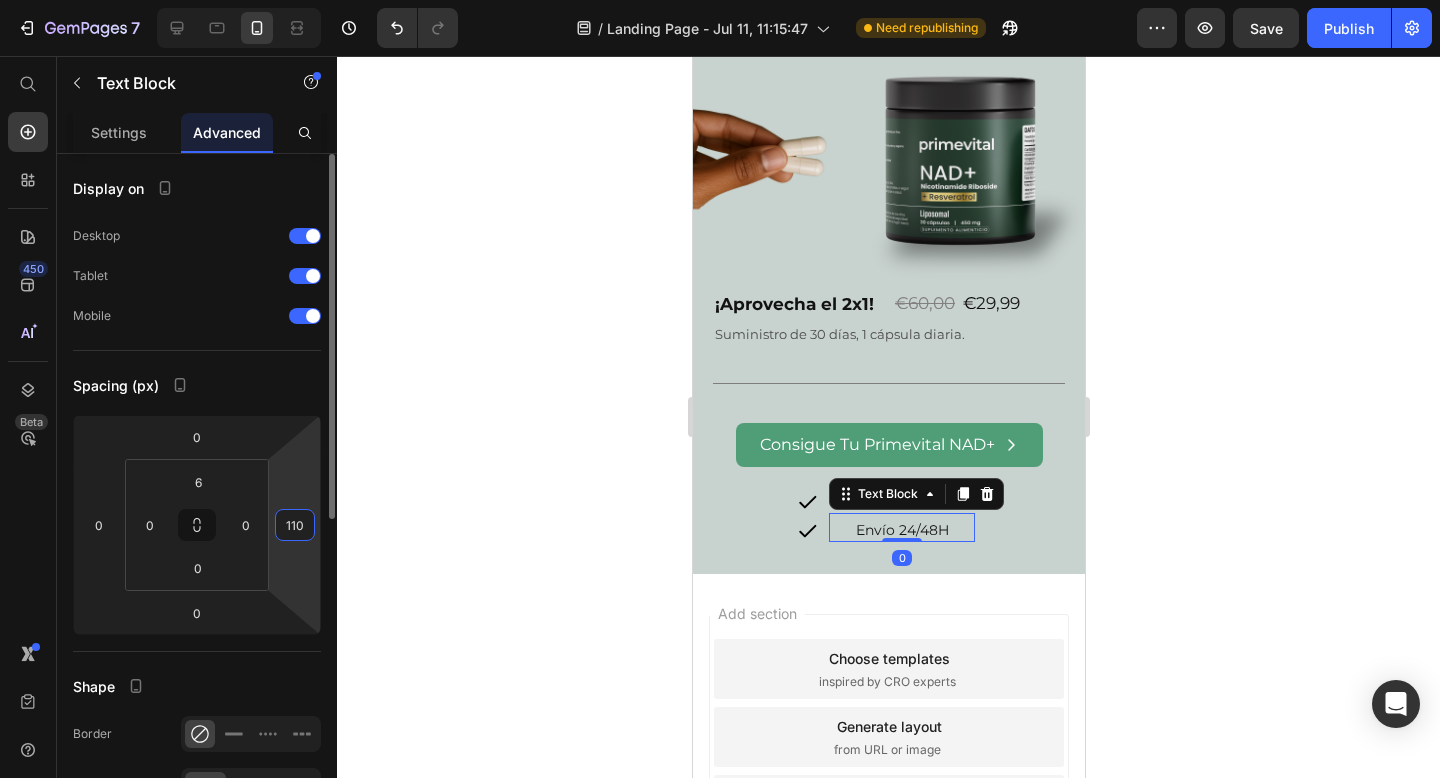 click on "110" at bounding box center [295, 525] 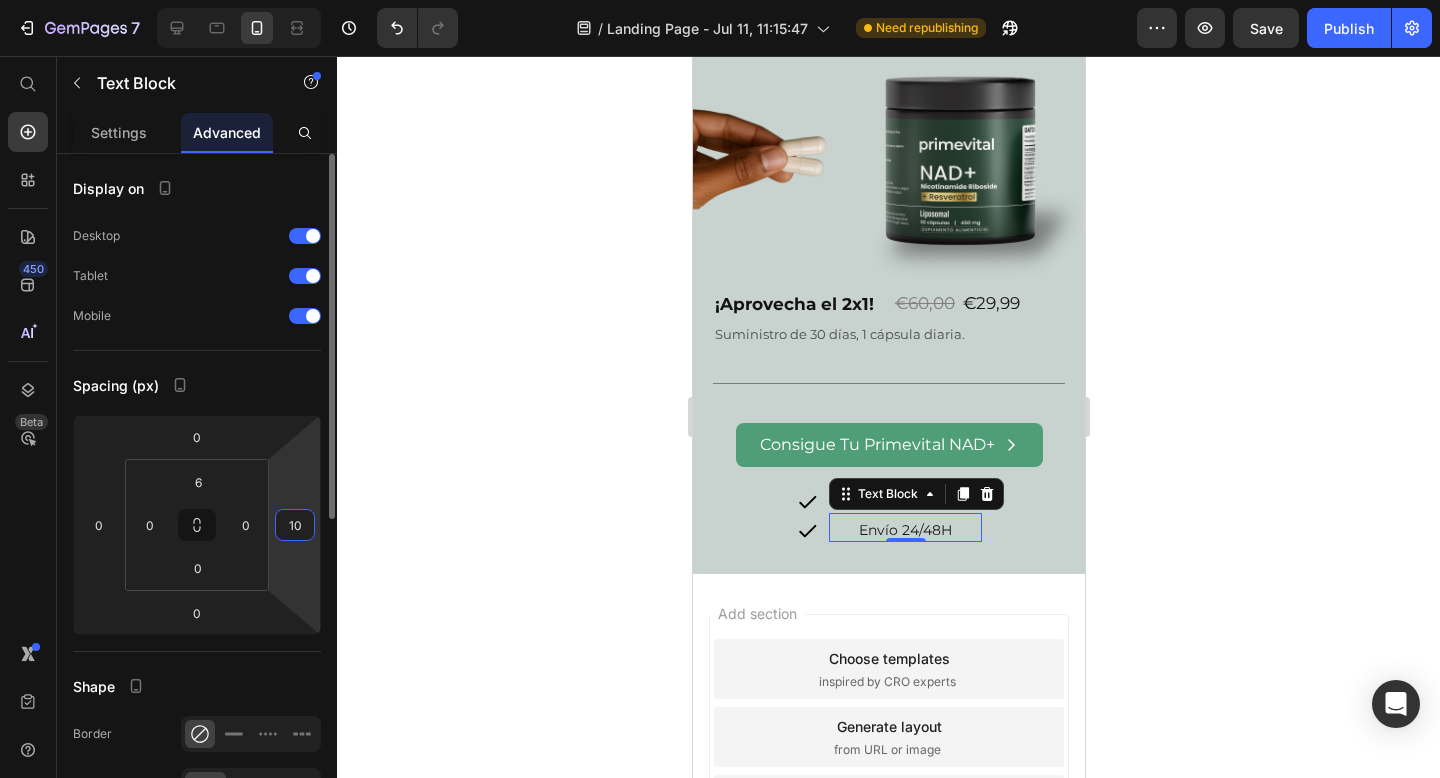 type on "1" 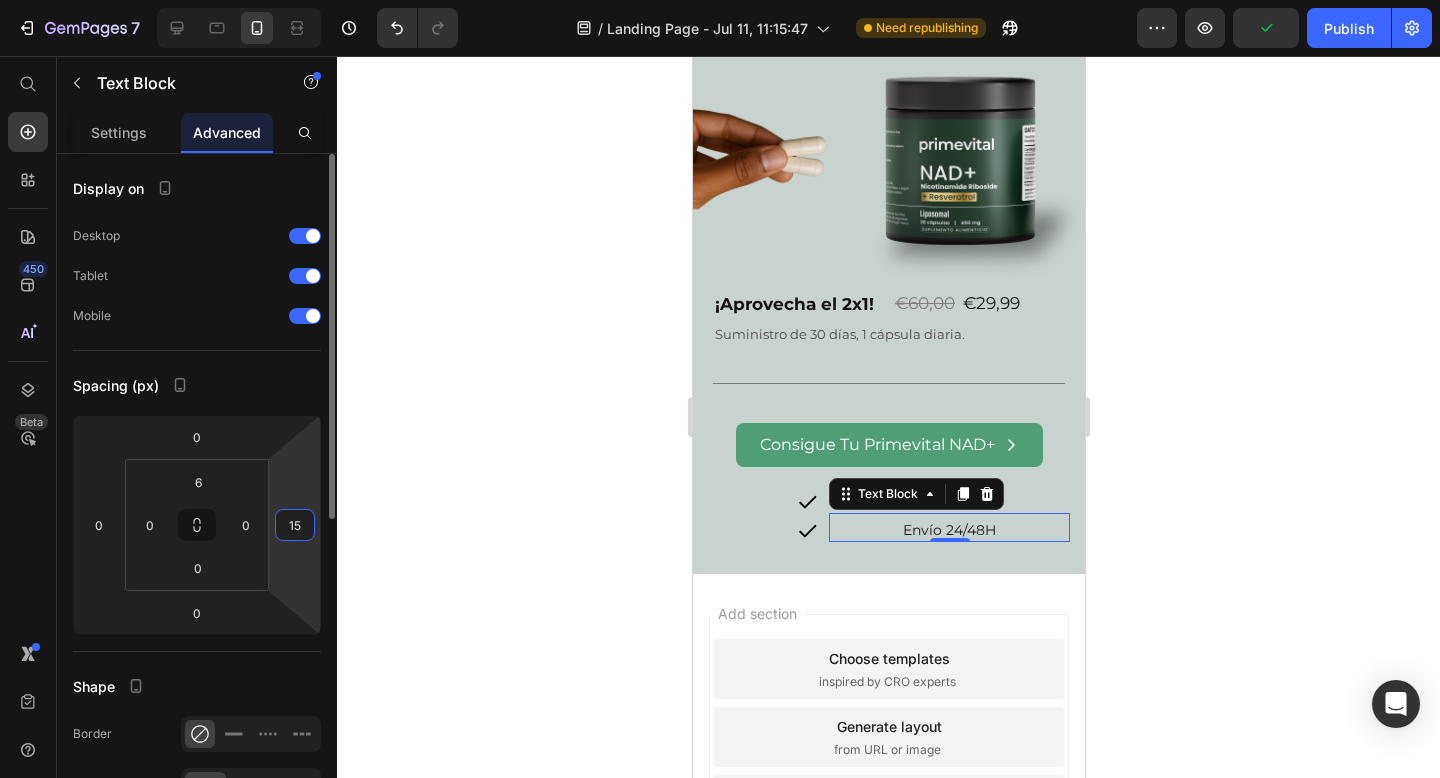 type on "150" 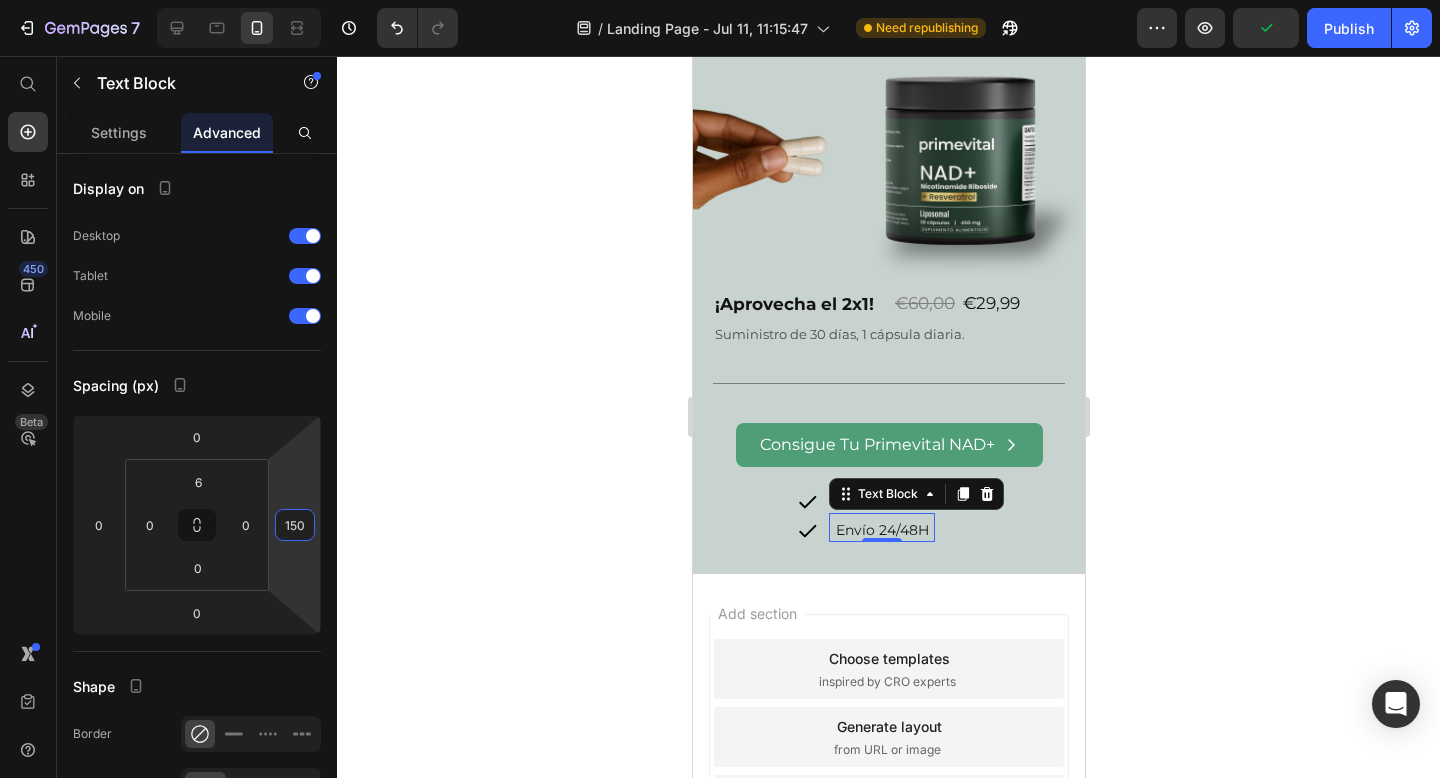 click 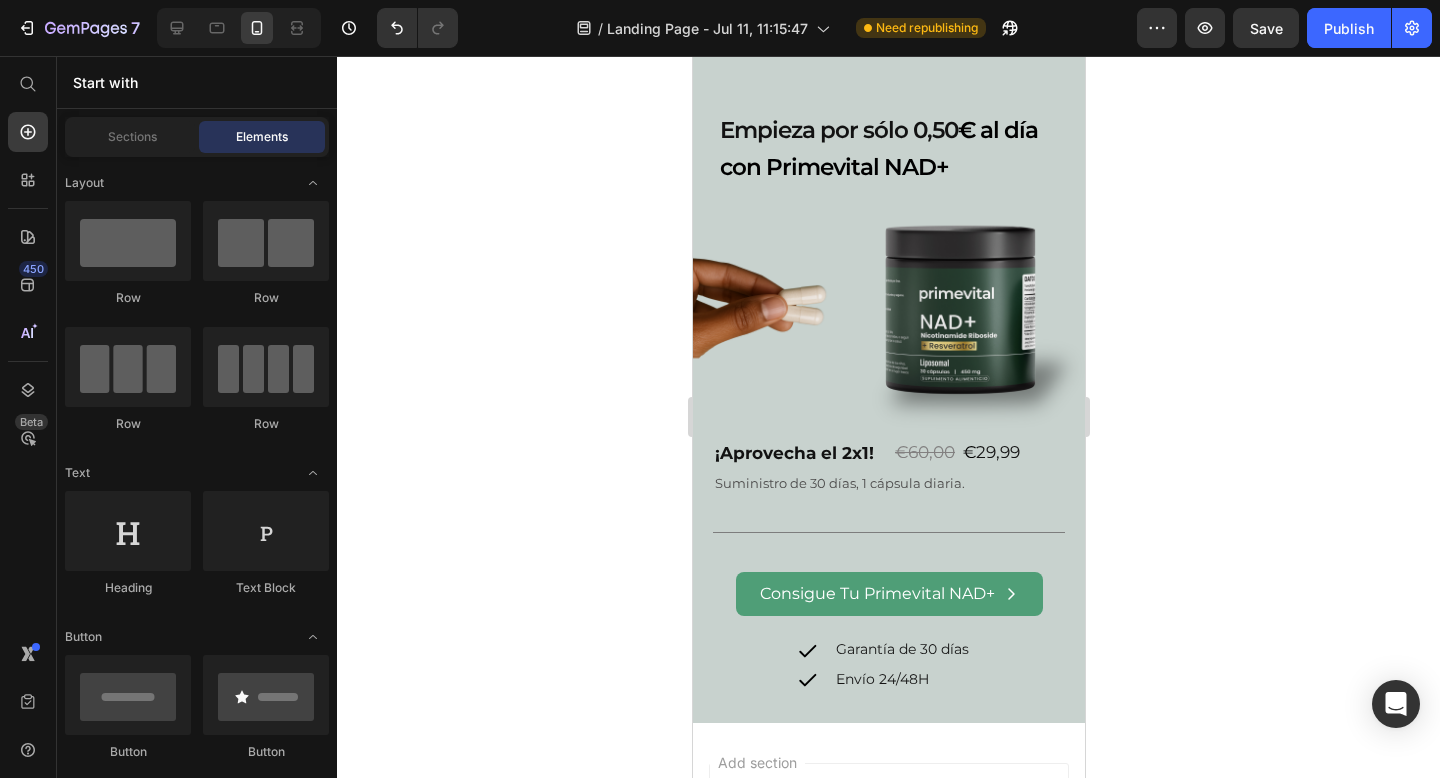 scroll, scrollTop: 4475, scrollLeft: 0, axis: vertical 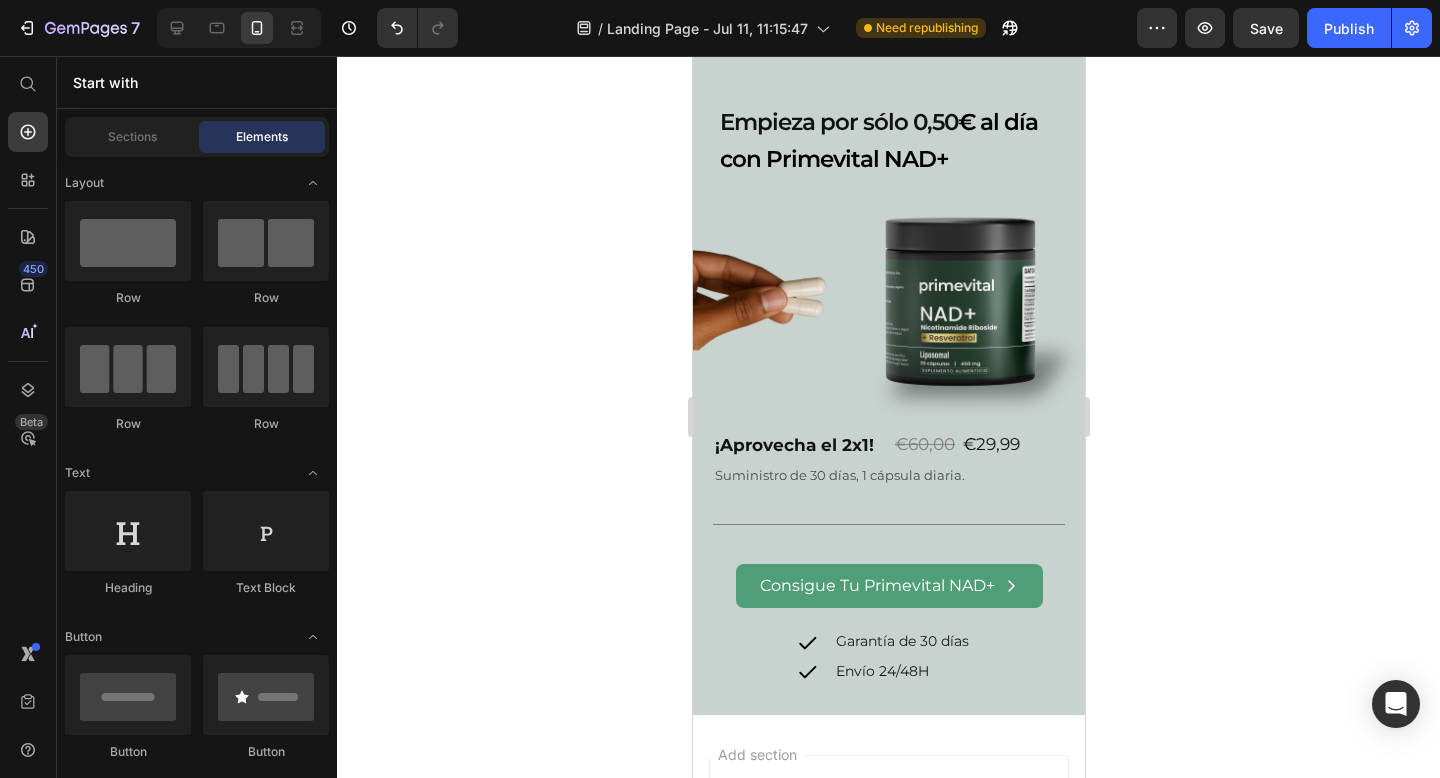 click 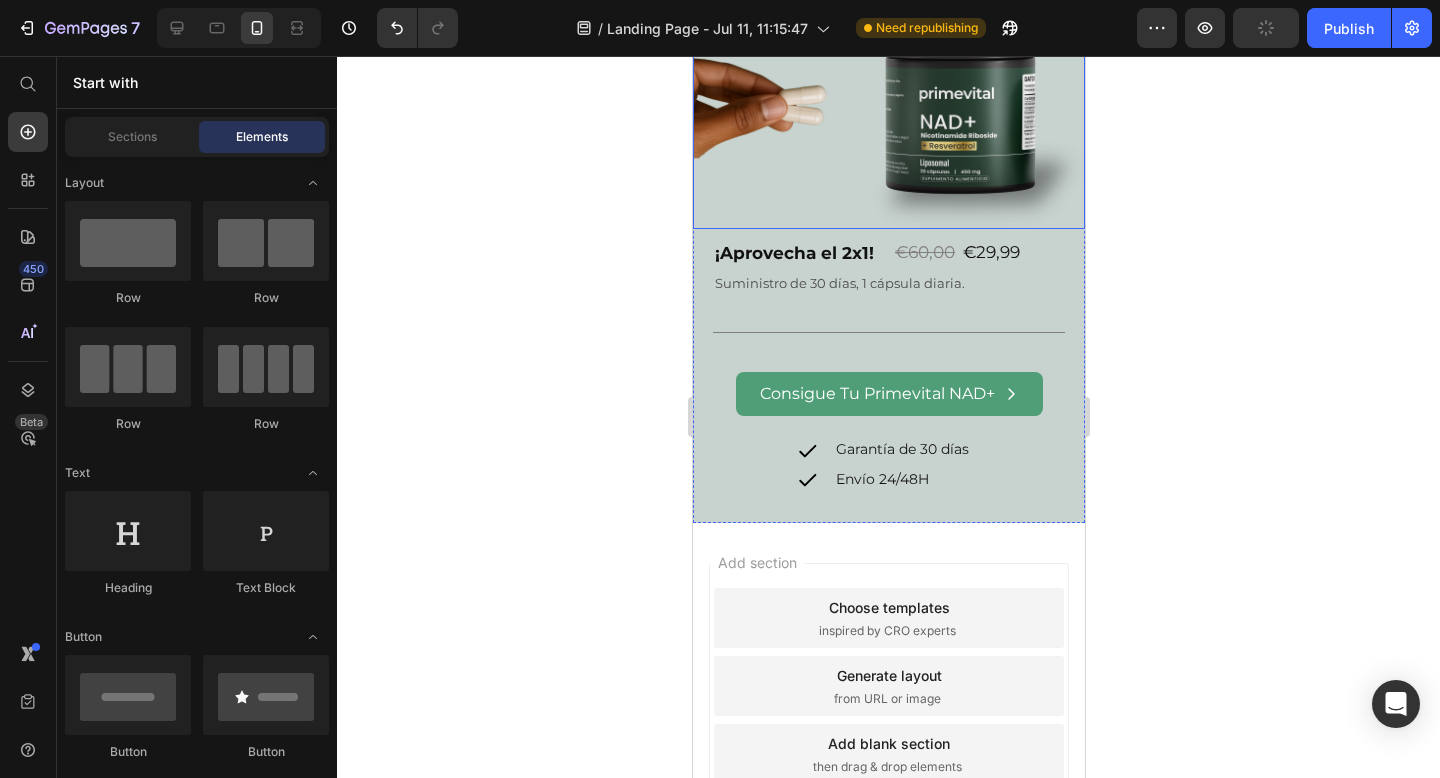 scroll, scrollTop: 4836, scrollLeft: 0, axis: vertical 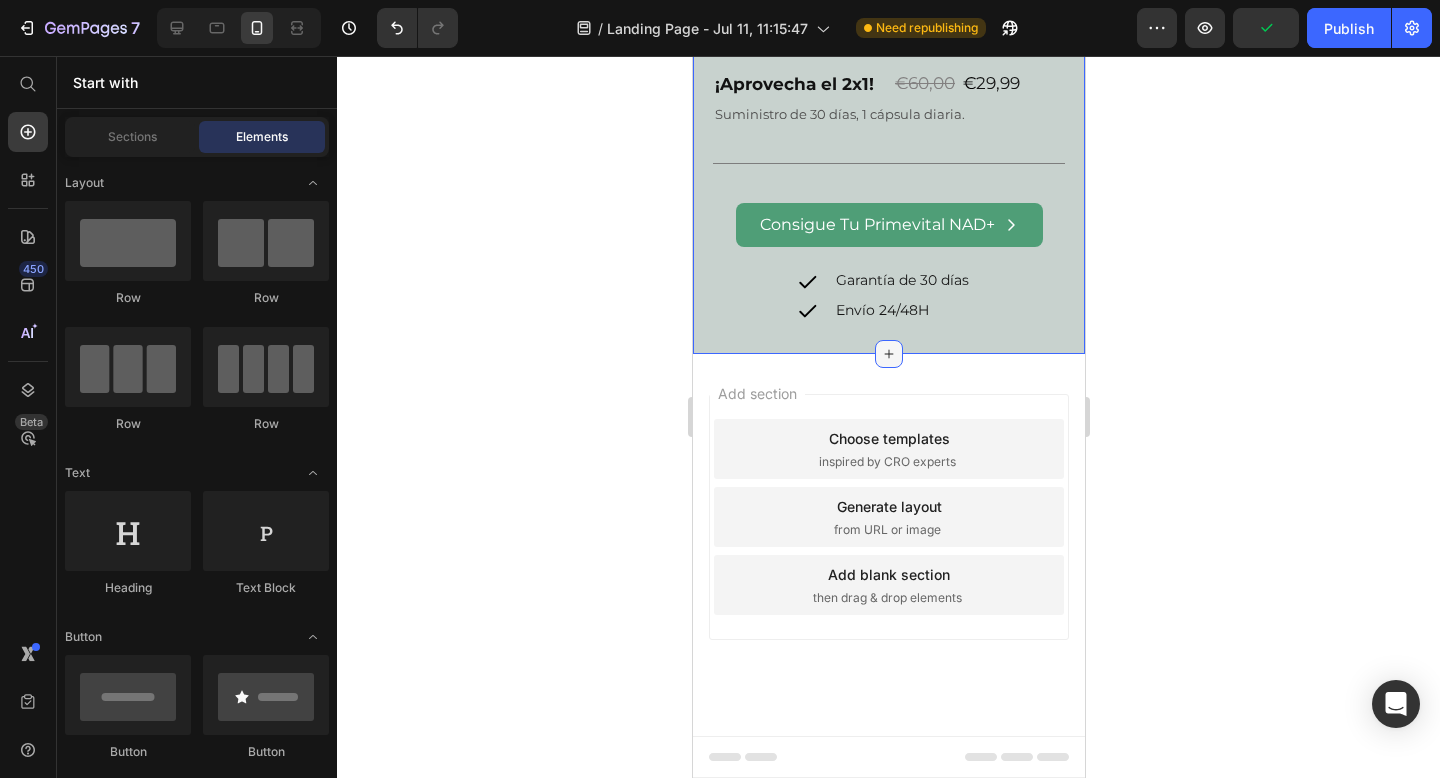 click 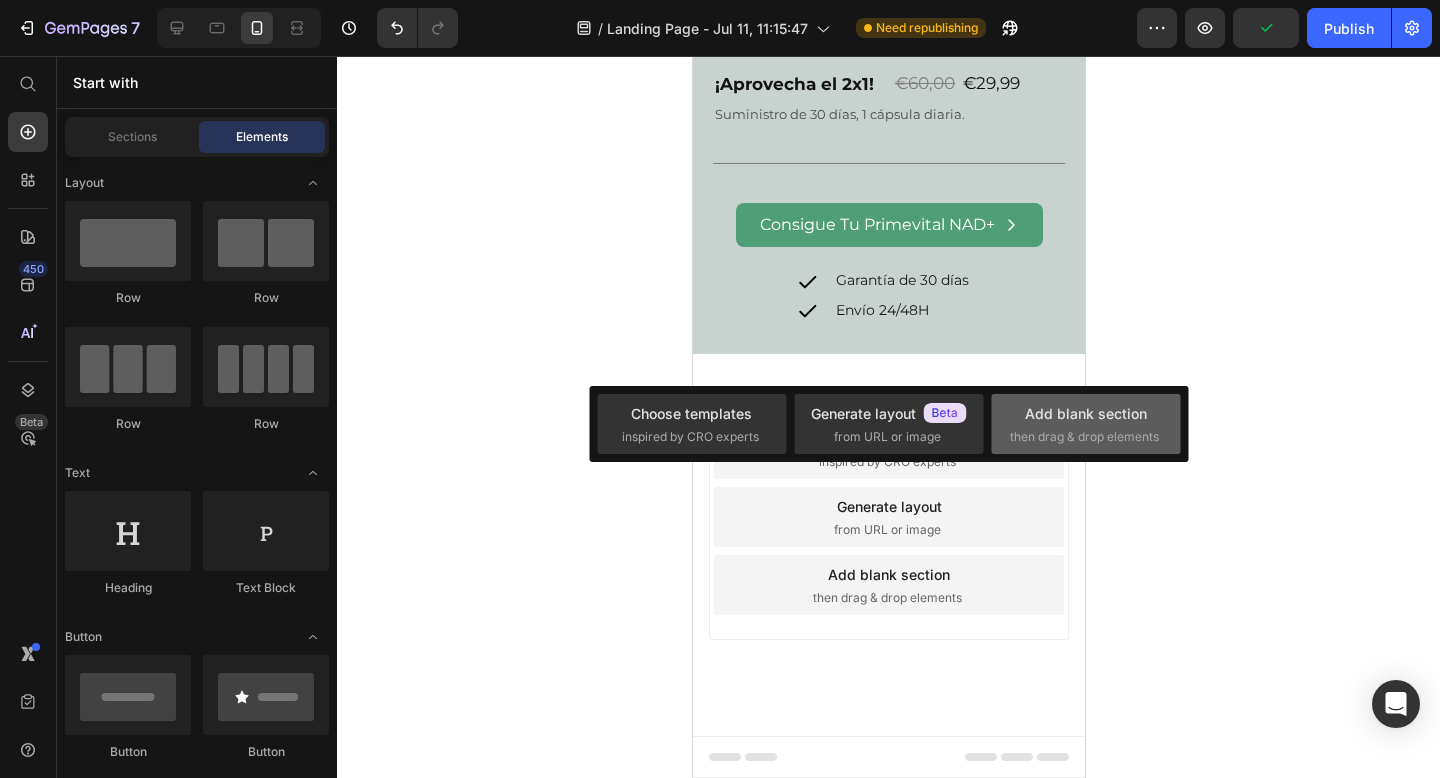click on "Add blank section" at bounding box center (1086, 413) 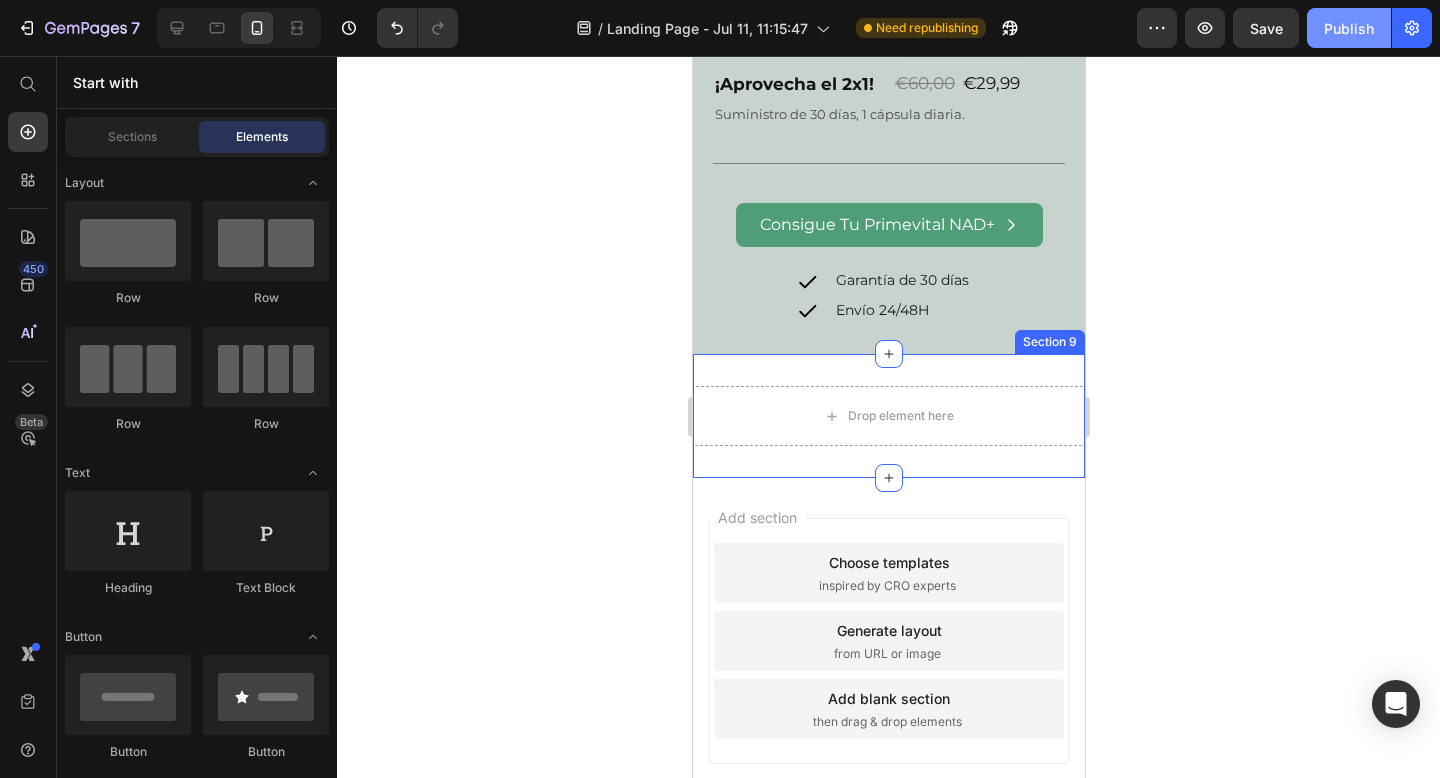 click on "Publish" at bounding box center (1349, 28) 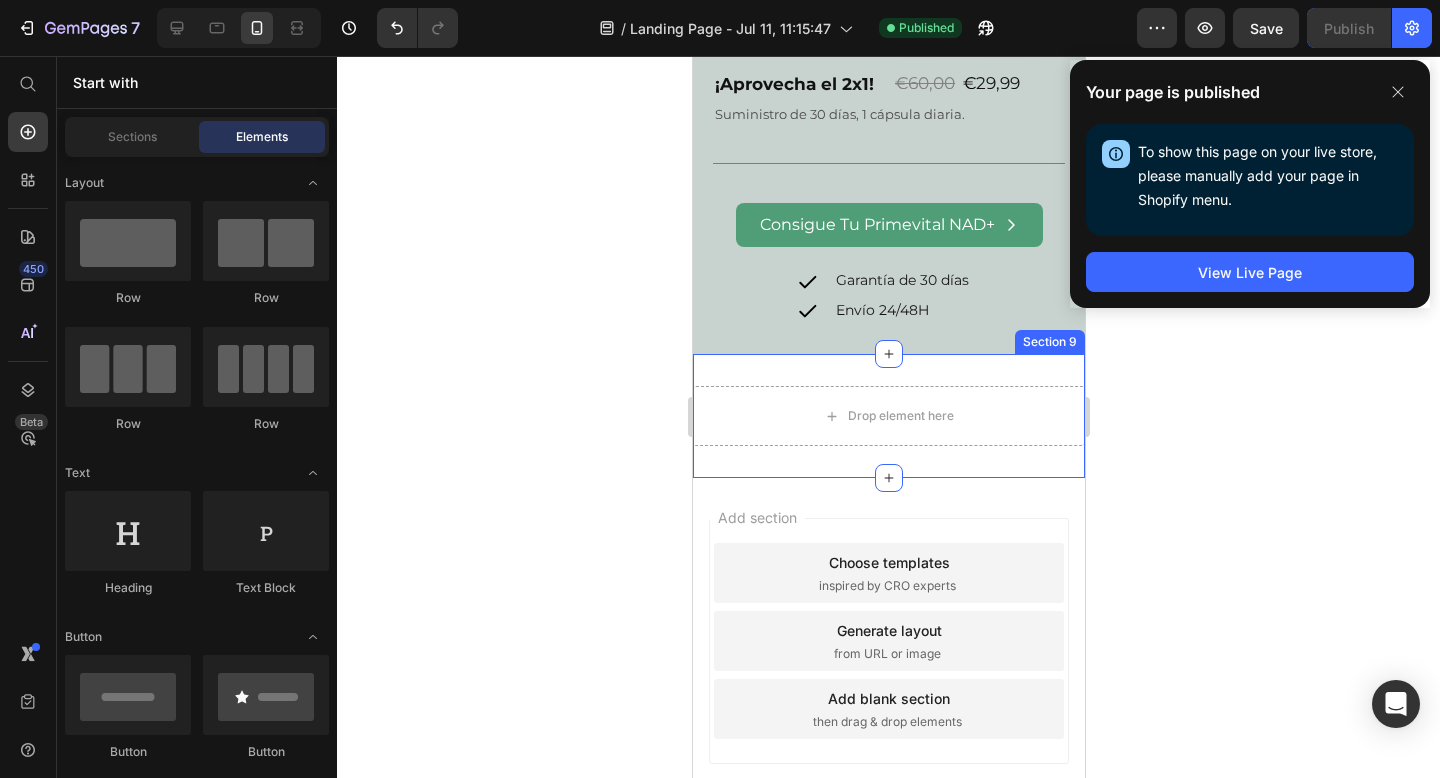 click 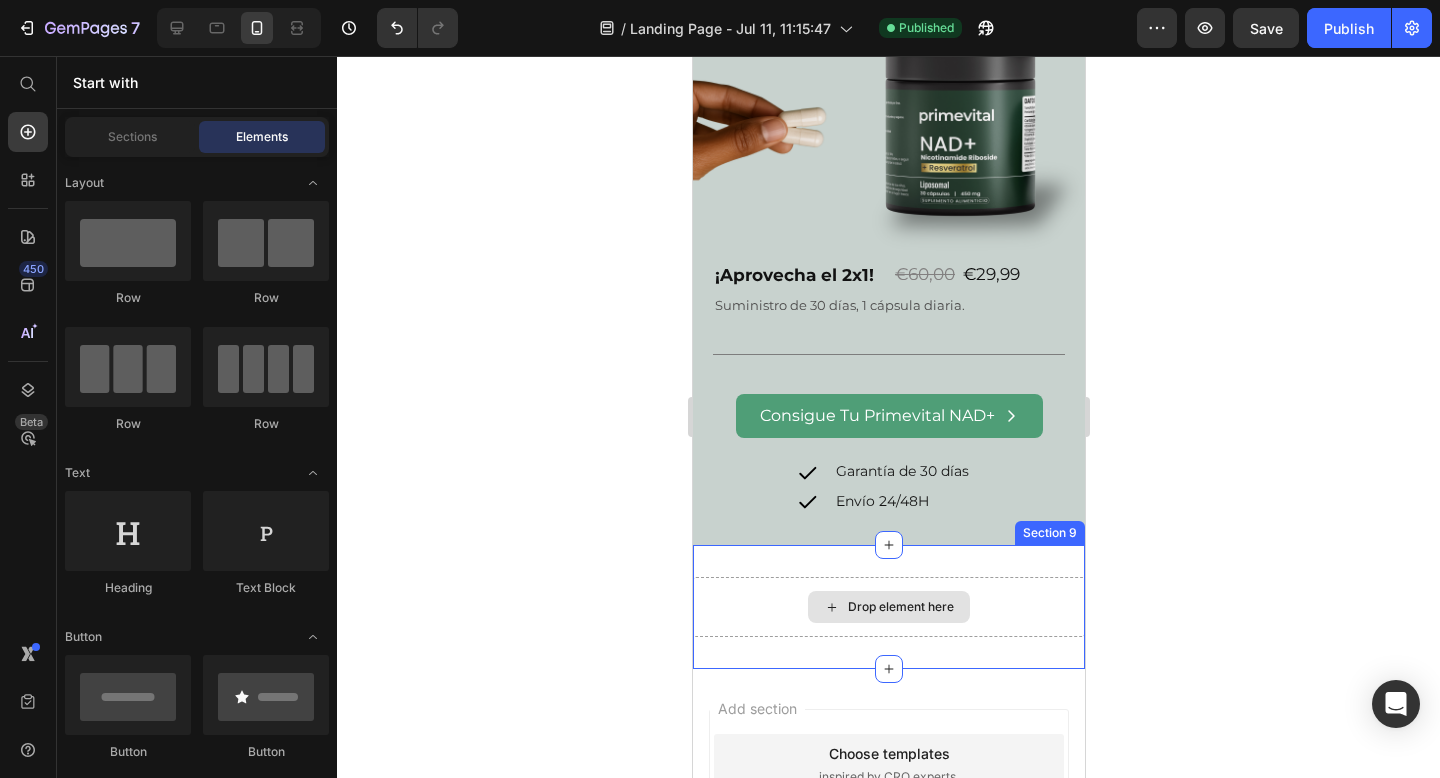scroll, scrollTop: 4330, scrollLeft: 0, axis: vertical 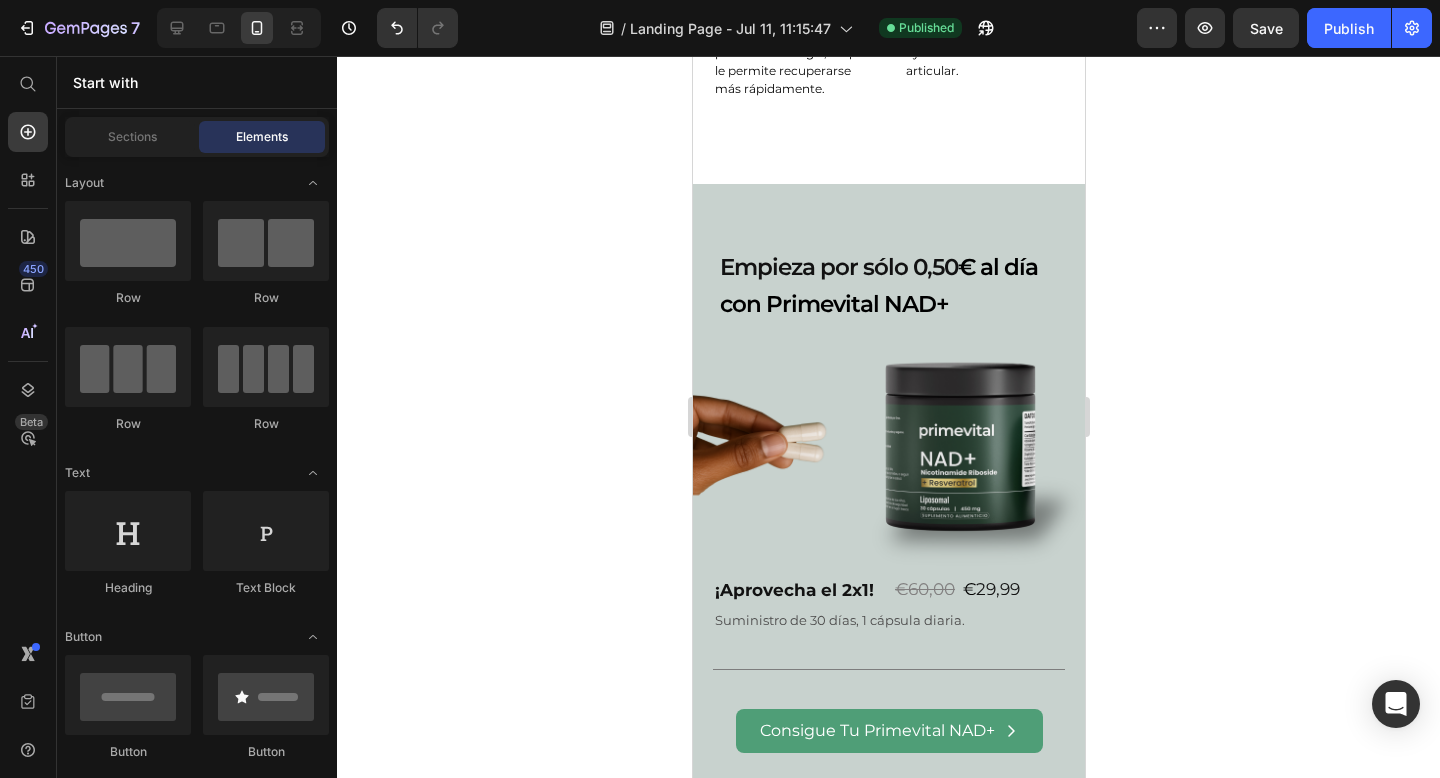 click 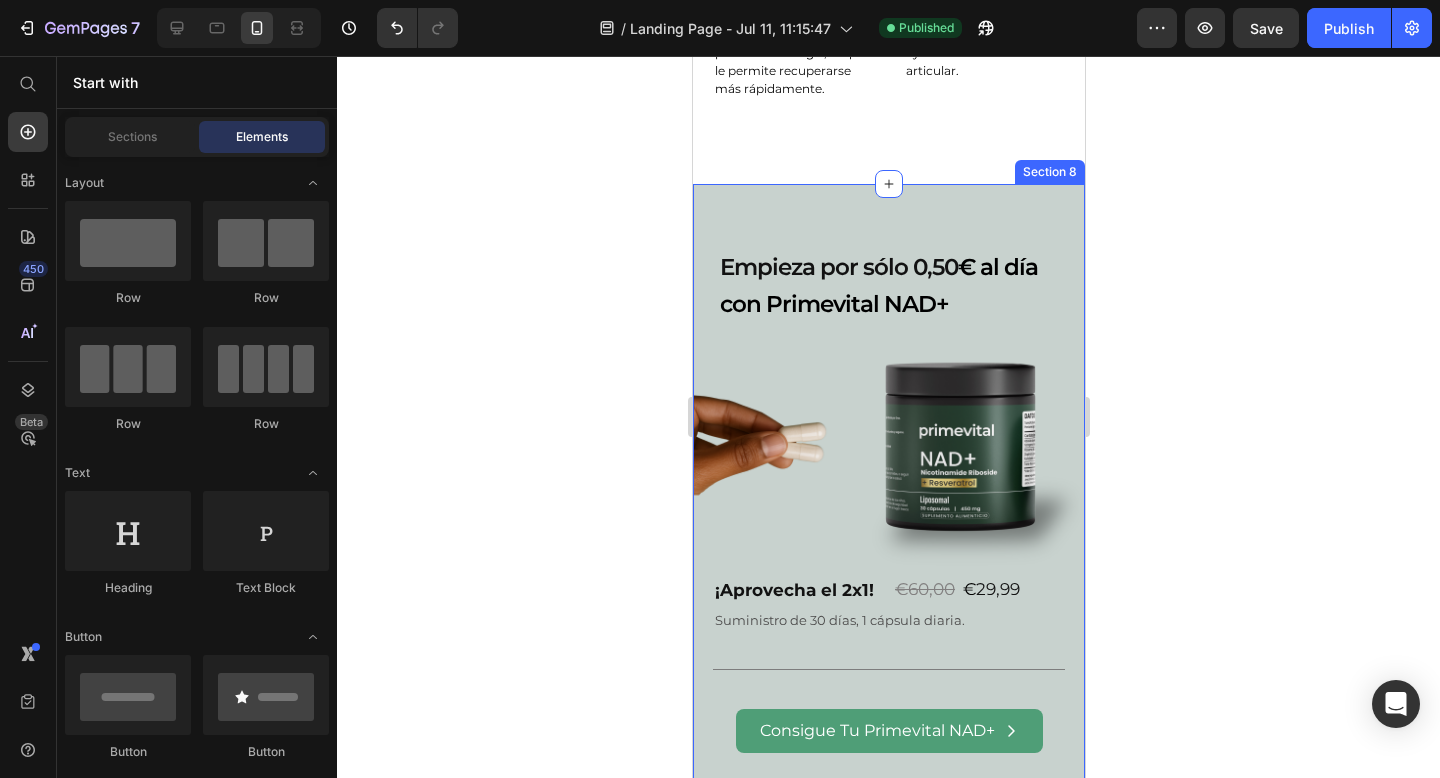 click on "Empieza por sólo 0,50 € al día con Primevital NAD+ Heading Image ¡Aprovecha el 2x1! Heading €60,00    € 29,99  Heading Row Suministro de 30 días, 1 cápsula diaria. Text Block                Title Line
Consigue Tu Primevital NAD+ Button
Icon Garantía de 30 días Text Block Row
Icon Envío 24/48H Text Block Row Section 8" at bounding box center [888, 522] 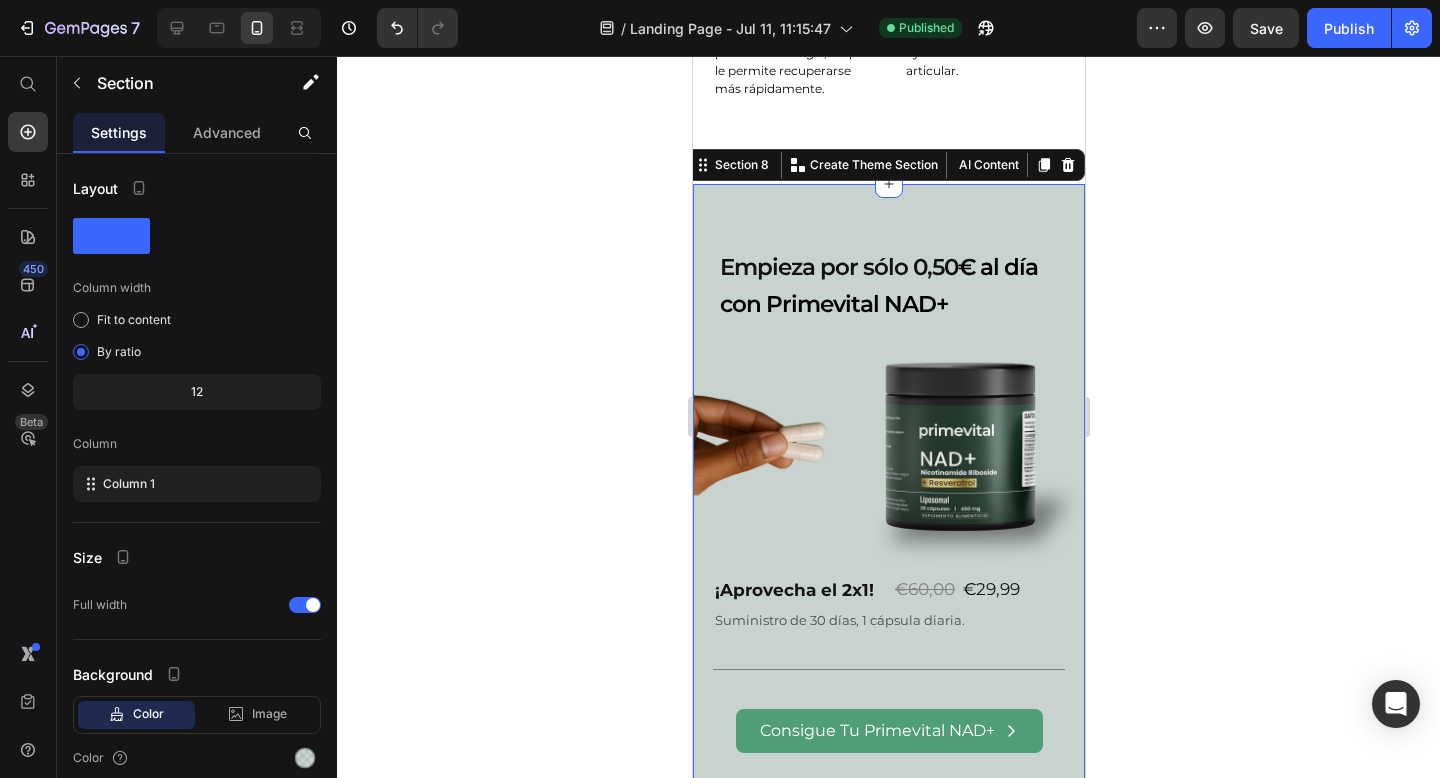 click at bounding box center (125, 56) 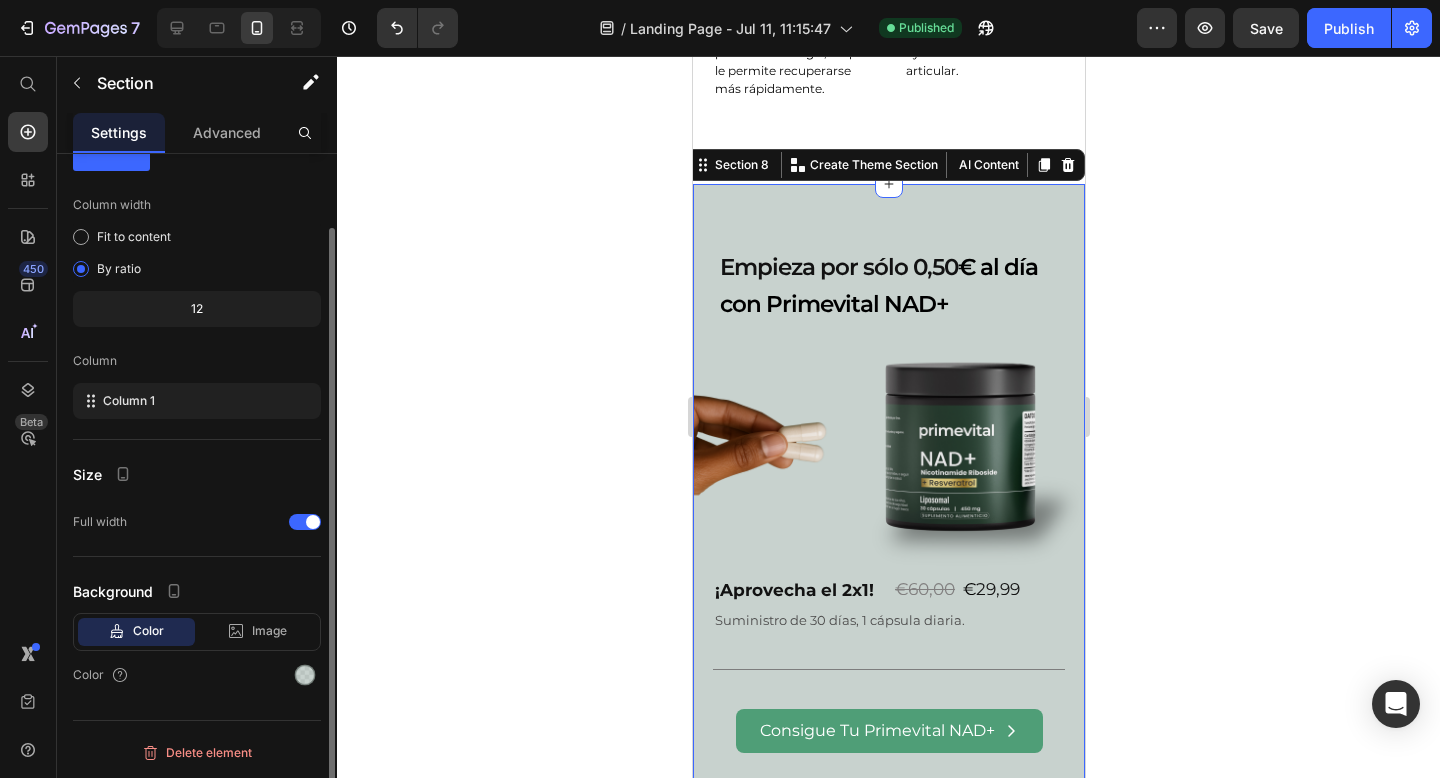 click on "Color Image Video  Color" 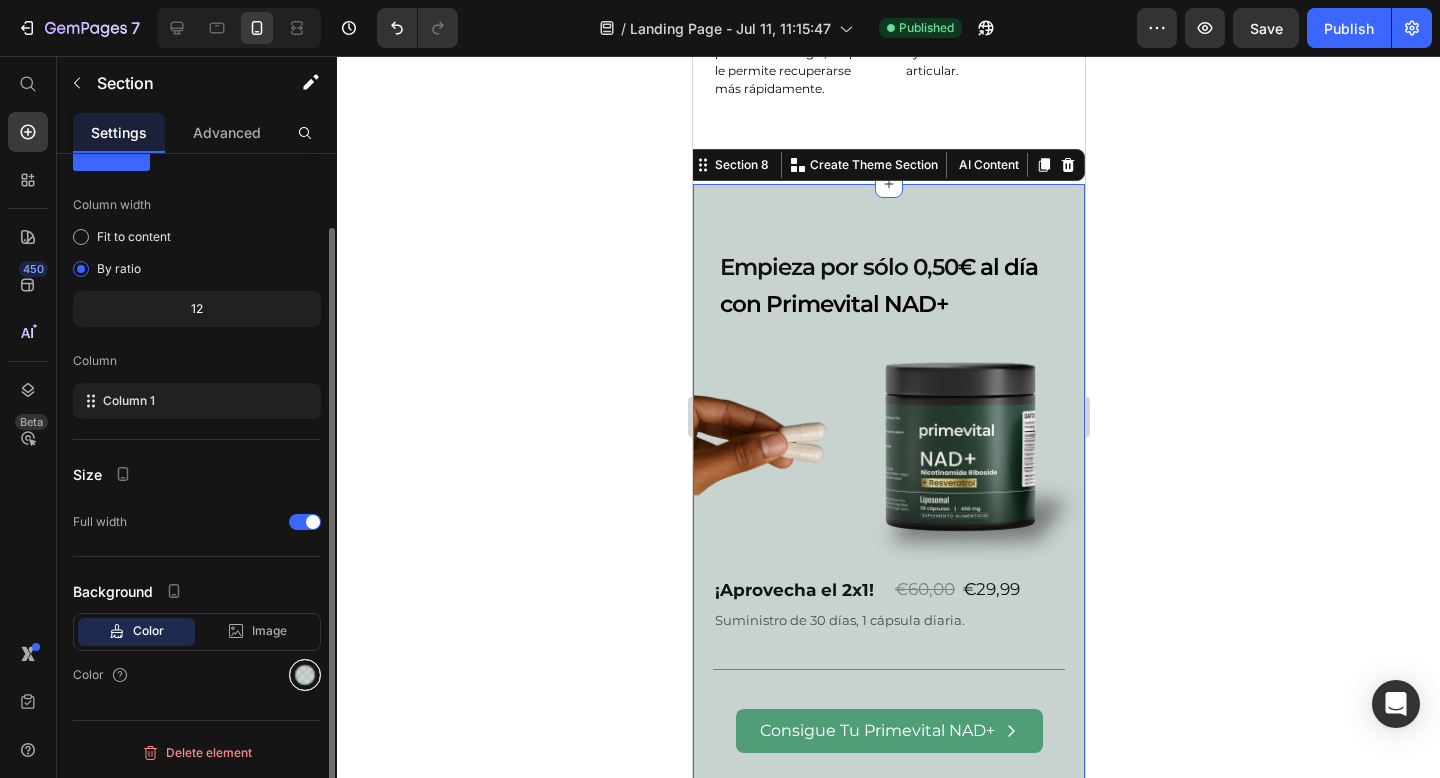 click at bounding box center [305, 675] 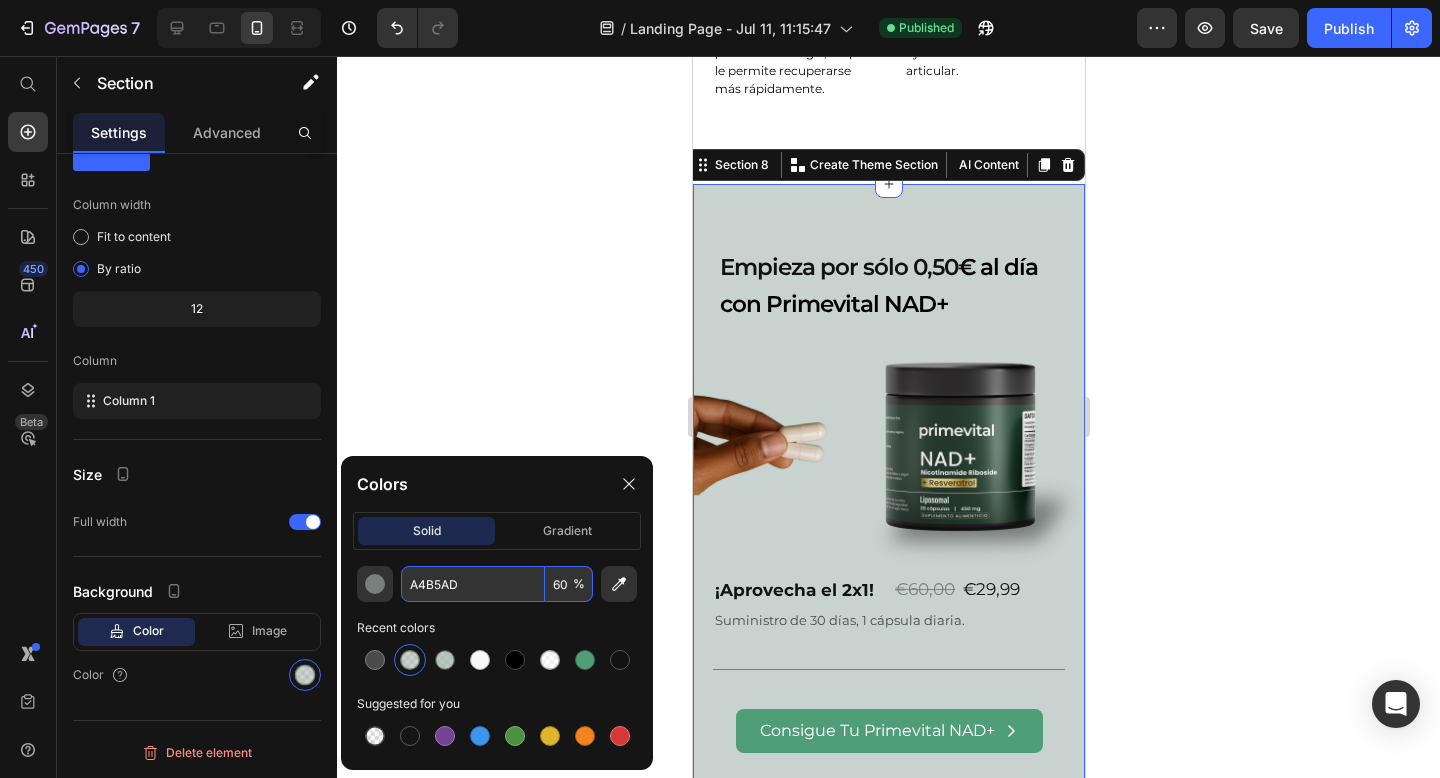 click on "A4B5AD" at bounding box center [473, 584] 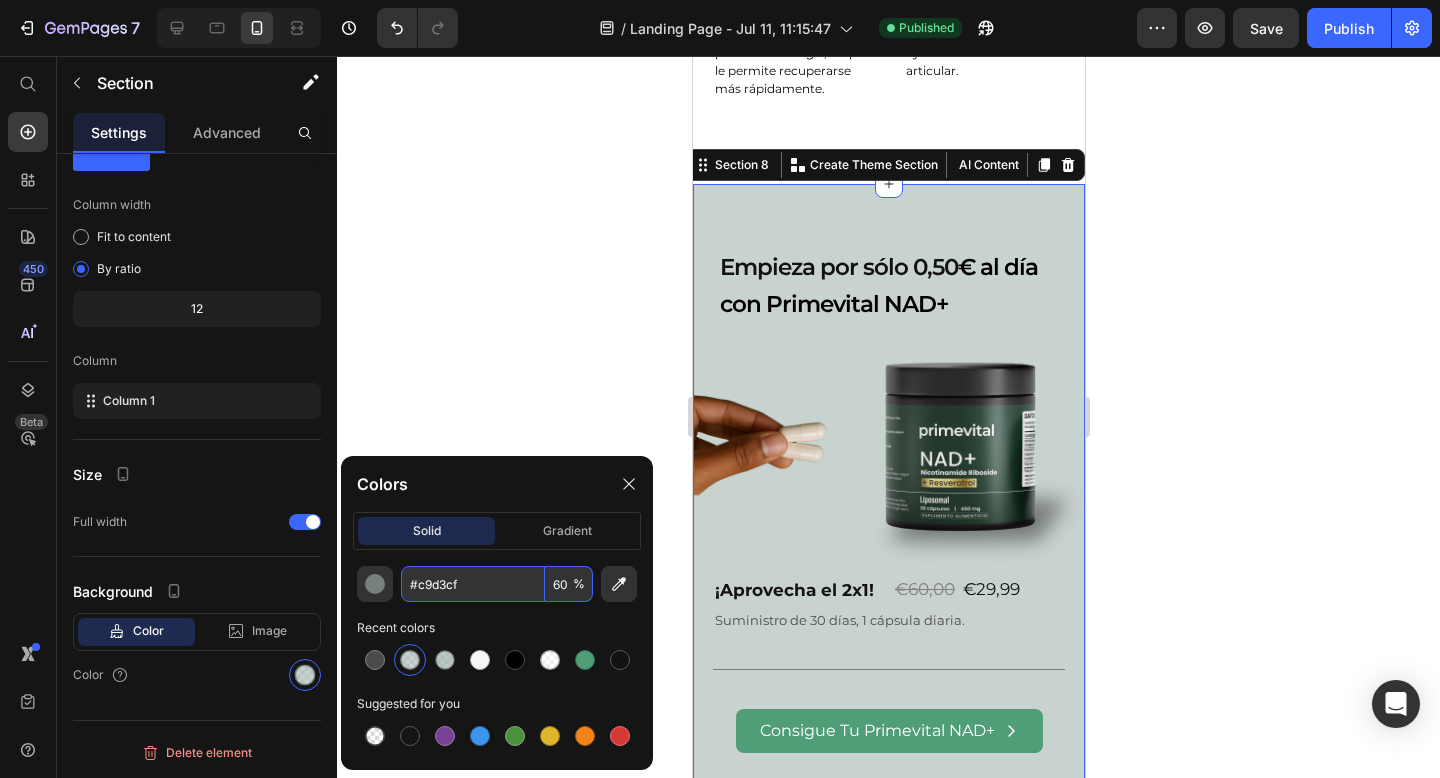 type on "C9D3CF" 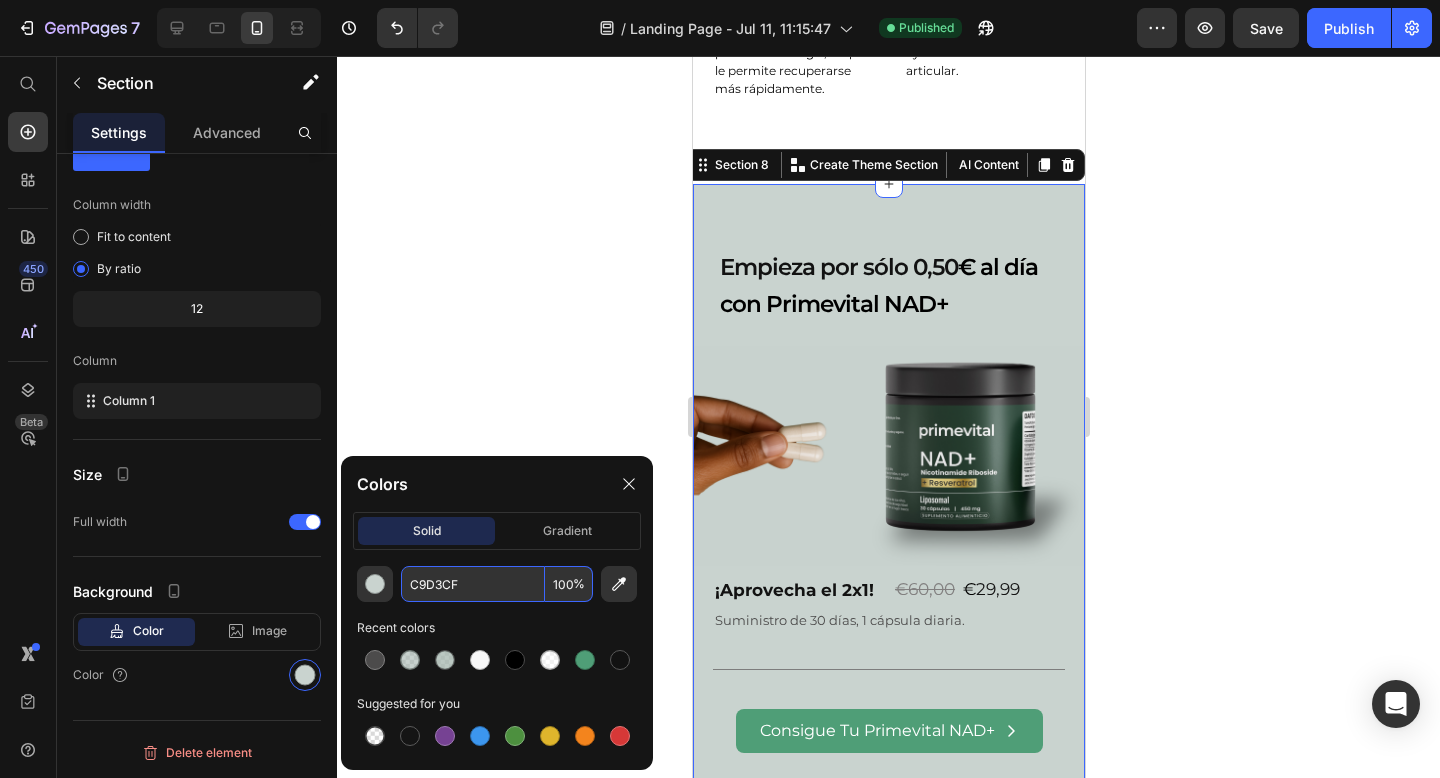 type on "C9D3CF" 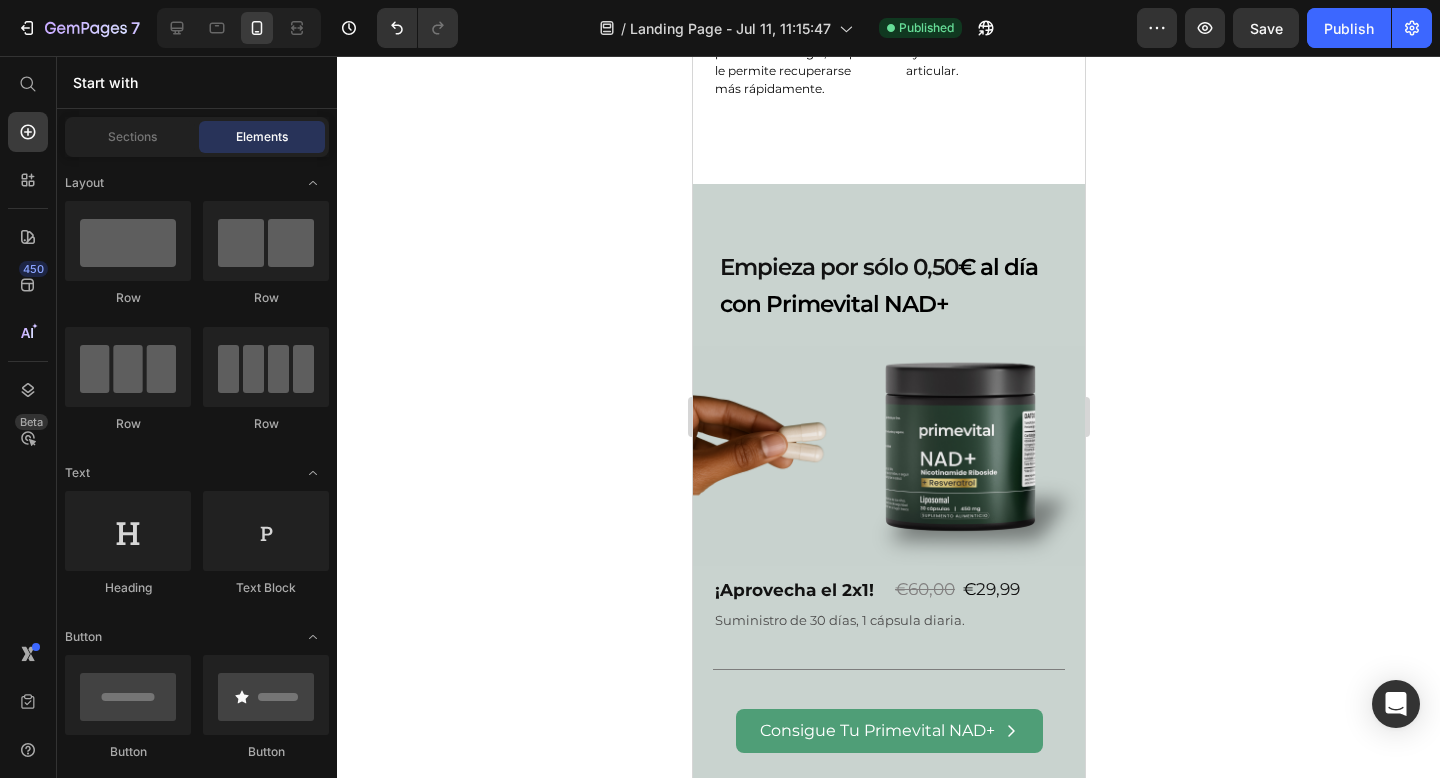 click on "X" at bounding box center [5, 12] 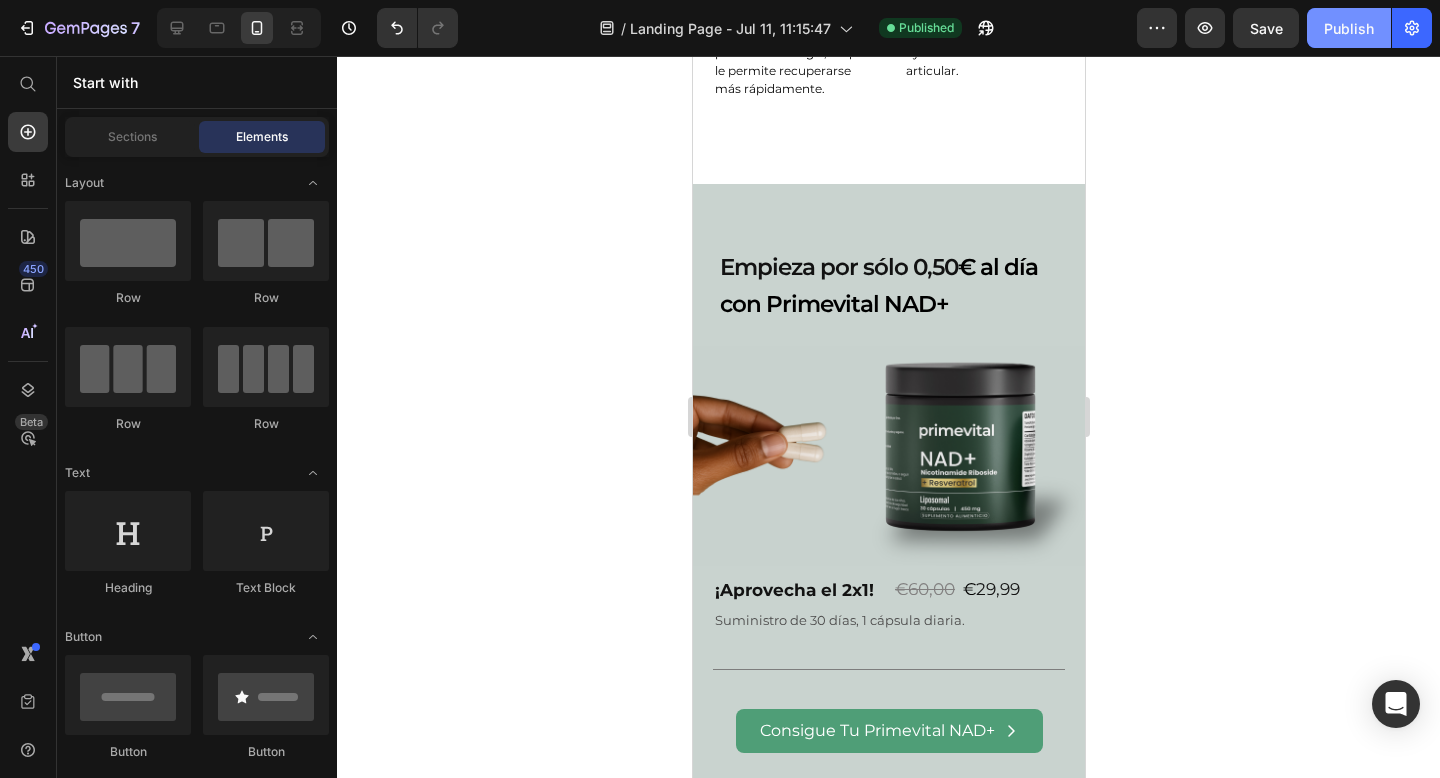 click on "Publish" at bounding box center [1349, 28] 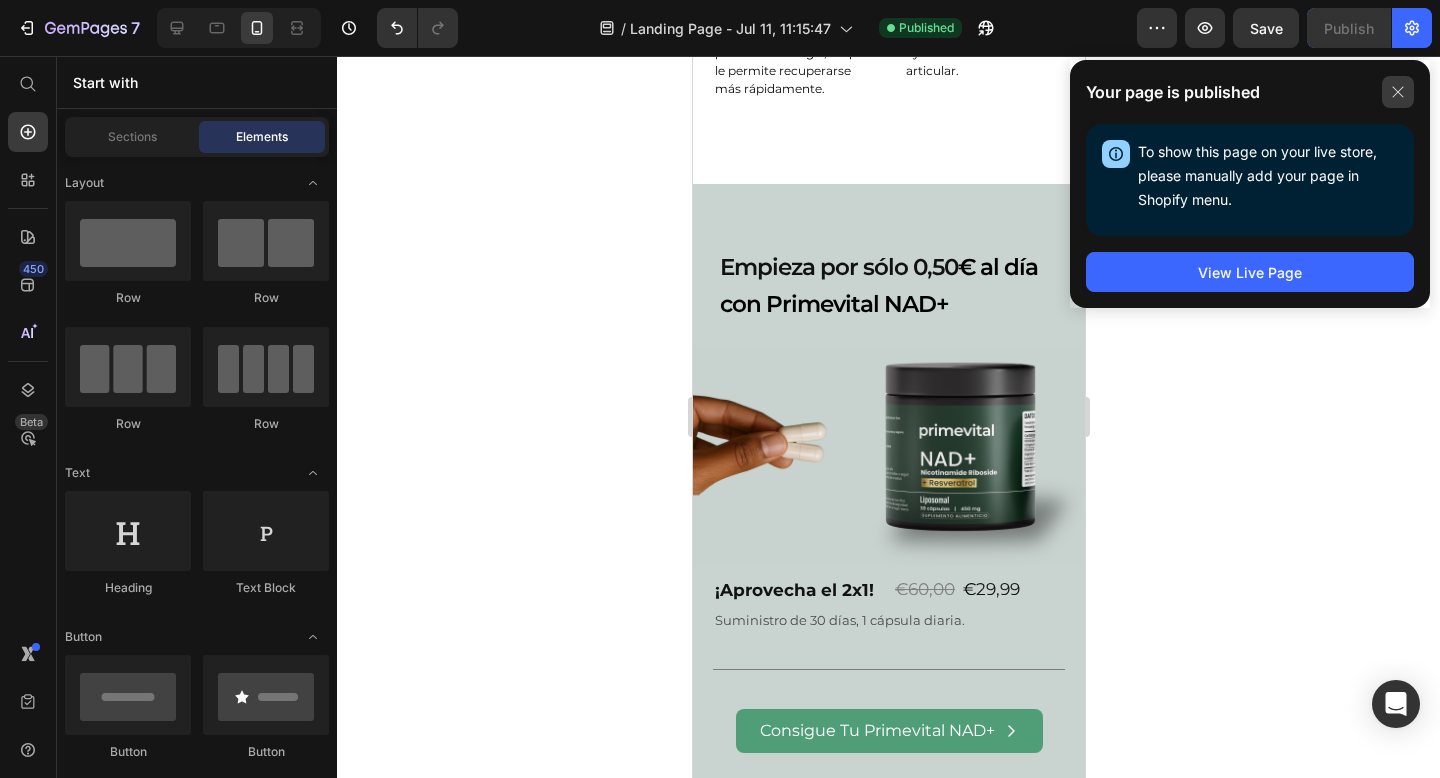 click 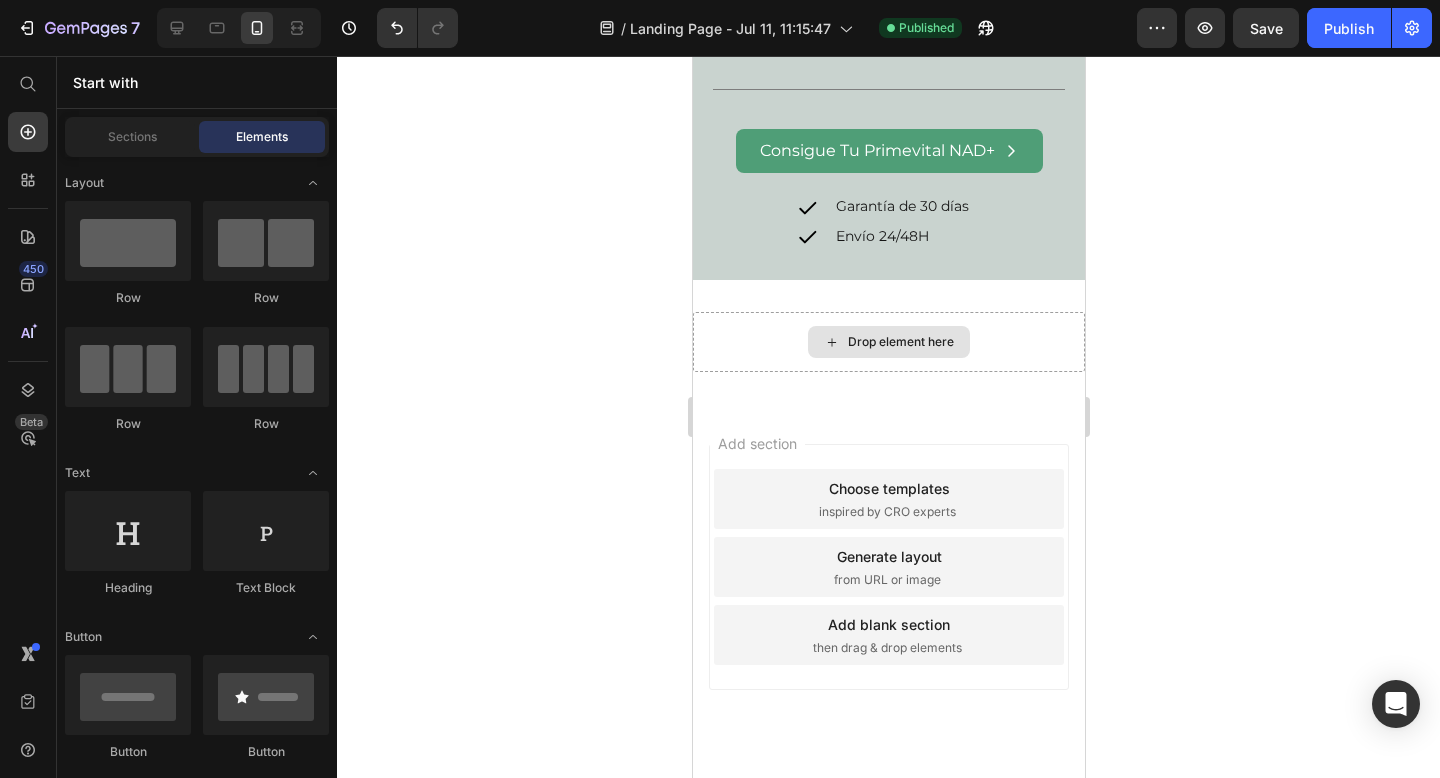scroll, scrollTop: 4960, scrollLeft: 0, axis: vertical 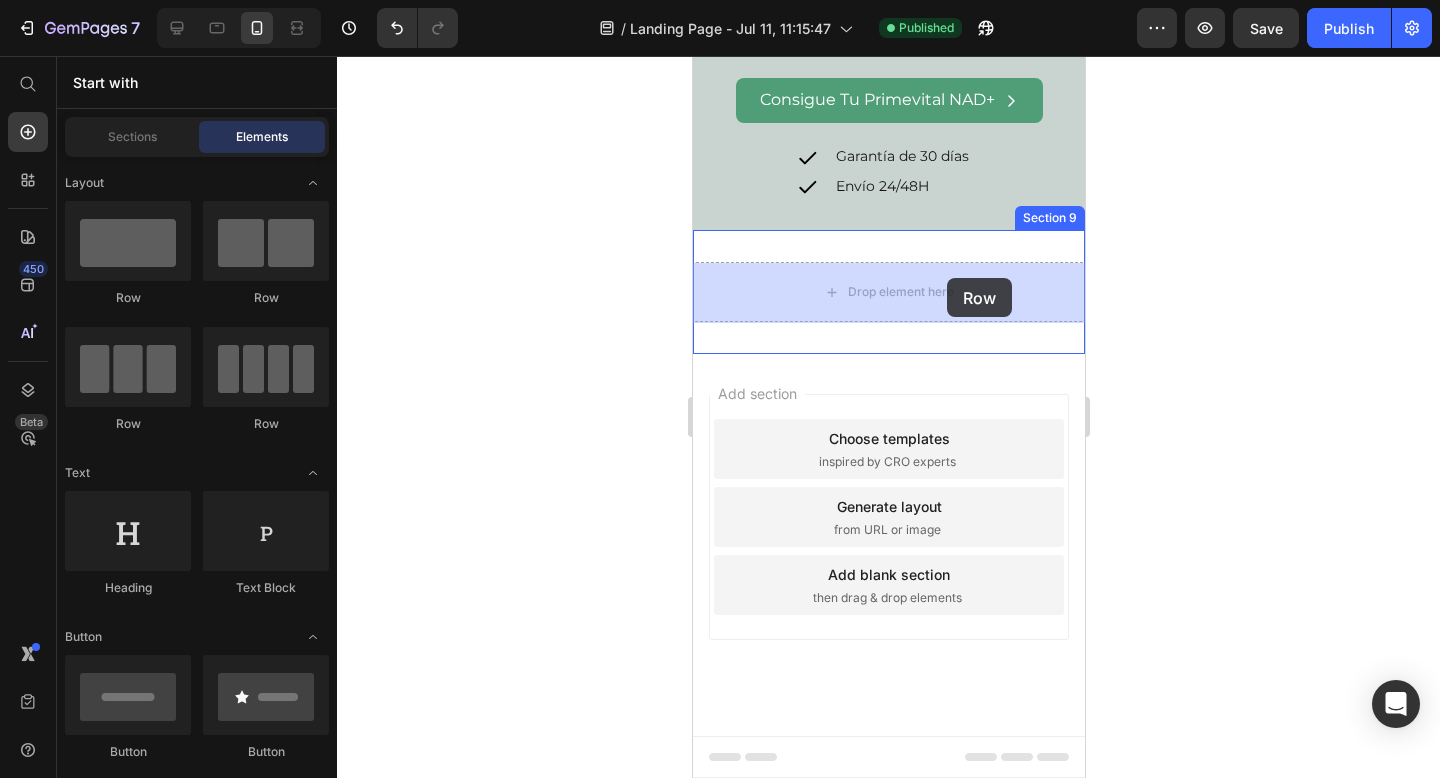drag, startPoint x: 839, startPoint y: 328, endPoint x: 943, endPoint y: 279, distance: 114.96521 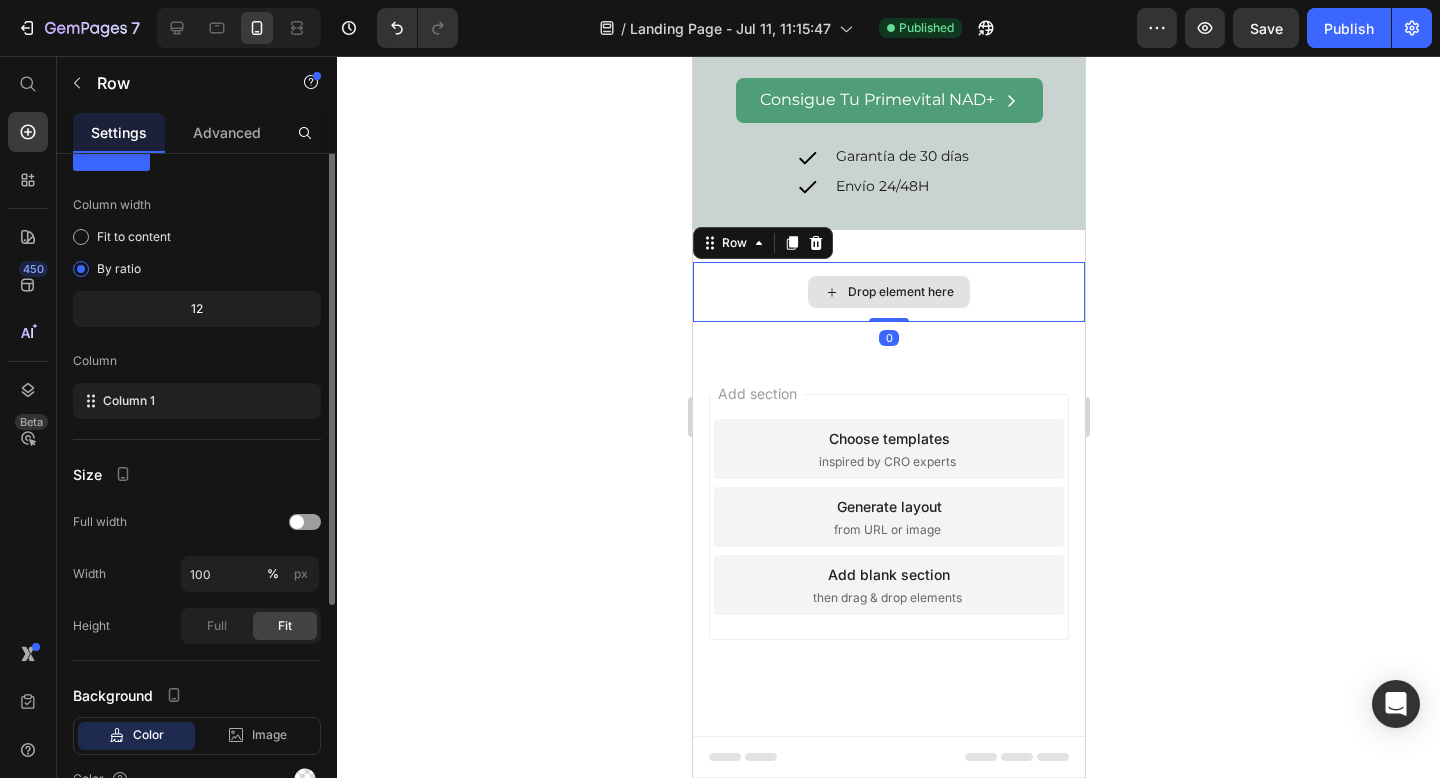 scroll, scrollTop: 0, scrollLeft: 0, axis: both 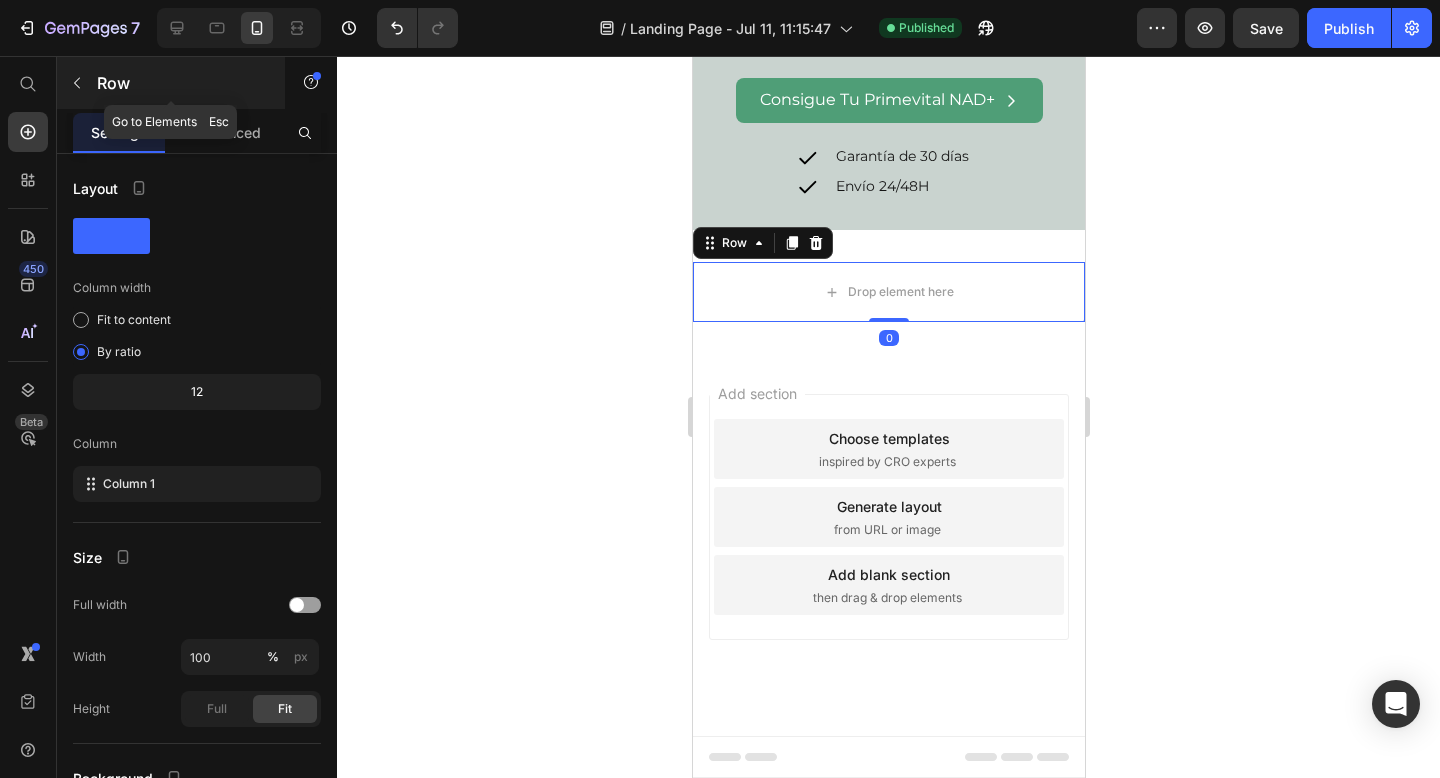 click at bounding box center [77, 83] 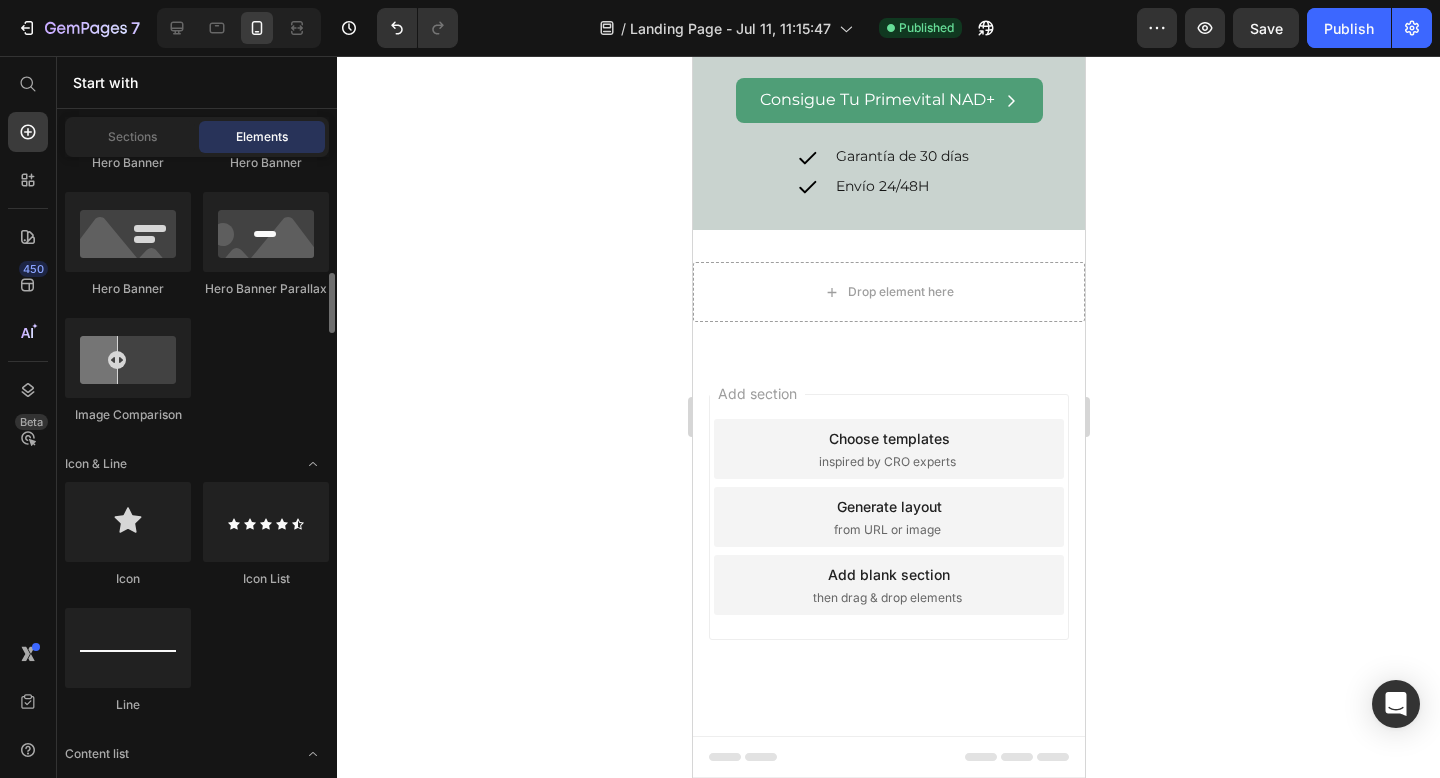 scroll, scrollTop: 1183, scrollLeft: 0, axis: vertical 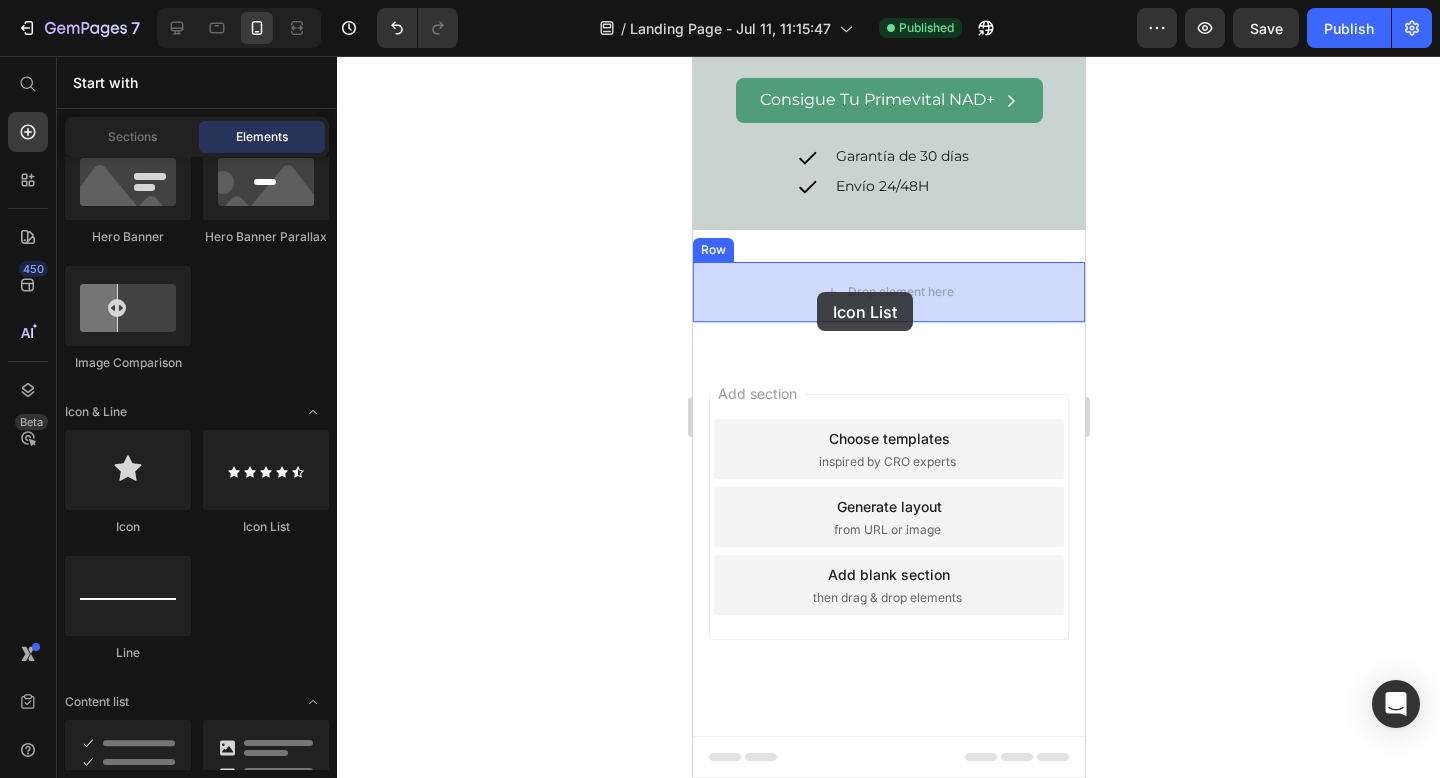 drag, startPoint x: 935, startPoint y: 514, endPoint x: 816, endPoint y: 292, distance: 251.8829 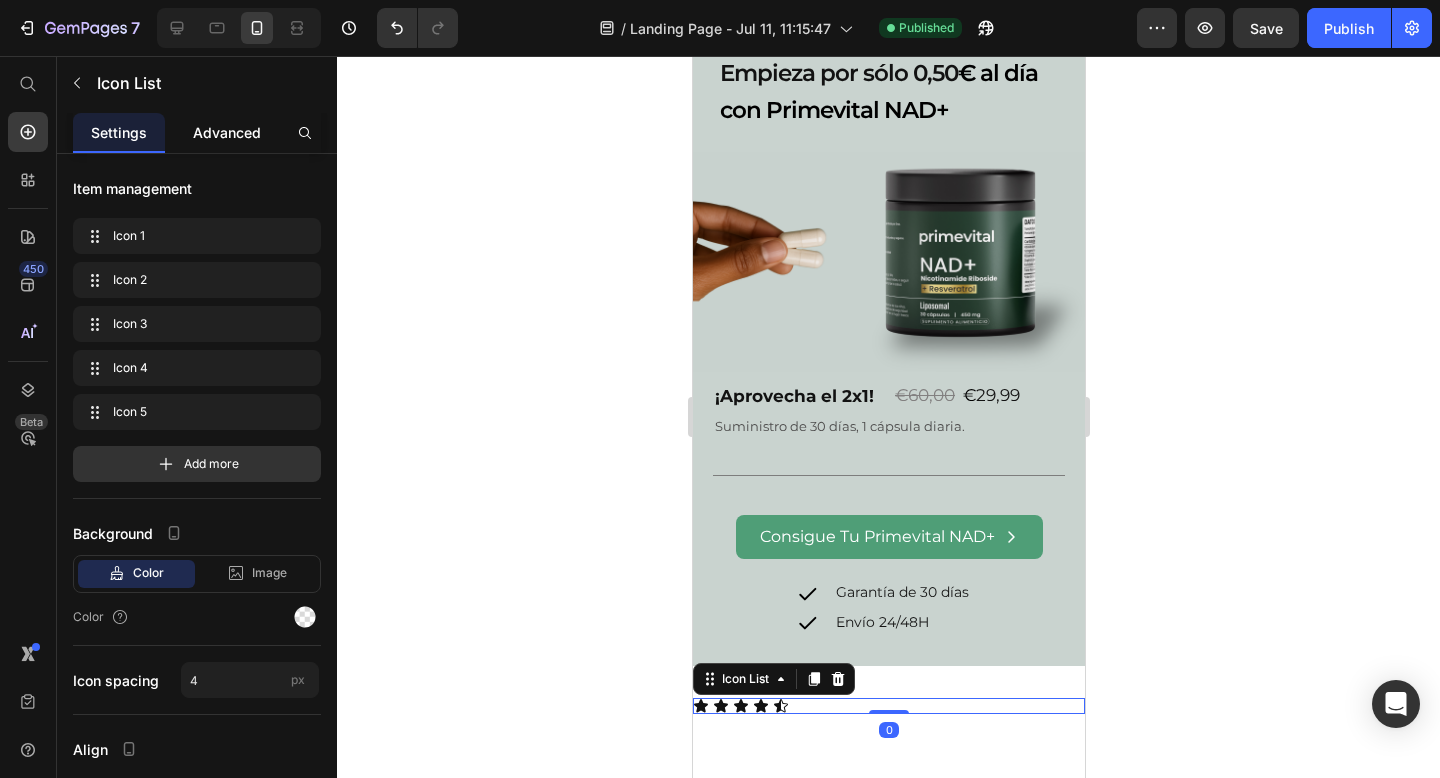 click on "Advanced" at bounding box center (227, 132) 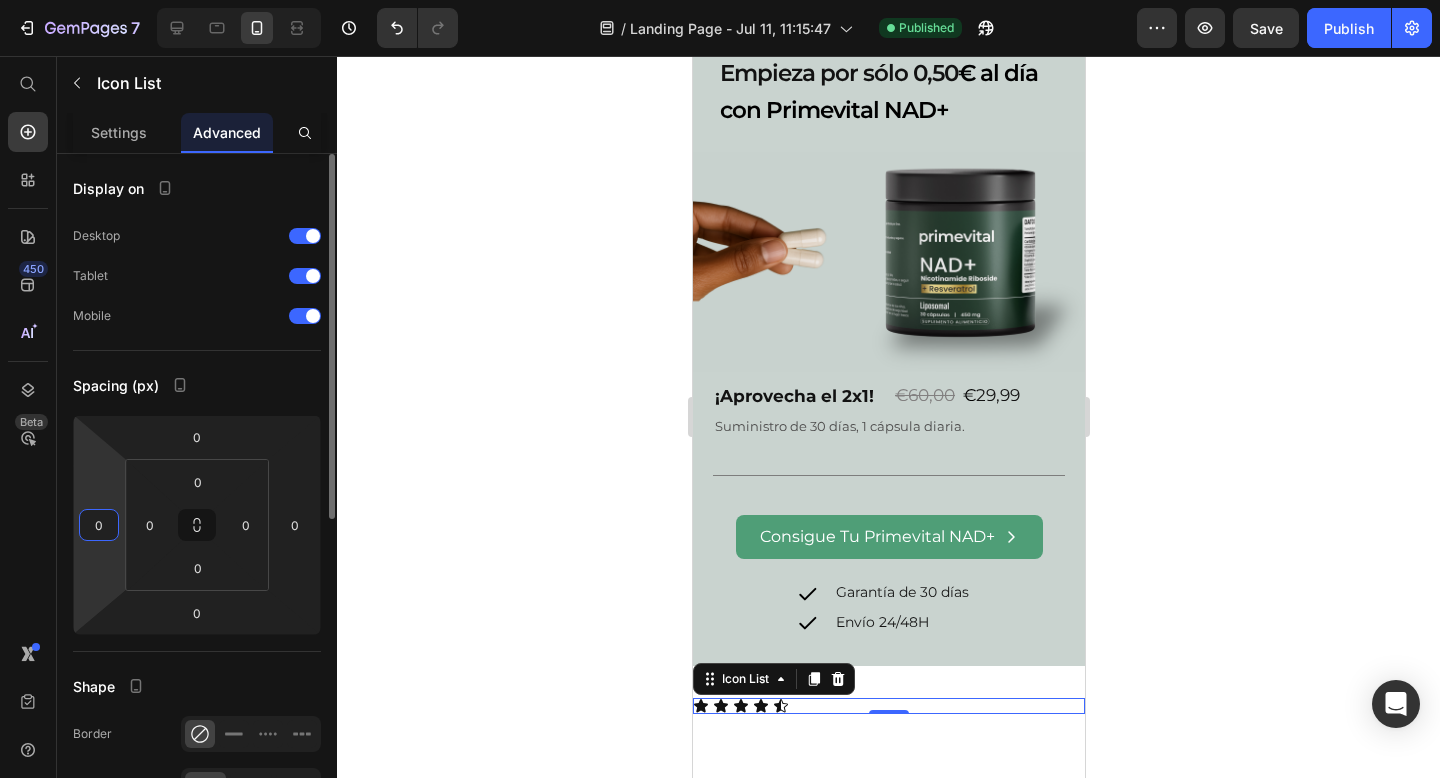click on "0" at bounding box center [99, 525] 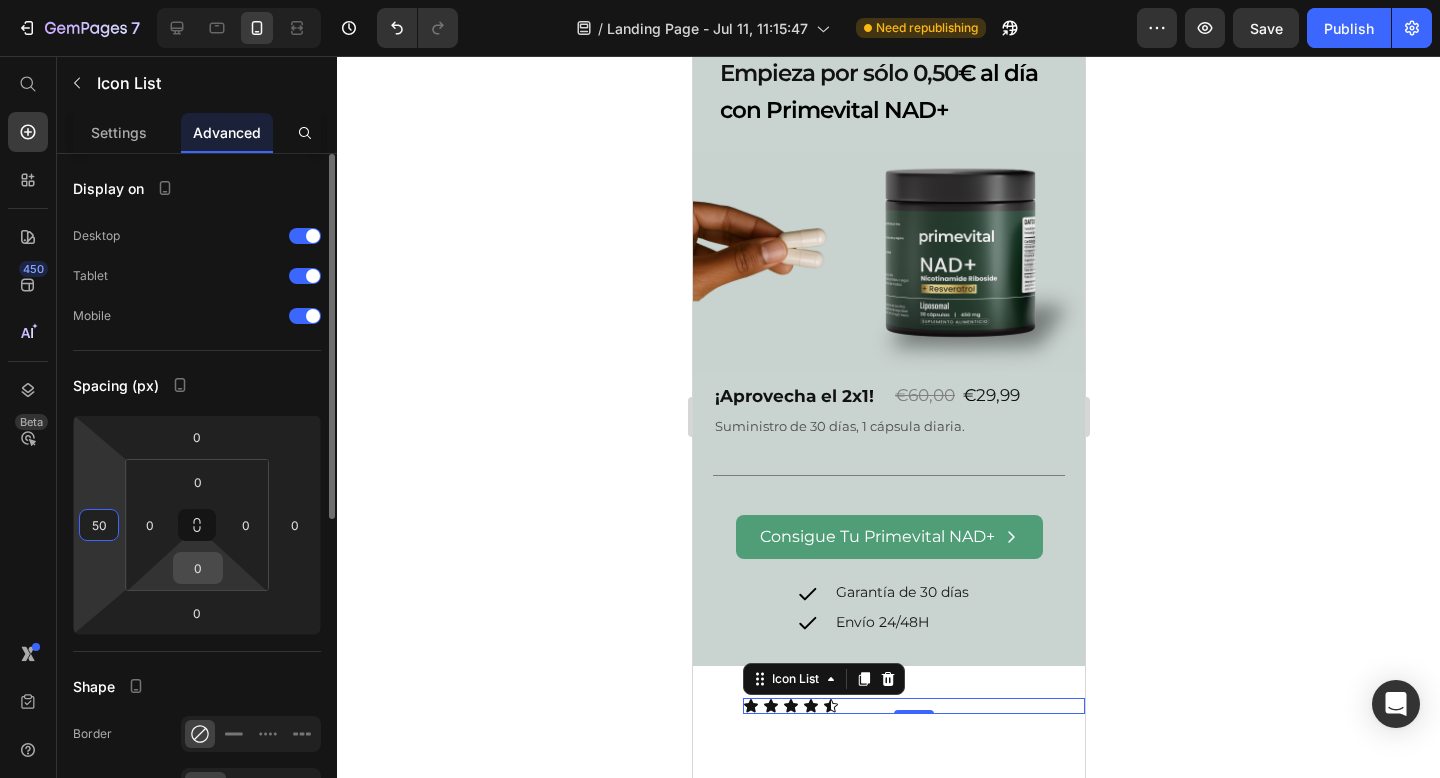 type on "5" 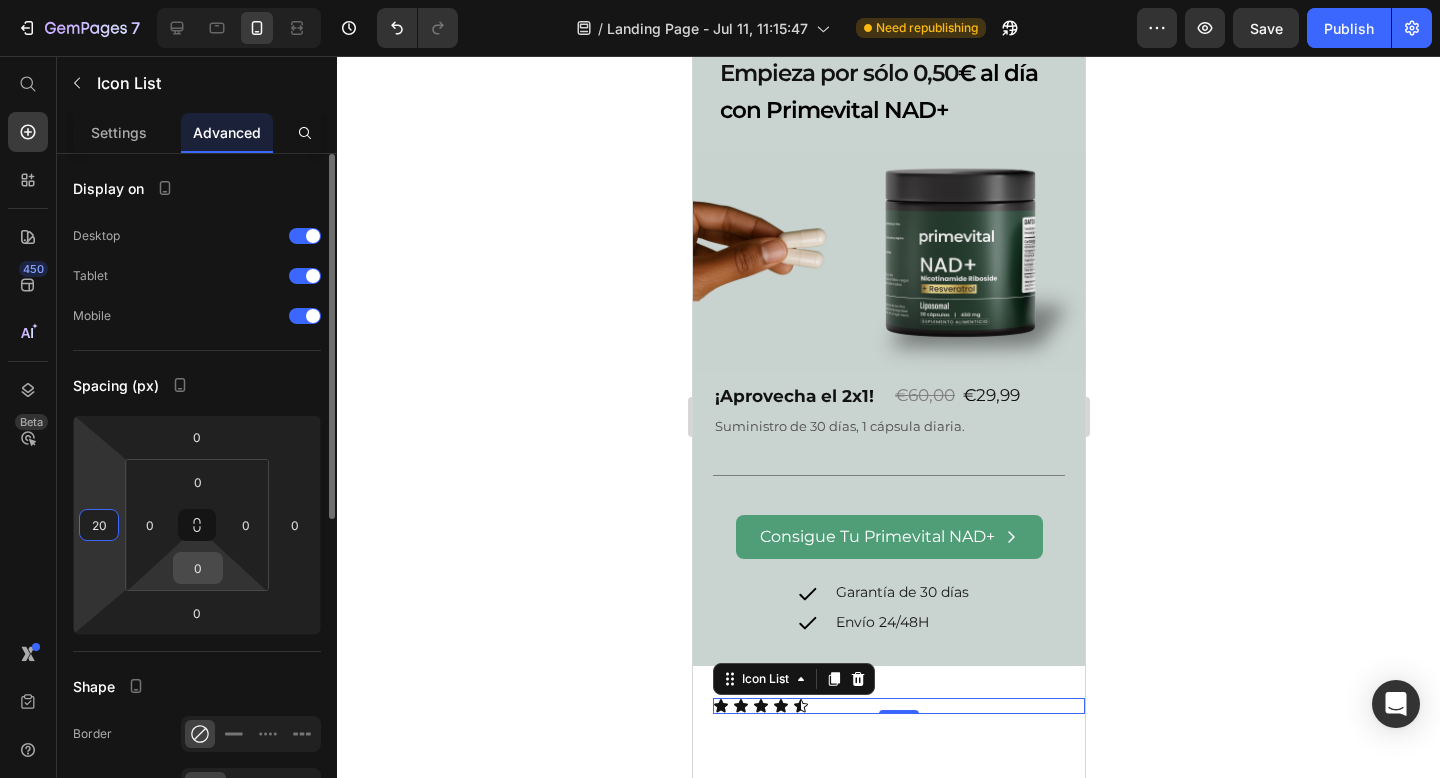 type on "2" 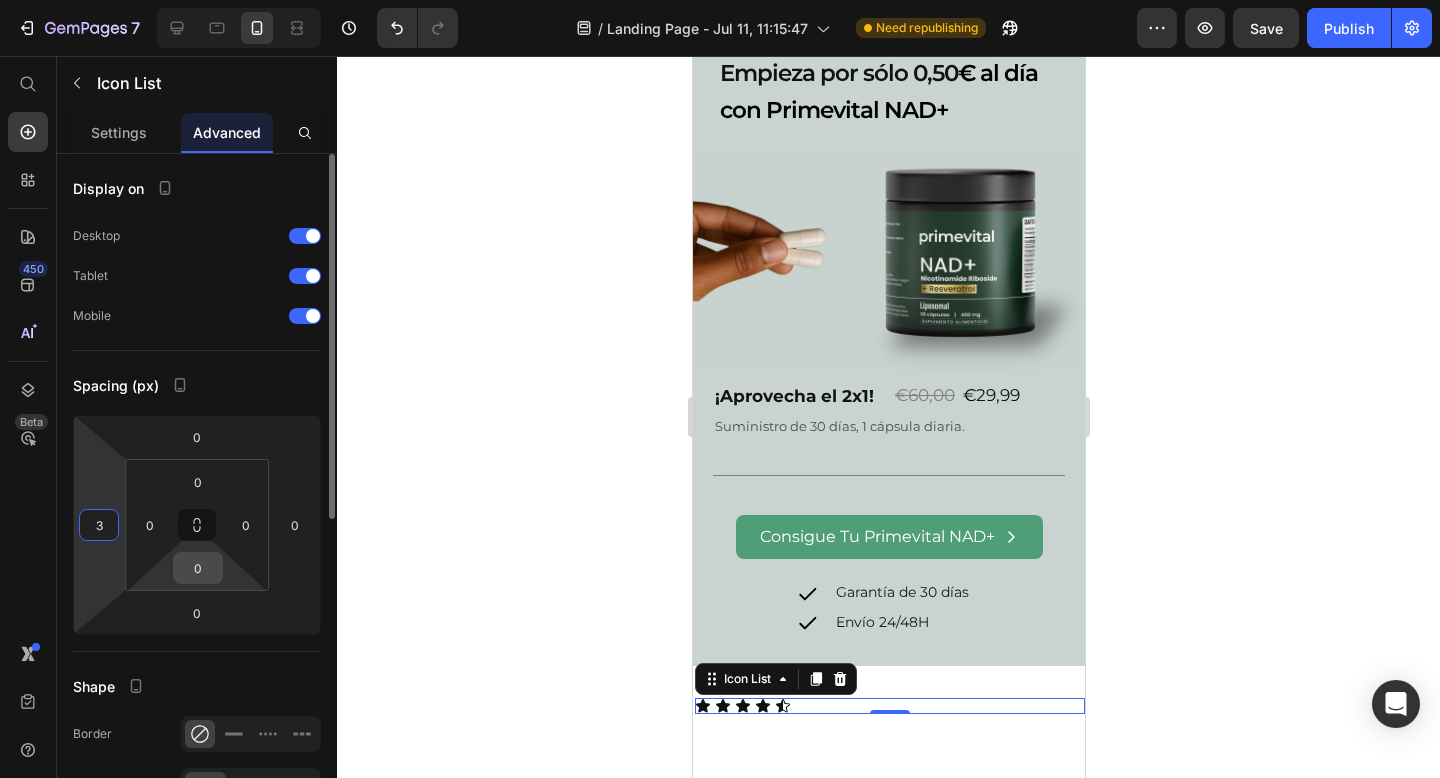 type on "30" 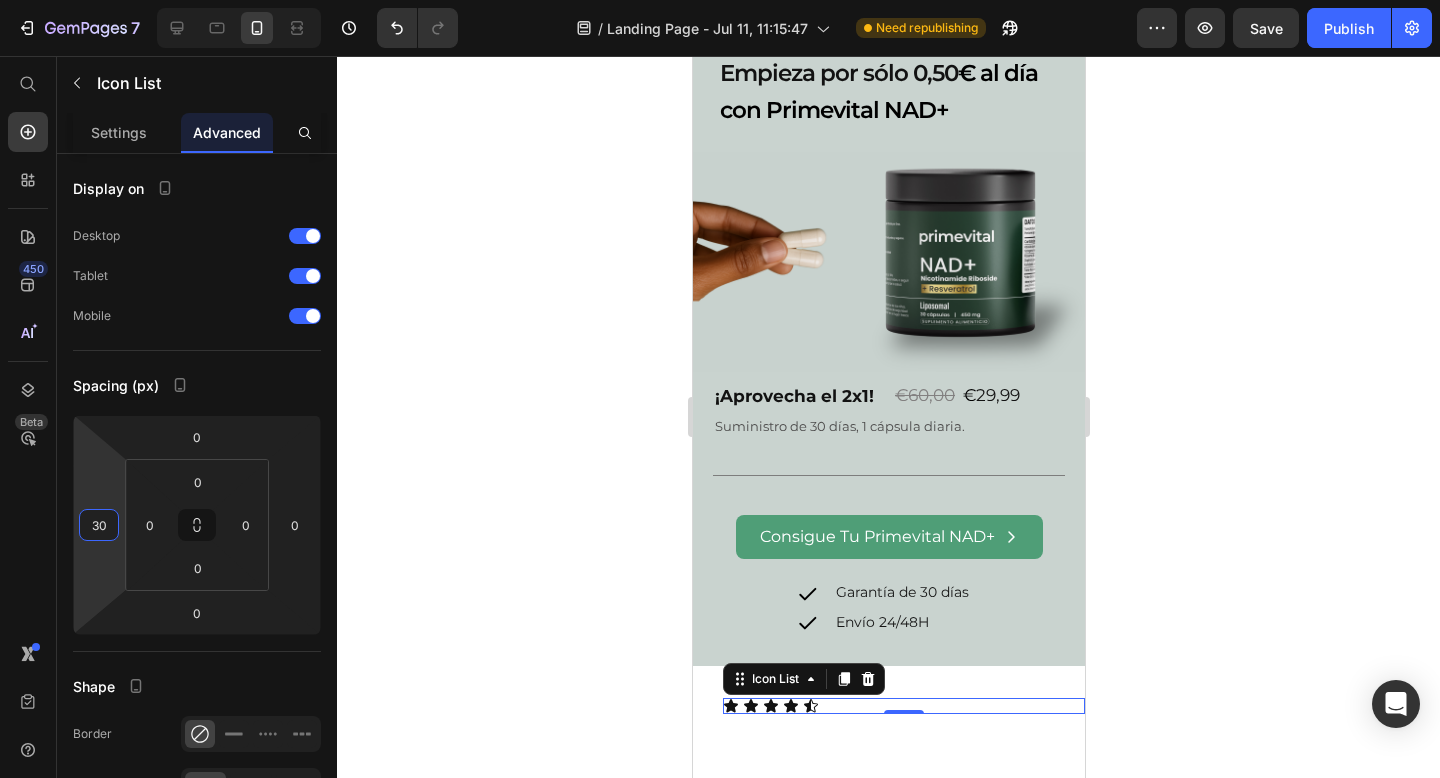 click 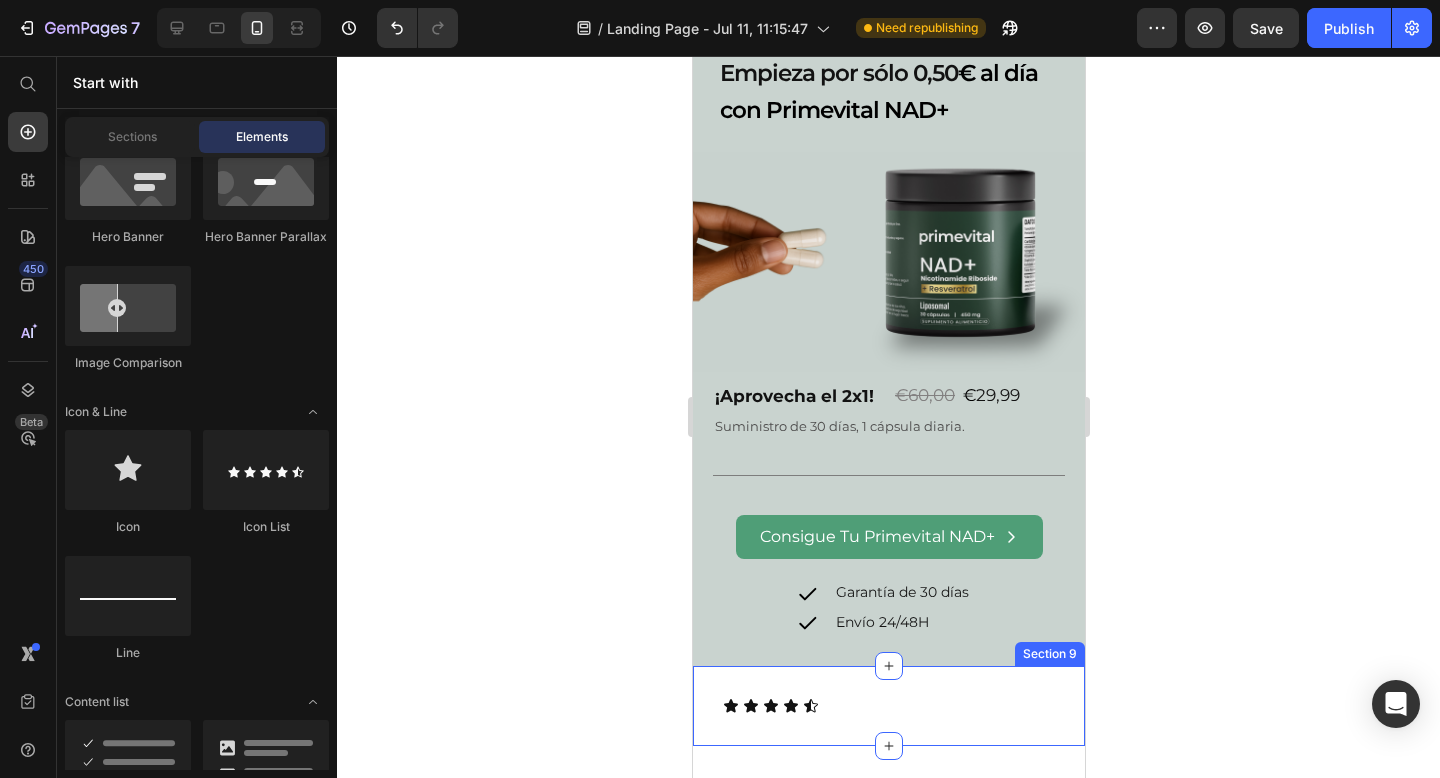 click 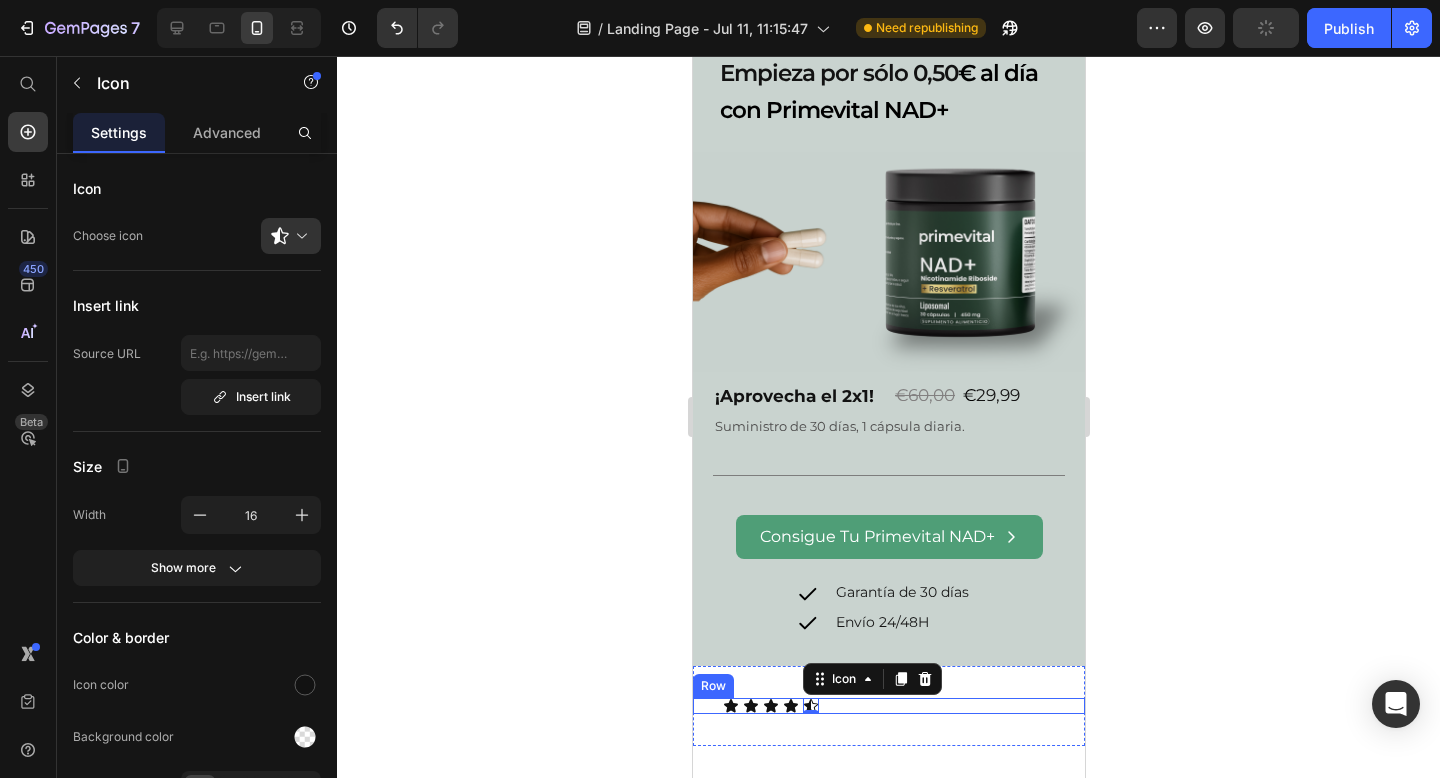 click on "Icon Icon Icon Icon Icon   0 Icon List" at bounding box center (888, 706) 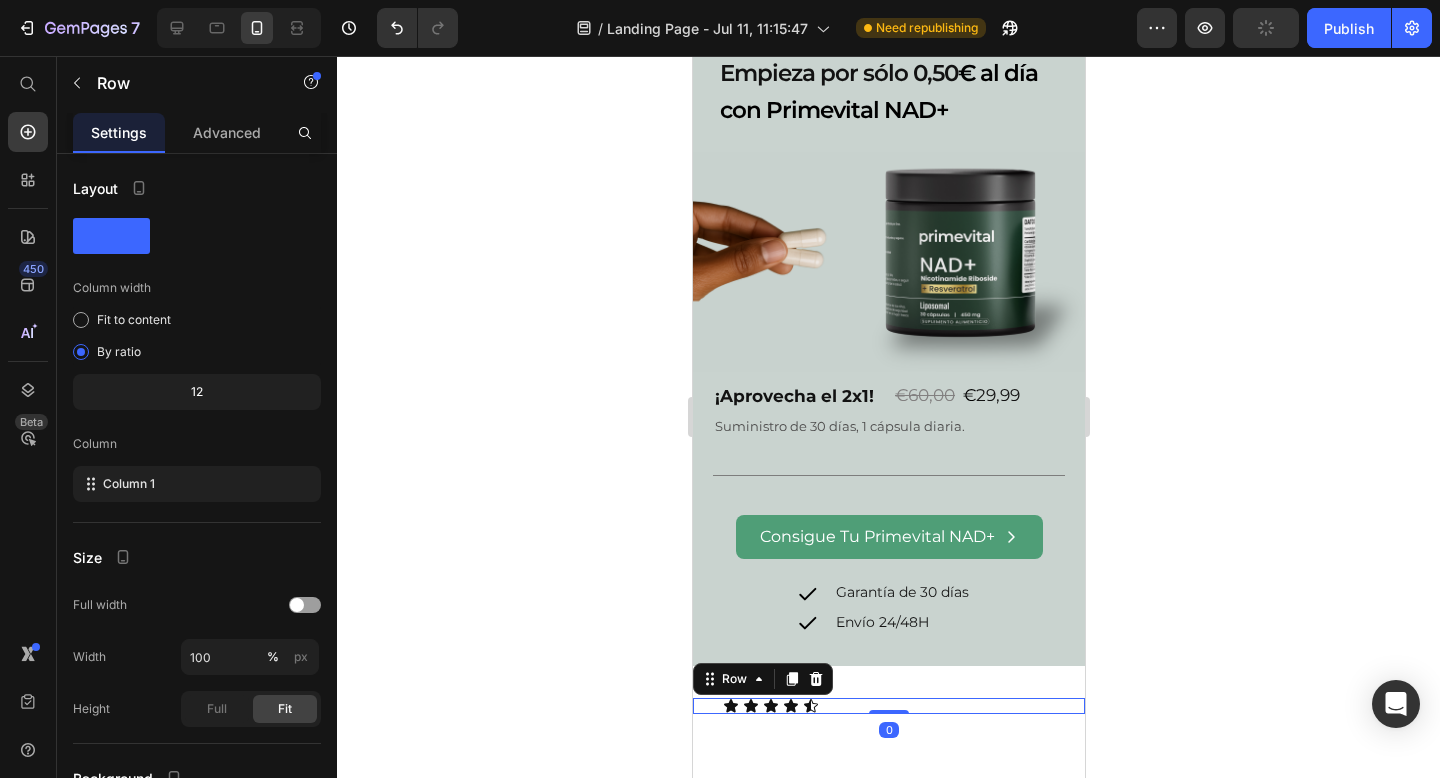 click on "Icon Icon Icon Icon Icon Icon List" at bounding box center [888, 706] 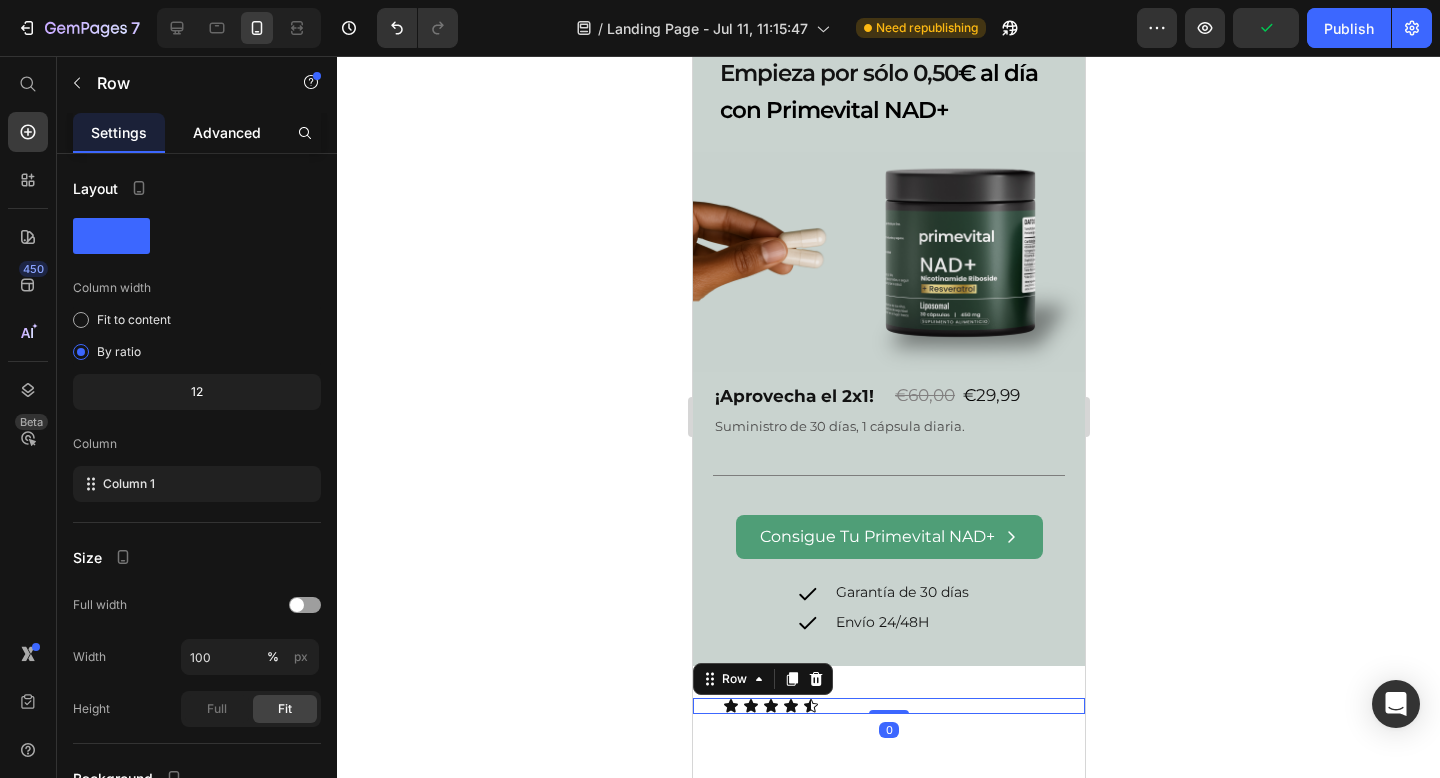 click on "Advanced" 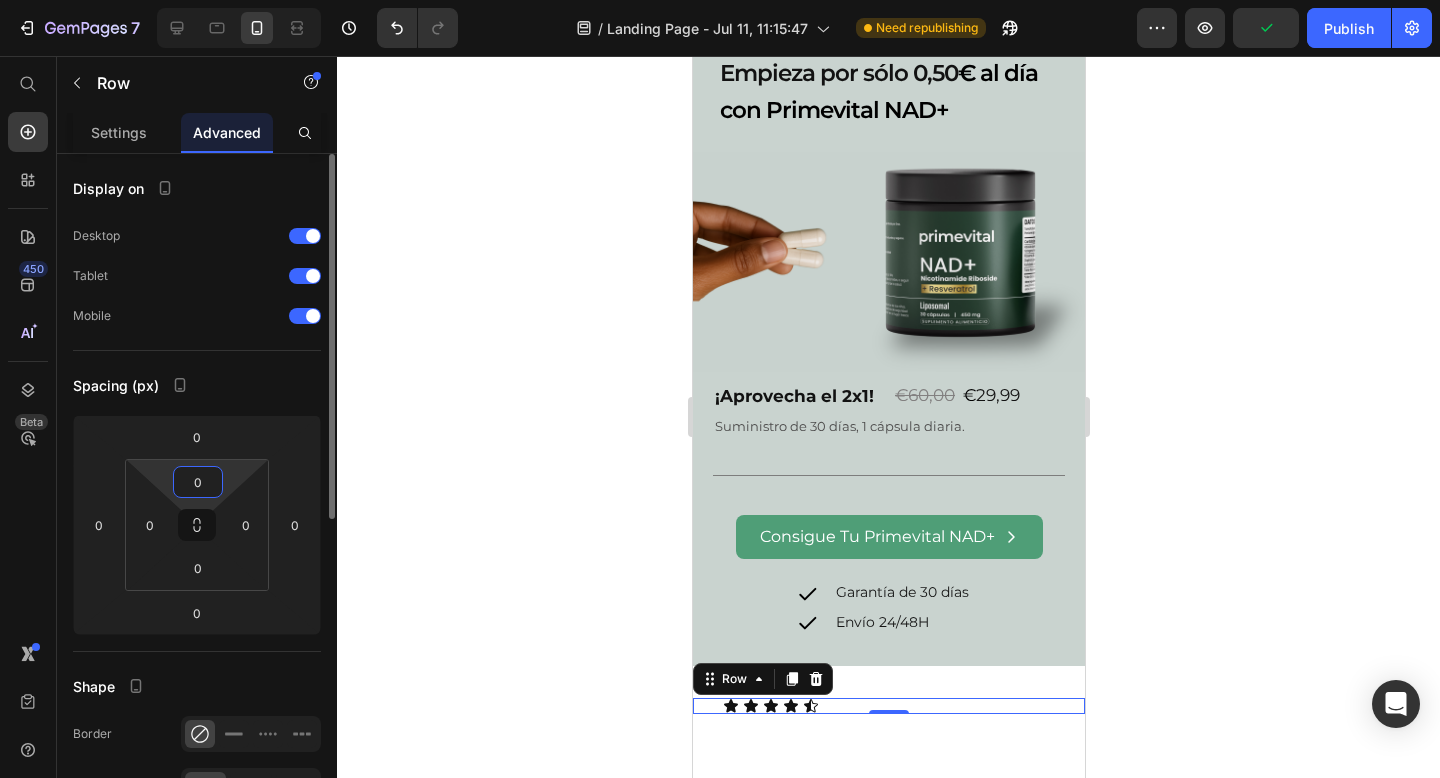 click on "0" at bounding box center (198, 482) 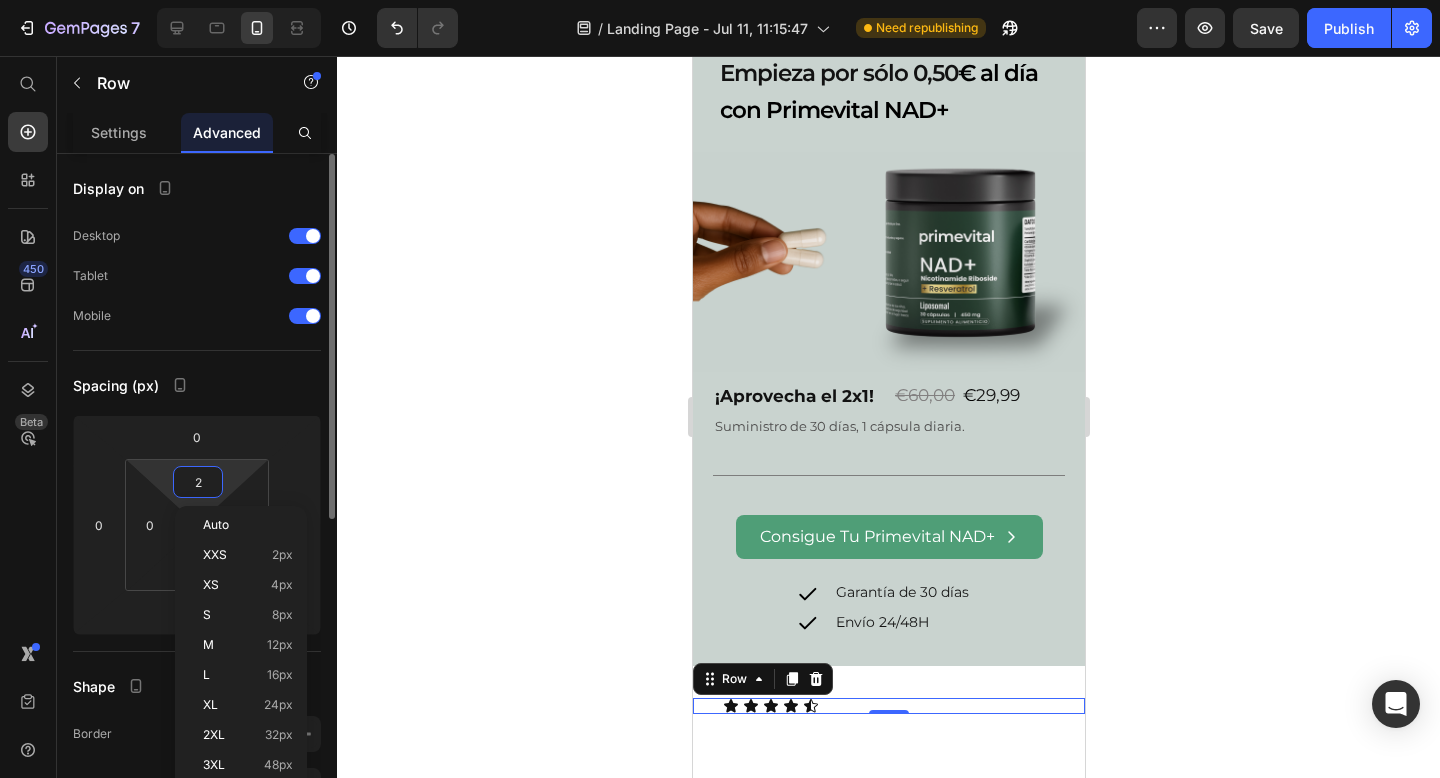 scroll, scrollTop: 4544, scrollLeft: 0, axis: vertical 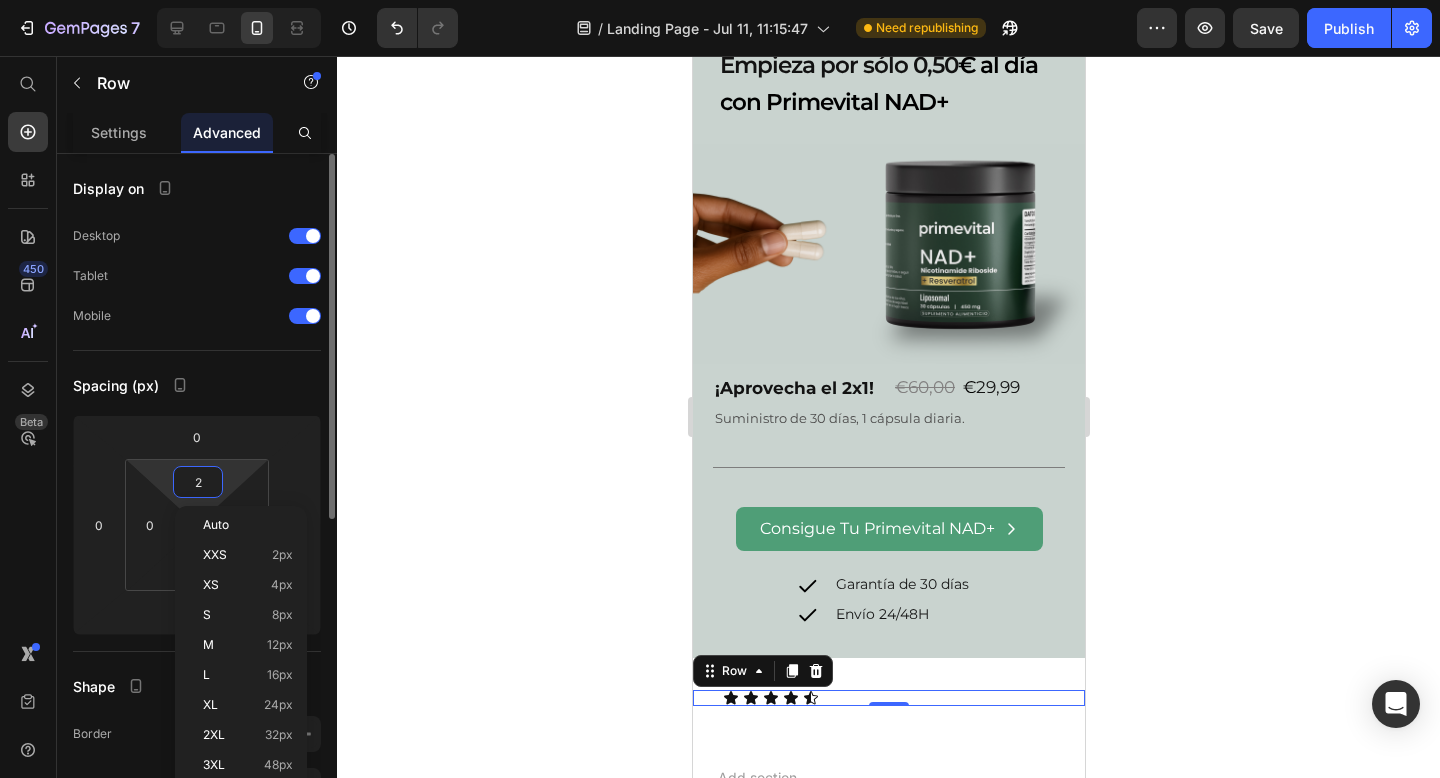 type on "20" 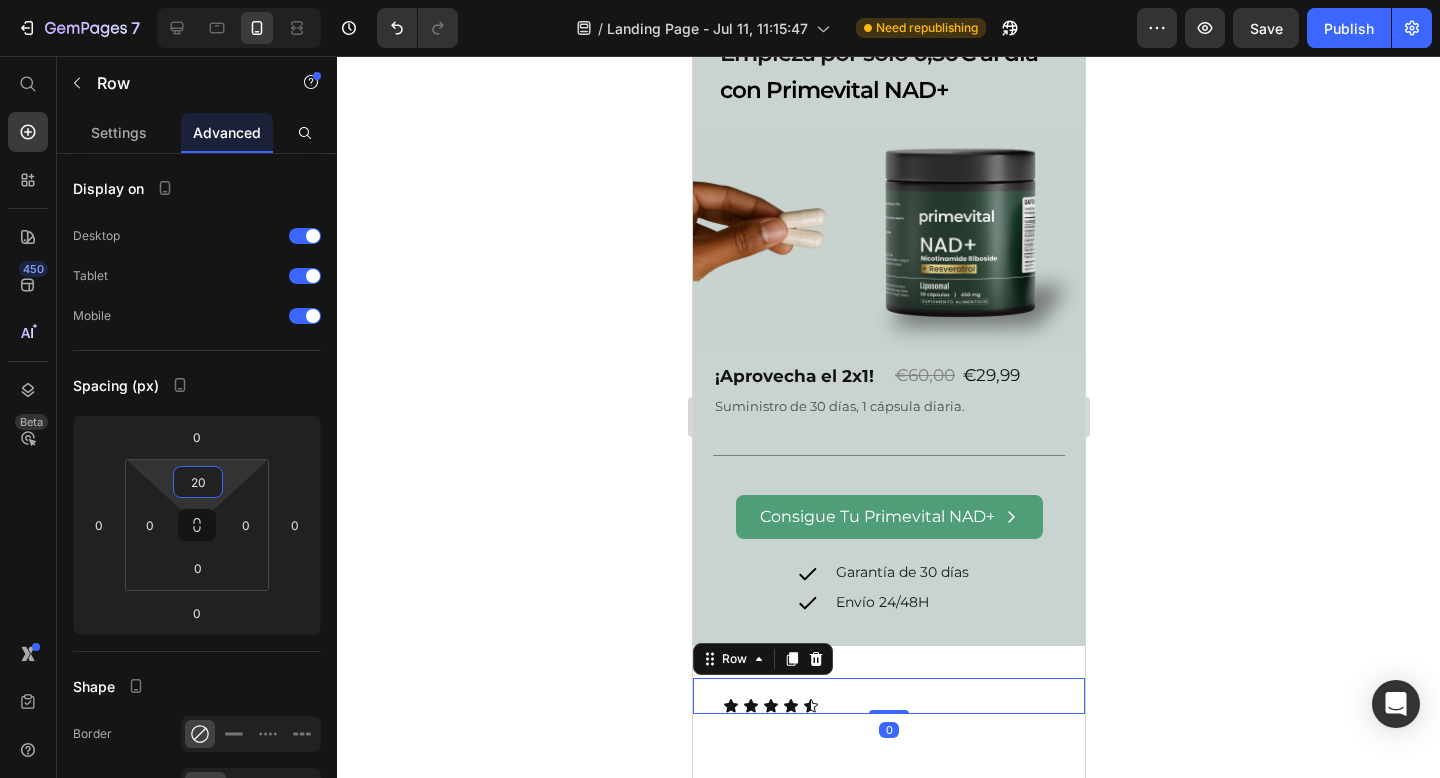 click 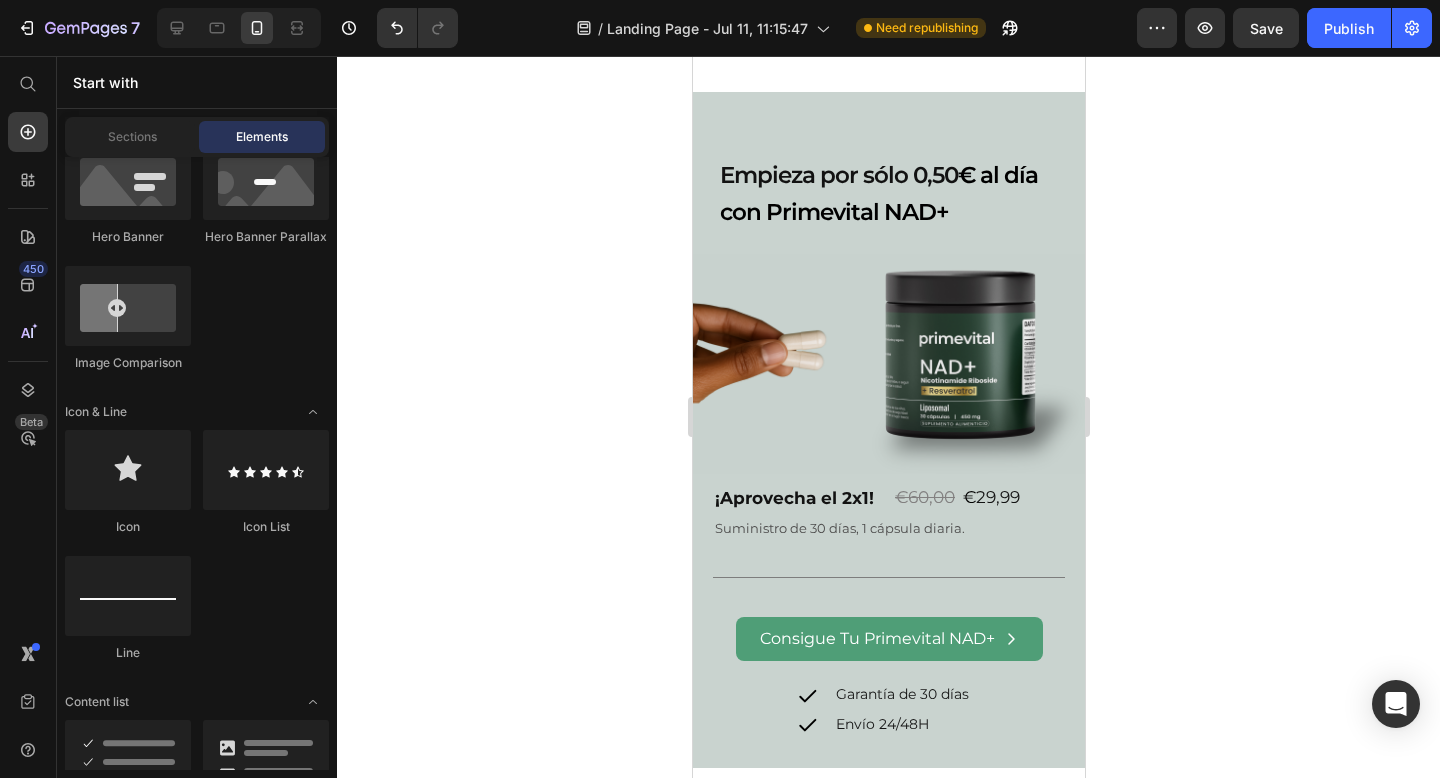 scroll, scrollTop: 4389, scrollLeft: 0, axis: vertical 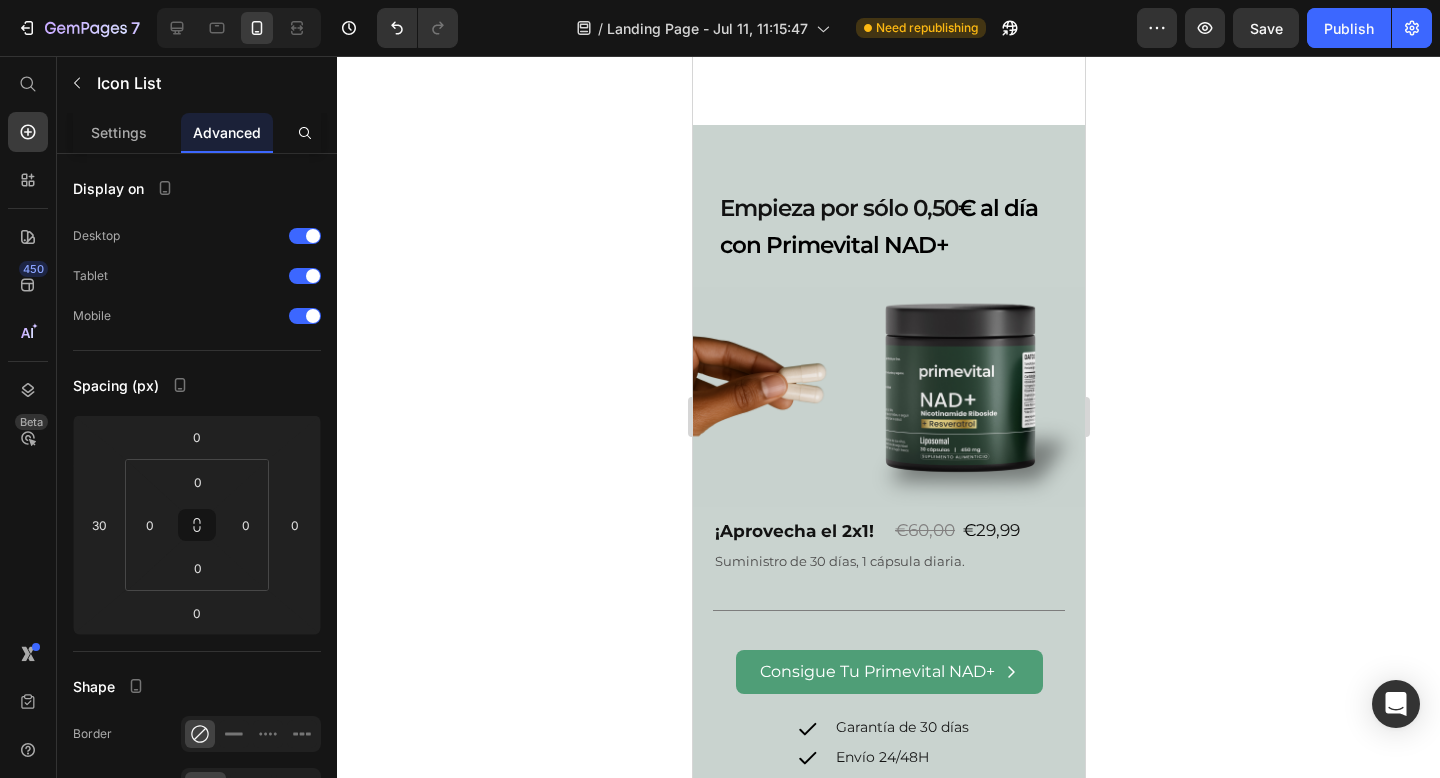 click on "Icon Icon Icon Icon Icon" at bounding box center (903, 861) 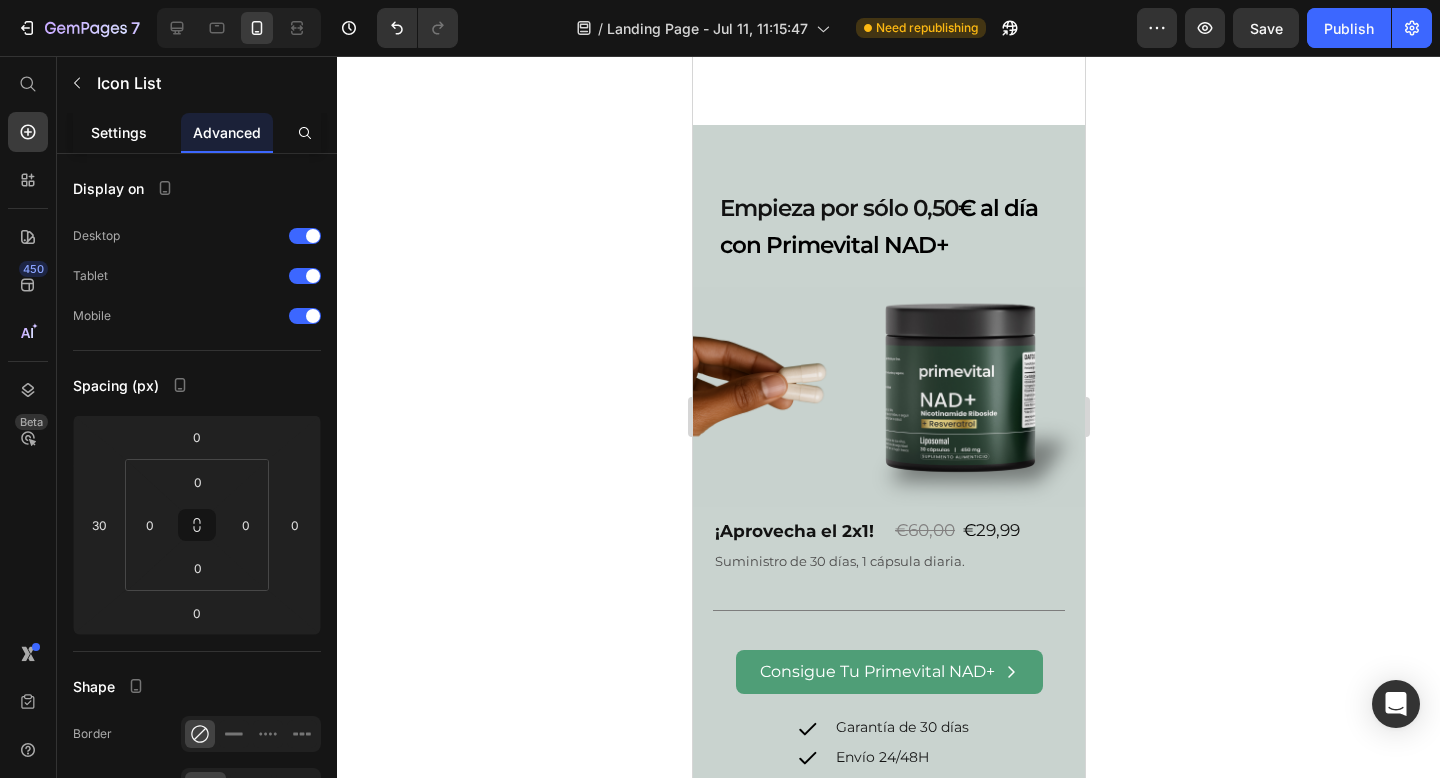 click on "Settings" at bounding box center (119, 132) 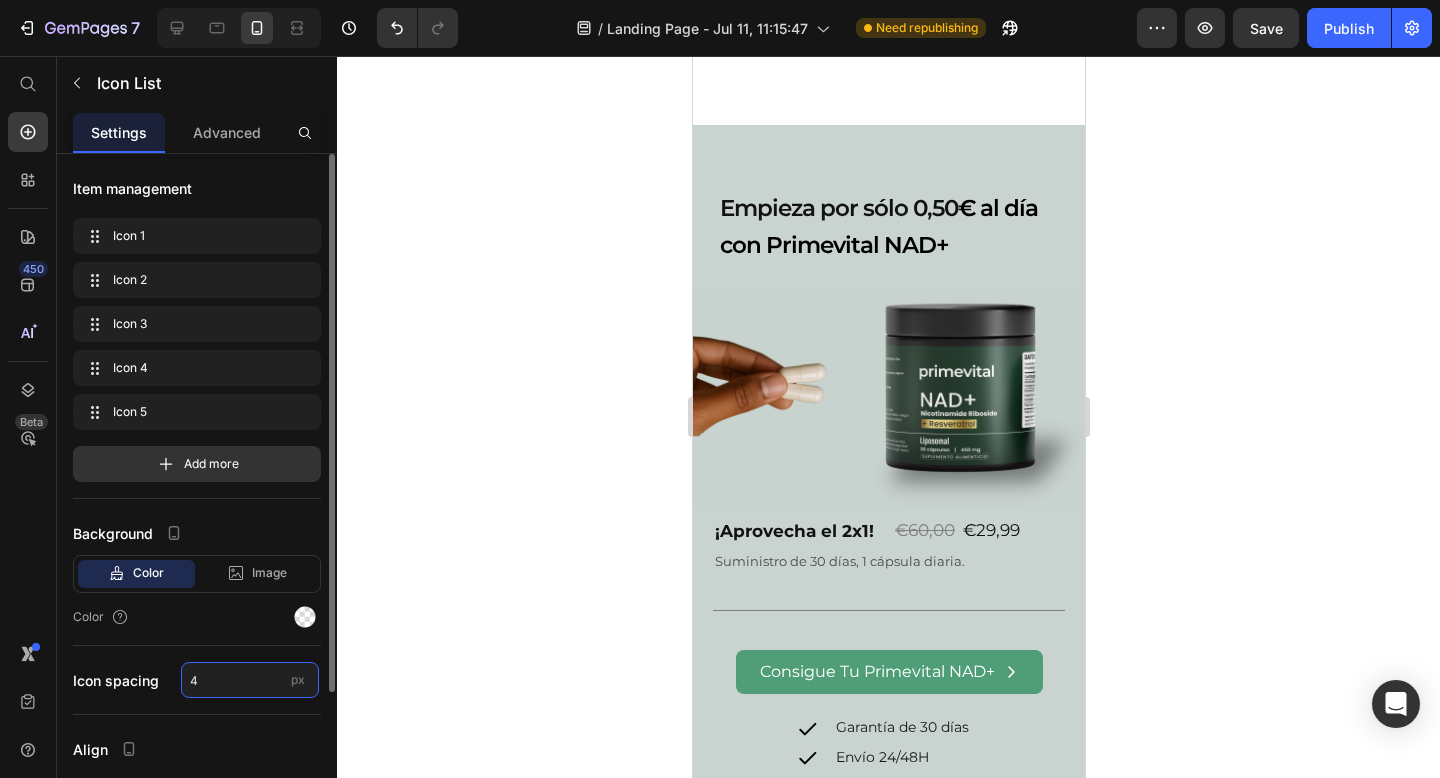 click on "4" at bounding box center (250, 680) 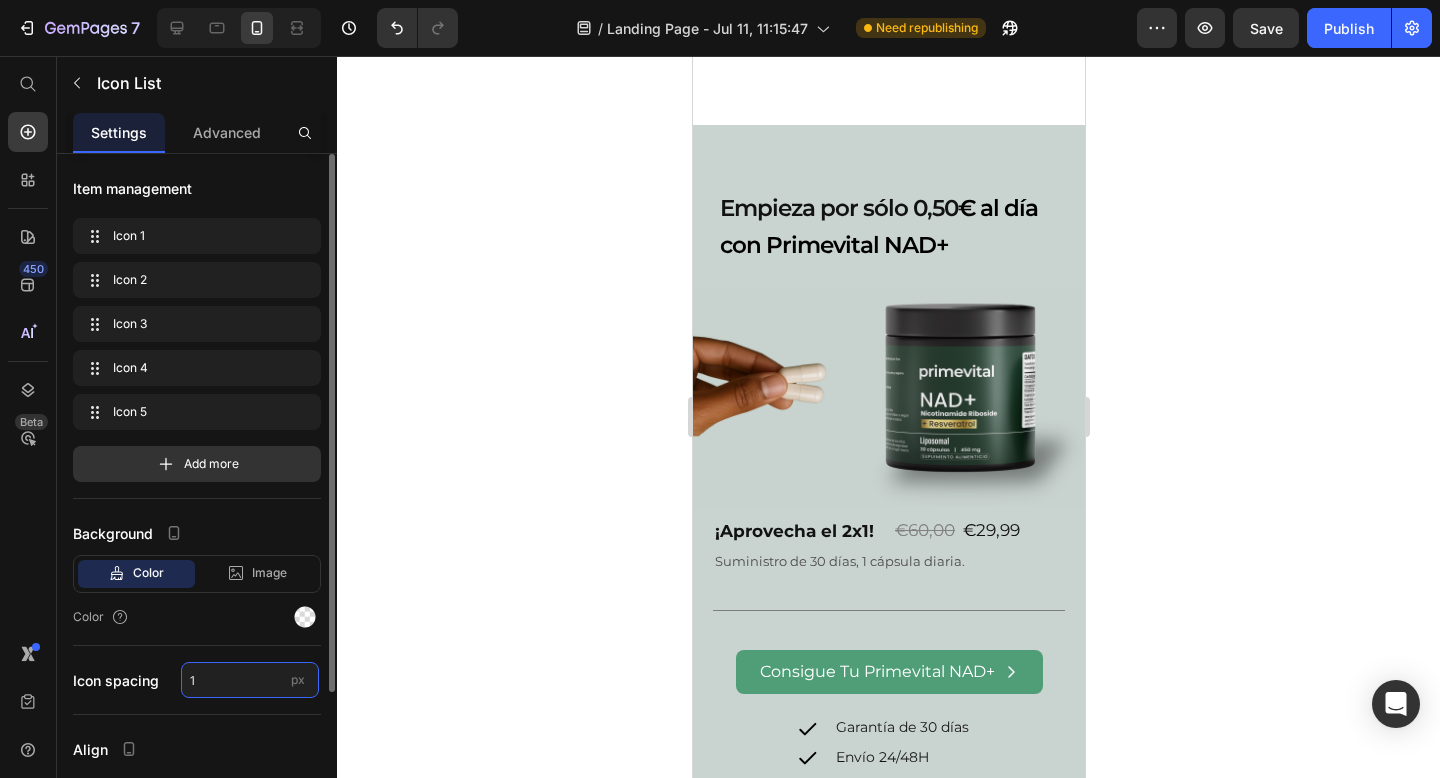 type on "1" 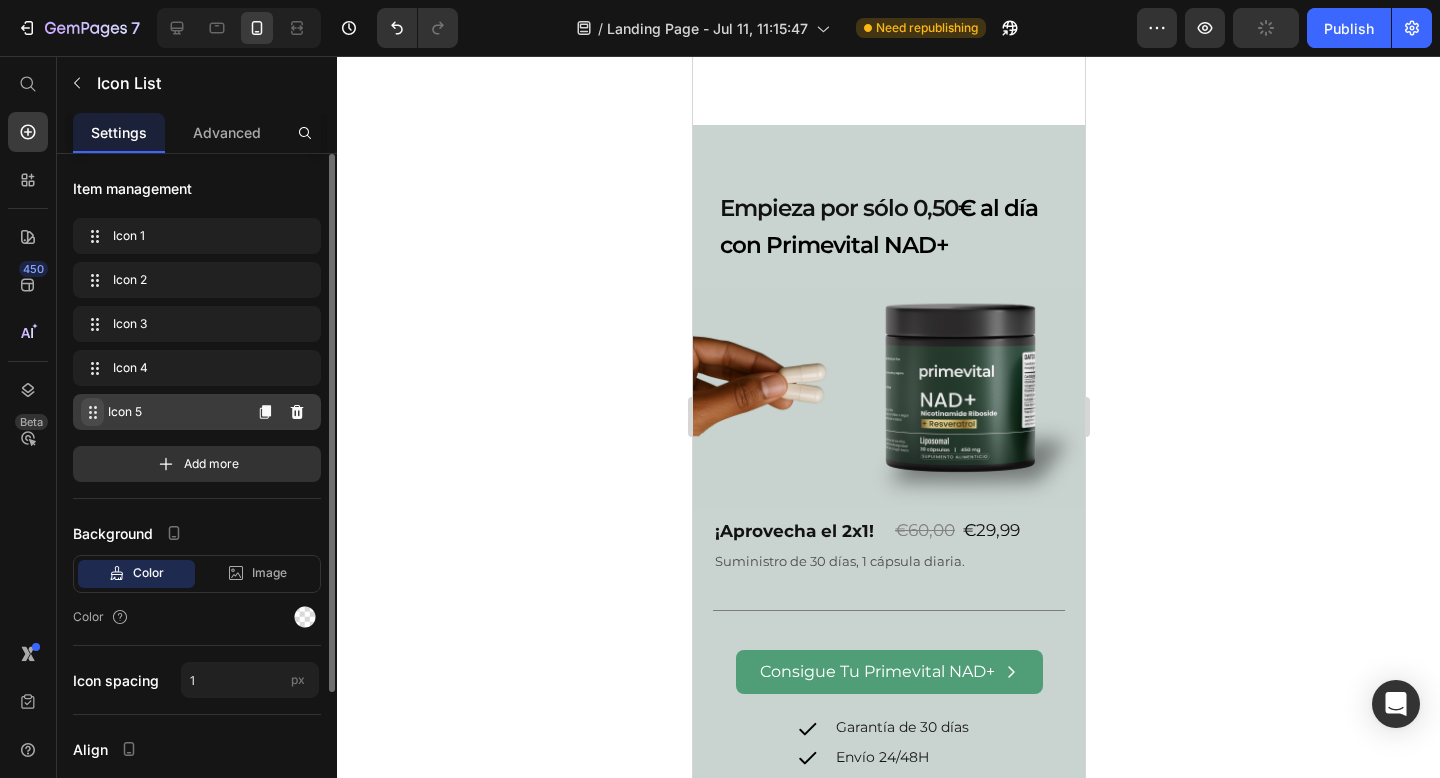 click 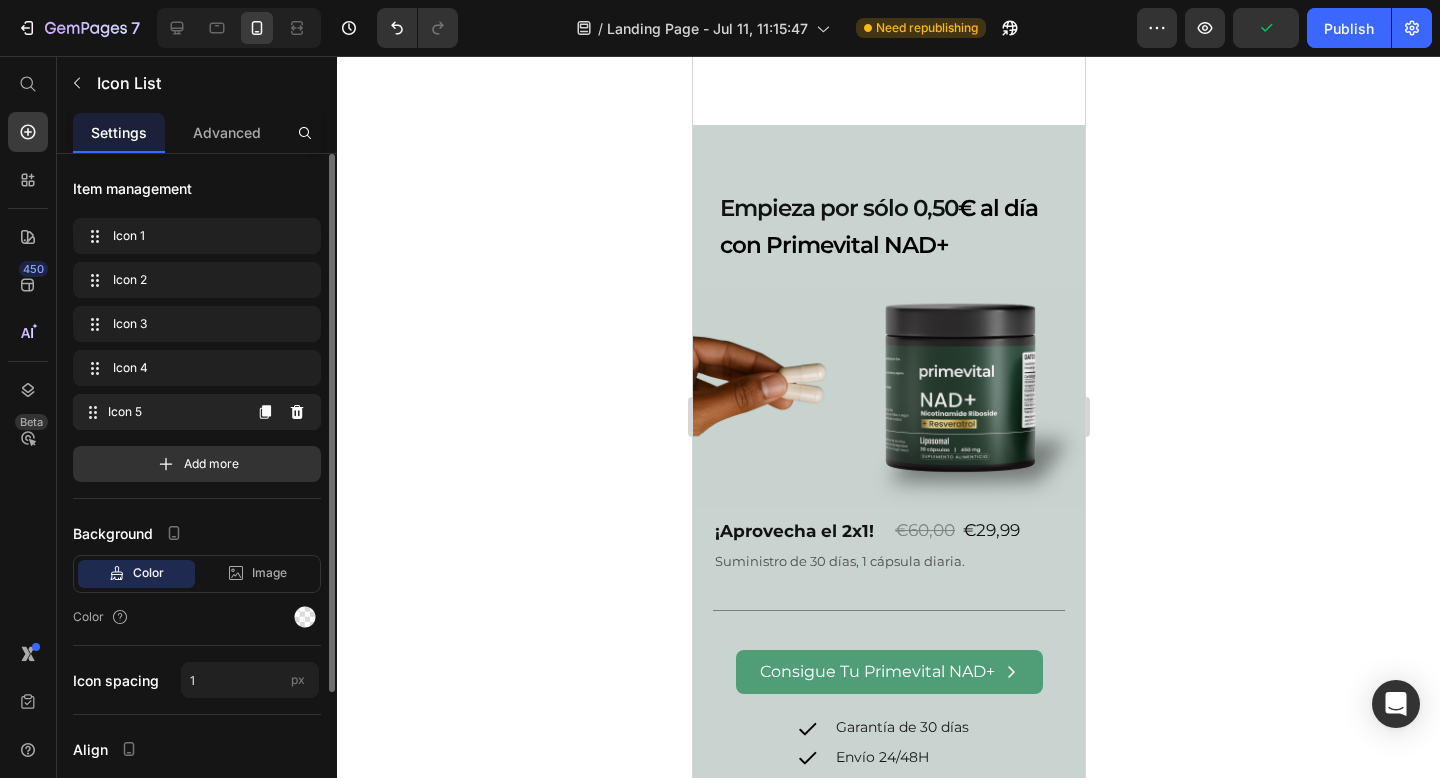 click on "Icon 5" at bounding box center (174, 412) 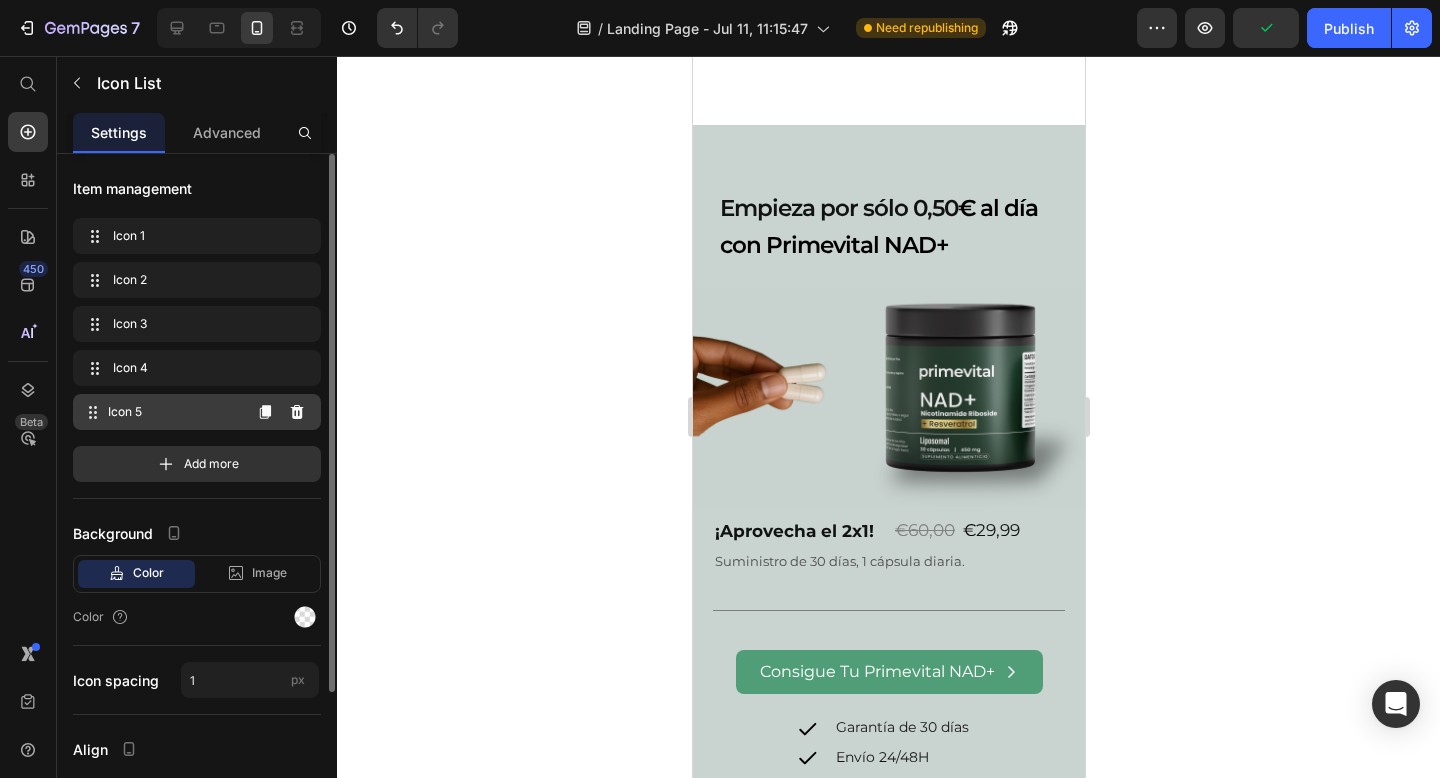 click on "Icon 5" at bounding box center [174, 412] 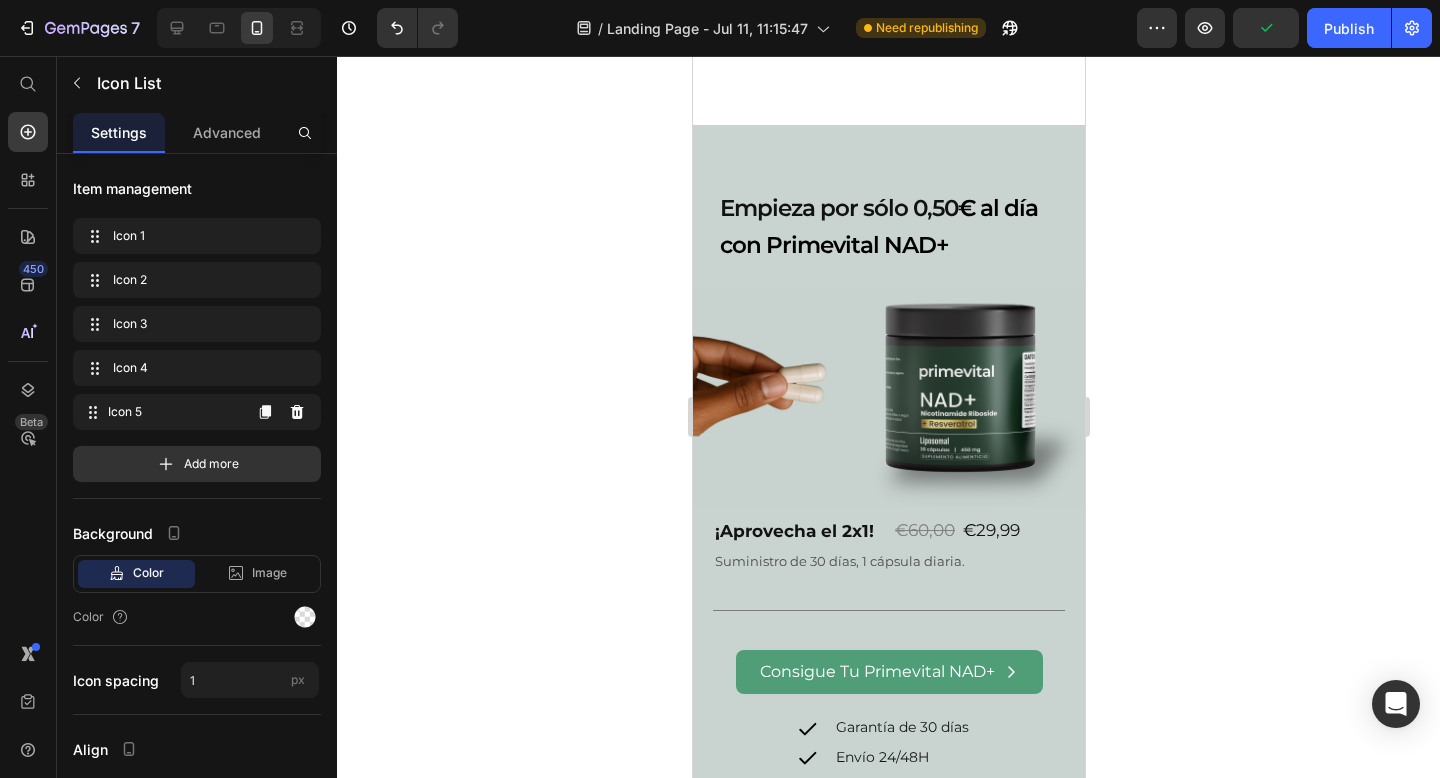 click 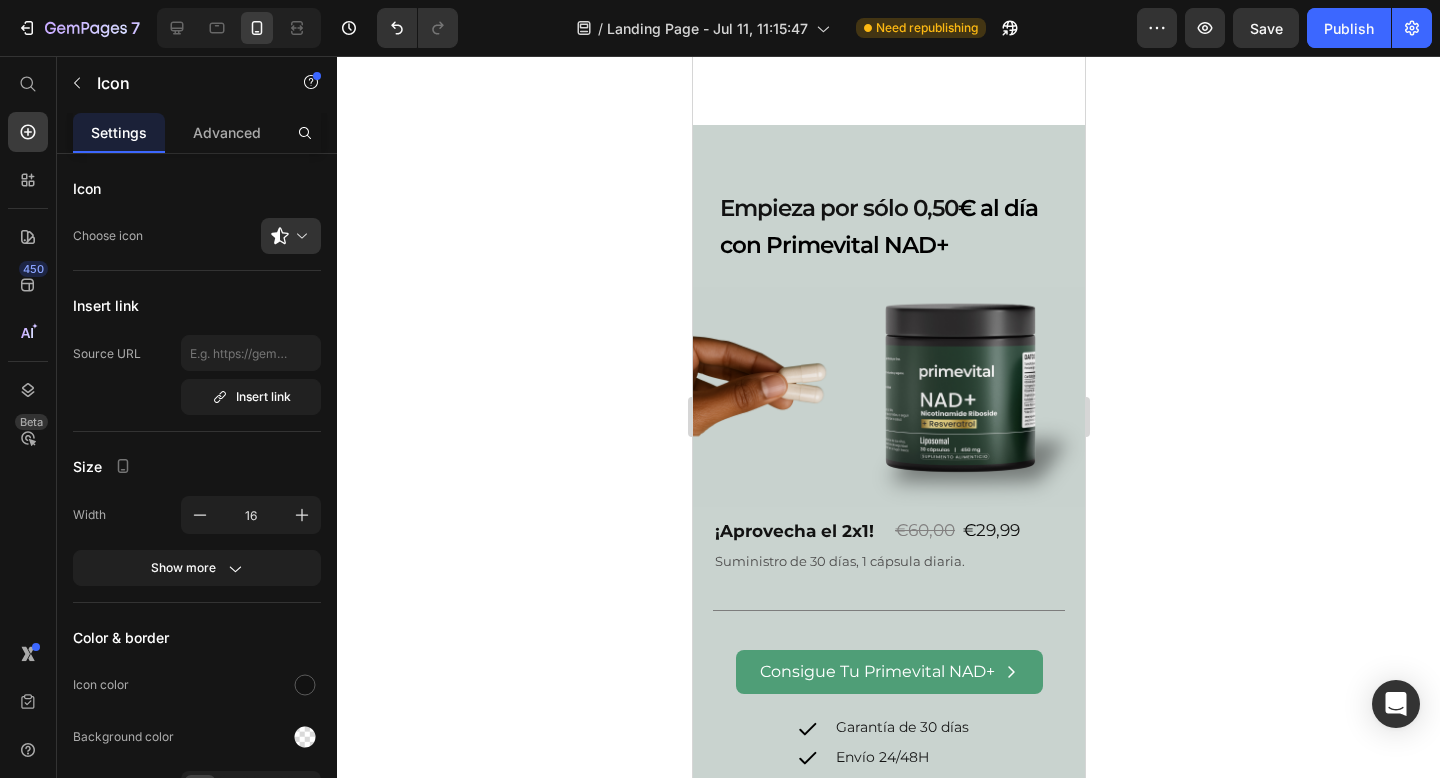 click on "Icon   0" at bounding box center [798, 861] 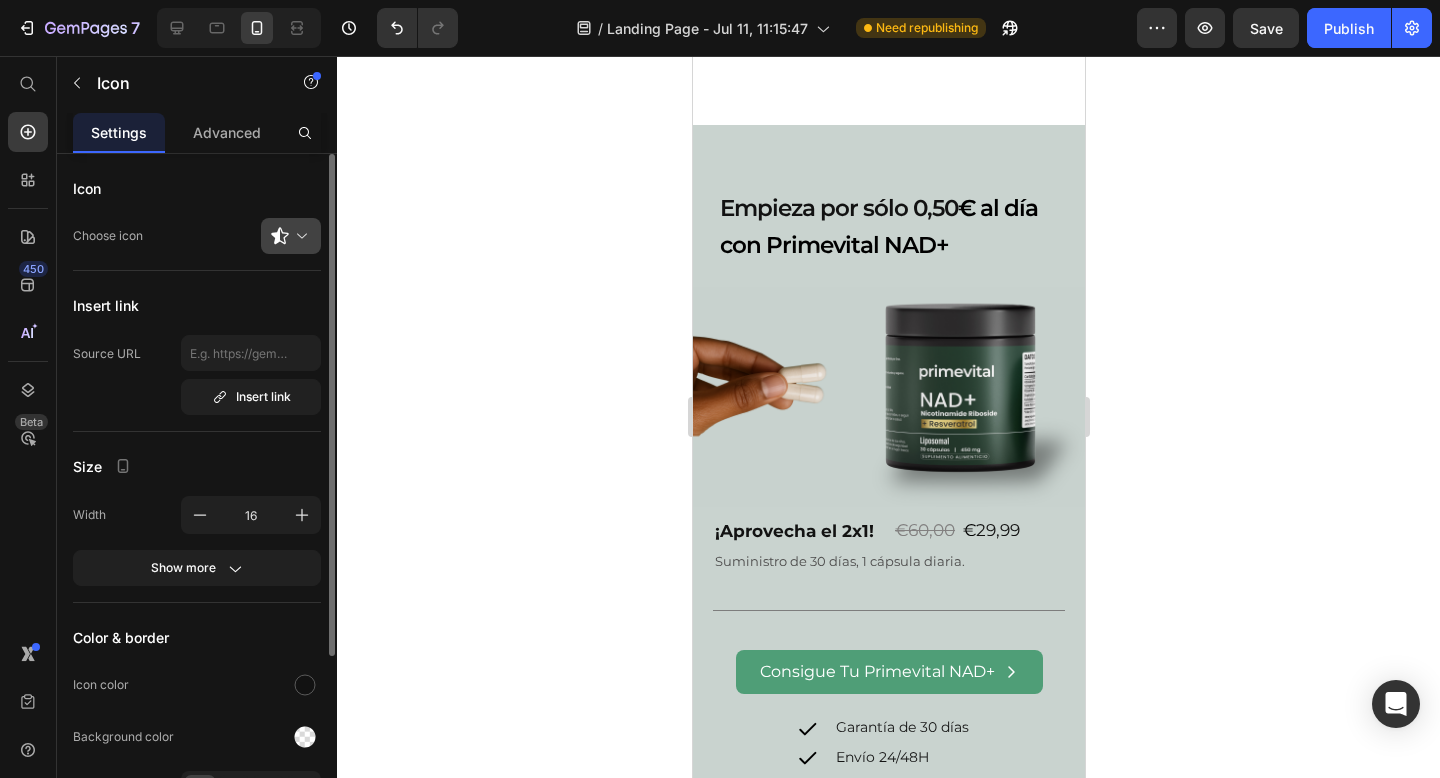 click at bounding box center [299, 236] 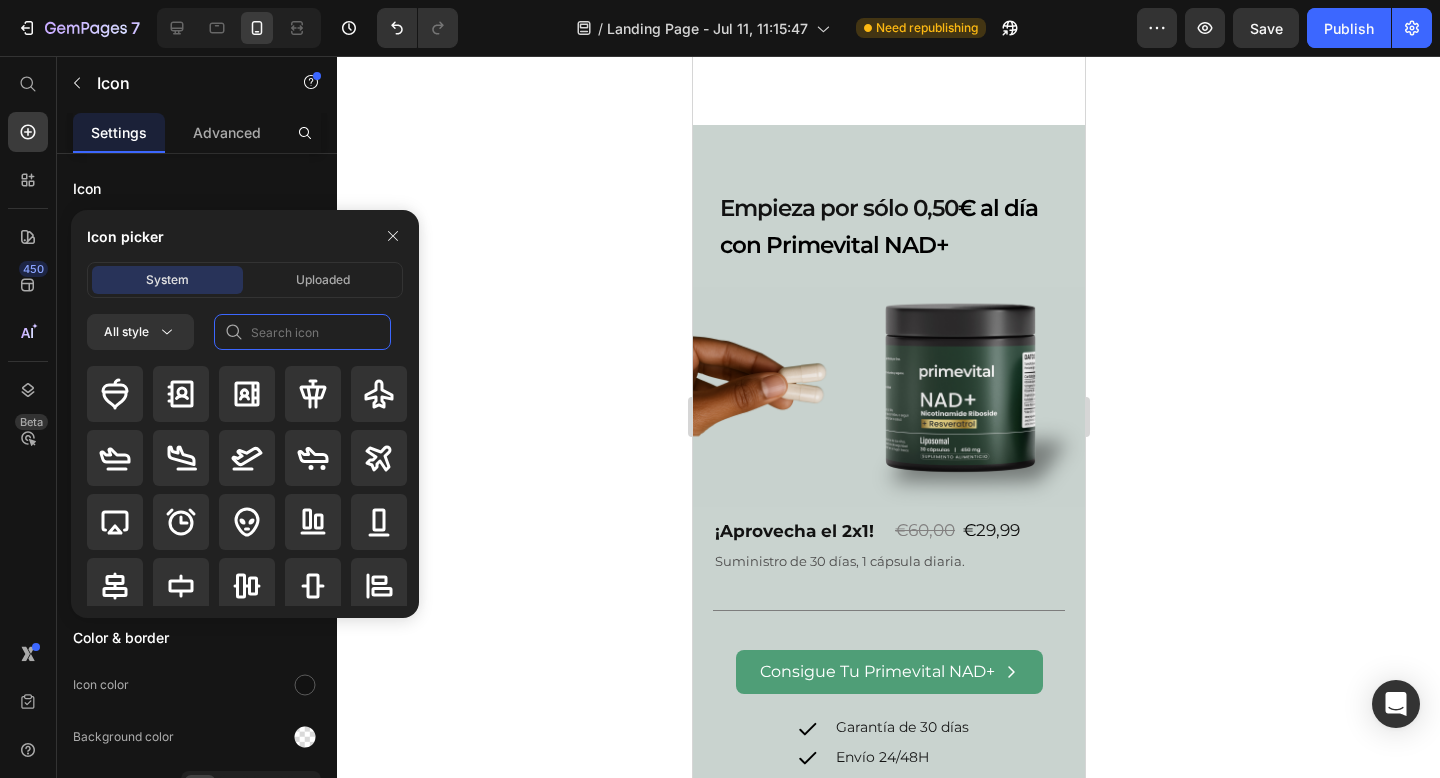 click 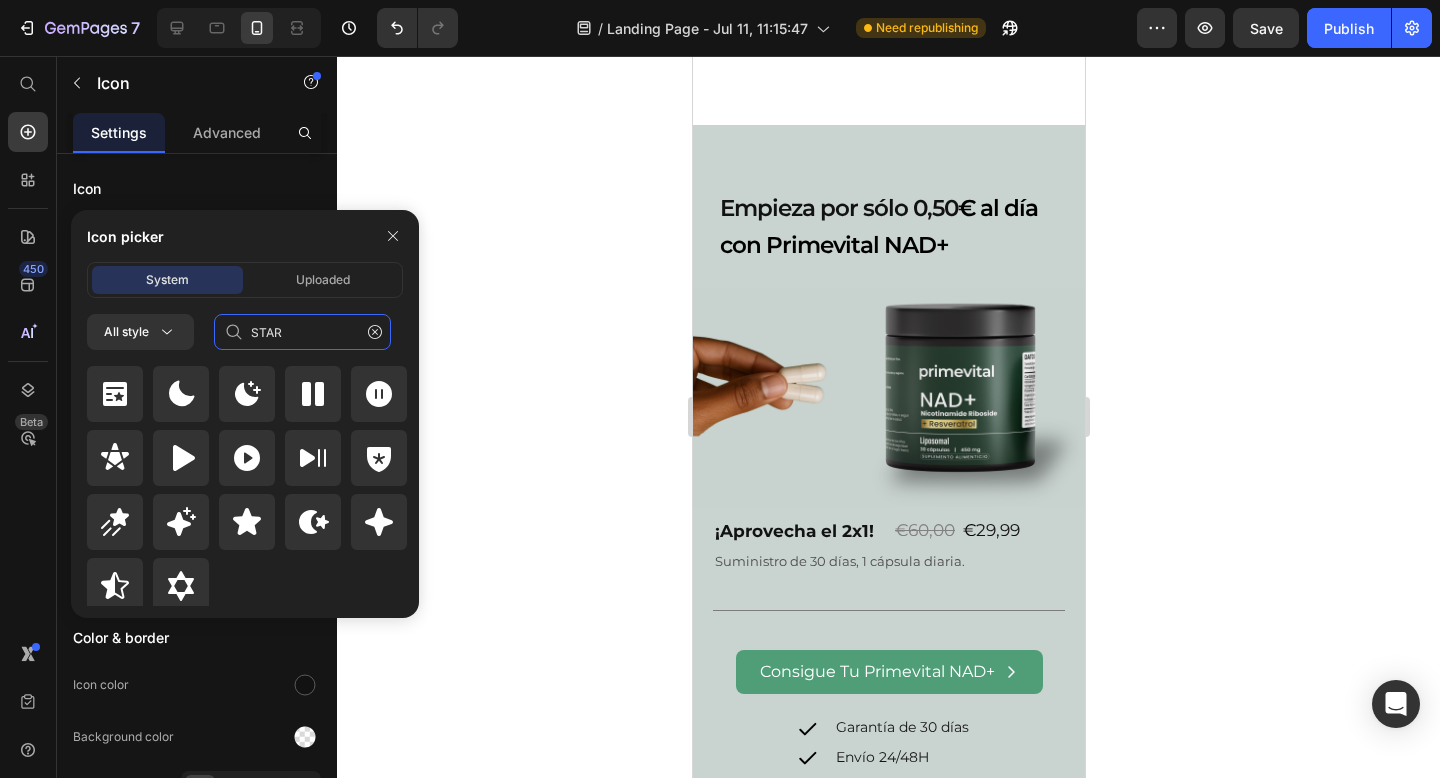 scroll, scrollTop: 872, scrollLeft: 0, axis: vertical 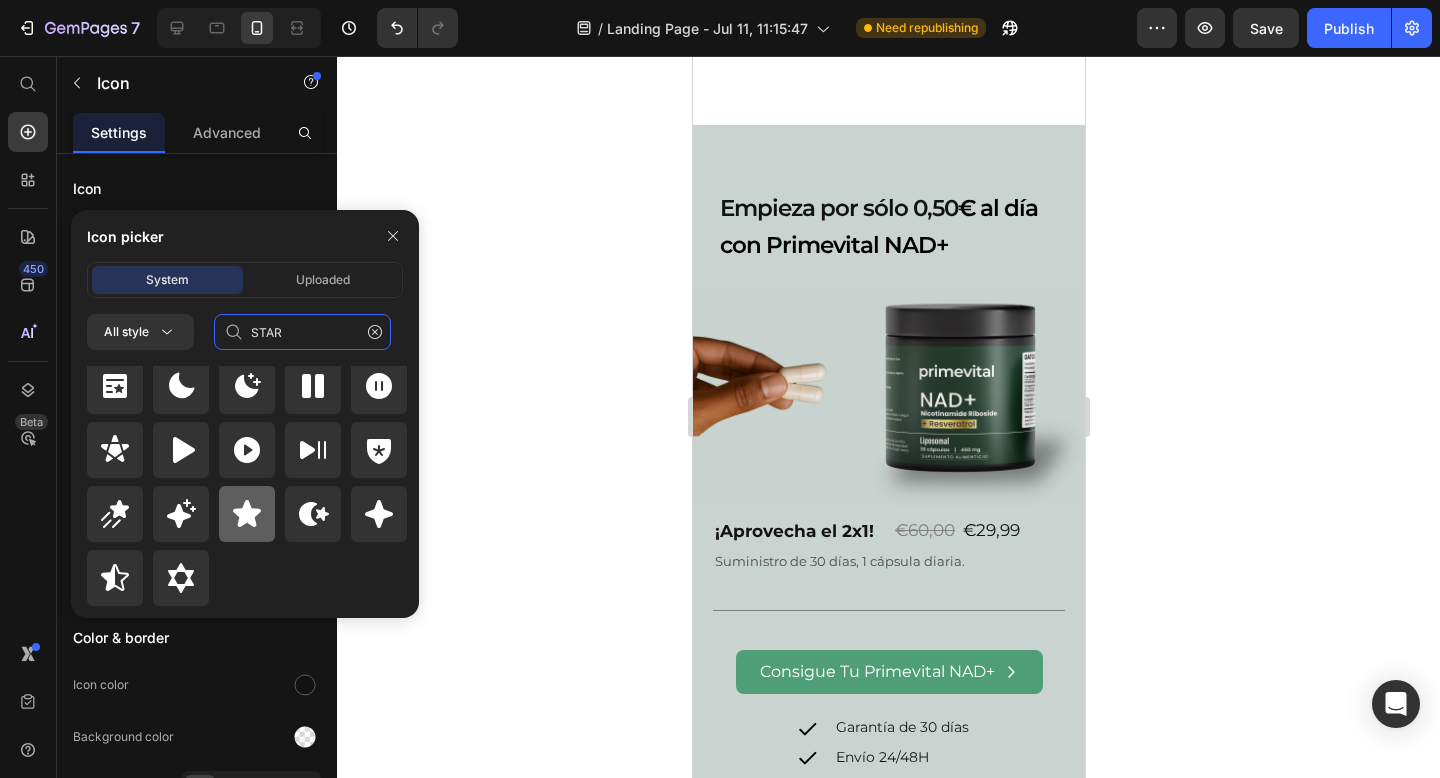type on "STAR" 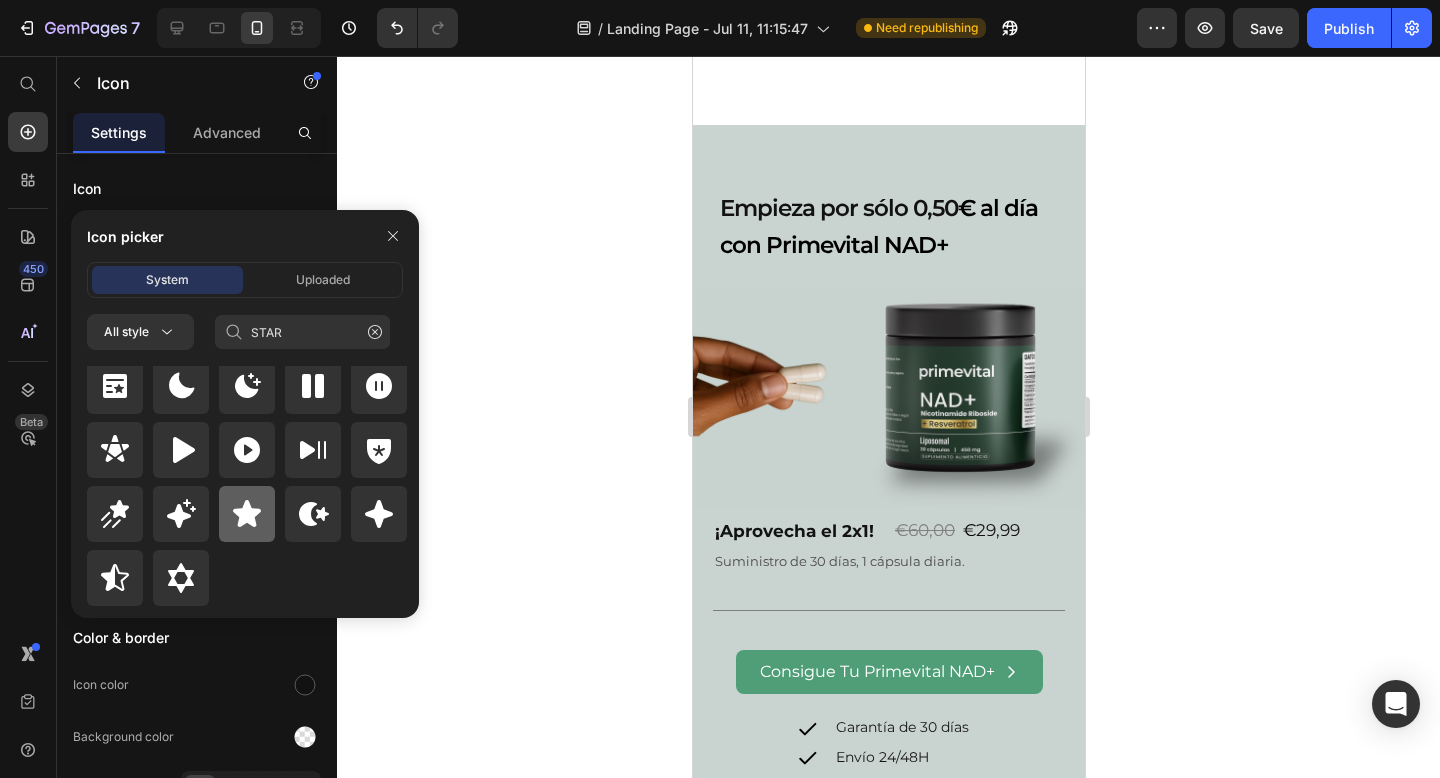 click 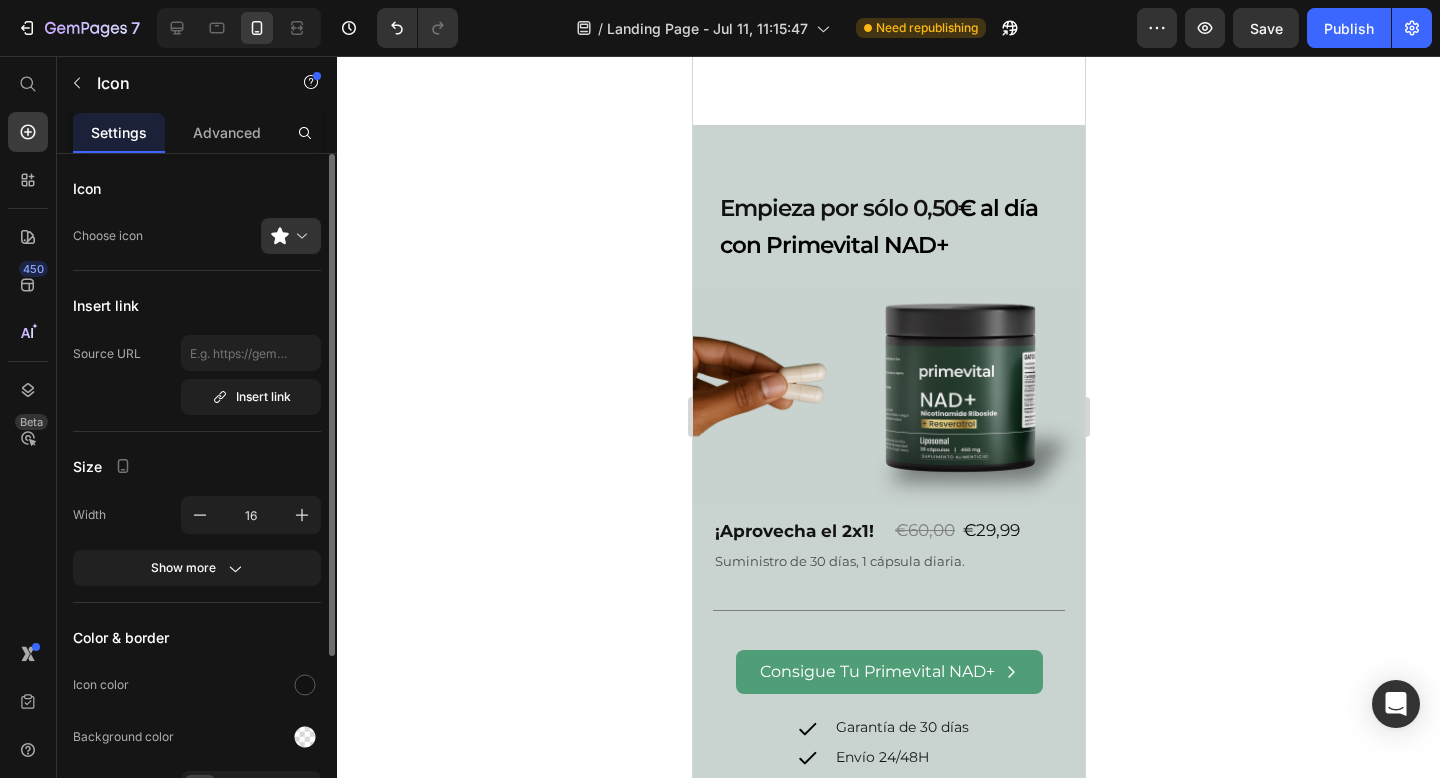 scroll, scrollTop: 241, scrollLeft: 0, axis: vertical 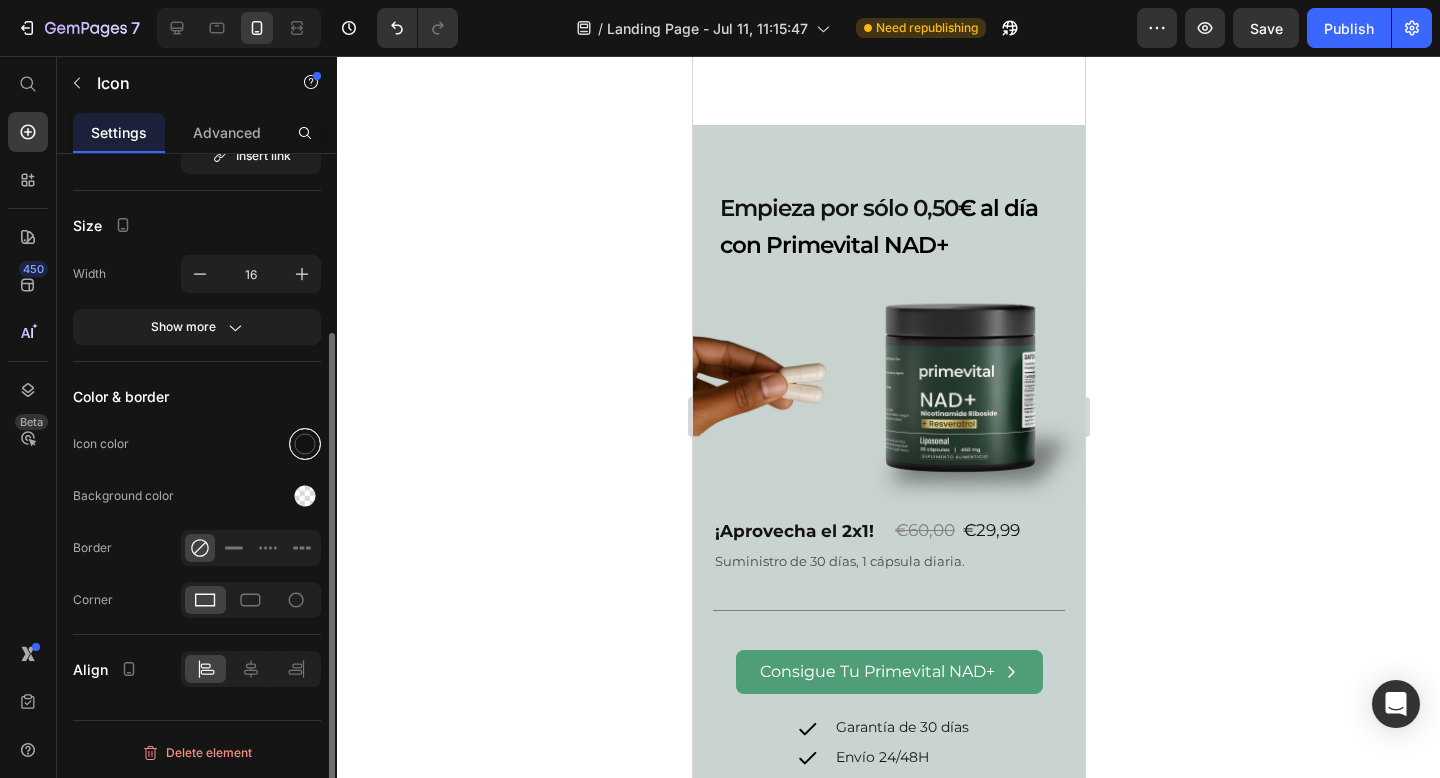 click at bounding box center [305, 444] 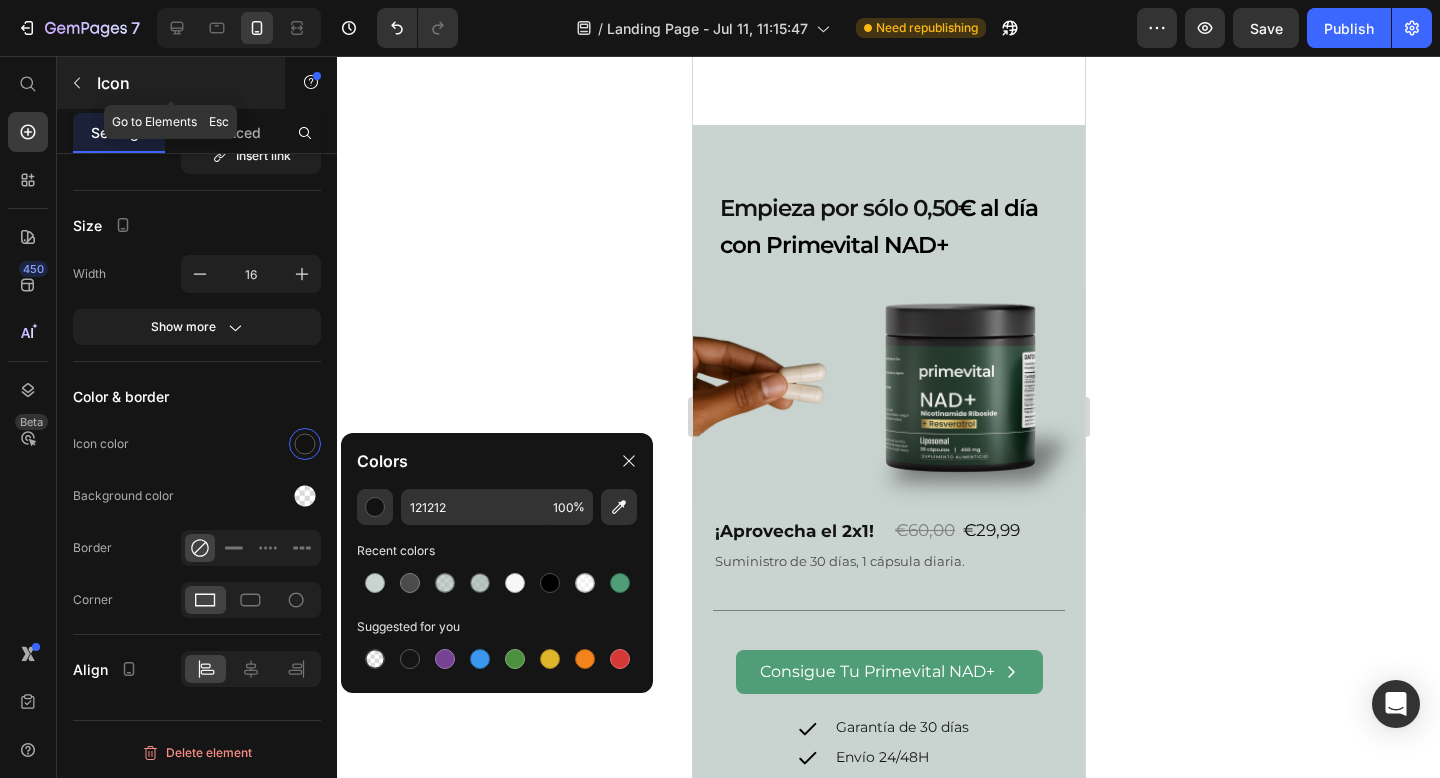 click 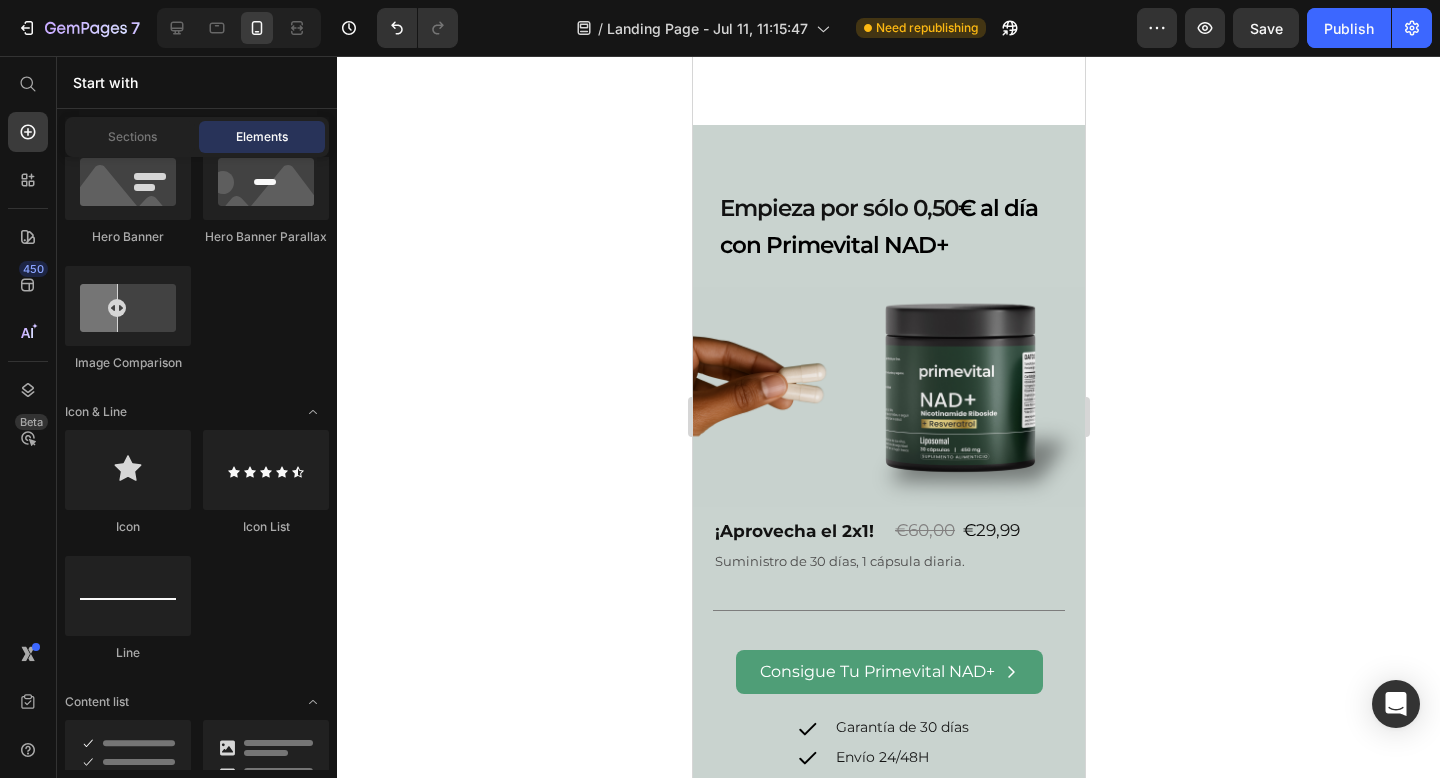 click on "Icon Icon Icon Icon
Icon" at bounding box center (903, 861) 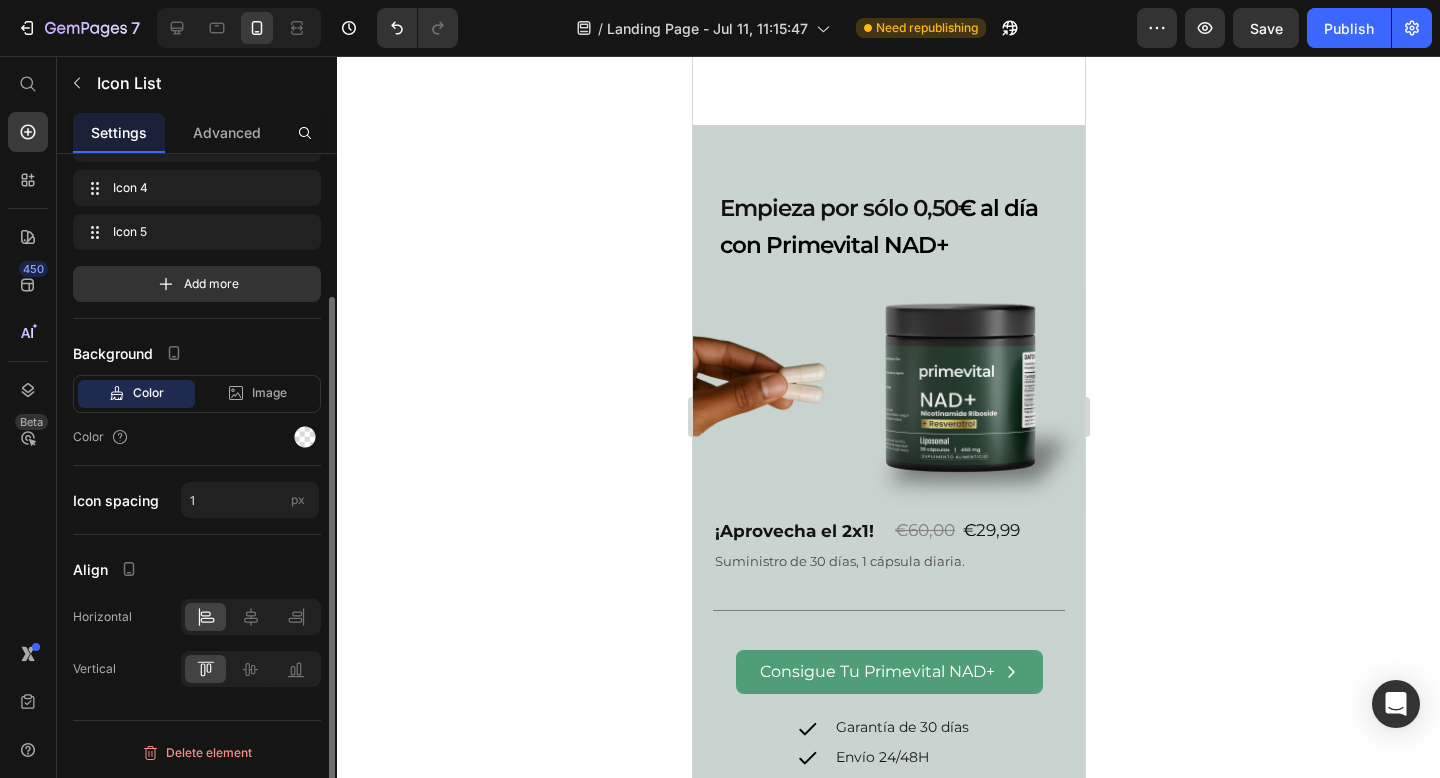 scroll, scrollTop: 0, scrollLeft: 0, axis: both 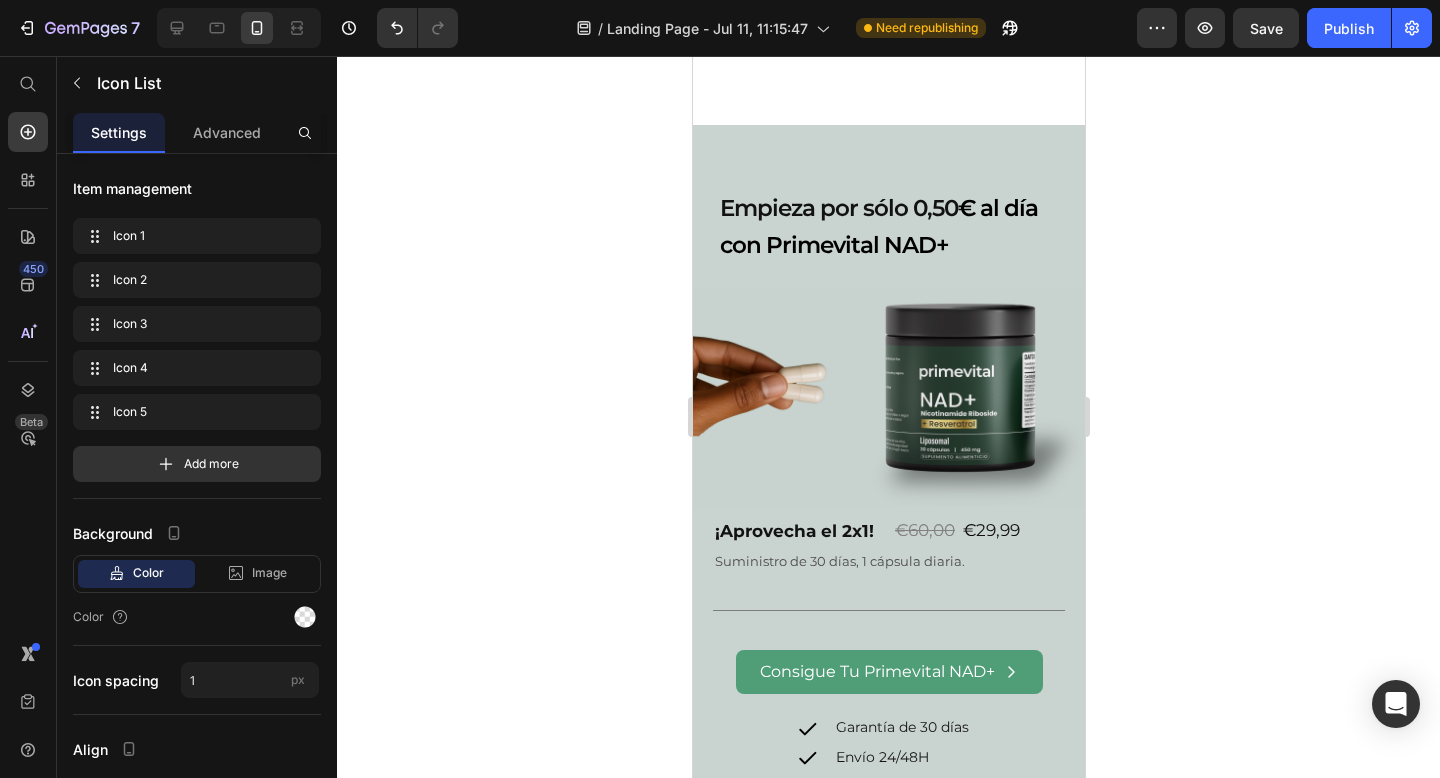click 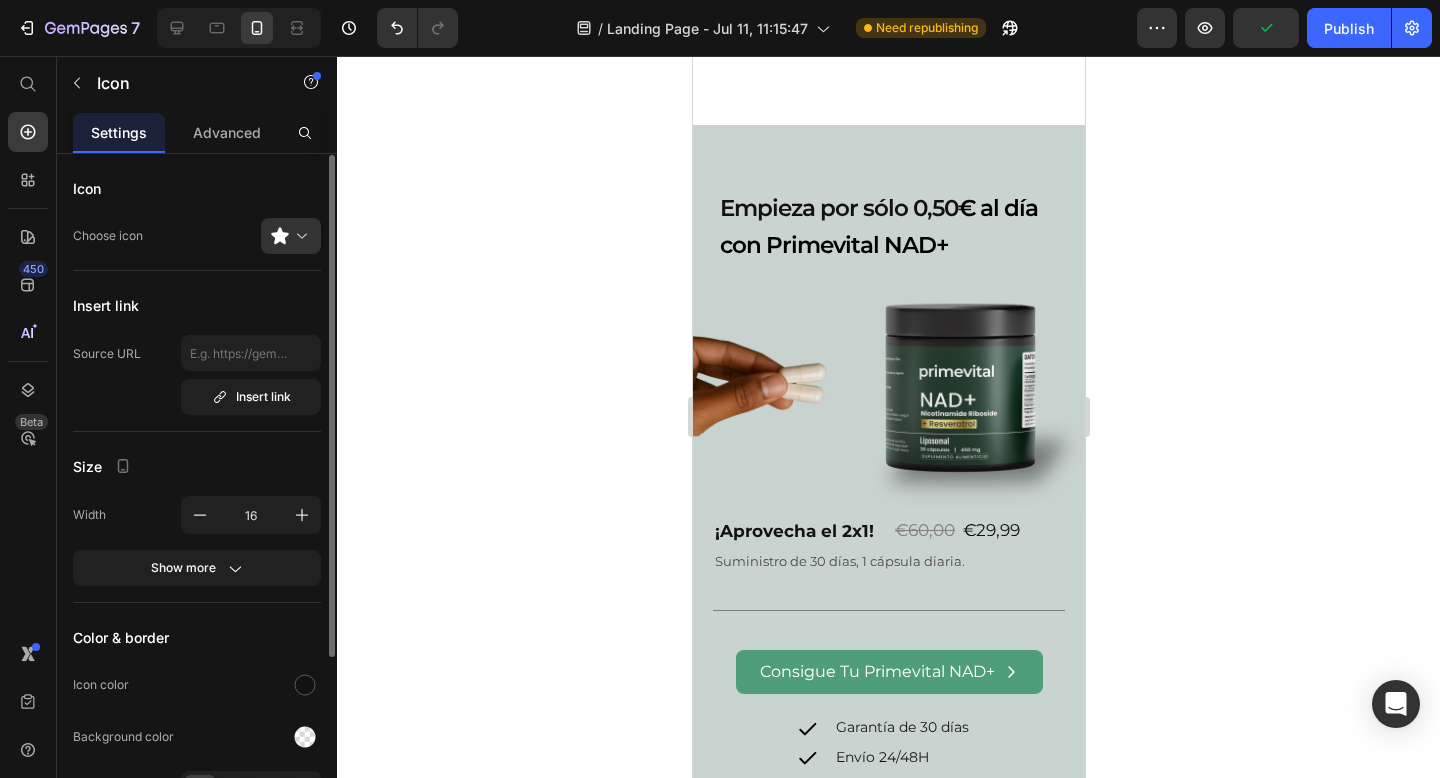 scroll, scrollTop: 38, scrollLeft: 0, axis: vertical 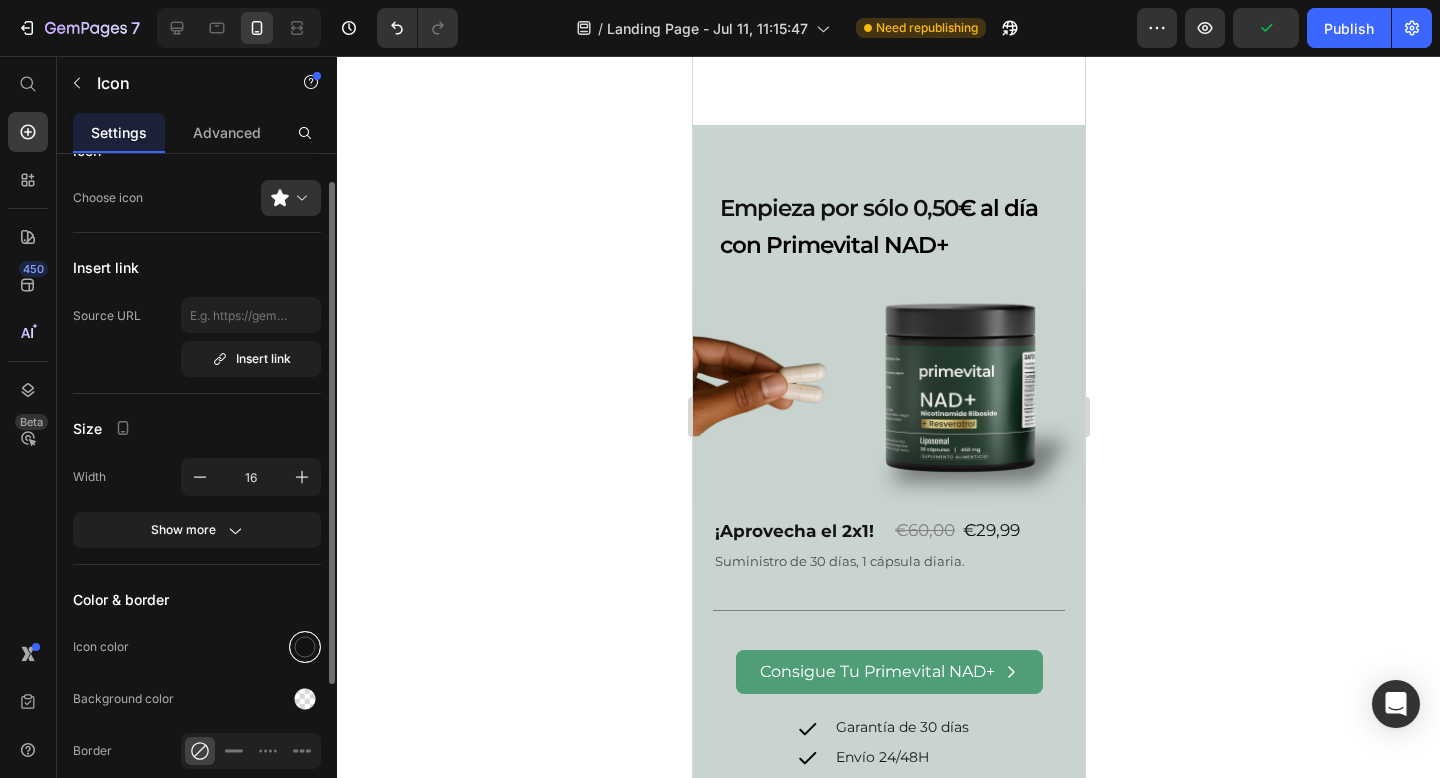 click at bounding box center [305, 647] 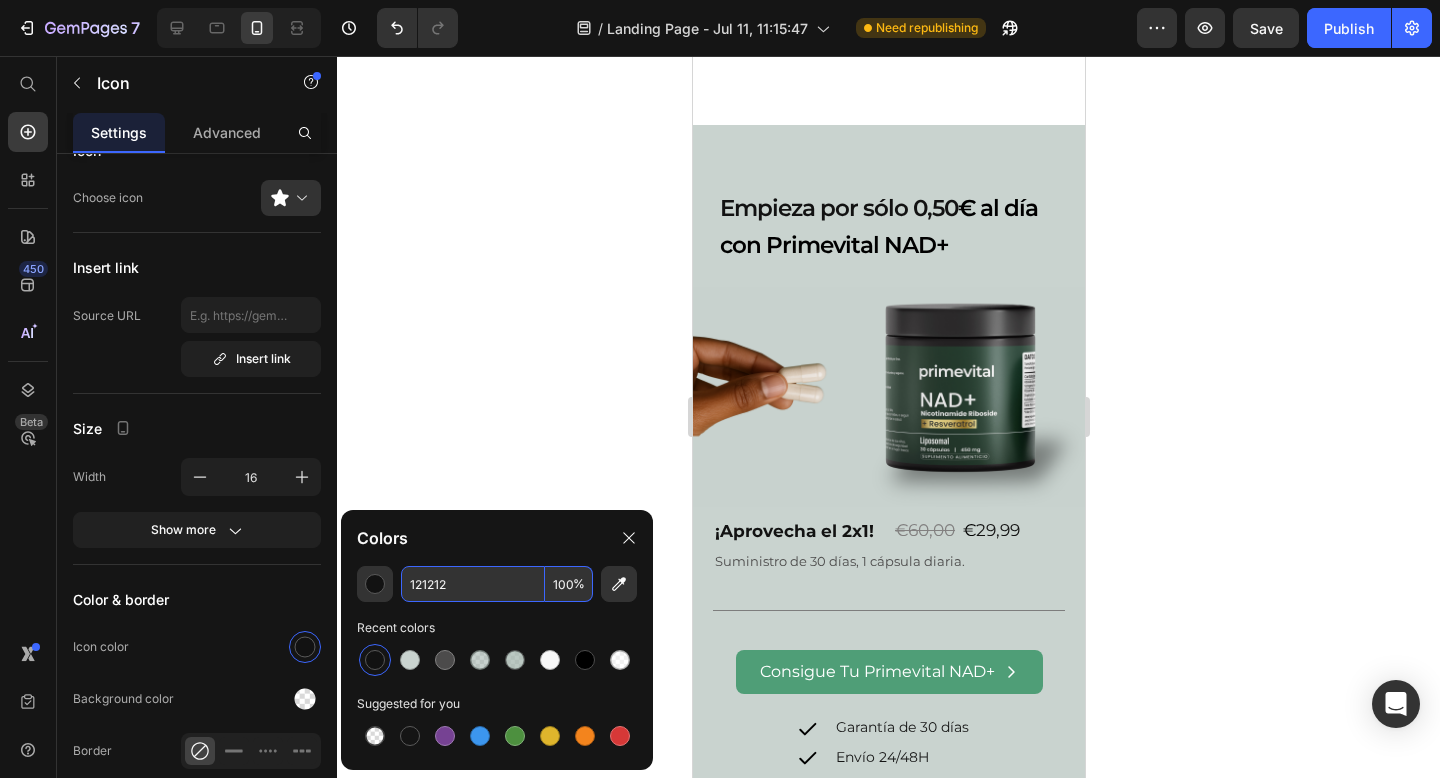 click on "121212" at bounding box center [473, 584] 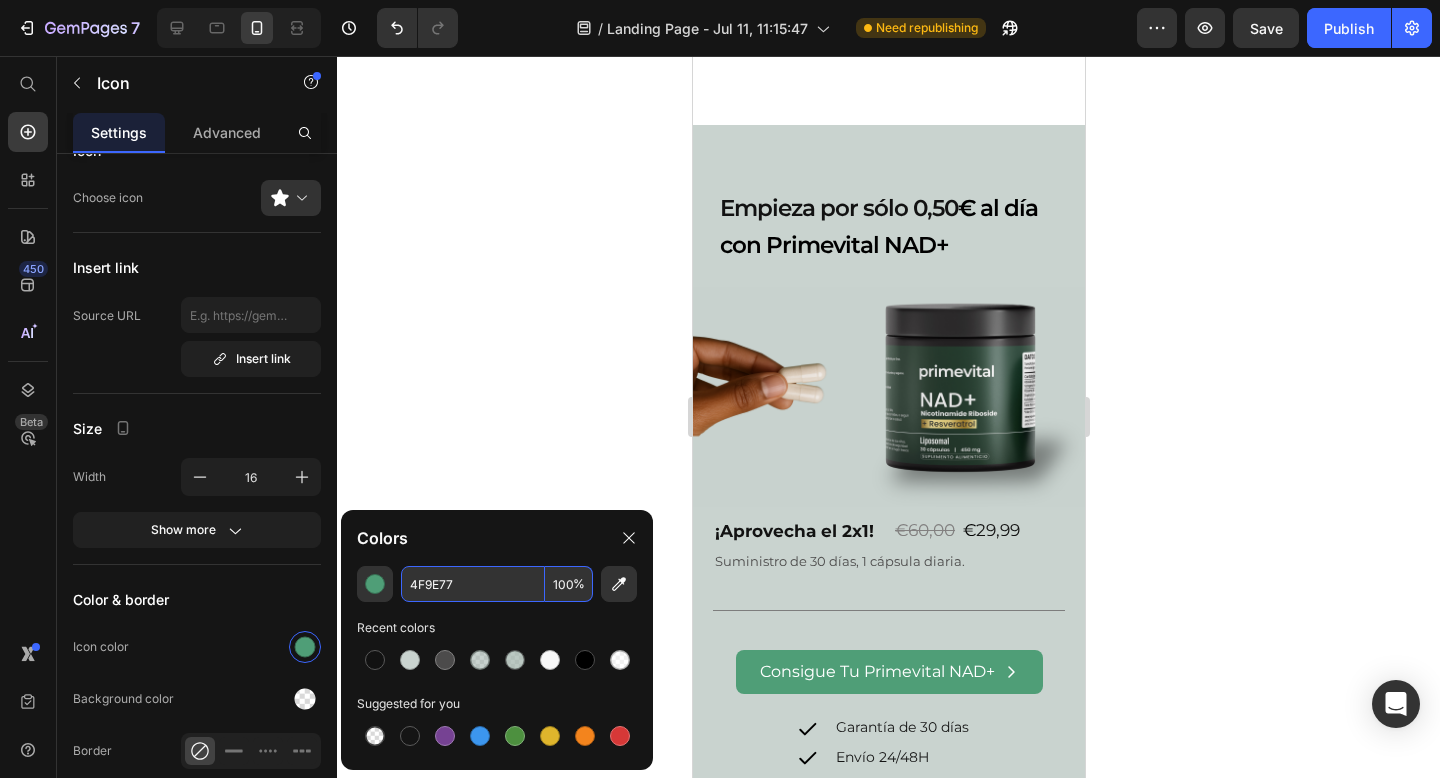 click 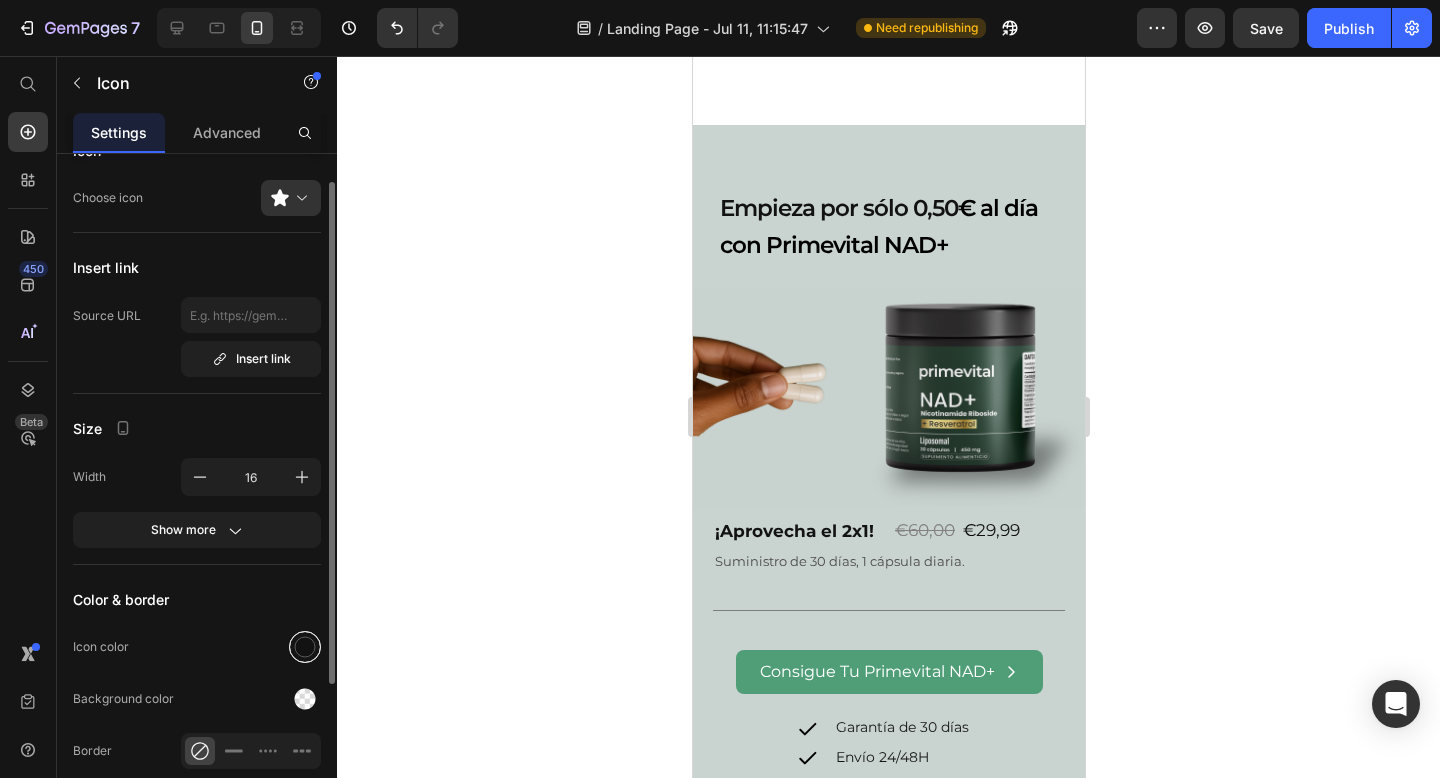 click at bounding box center [305, 647] 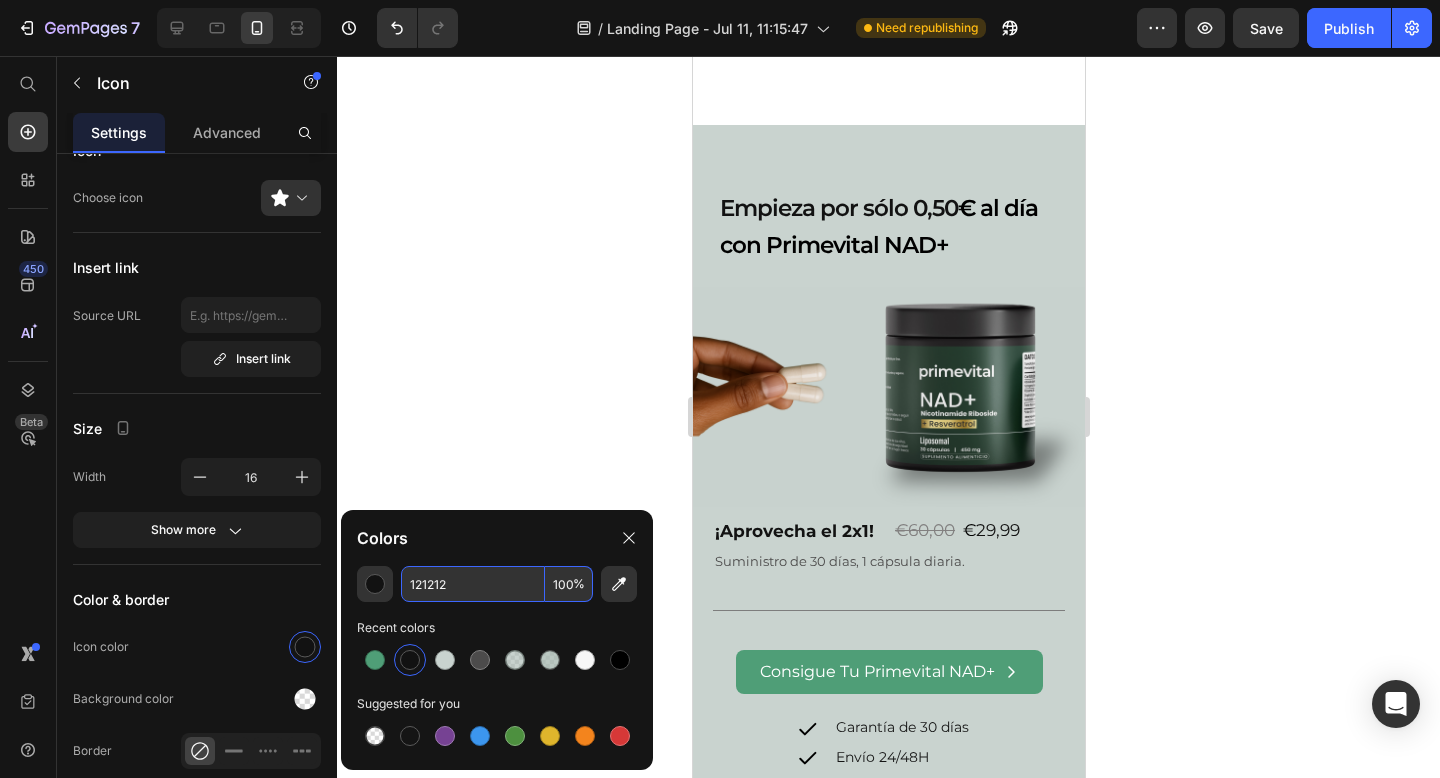 click on "121212" at bounding box center (473, 584) 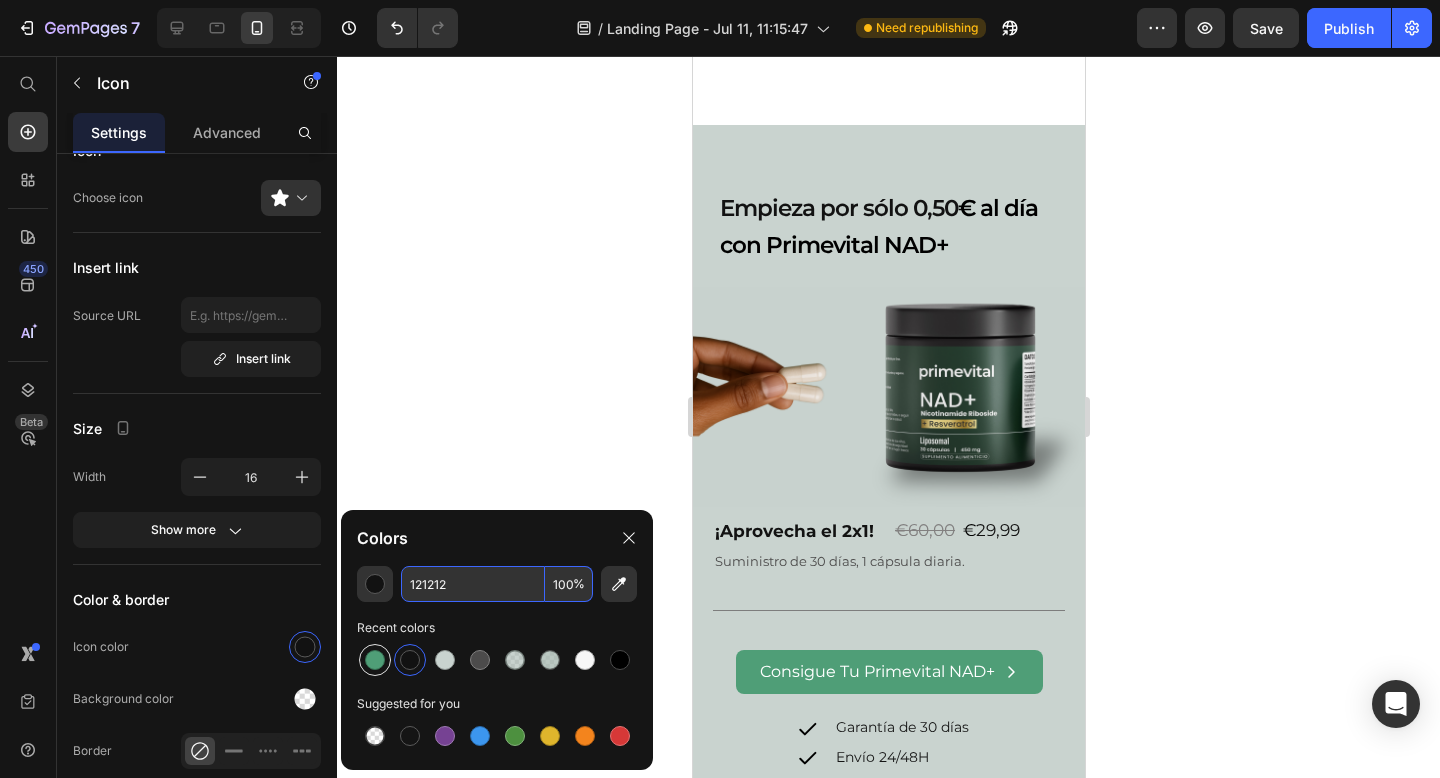 click at bounding box center (375, 660) 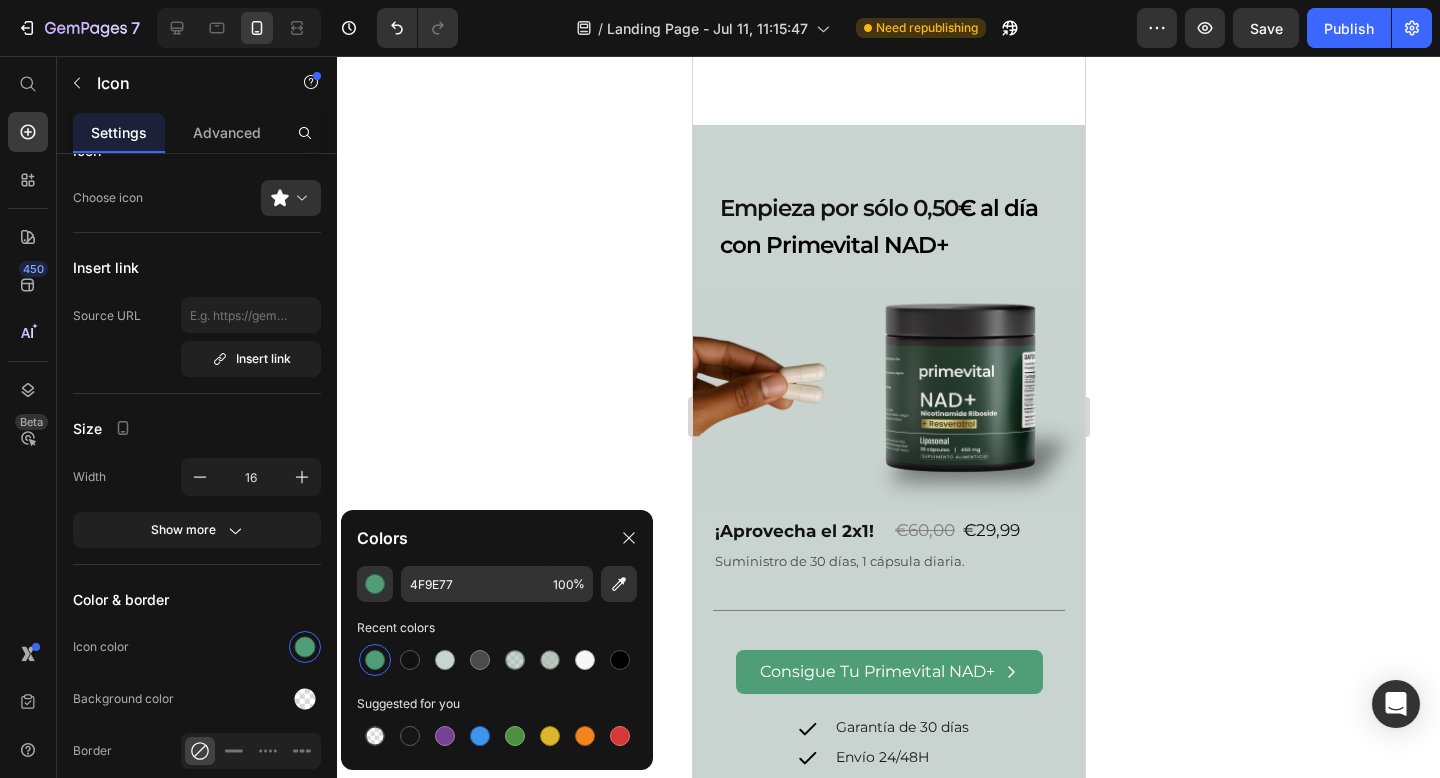 click 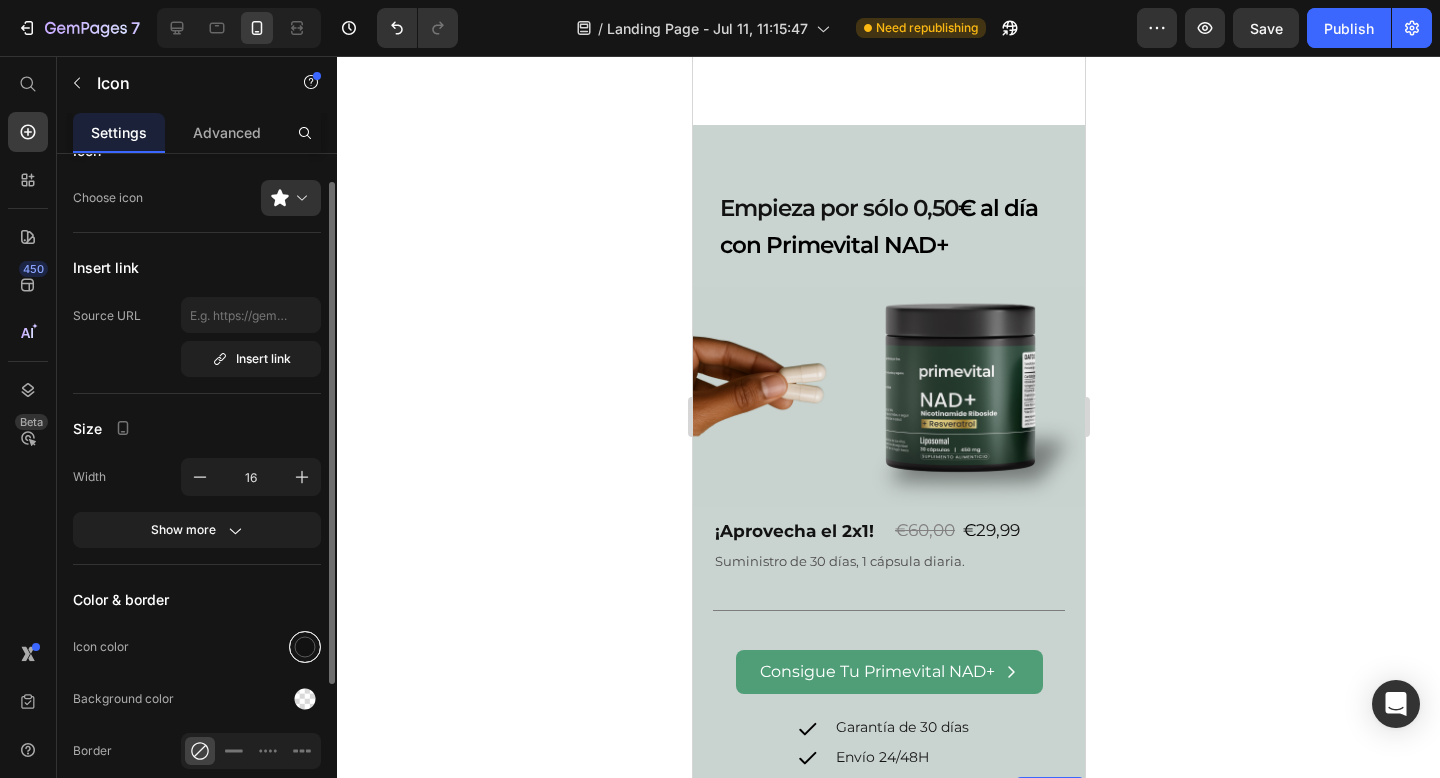 click at bounding box center (305, 647) 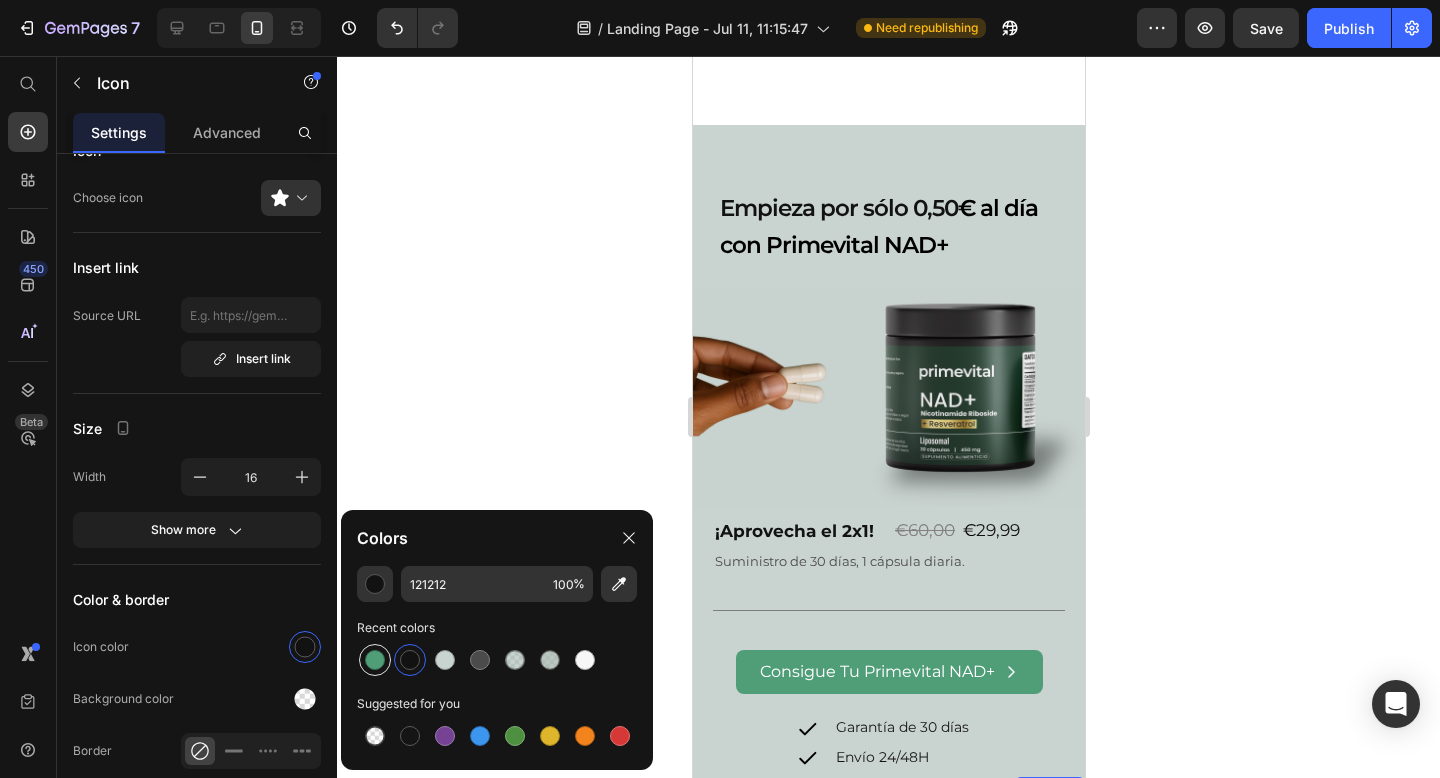 click at bounding box center [375, 660] 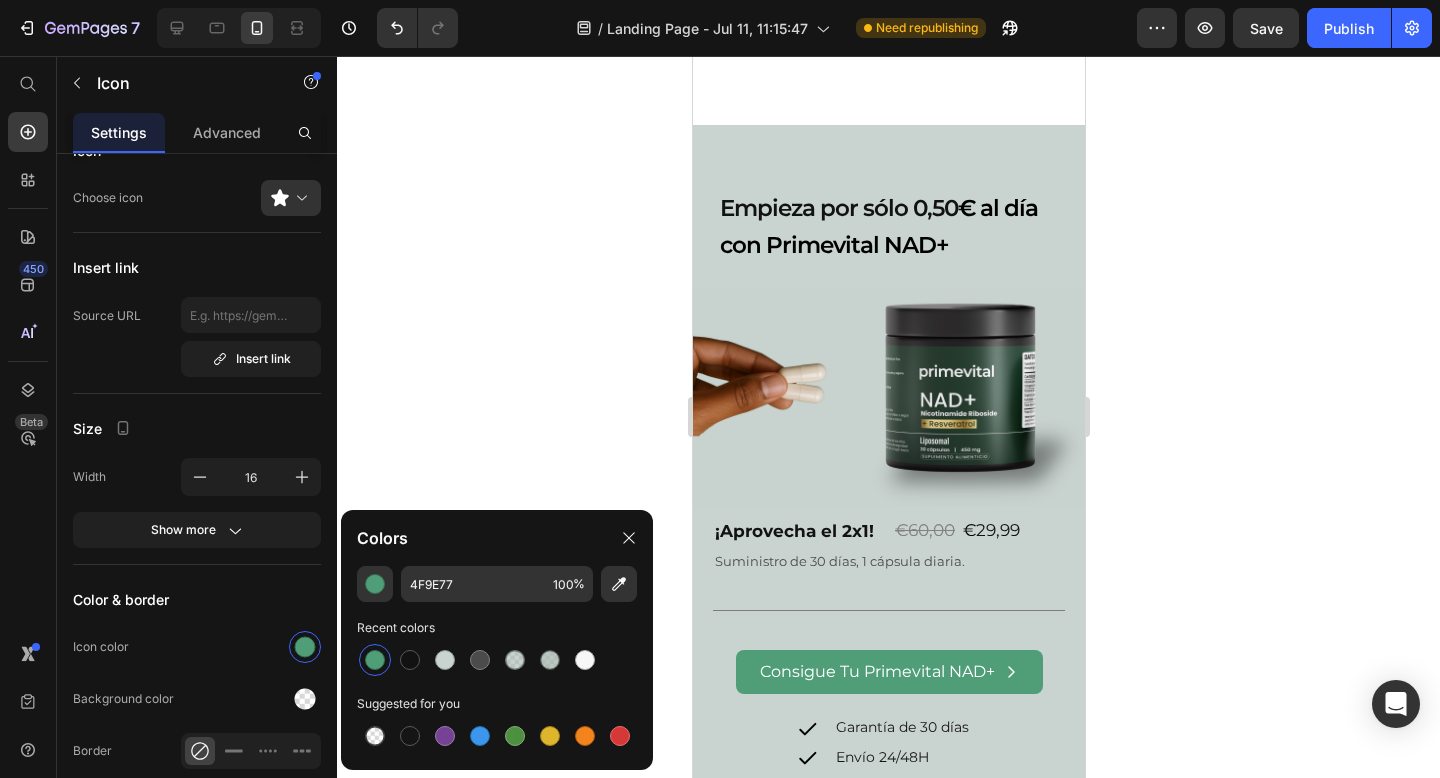 click 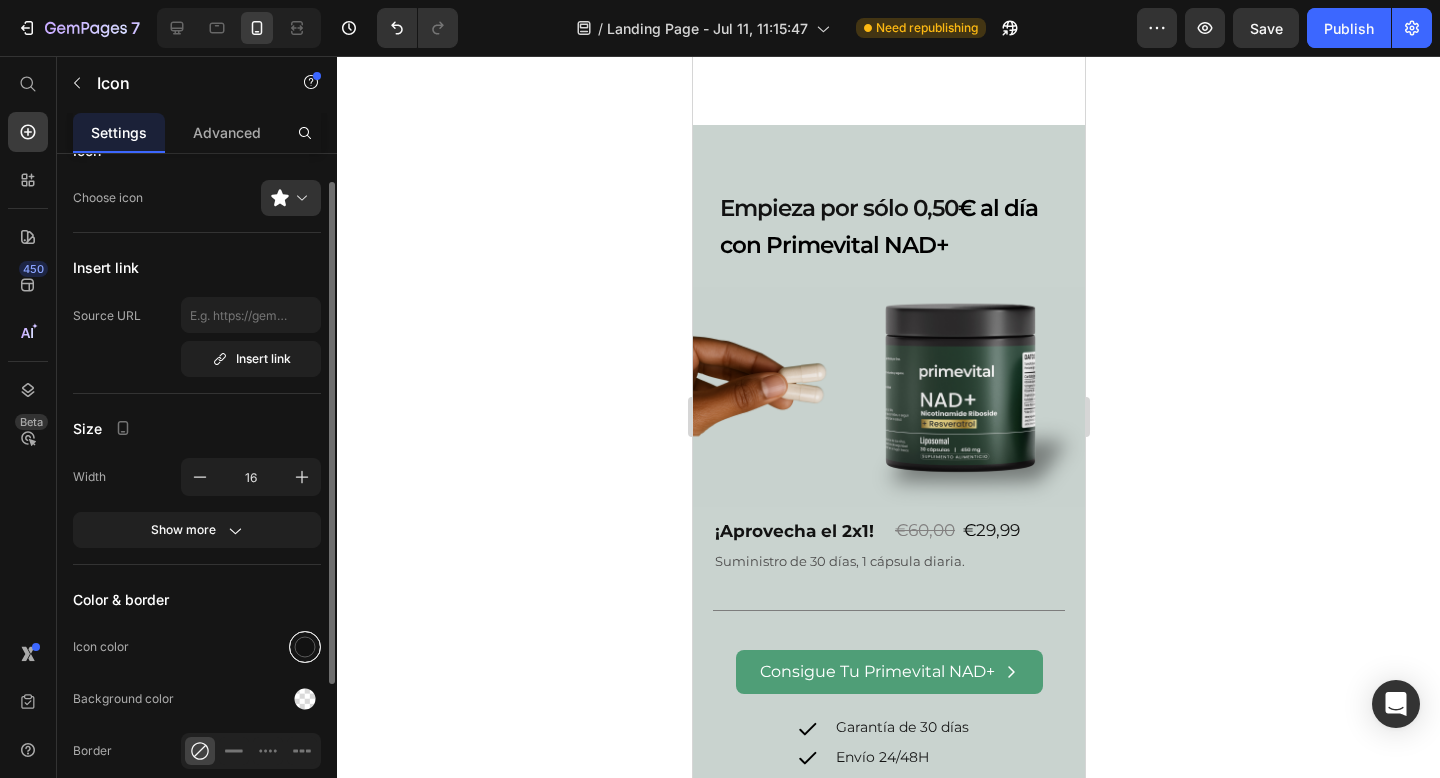click at bounding box center (305, 647) 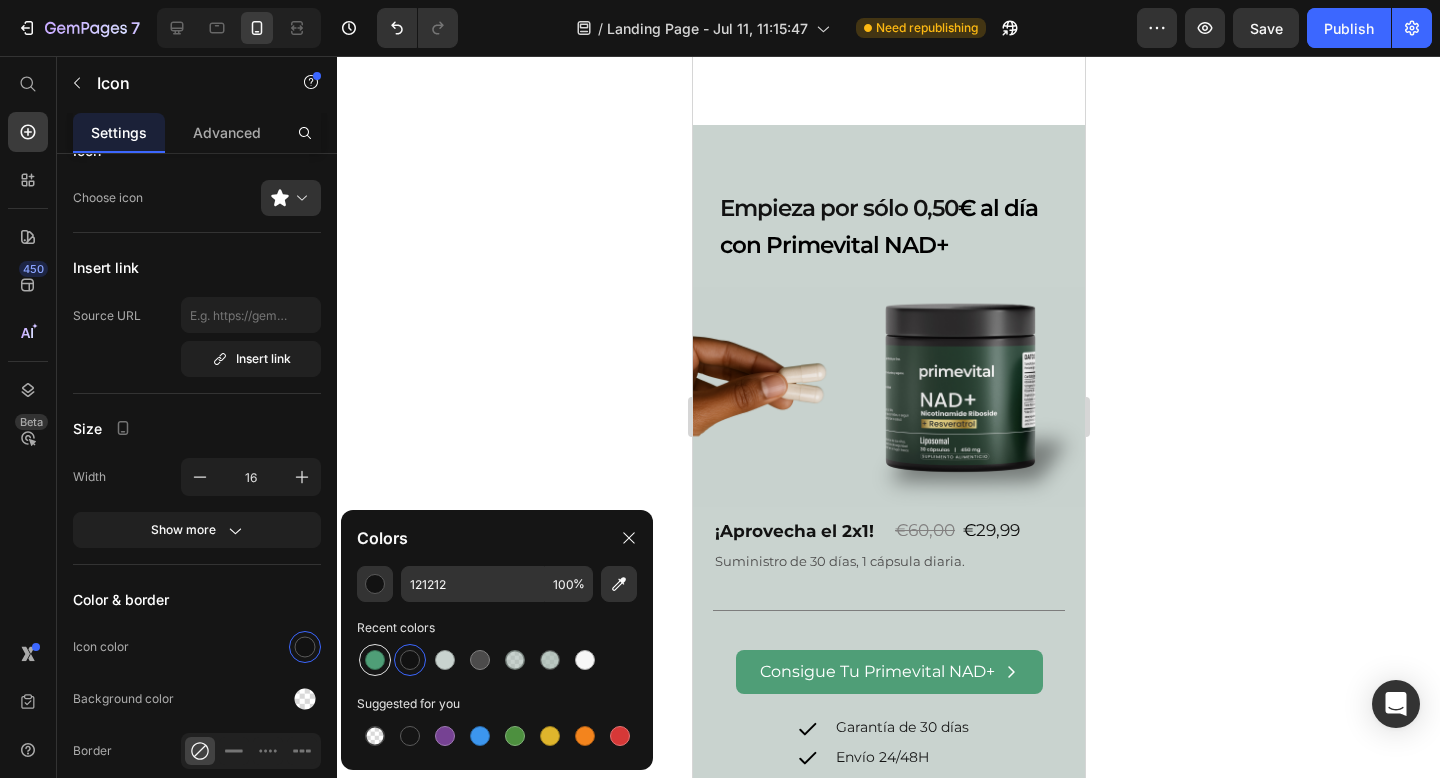 click at bounding box center (375, 660) 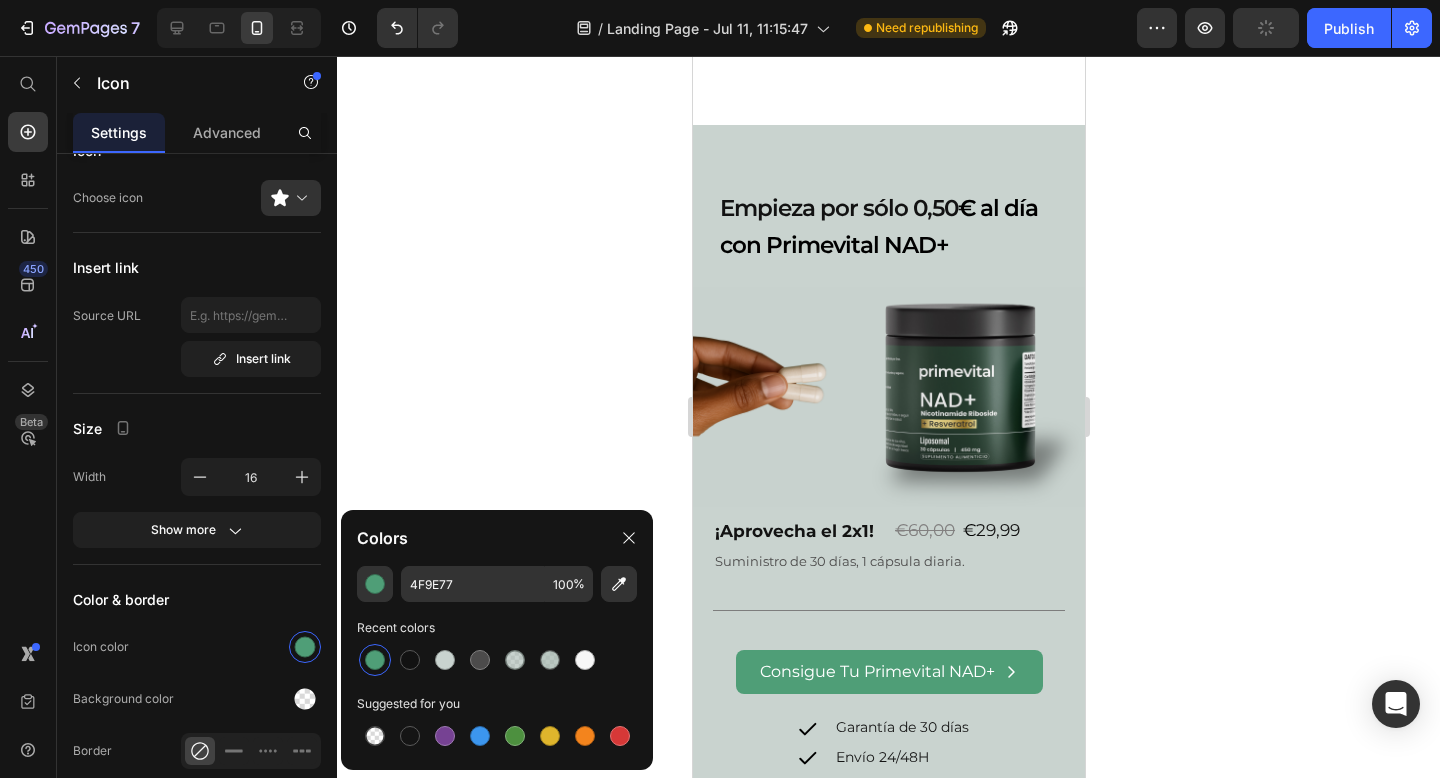 click 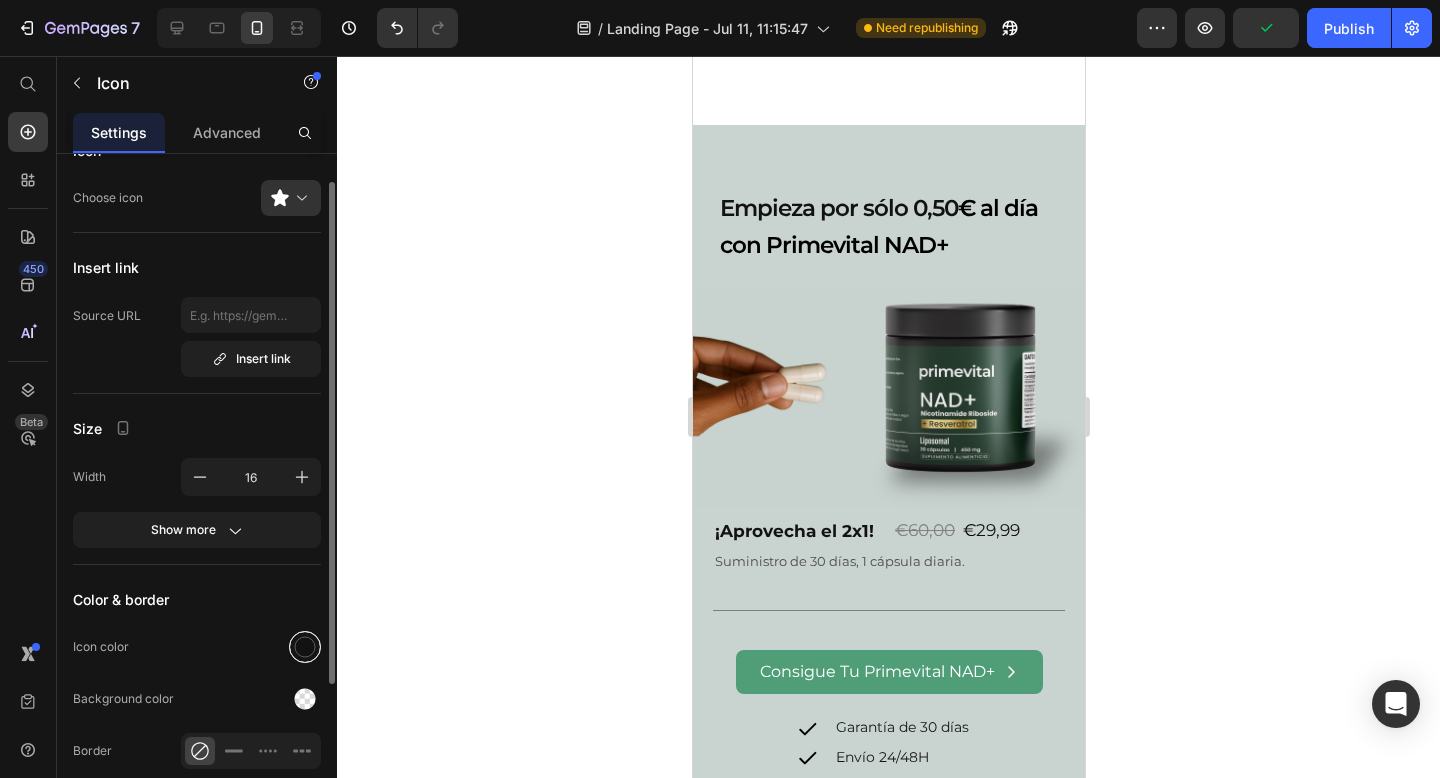 click at bounding box center [305, 647] 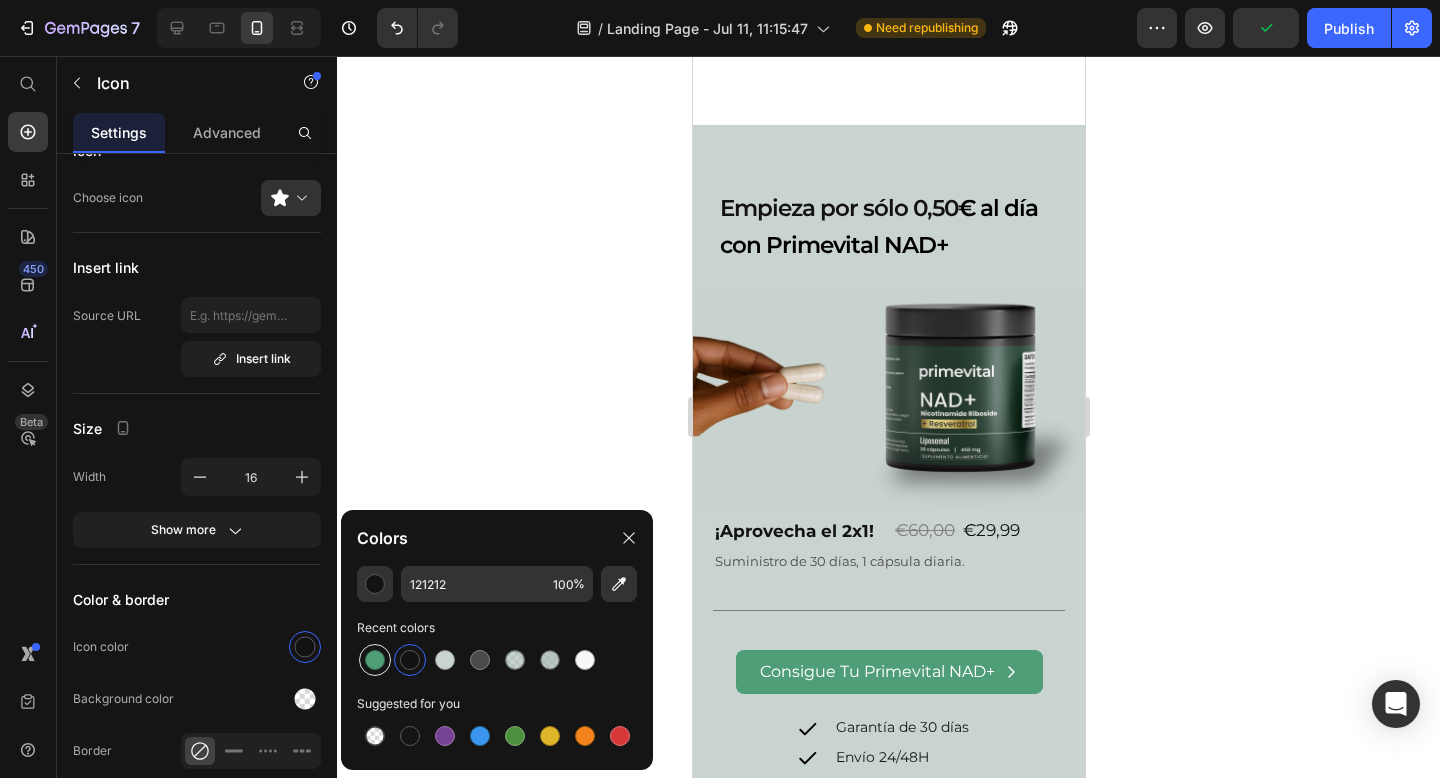 click at bounding box center (375, 660) 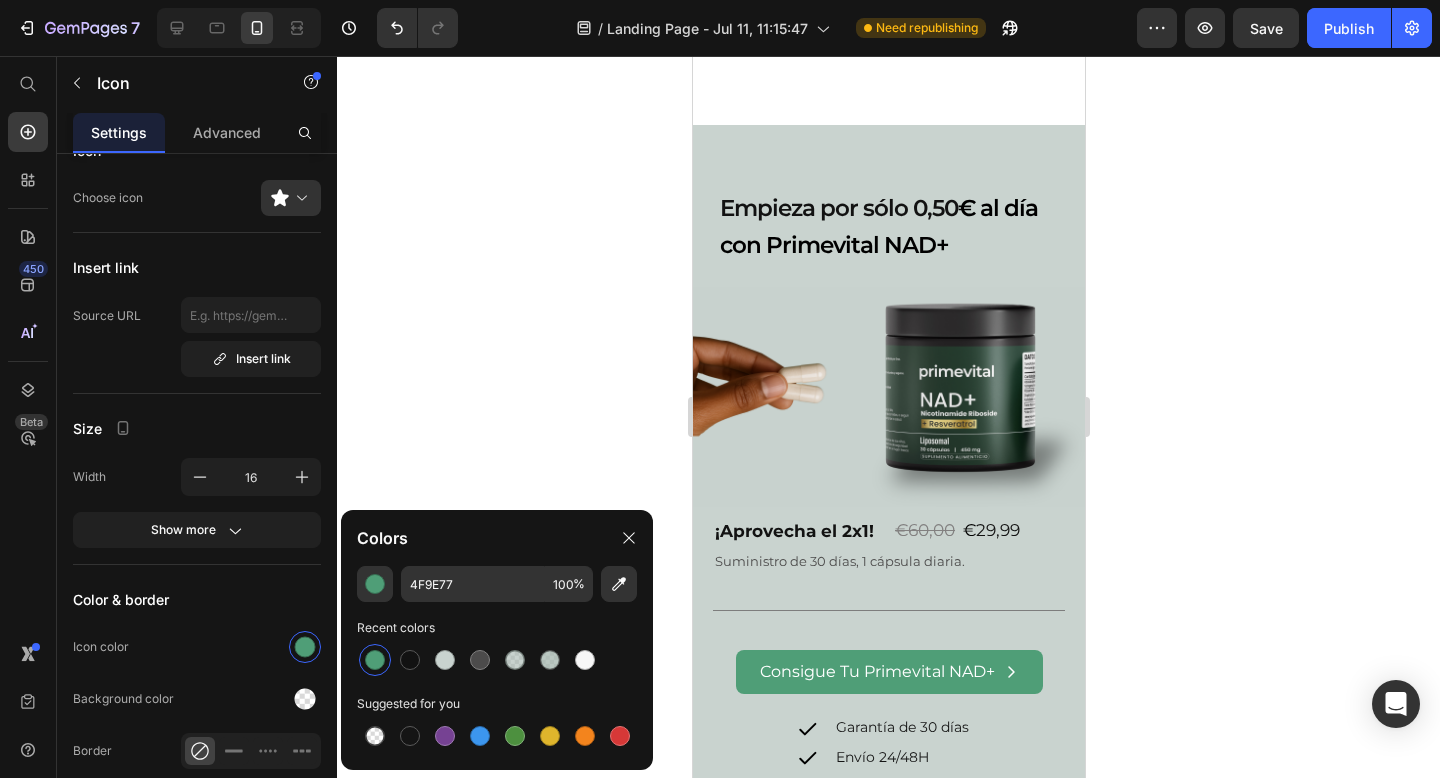 click 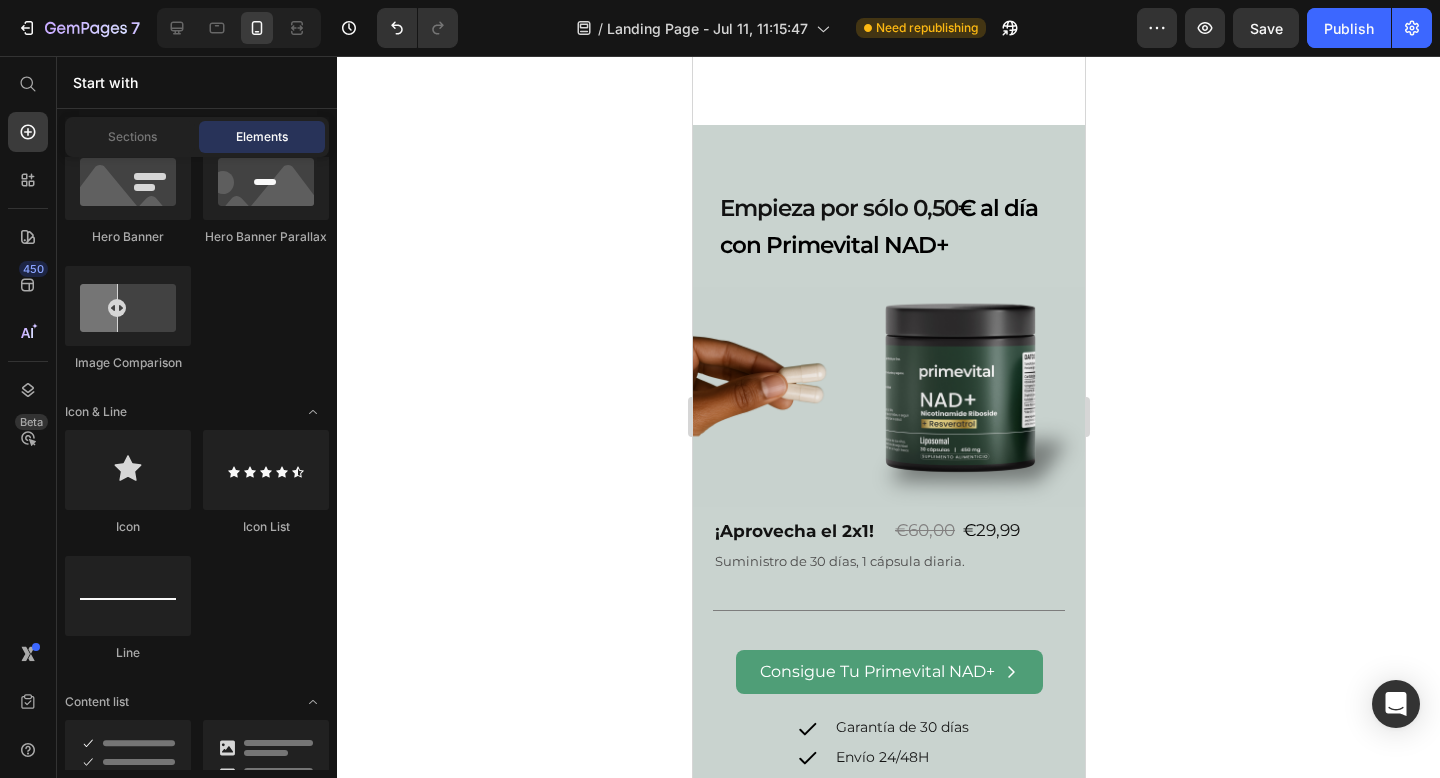 click on "Icon Icon Icon Icon
Icon" at bounding box center (903, 861) 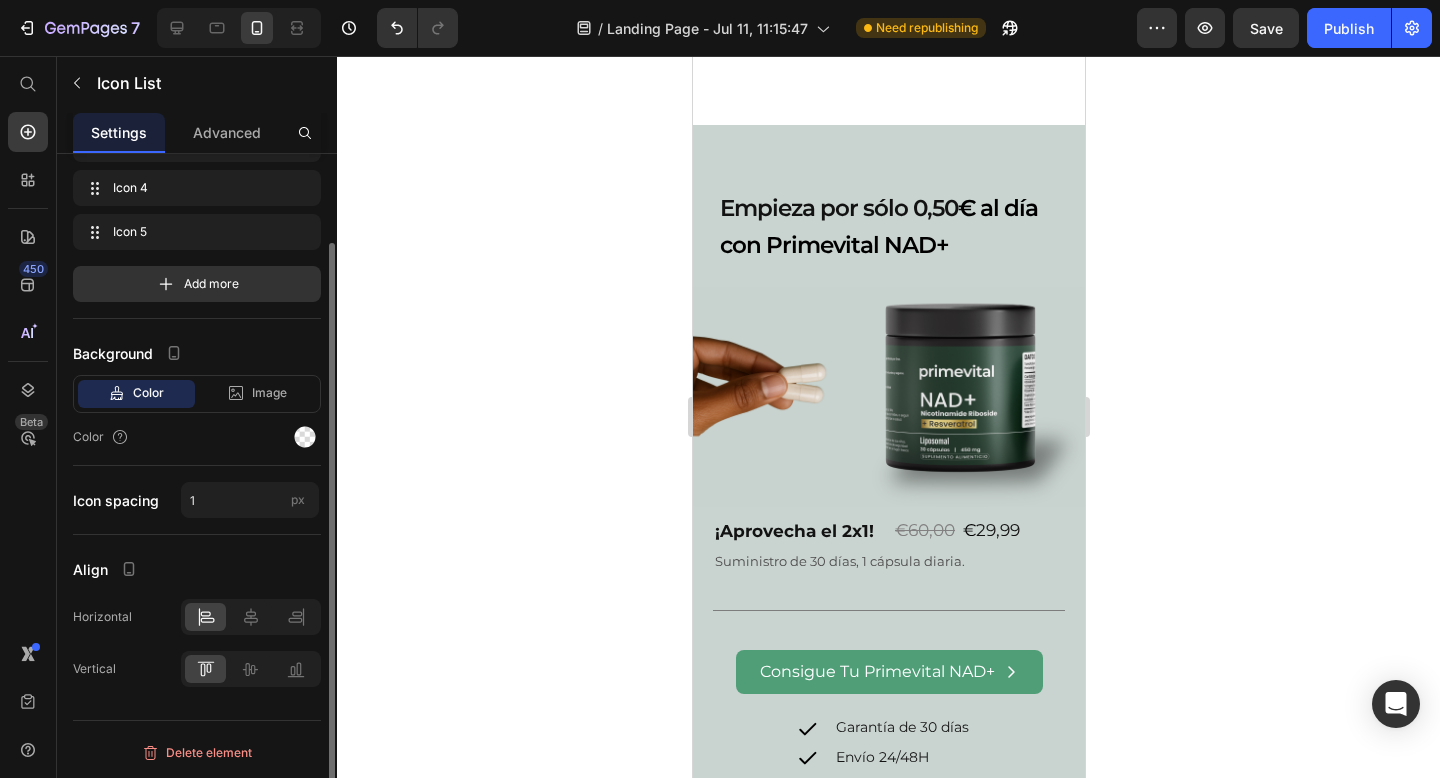 scroll, scrollTop: 0, scrollLeft: 0, axis: both 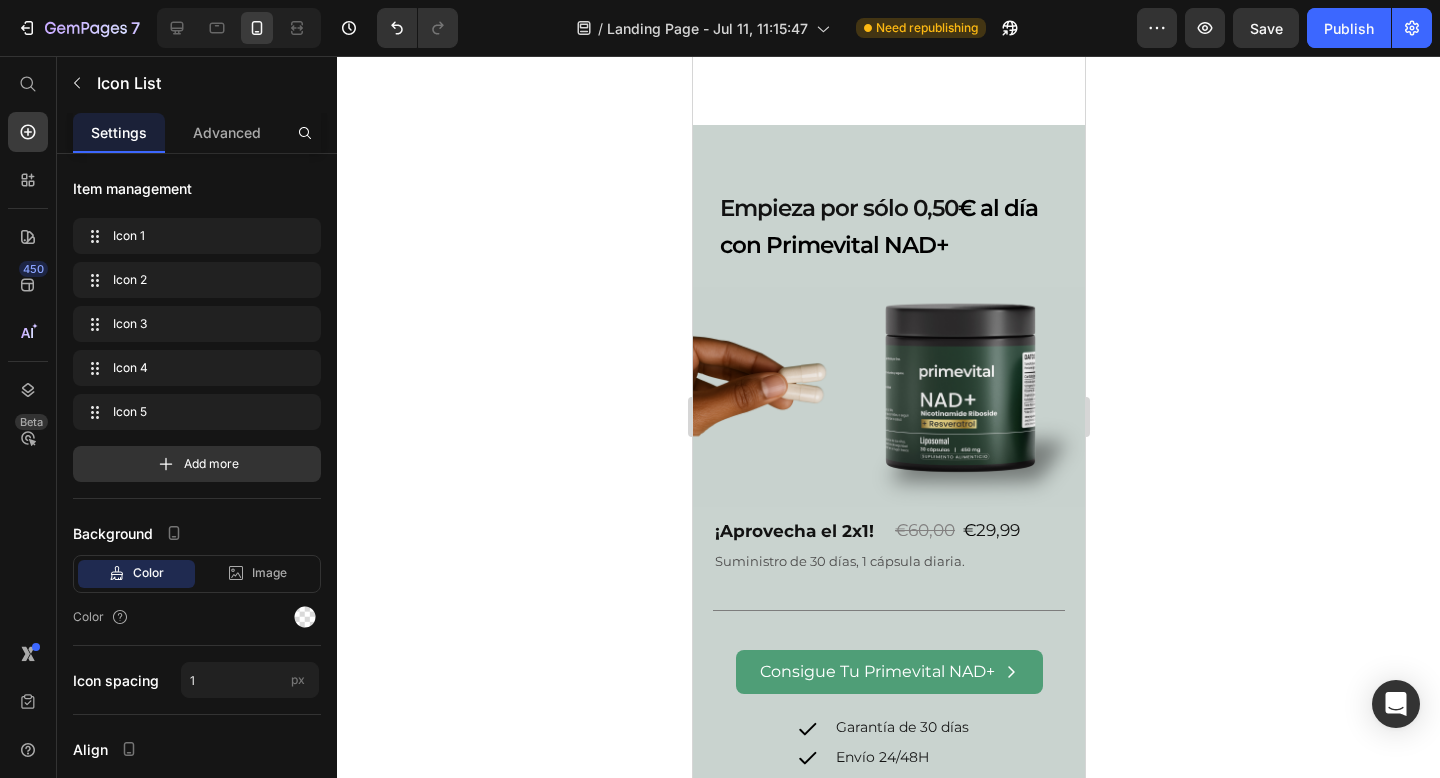 click 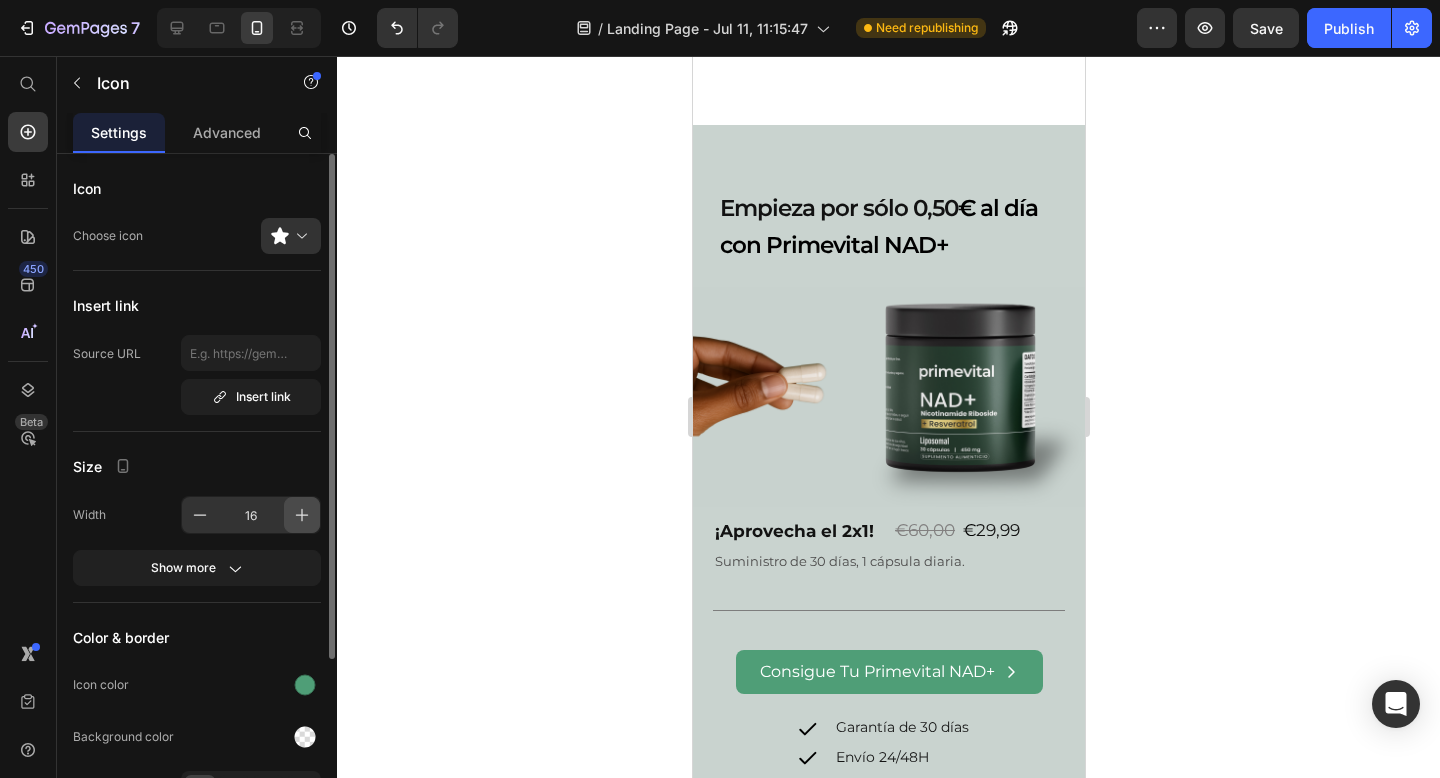 click 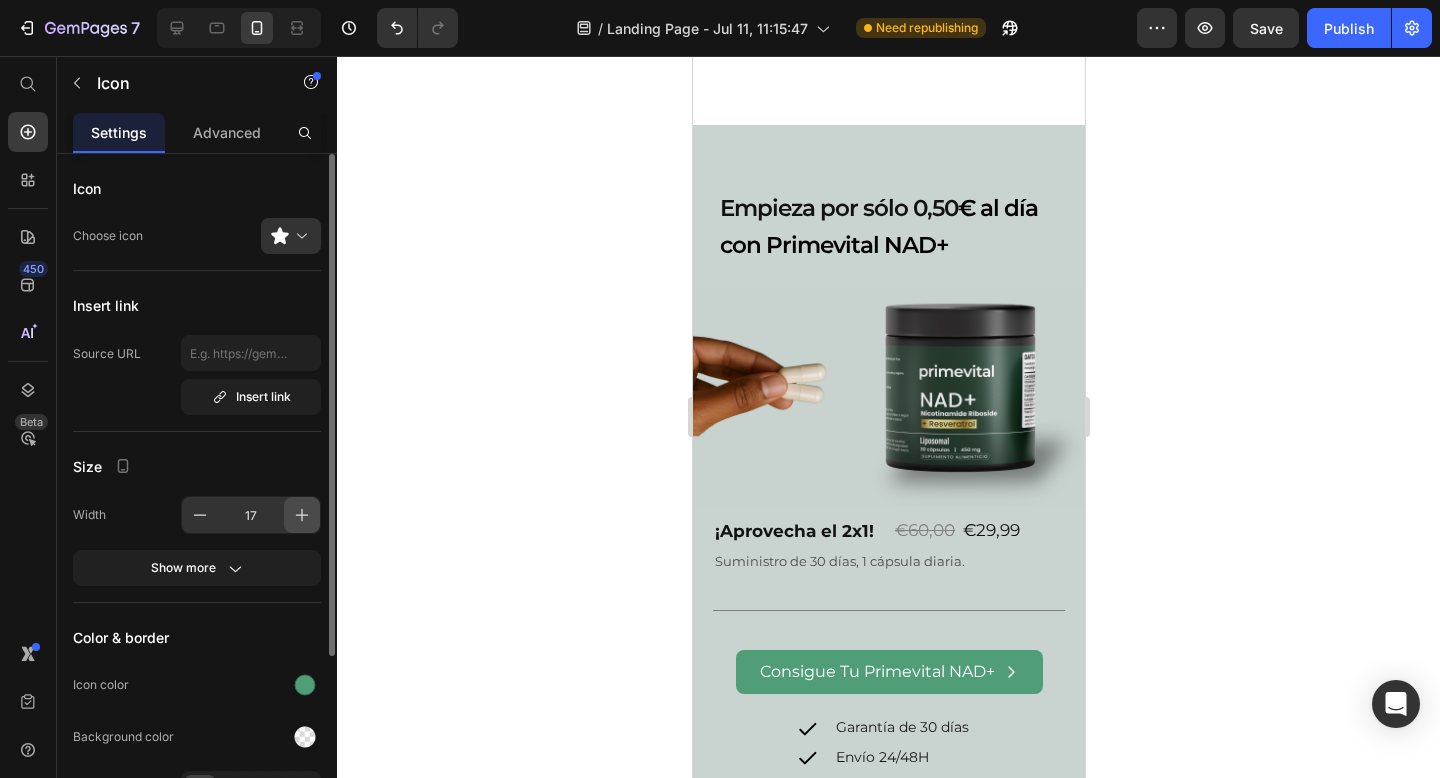 click 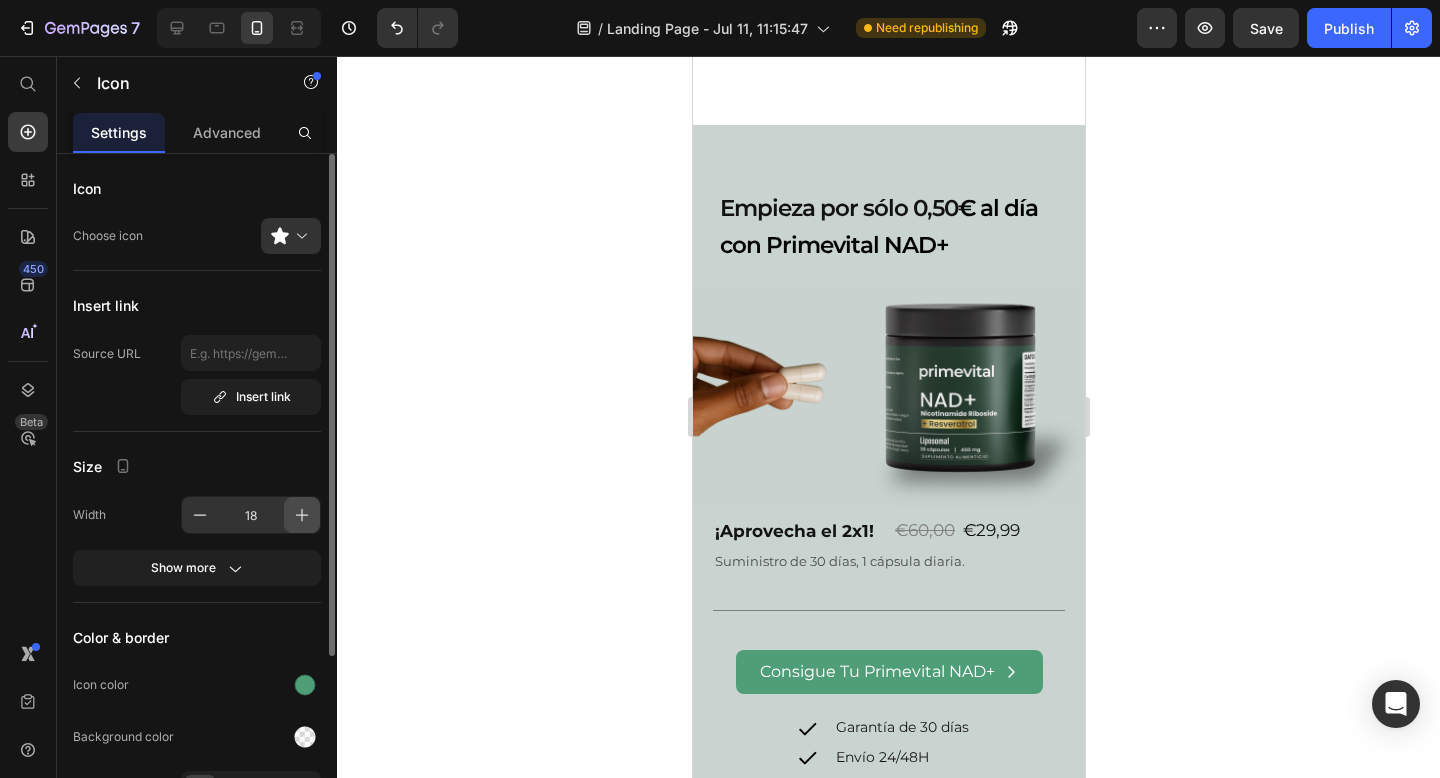 click at bounding box center [302, 515] 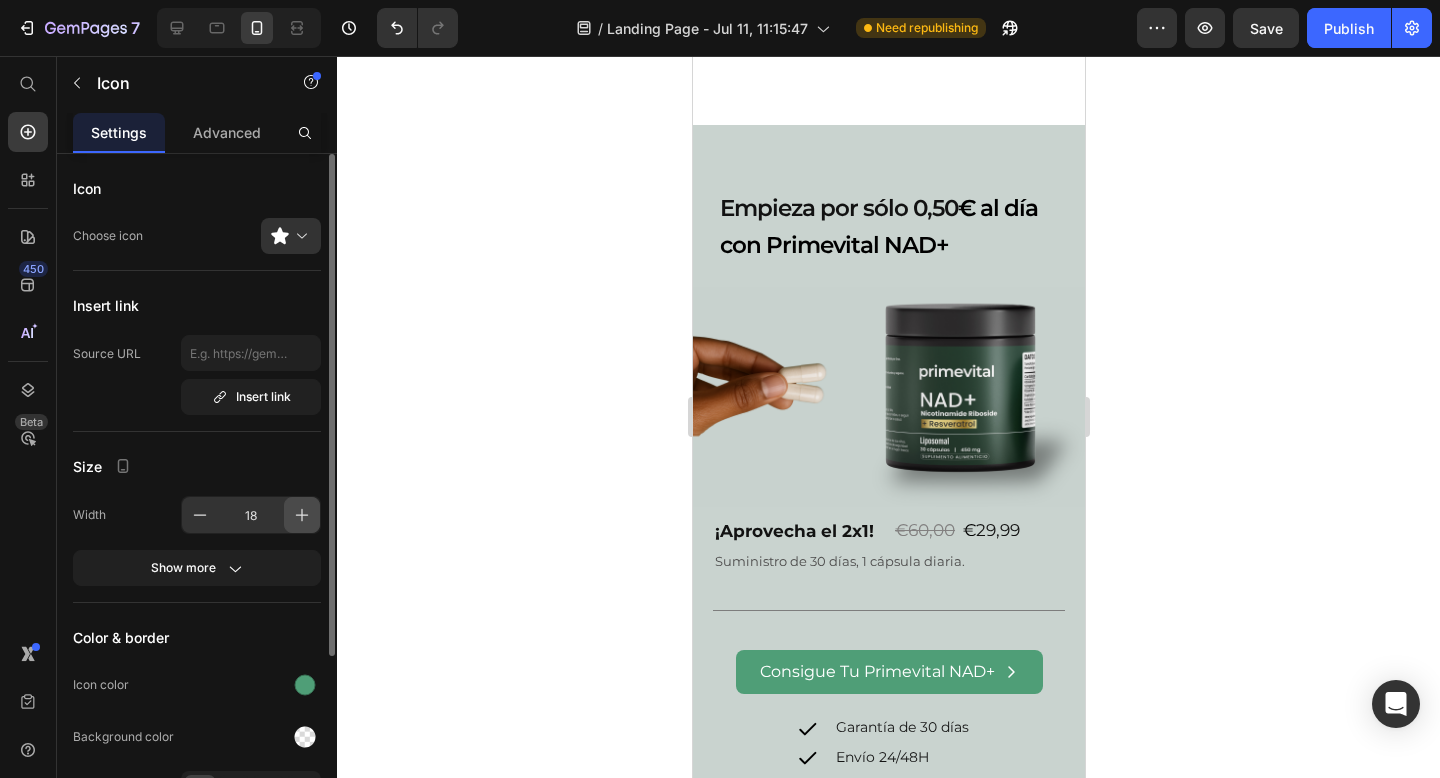 type on "19" 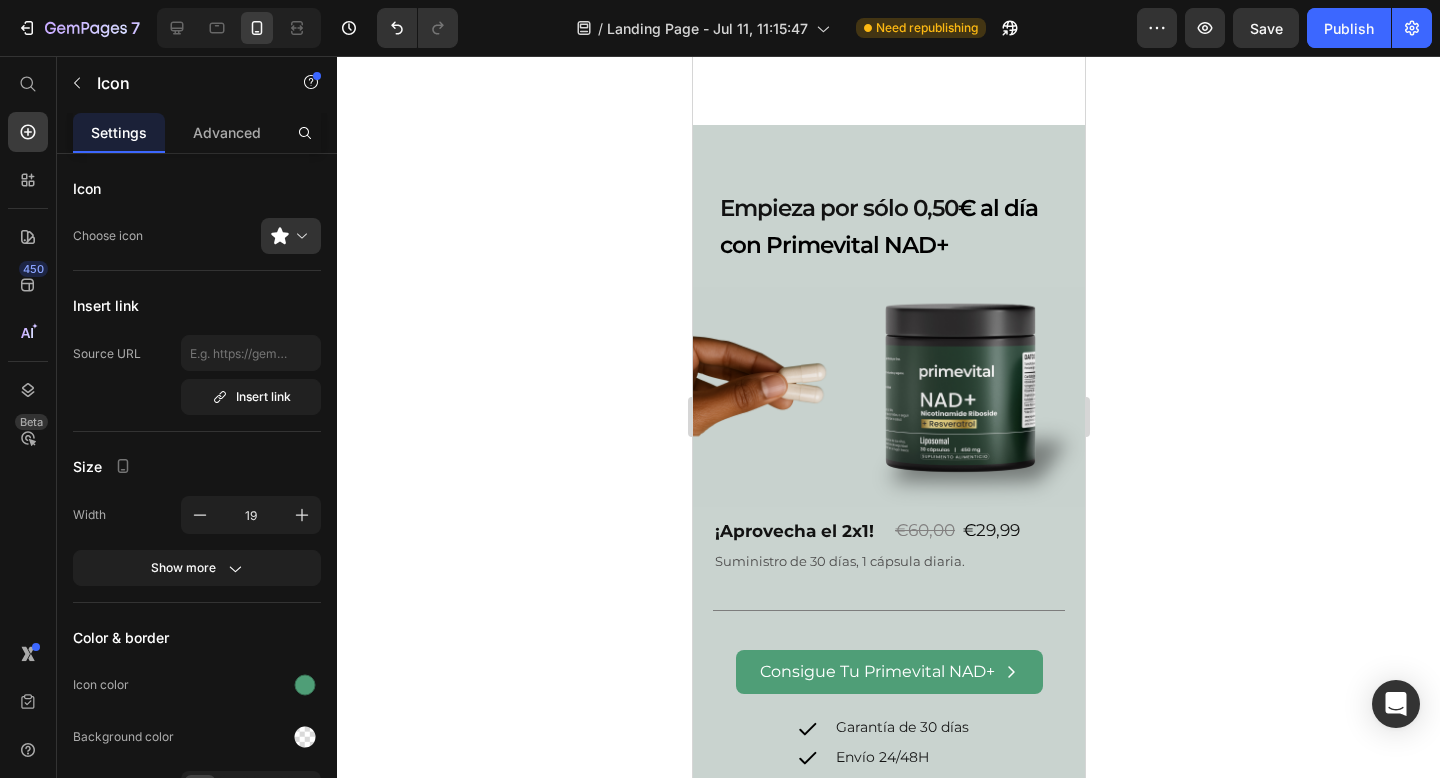 click on "Icon" at bounding box center [750, 861] 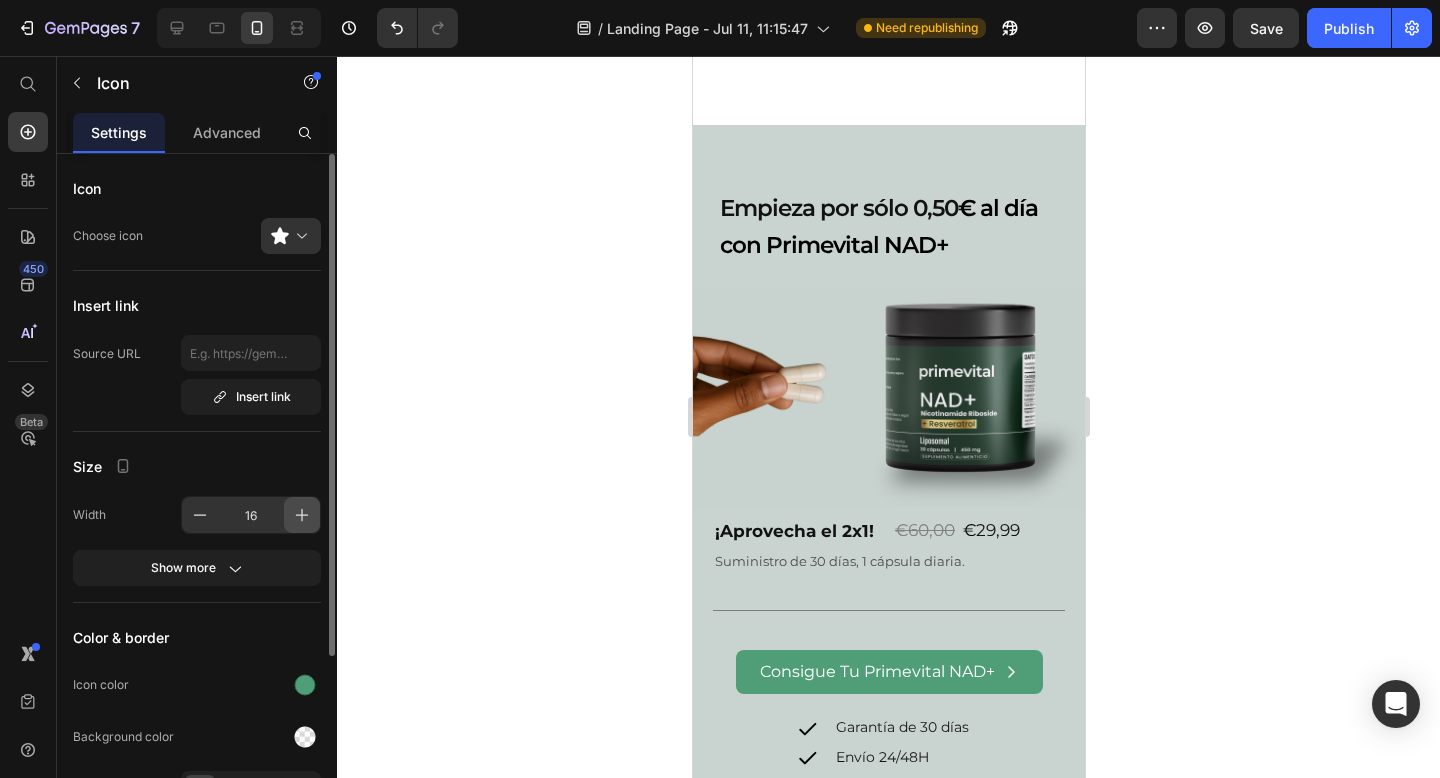 click 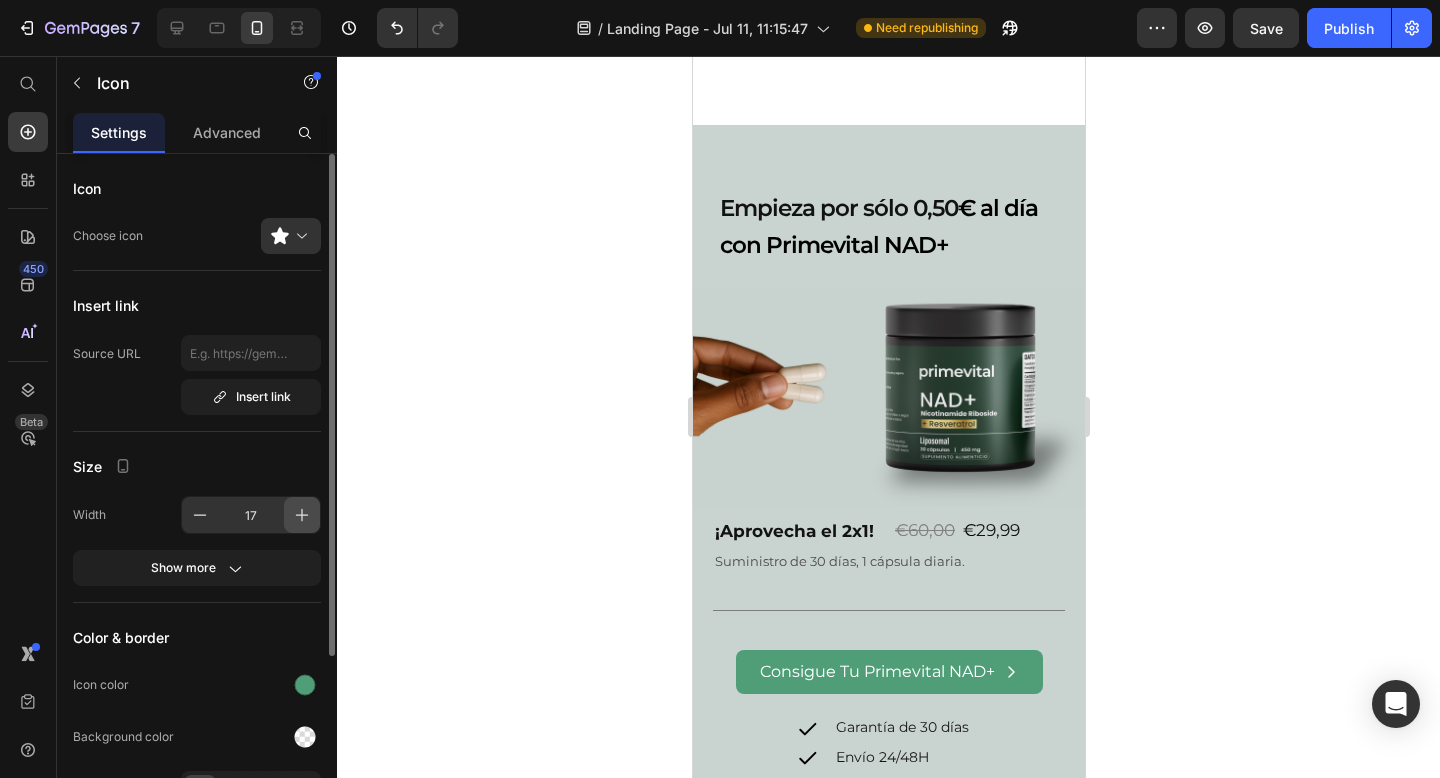 click 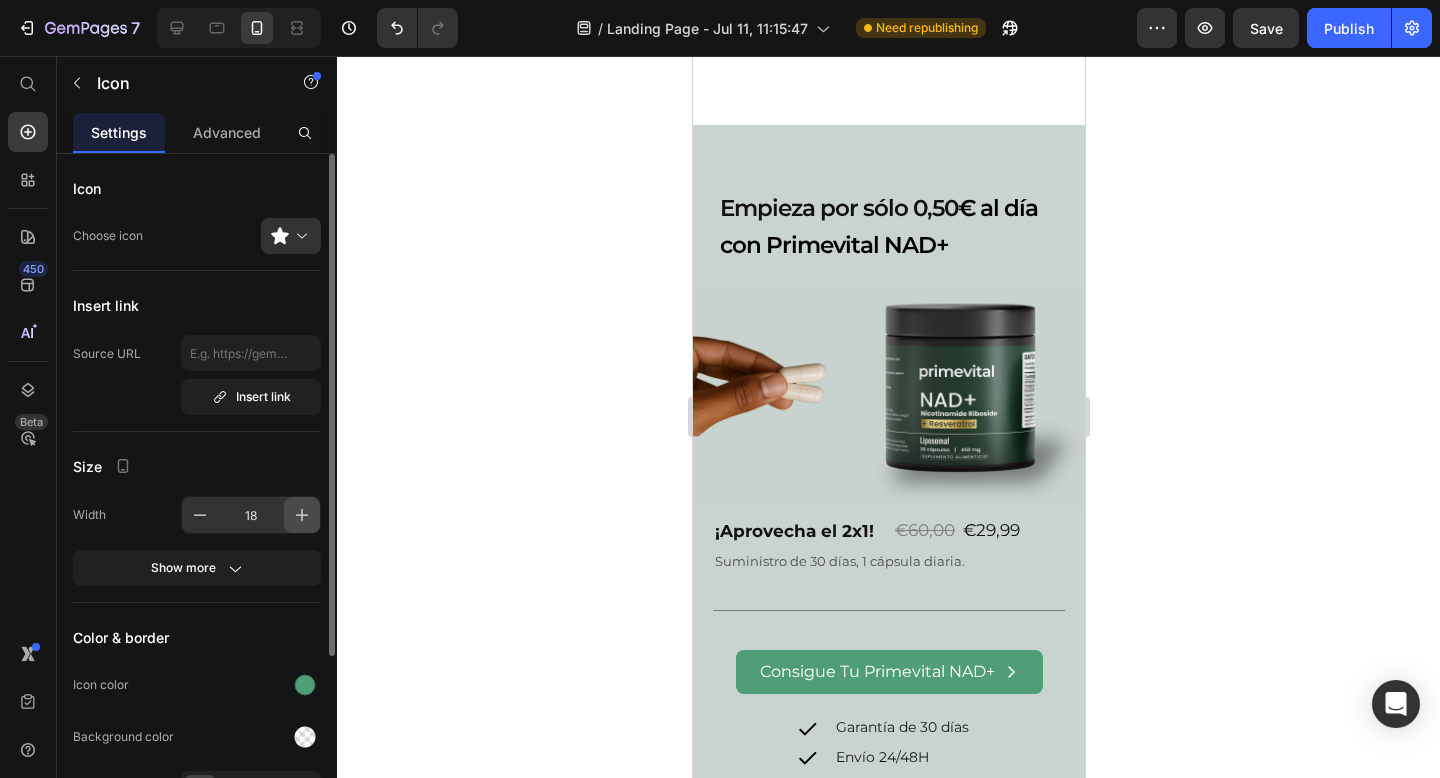 click 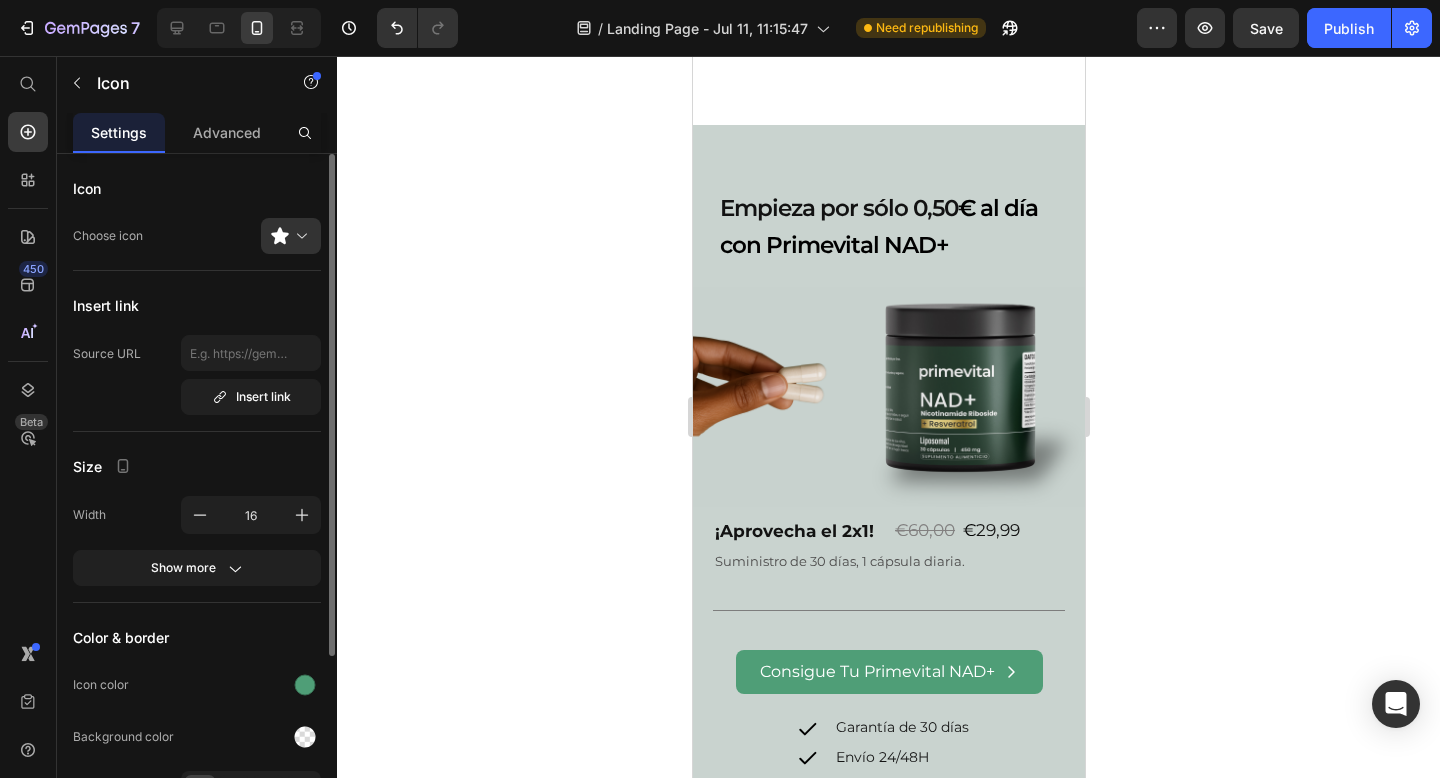 click on "Icon   0" at bounding box center [770, 861] 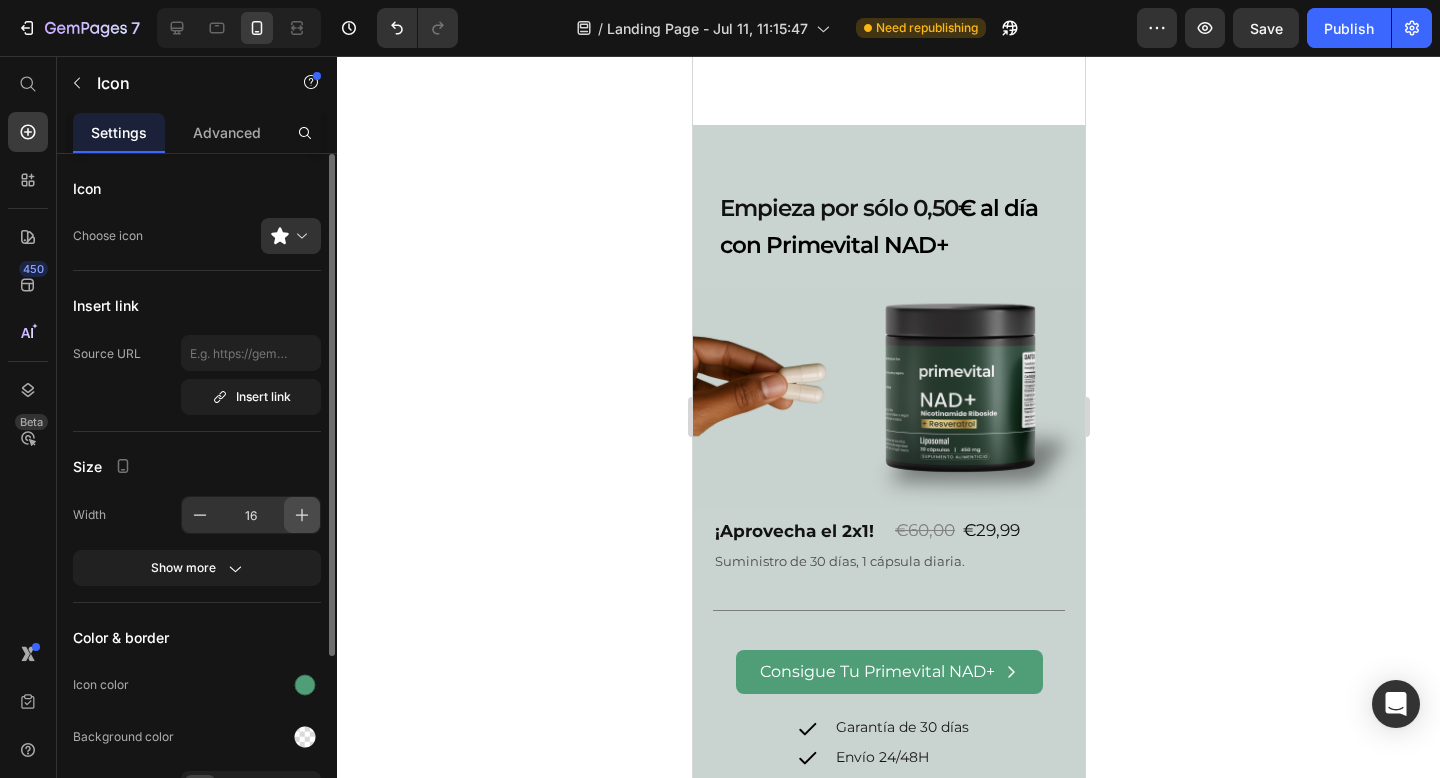 click 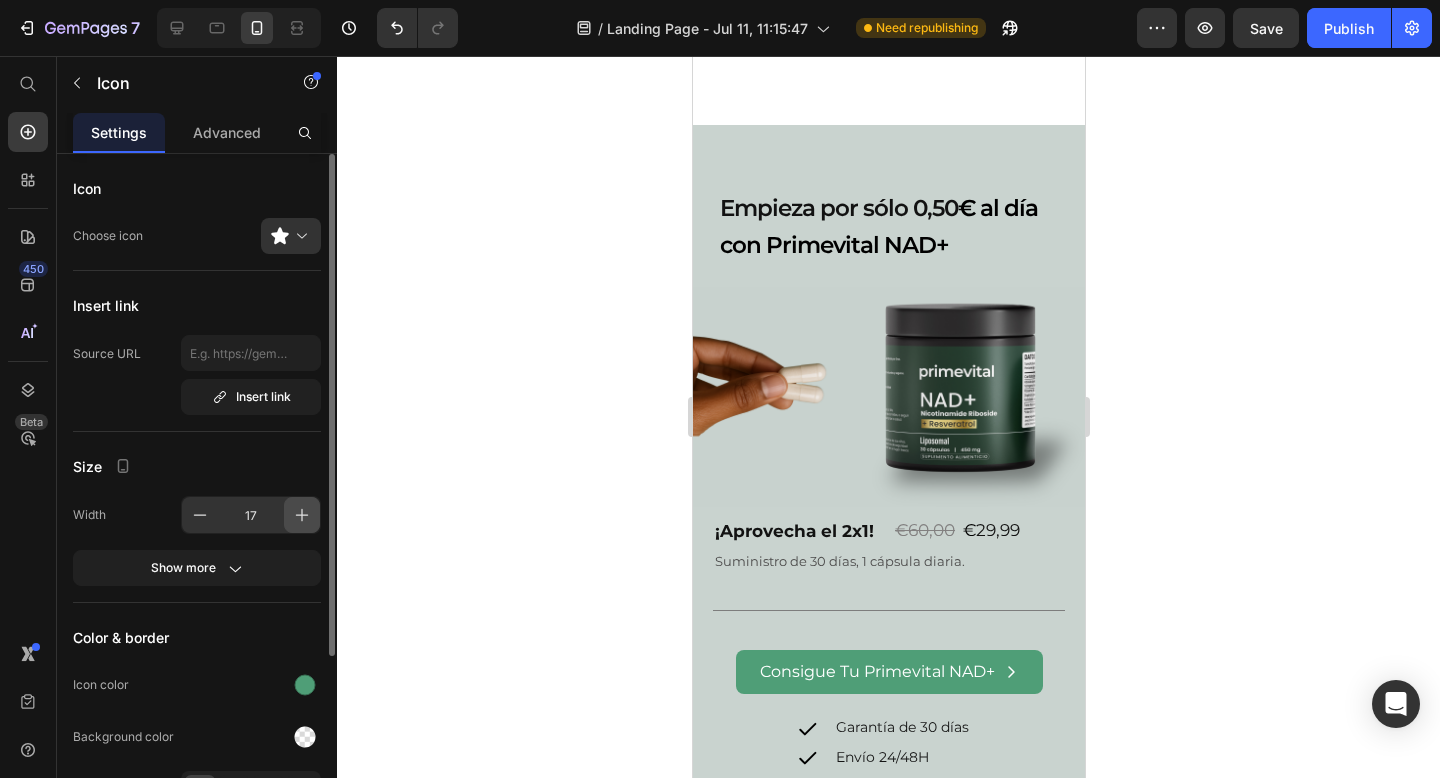 click 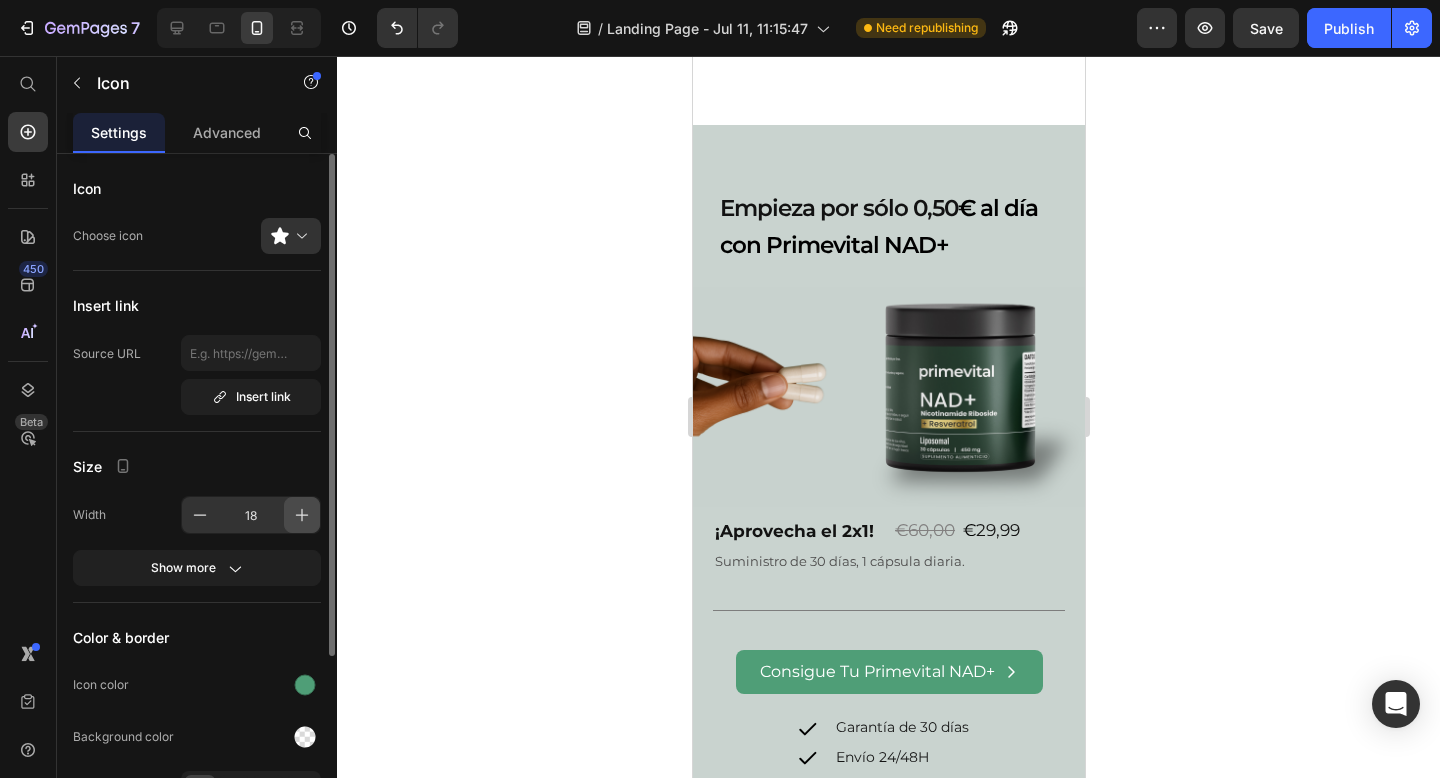 click 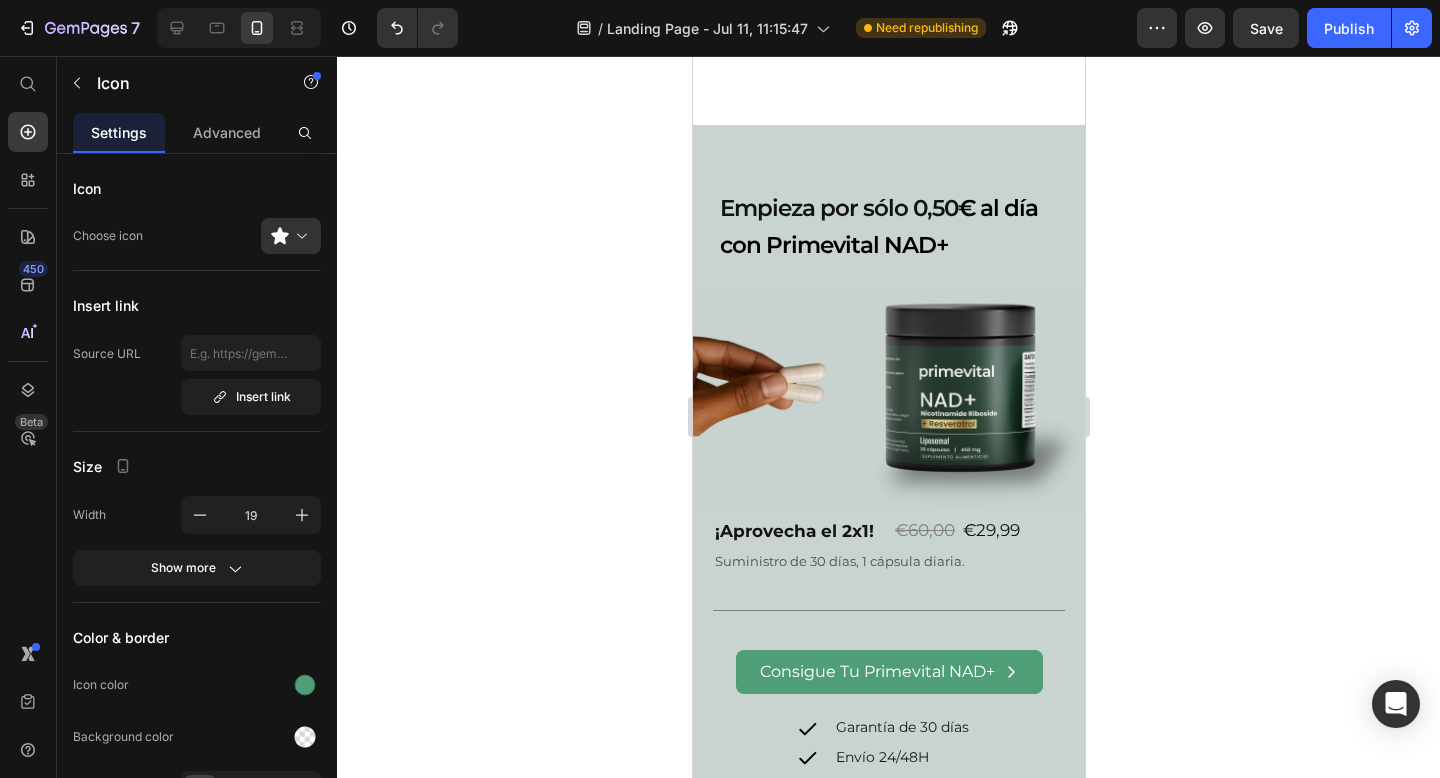 click on "Icon" at bounding box center [790, 861] 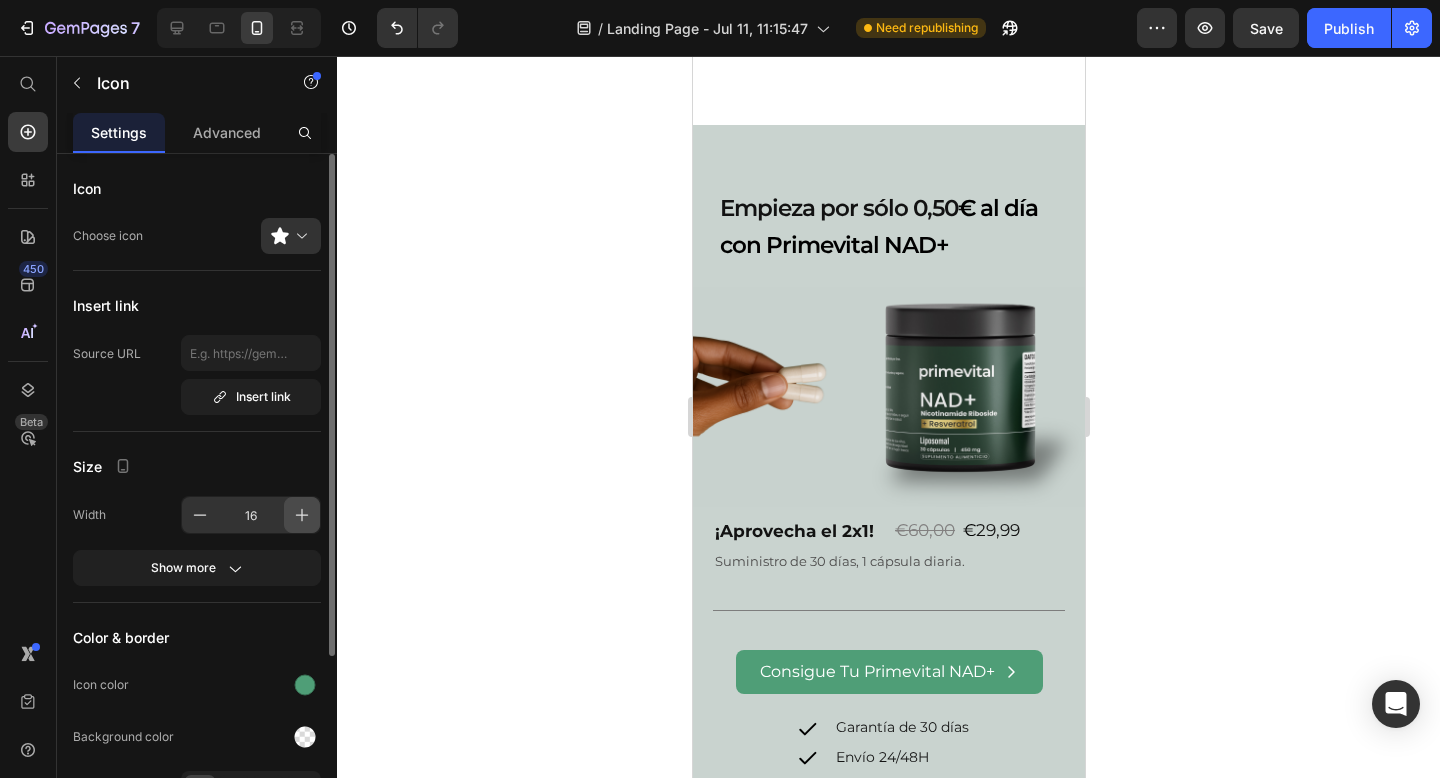 click at bounding box center [302, 515] 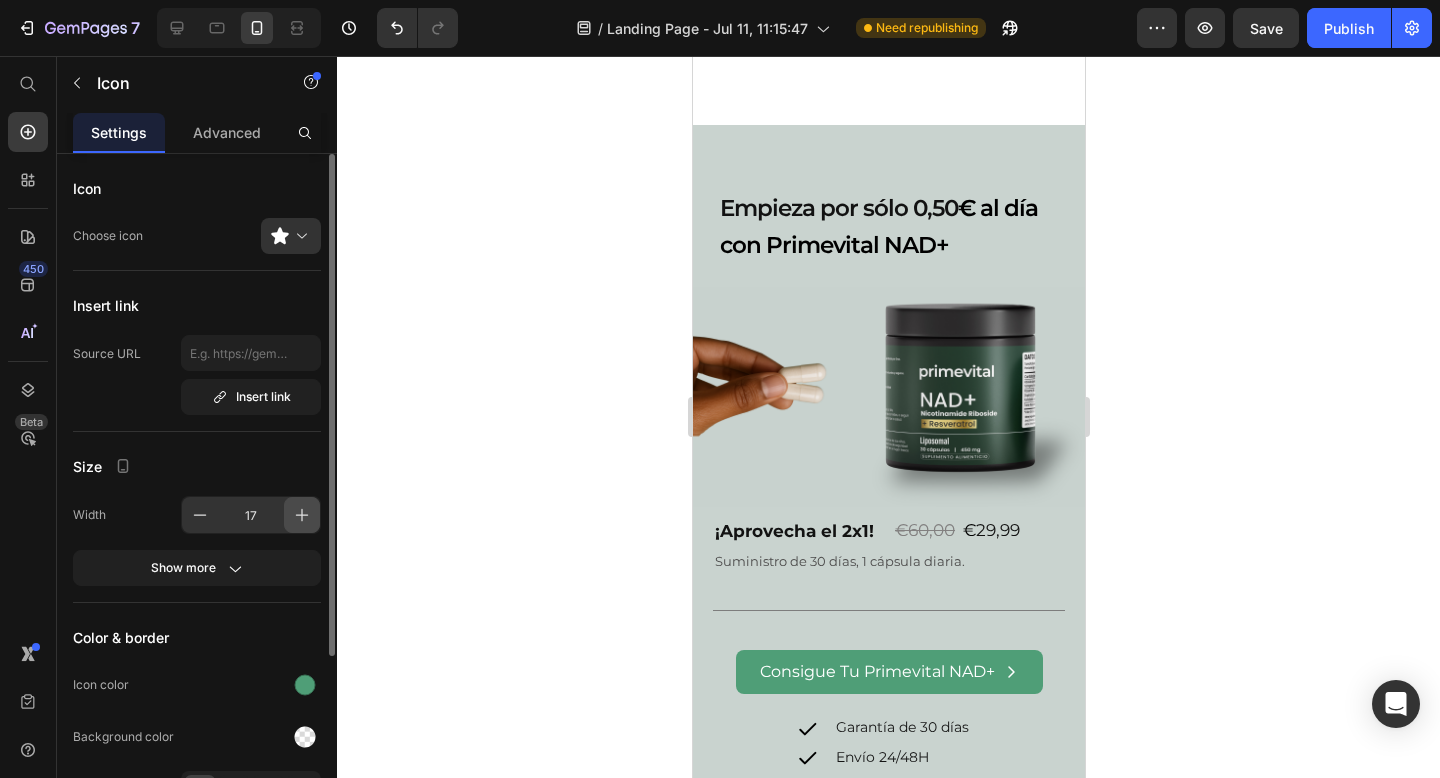 click at bounding box center (302, 515) 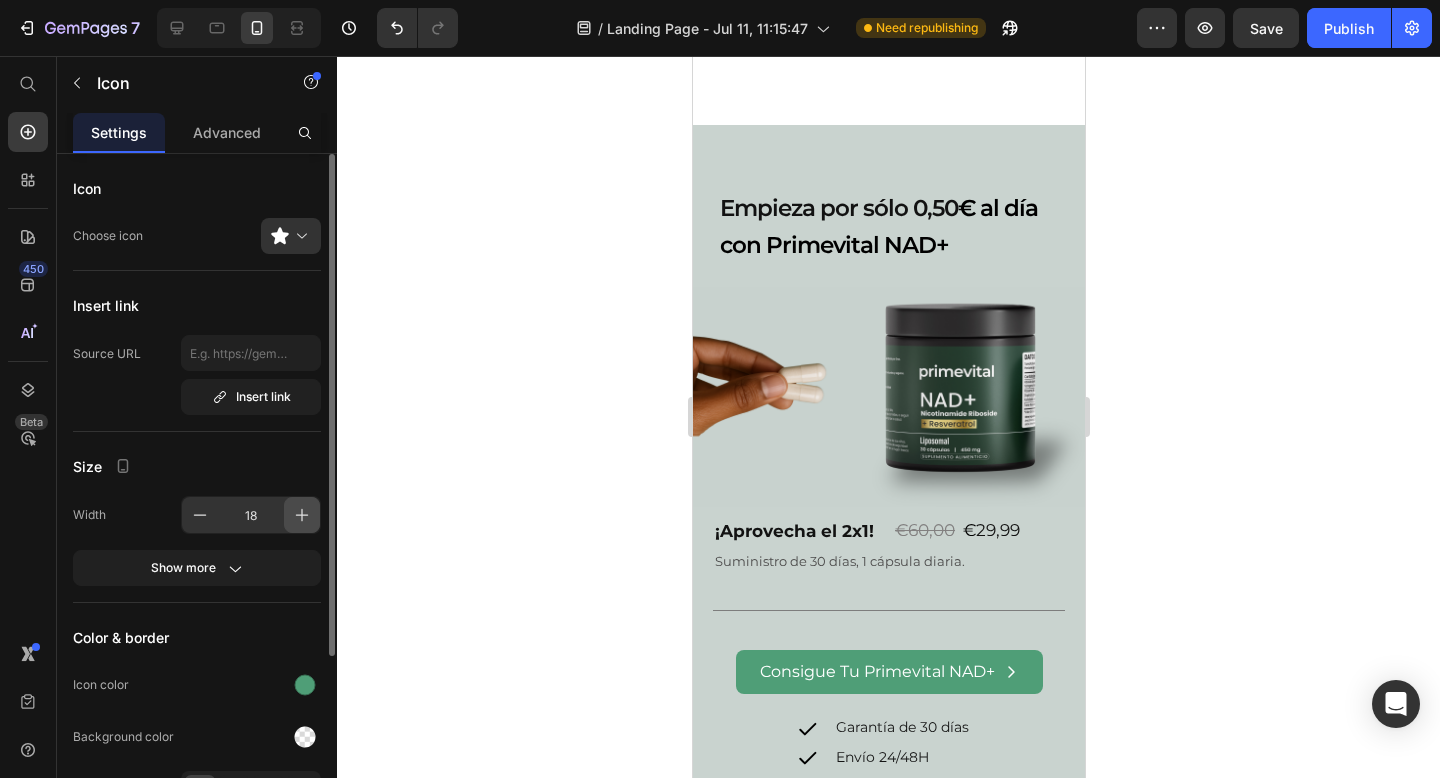 click at bounding box center [302, 515] 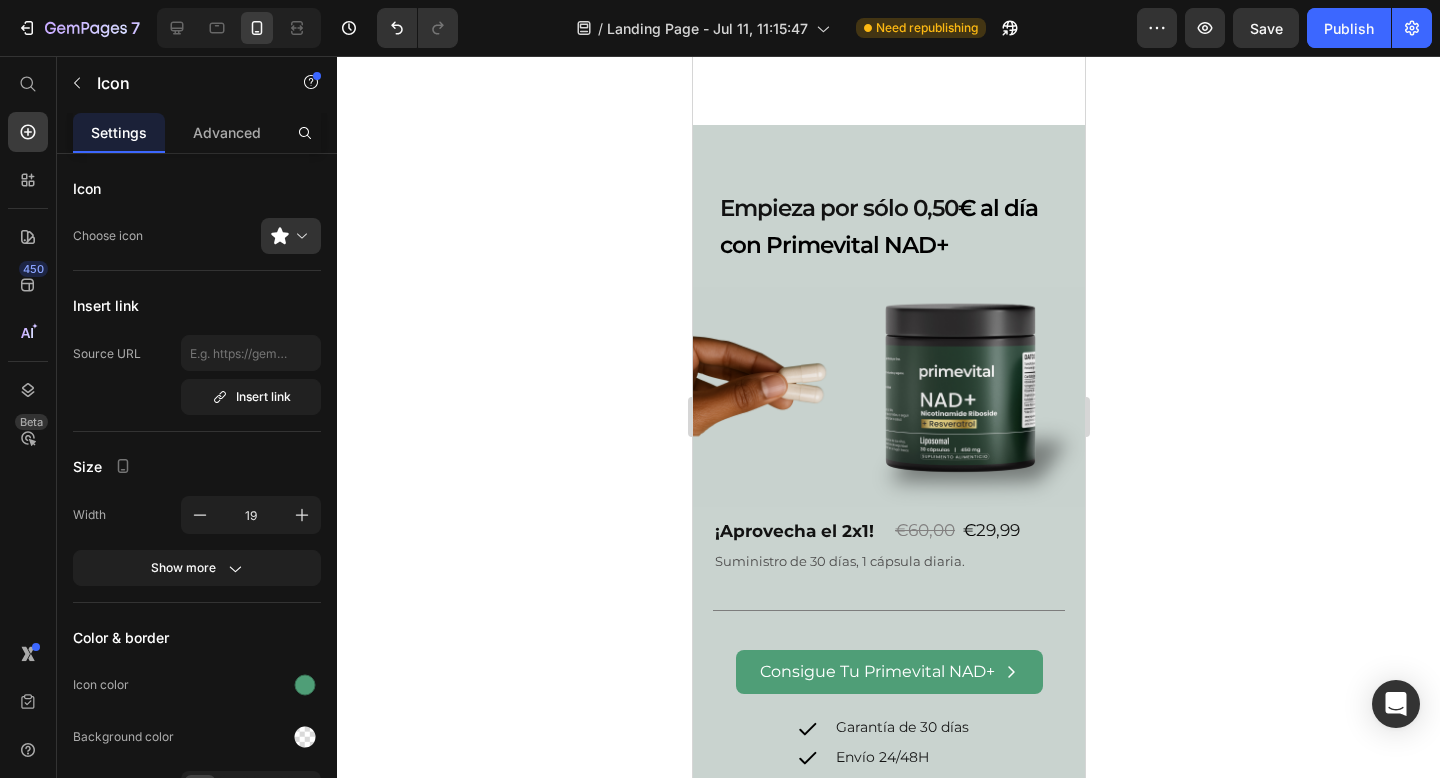 click 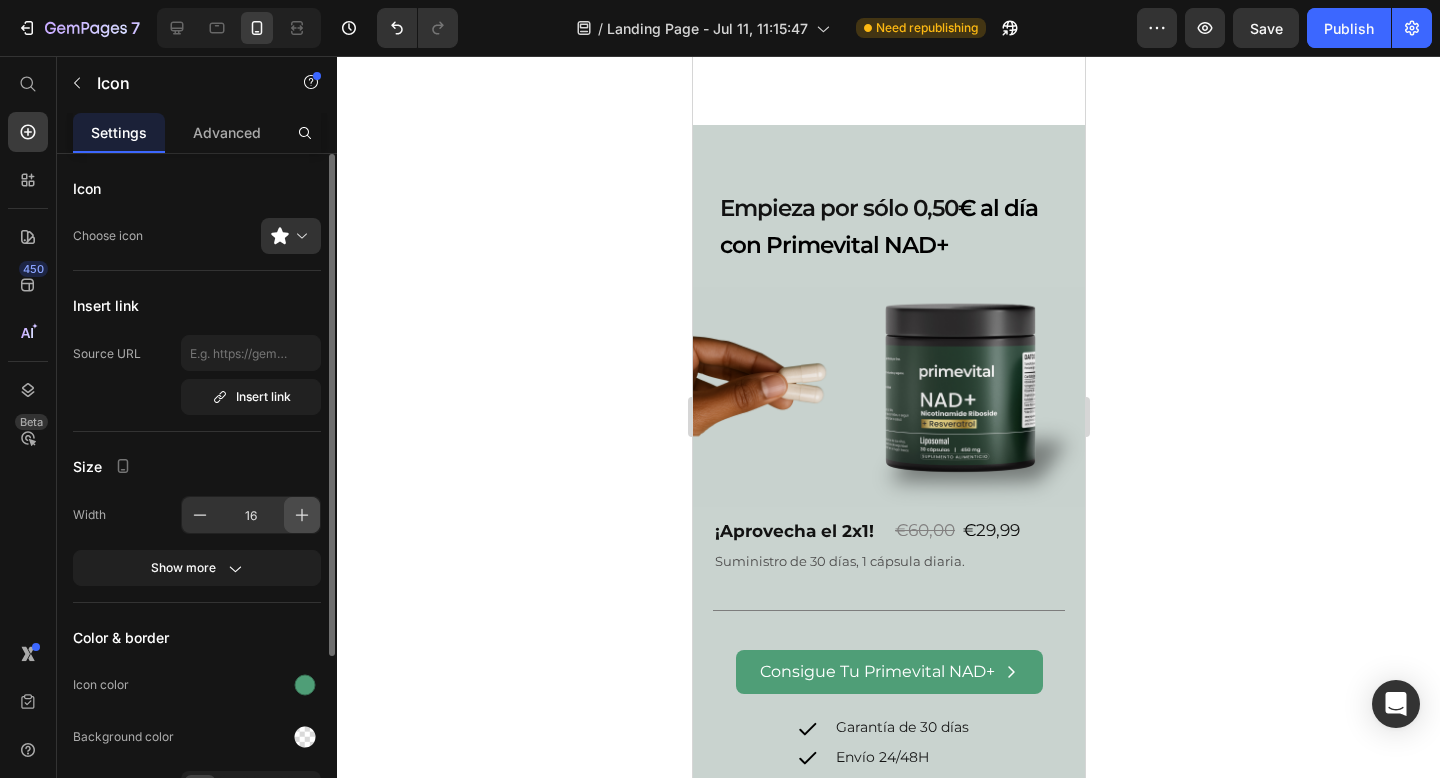 click 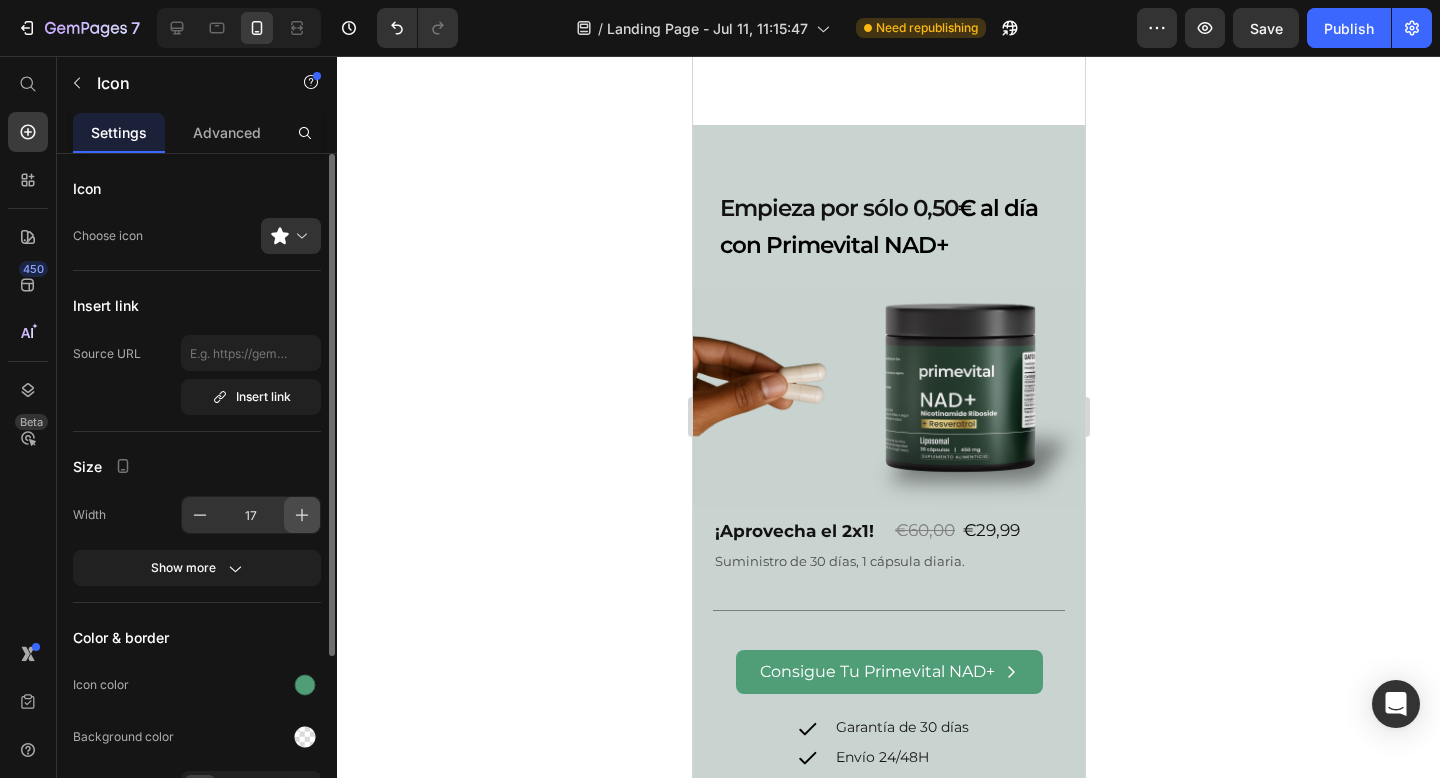 click 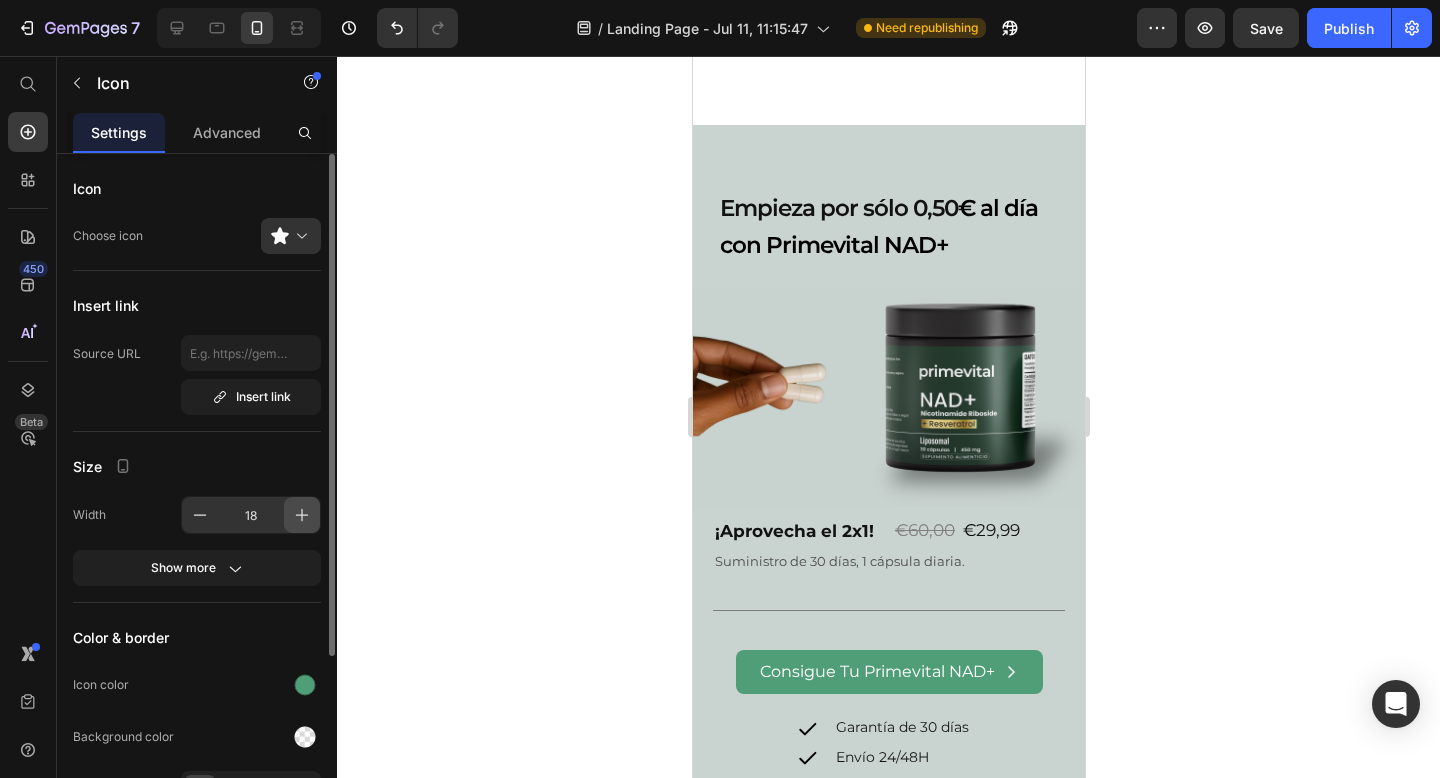 click 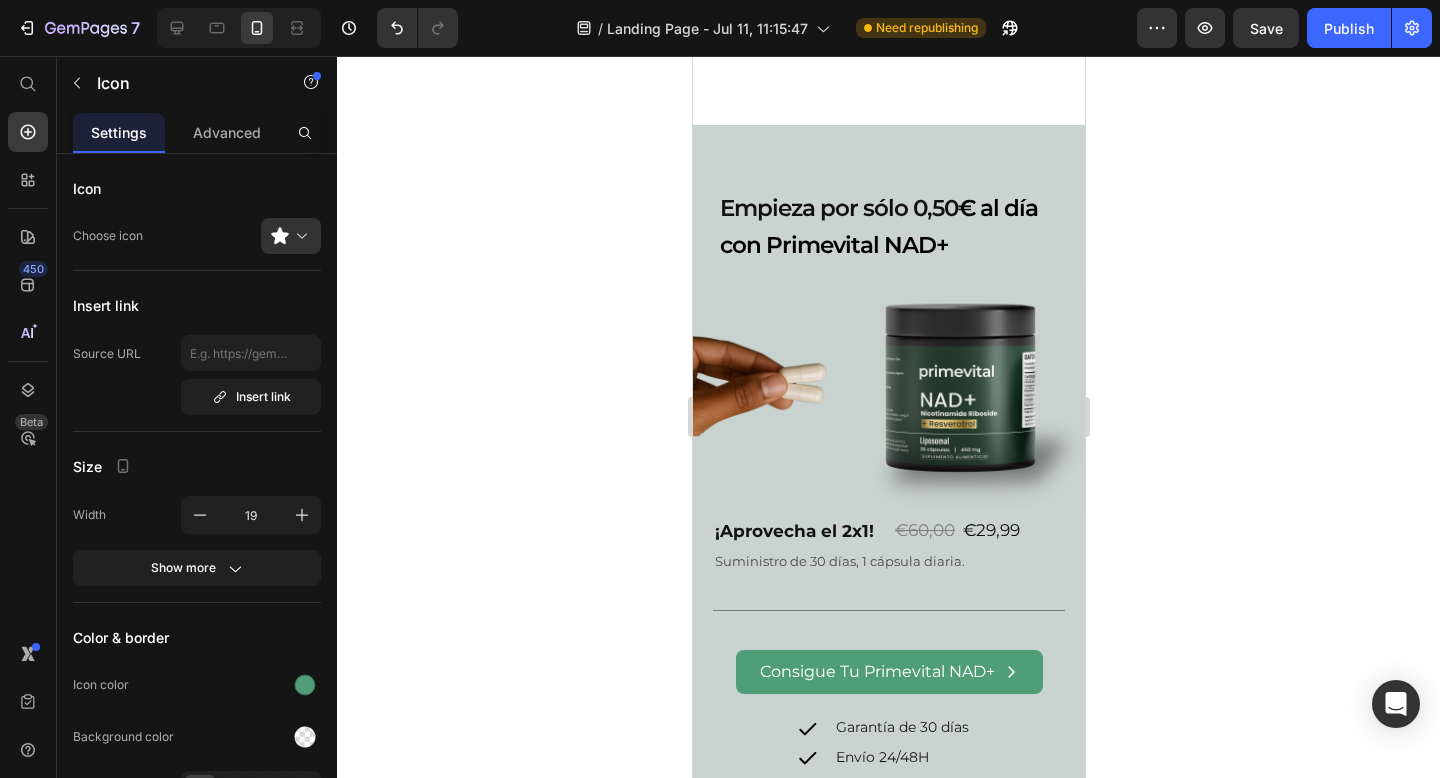 click 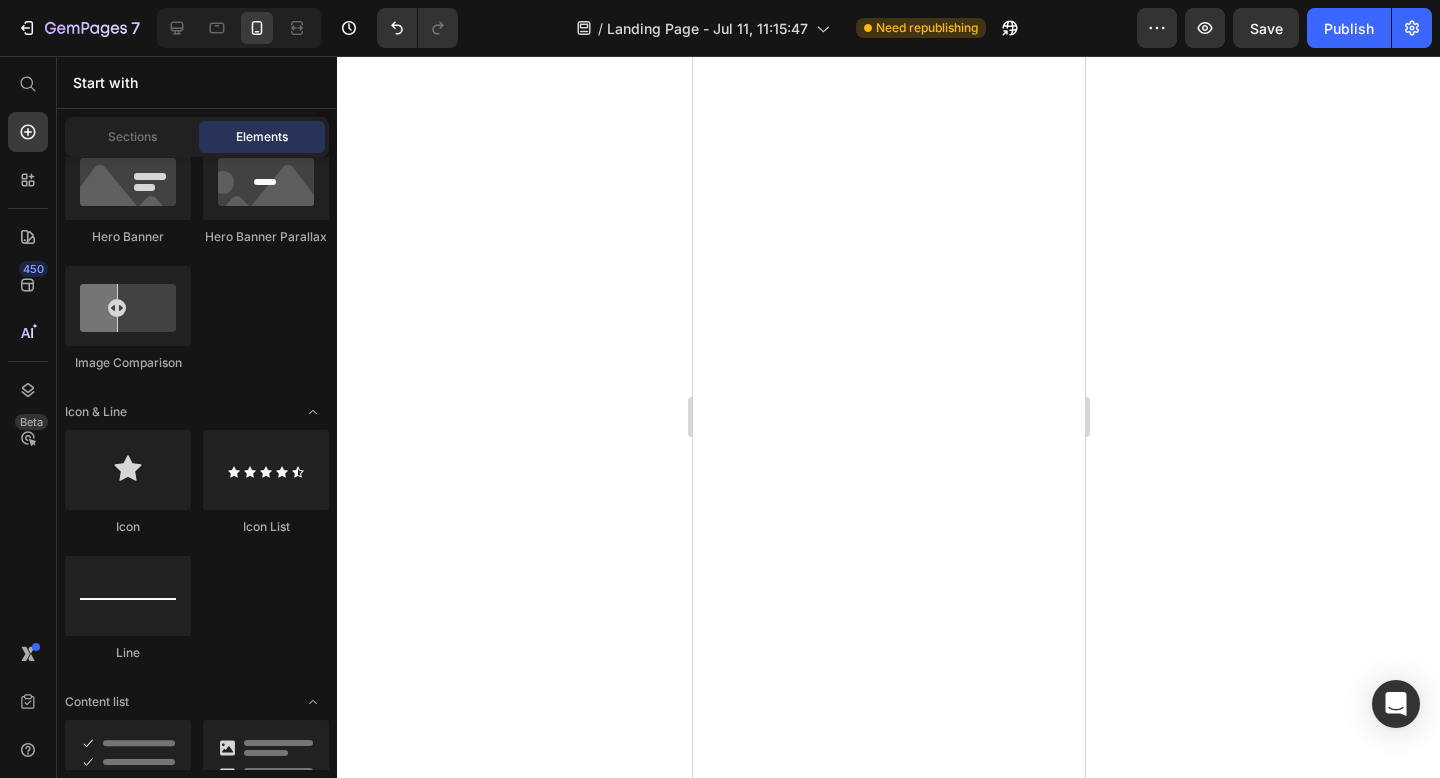 scroll, scrollTop: 0, scrollLeft: 0, axis: both 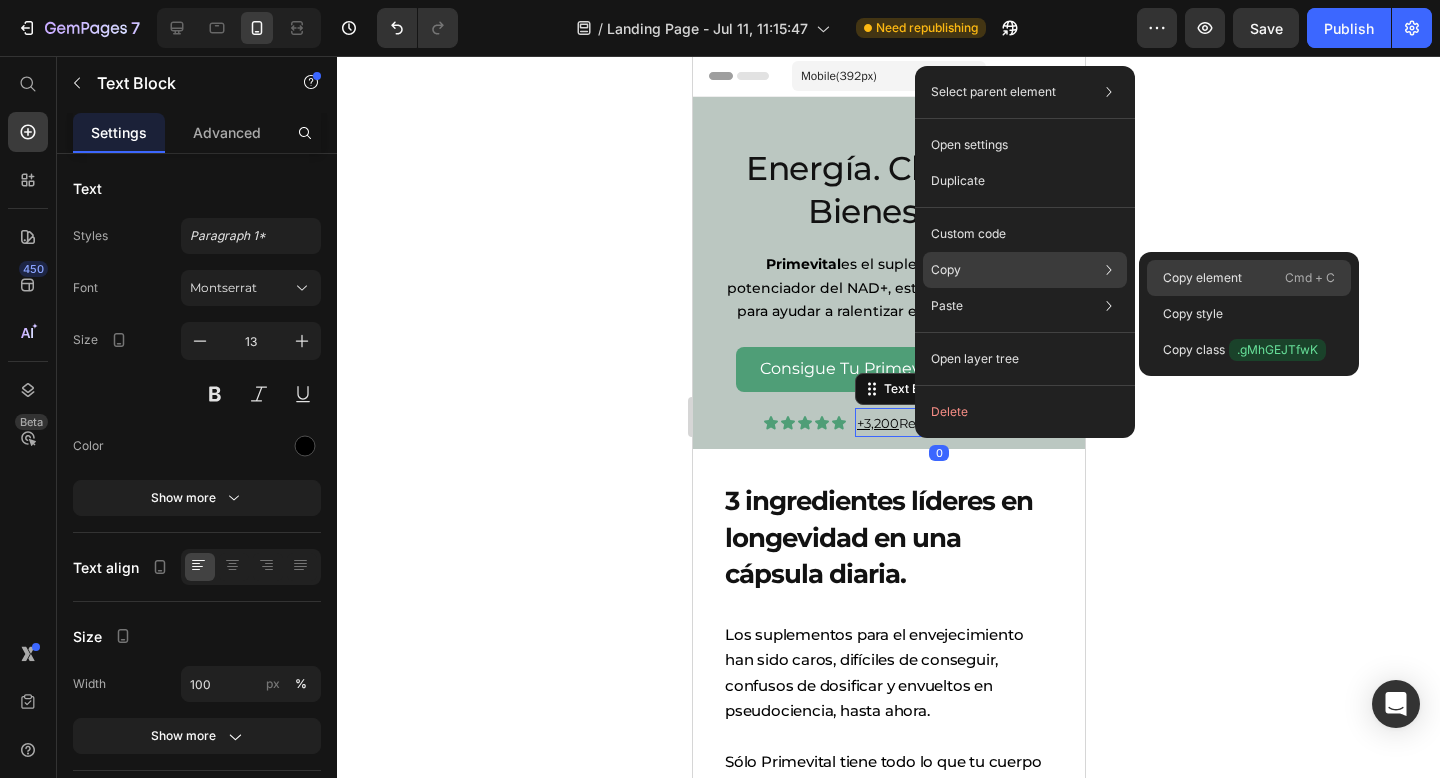 click on "Copy element  Cmd + C" 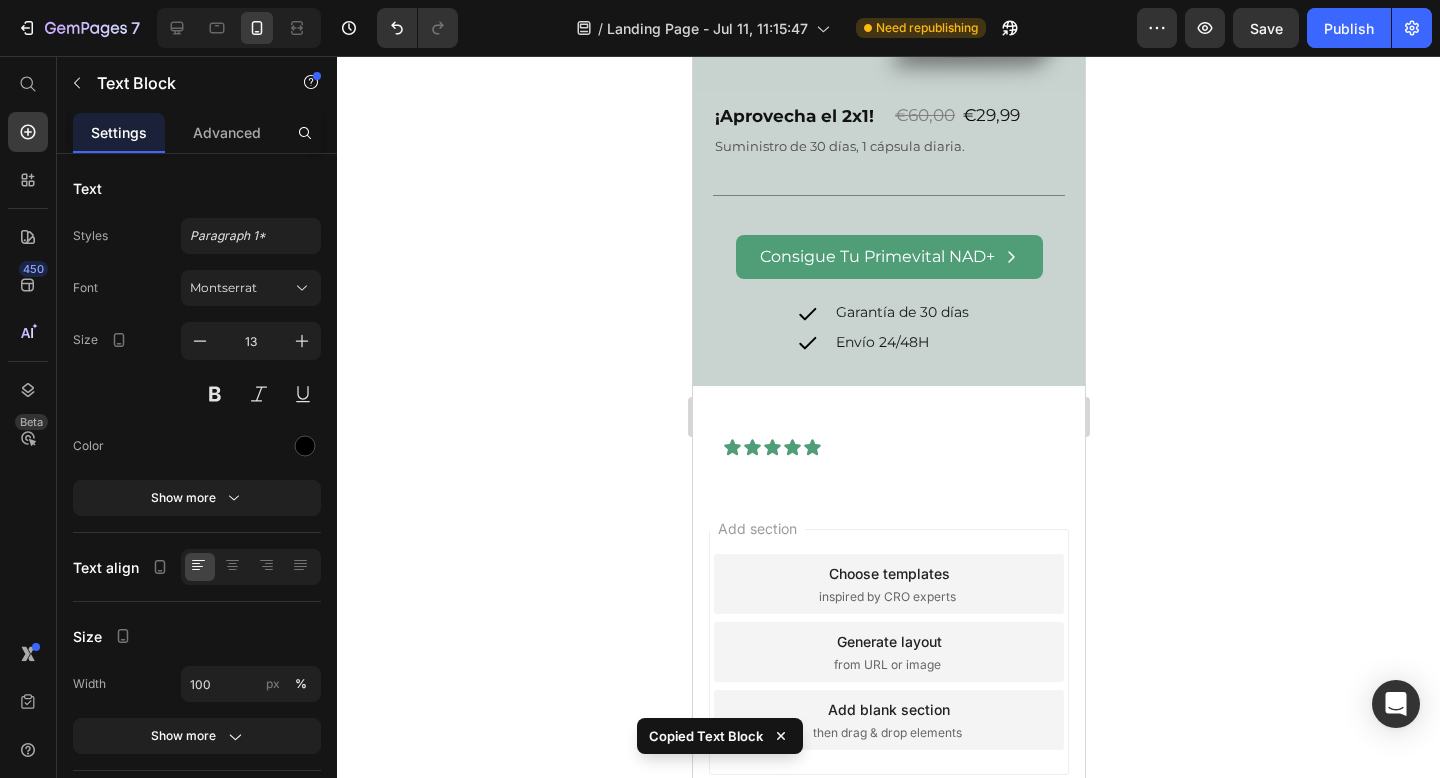 scroll, scrollTop: 4774, scrollLeft: 0, axis: vertical 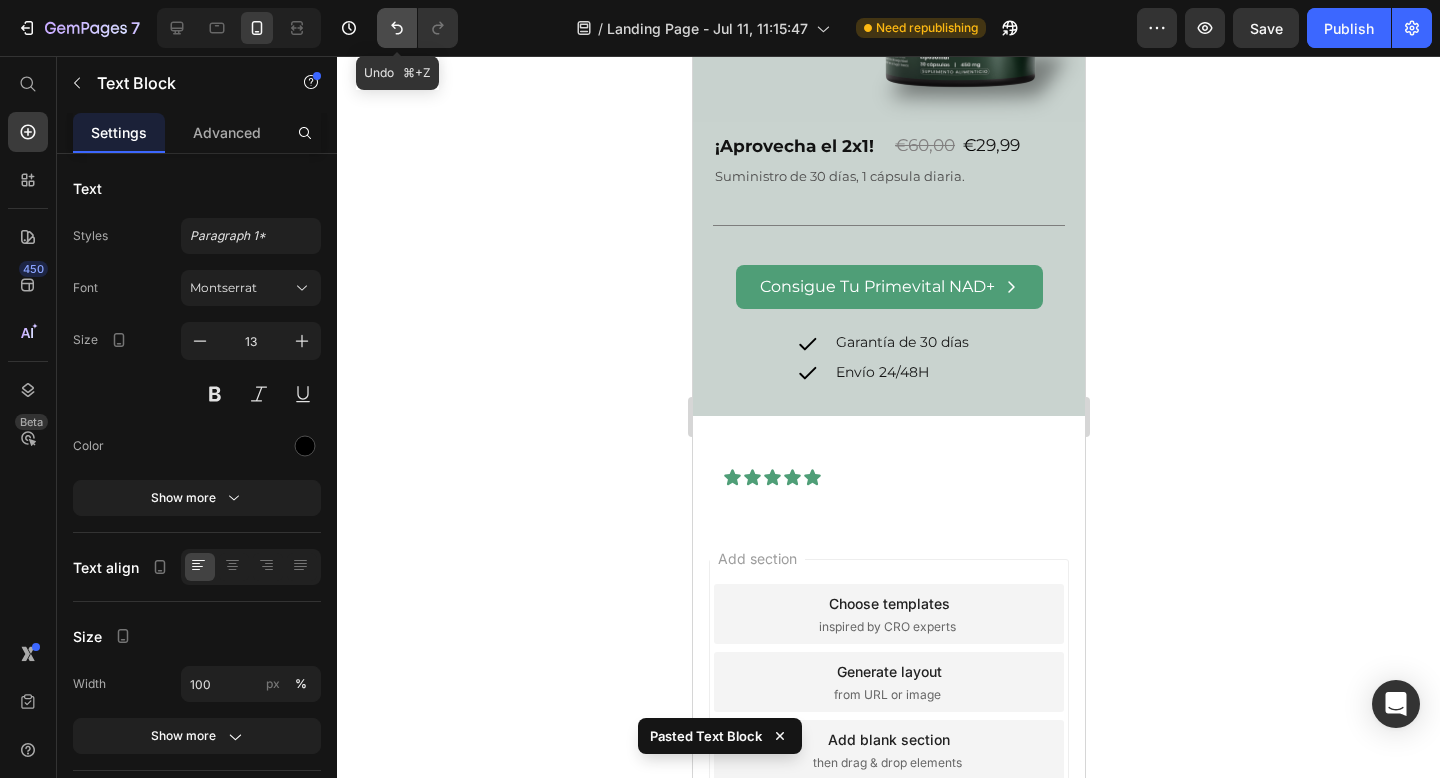 click 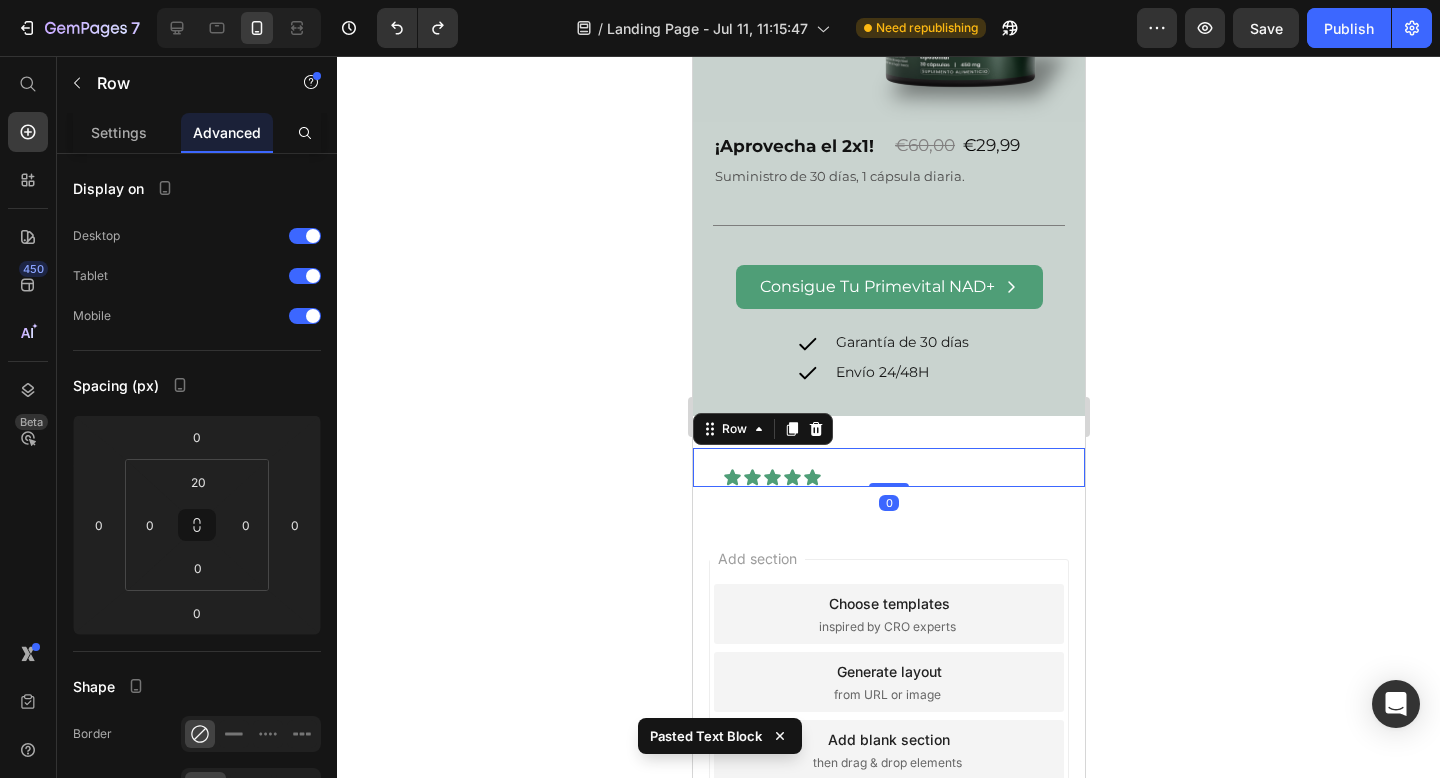 click on "Icon Icon Icon Icon
Icon Icon List Row   0" at bounding box center [888, 467] 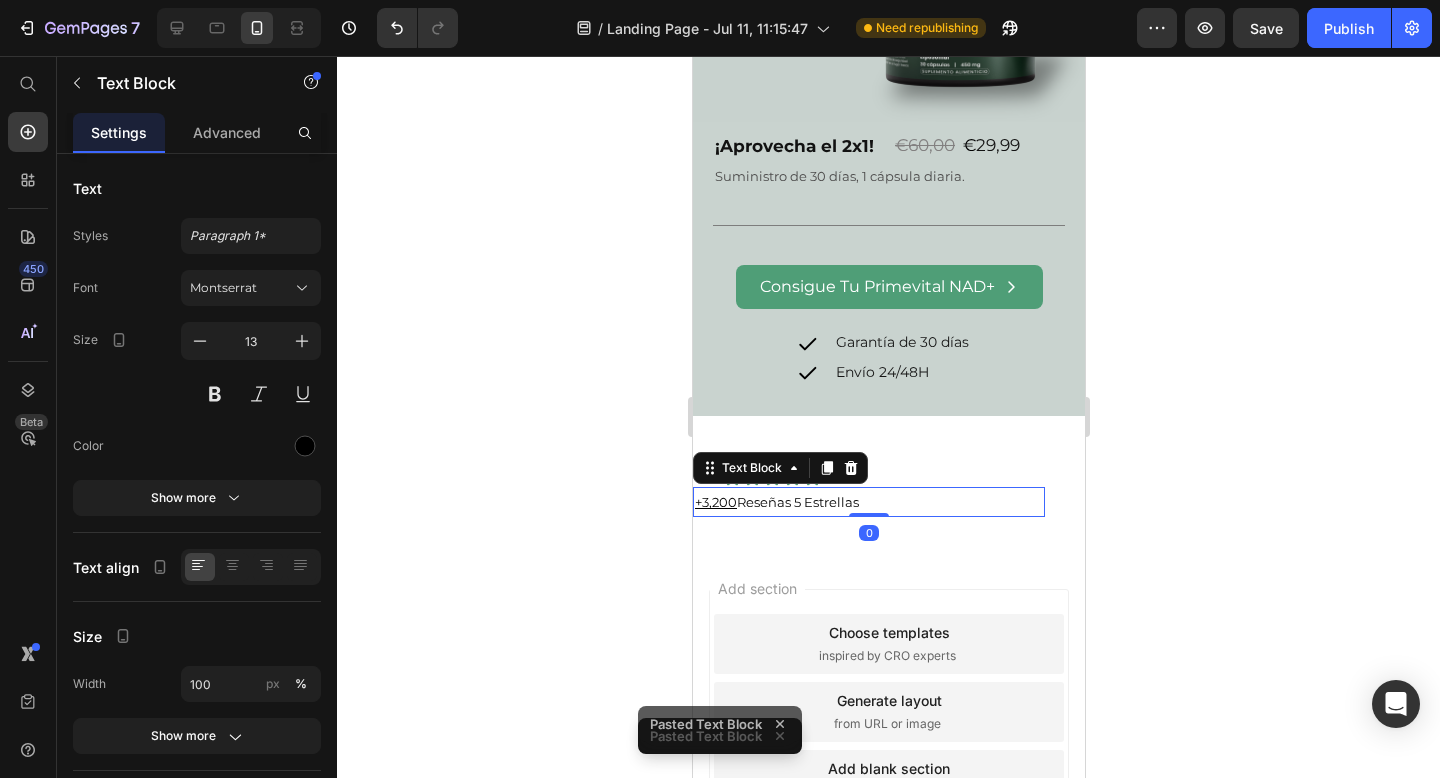 click 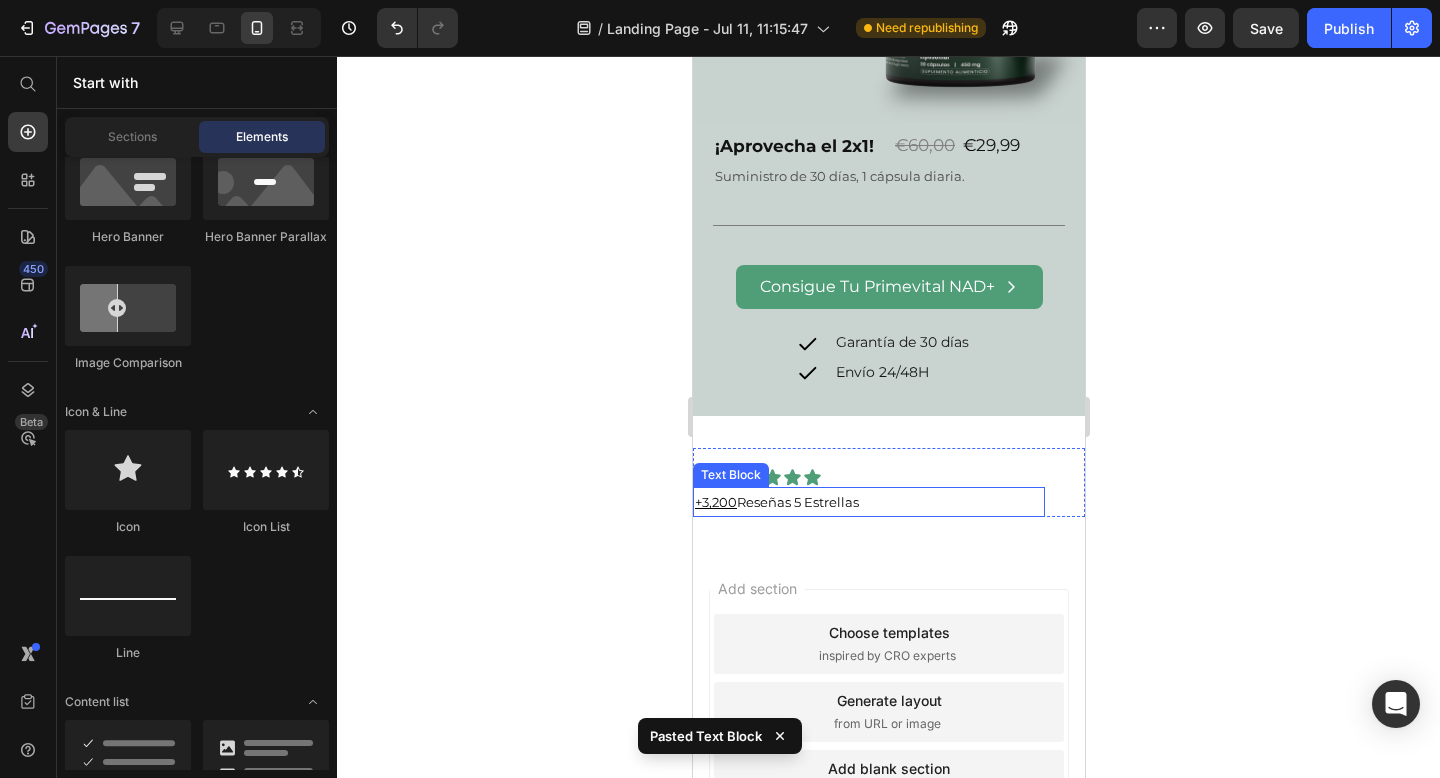 click on "+3,200  Reseñas 5 Estrellas" at bounding box center [868, 502] 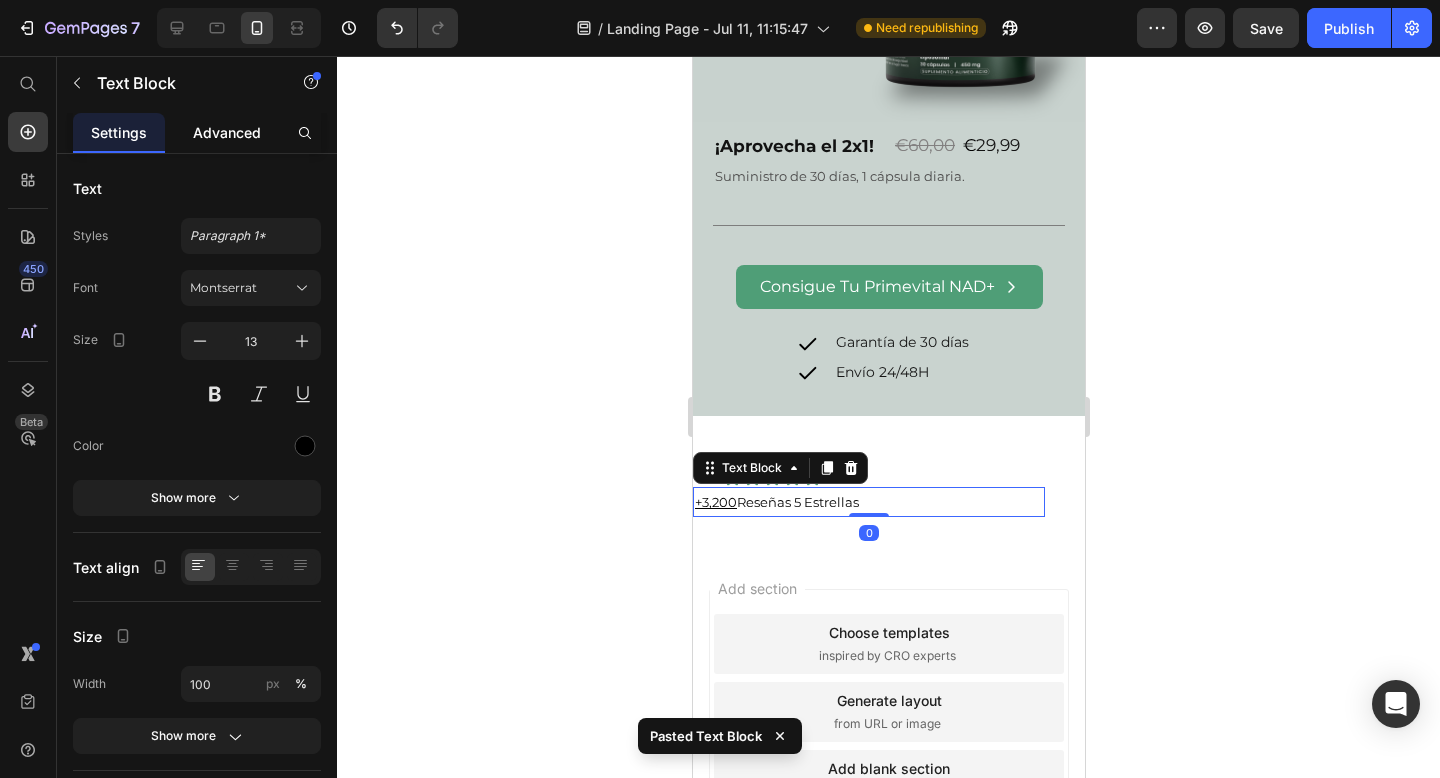 click on "Advanced" at bounding box center (227, 132) 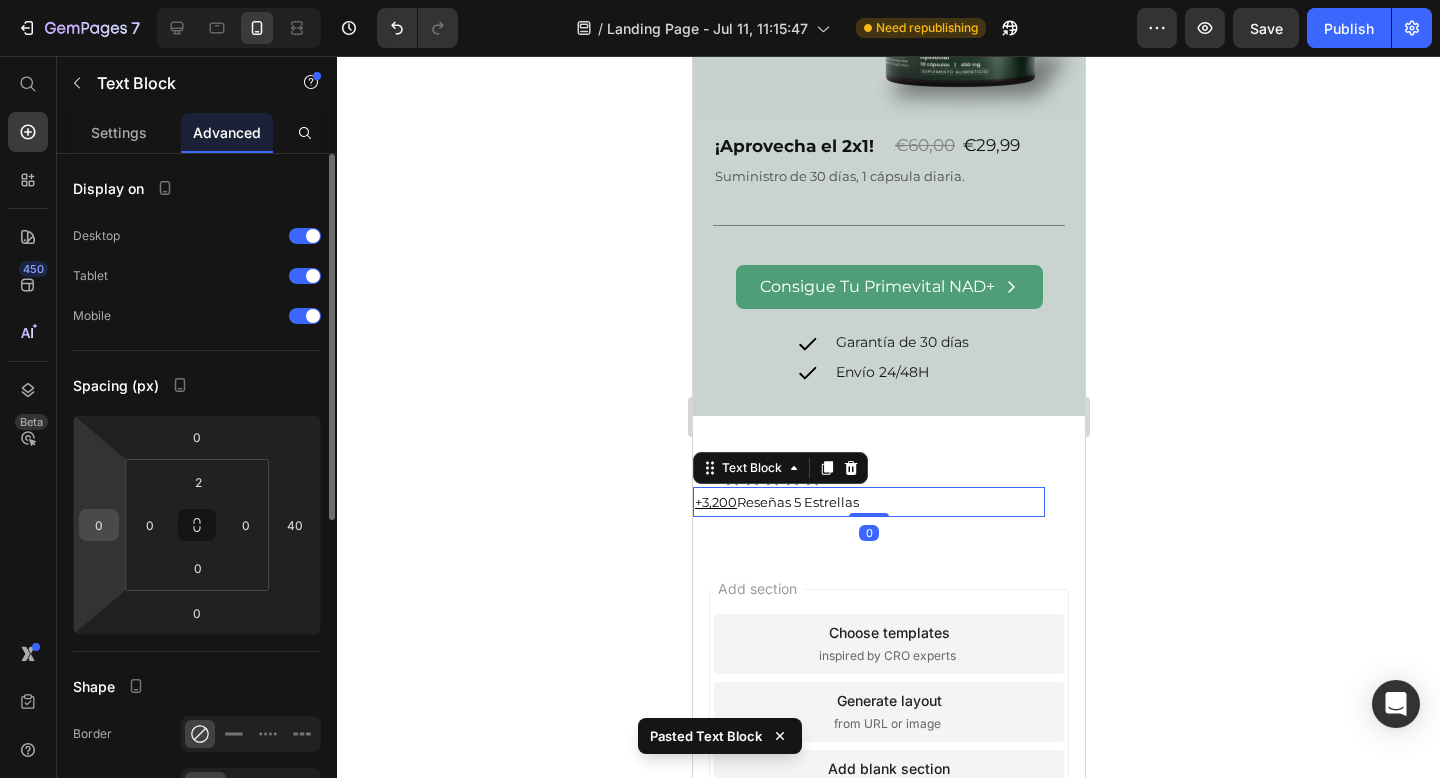 click on "0" at bounding box center (99, 525) 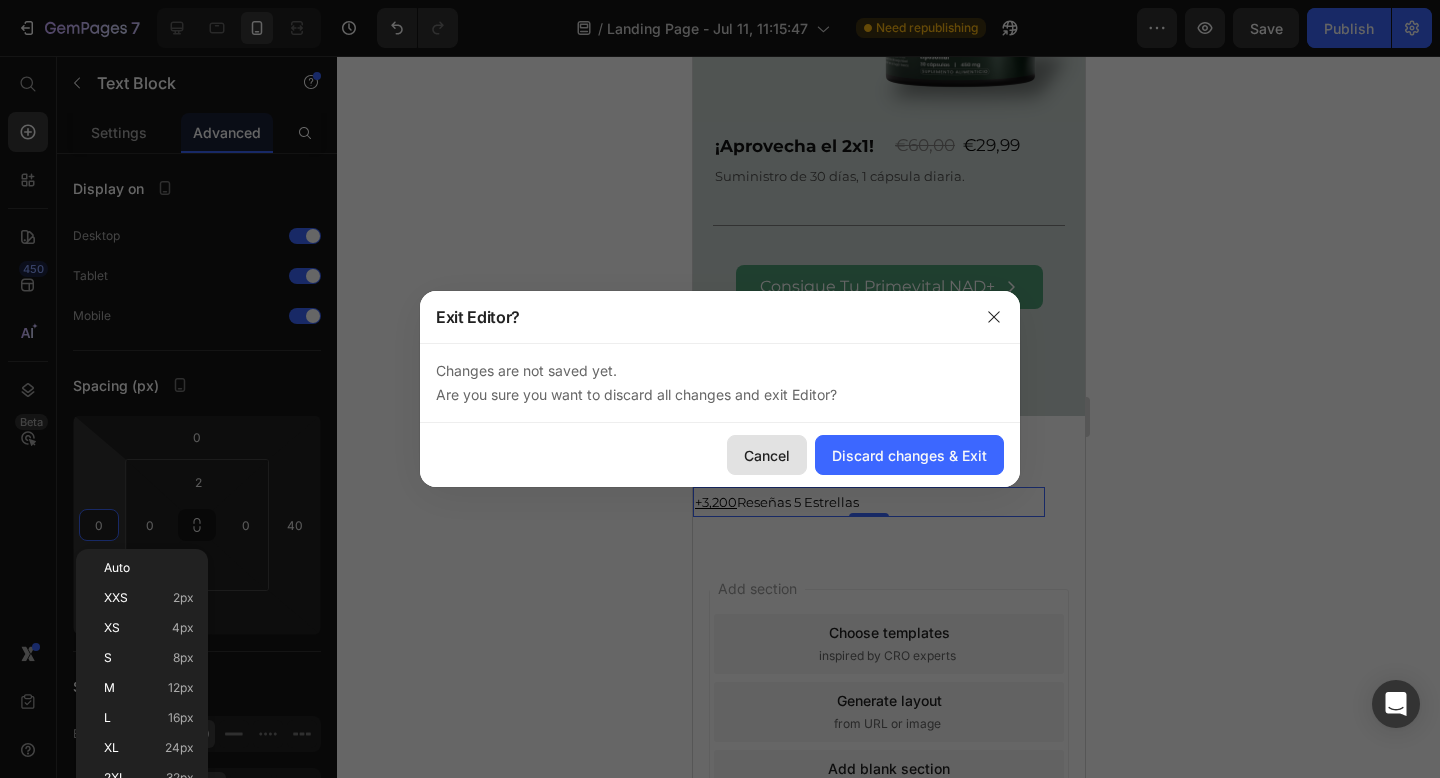 click on "Cancel" at bounding box center (767, 455) 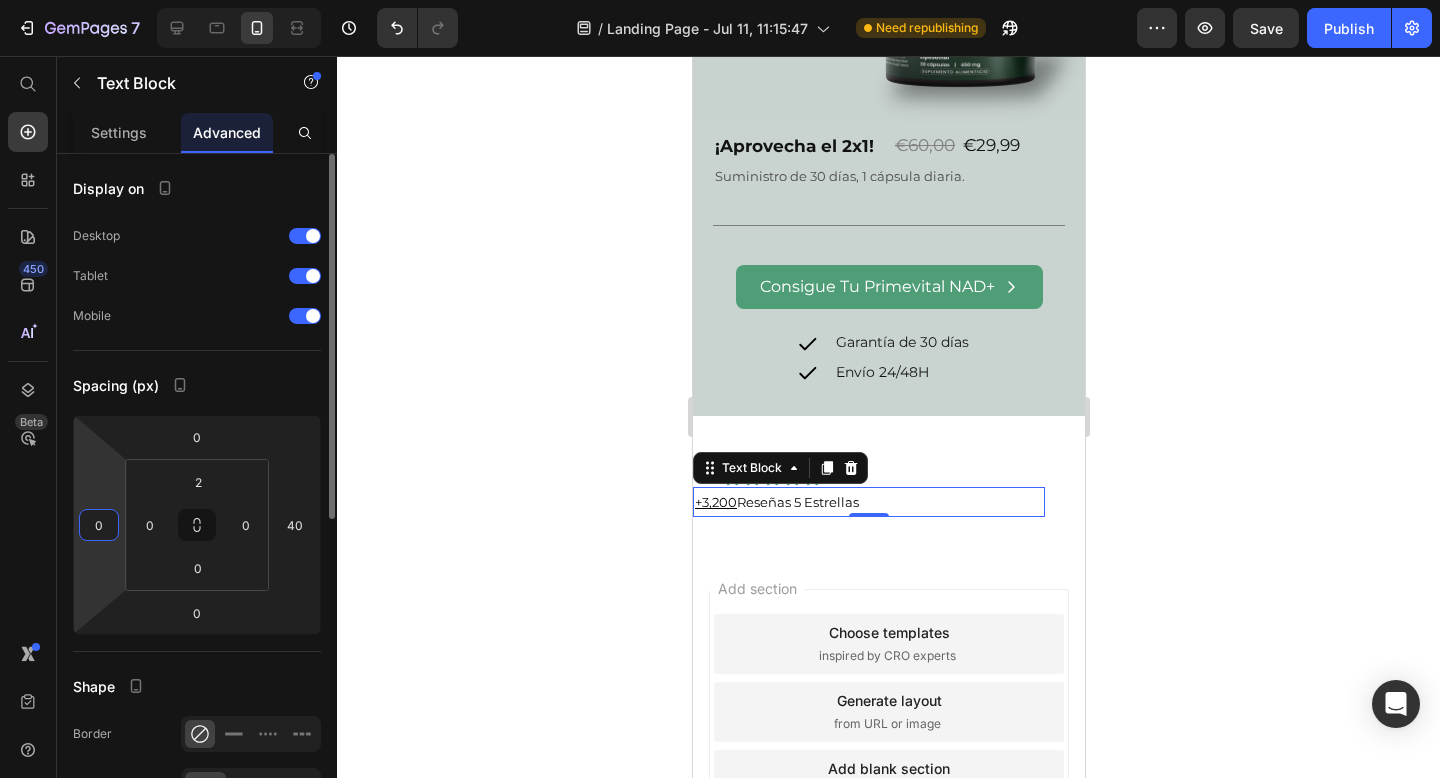 click on "0" at bounding box center [99, 525] 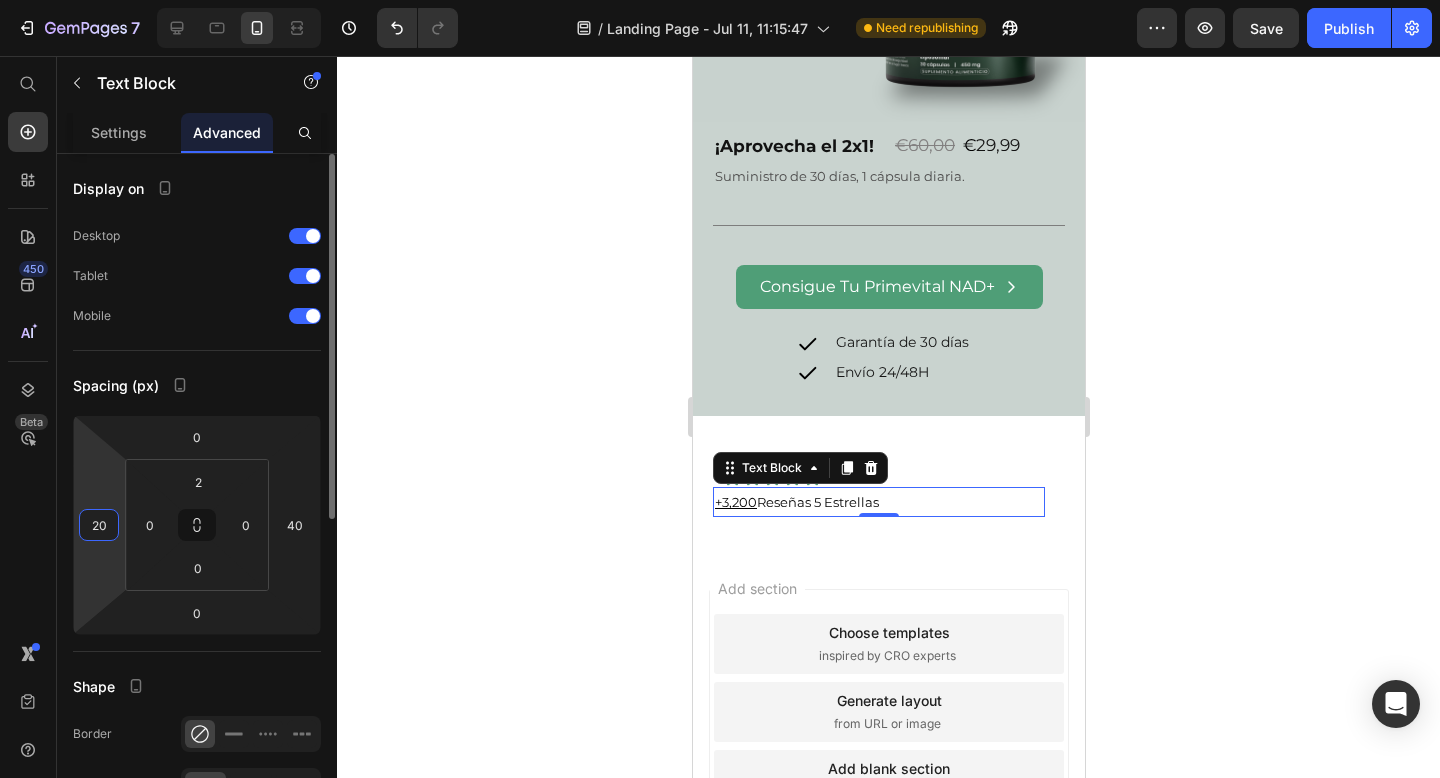 type on "2" 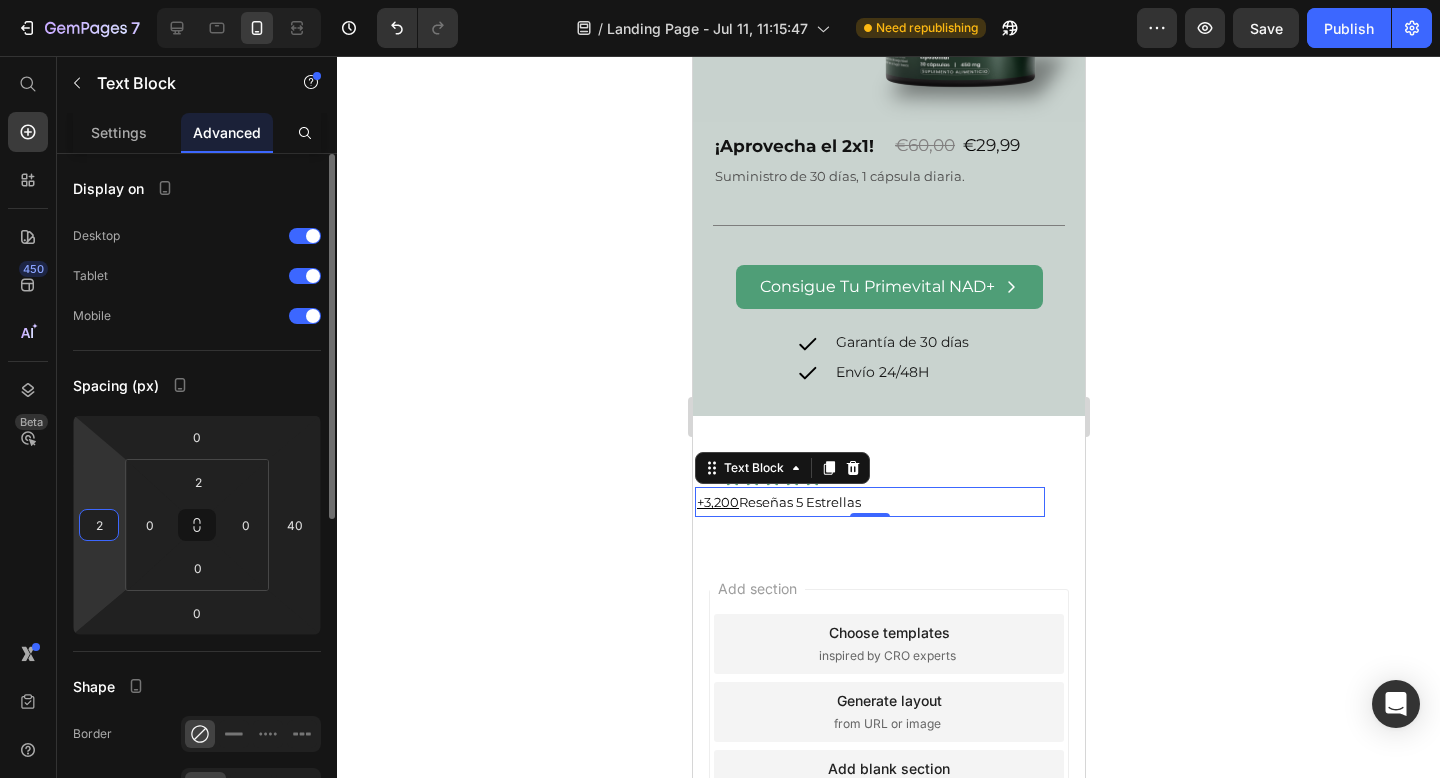 type on "22" 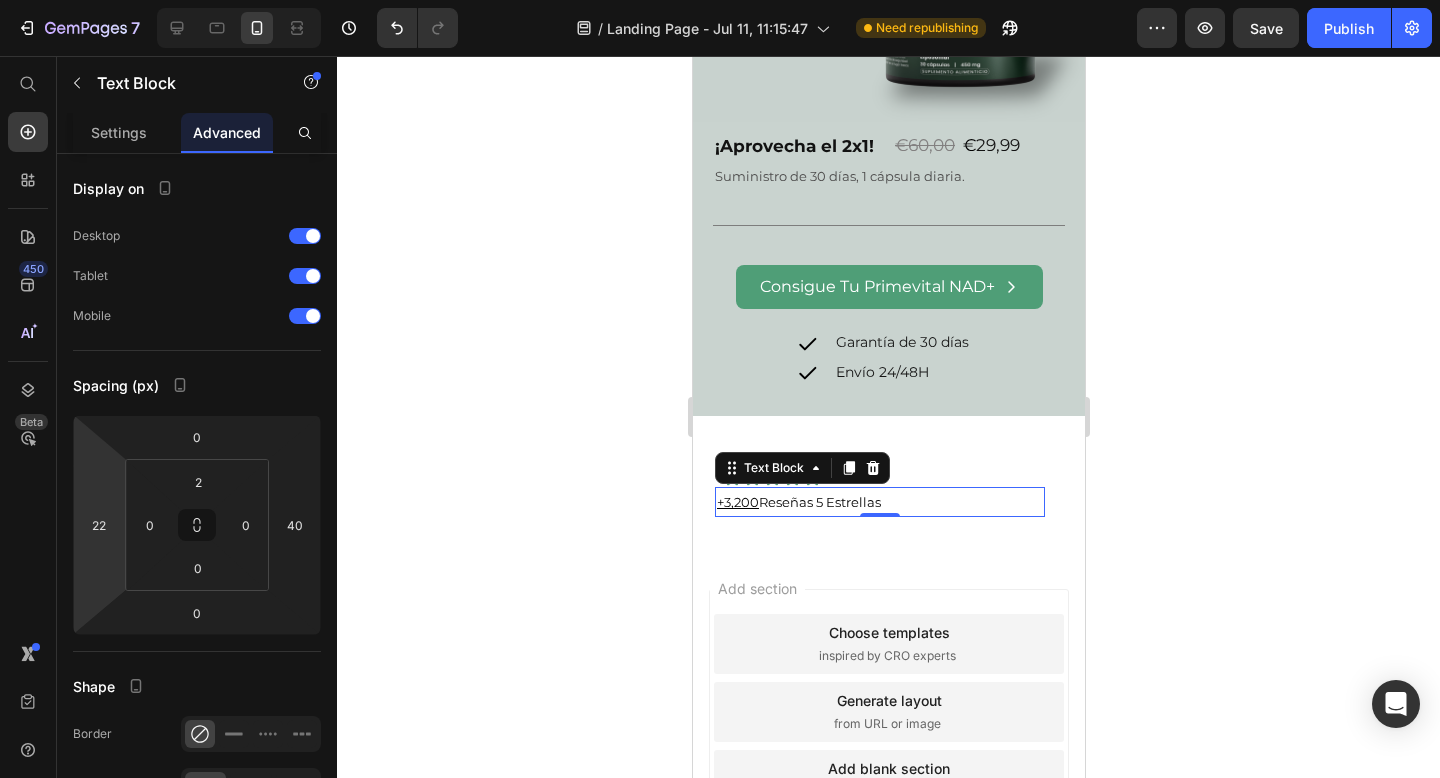 click 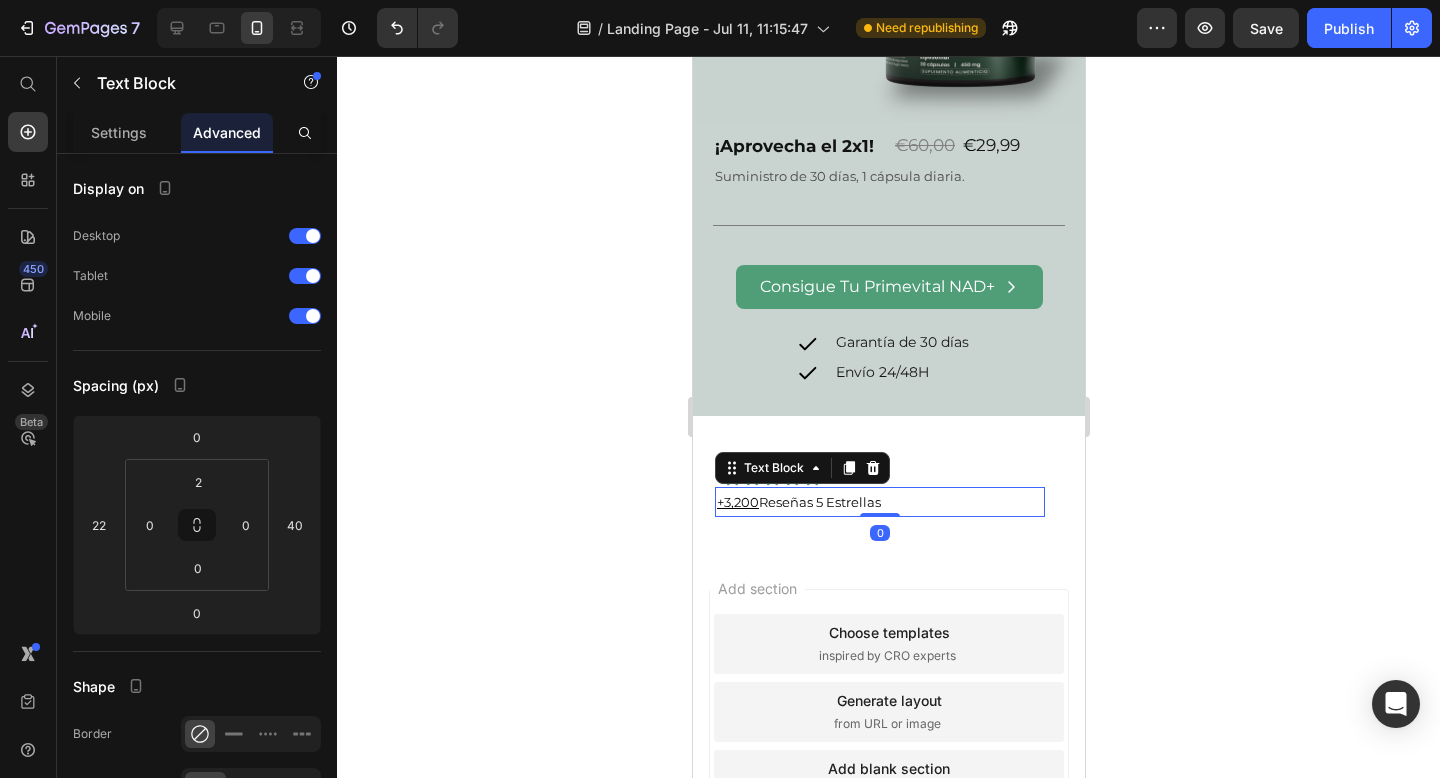 click on "+3,200  Reseñas 5 Estrellas" at bounding box center (879, 502) 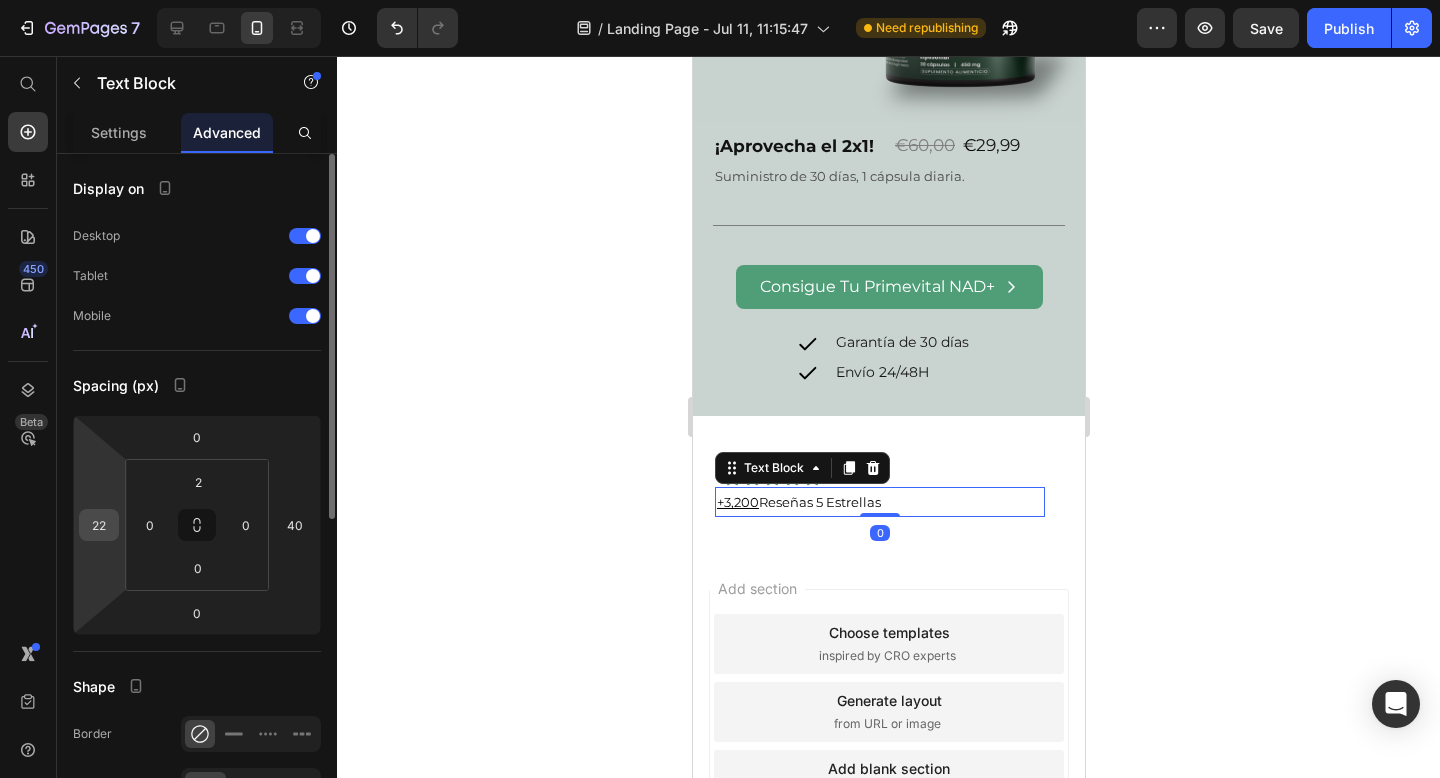click on "22" at bounding box center [99, 525] 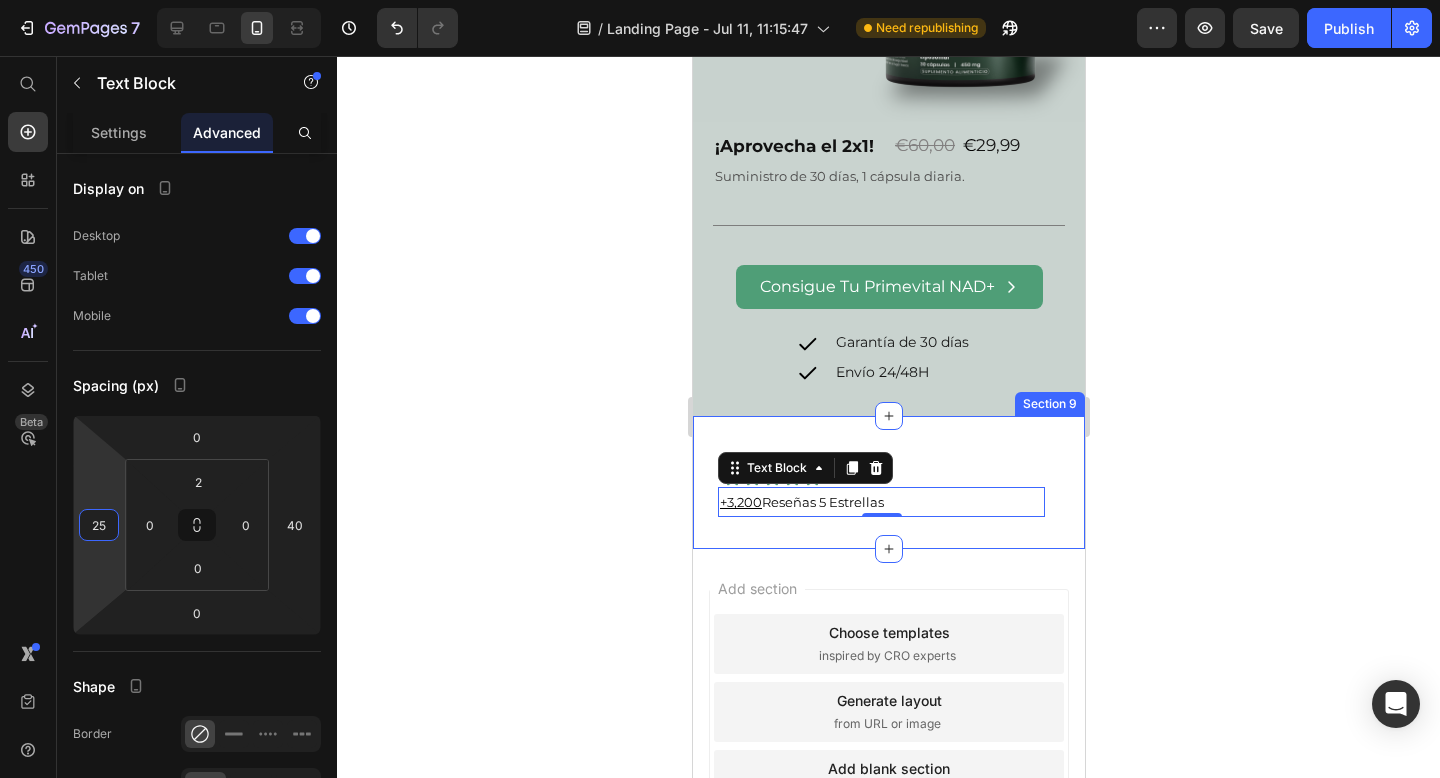type on "25" 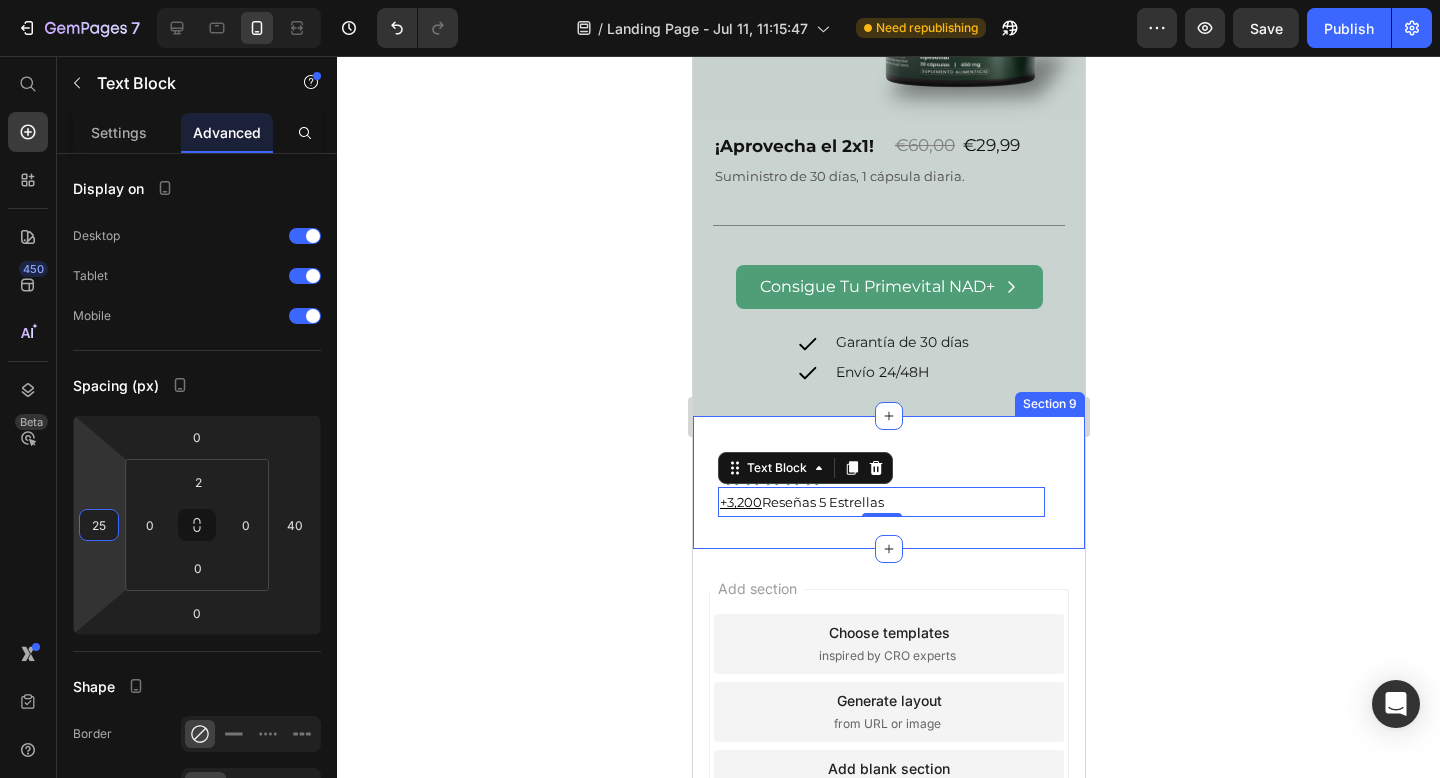 click 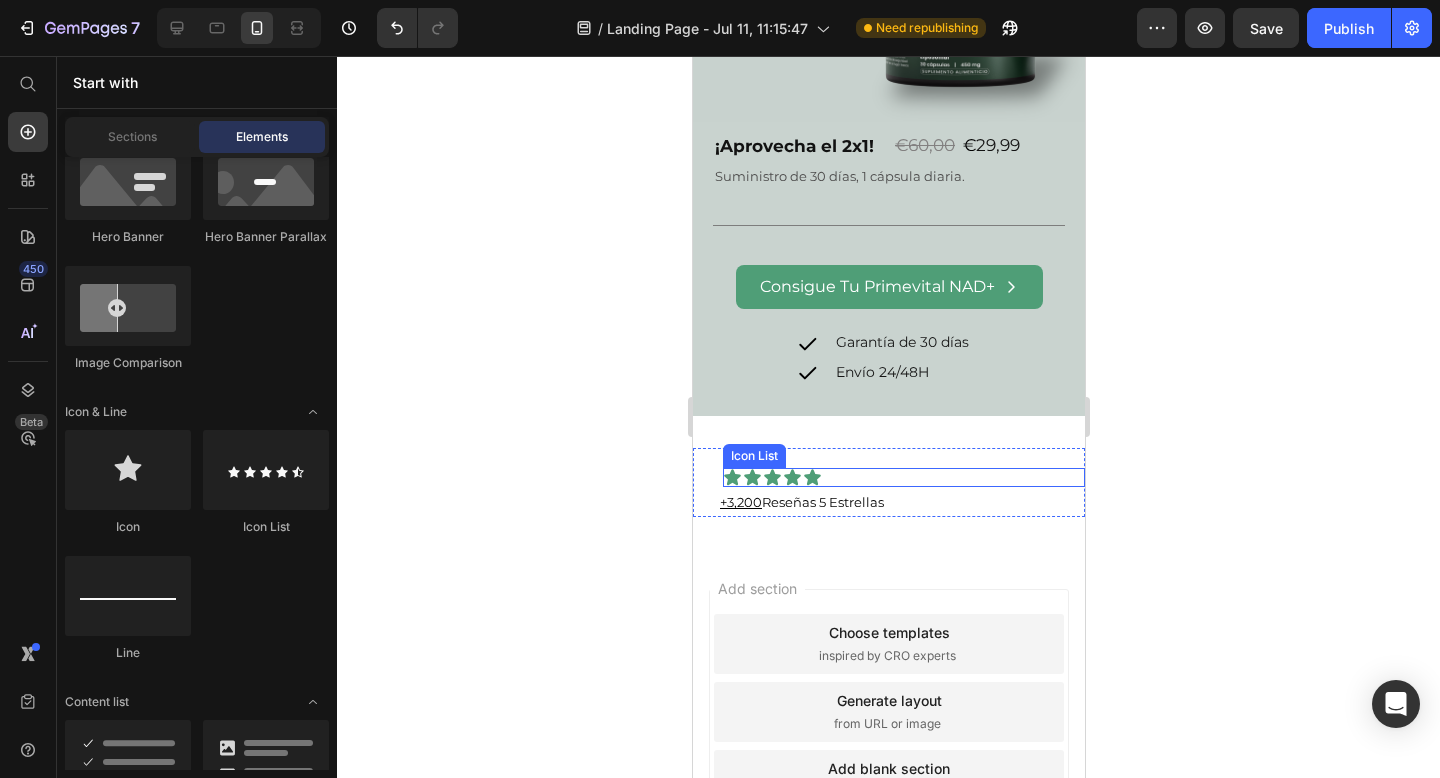 click on "Icon Icon Icon Icon
Icon" at bounding box center [903, 477] 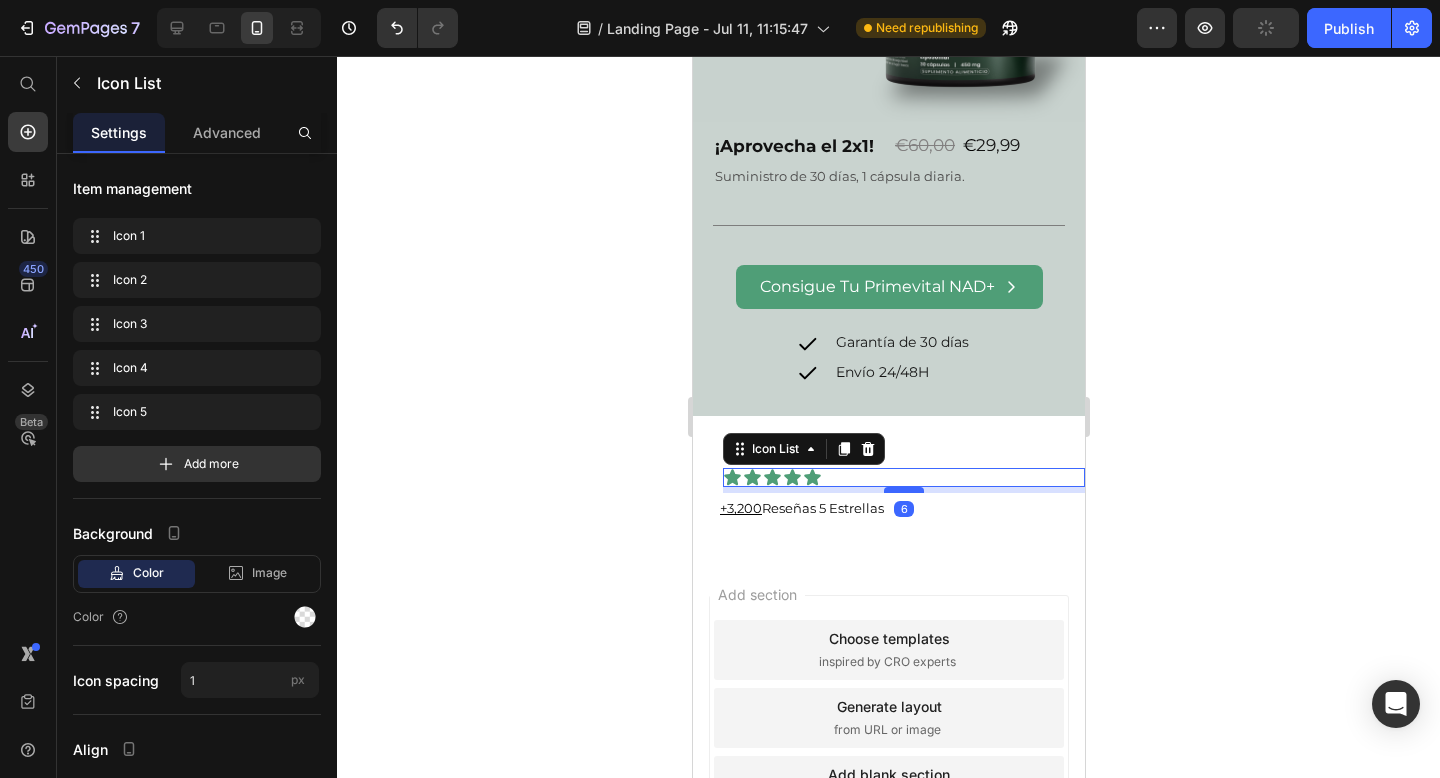 click at bounding box center [903, 490] 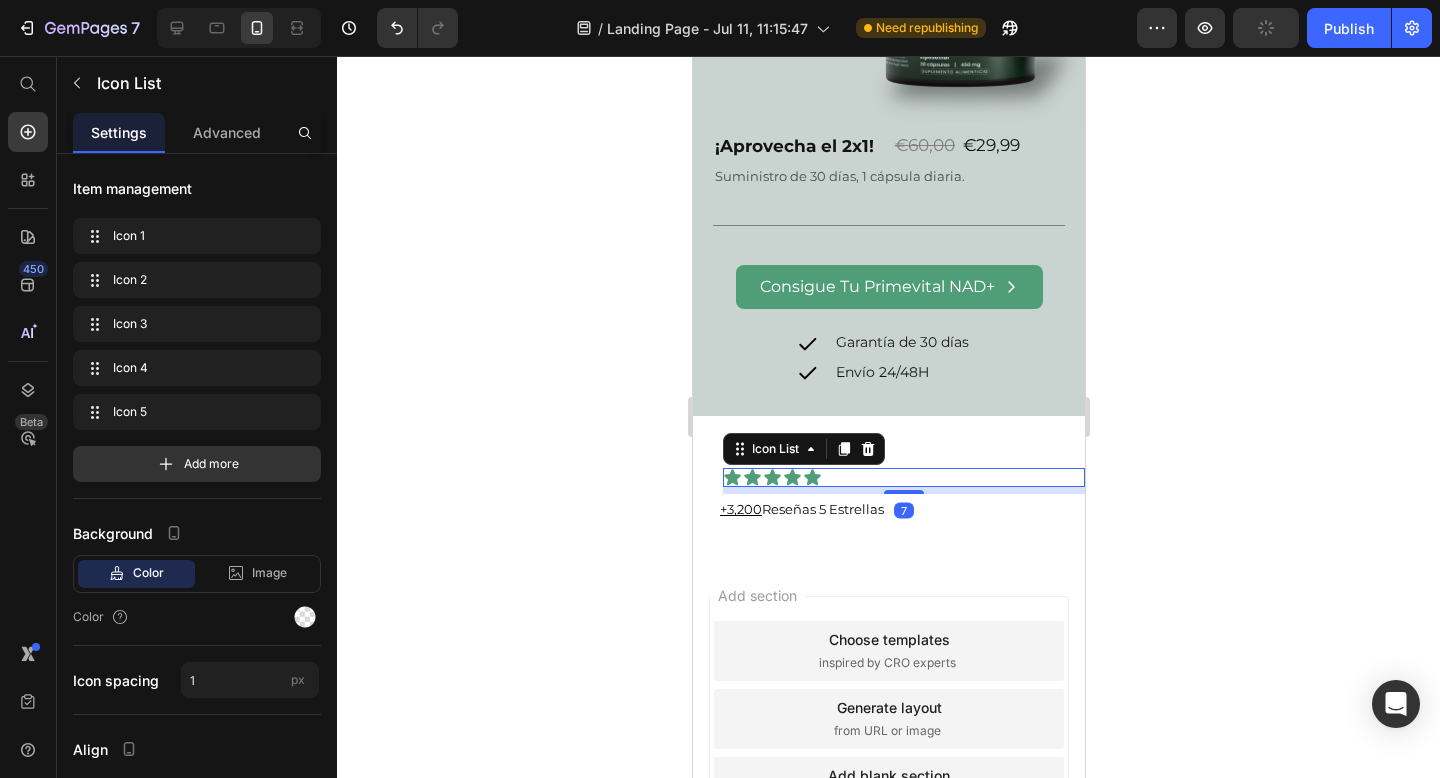 drag, startPoint x: 1288, startPoint y: 419, endPoint x: 363, endPoint y: 415, distance: 925.00867 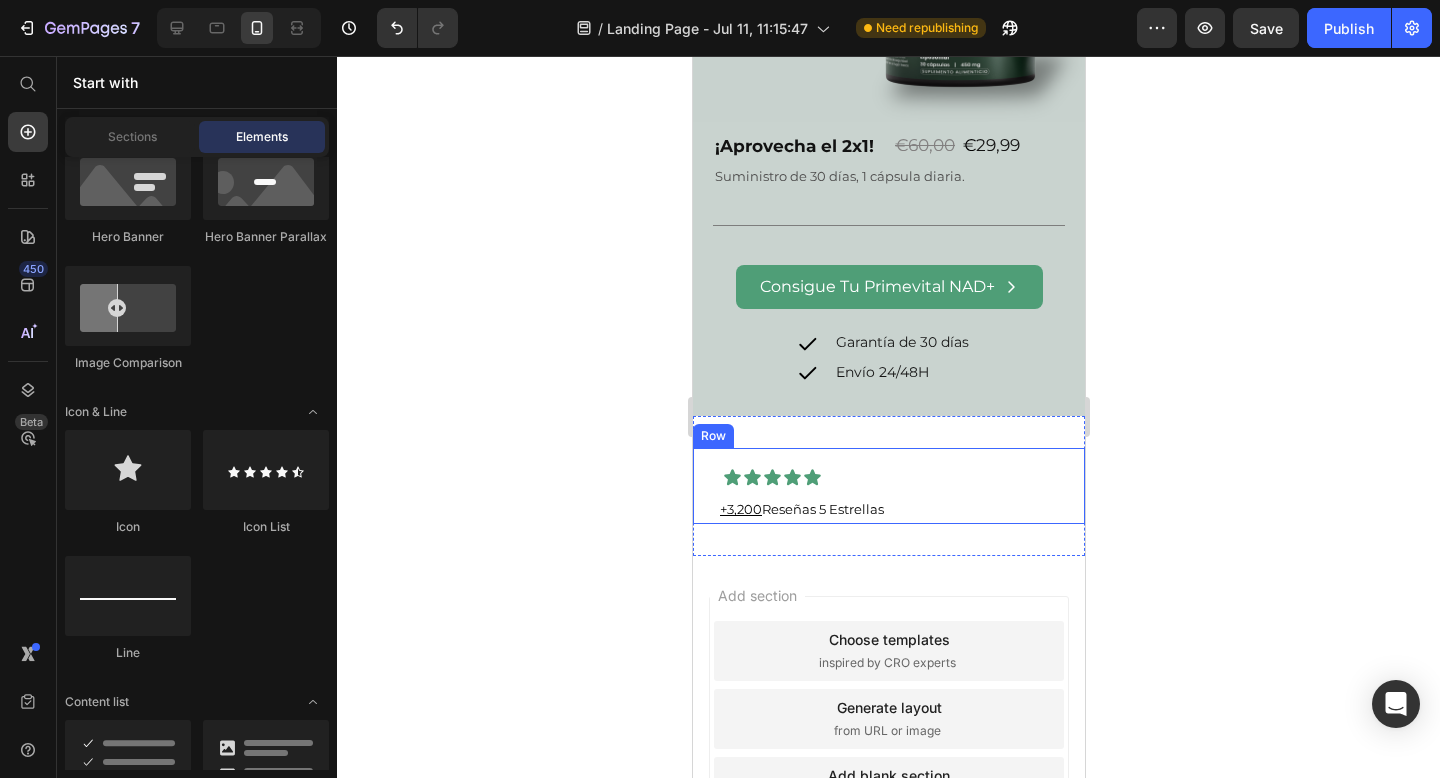 click on "+3,200  Reseñas 5 Estrellas" at bounding box center (880, 509) 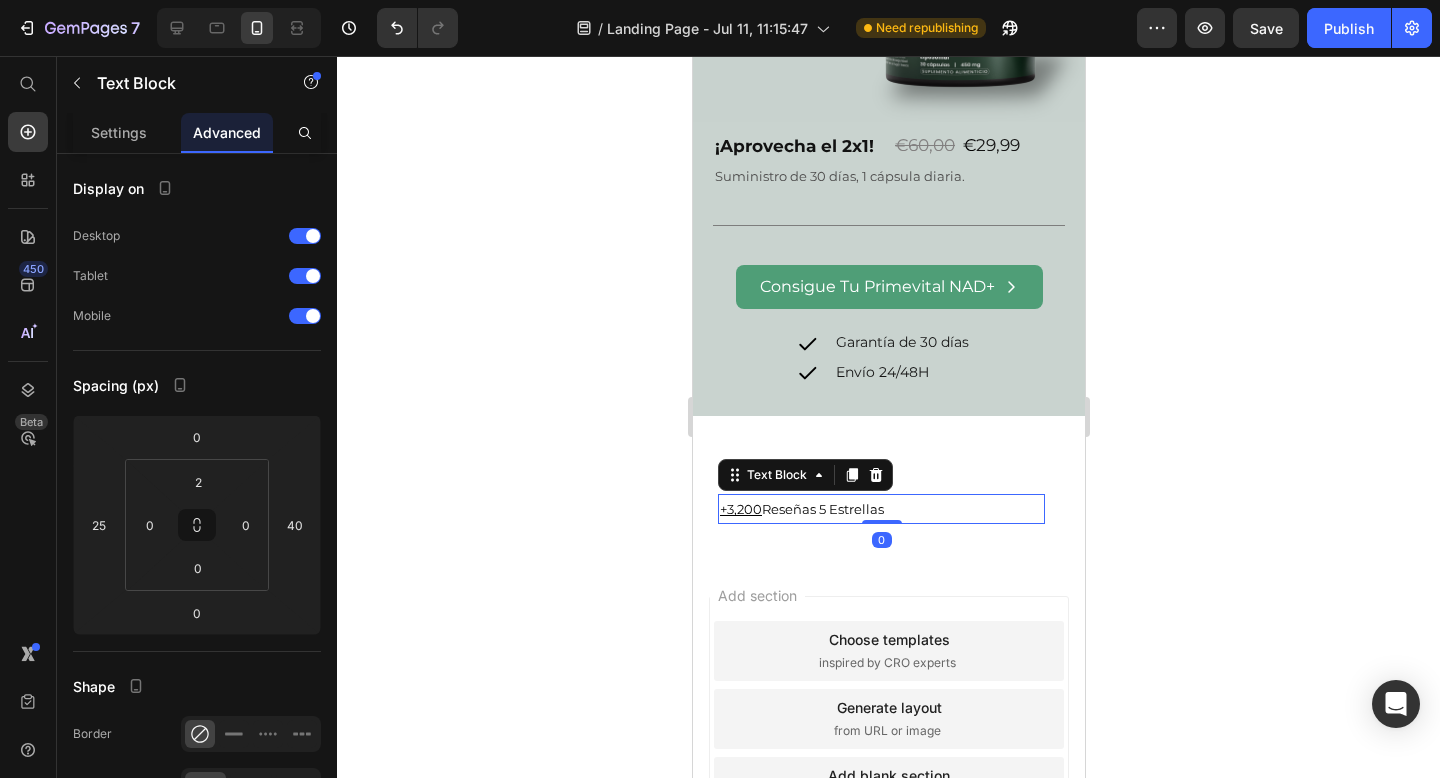click on "+3,200  Reseñas 5 Estrellas" at bounding box center (880, 509) 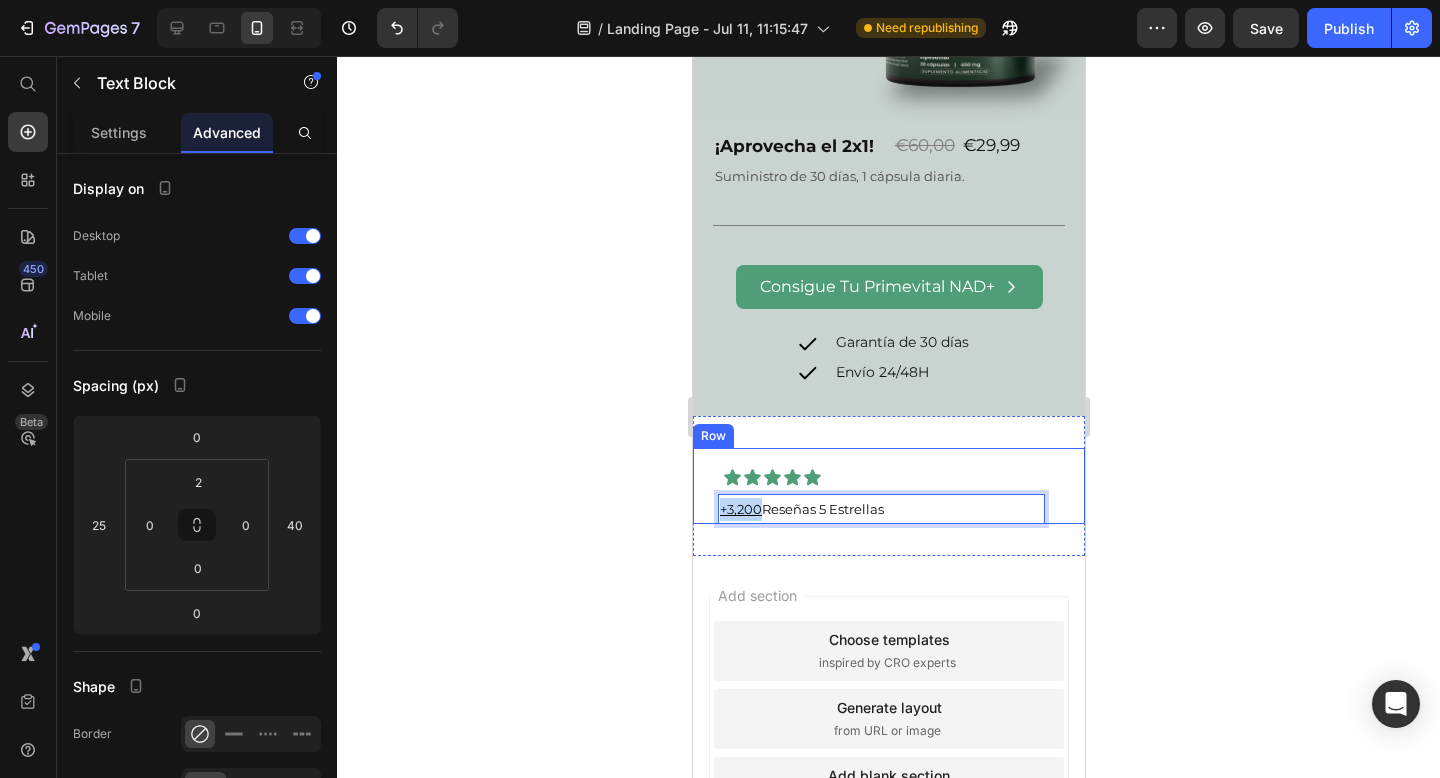 drag, startPoint x: 757, startPoint y: 510, endPoint x: 713, endPoint y: 510, distance: 44 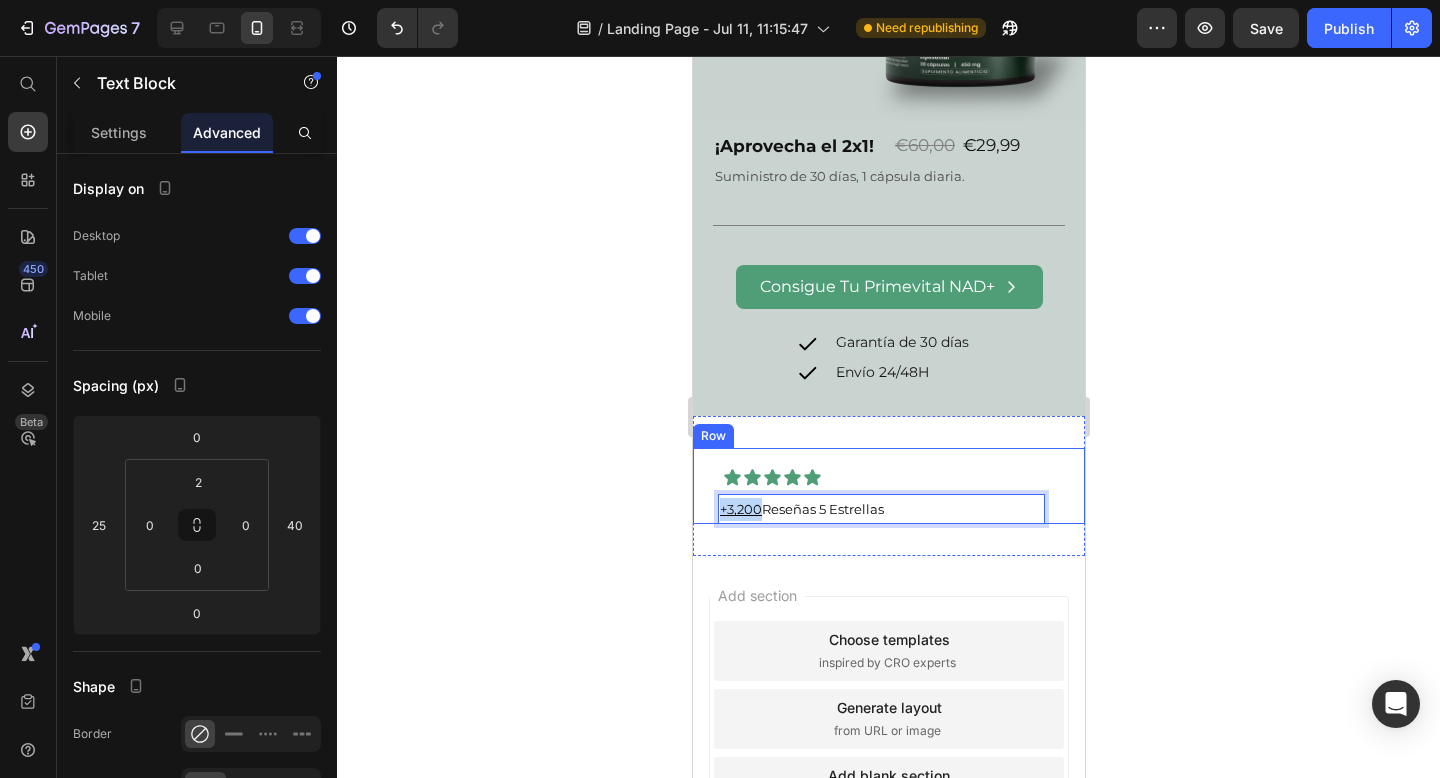 click on "Icon Icon Icon Icon
Icon Icon List +3,200  Reseñas 5 Estrellas Text Block   0" at bounding box center (888, 495) 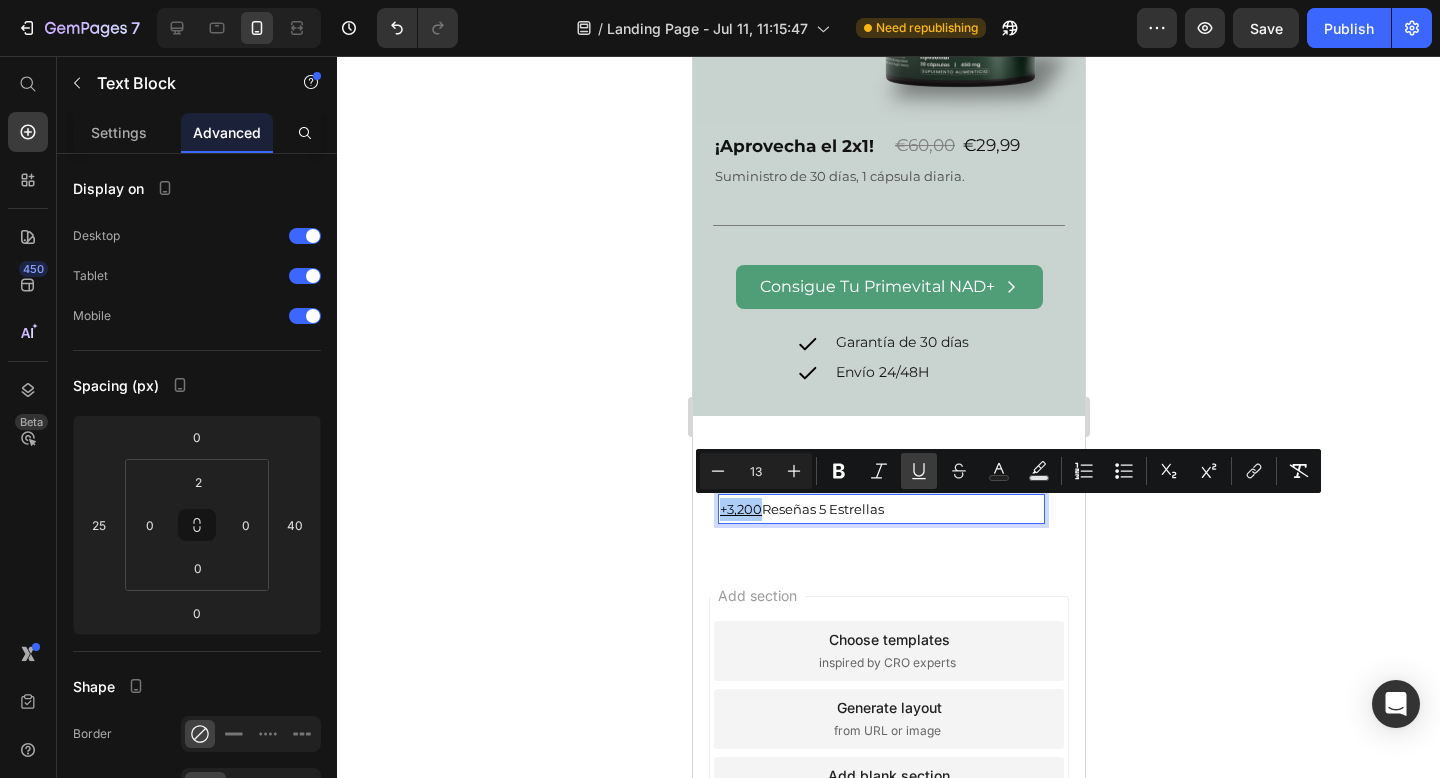 click 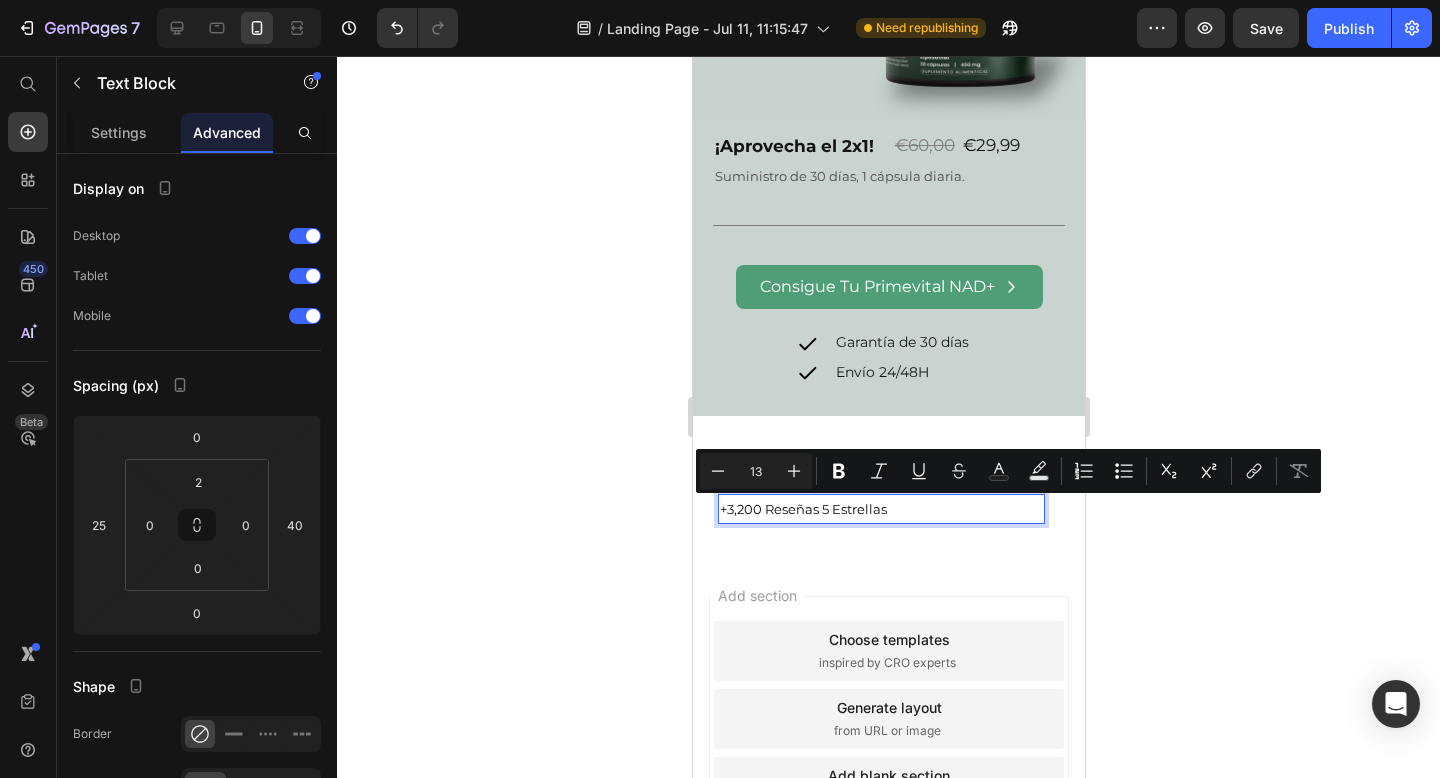 click 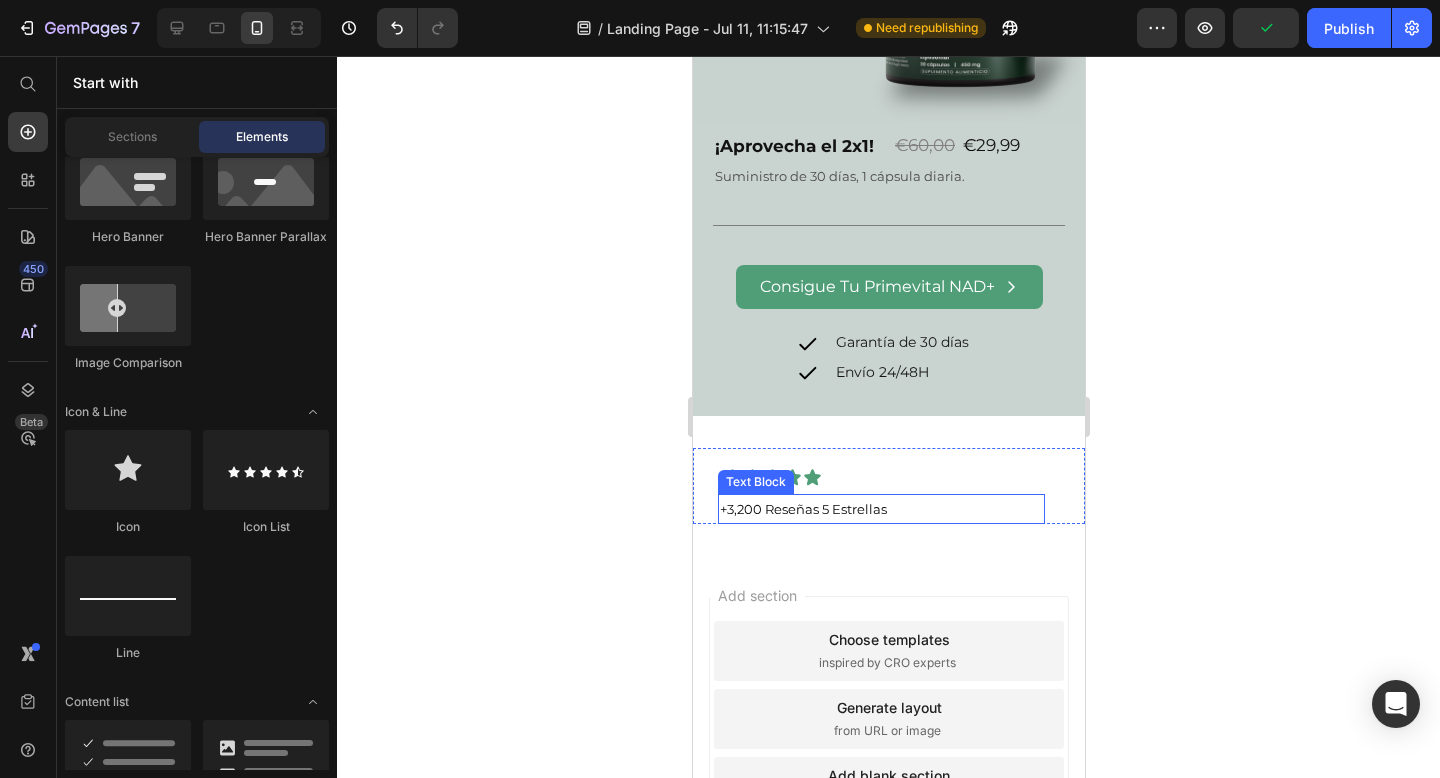 click on "+3,200 Reseñas 5 Estrellas" at bounding box center [880, 509] 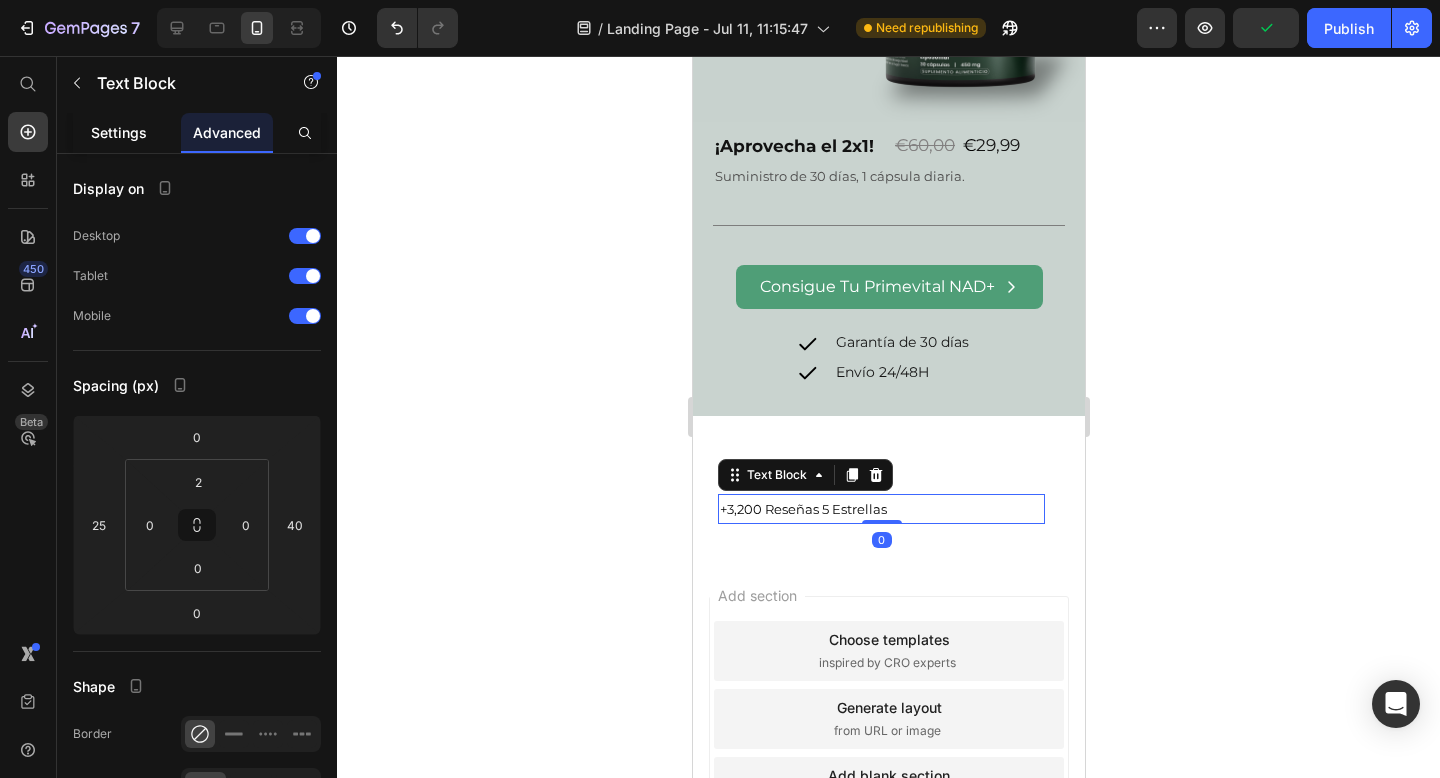 click on "Settings" 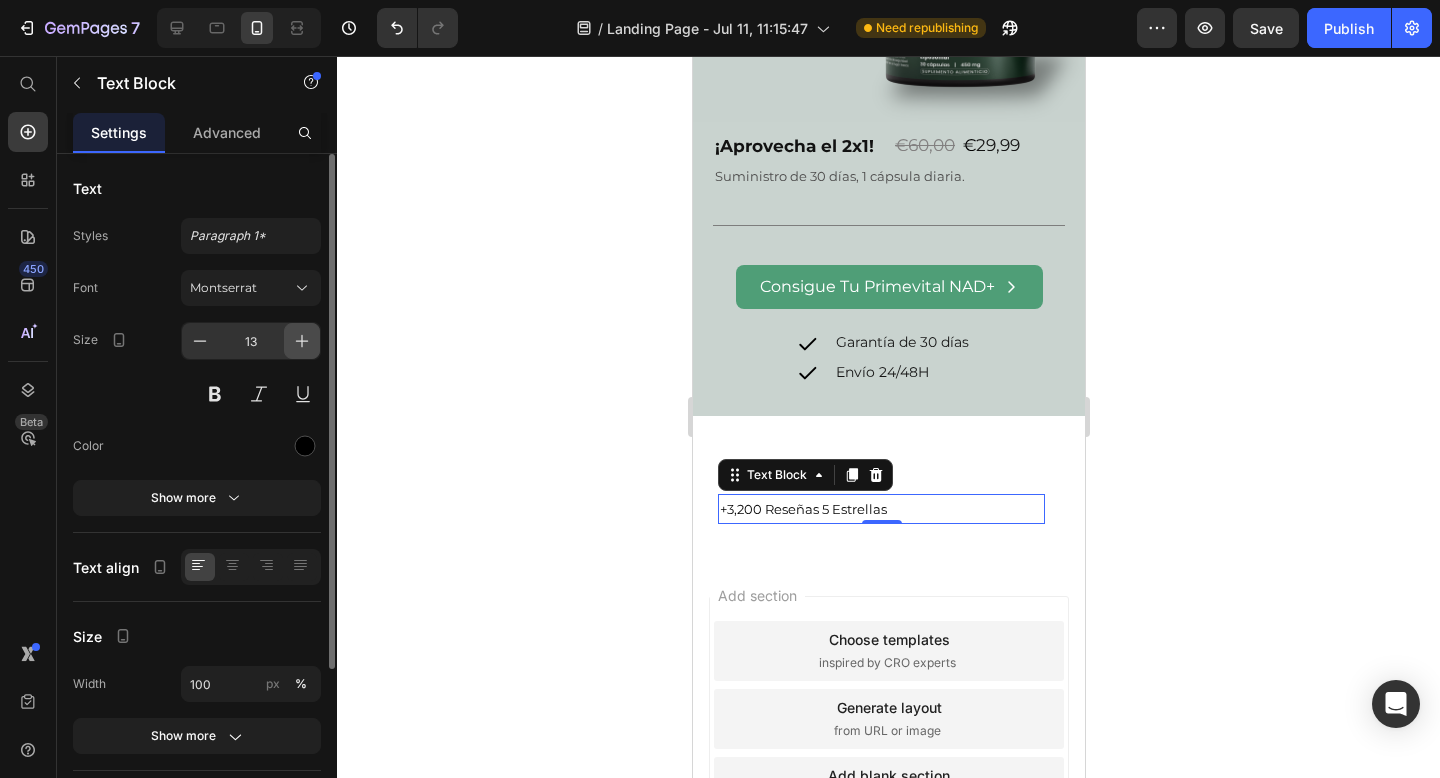 click 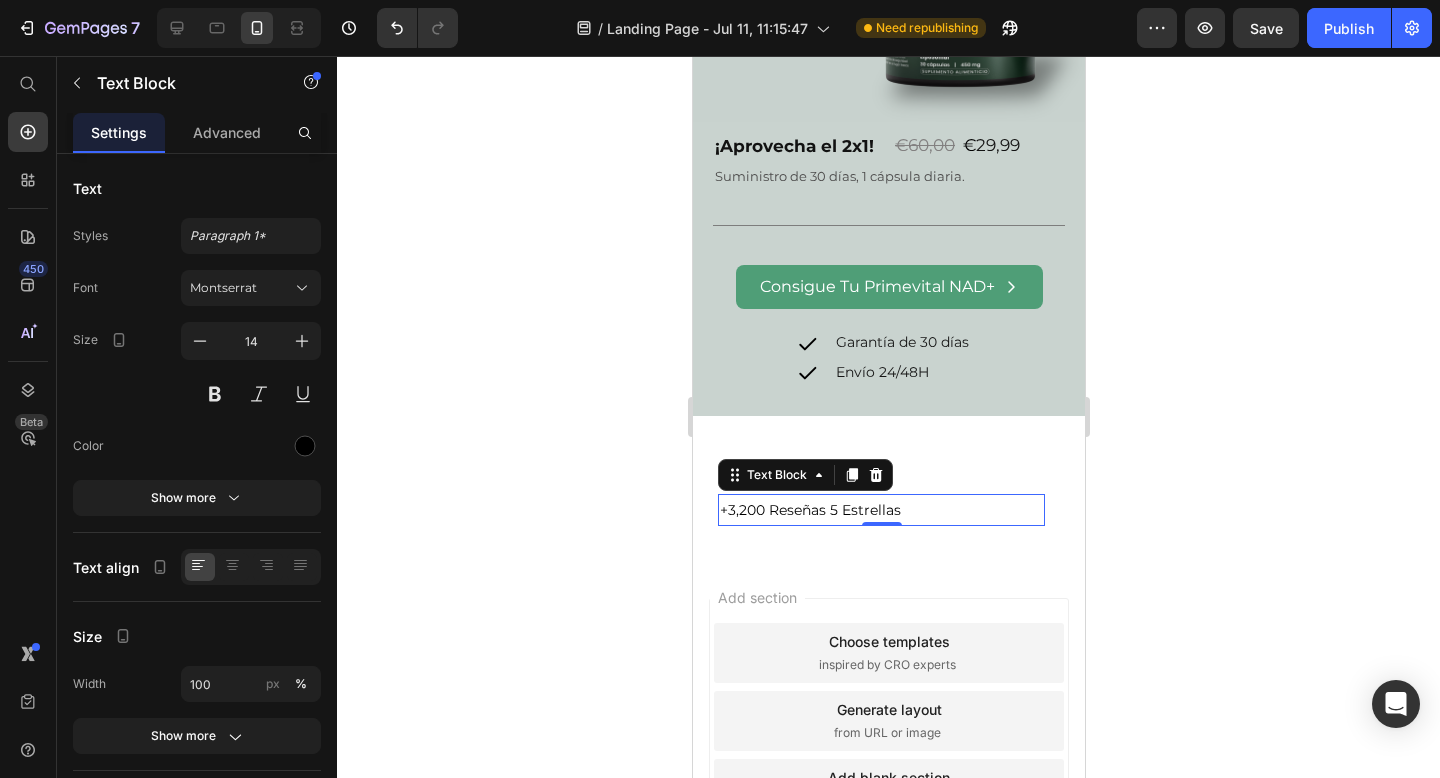 click 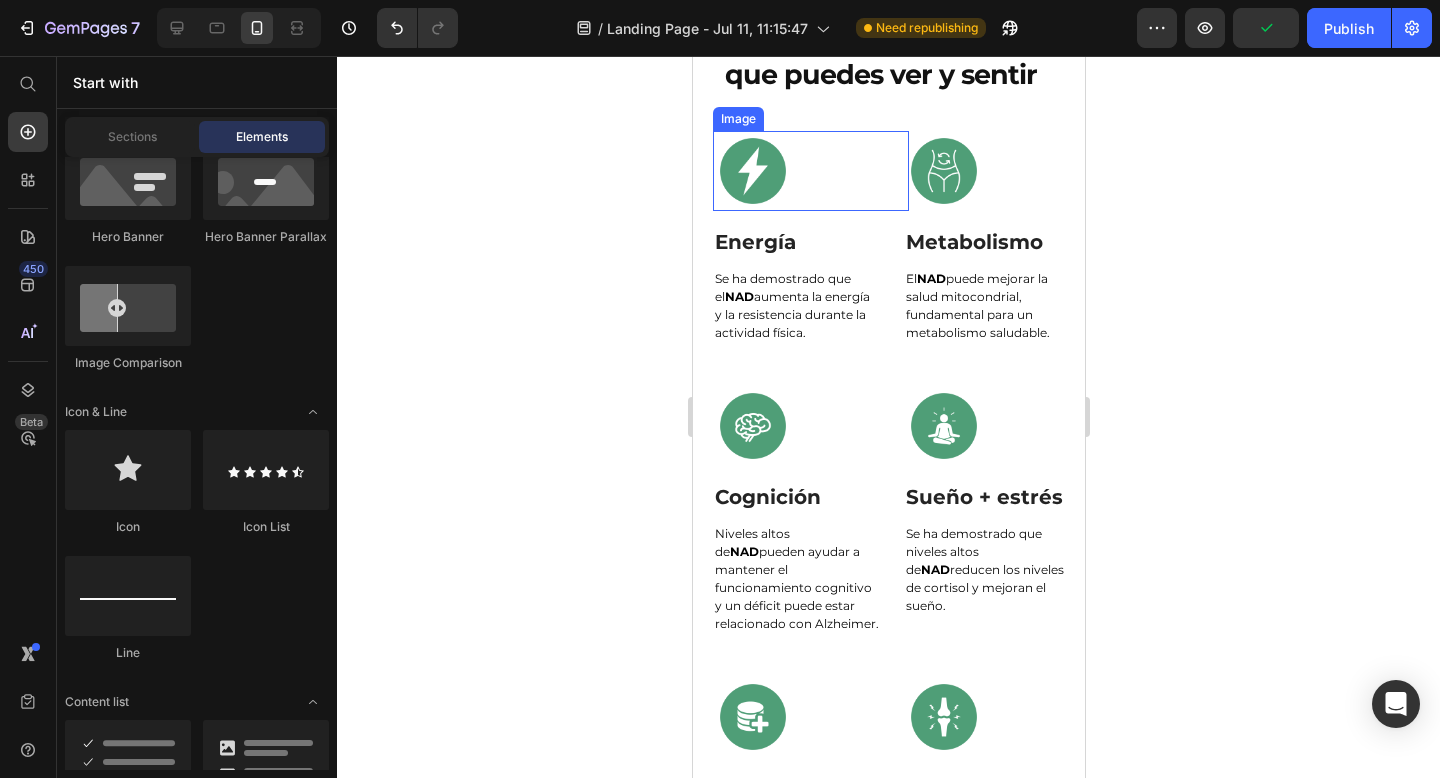 scroll, scrollTop: 3191, scrollLeft: 0, axis: vertical 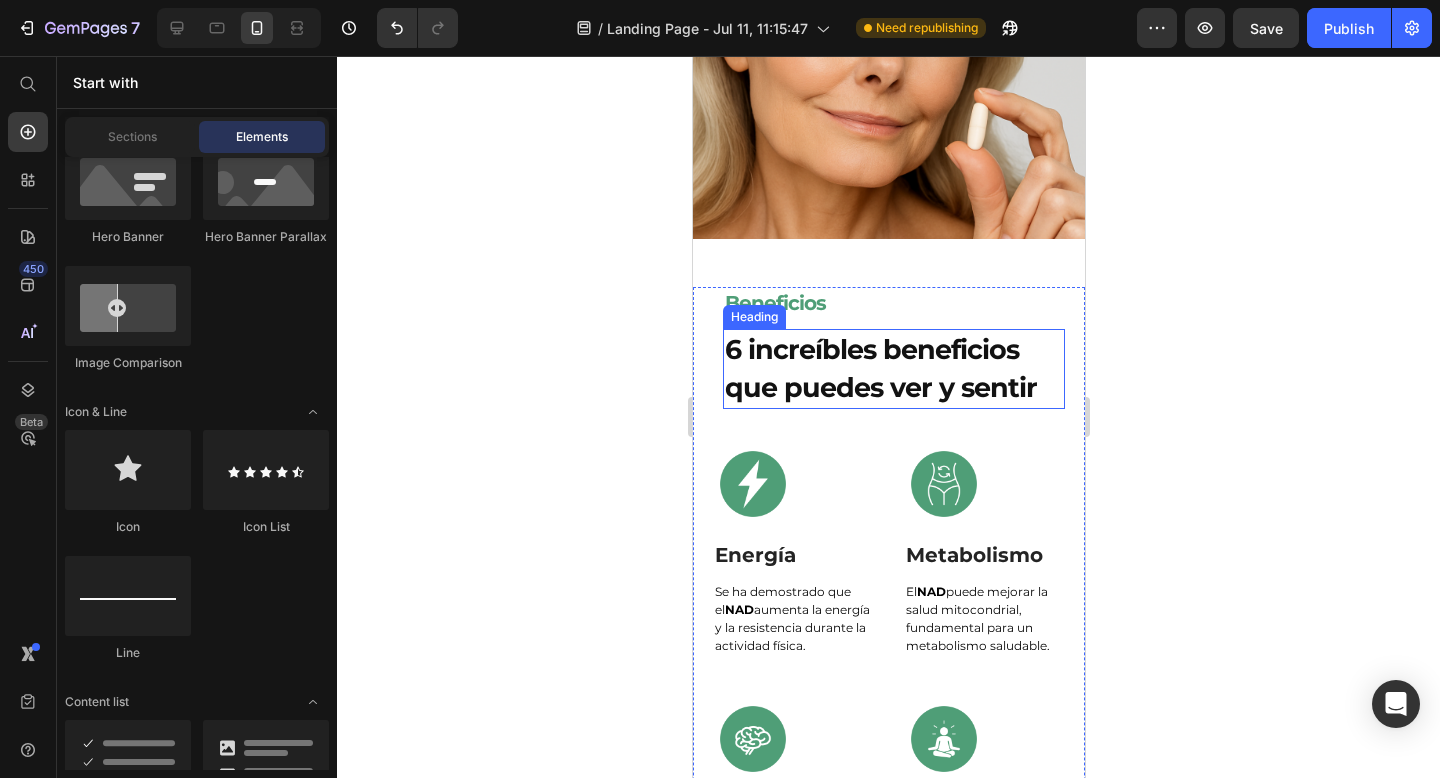 click on "6 increíbles beneficios que puedes ver y sentir" at bounding box center (893, 369) 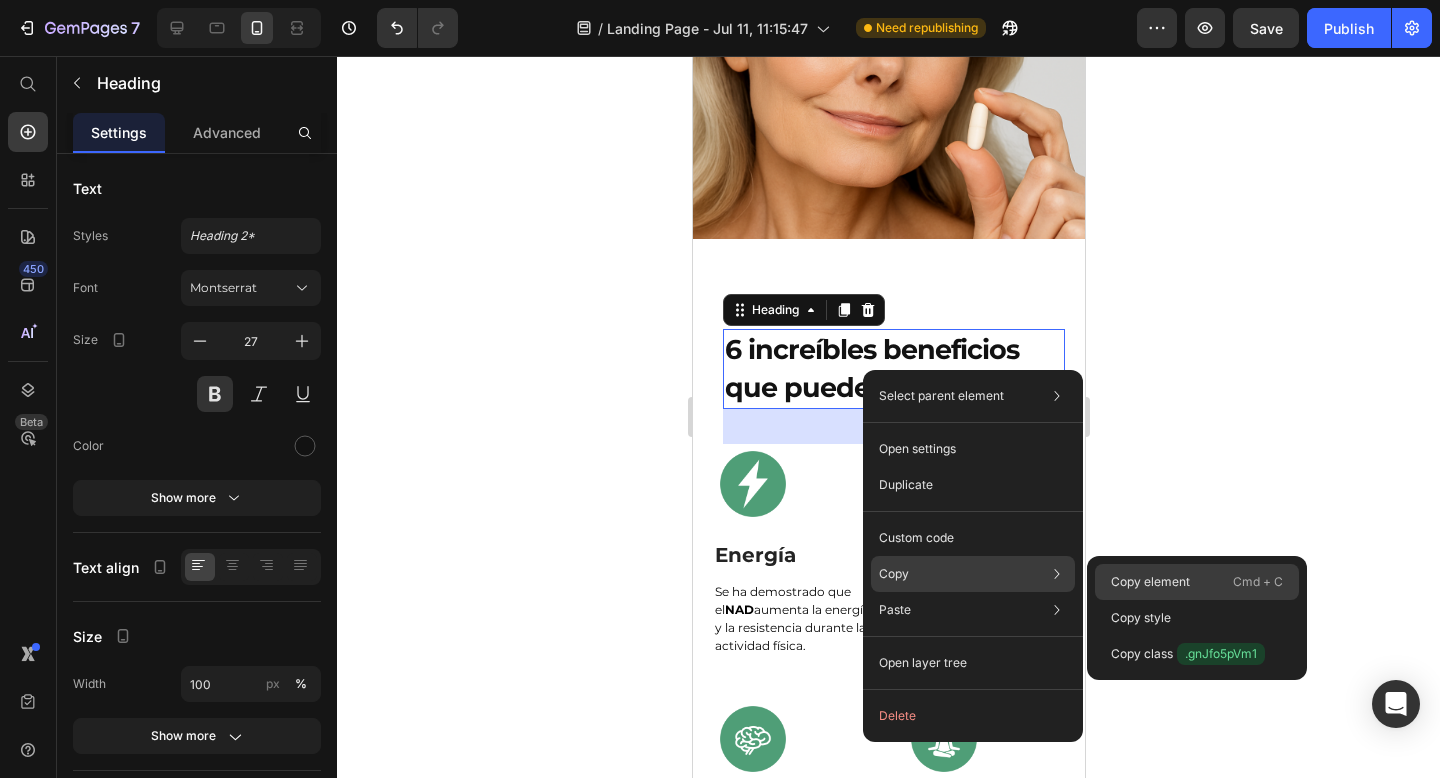 click on "Copy element" at bounding box center (1150, 582) 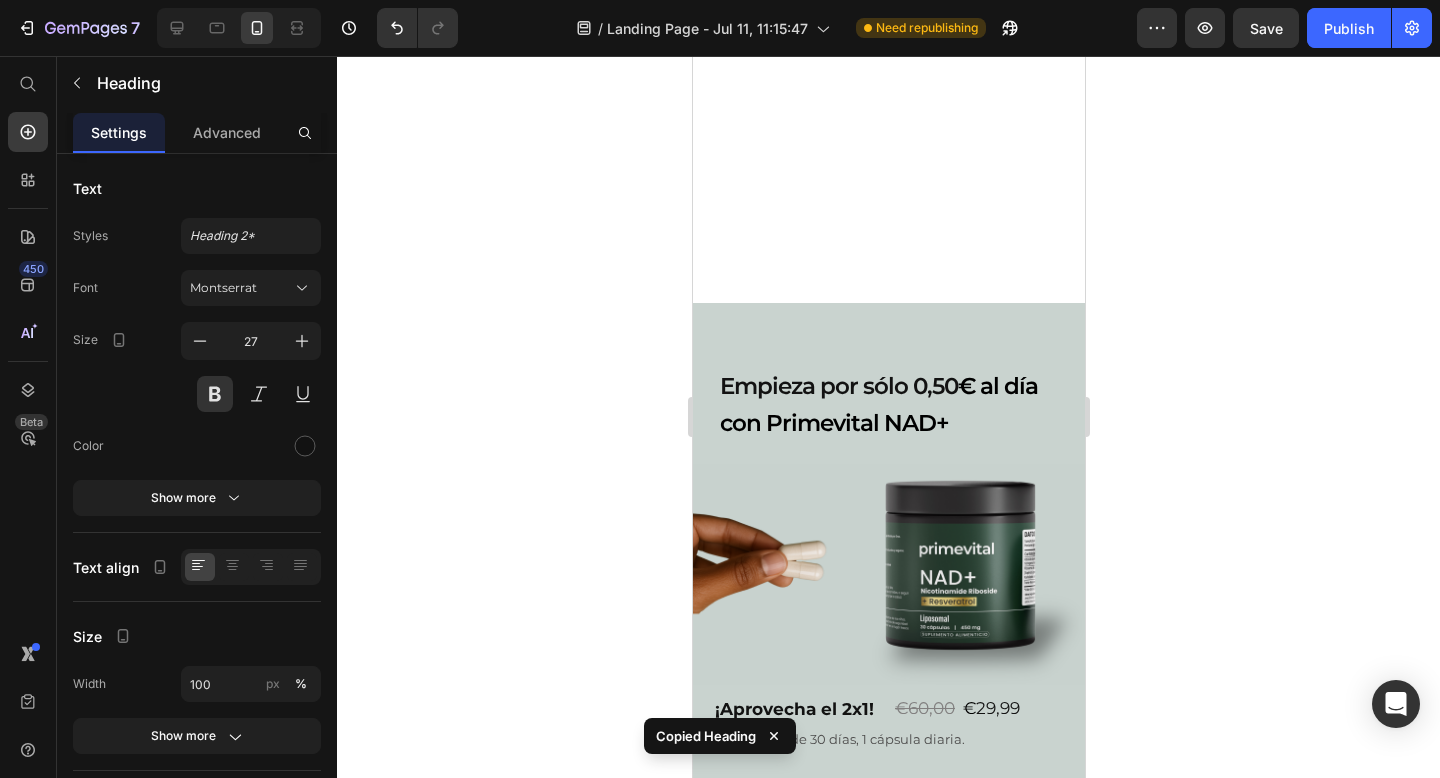 scroll, scrollTop: 4977, scrollLeft: 0, axis: vertical 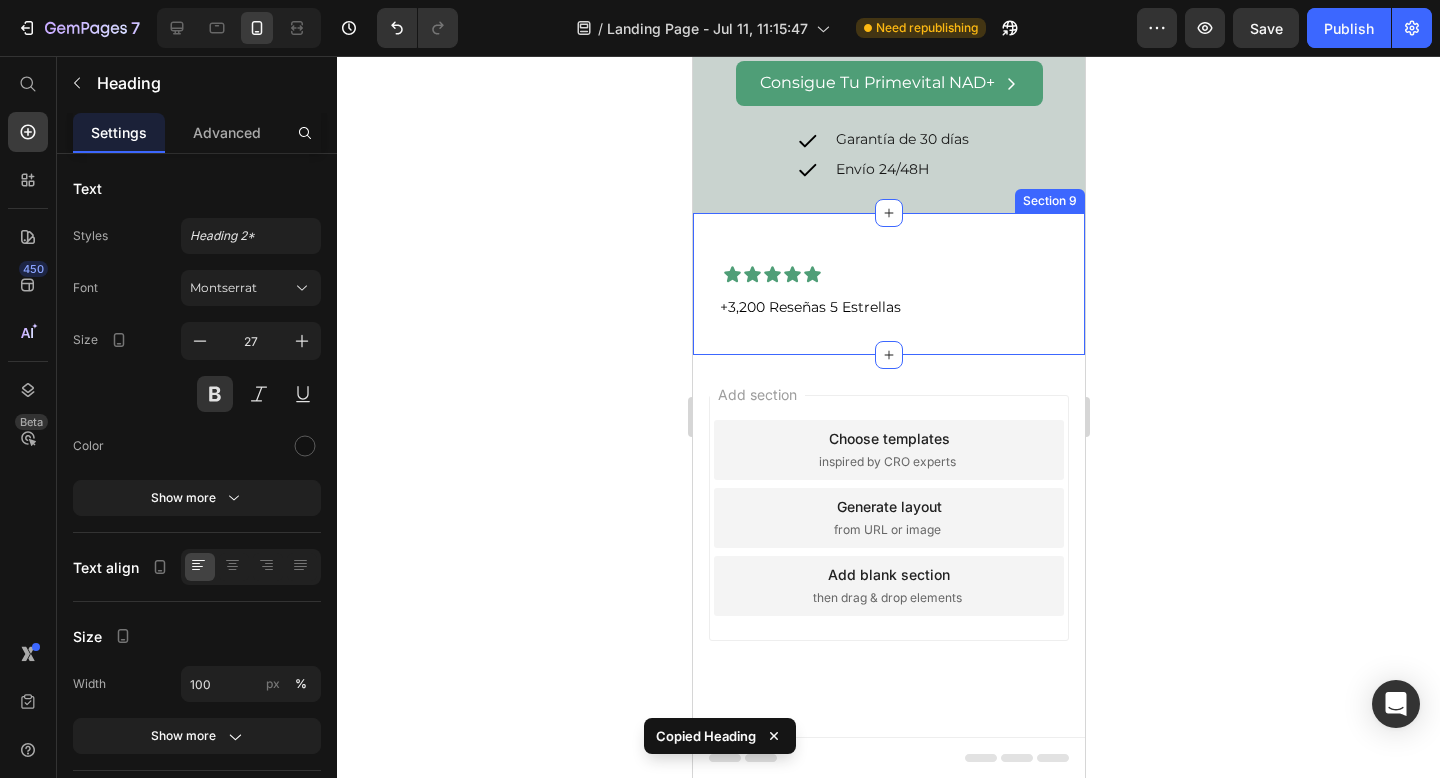 click on "Icon Icon Icon Icon
Icon Icon List +3,200 Reseñas 5 Estrellas Text Block Row Section 9" at bounding box center [888, 283] 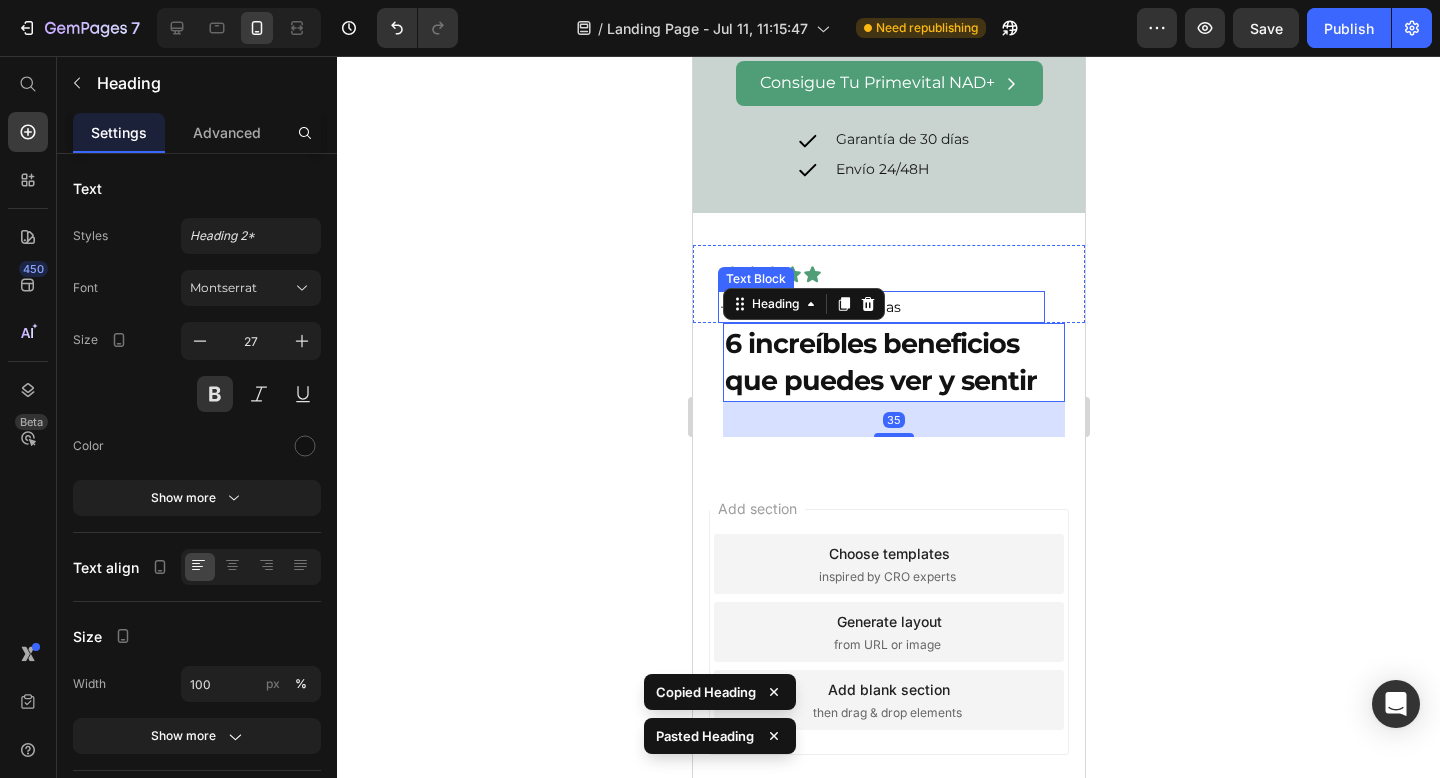 click 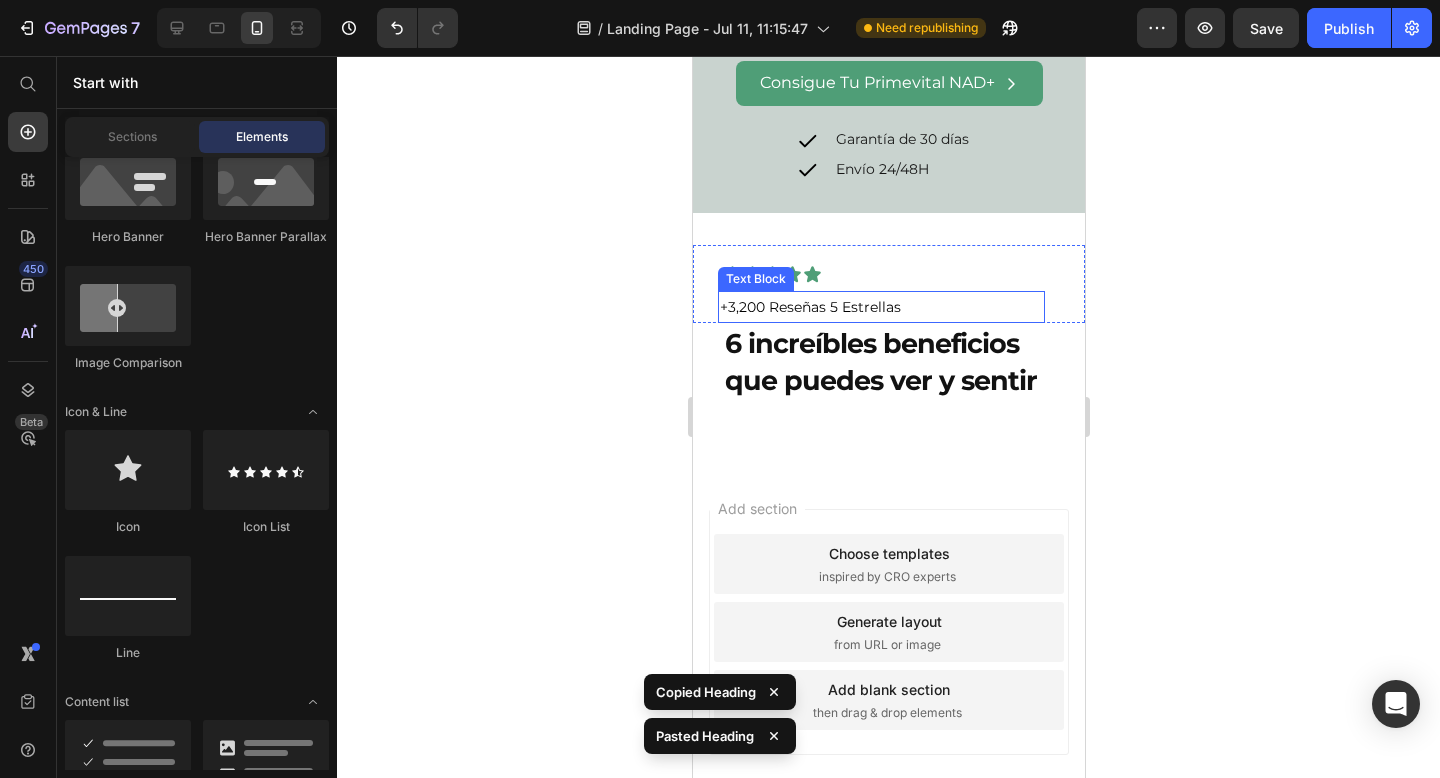 click on "+3,200 Reseñas 5 Estrellas" at bounding box center [880, 307] 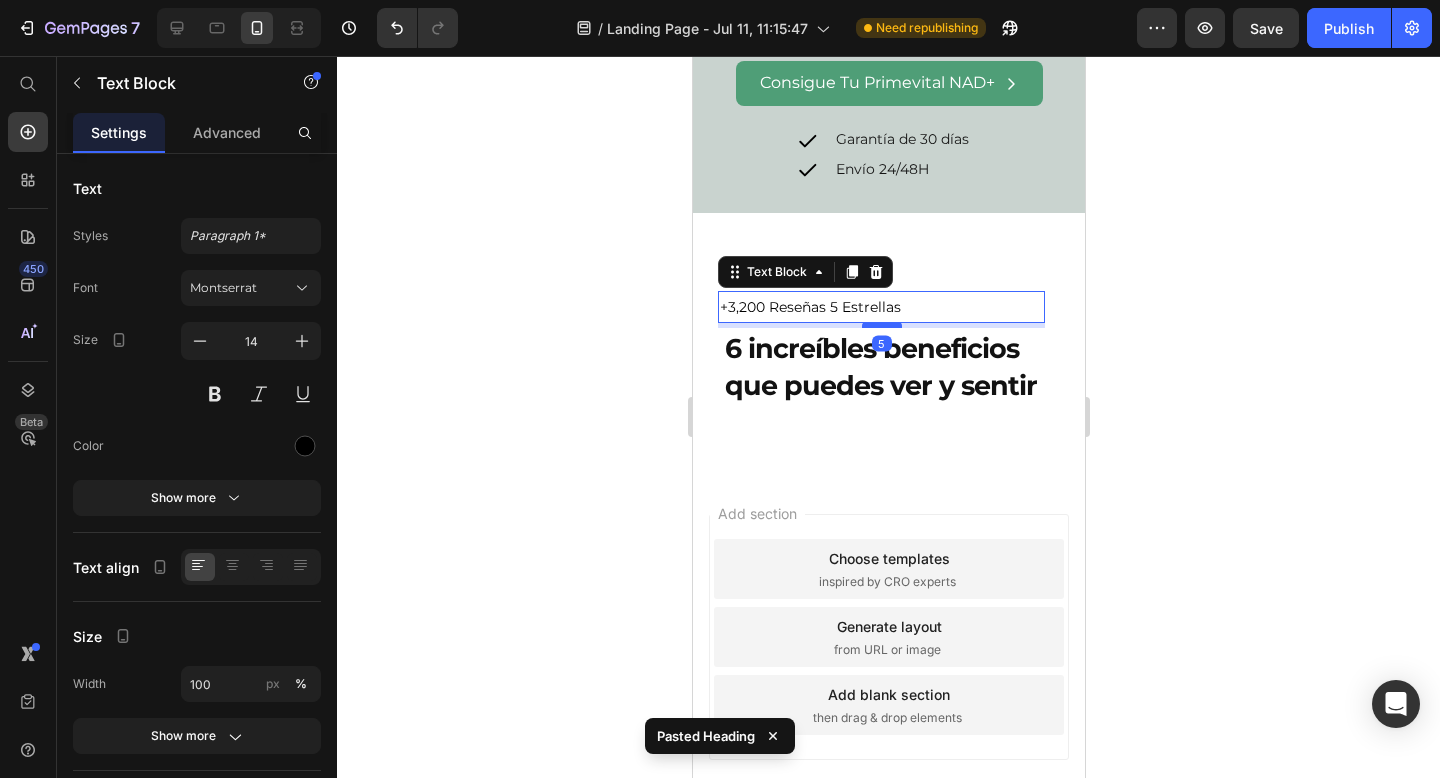 drag, startPoint x: 885, startPoint y: 318, endPoint x: 882, endPoint y: 332, distance: 14.3178215 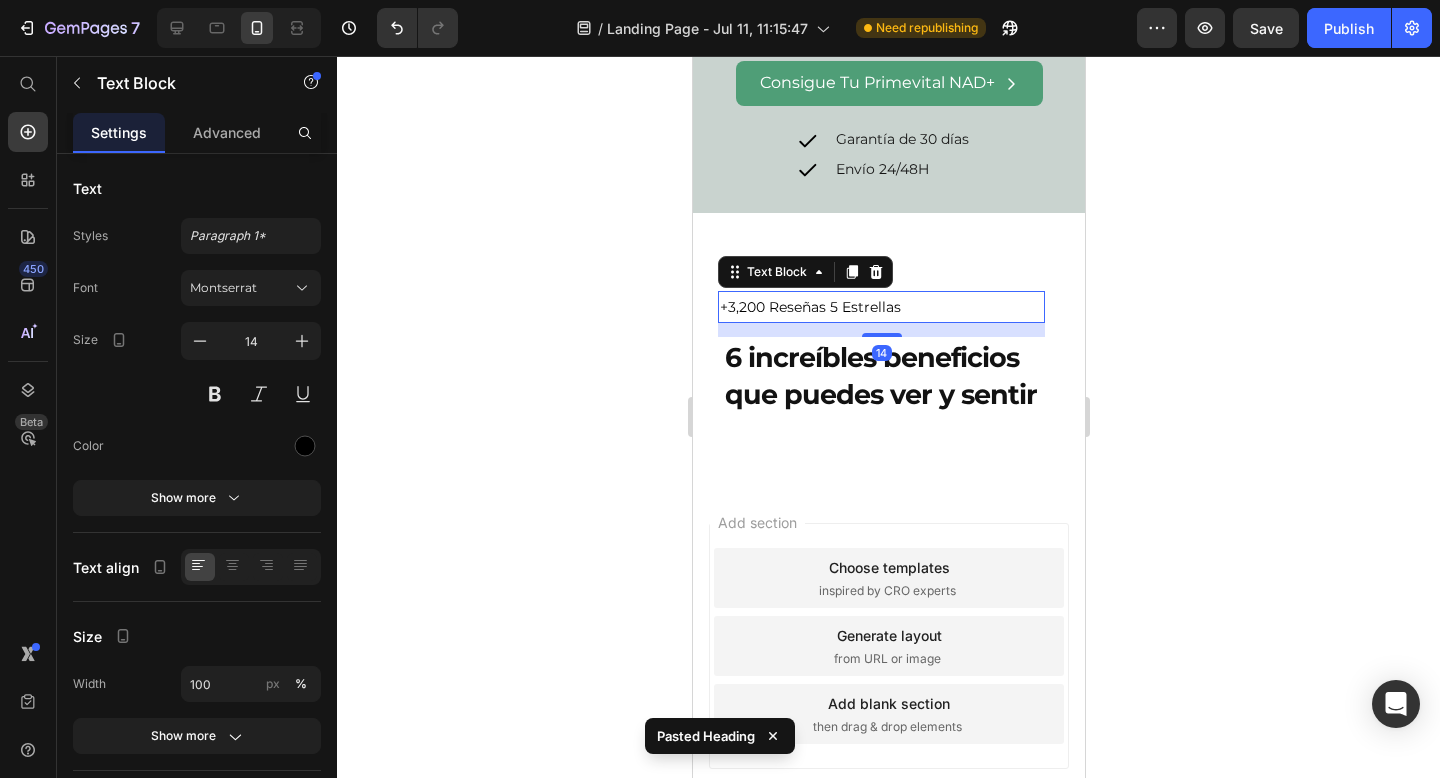 drag, startPoint x: 1188, startPoint y: 254, endPoint x: 383, endPoint y: 225, distance: 805.5222 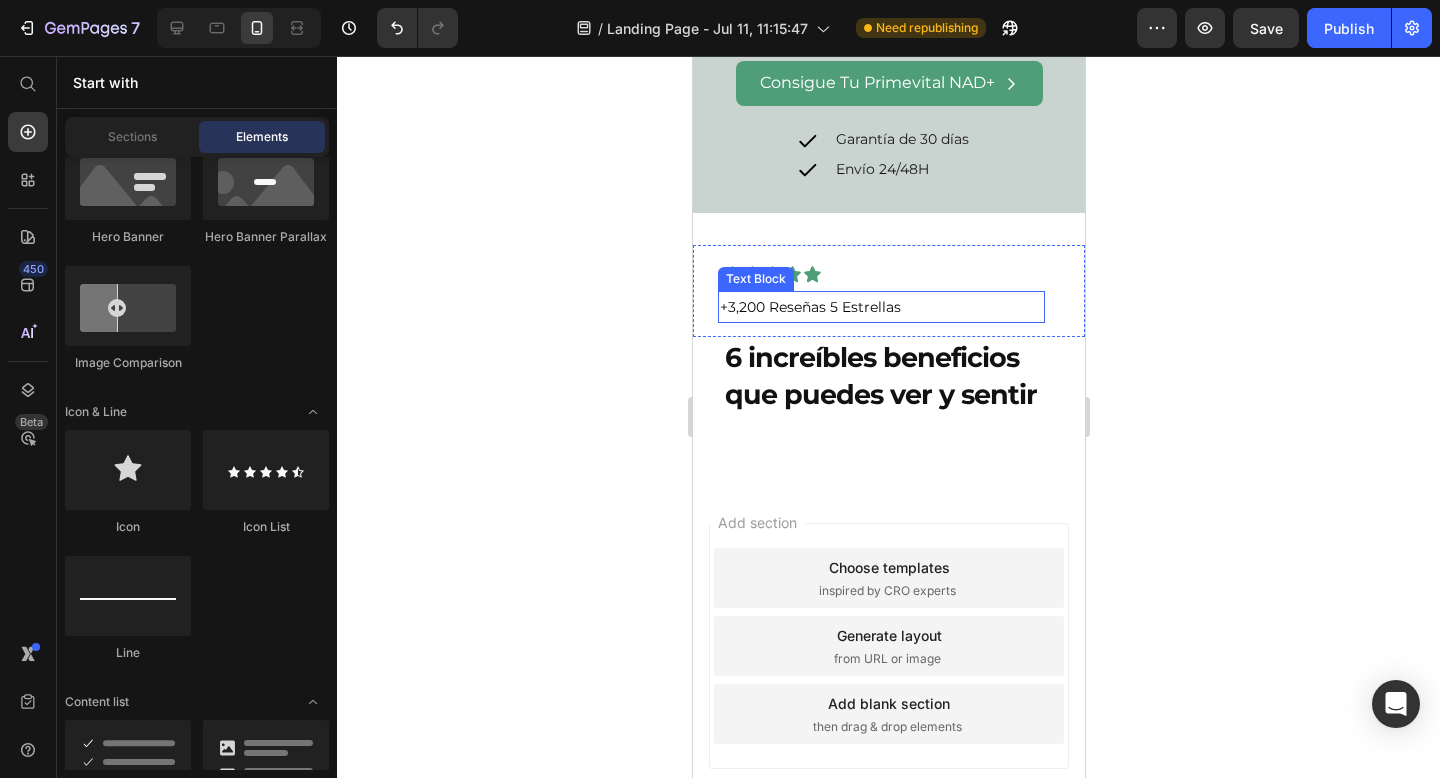 click on "+3,200 Reseñas 5 Estrellas" at bounding box center [880, 307] 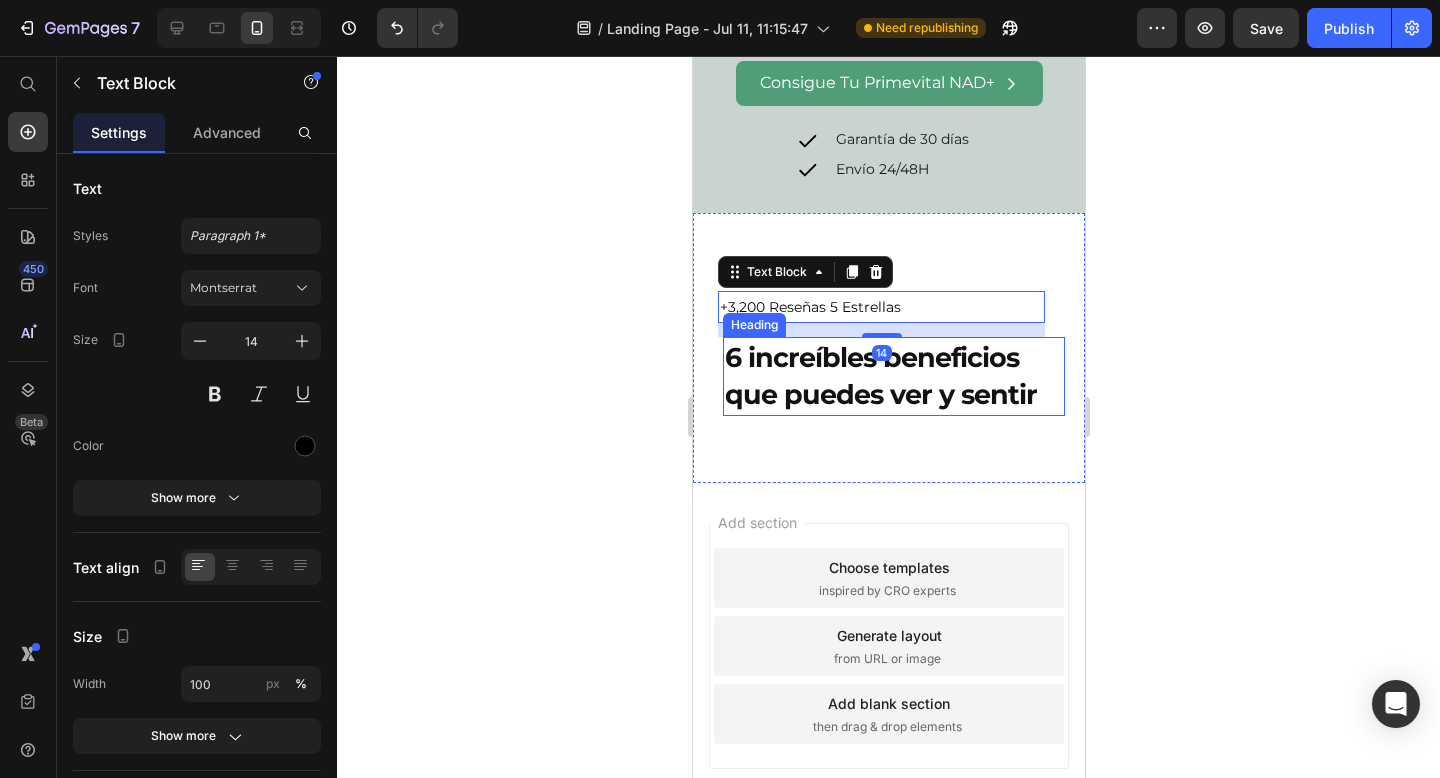 click on "6 increíbles beneficios que puedes ver y sentir" at bounding box center [893, 377] 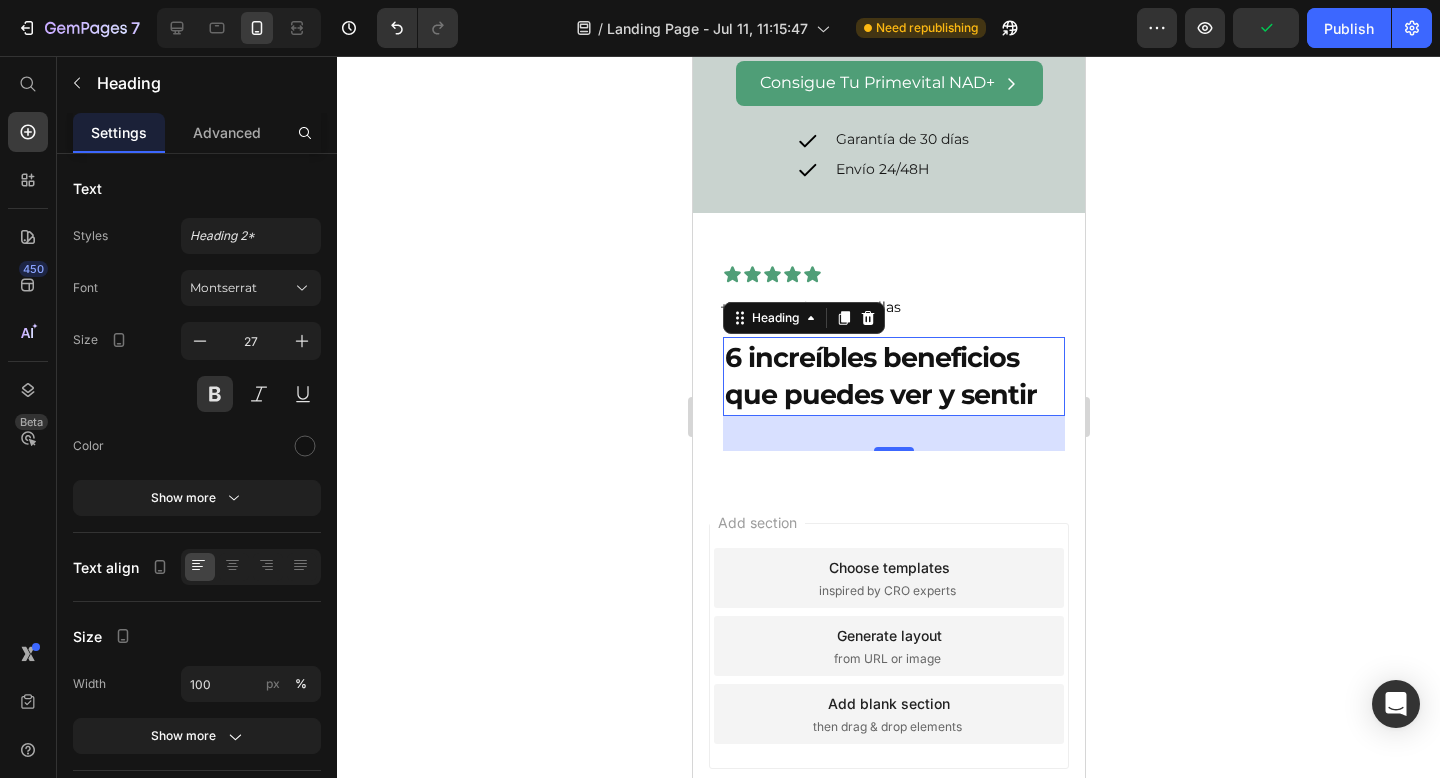 click on "6 increíbles beneficios que puedes ver y sentir" at bounding box center [893, 377] 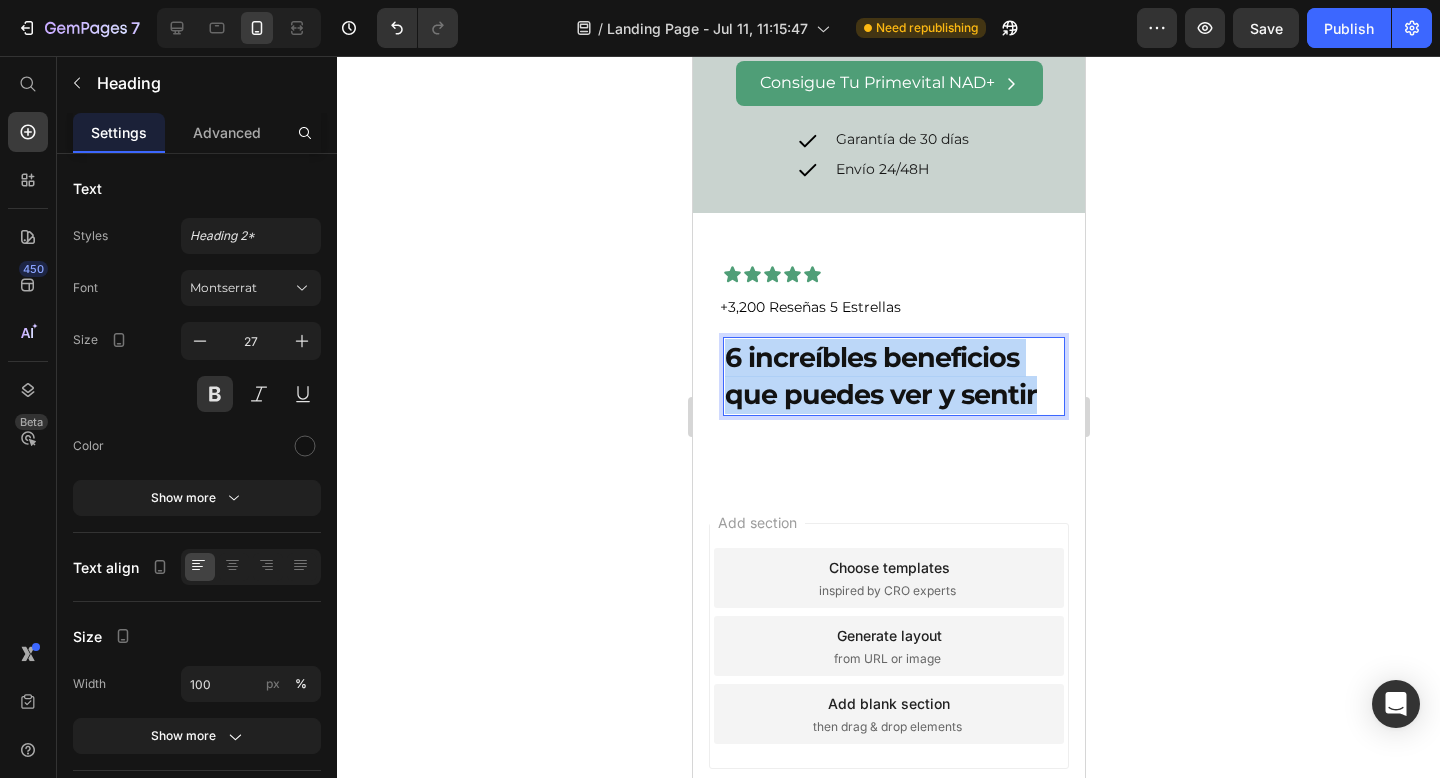 drag, startPoint x: 1045, startPoint y: 403, endPoint x: 725, endPoint y: 366, distance: 322.13196 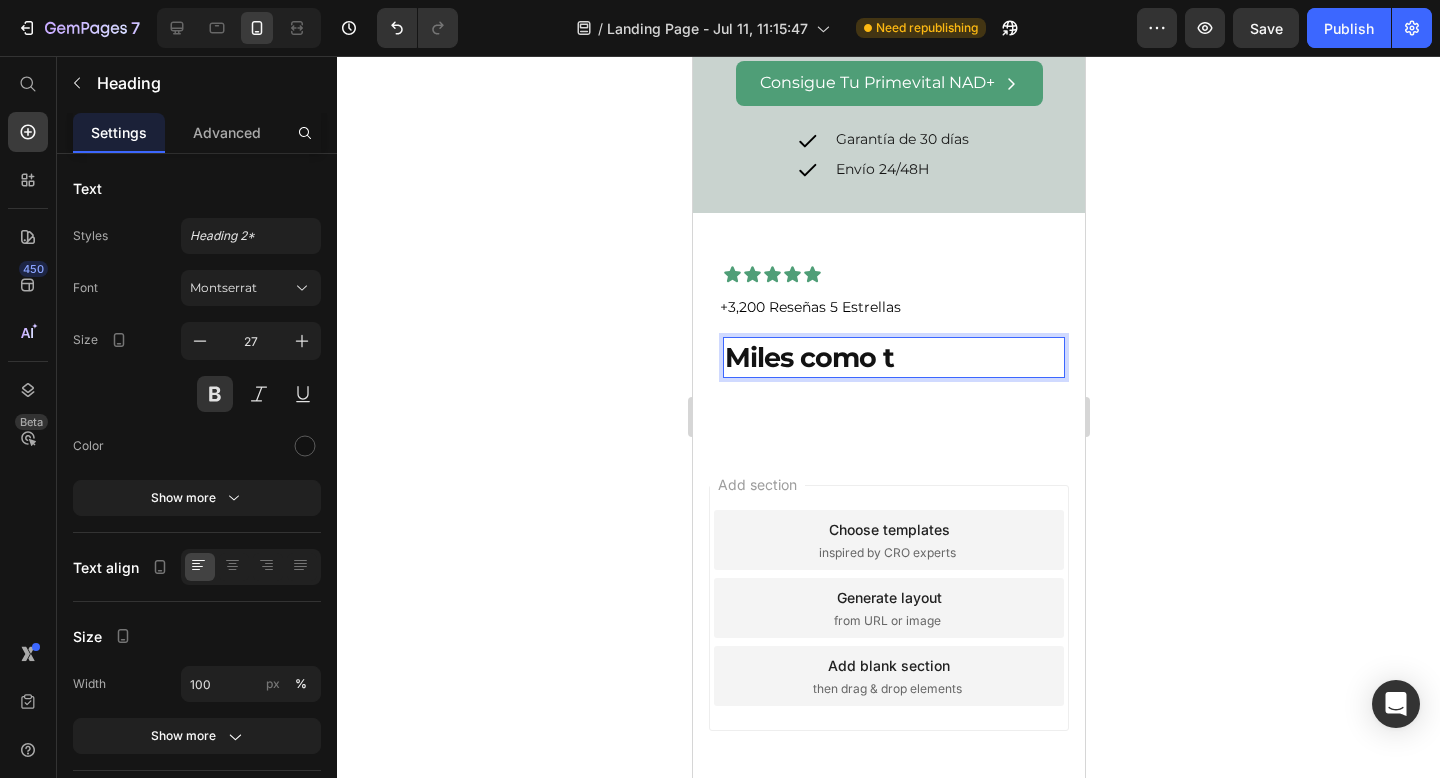 type 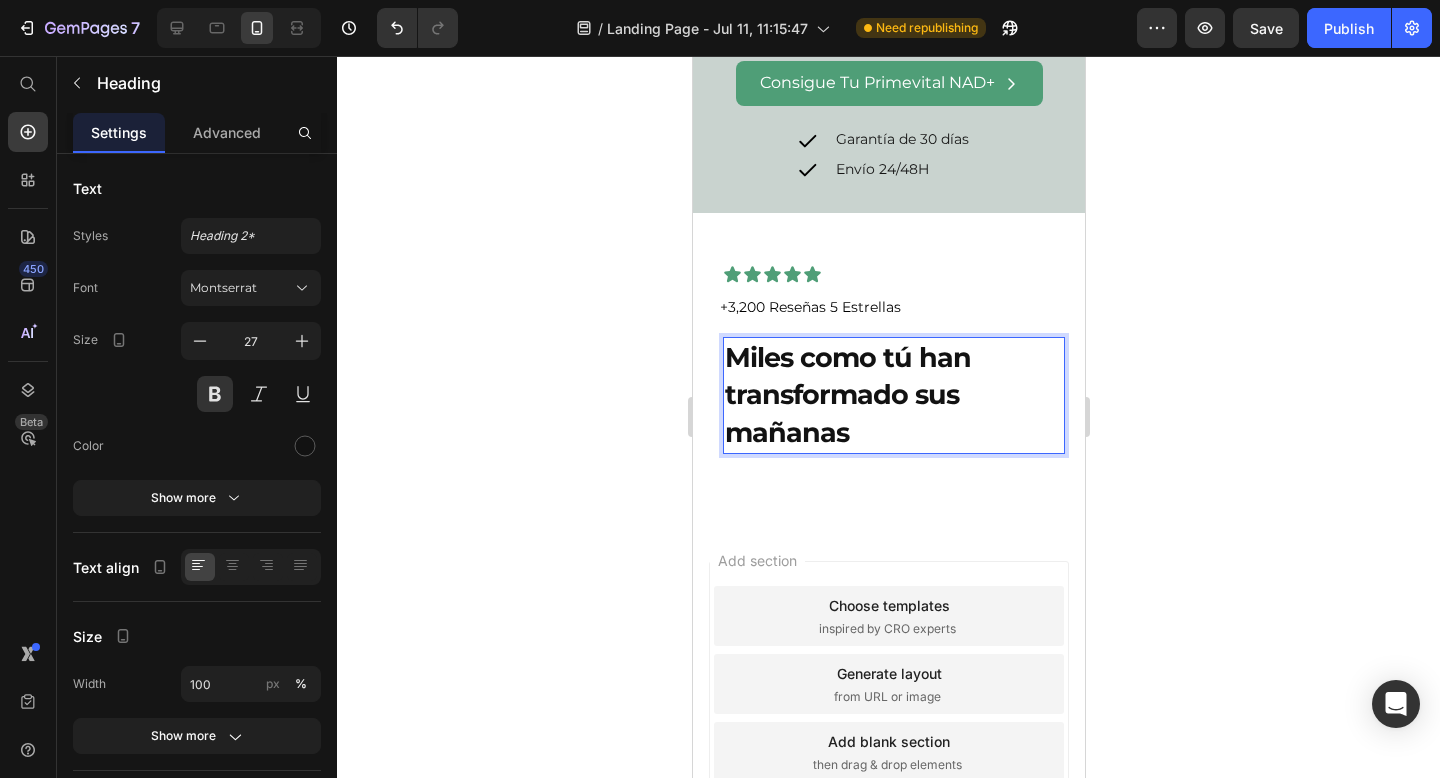 click 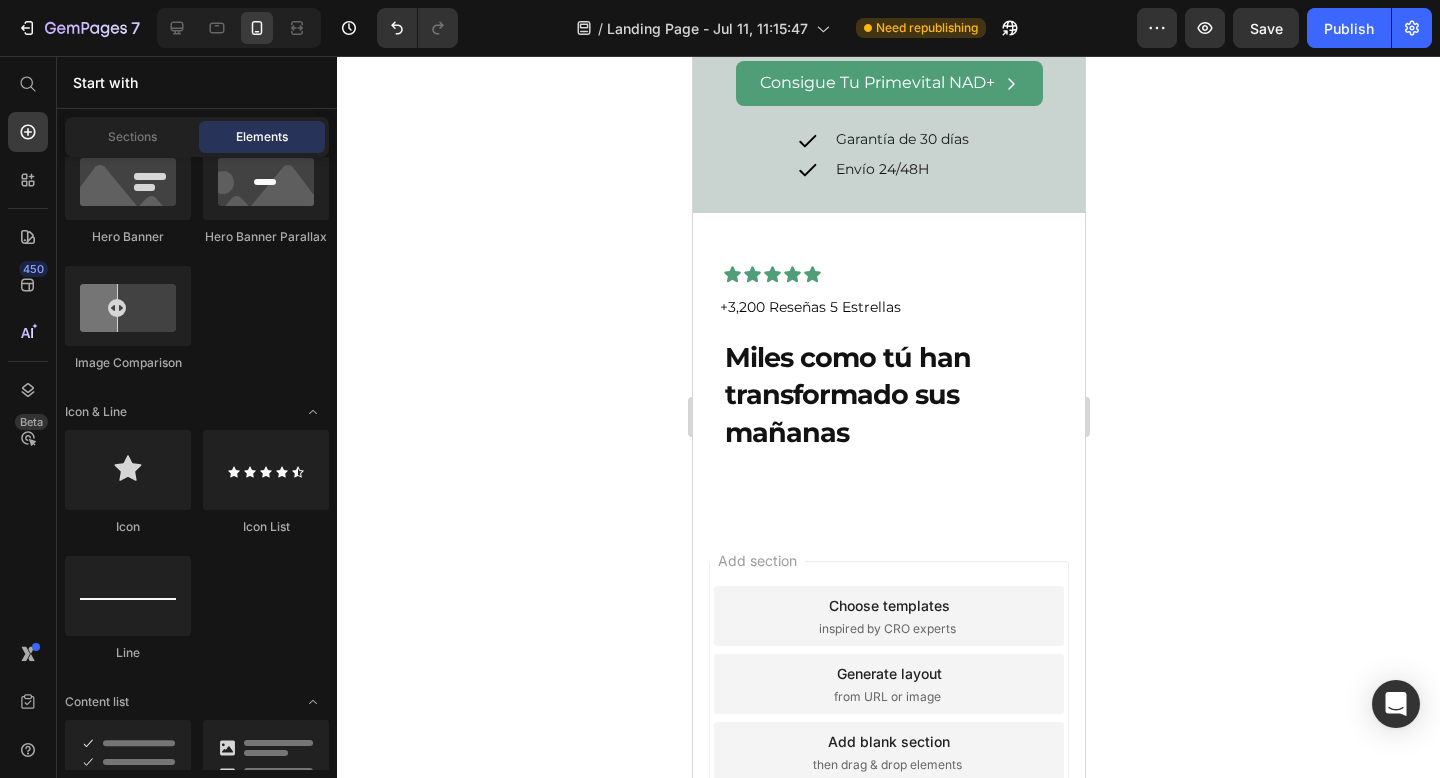 click on "Miles como tú han transformado sus mañanas" at bounding box center [893, 395] 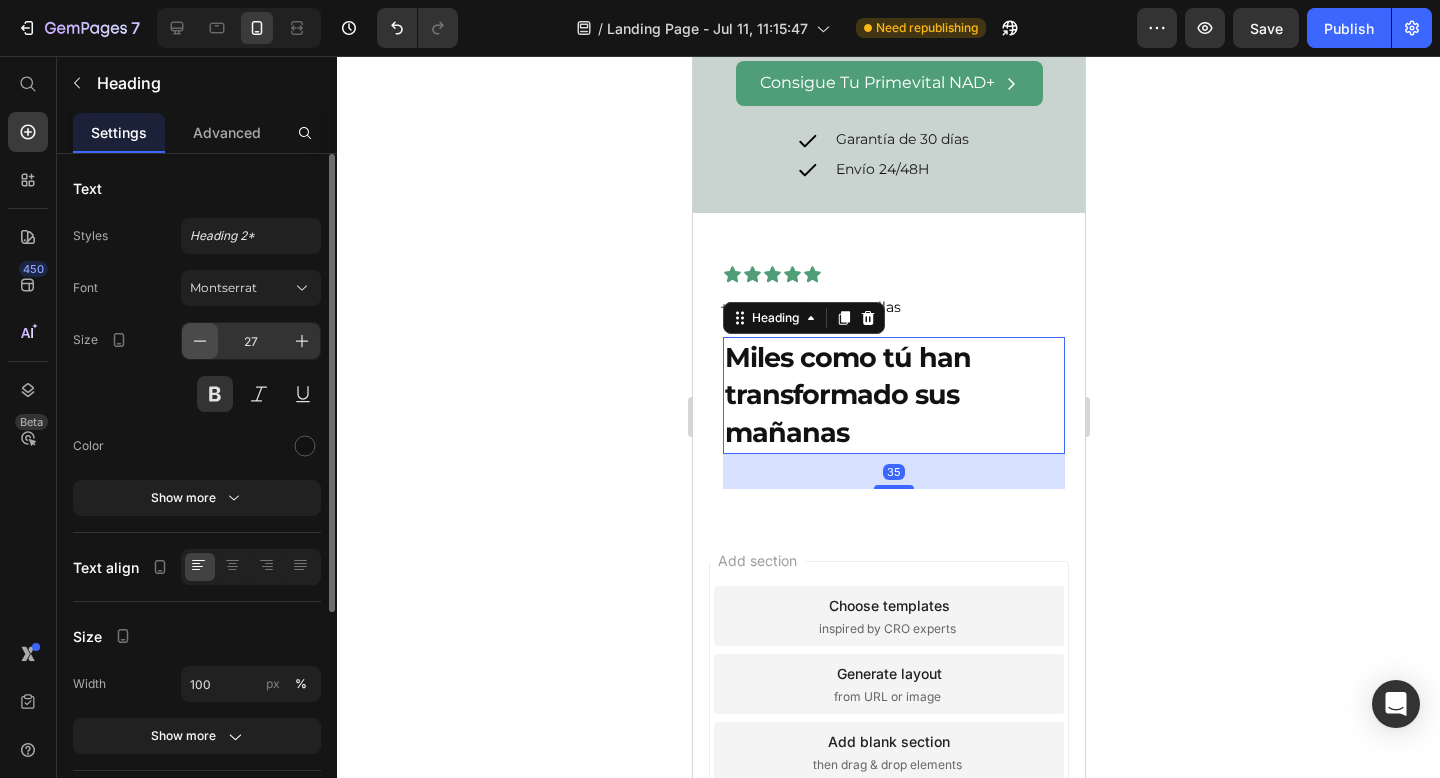 click 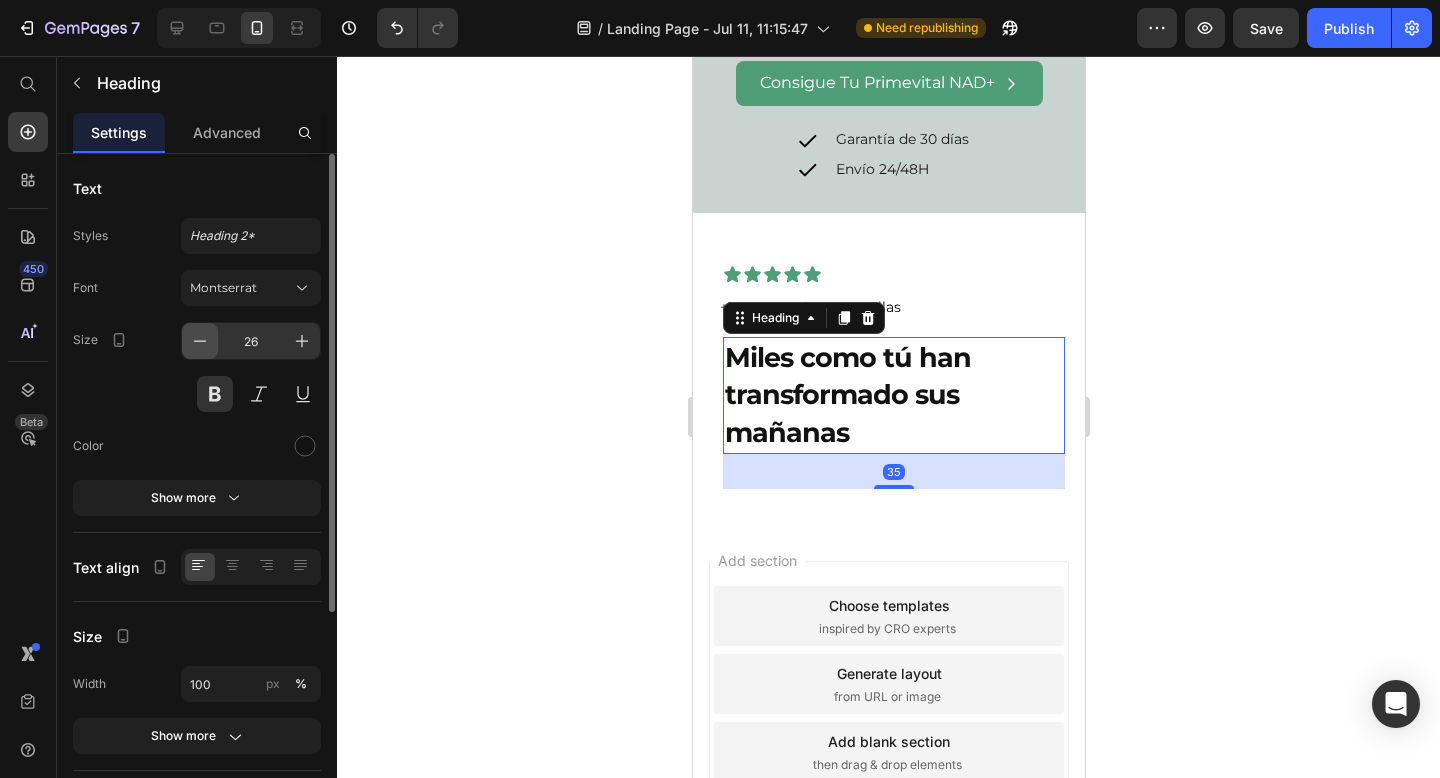 click 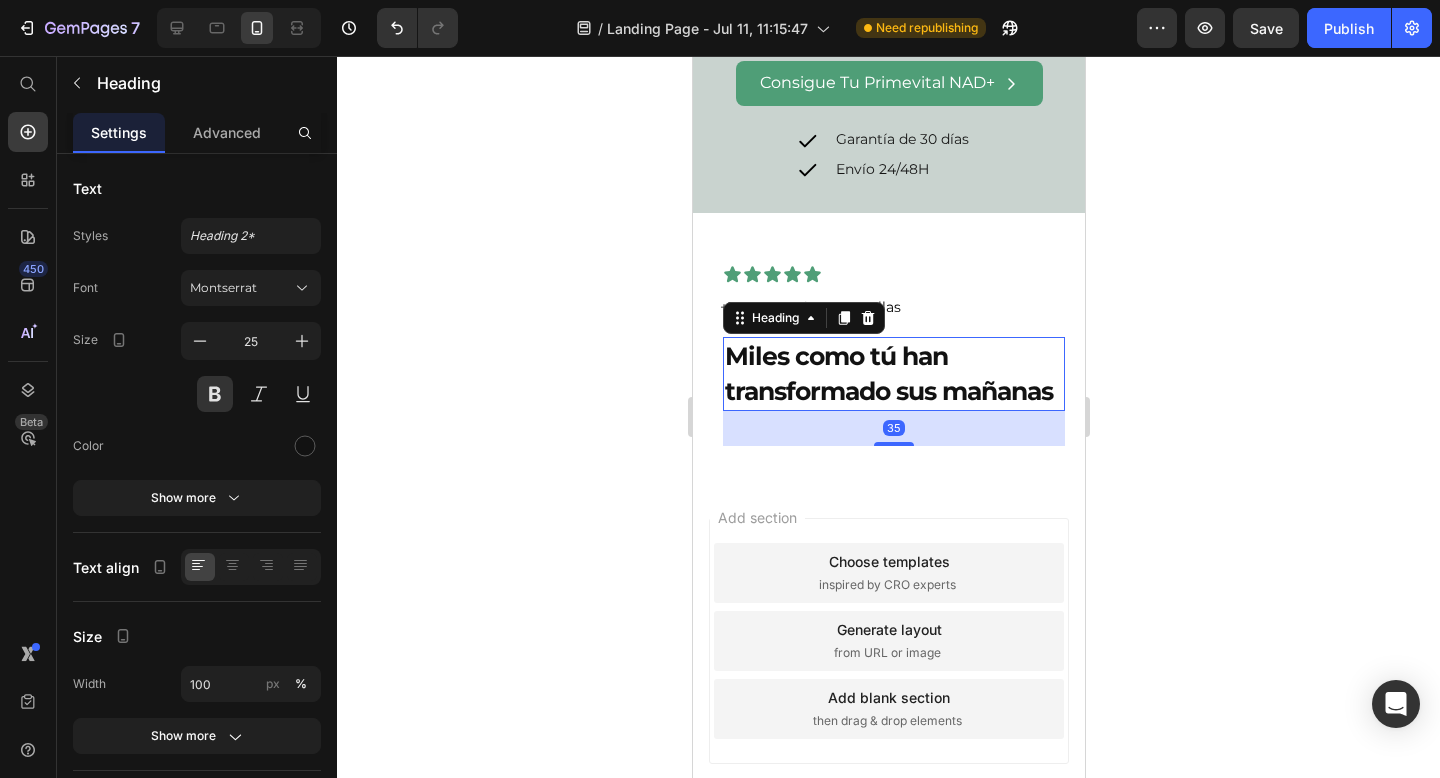 click 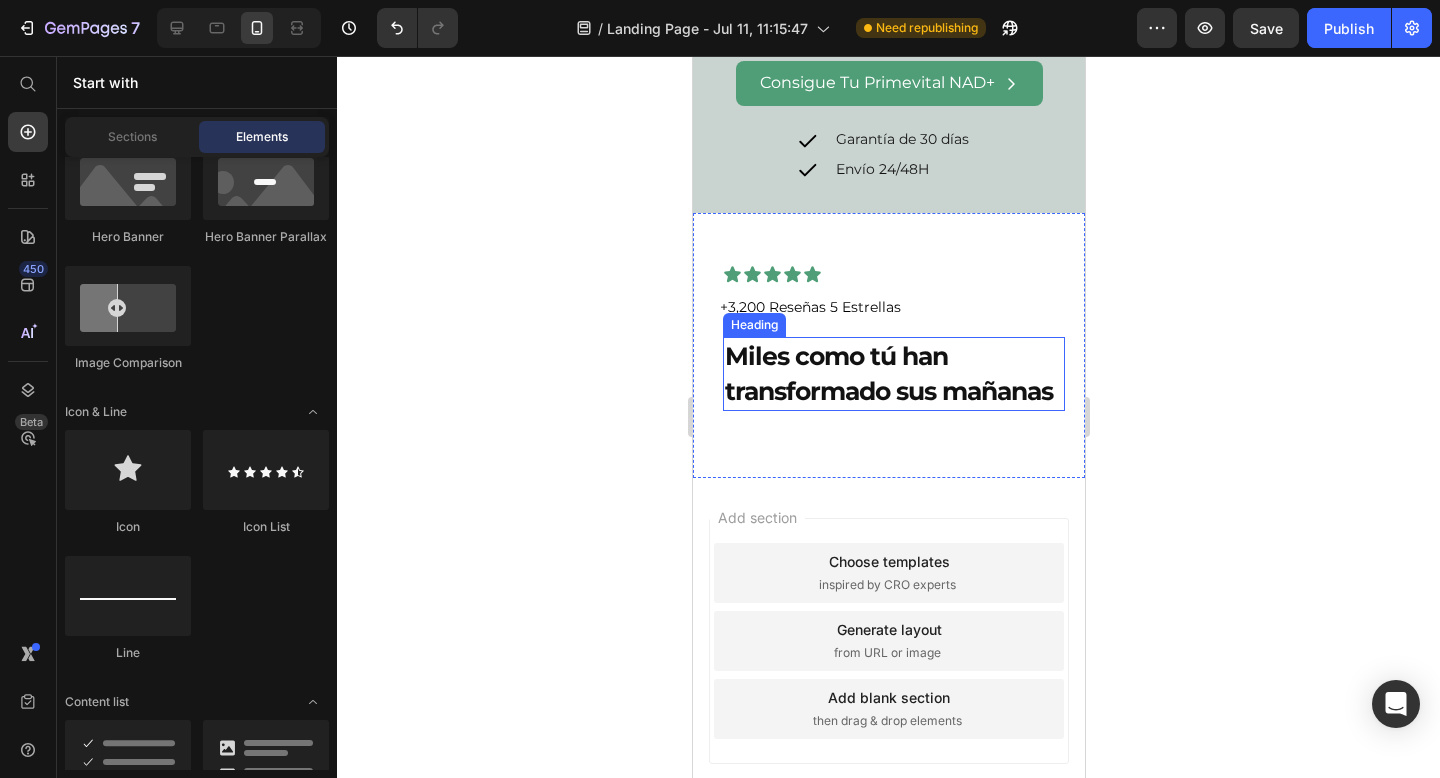 click on "Miles como tú han transformado sus mañanas" at bounding box center [893, 374] 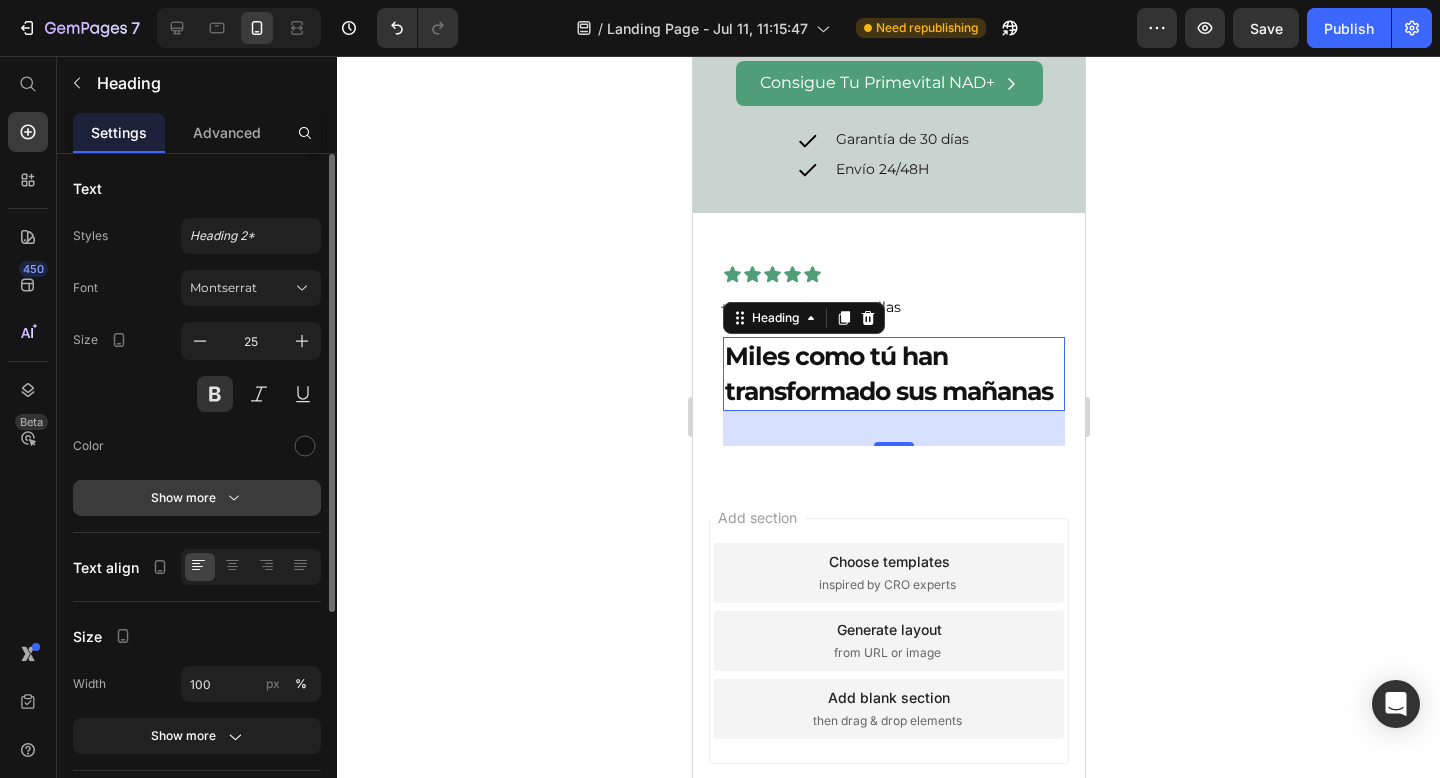 click on "Show more" at bounding box center [197, 498] 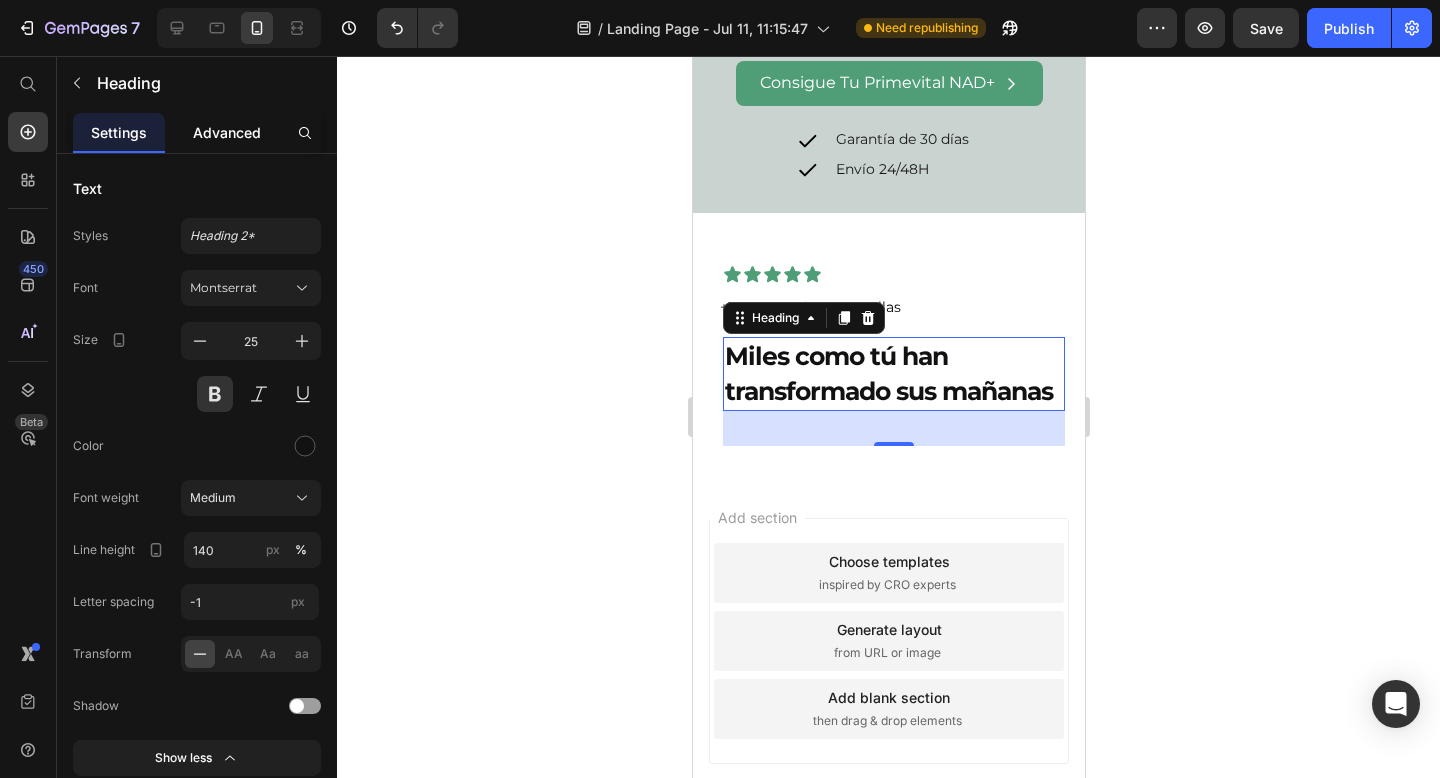 click on "Advanced" 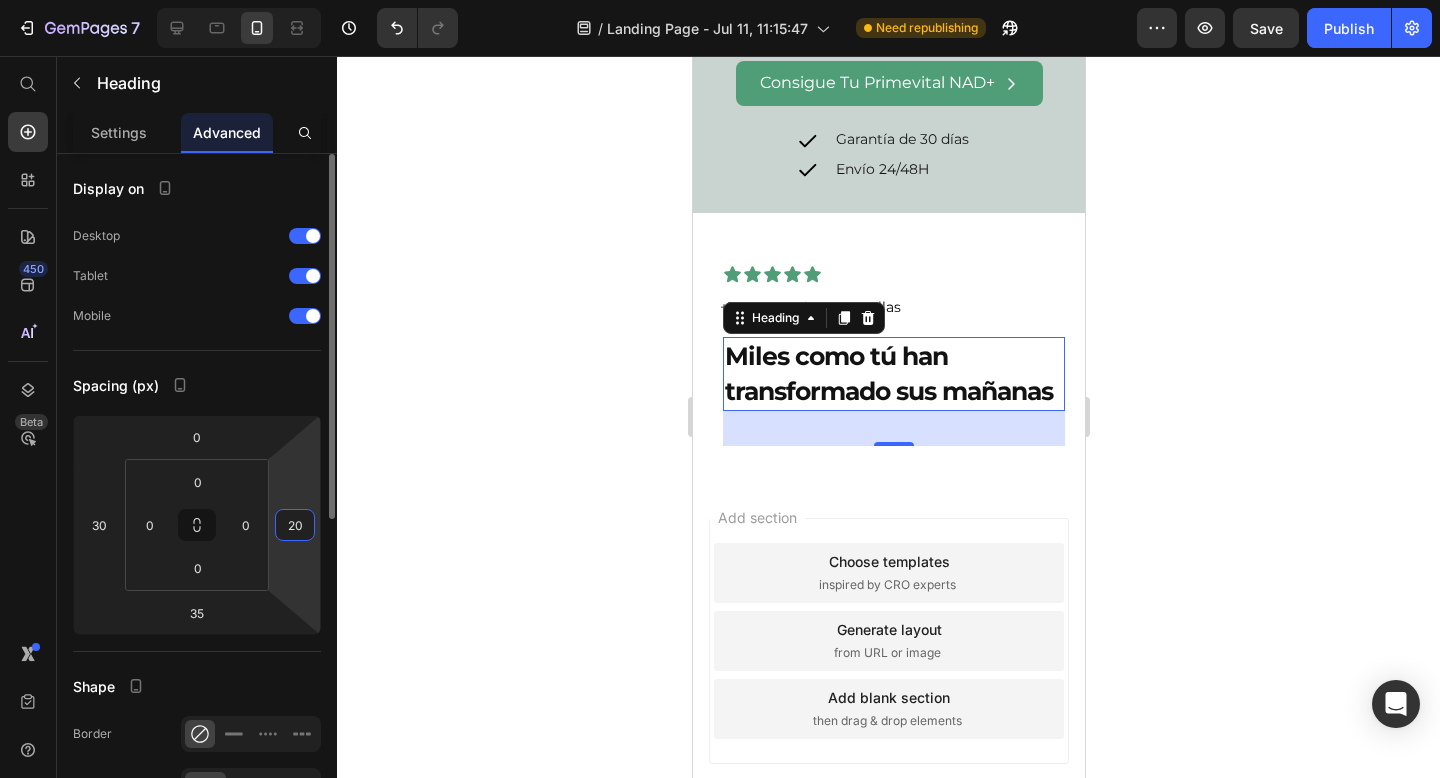 click on "20" at bounding box center (295, 525) 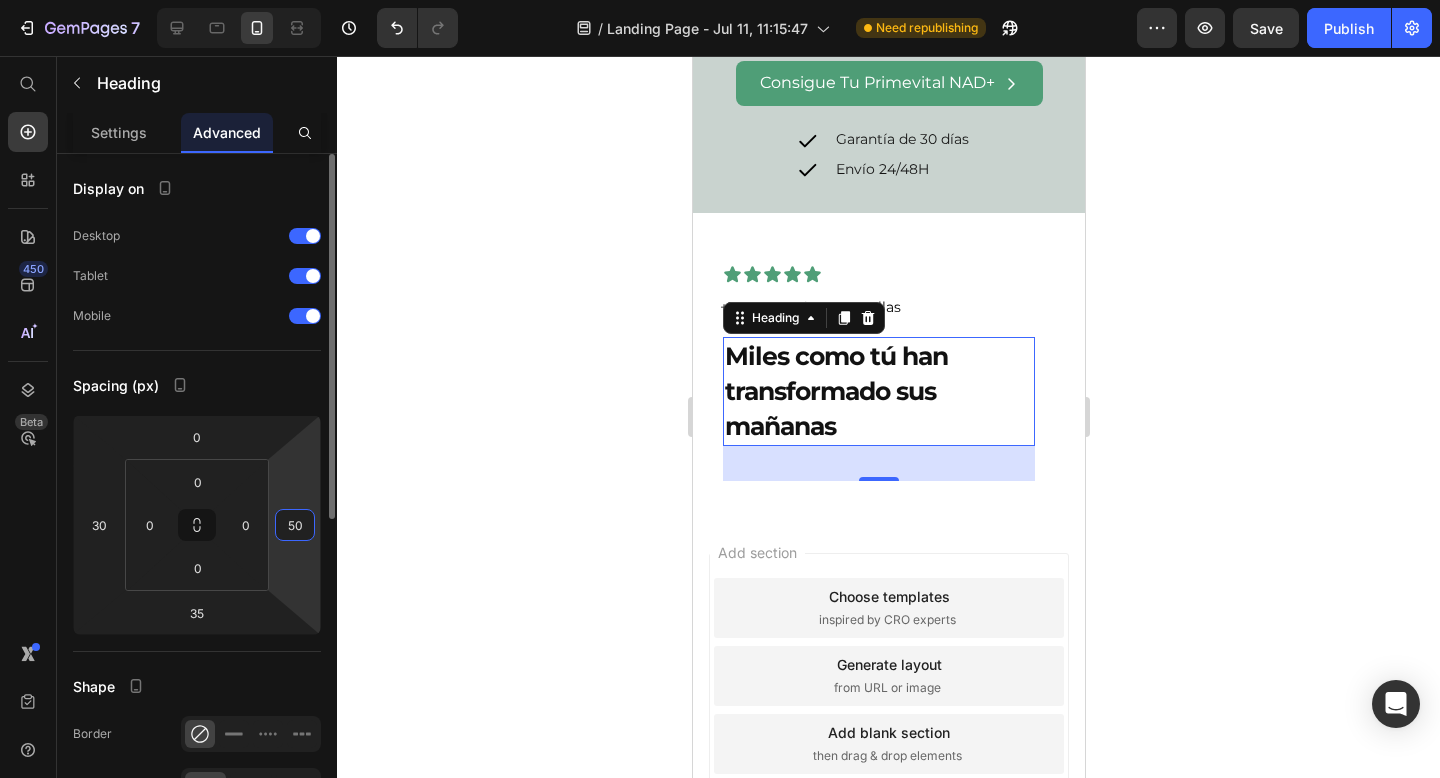 type on "5" 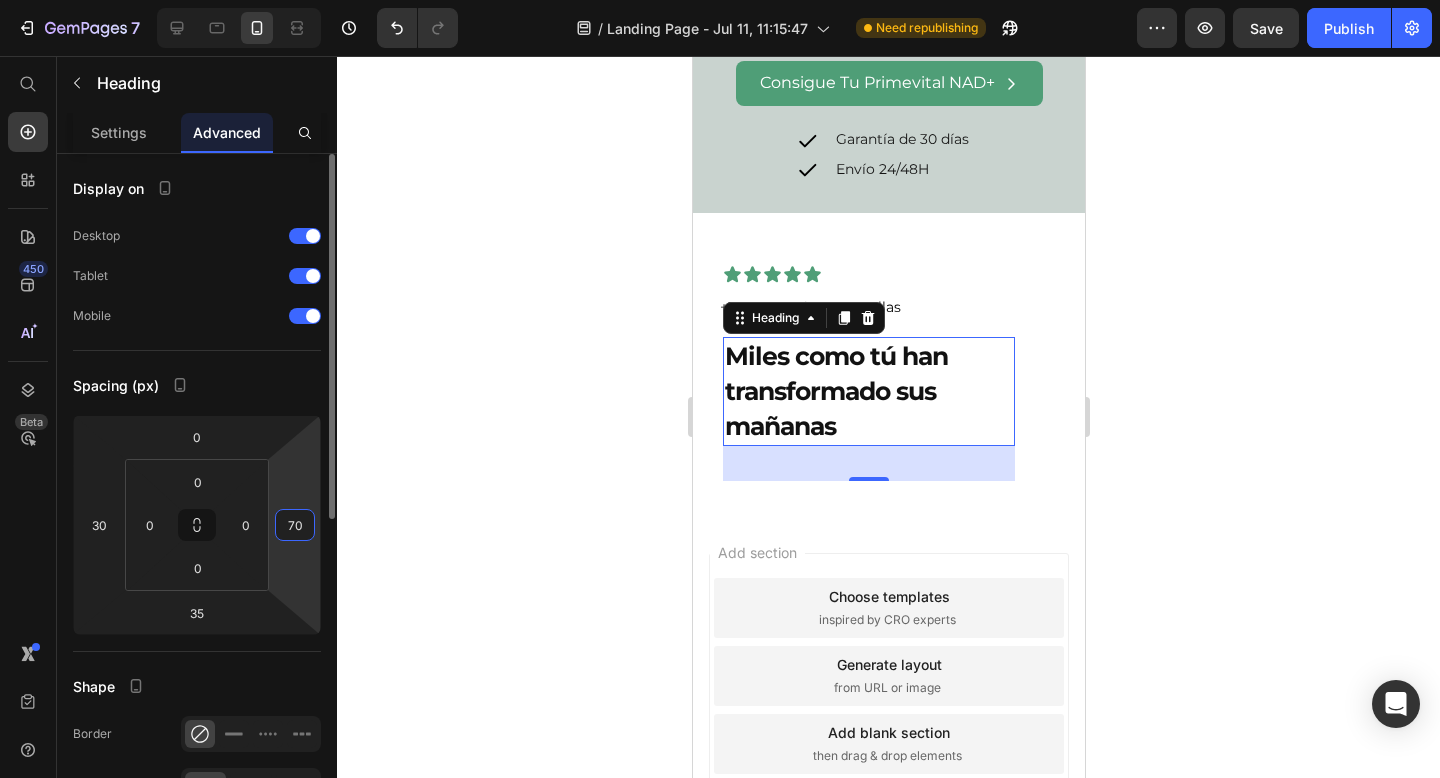 type on "7" 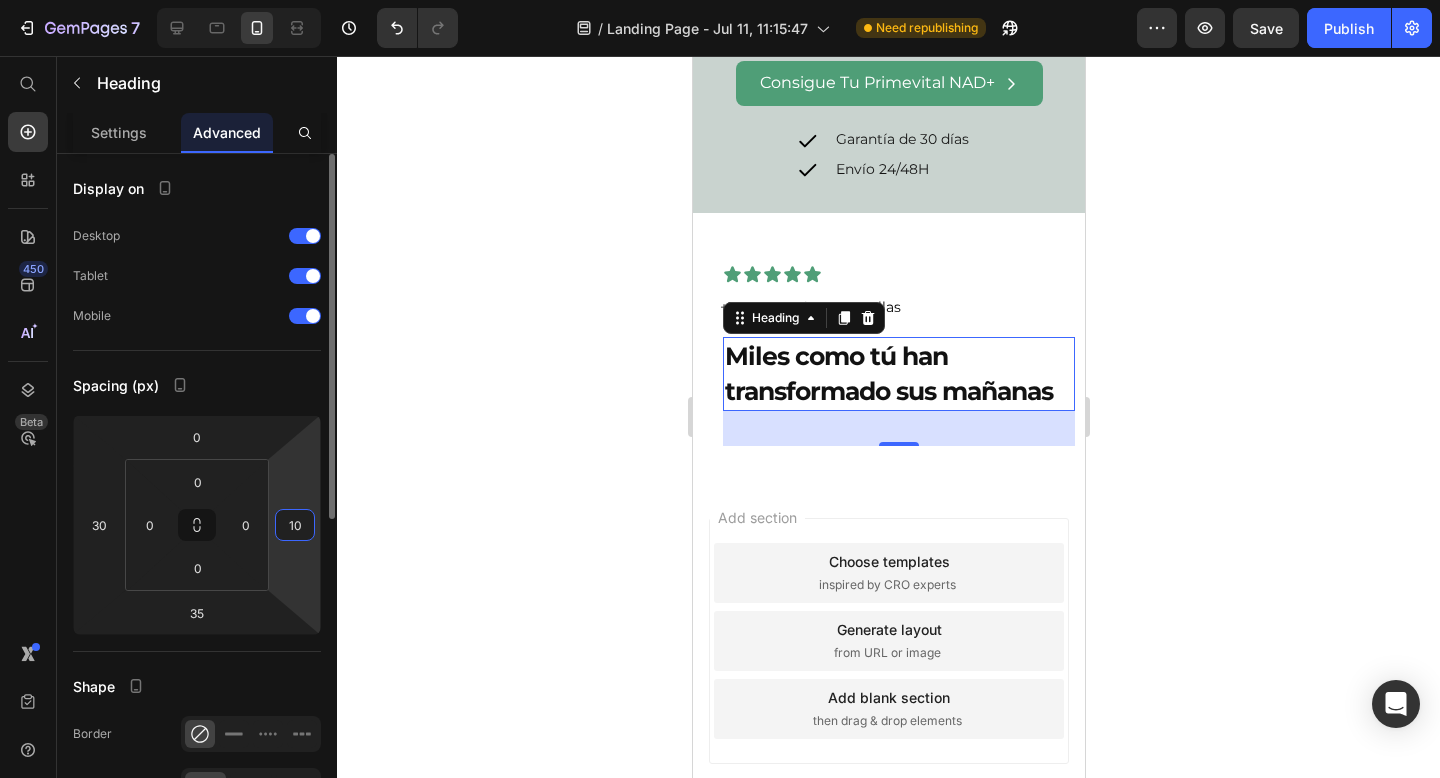 type on "100" 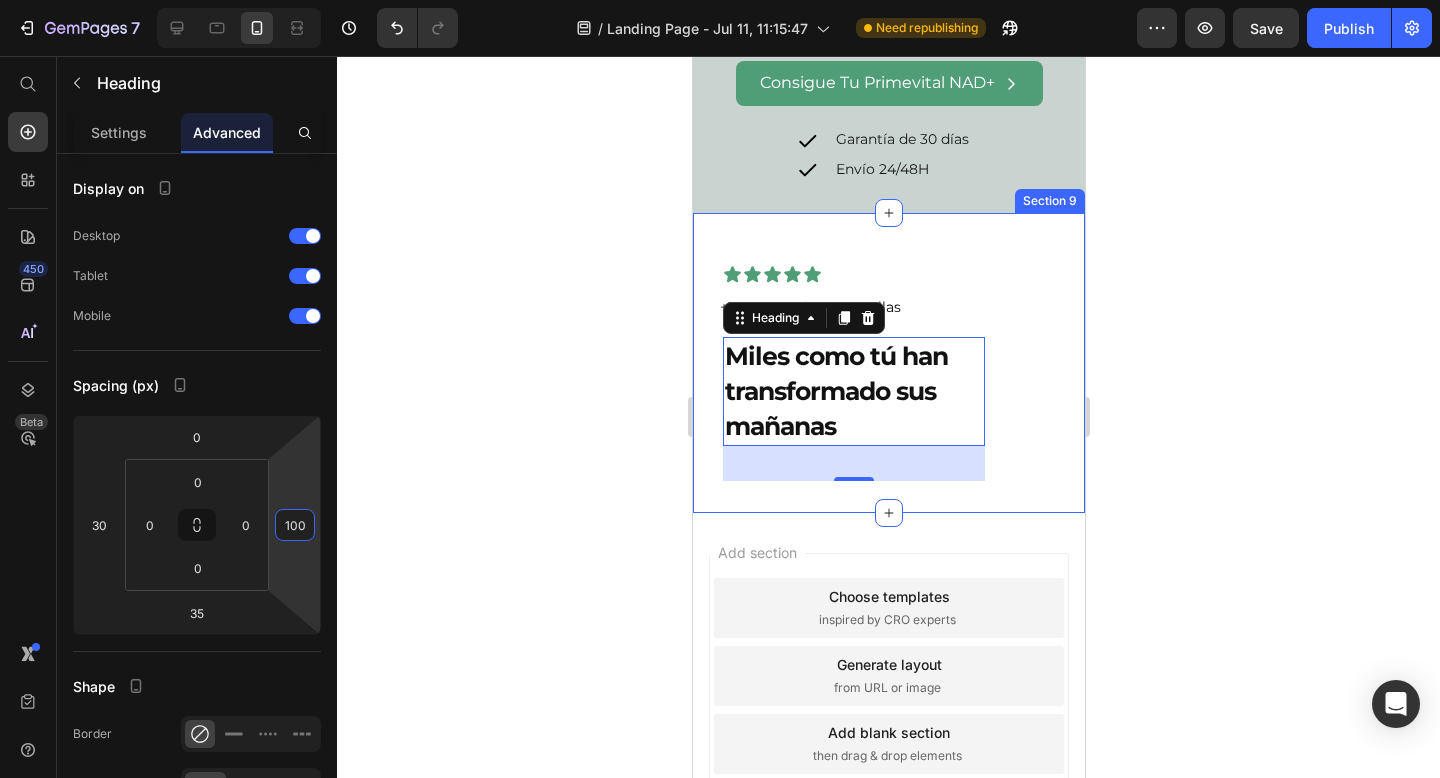 click 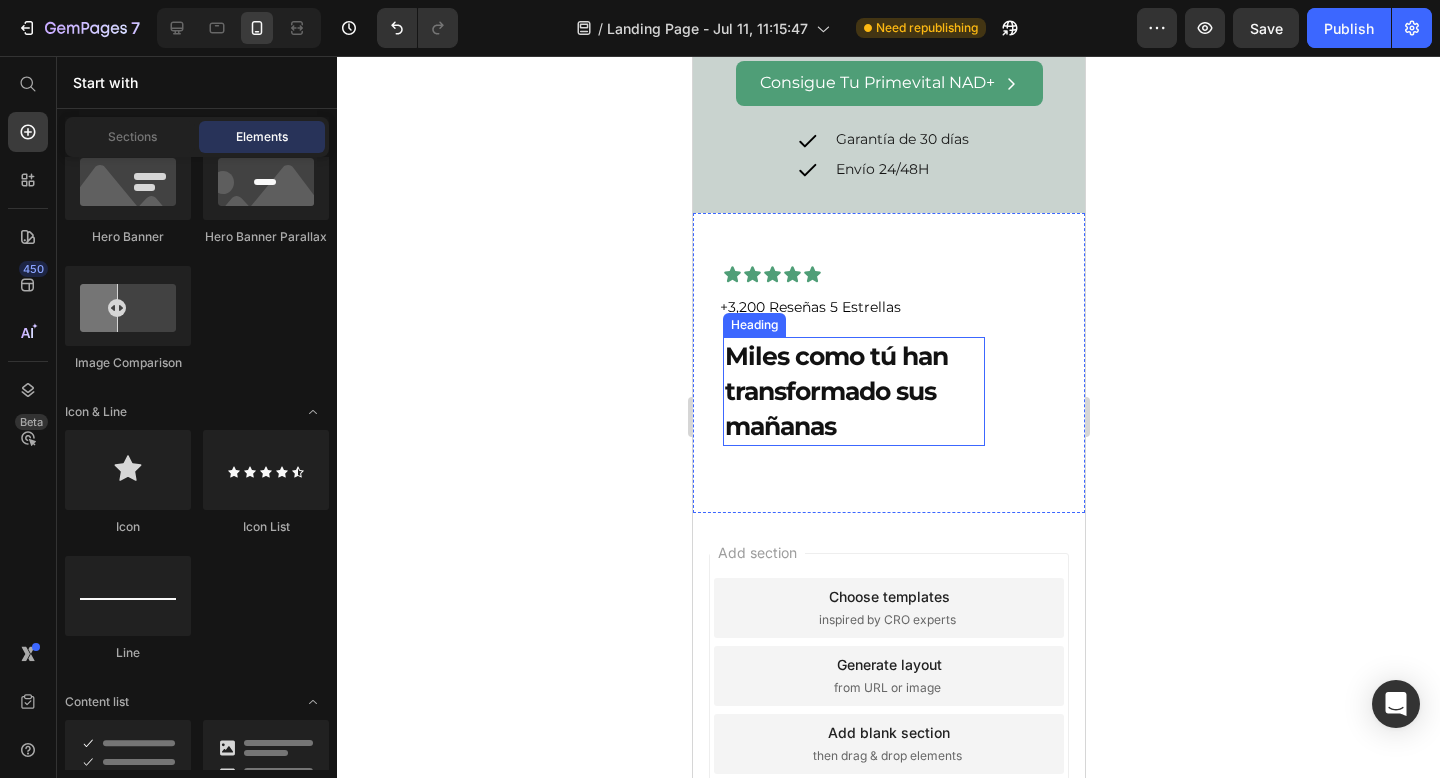 click on "Miles como tú han transformado sus mañanas" at bounding box center [853, 391] 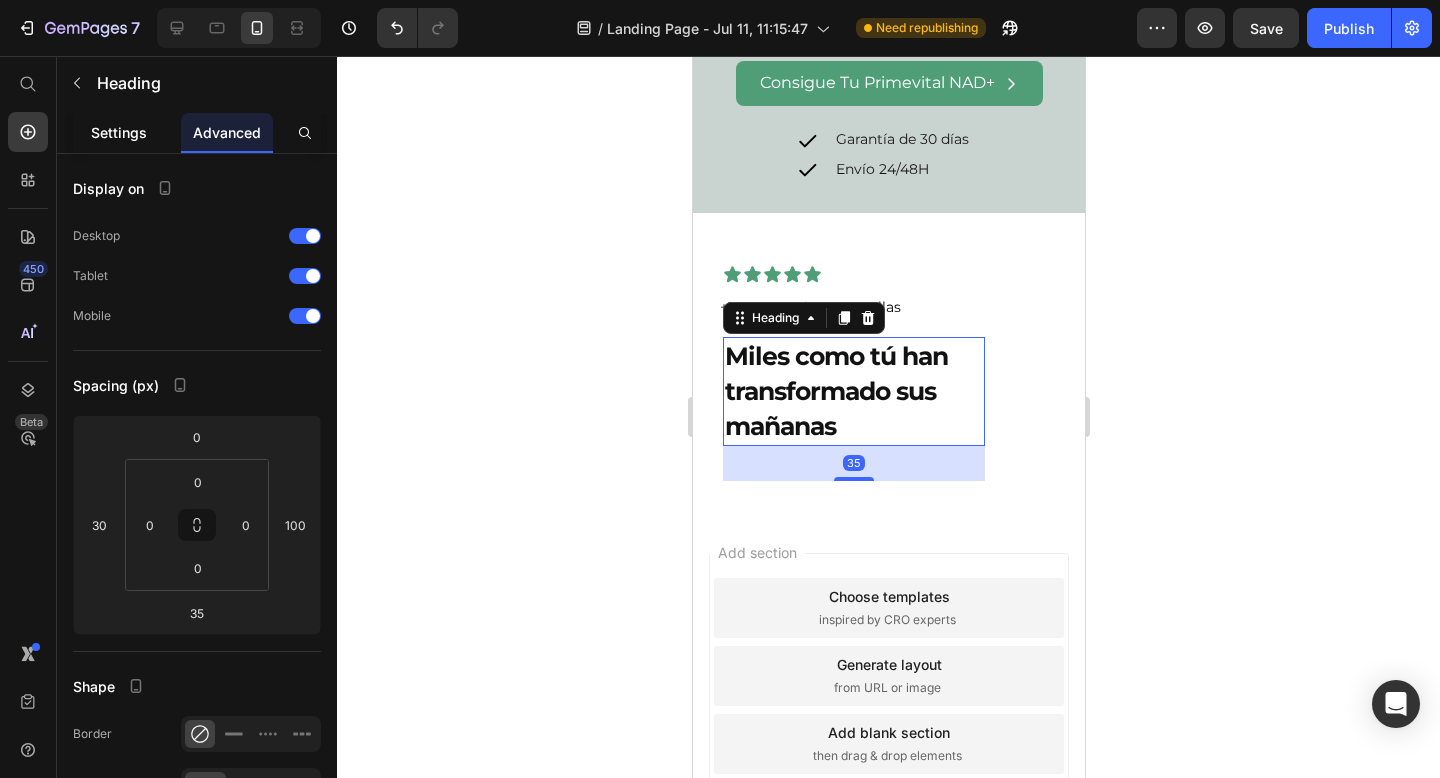 click on "Settings" at bounding box center (119, 132) 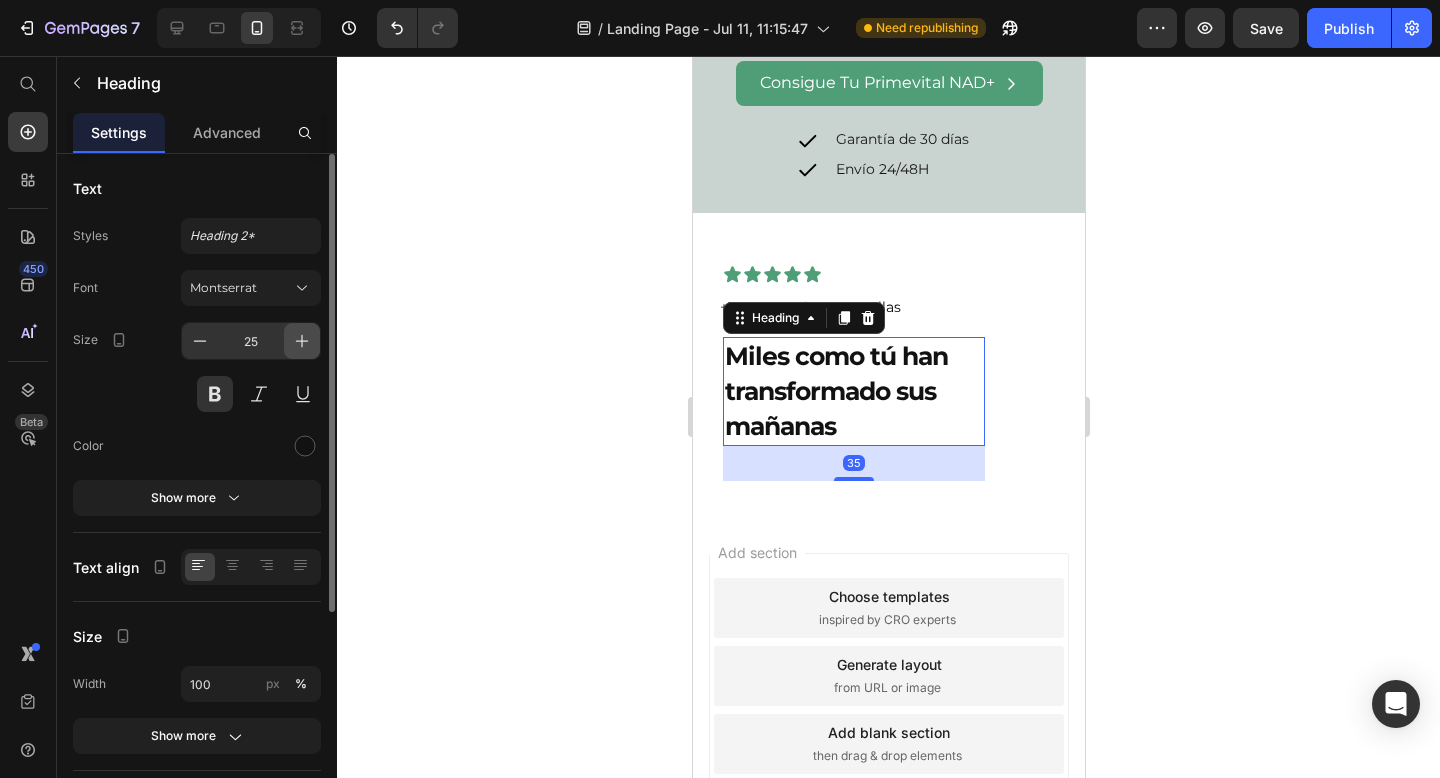click 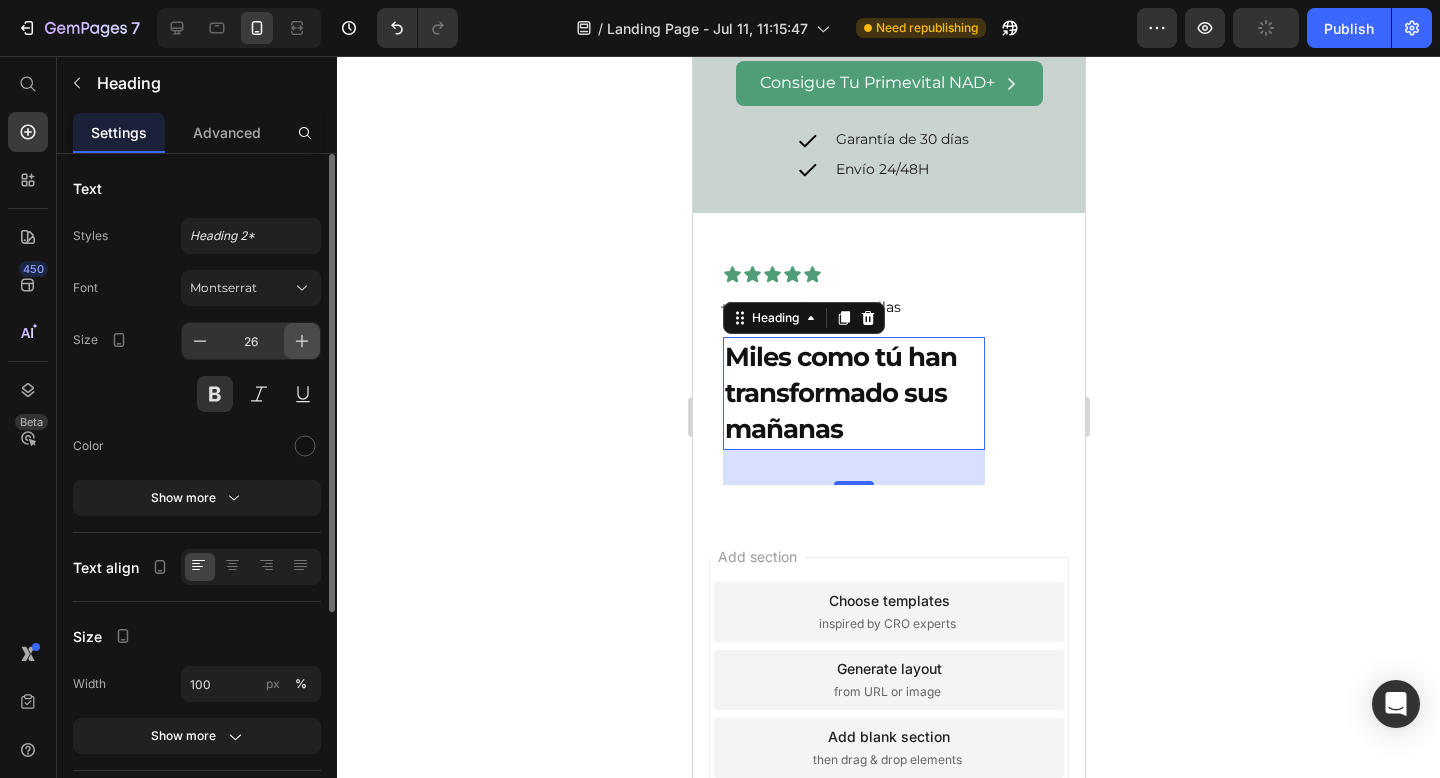 click 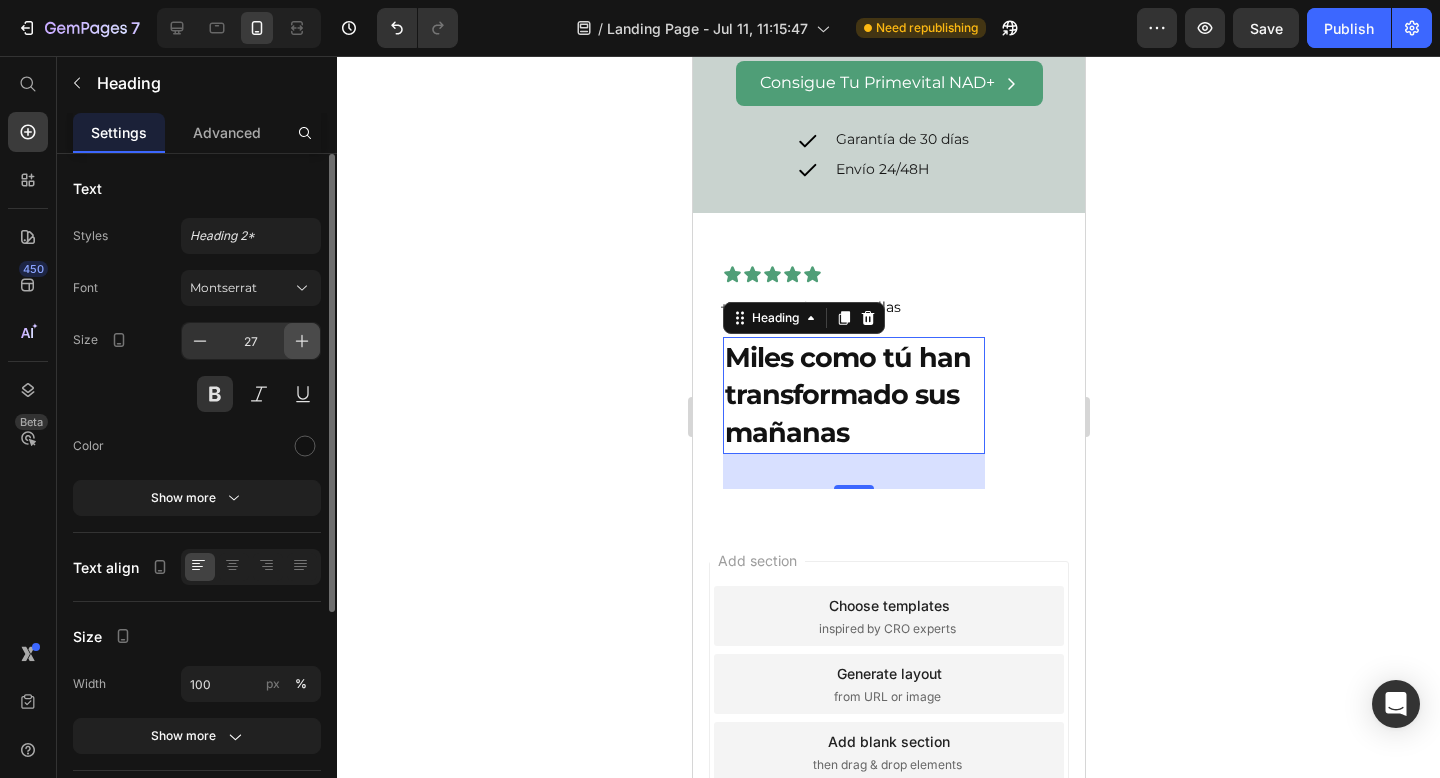 click 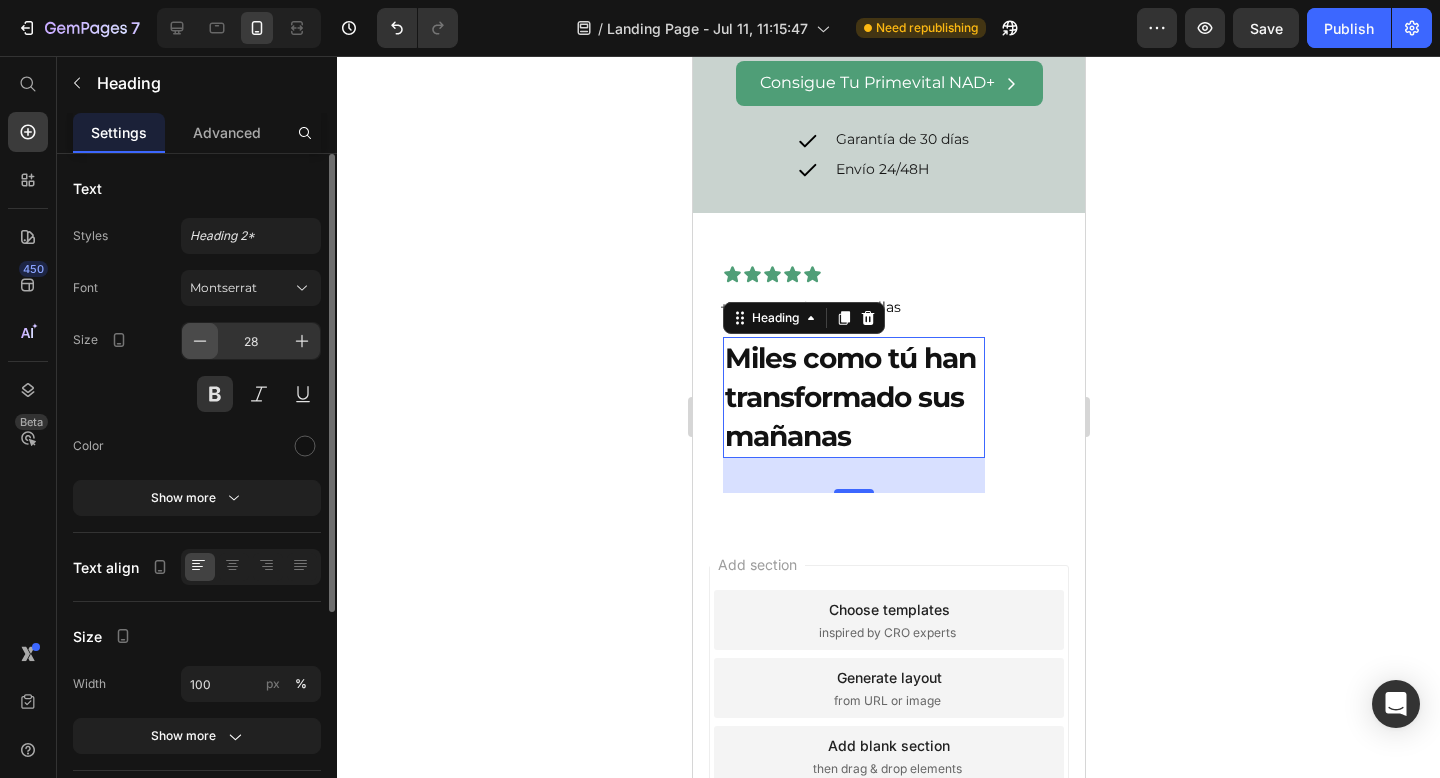 click at bounding box center (200, 341) 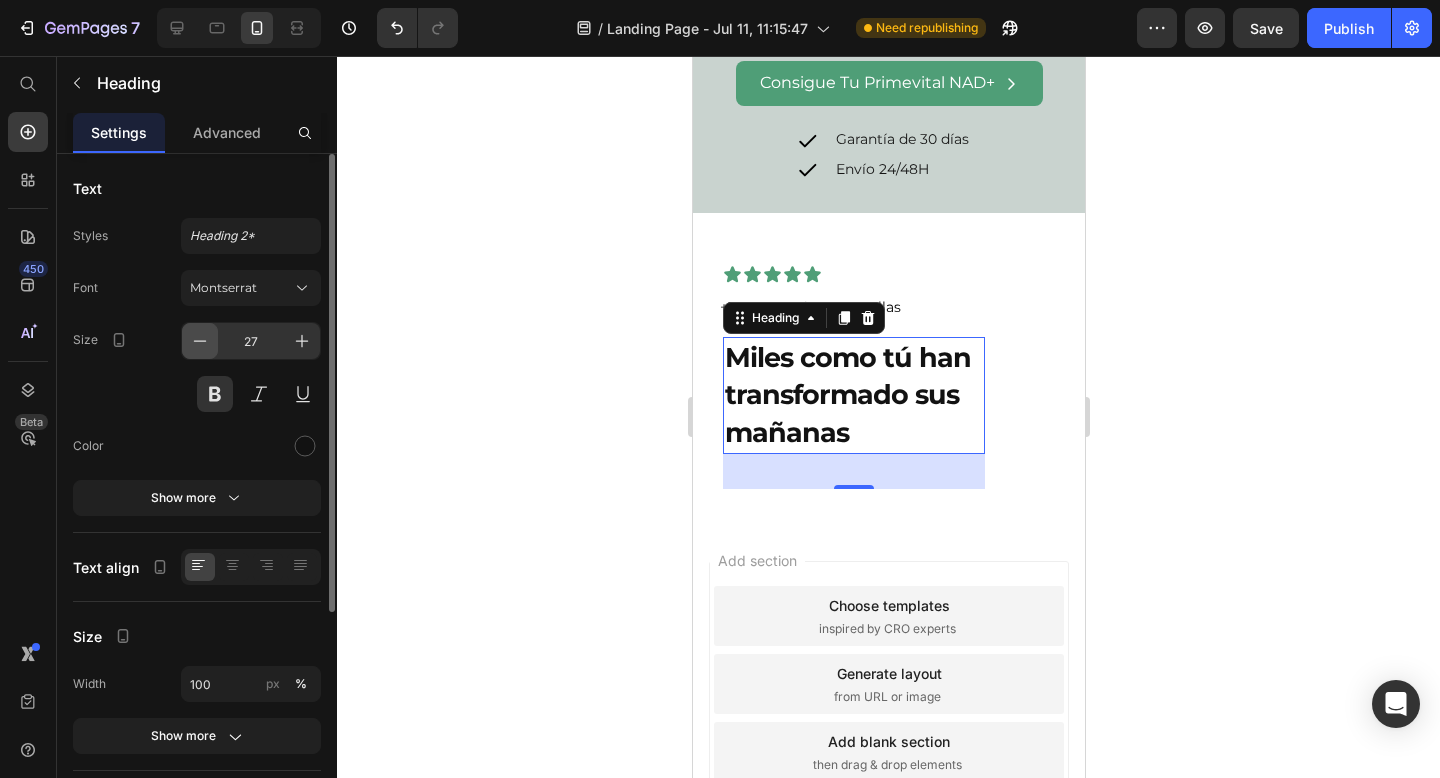 click 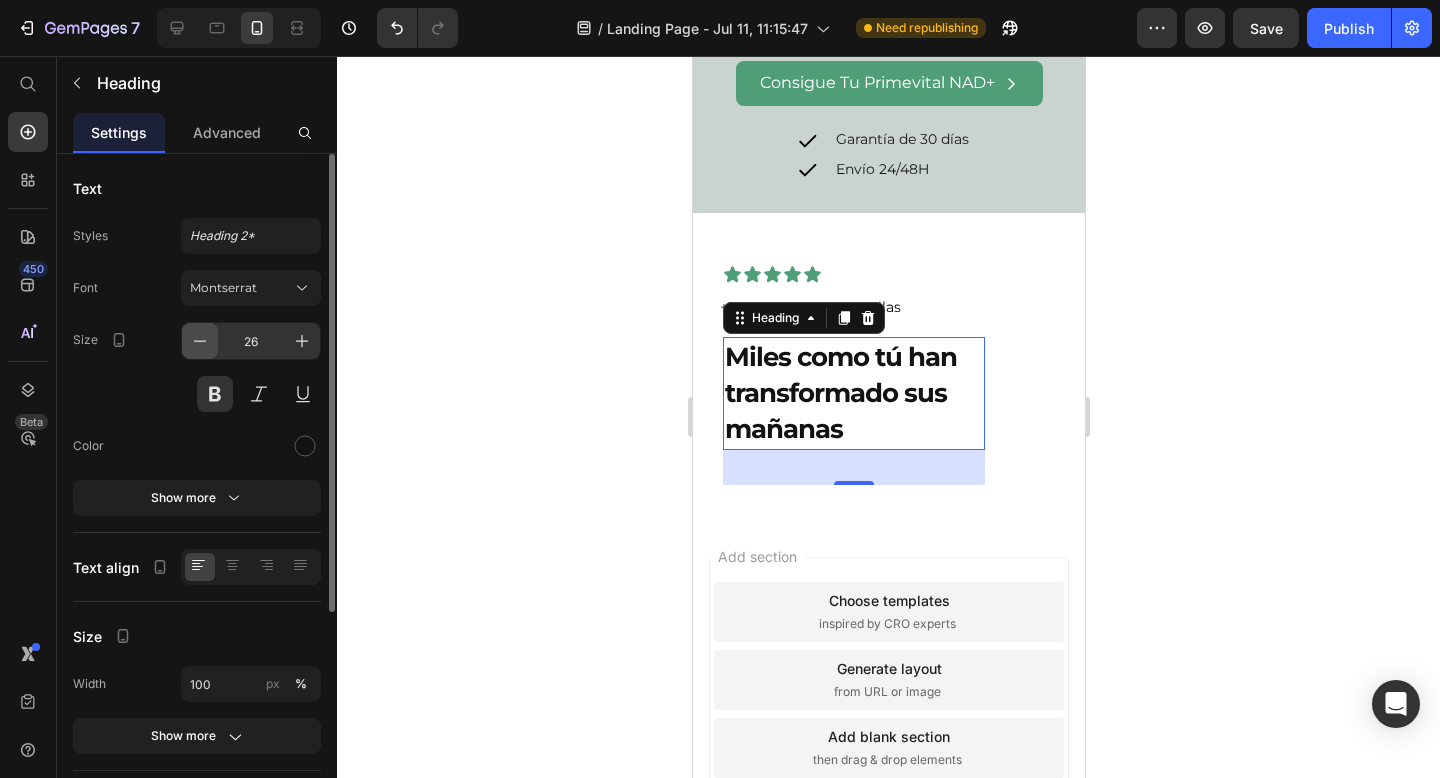 click 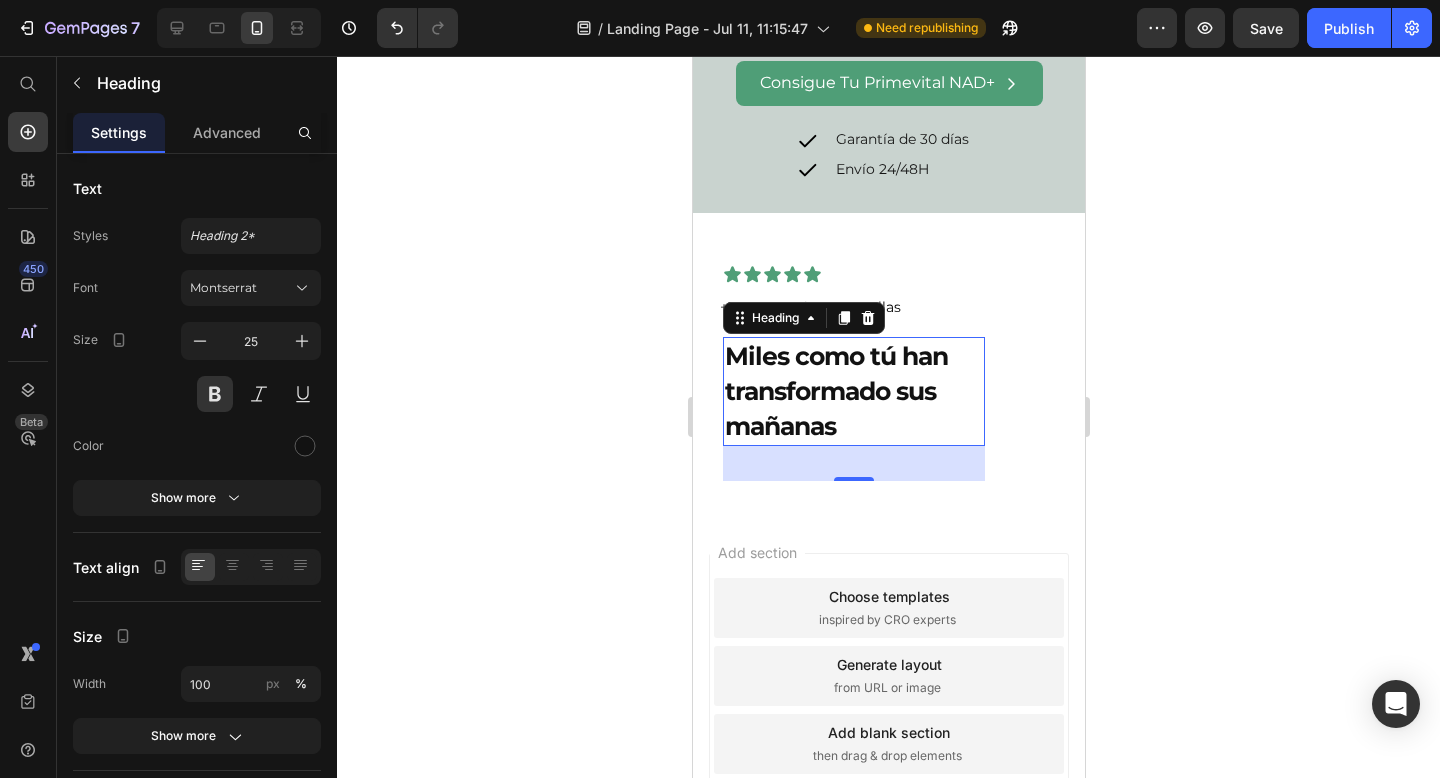 click 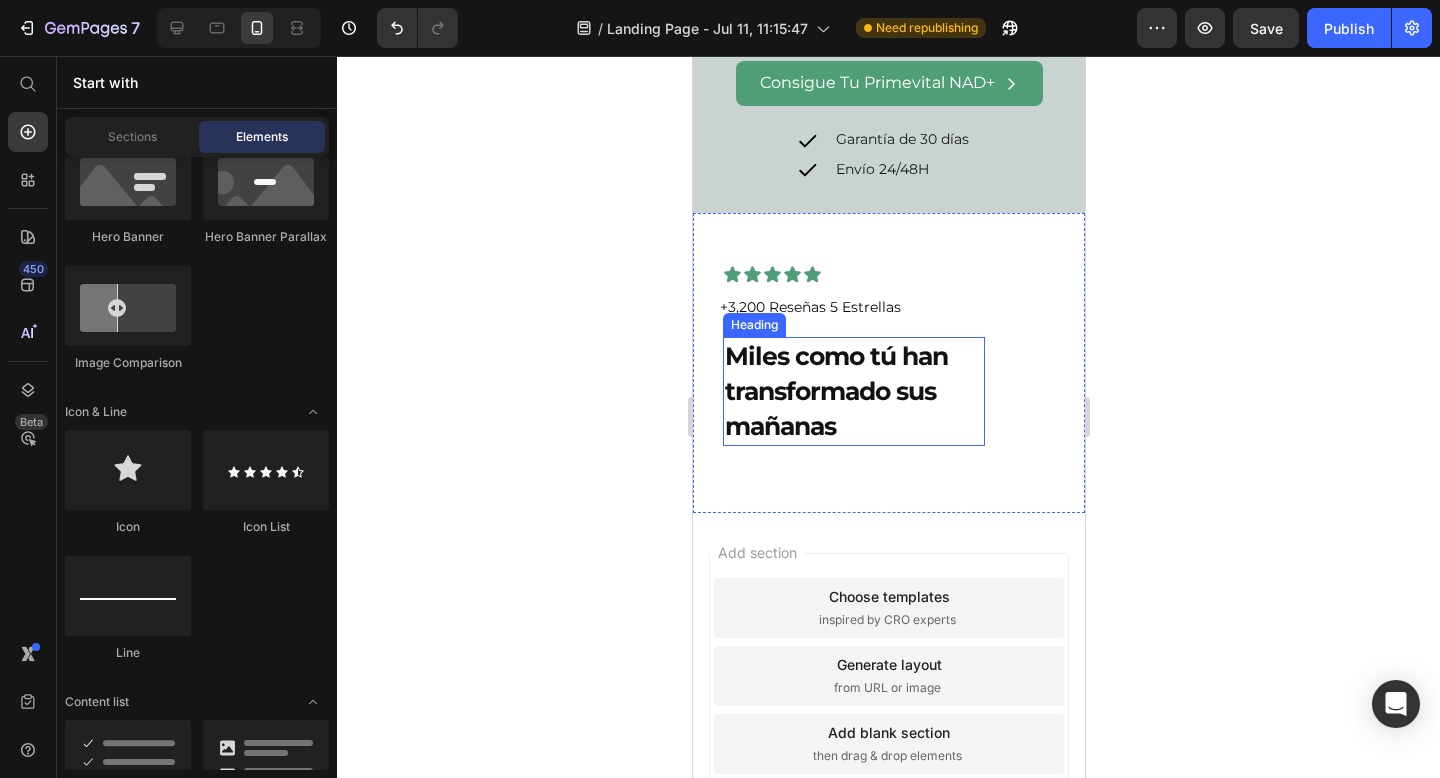click on "Miles como tú han transformado sus mañanas" at bounding box center (853, 391) 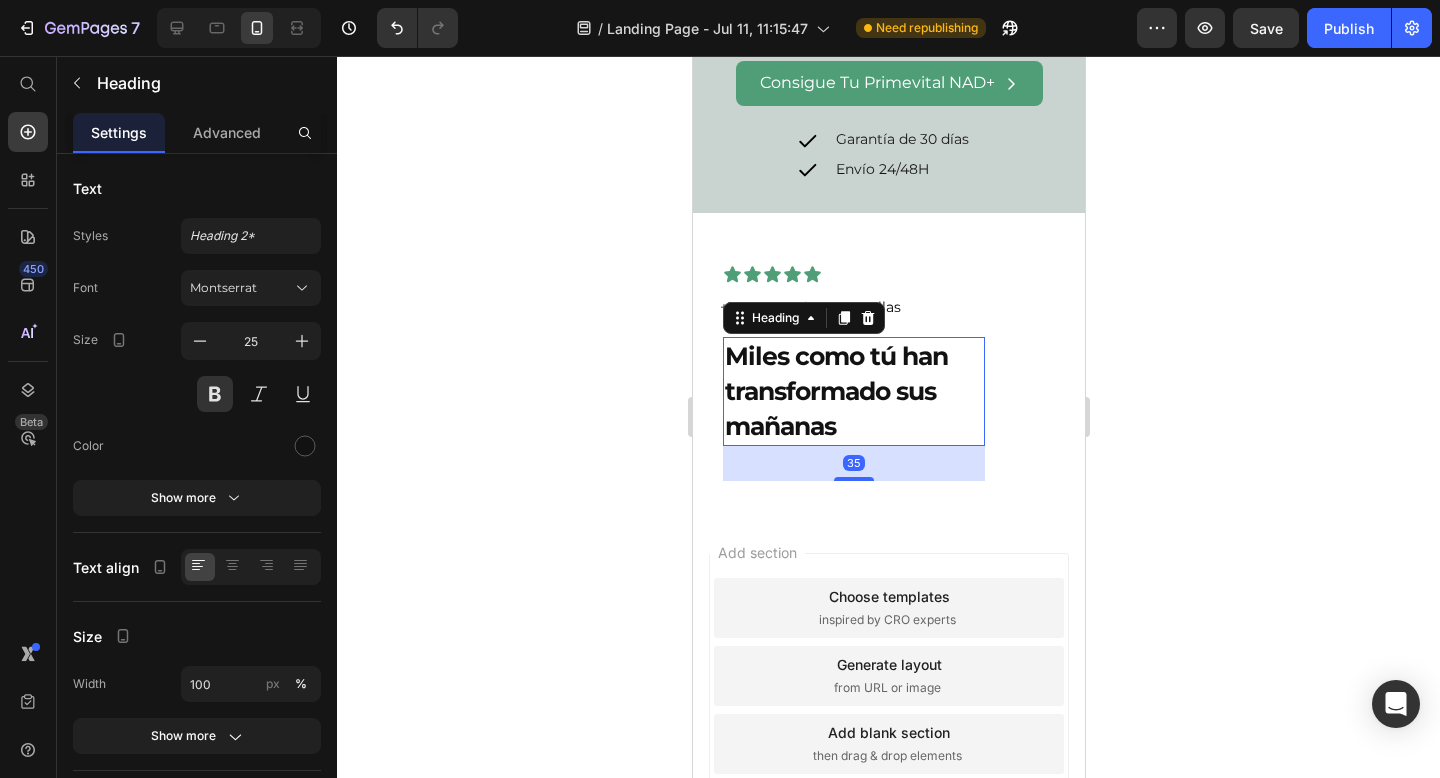 click 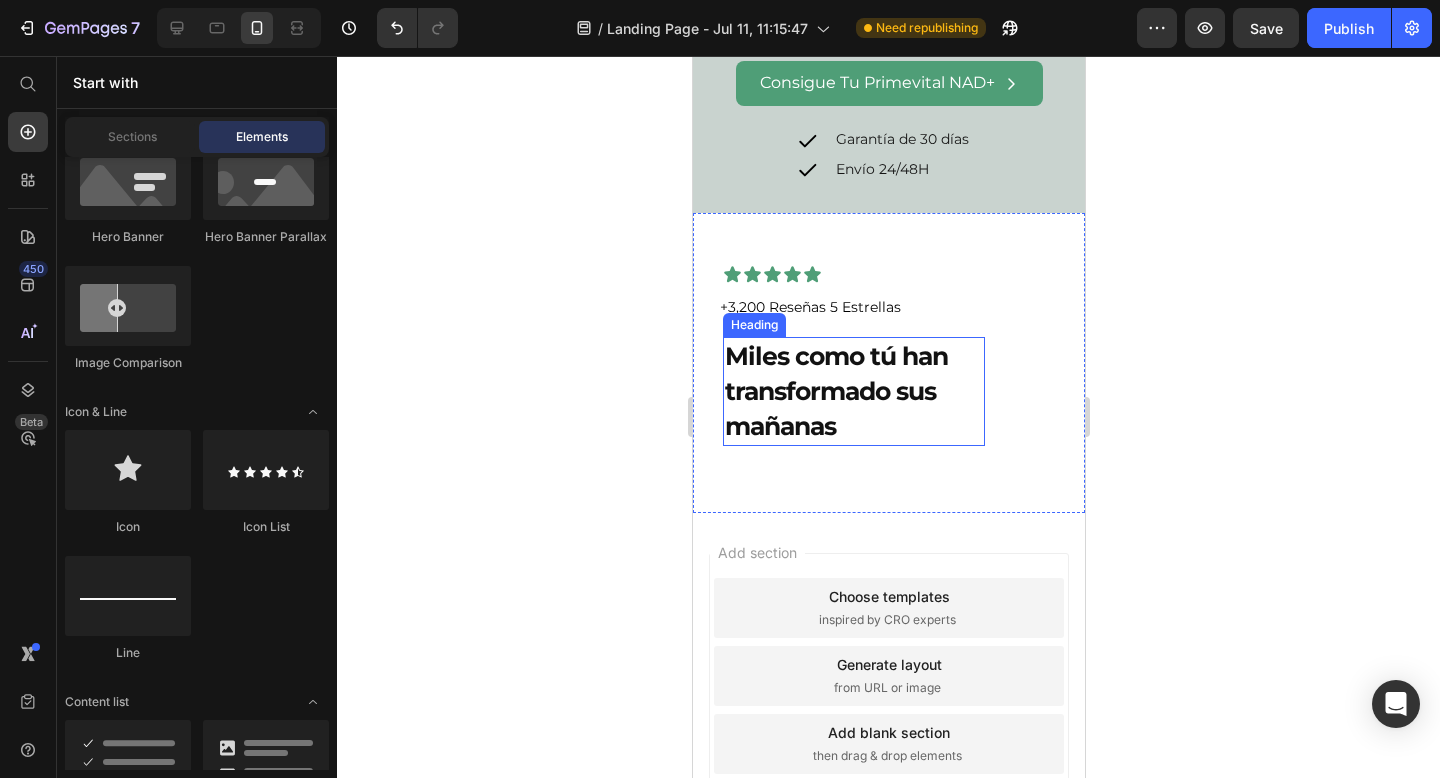 click on "Miles como tú han transformado sus mañanas" at bounding box center (853, 391) 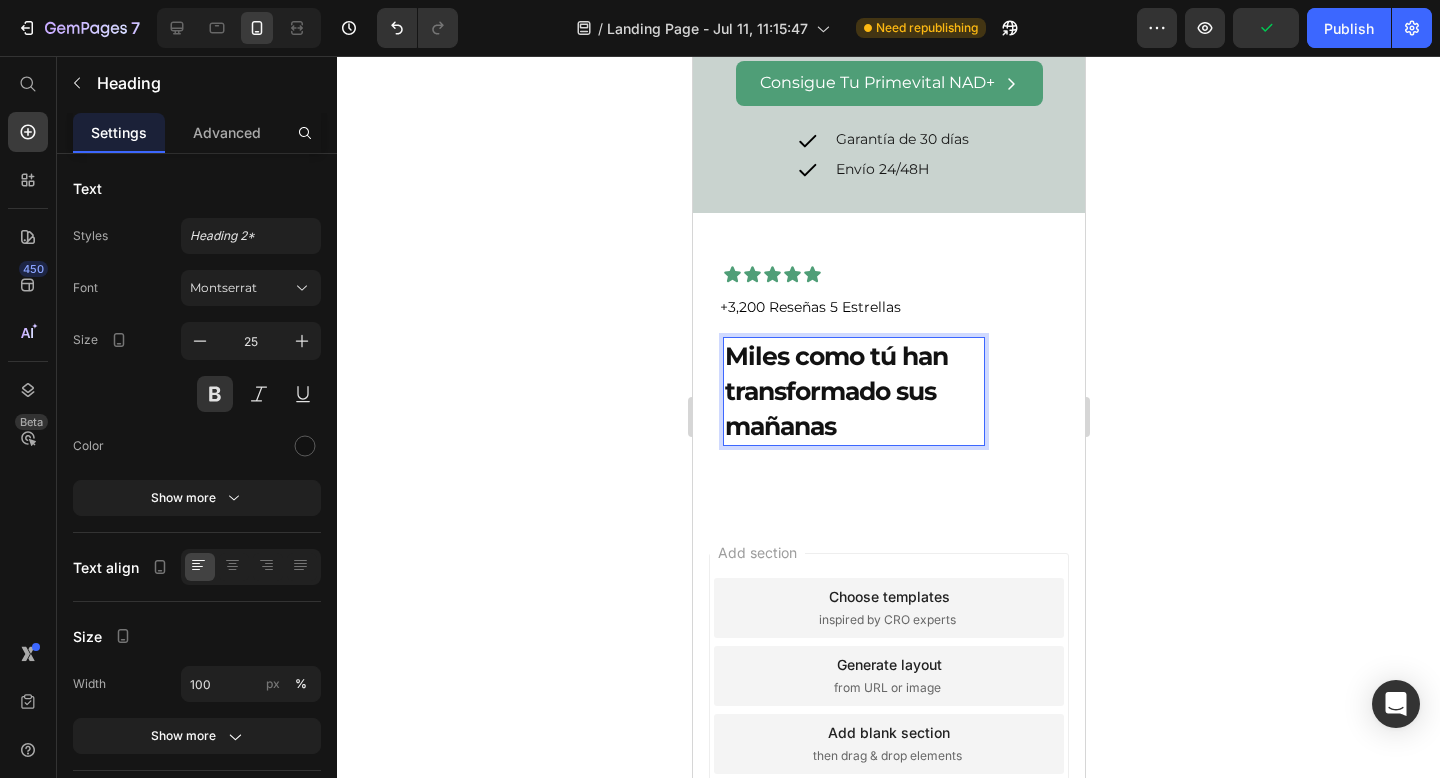 click on "Miles como tú han transformado sus mañanas" at bounding box center (853, 391) 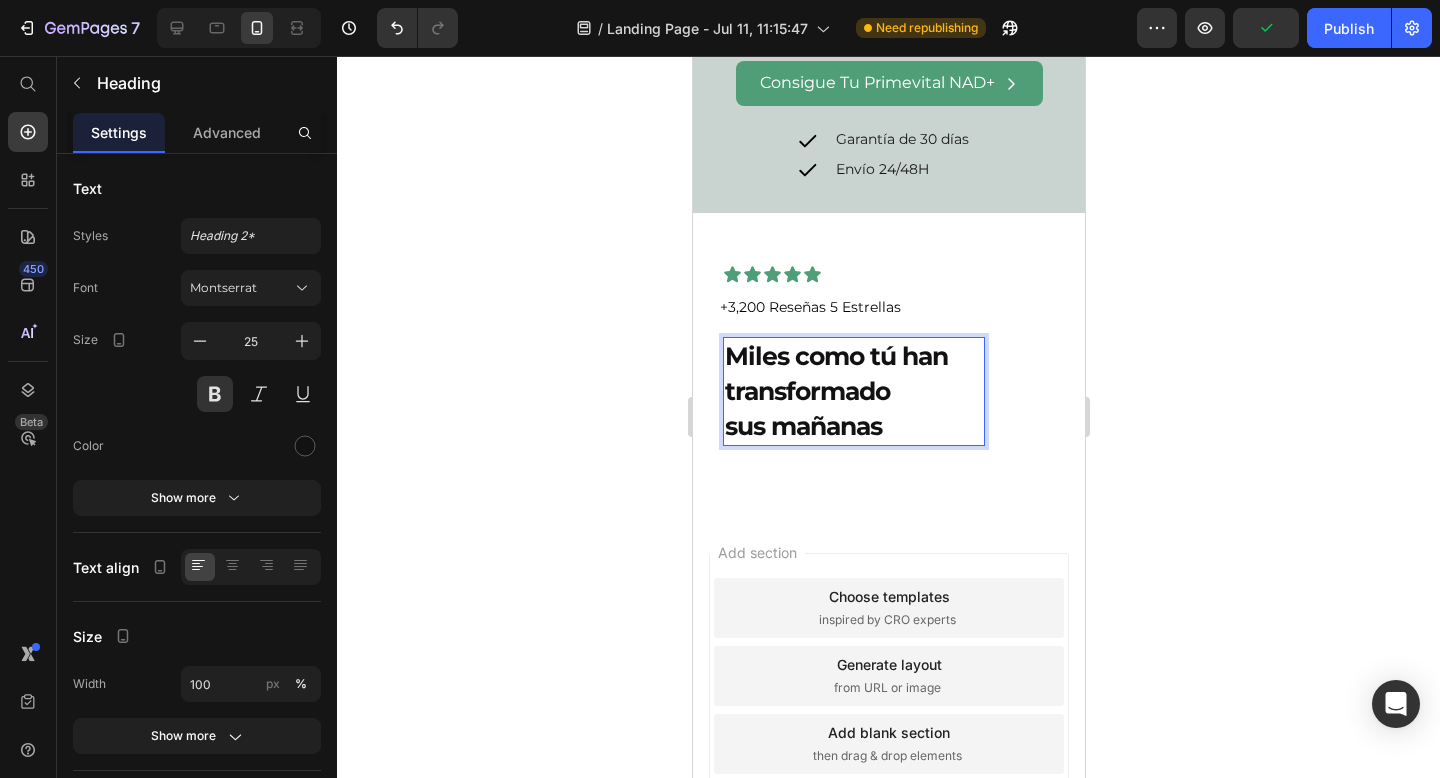 click 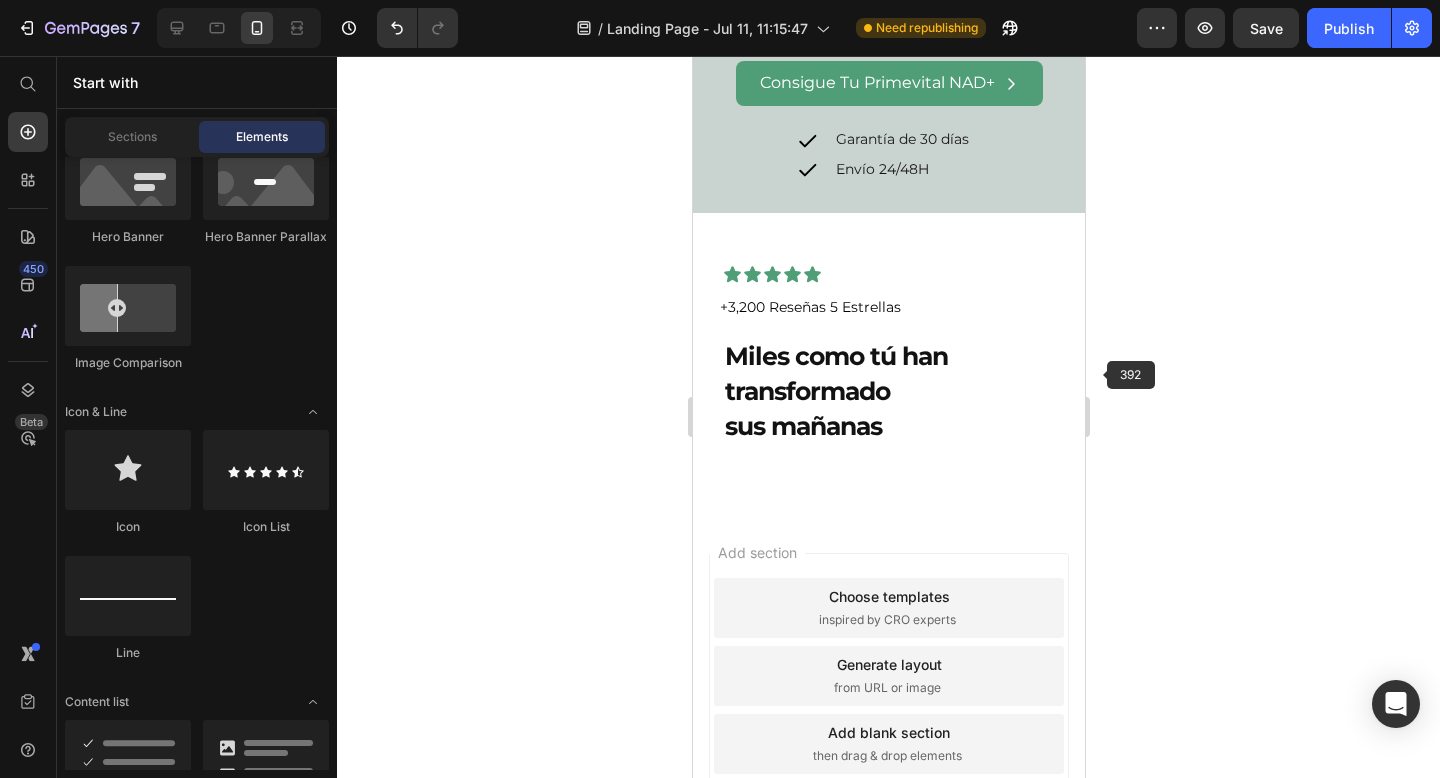 click on "Miles como tú han transformado  sus mañanas" at bounding box center (853, 391) 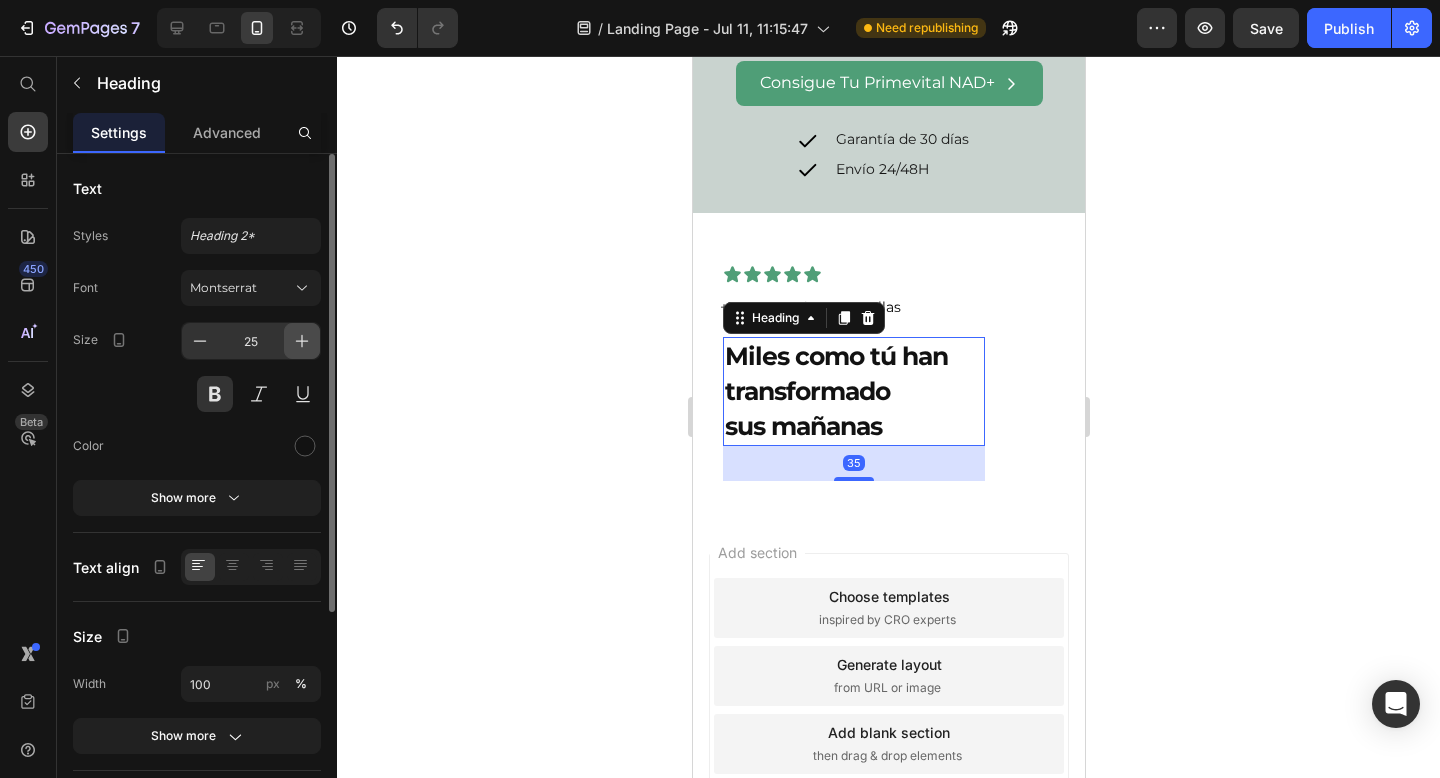 click 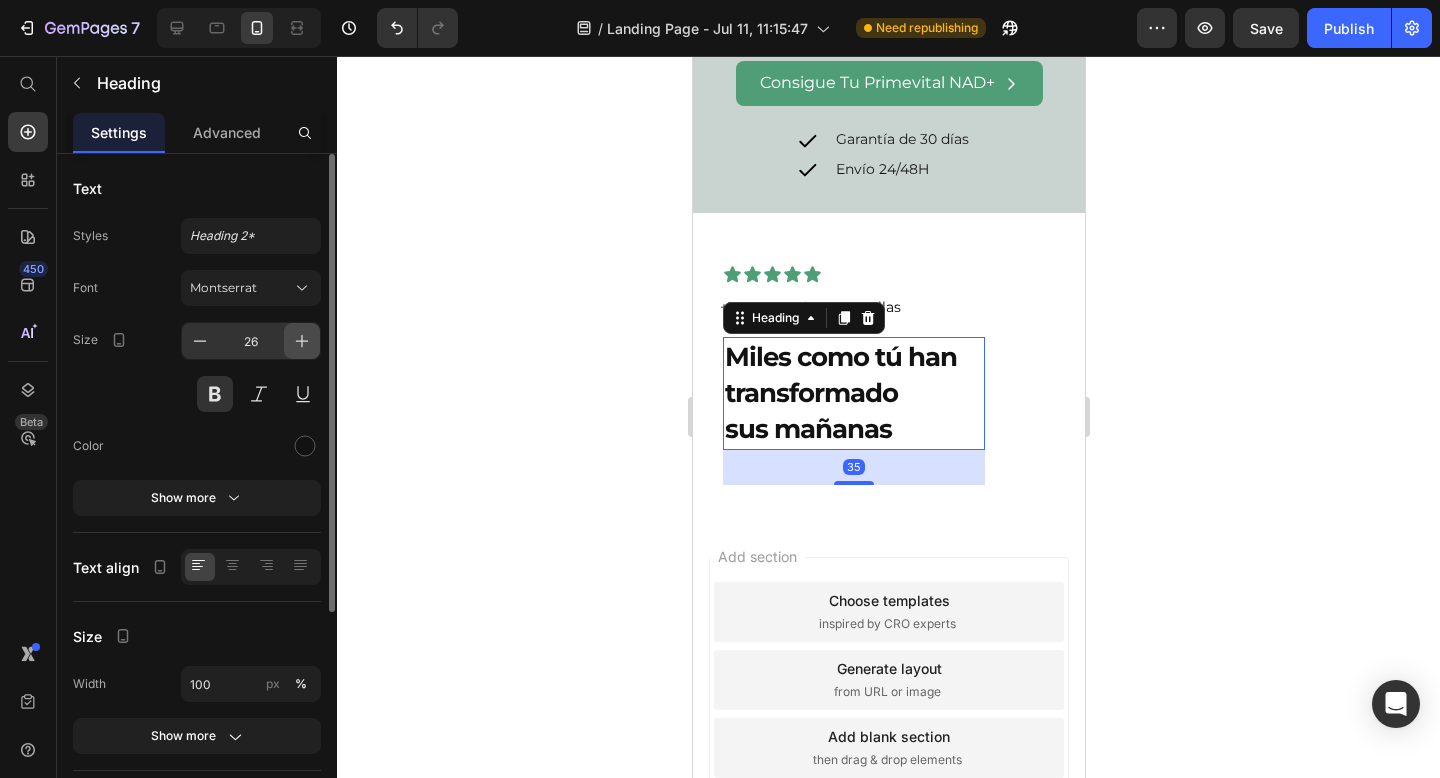 click 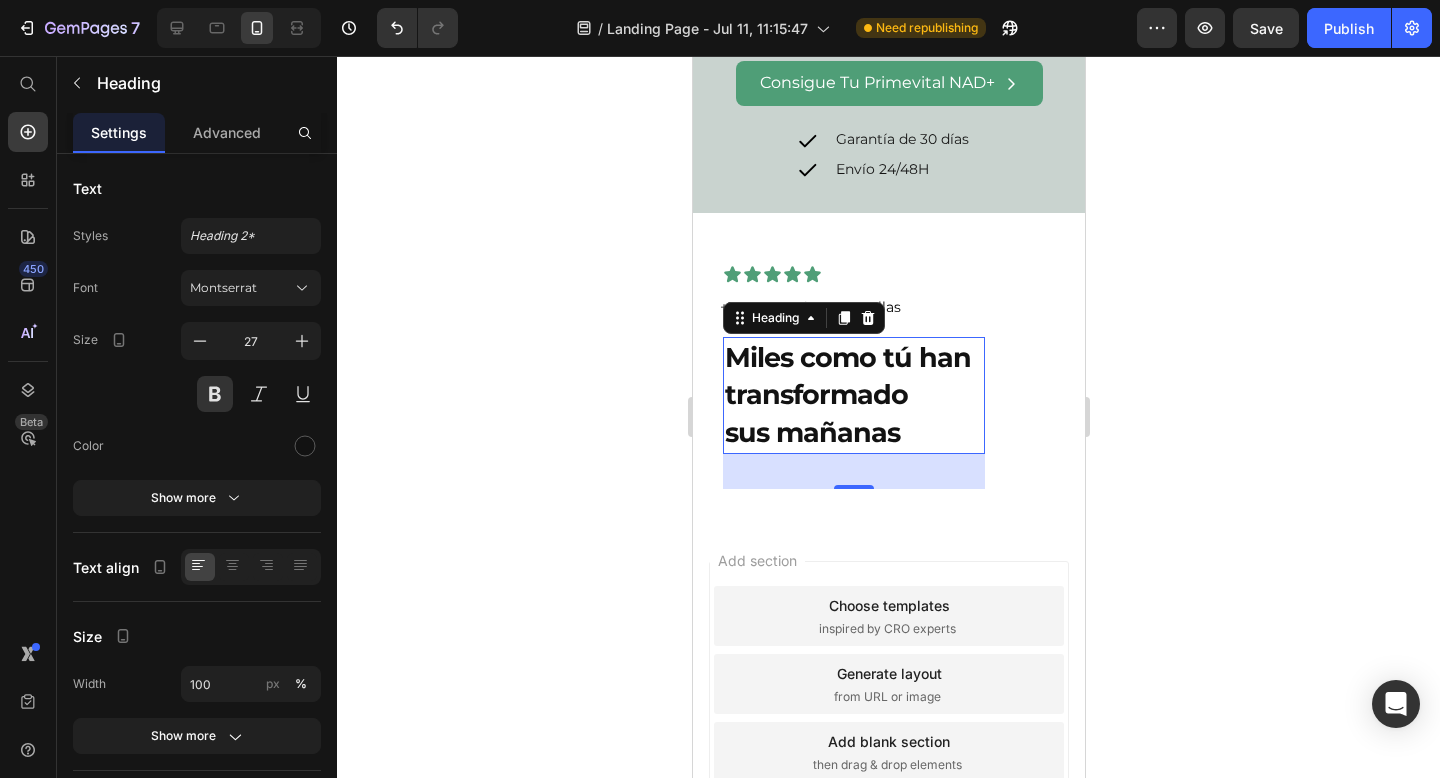 click 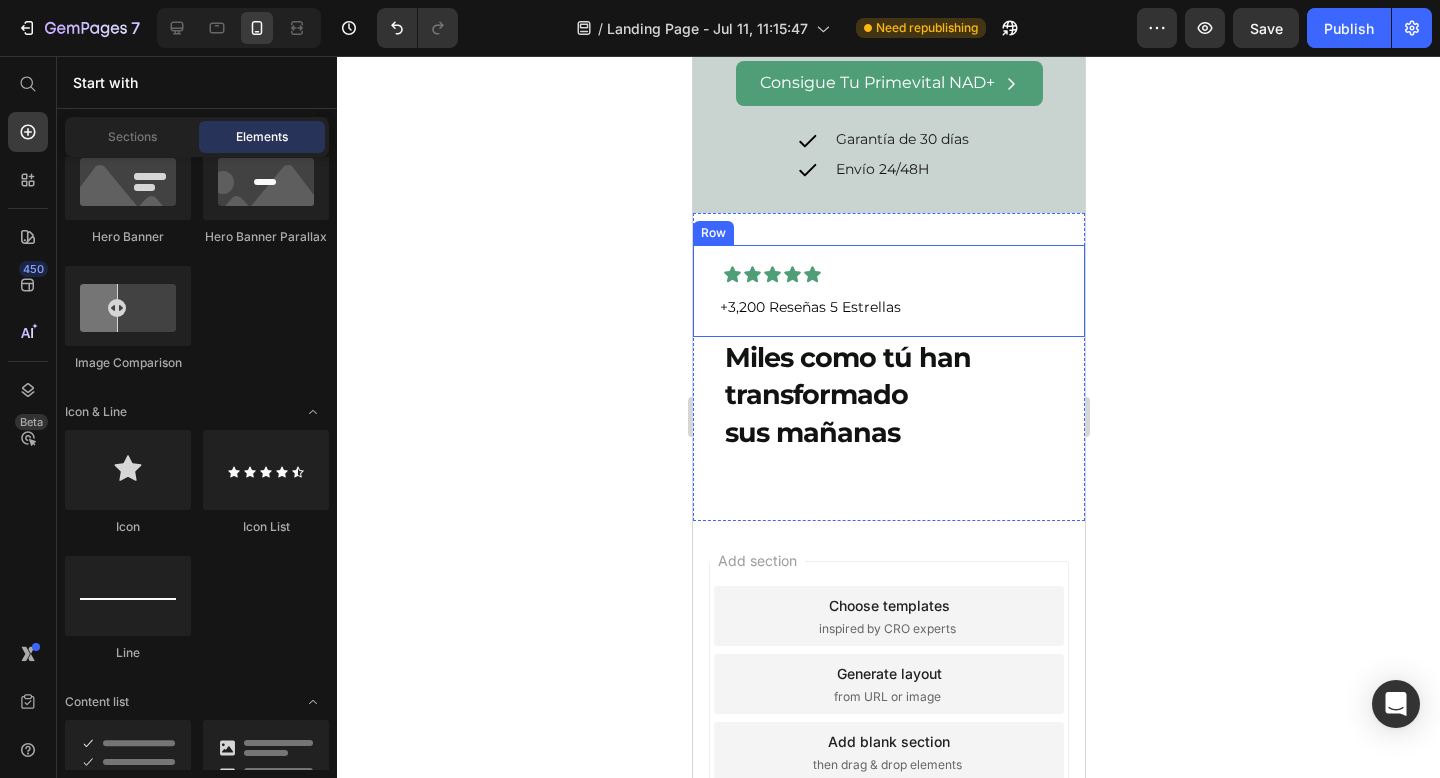 click on "Icon Icon Icon Icon
Icon Icon List +3,200 Reseñas 5 Estrellas Text Block Row" at bounding box center (888, 290) 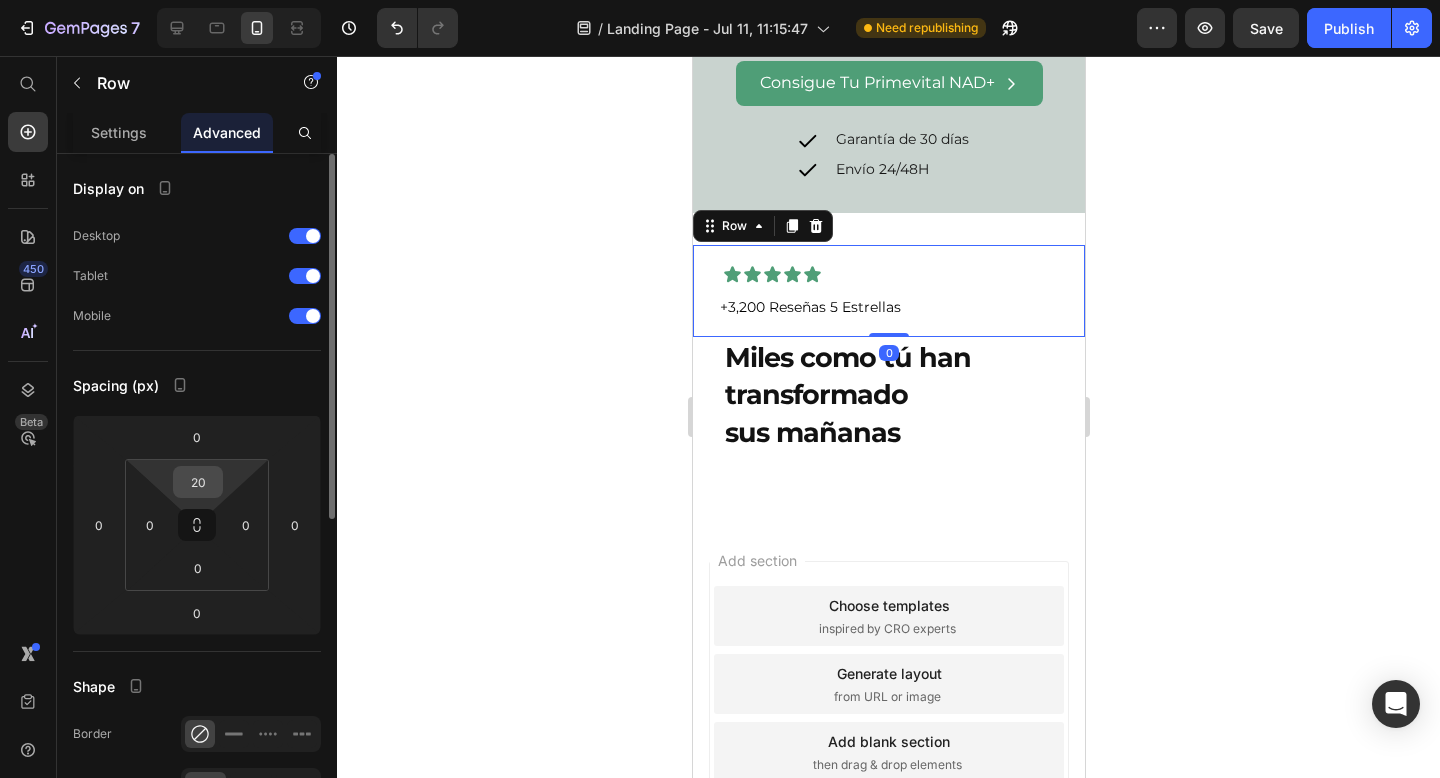 click on "20" at bounding box center [198, 482] 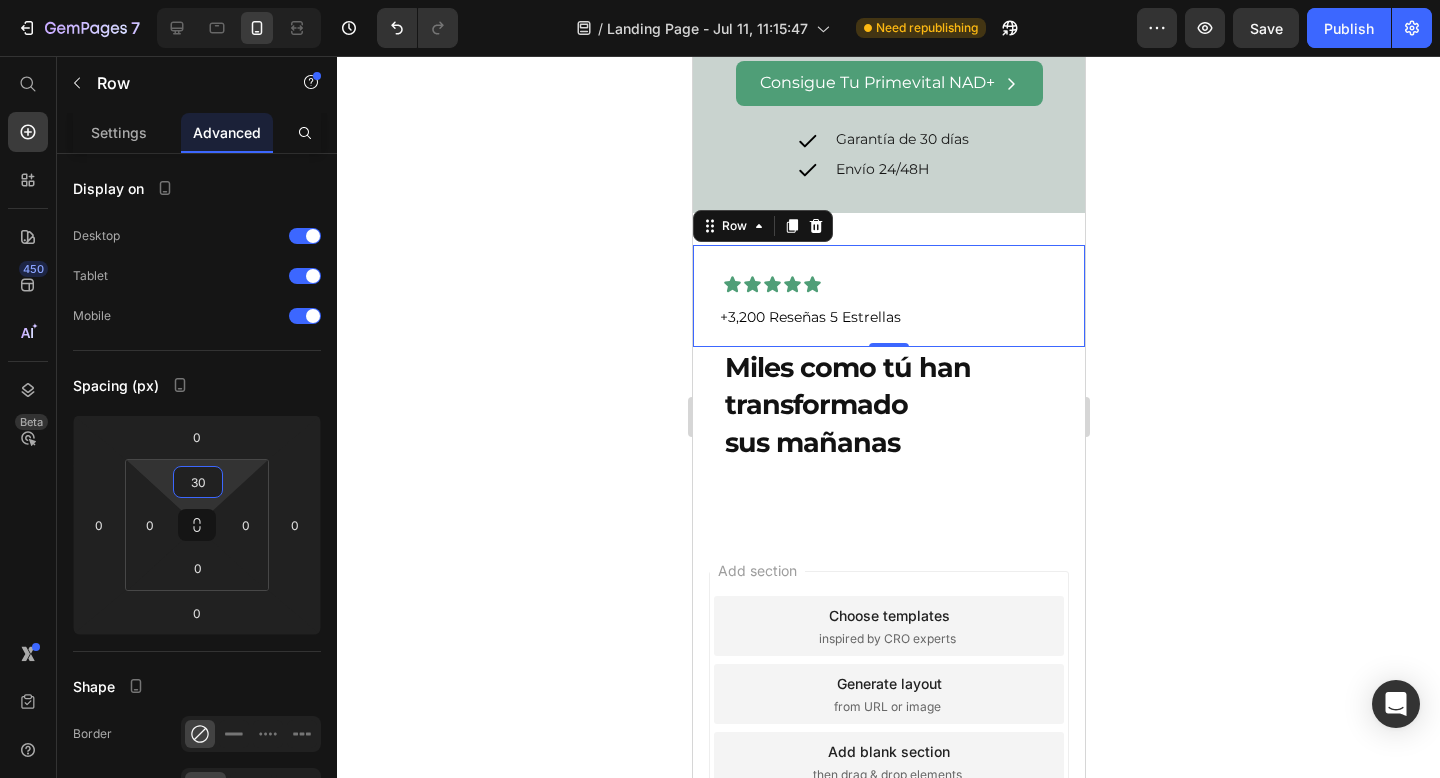 type on "30" 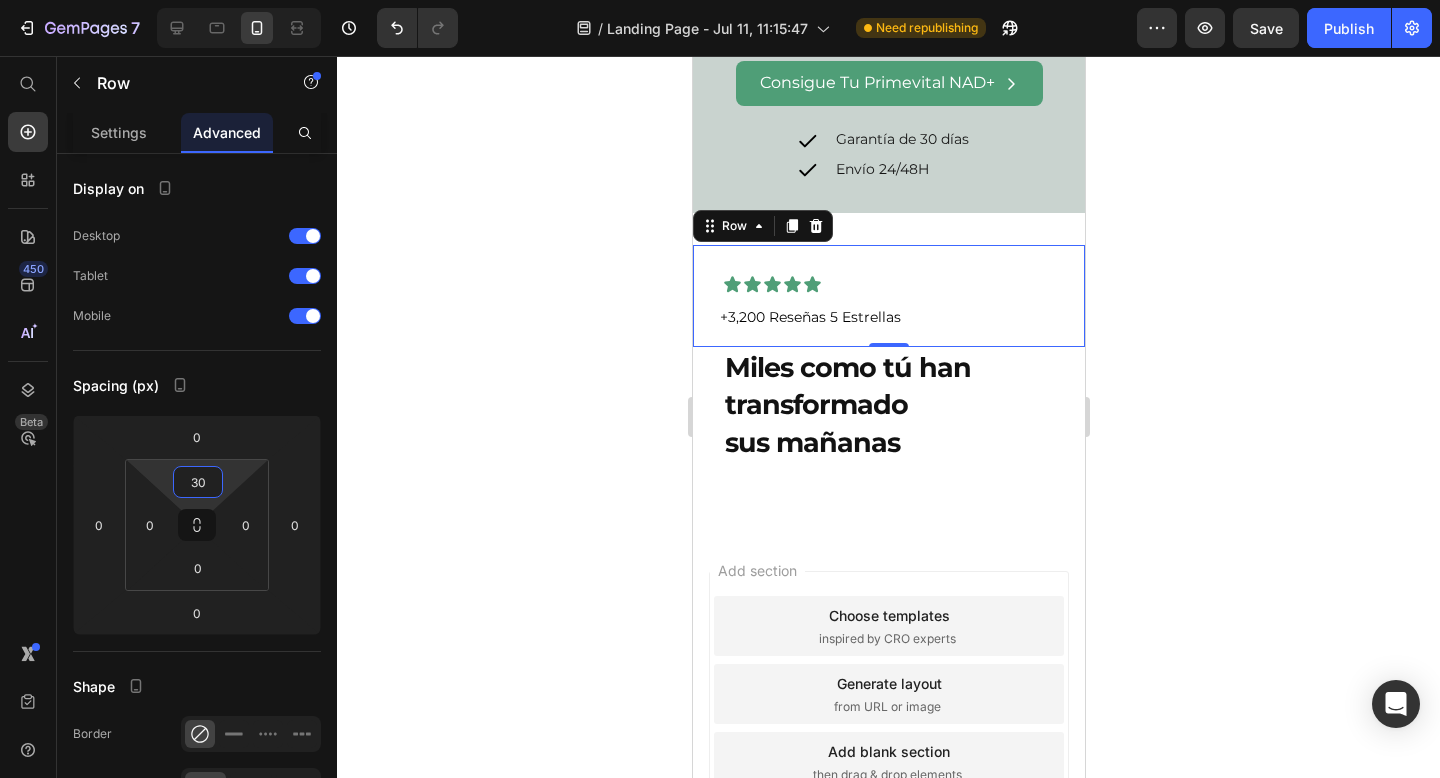 click 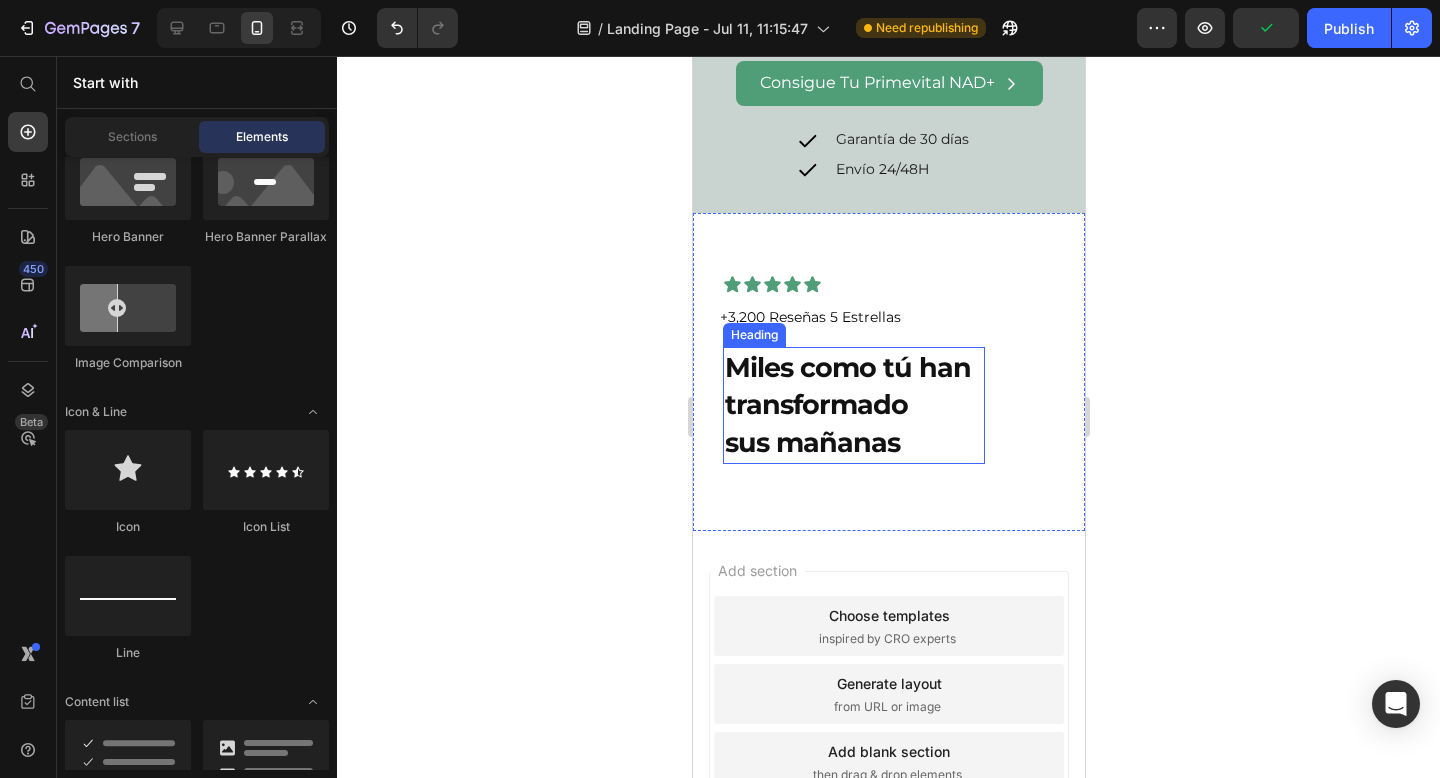 click on "Miles como tú han transformado  sus mañanas" at bounding box center (853, 405) 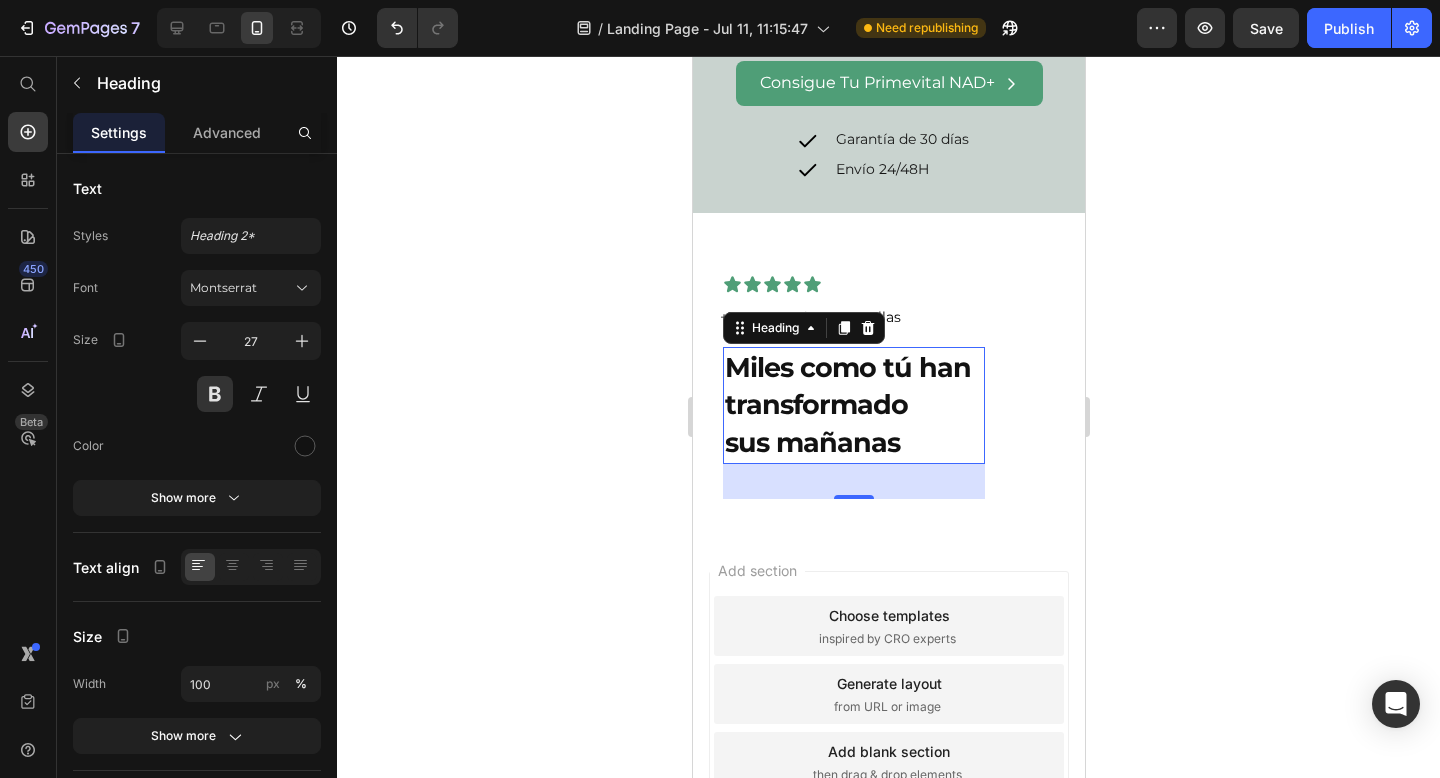 click 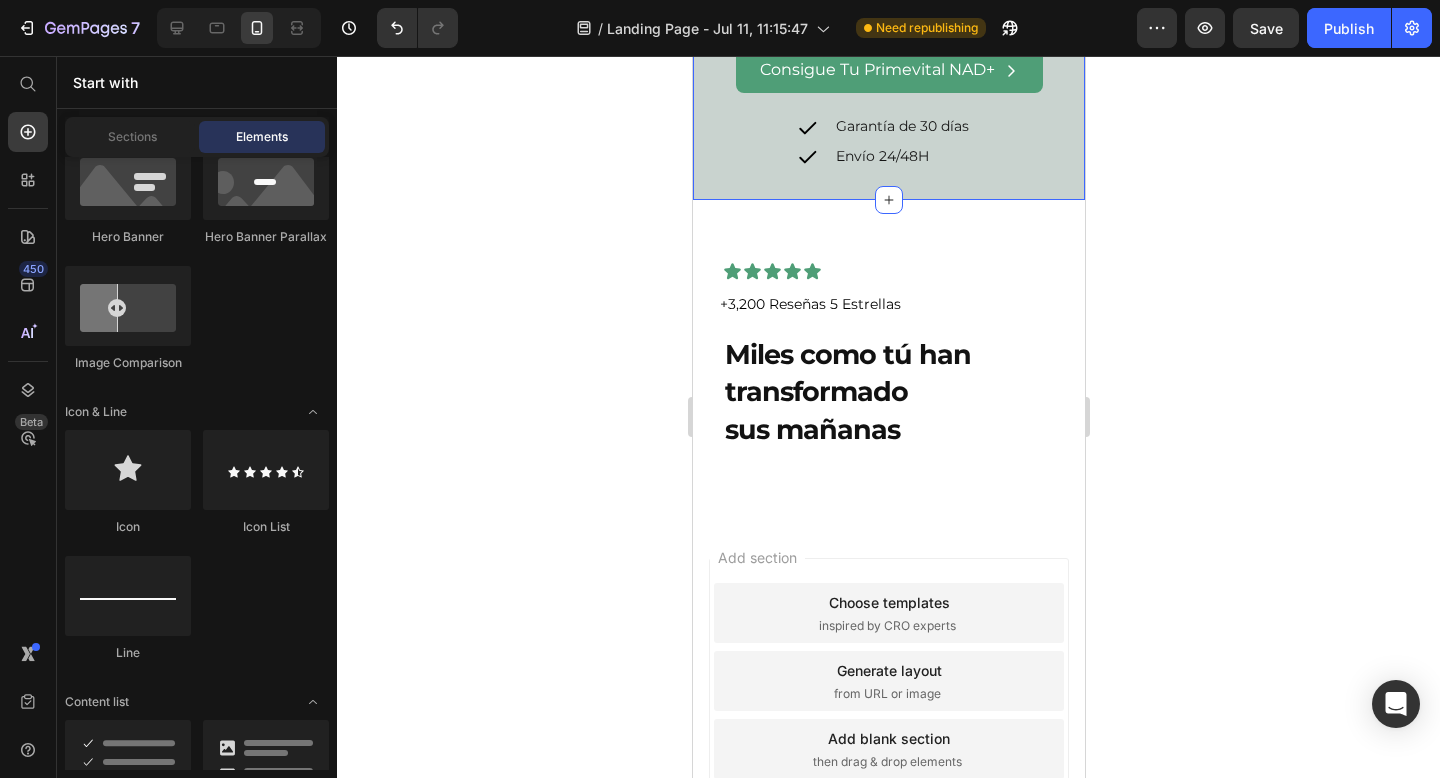 scroll, scrollTop: 5031, scrollLeft: 0, axis: vertical 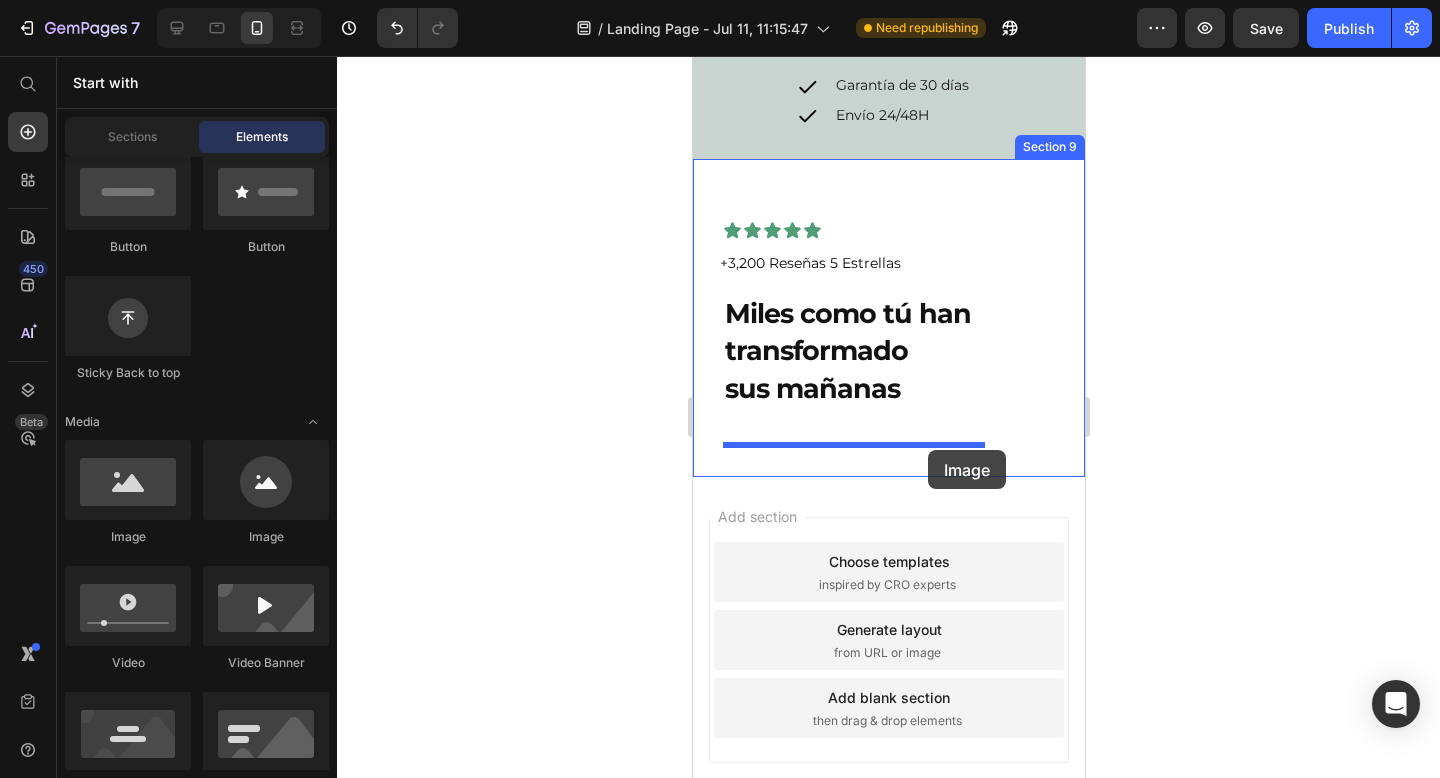 drag, startPoint x: 794, startPoint y: 547, endPoint x: 927, endPoint y: 450, distance: 164.6147 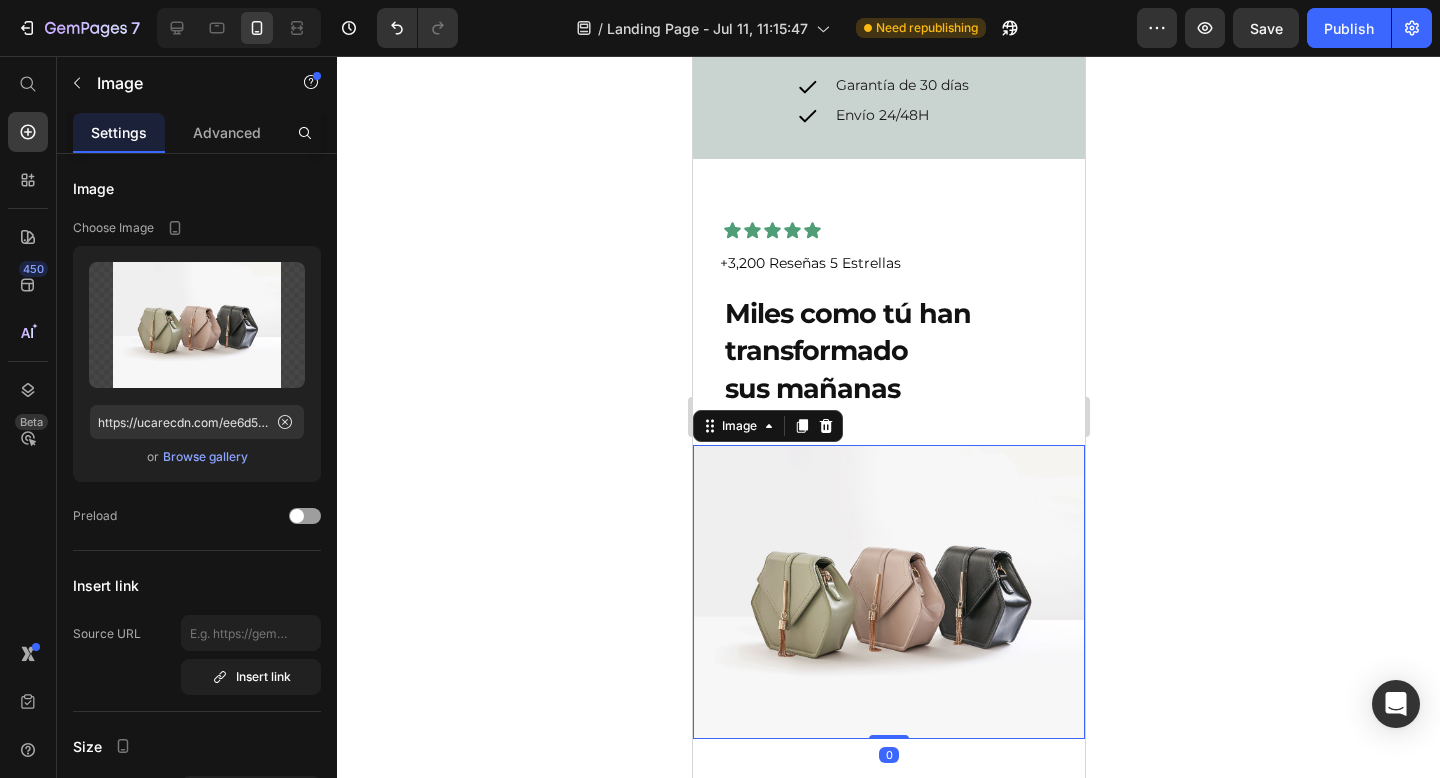 click 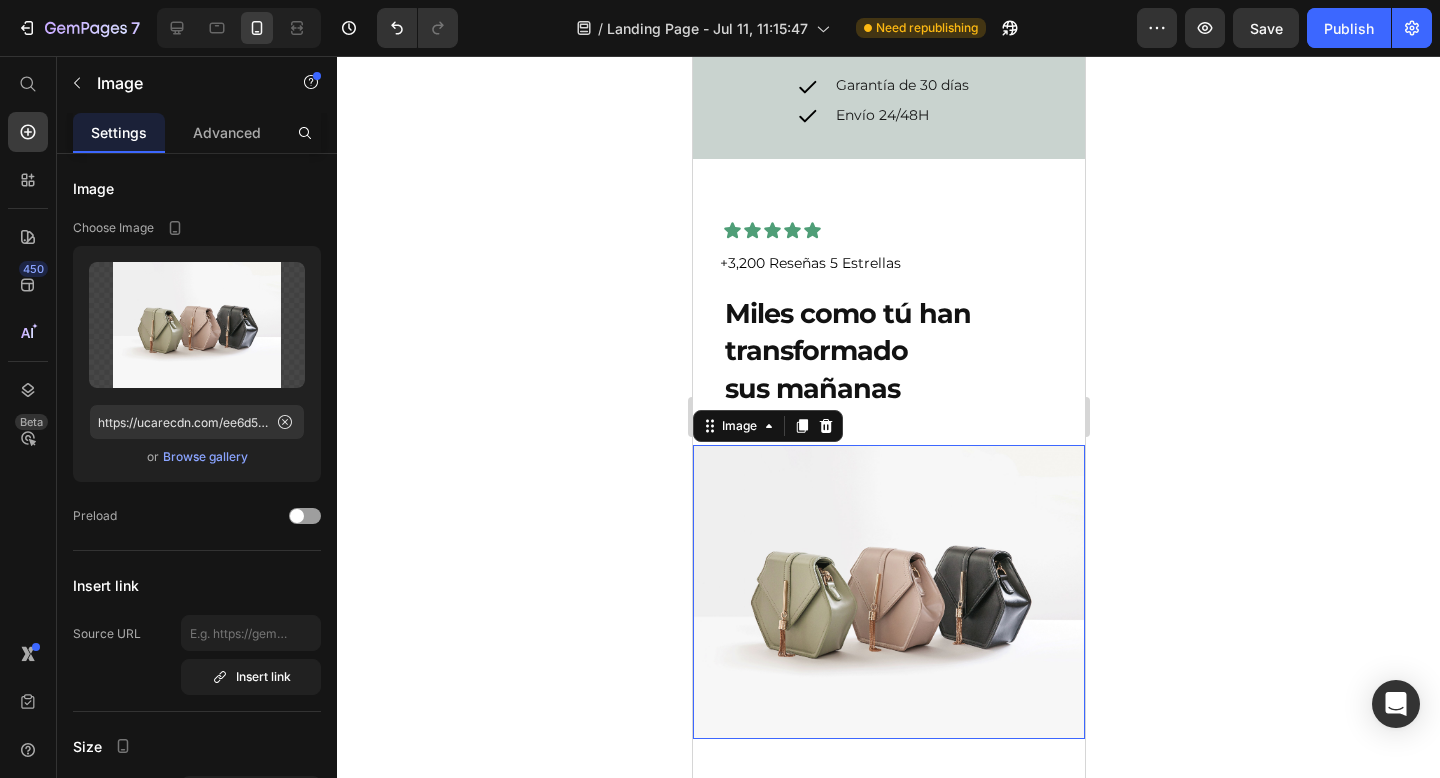 click at bounding box center [888, 592] 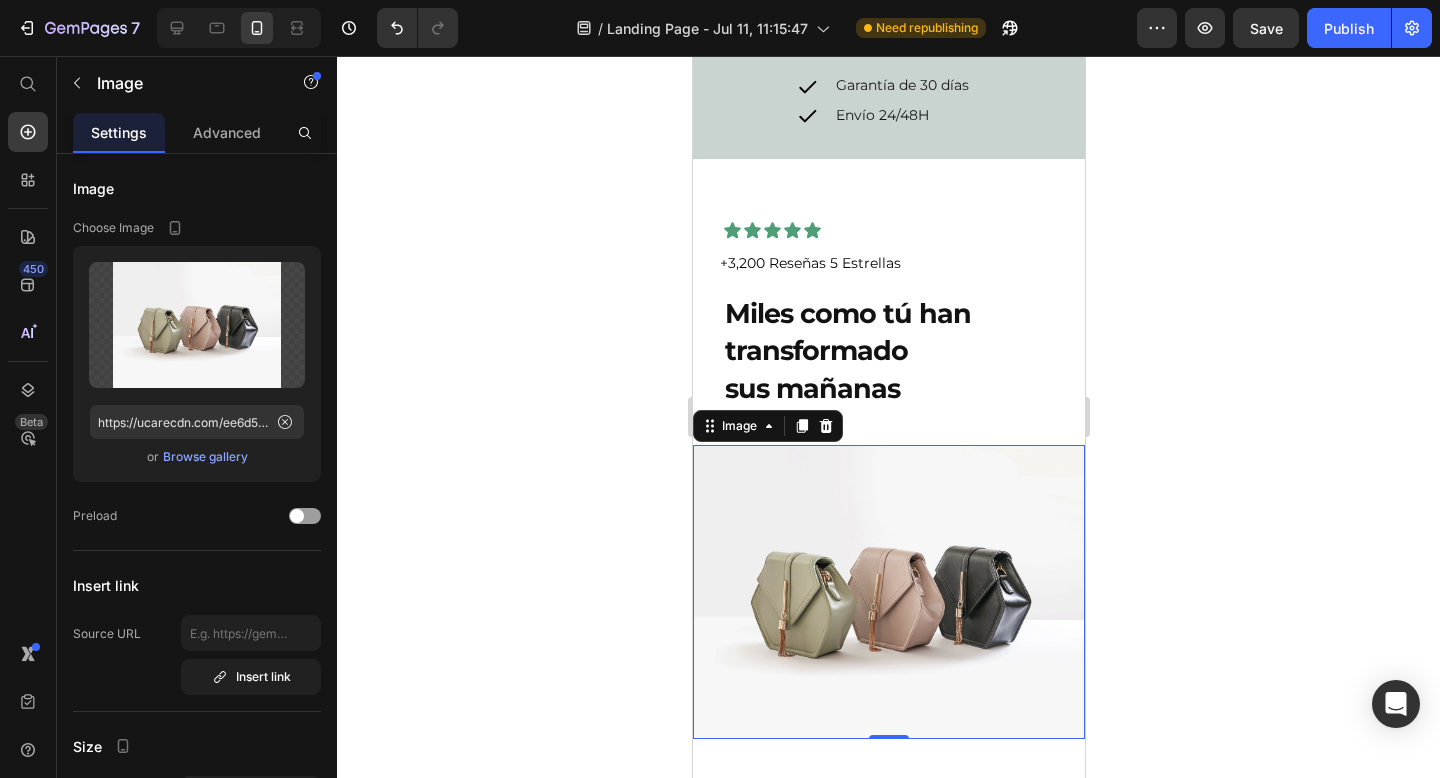 click at bounding box center (888, 592) 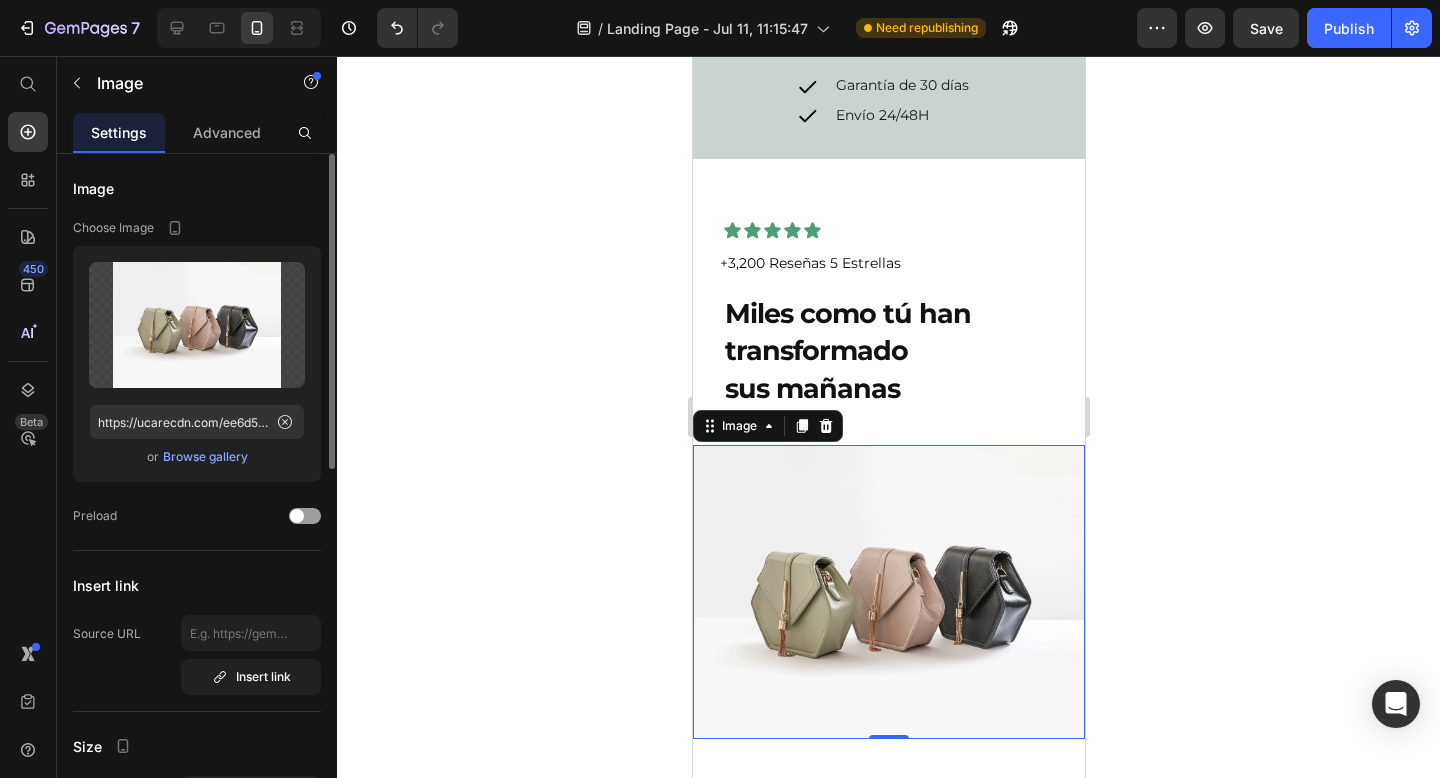 click on "Browse gallery" at bounding box center (205, 457) 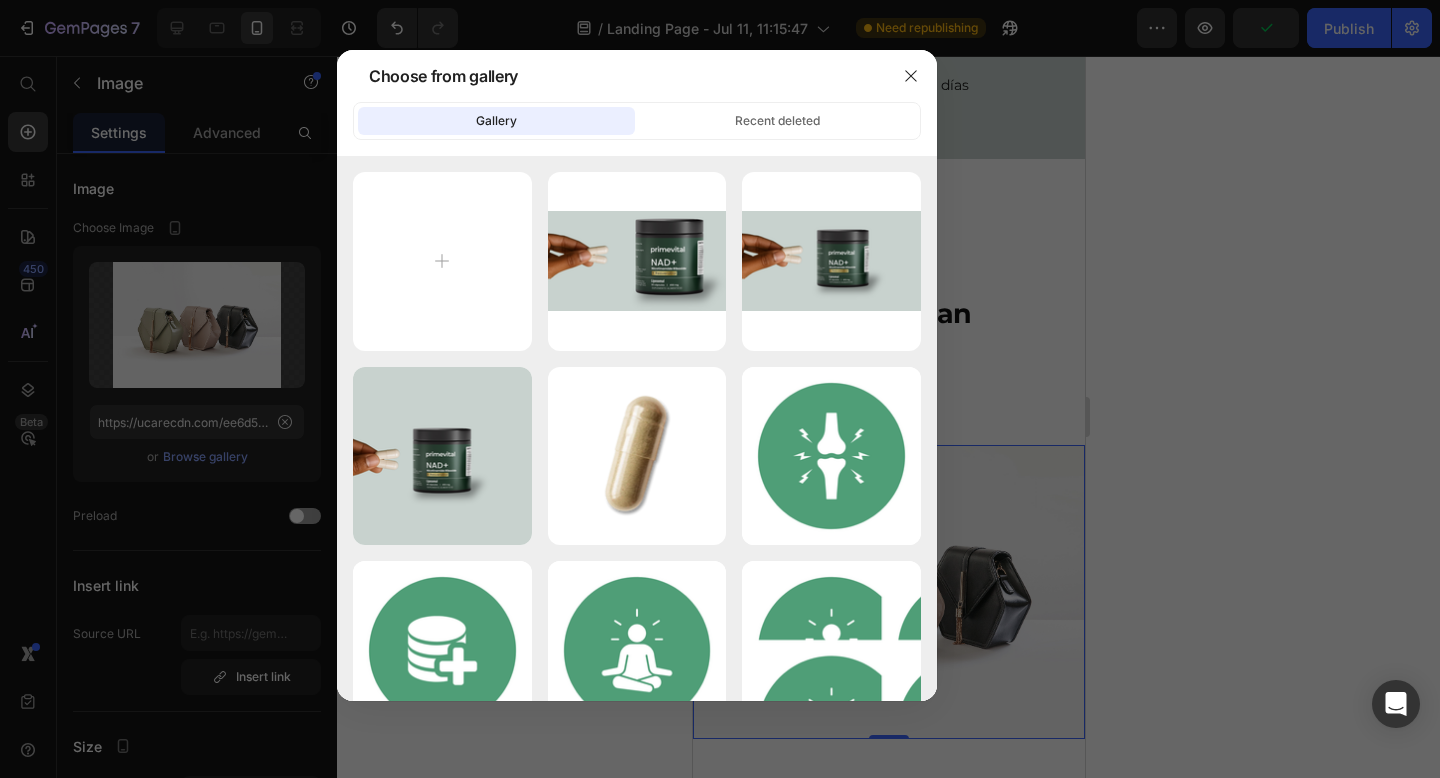 type on "C:\fakepath\Untitled design - 2025-07-11T210846.927.png" 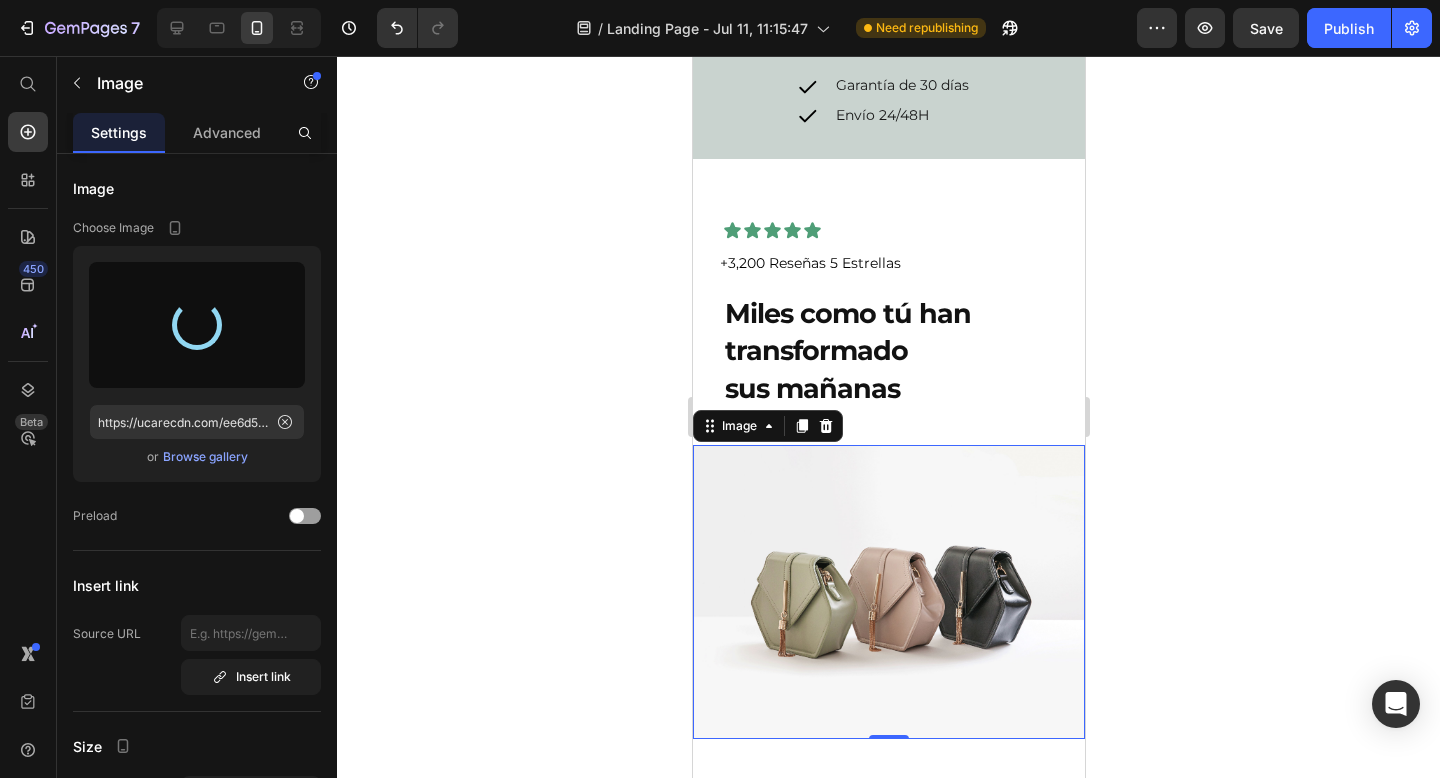 type on "https://cdn.shopify.com/s/files/1/0925/7579/3416/files/gempages_551516249830458582-fa86cbc5-65a6-4ce6-8224-f3c16216a7c2.png" 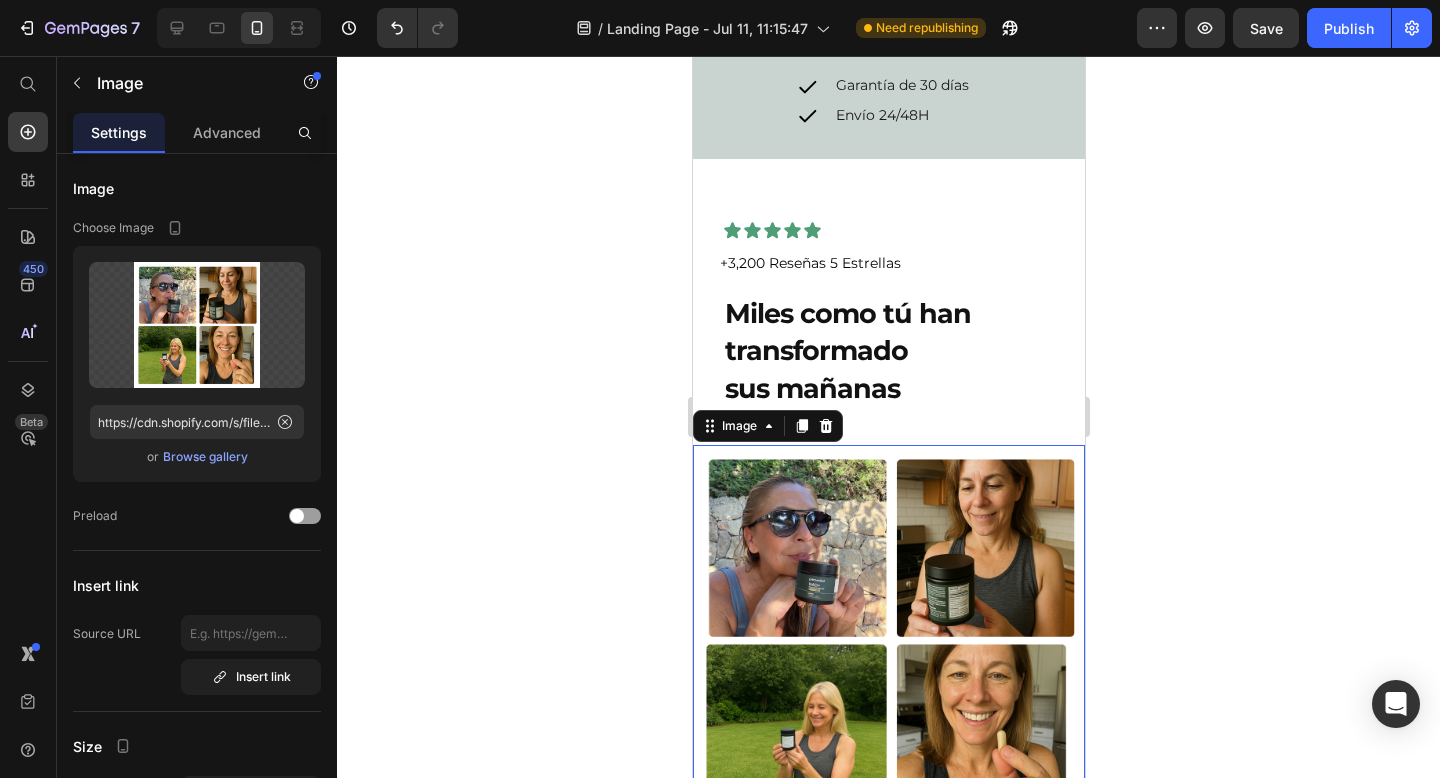 click 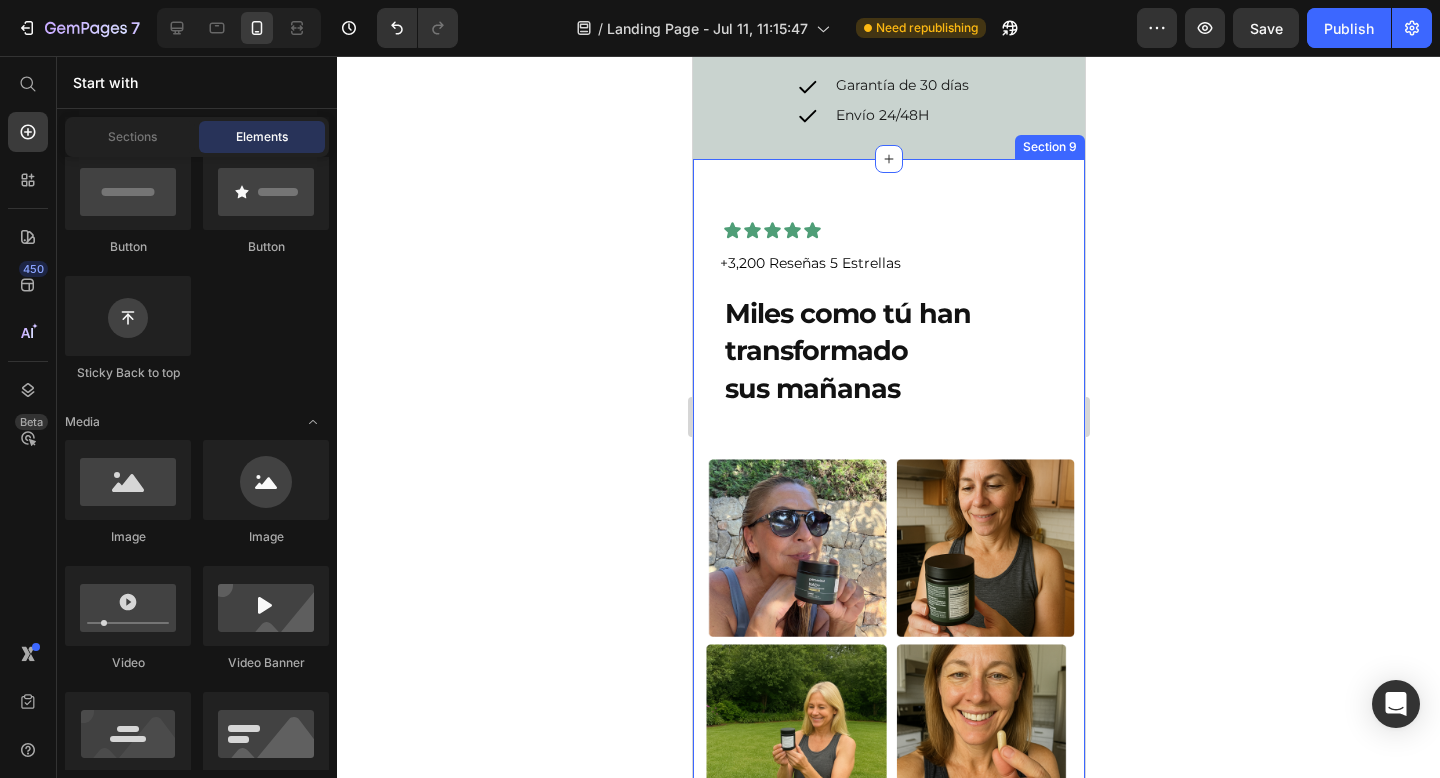 click on "Miles como tú han transformado  sus mañanas" at bounding box center (853, 351) 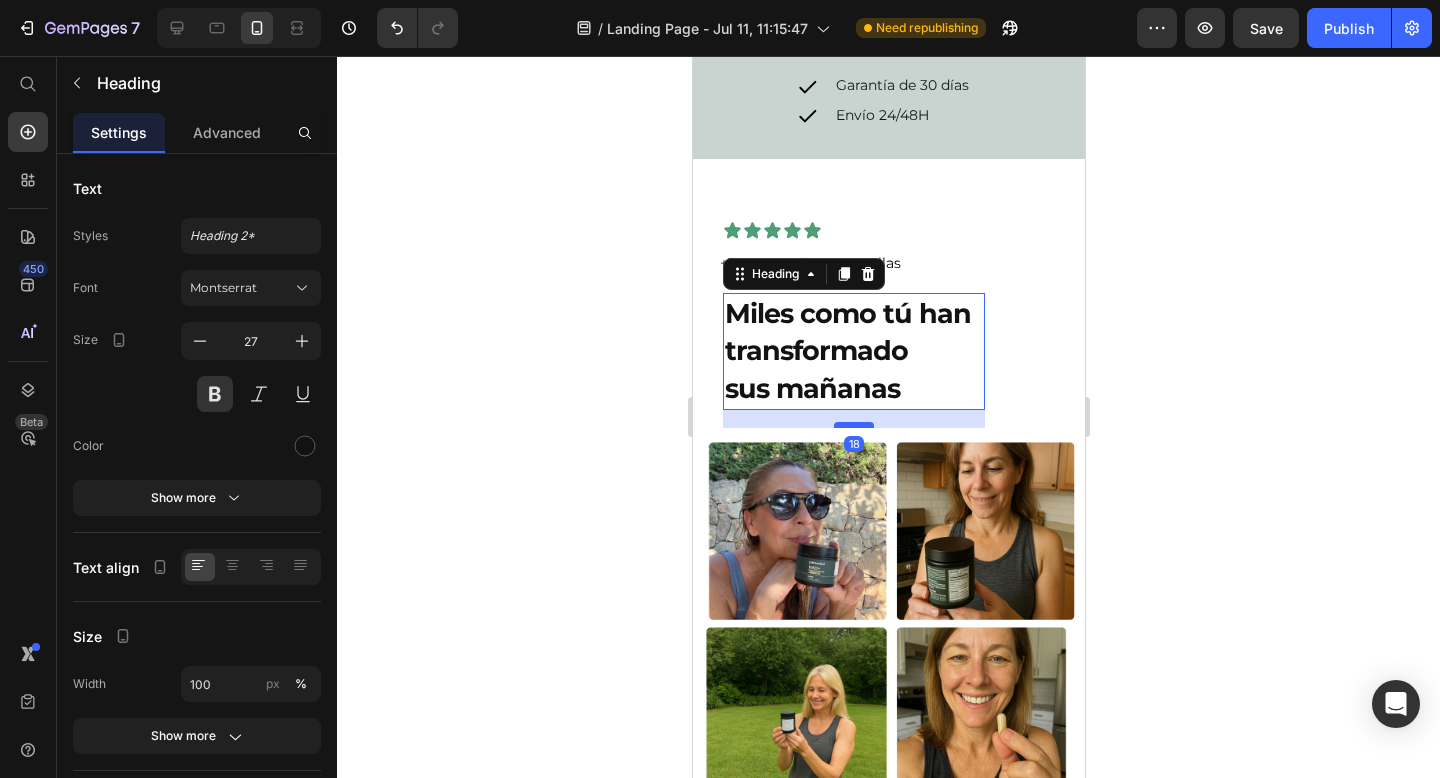 drag, startPoint x: 862, startPoint y: 442, endPoint x: 862, endPoint y: 420, distance: 22 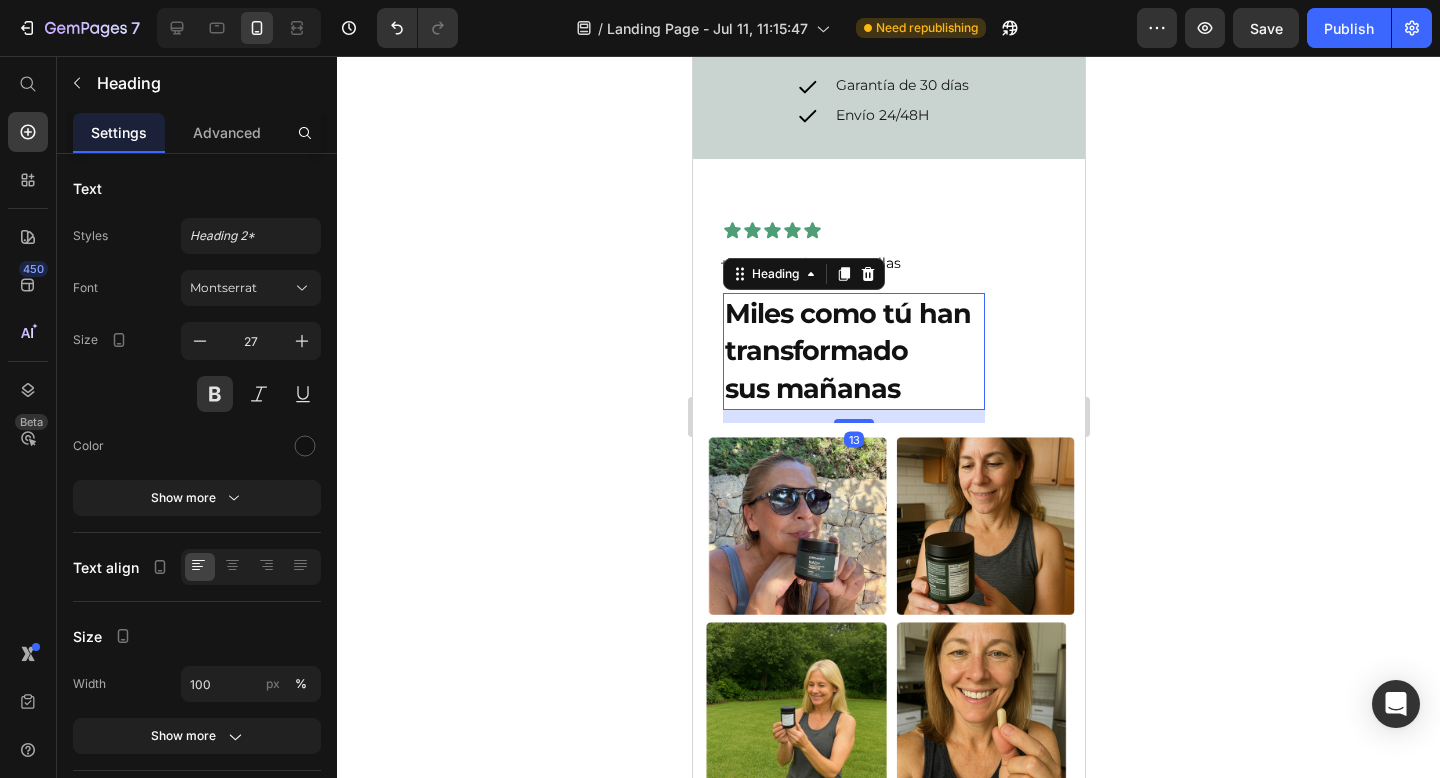 click 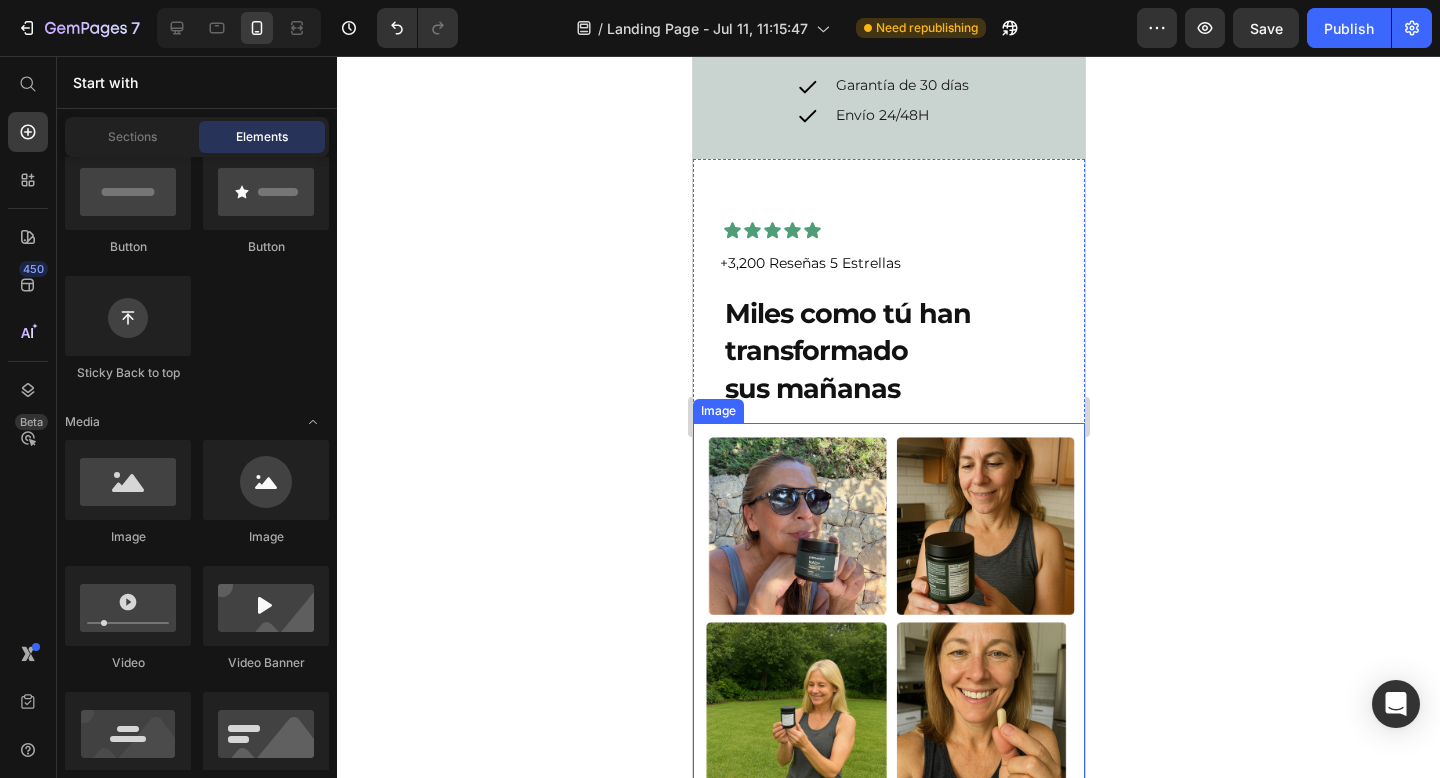 click at bounding box center (888, 619) 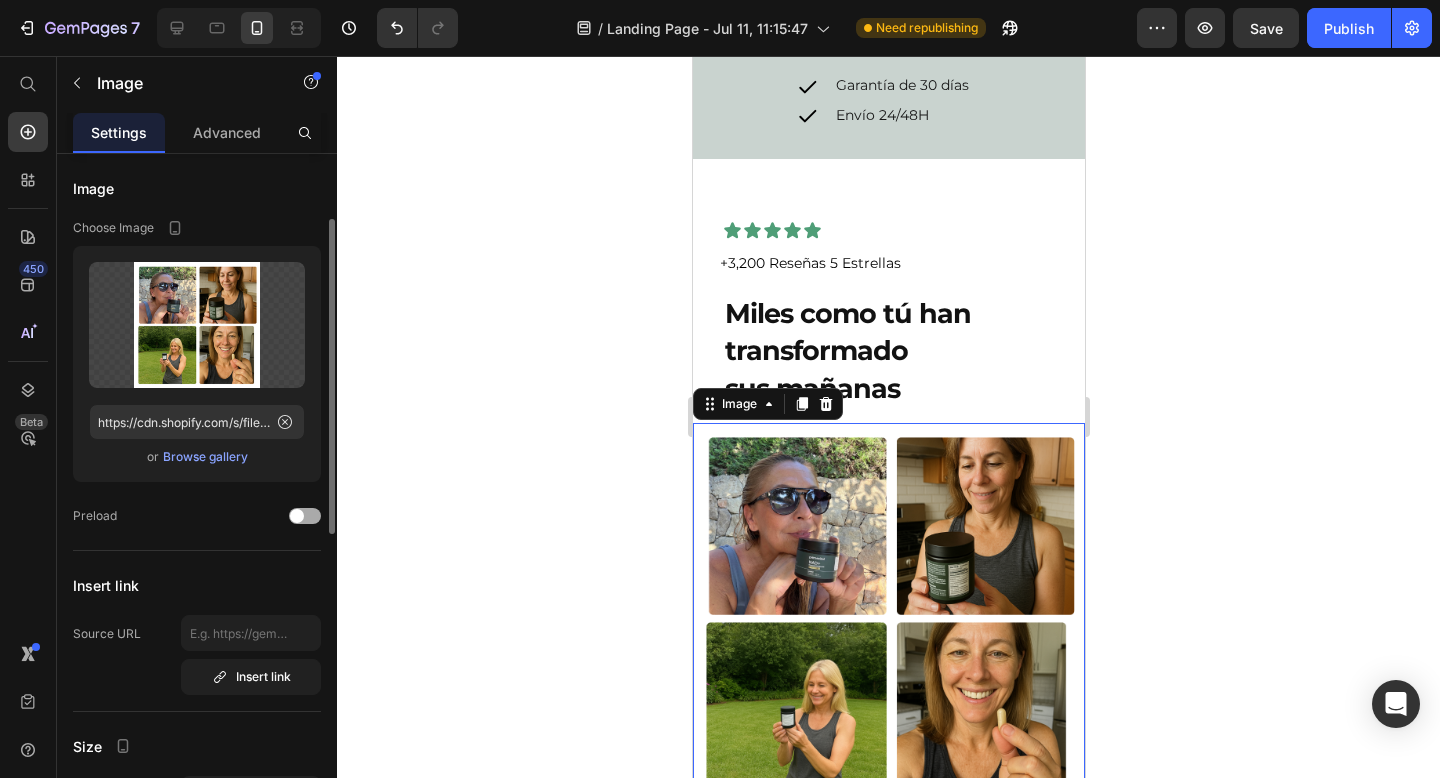 scroll, scrollTop: 479, scrollLeft: 0, axis: vertical 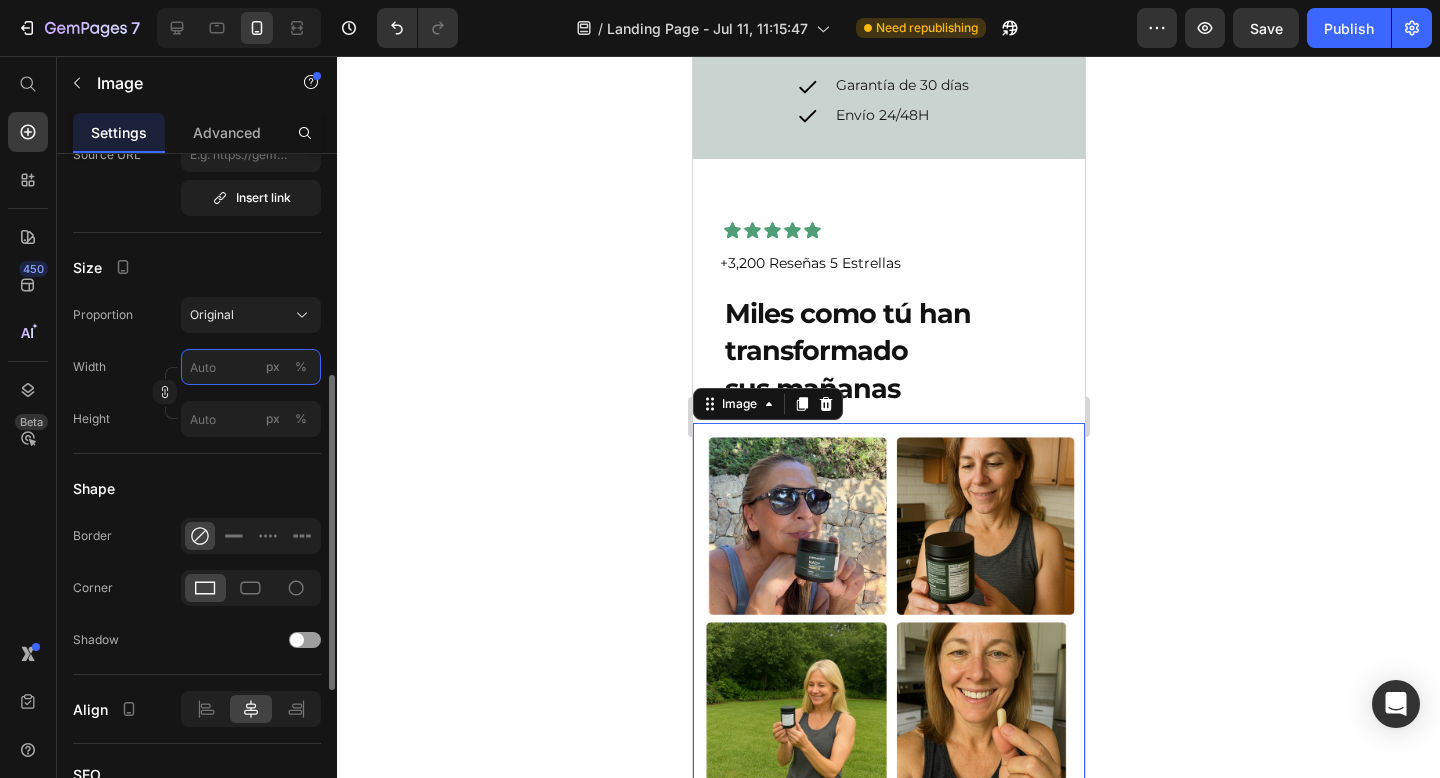 click on "px %" at bounding box center [251, 367] 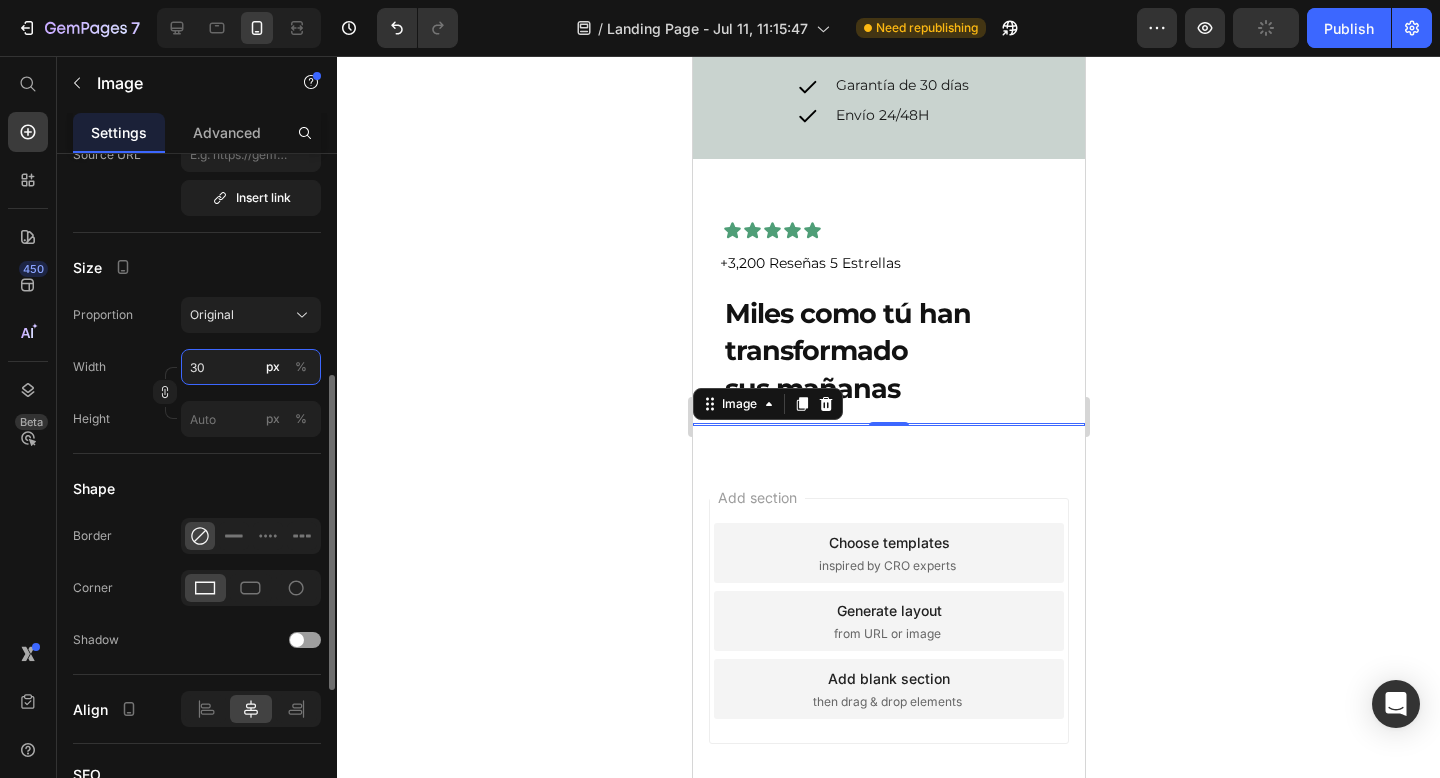 type on "300" 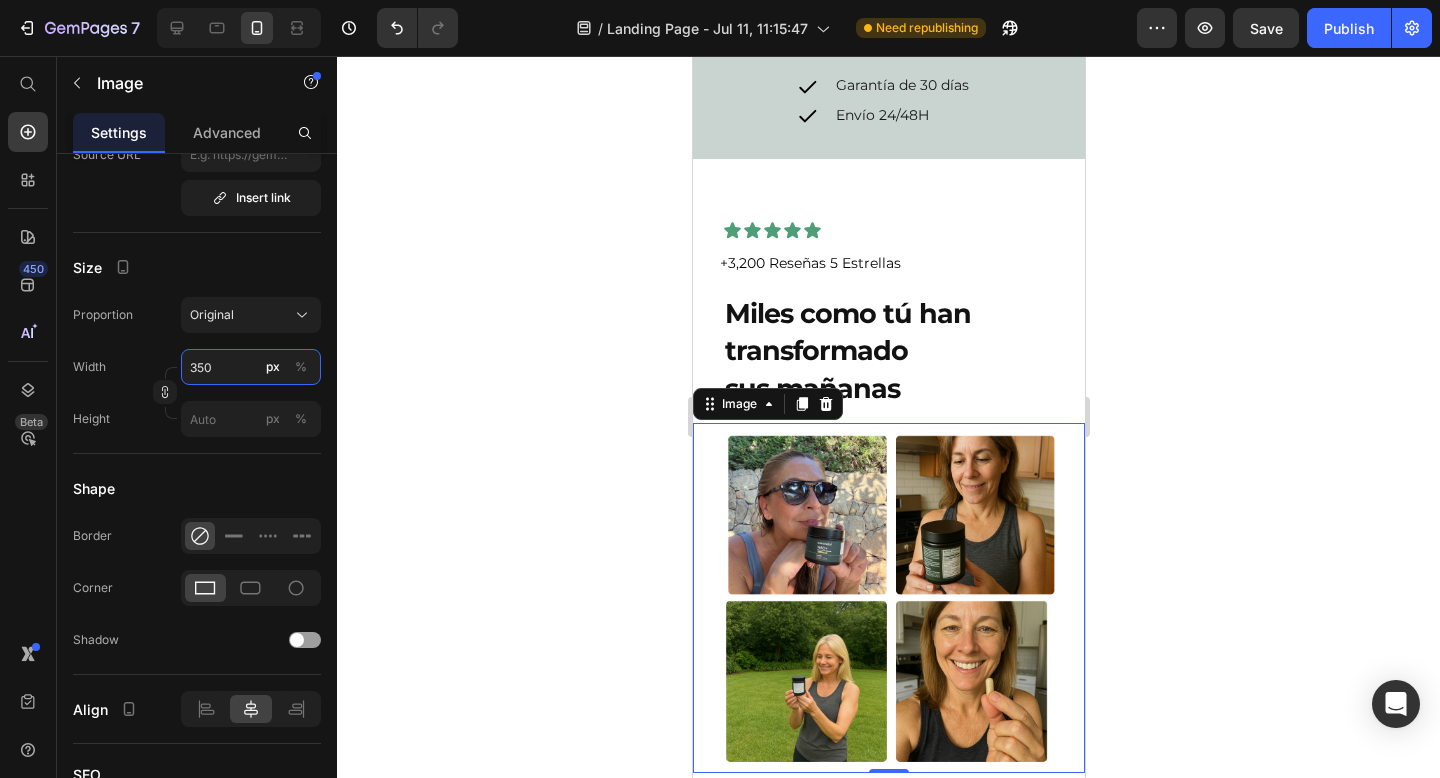 type on "350" 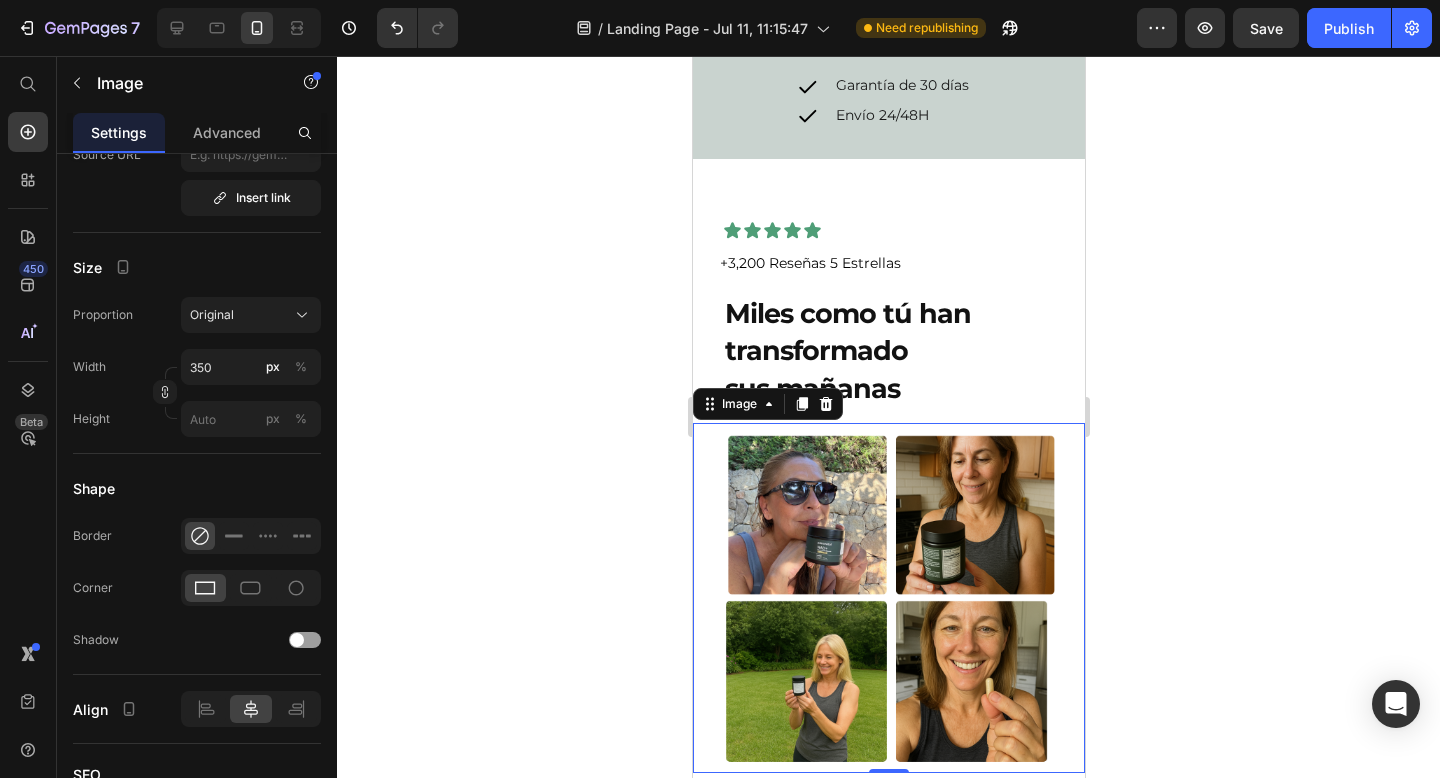 click 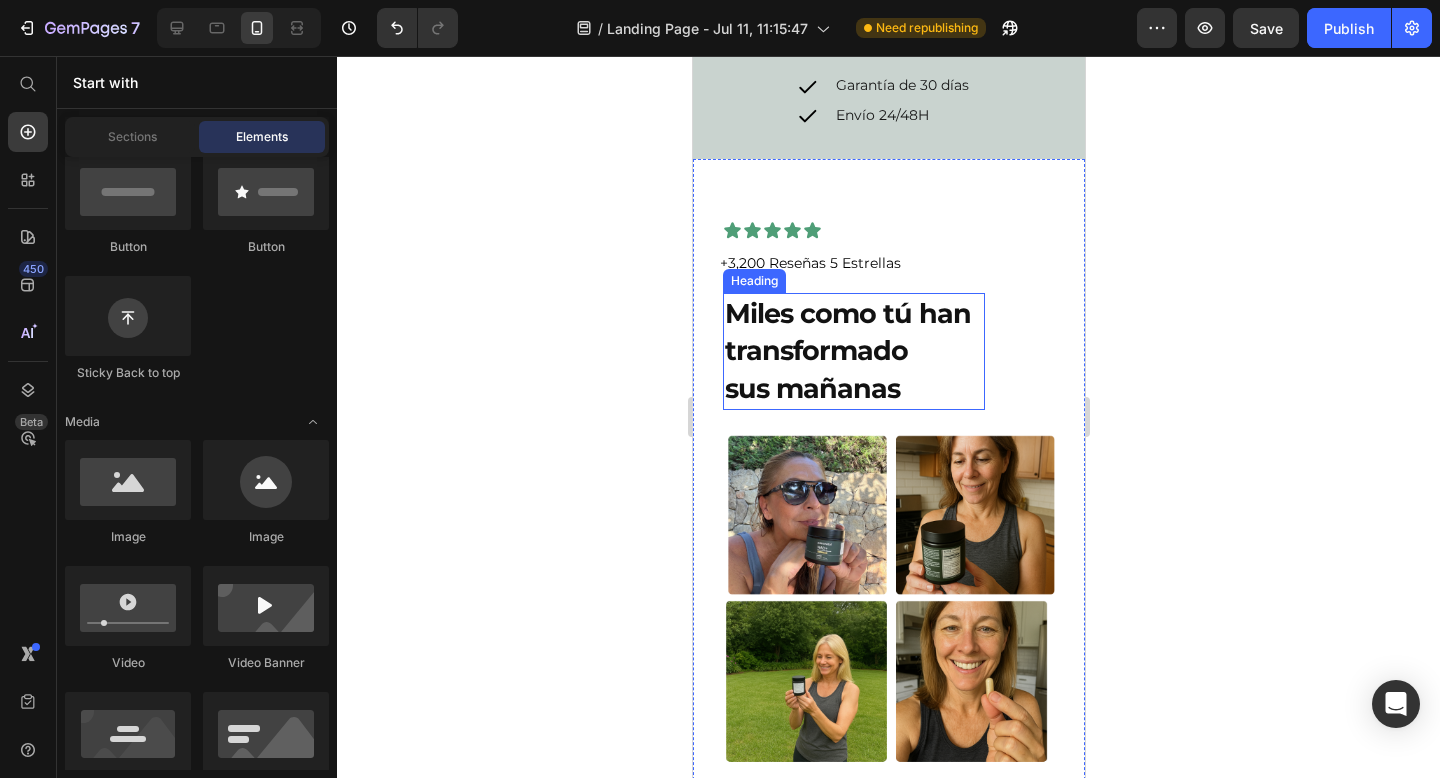 click on "Miles como tú han transformado  sus mañanas" at bounding box center (853, 351) 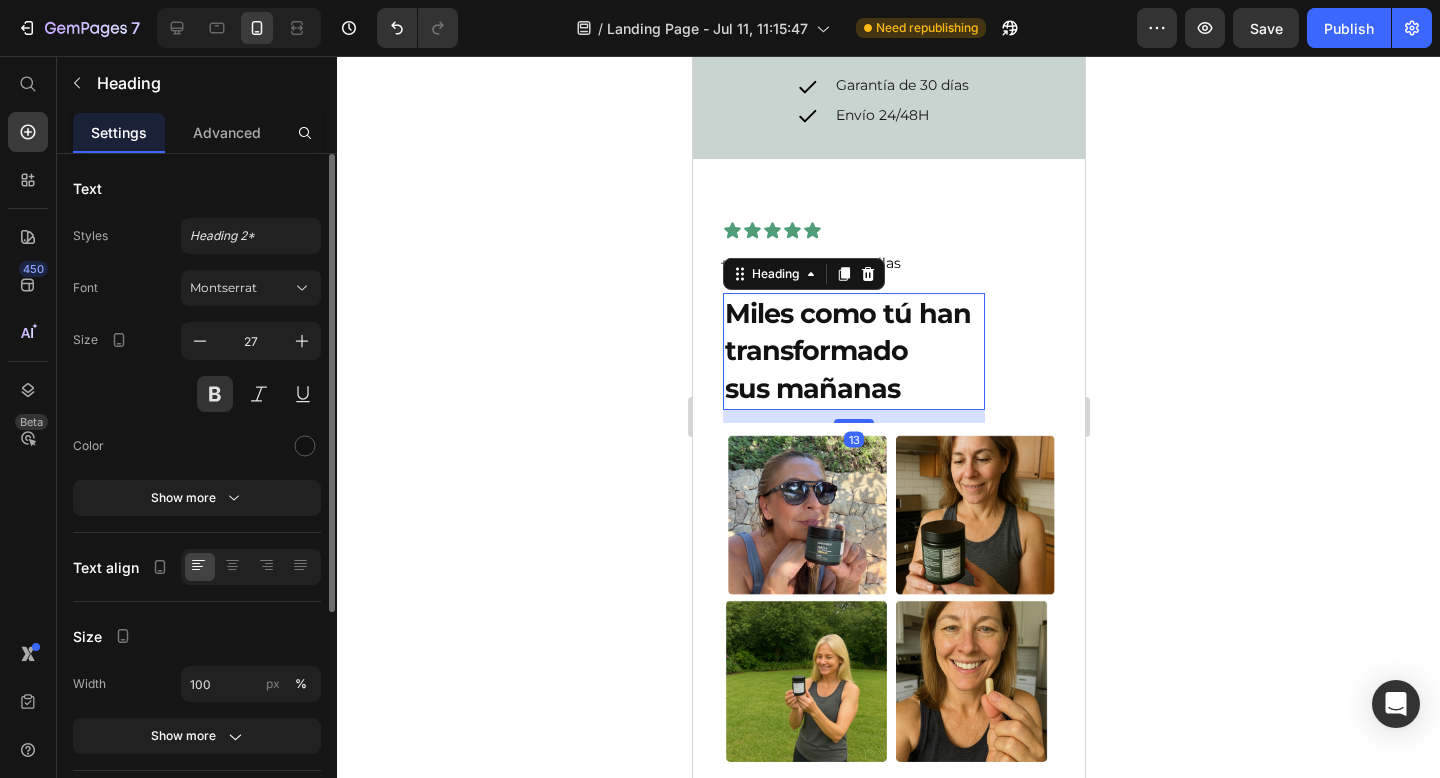 click on "13" at bounding box center (853, 416) 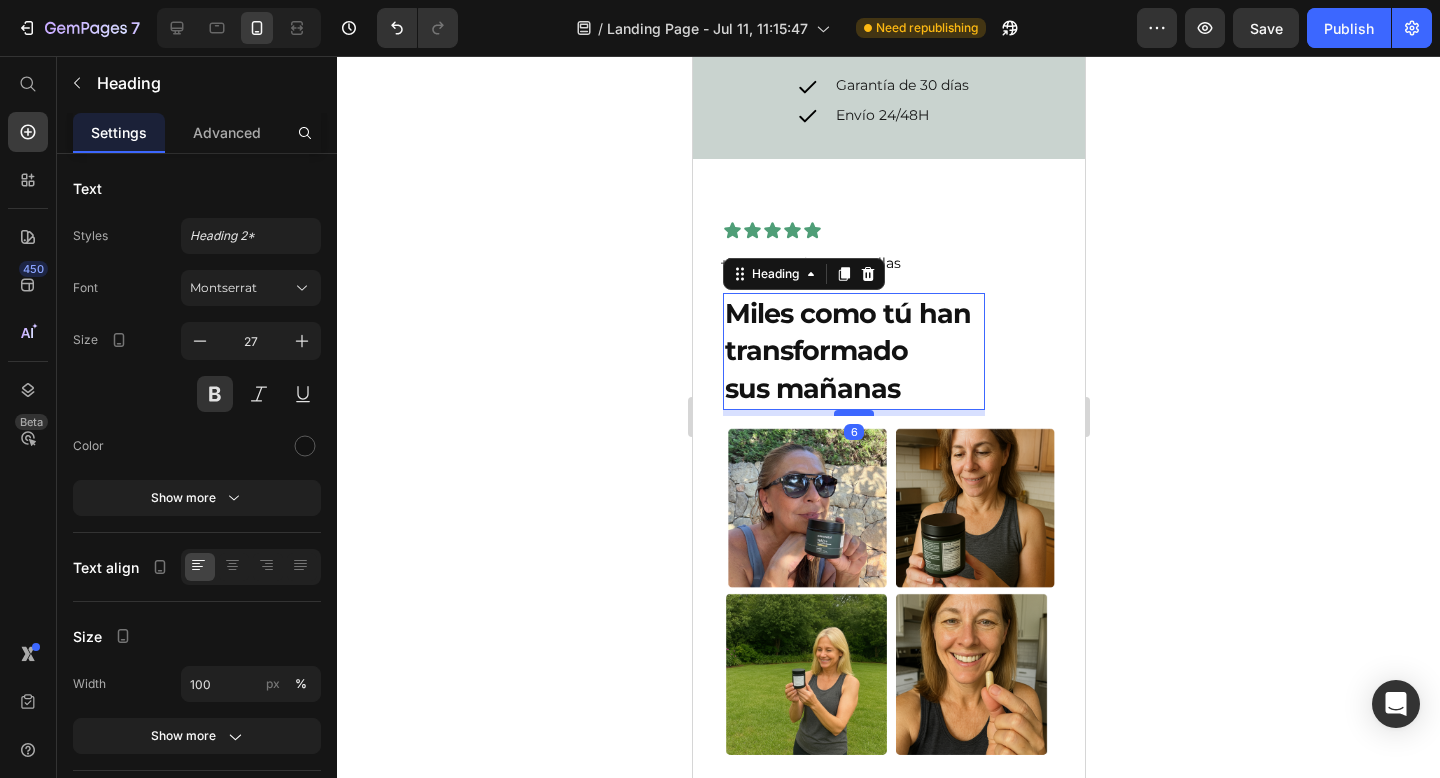 click at bounding box center (853, 413) 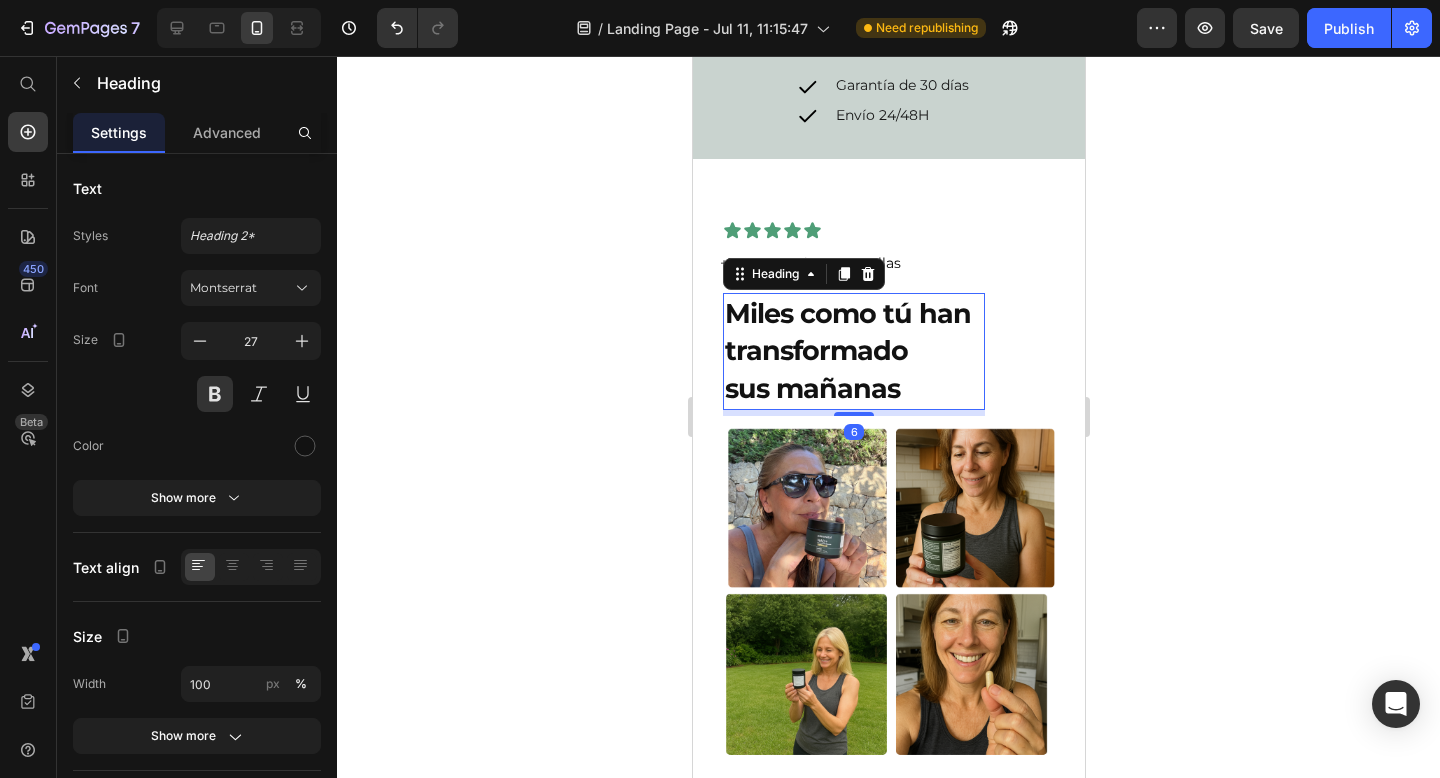 click on "Icon Icon Icon Icon
Icon Icon List +3,200 Reseñas 5 Estrellas Text Block Row Miles como tú han transformado  sus mañanas Heading   6 Image" at bounding box center (888, 478) 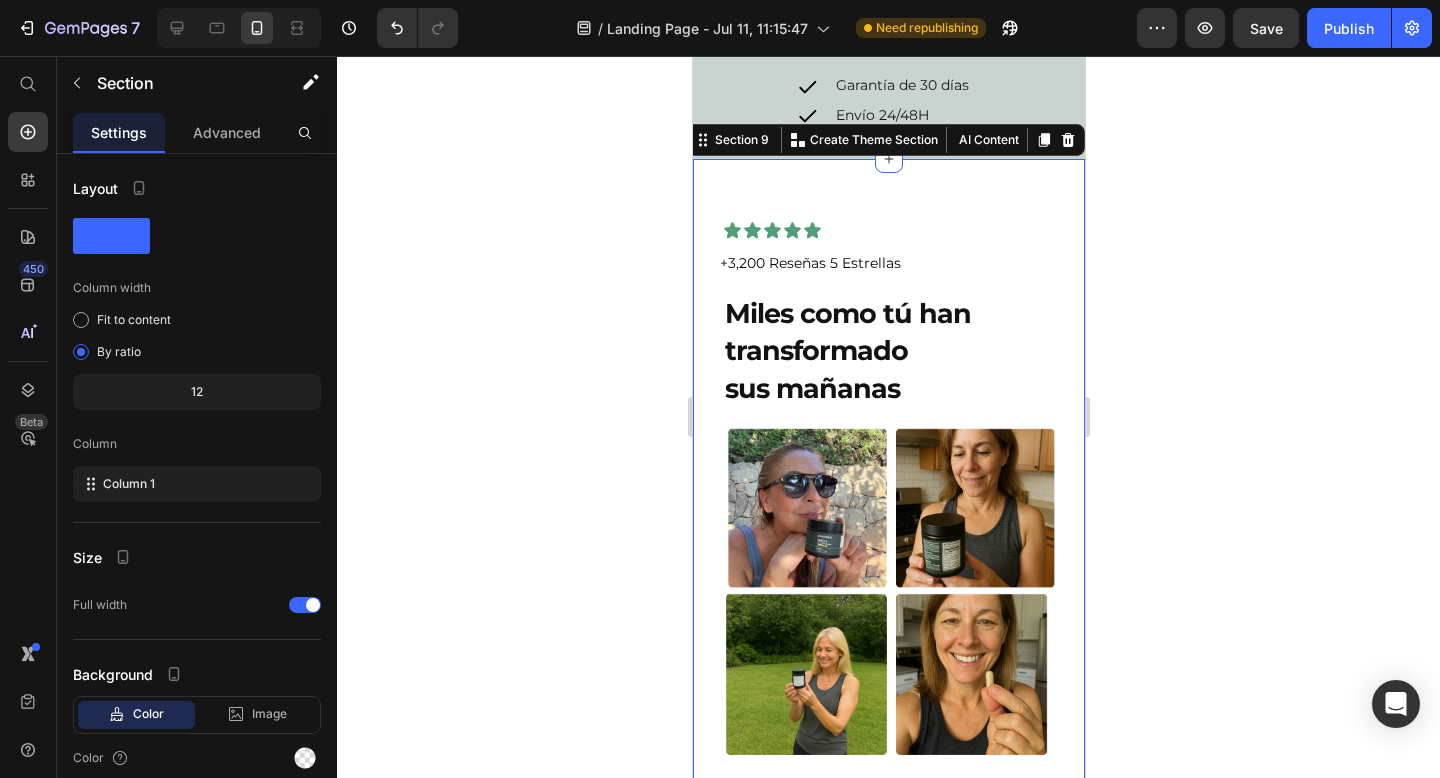 click 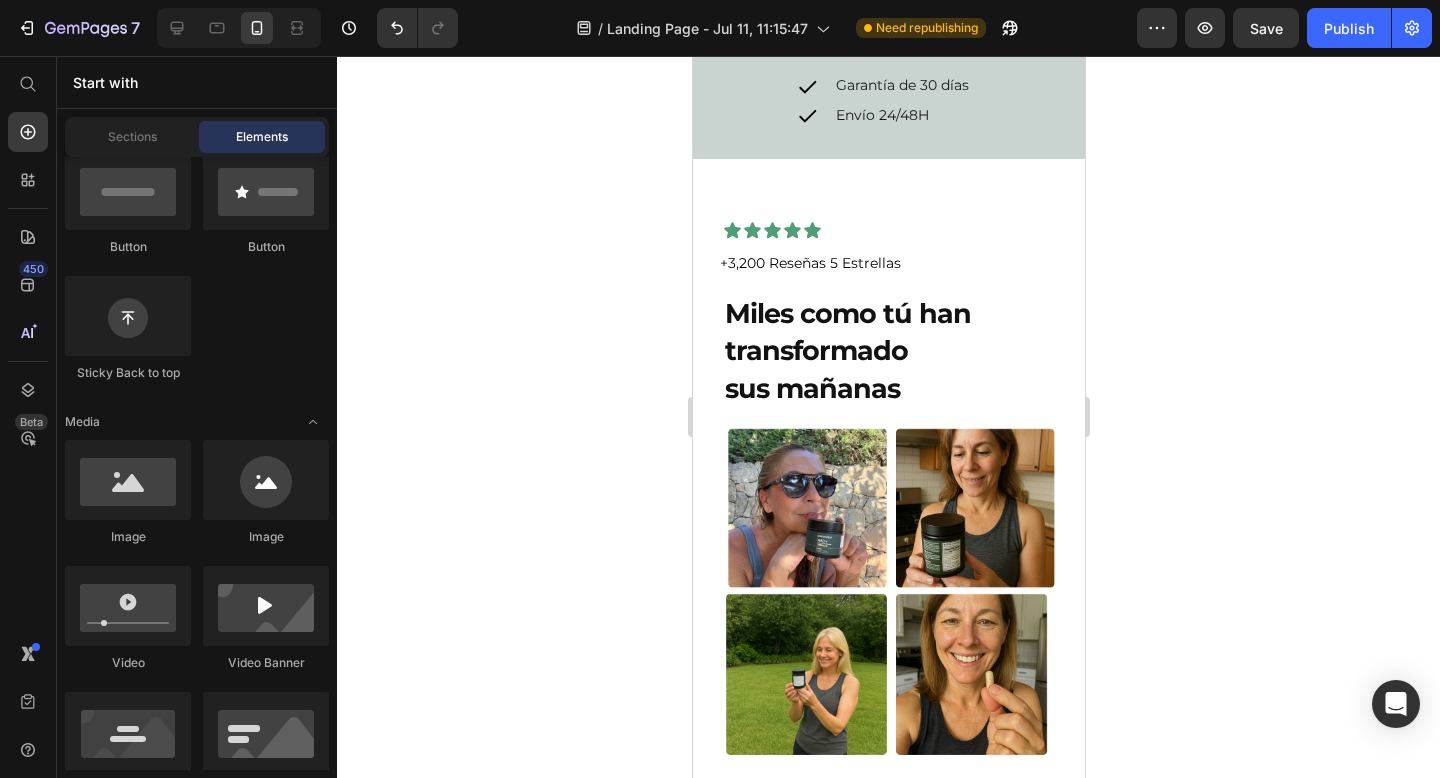 click on "Miles como tú han transformado  sus mañanas" at bounding box center (853, 351) 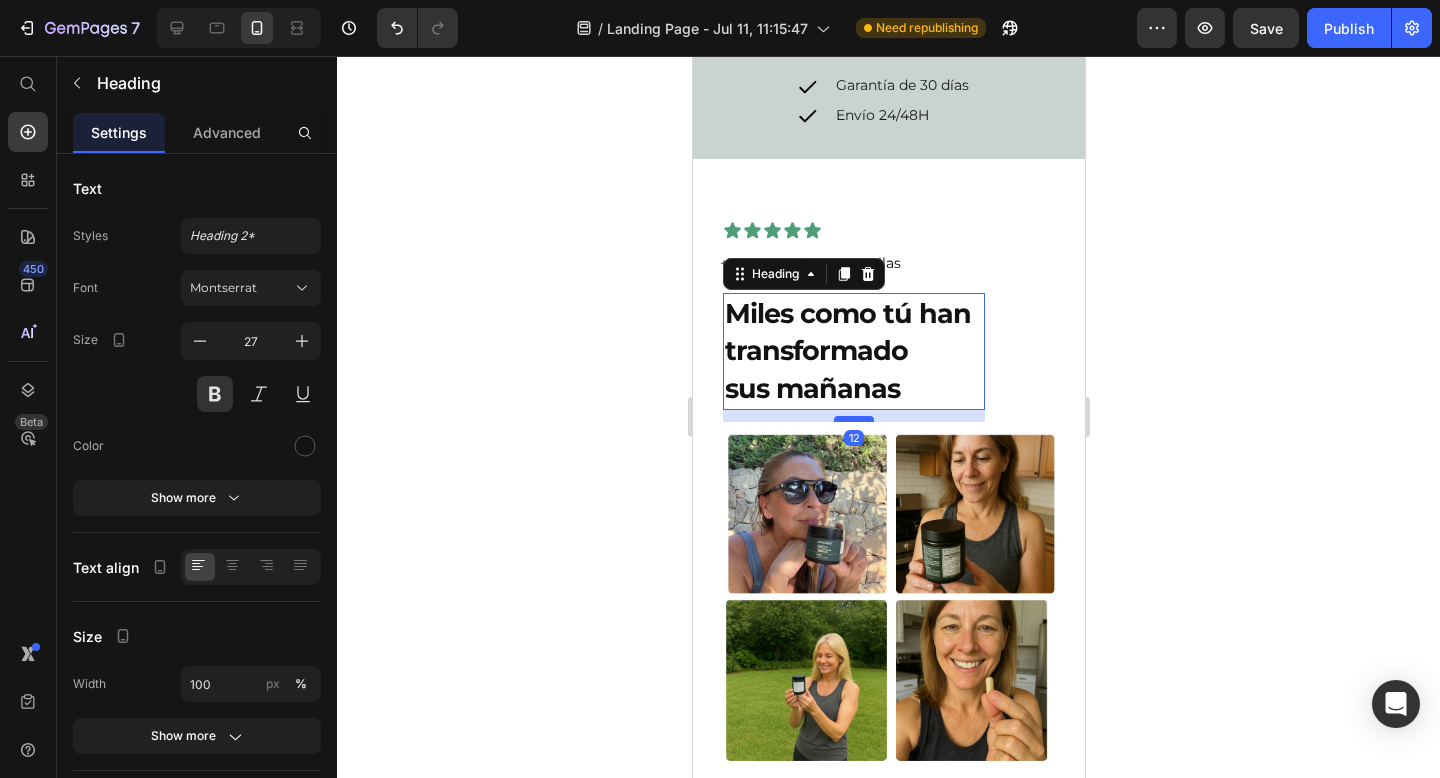 click at bounding box center (853, 419) 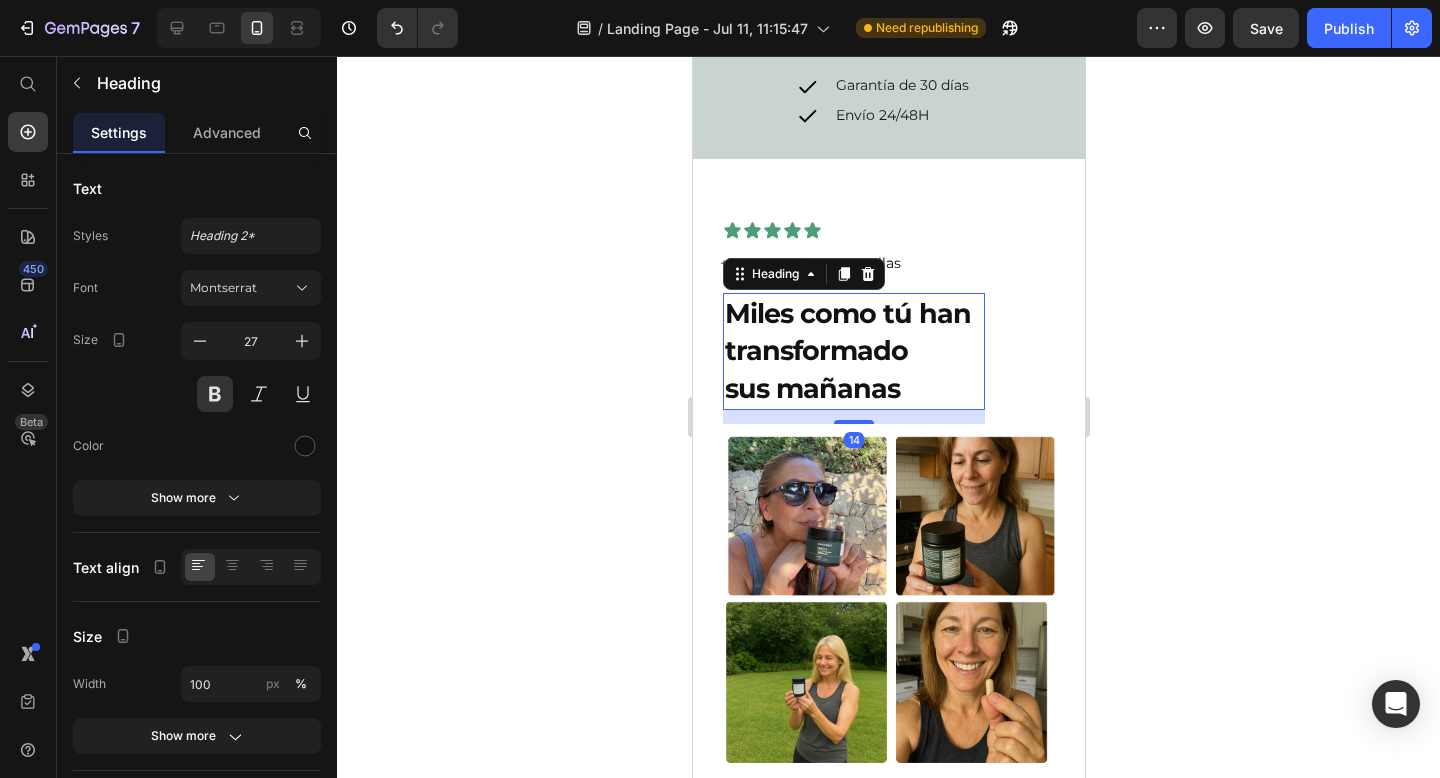 click 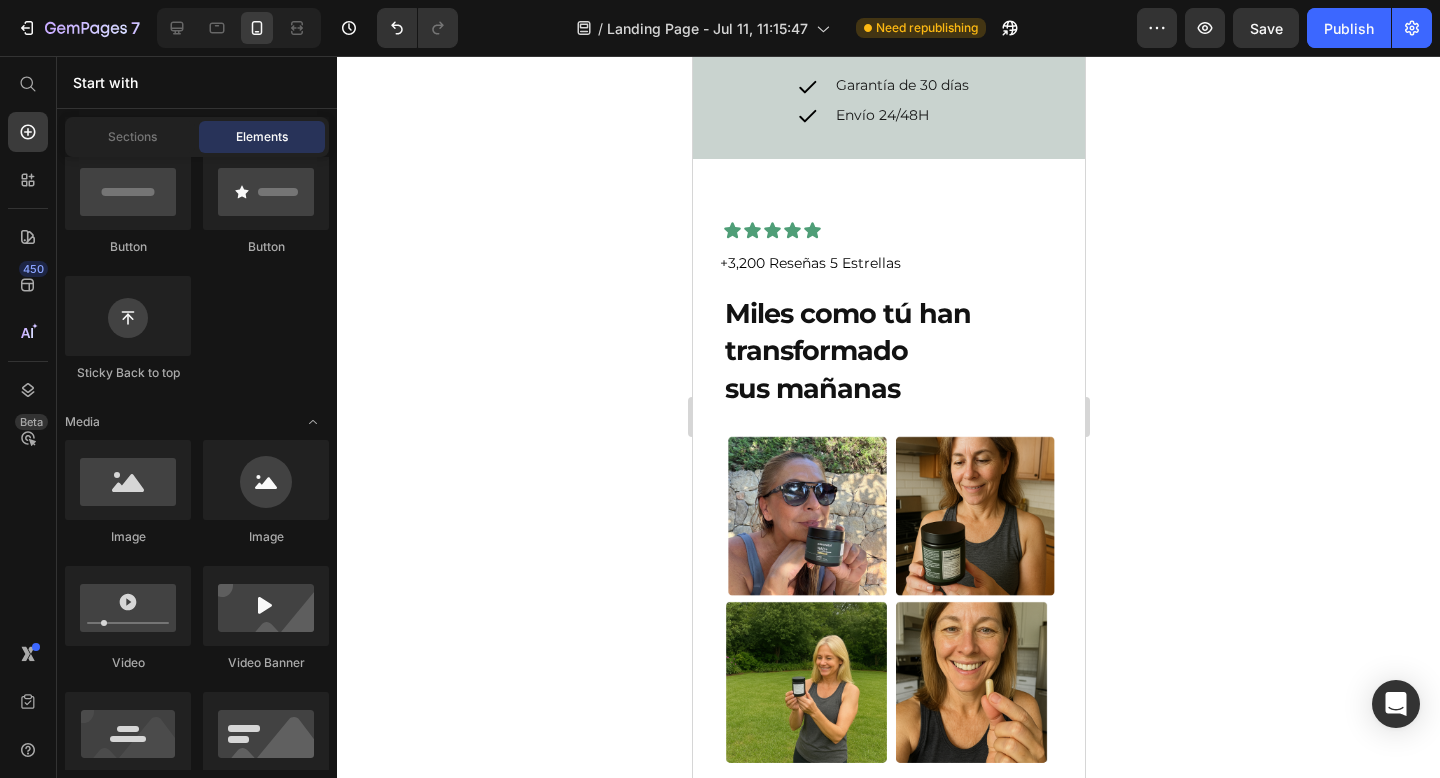 click at bounding box center (888, 599) 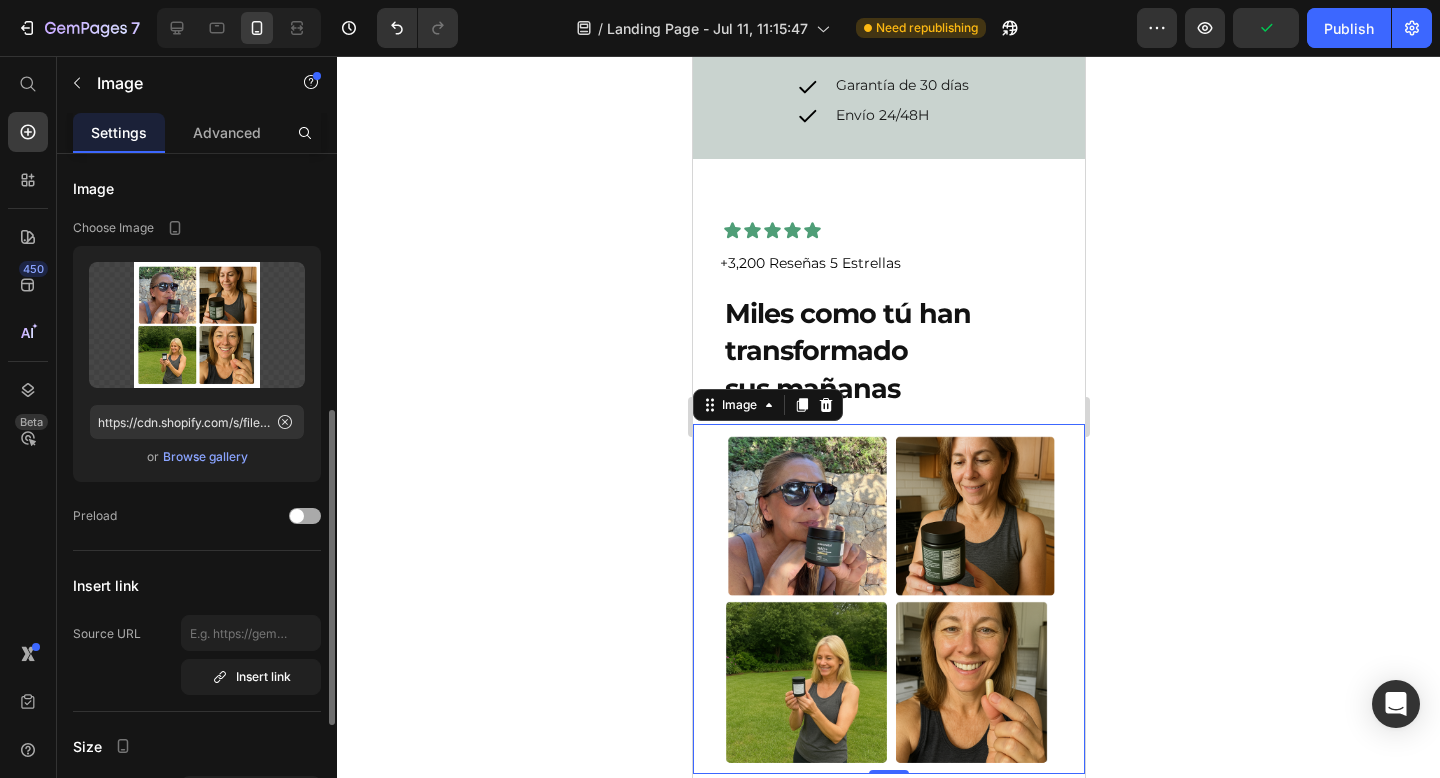 scroll, scrollTop: 268, scrollLeft: 0, axis: vertical 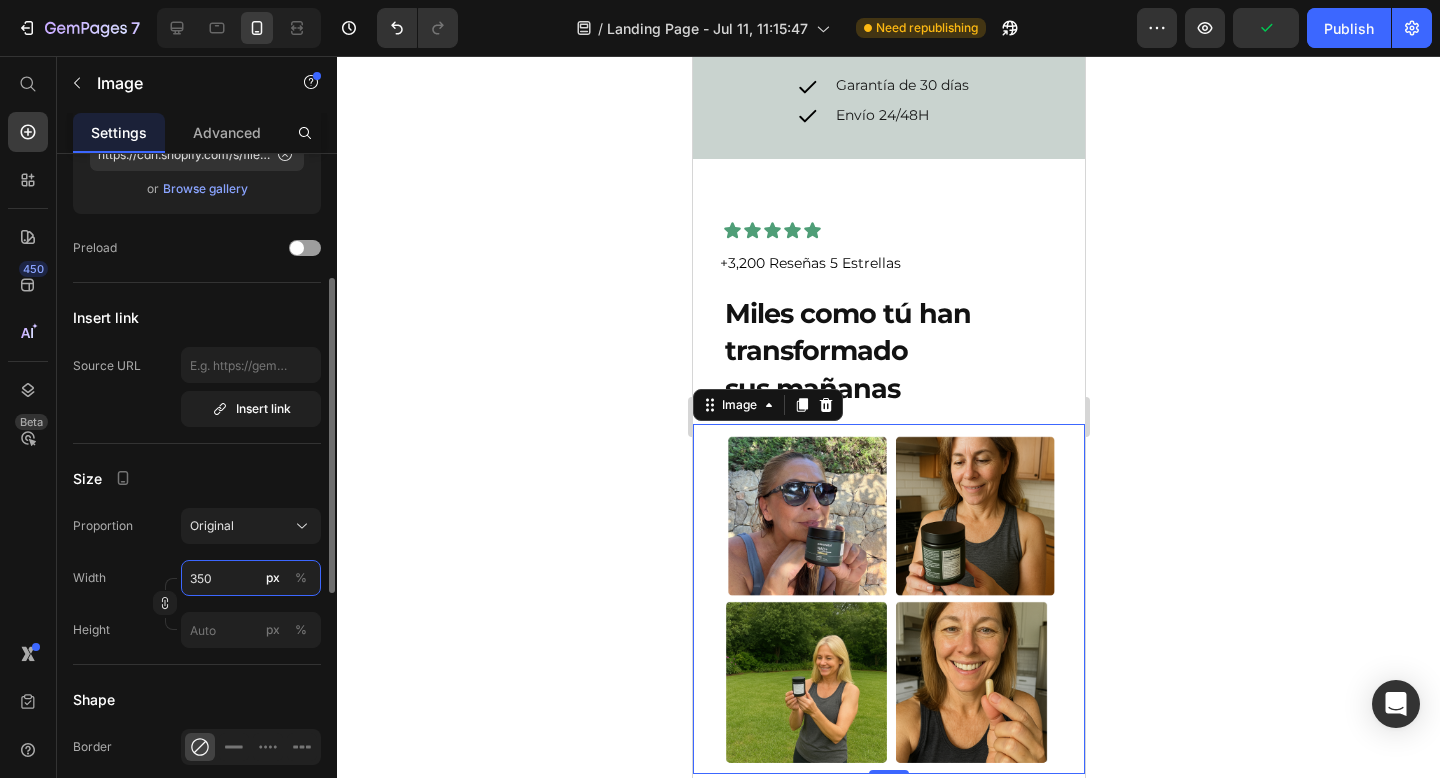 click on "350" at bounding box center [251, 578] 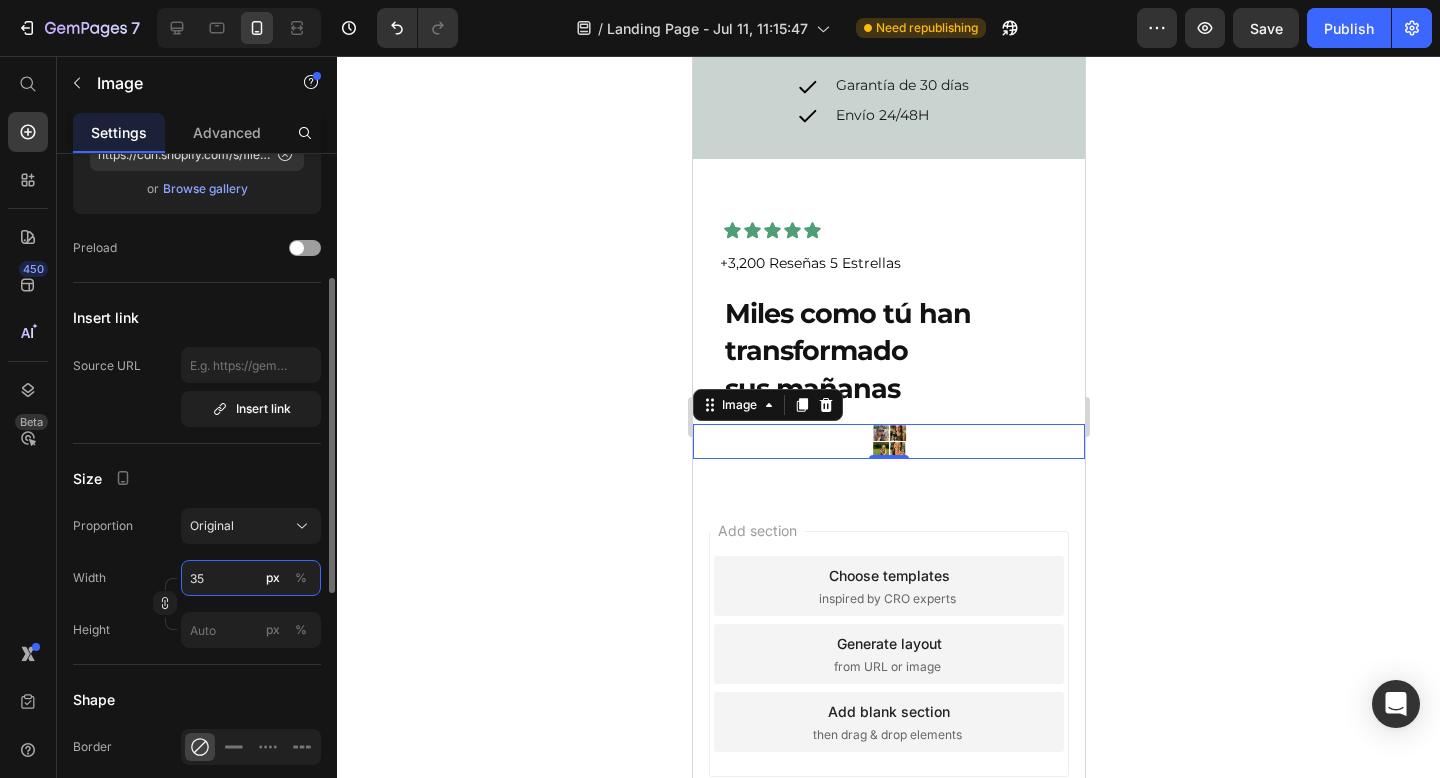 type on "3" 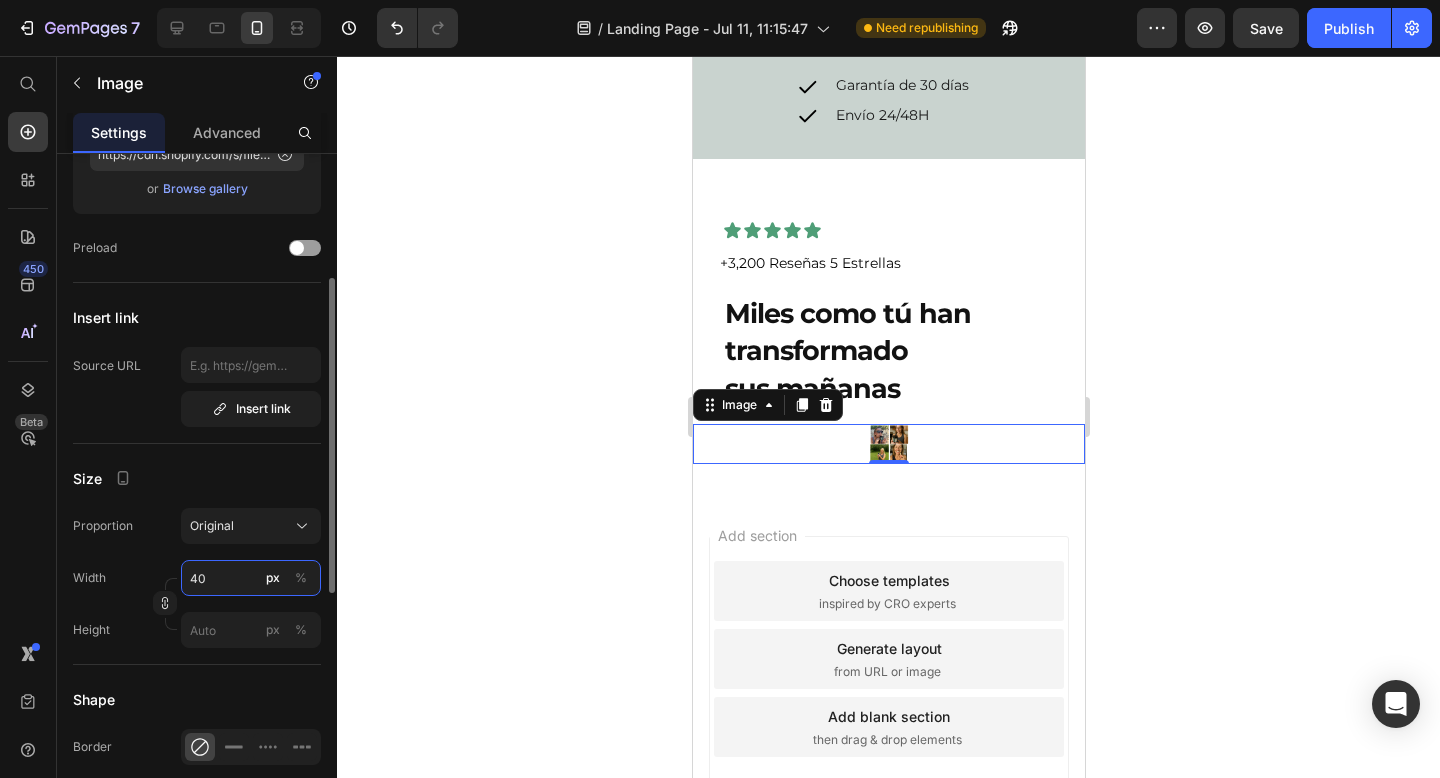 type on "4" 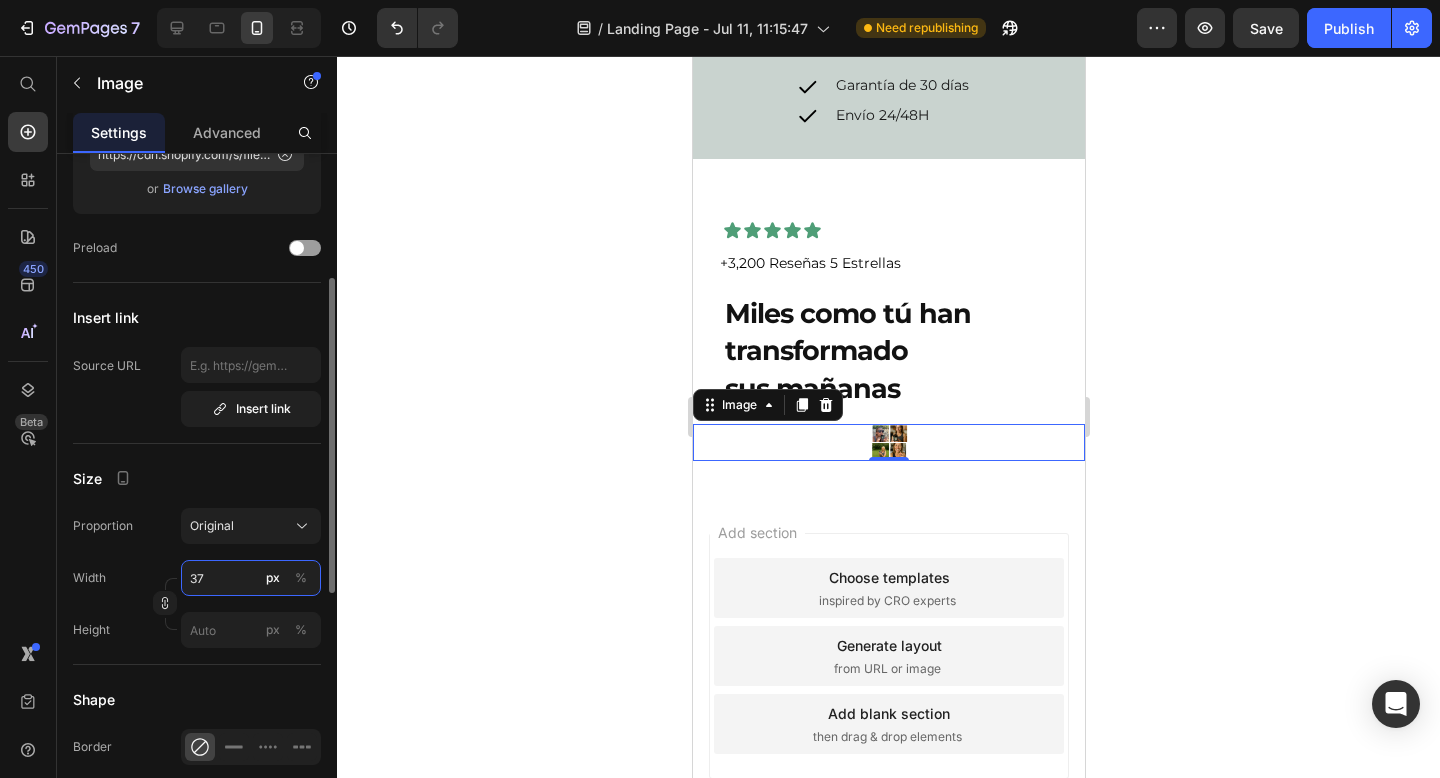type on "370" 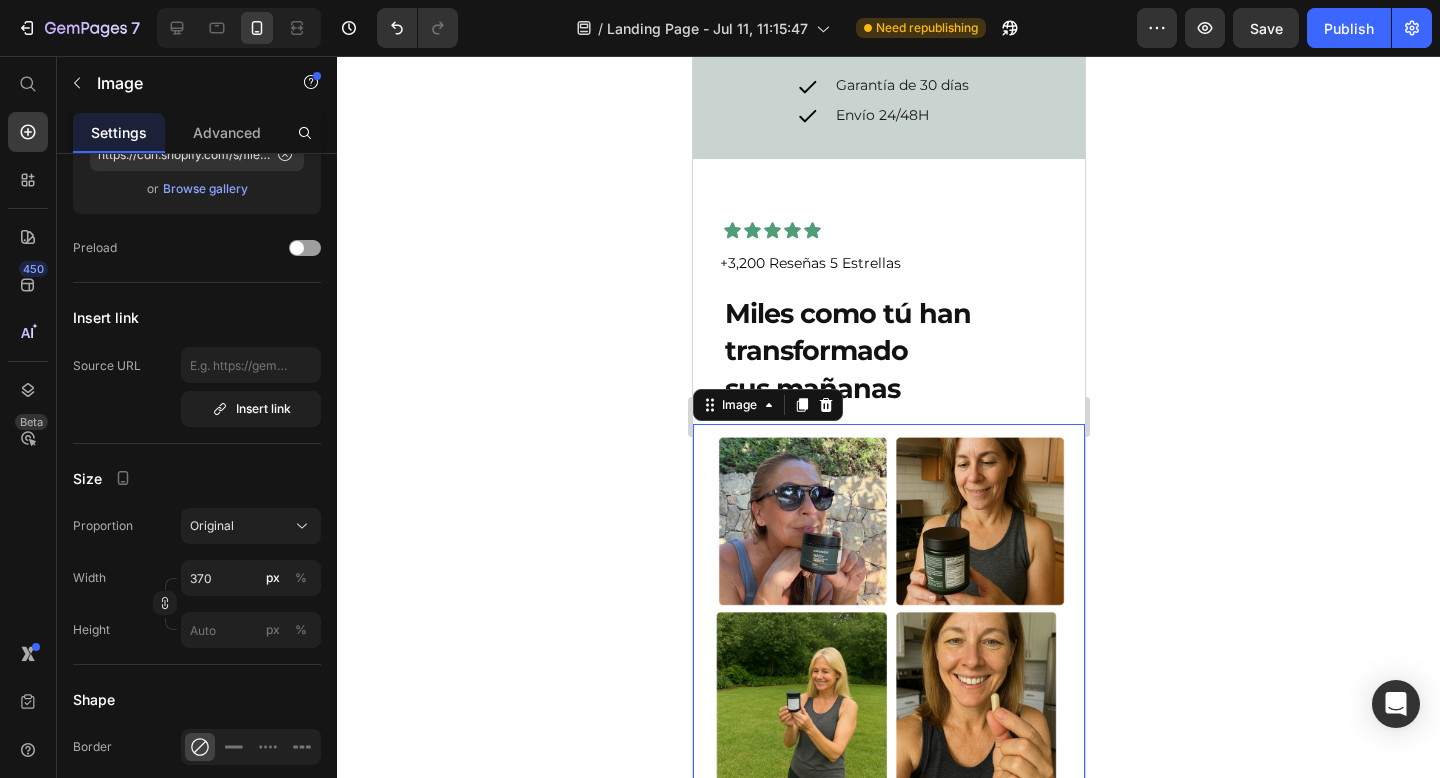 click 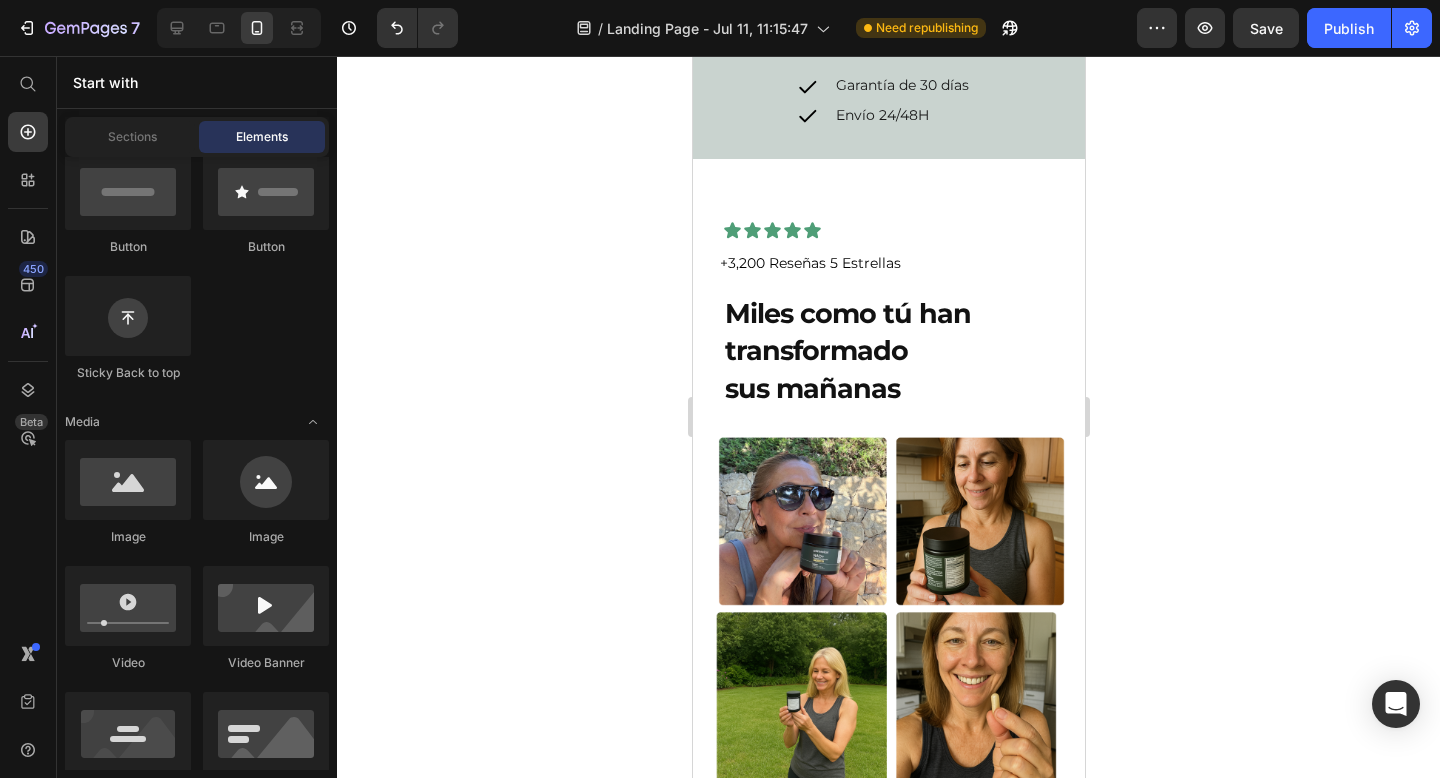 click on "Miles como tú han transformado  sus mañanas" at bounding box center (853, 351) 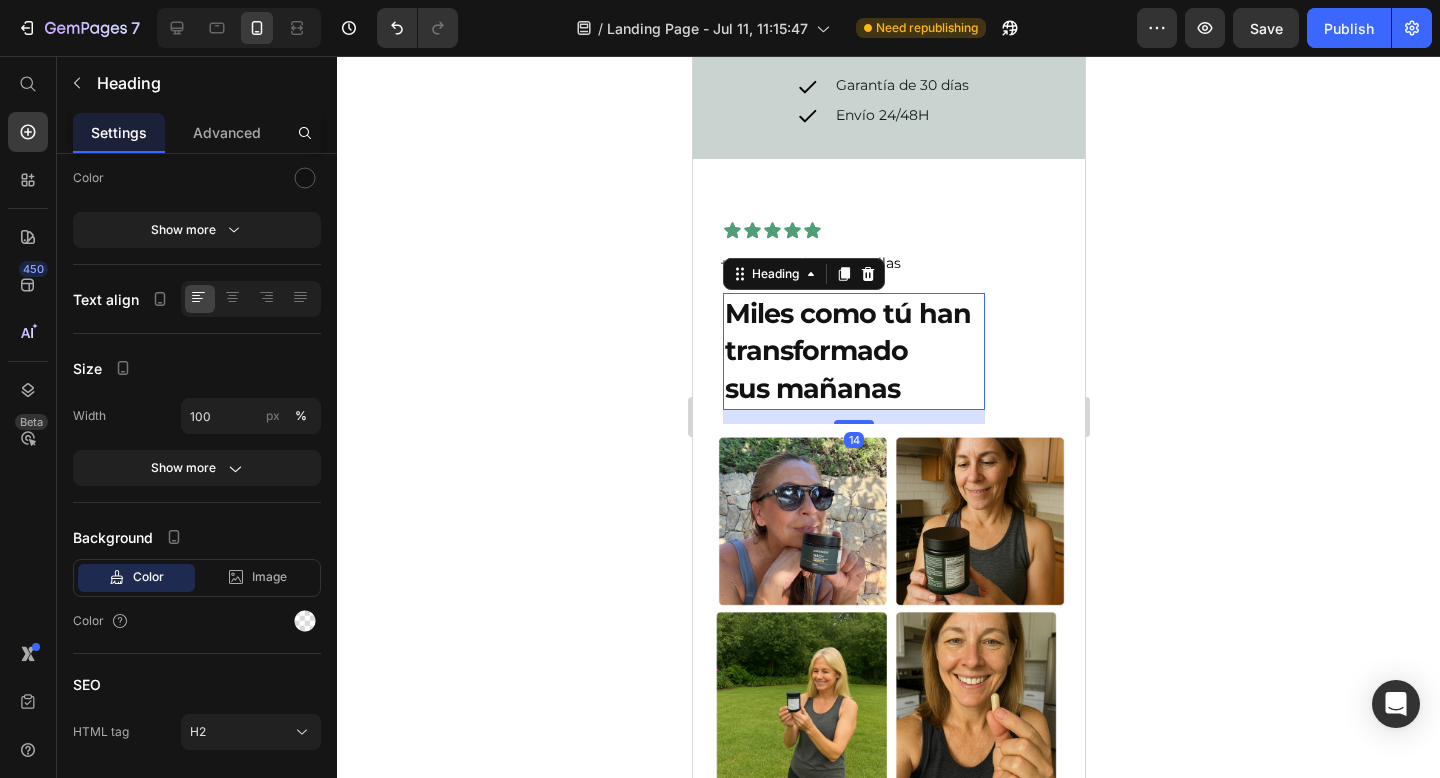 scroll, scrollTop: 0, scrollLeft: 0, axis: both 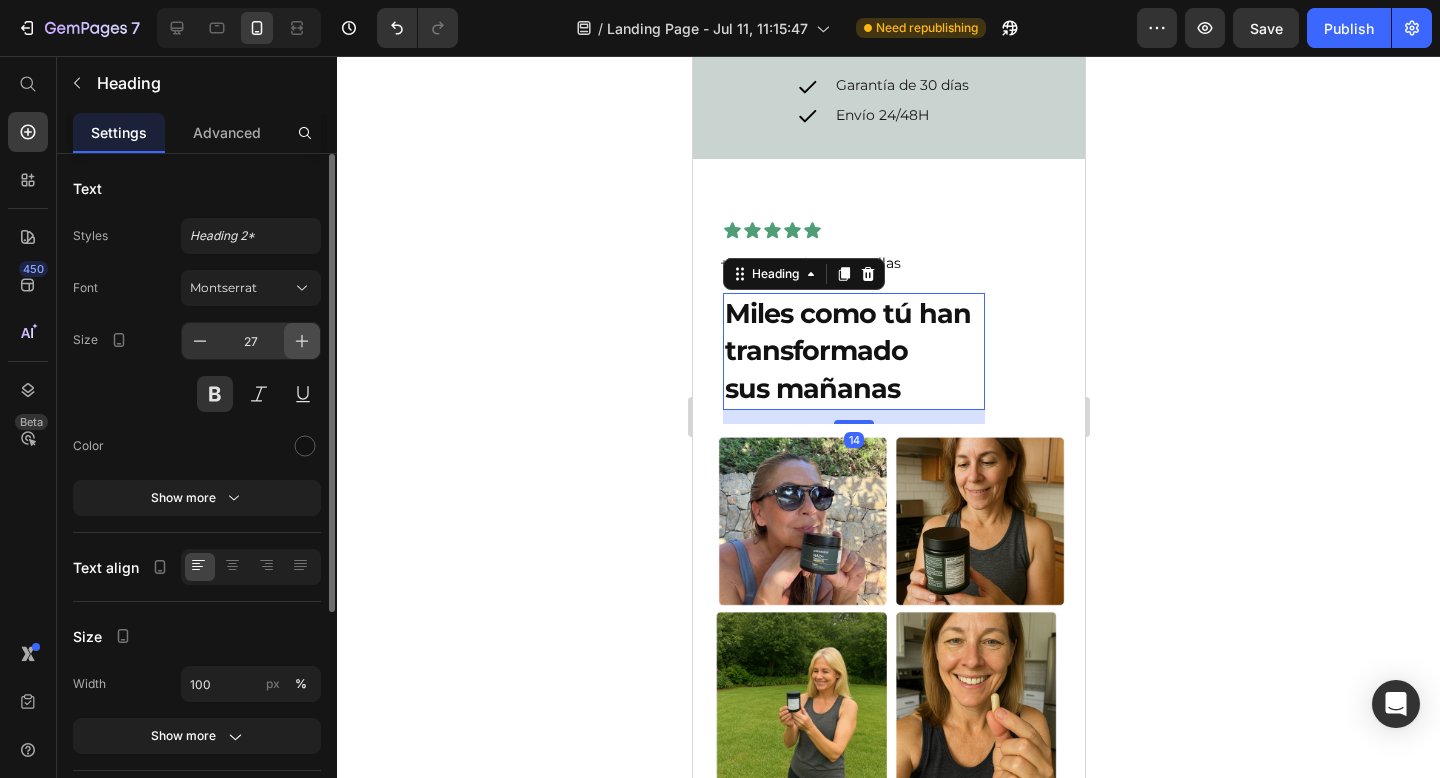 click 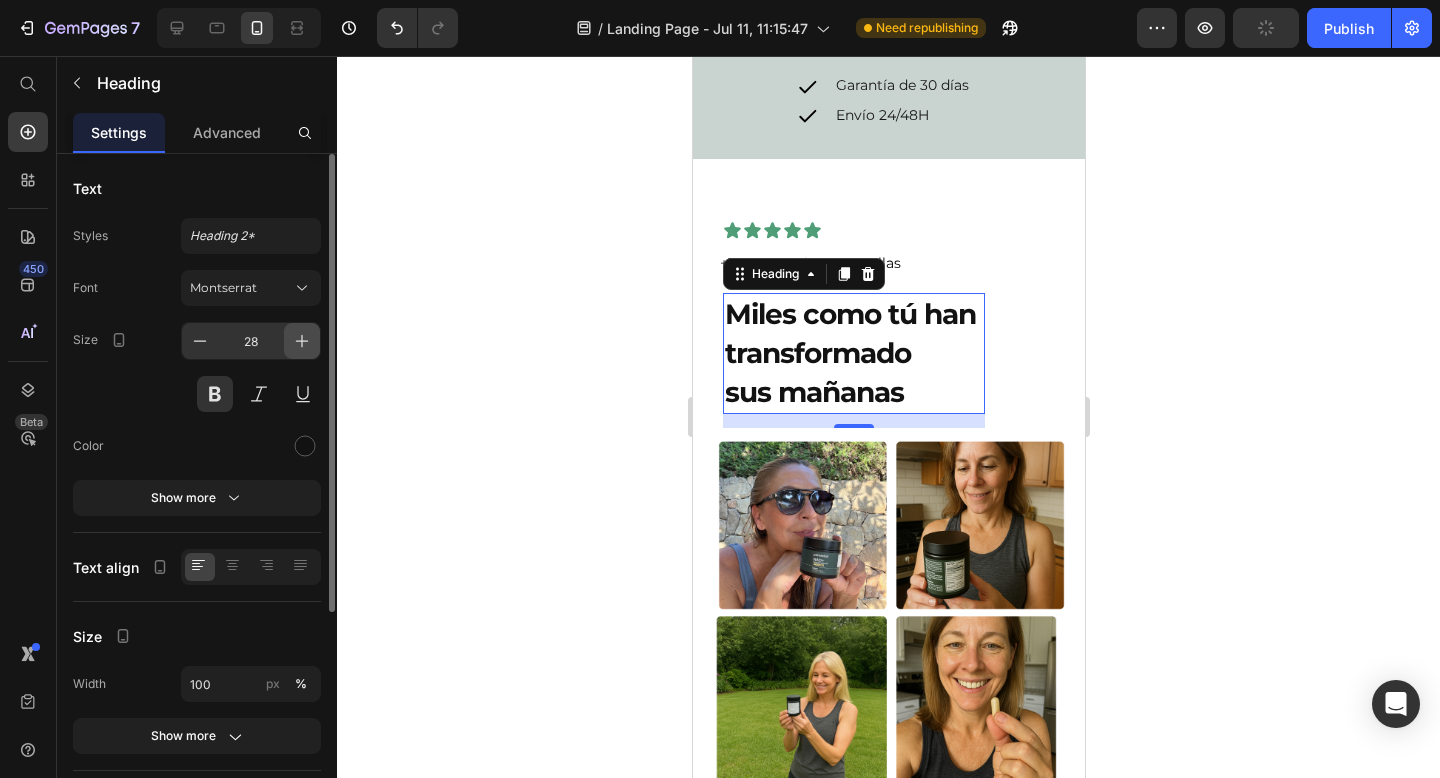 click at bounding box center (302, 341) 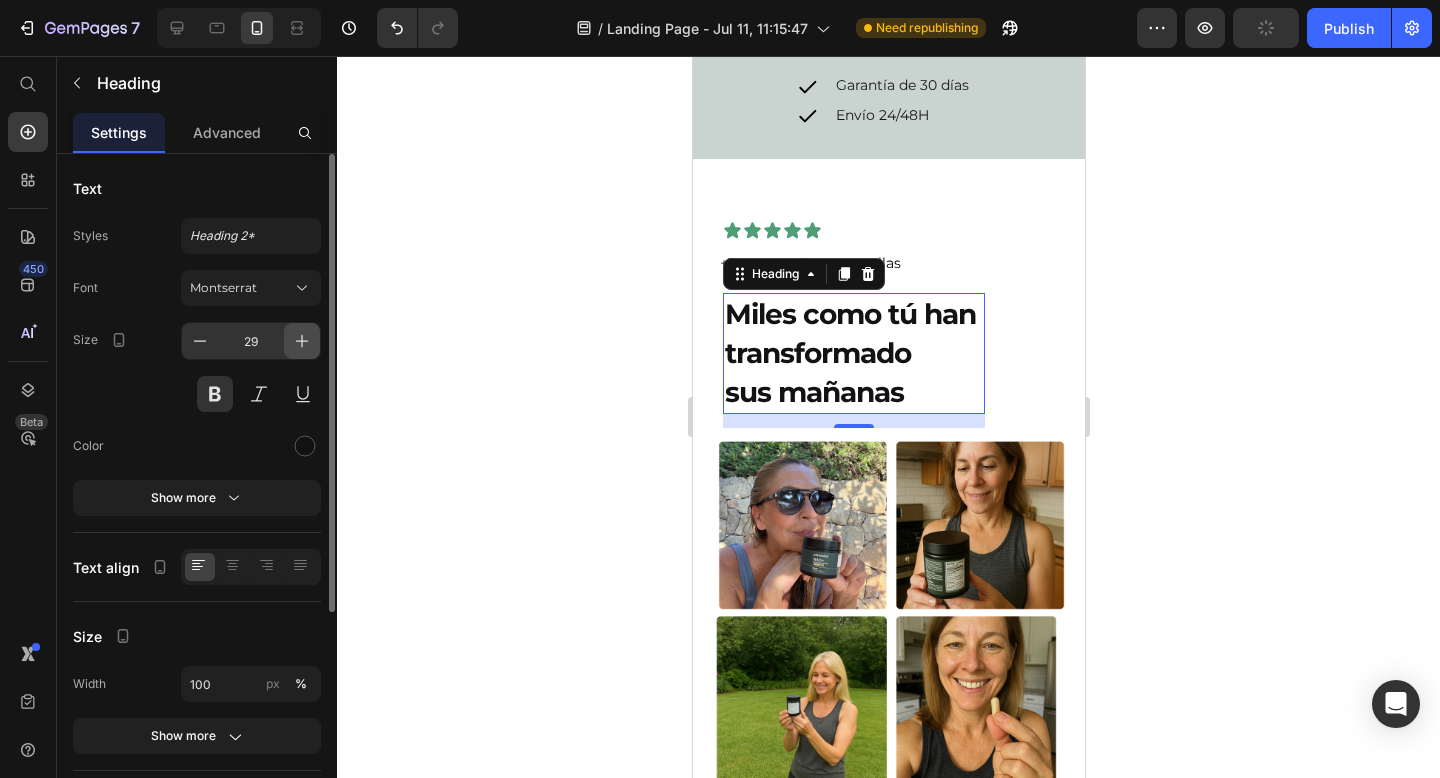 click at bounding box center (302, 341) 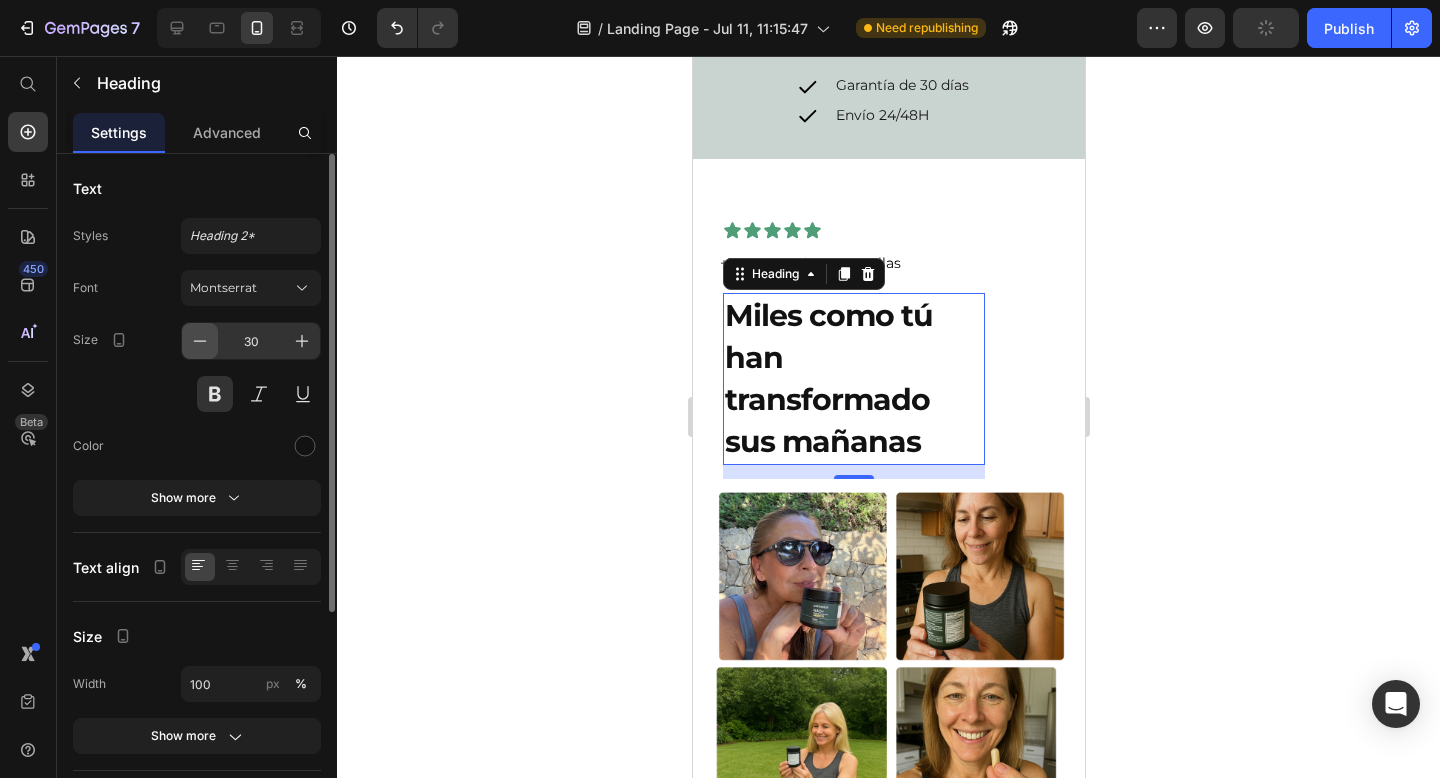 click at bounding box center (200, 341) 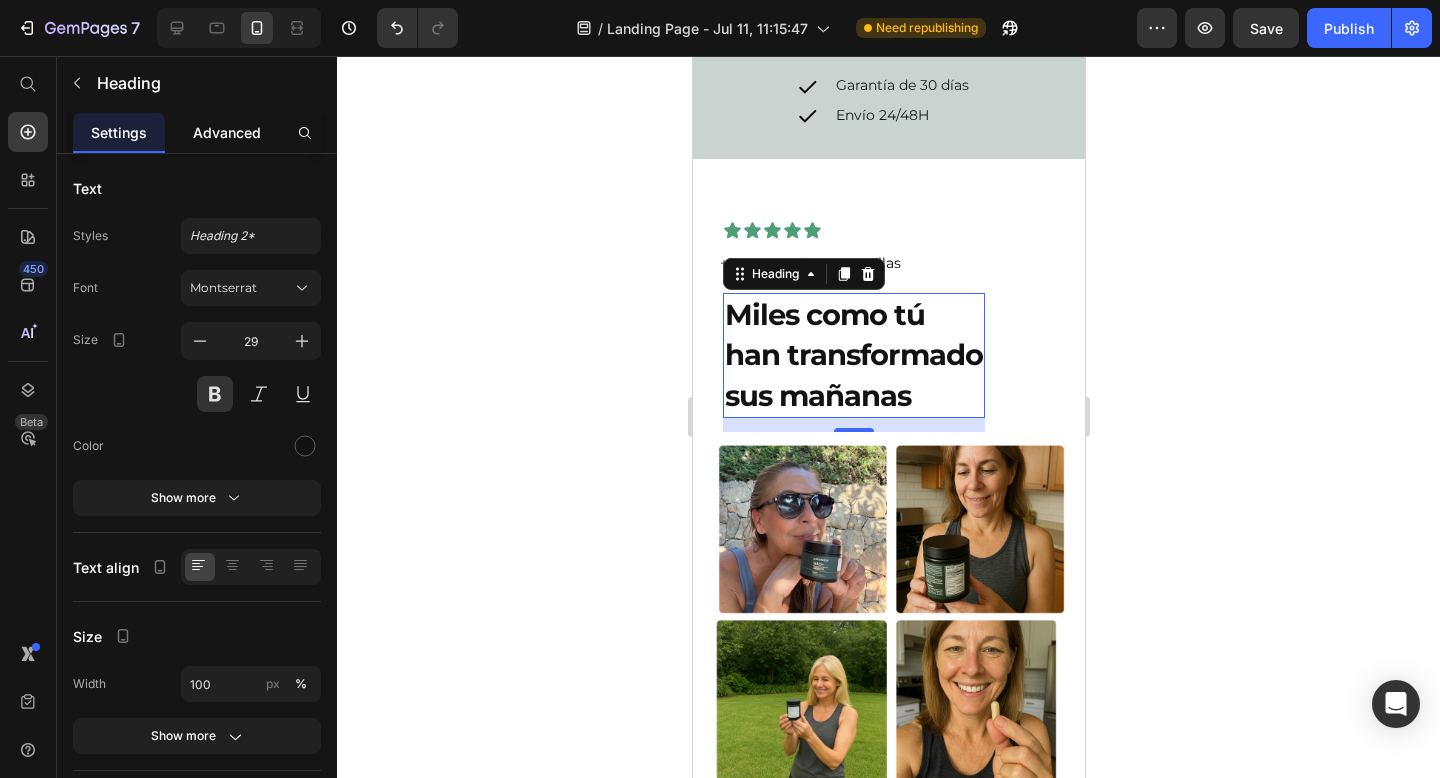 click on "Advanced" 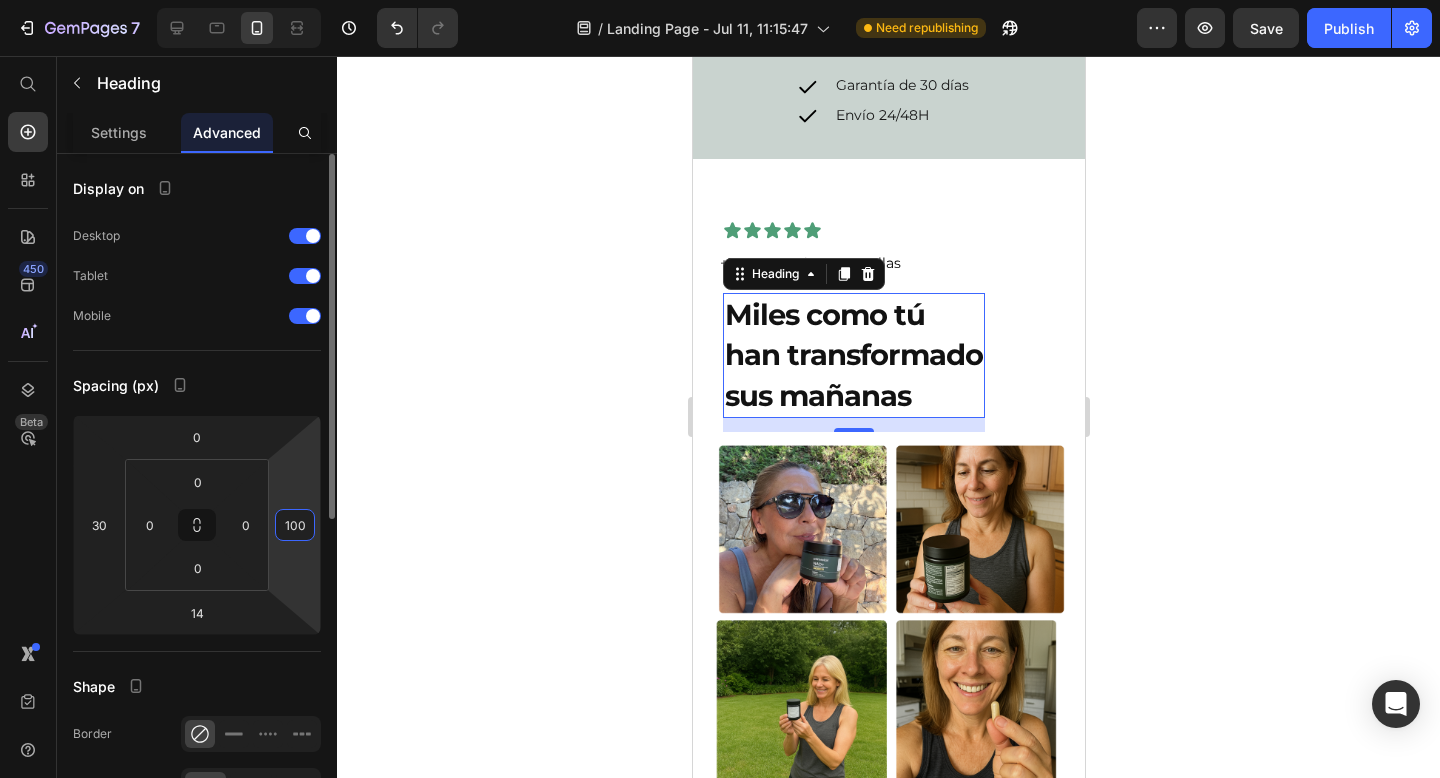 click on "100" at bounding box center [295, 525] 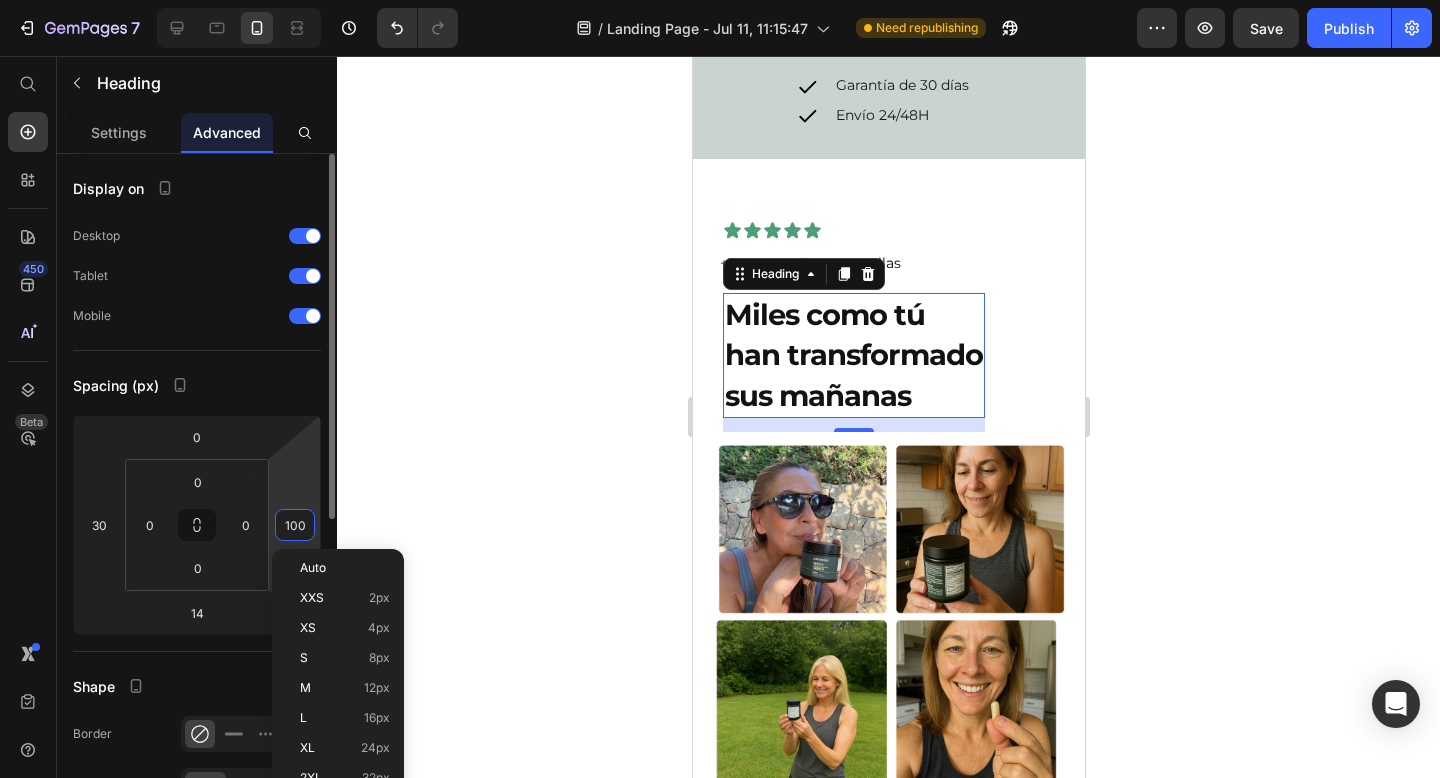 type 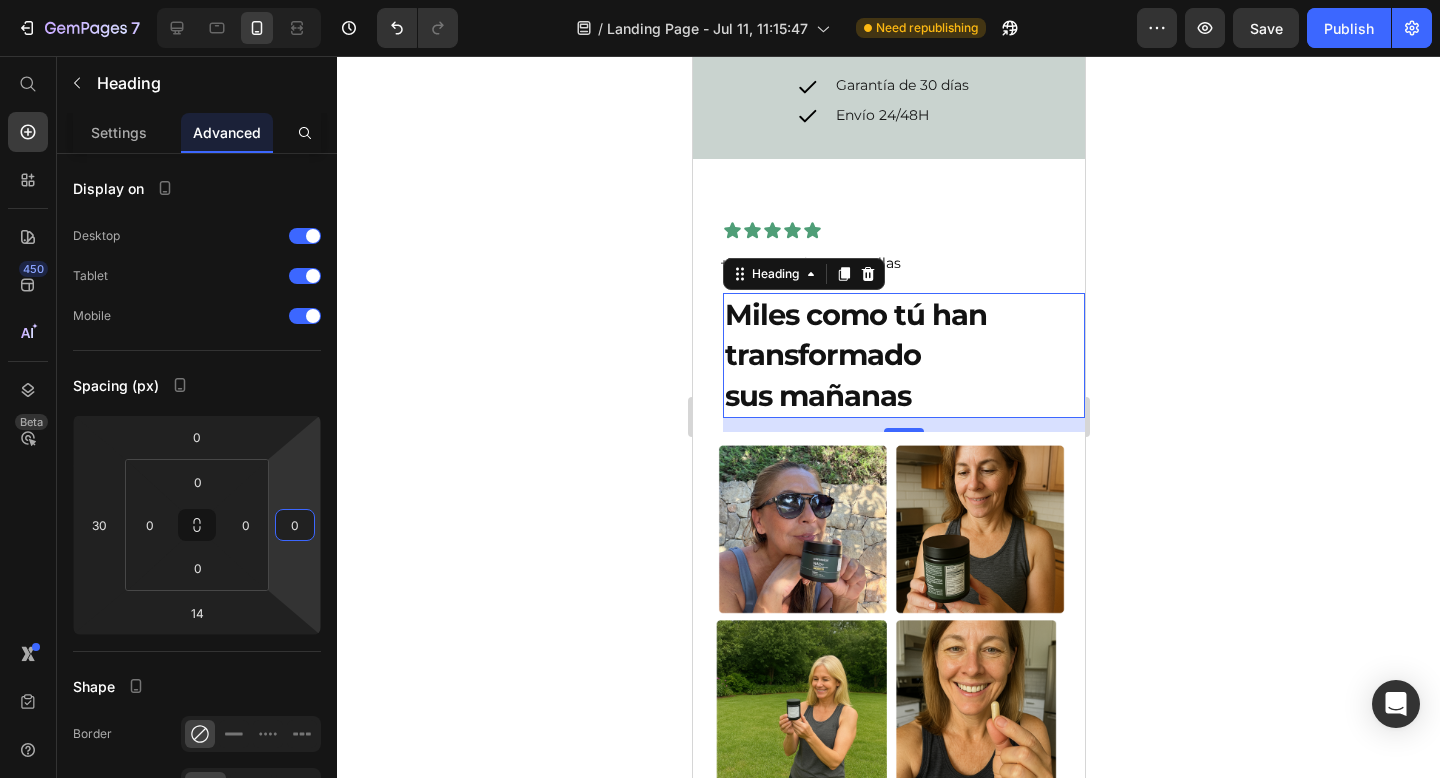 click 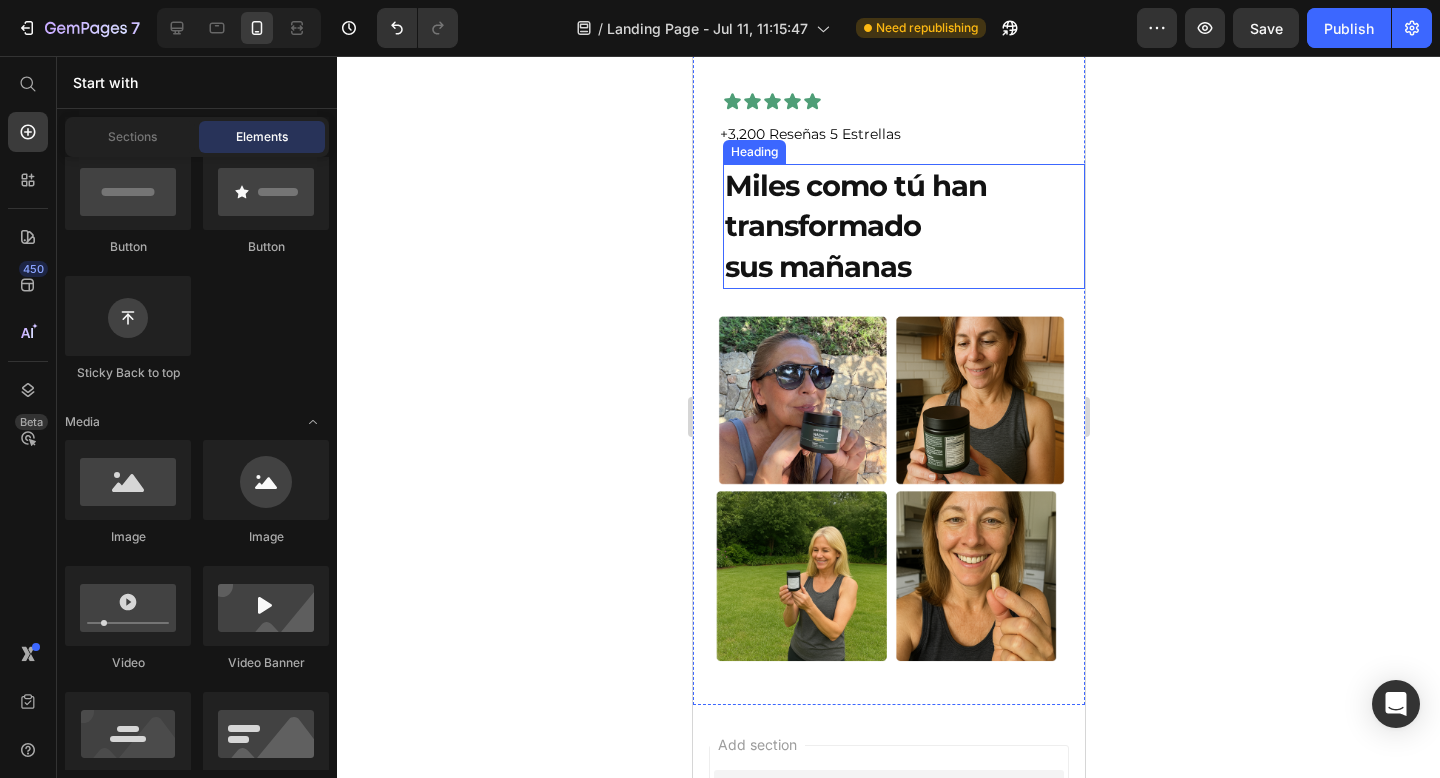 scroll, scrollTop: 5178, scrollLeft: 0, axis: vertical 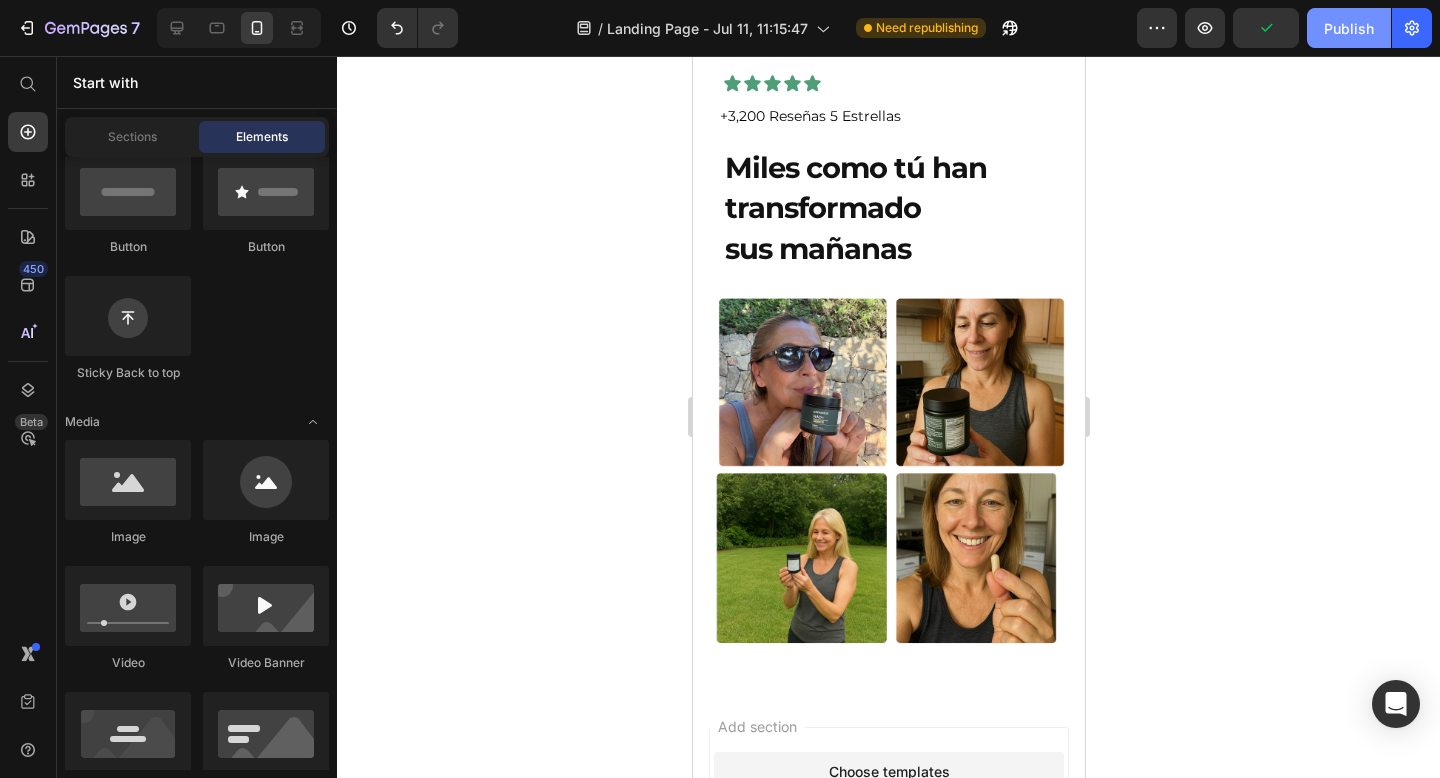 click on "Publish" at bounding box center (1349, 28) 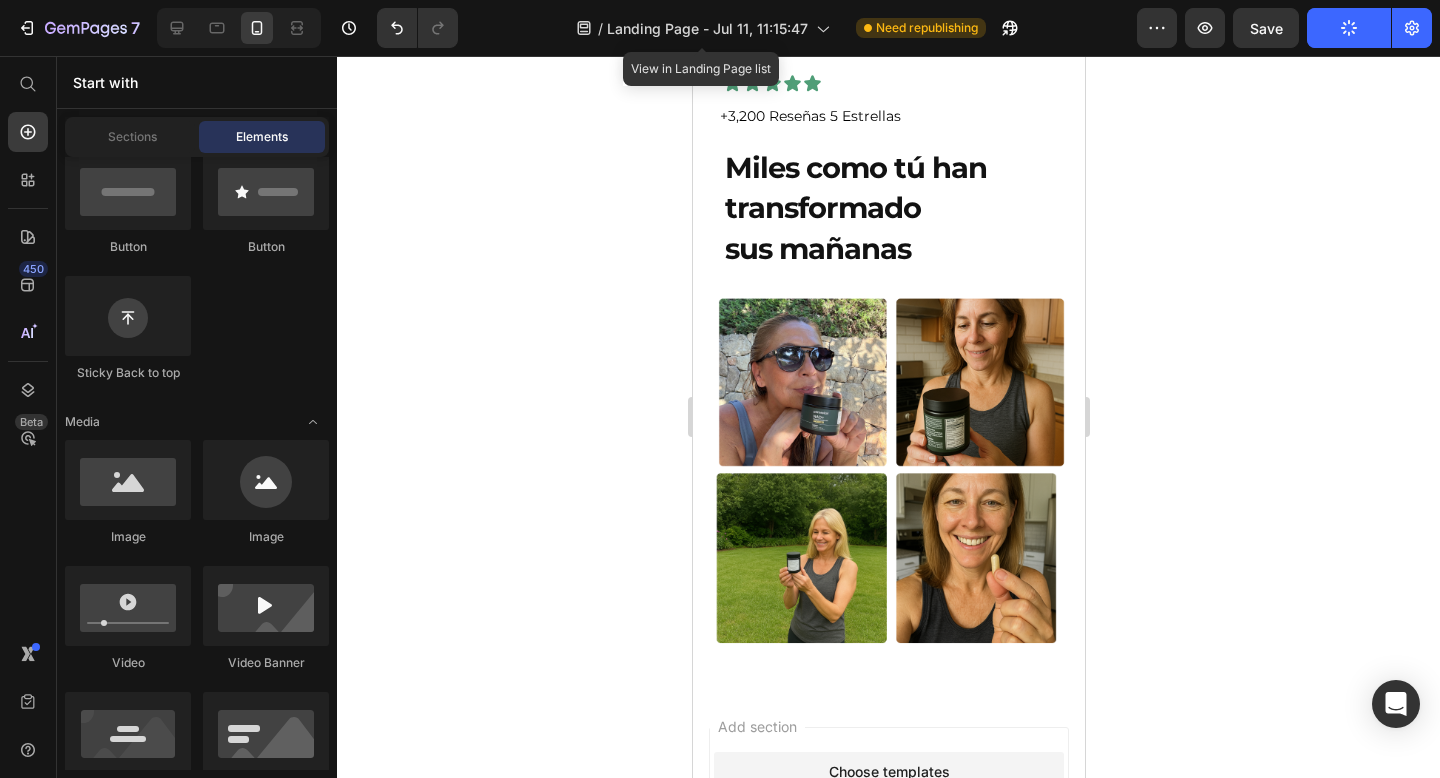 click at bounding box center [888, 470] 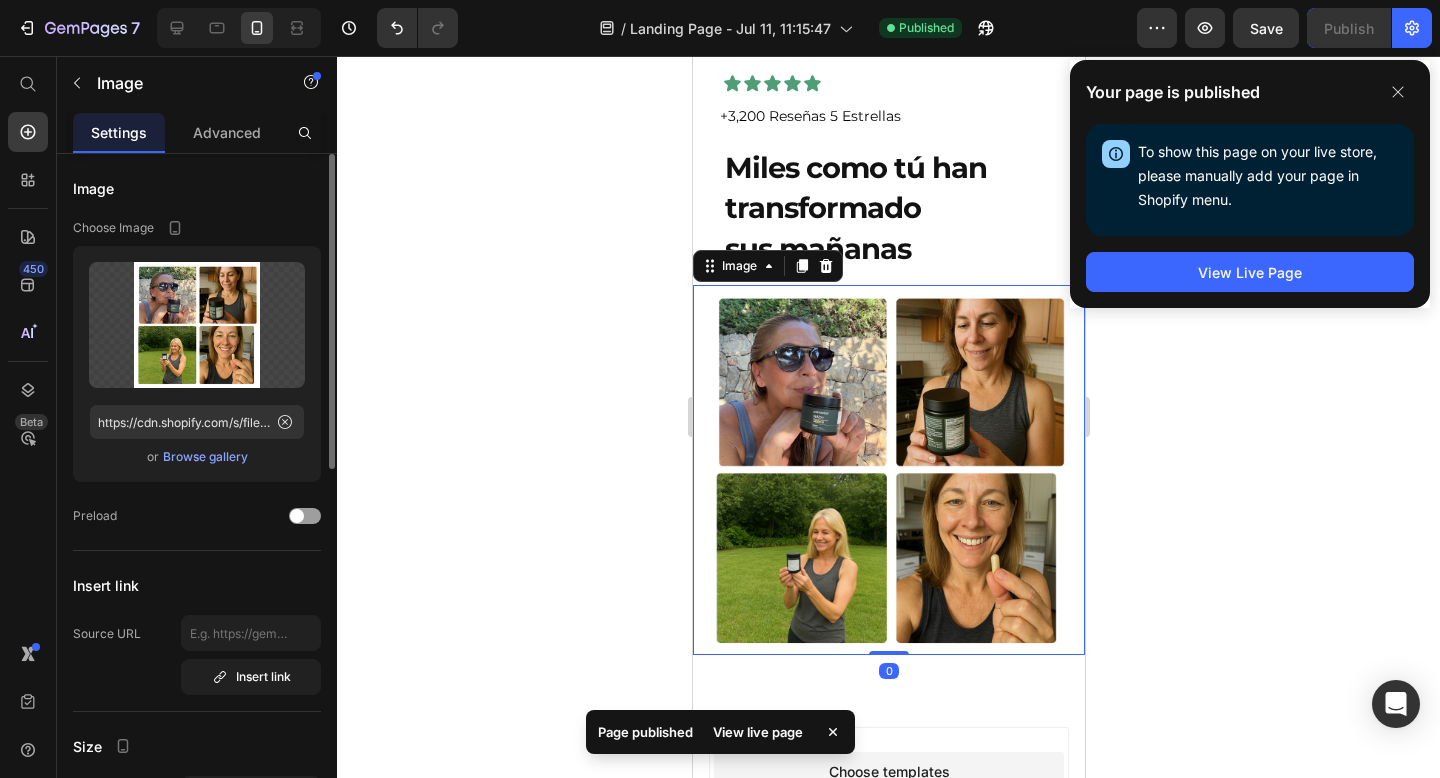 click on "Upload Image https://cdn.shopify.com/s/files/1/0925/7579/3416/files/gempages_551516249830458582-fa86cbc5-65a6-4ce6-8224-f3c16216a7c2.png  or   Browse gallery" 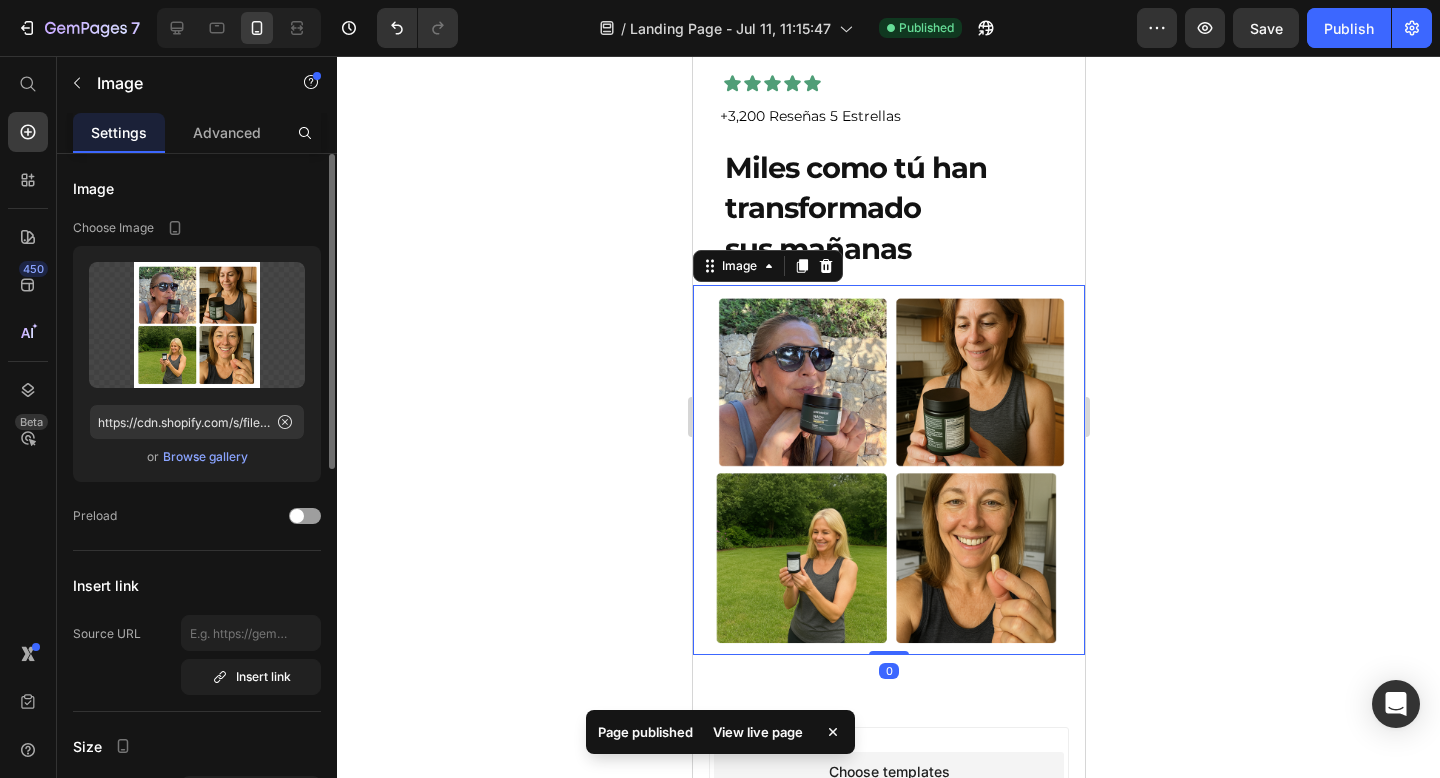 click on "Browse gallery" at bounding box center (205, 457) 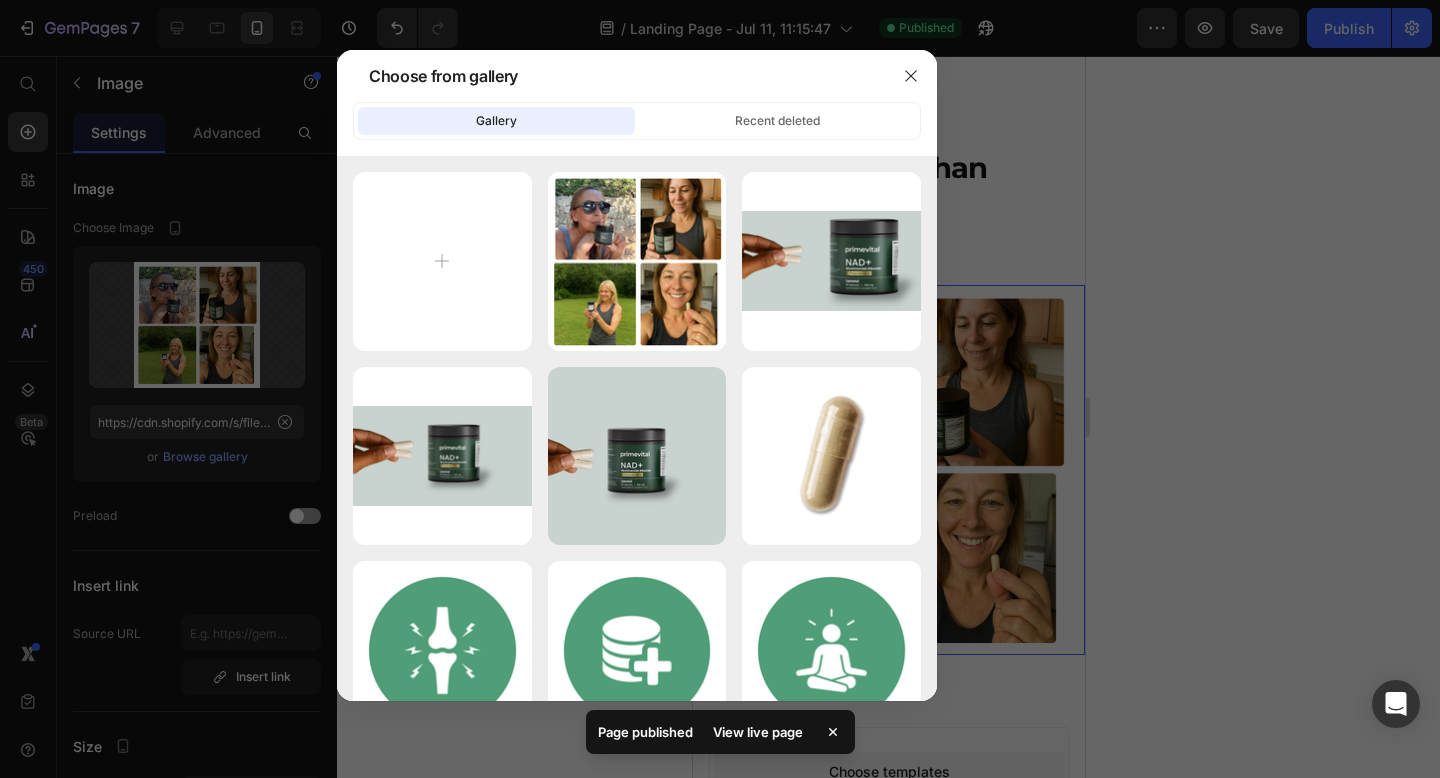 type on "C:\fakepath\Untitled design - 2025-07-11T211042.783.png" 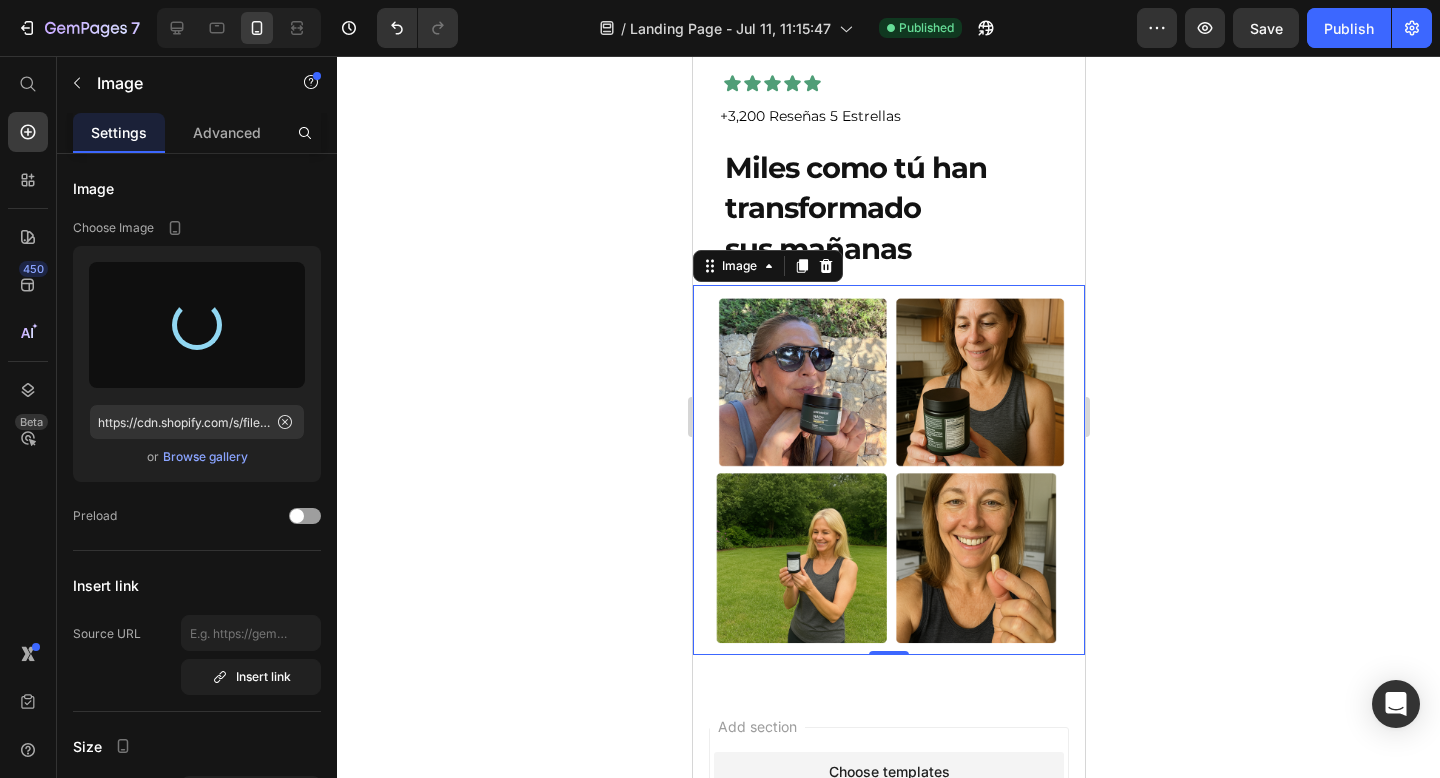 click at bounding box center (888, 470) 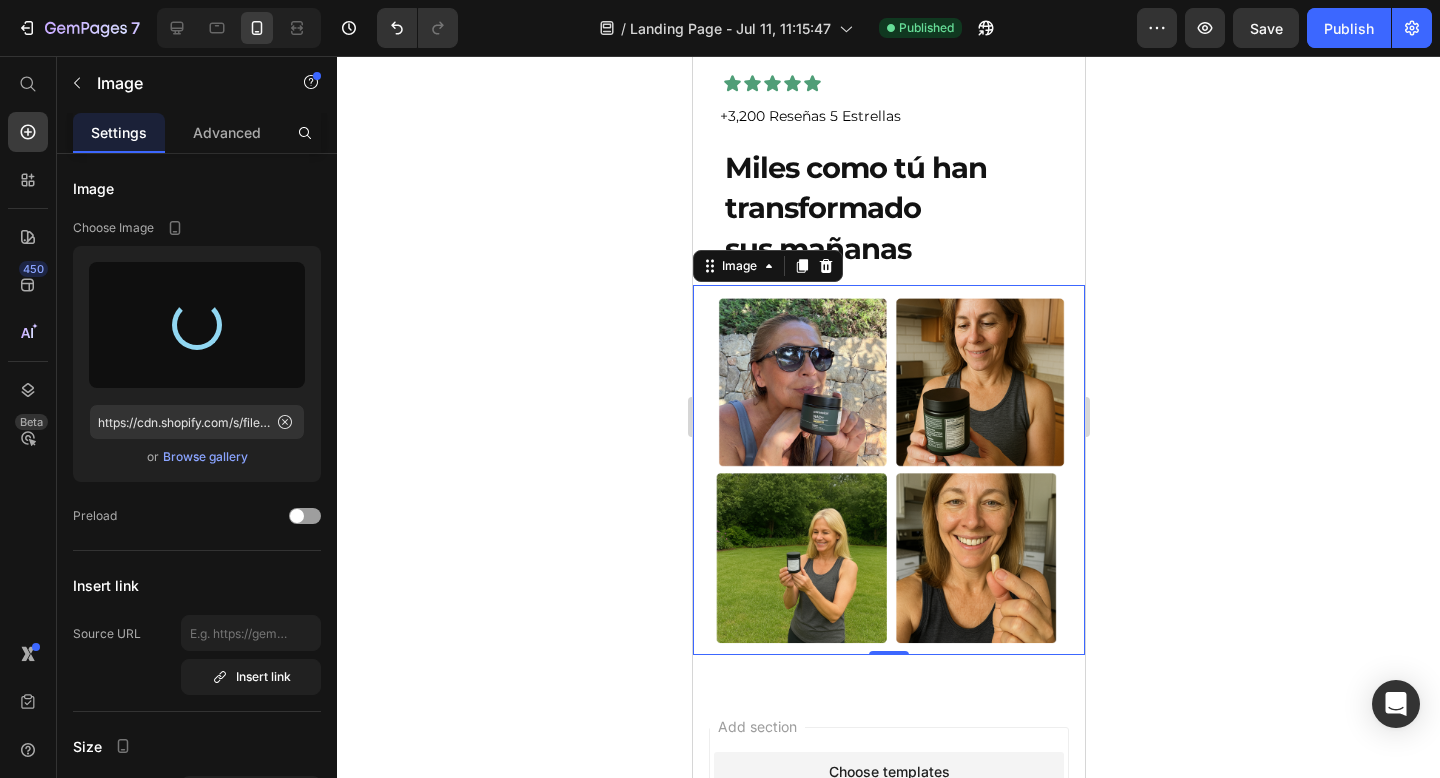 click 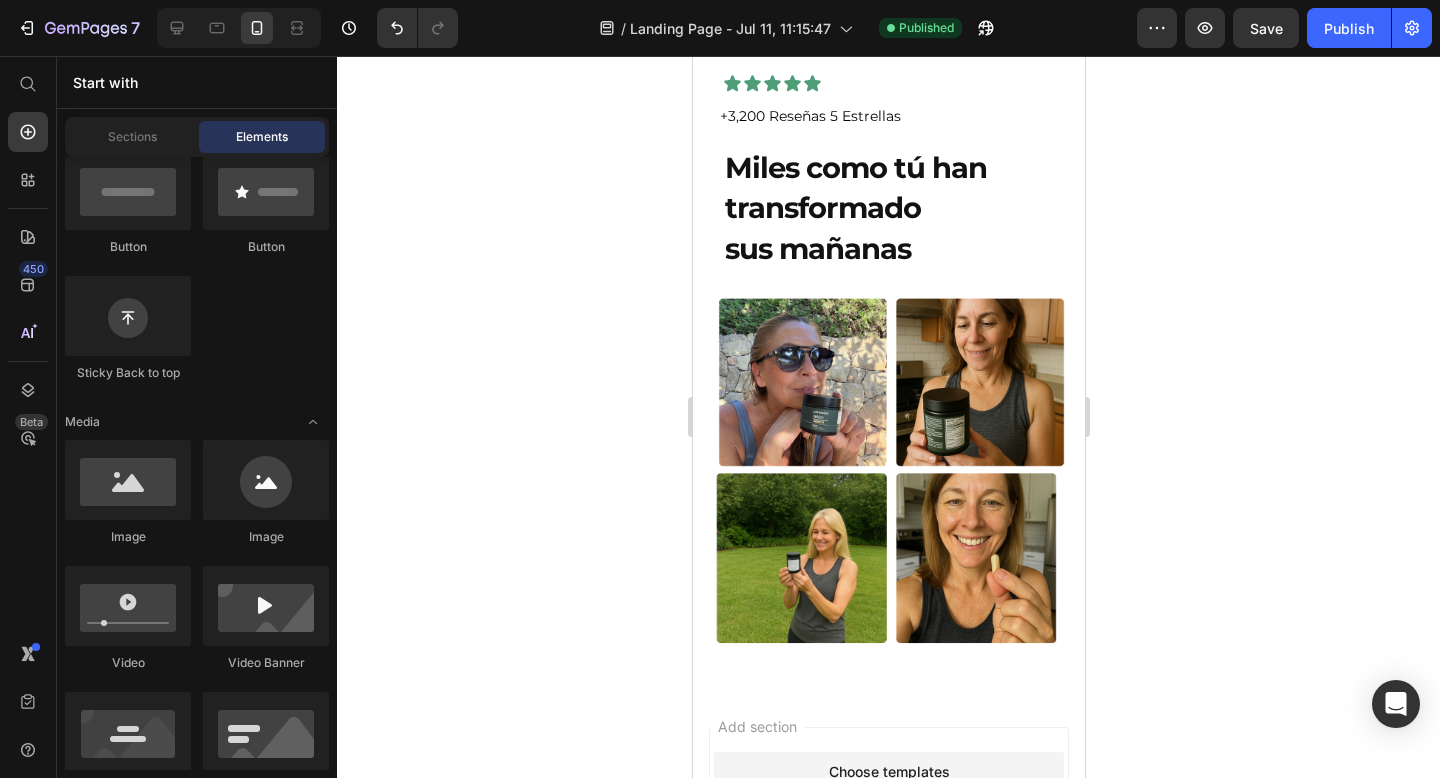 click at bounding box center (888, 470) 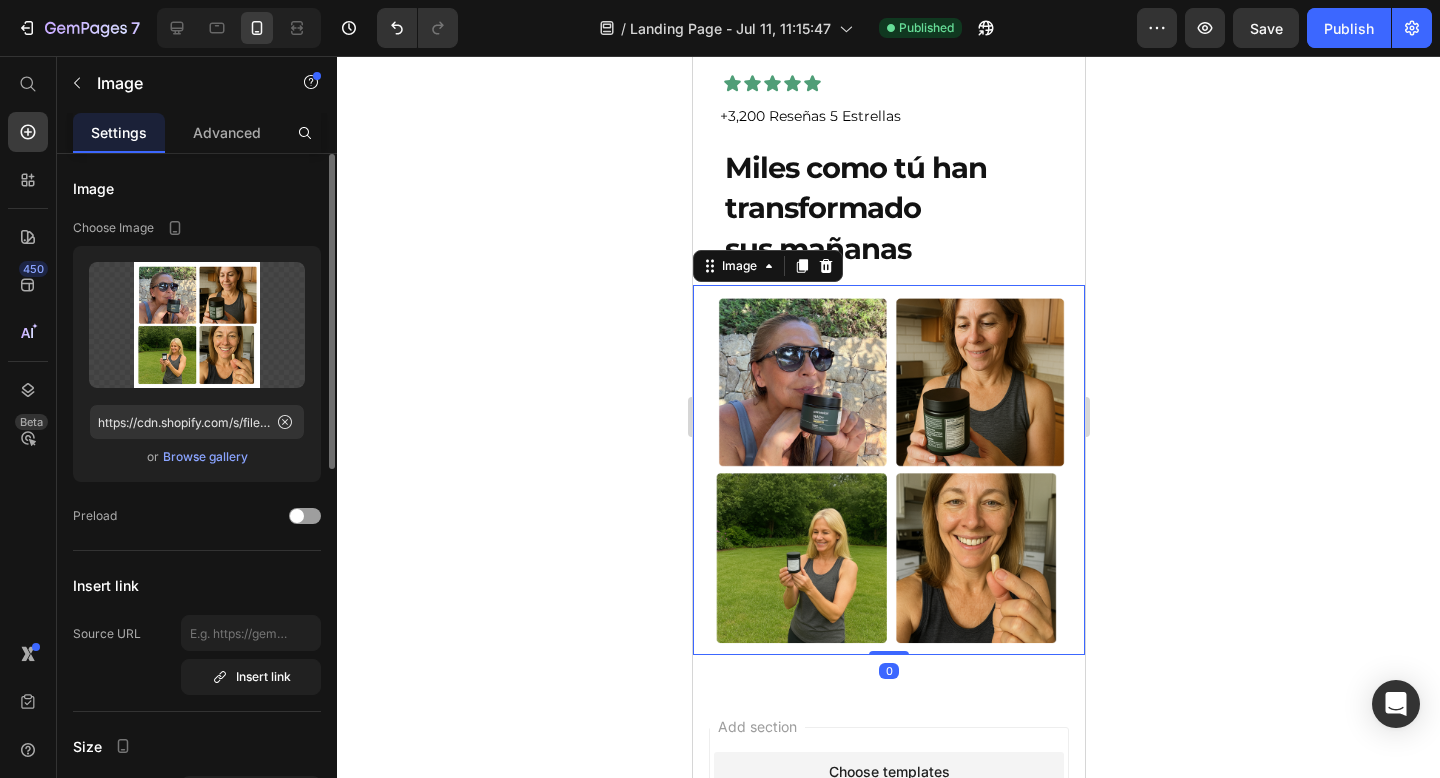 click on "Browse gallery" at bounding box center (205, 457) 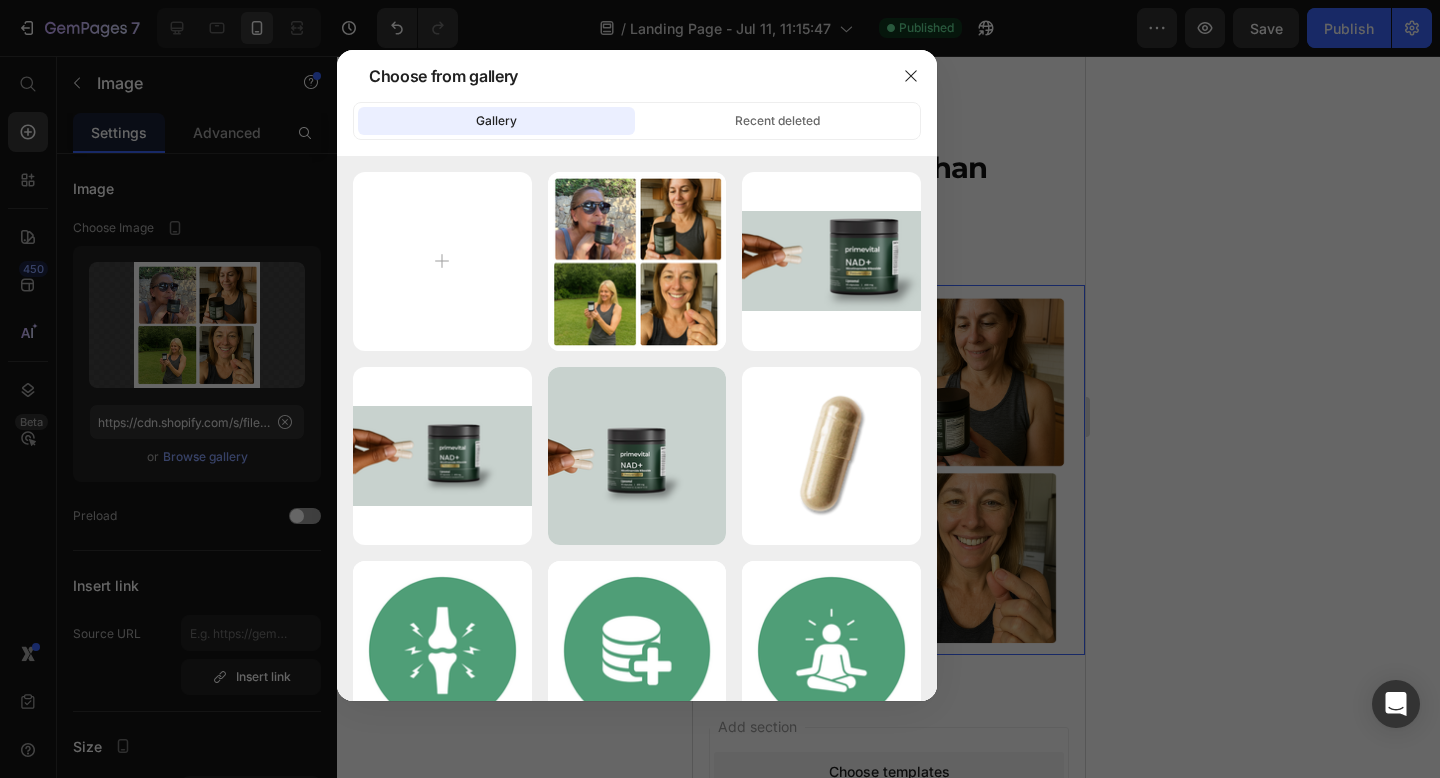 type on "C:\fakepath\Untitled design - 2025-07-11T211042.783.png" 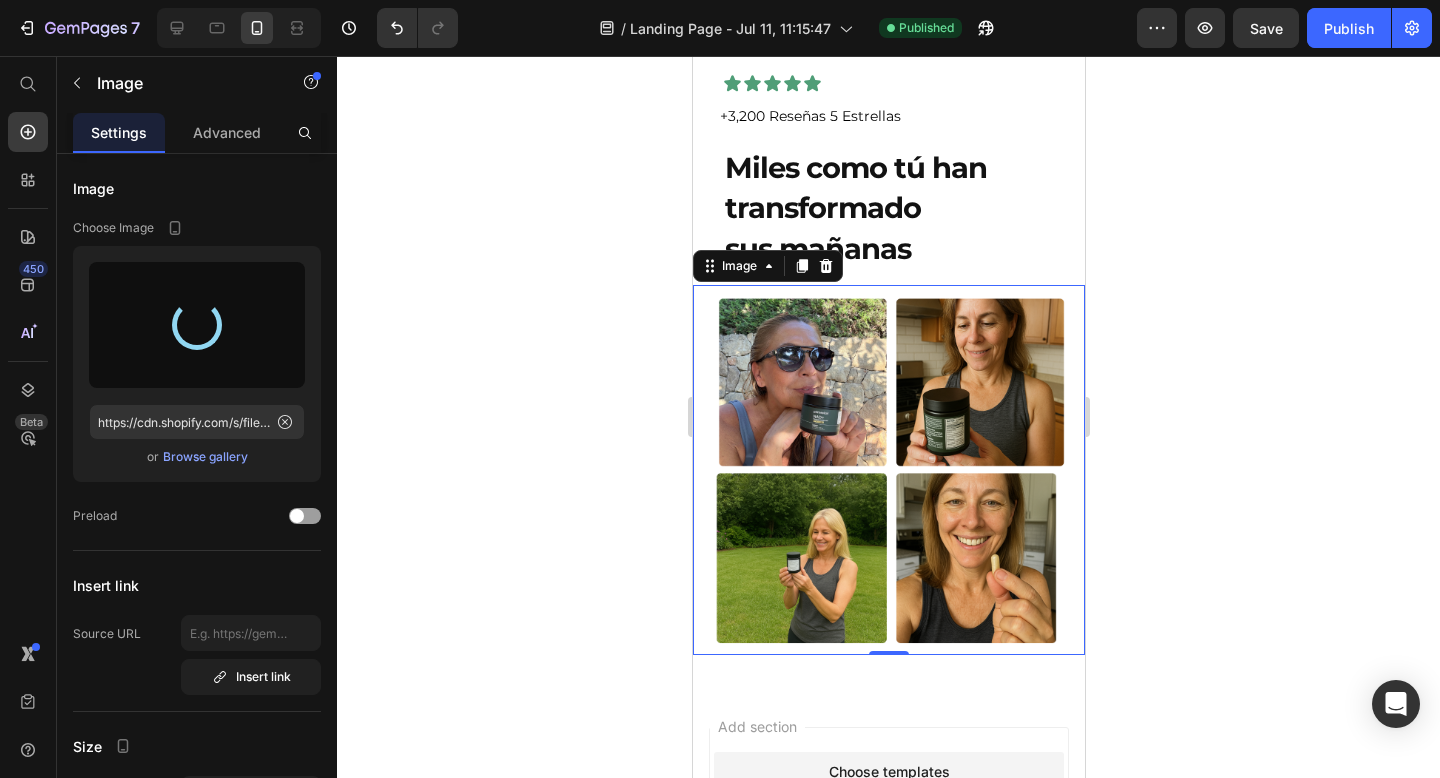 type on "https://cdn.shopify.com/s/files/1/0925/7579/3416/files/gempages_551516249830458582-4bdbfaae-12f9-4785-9184-9ffdaf7e9cd3.png" 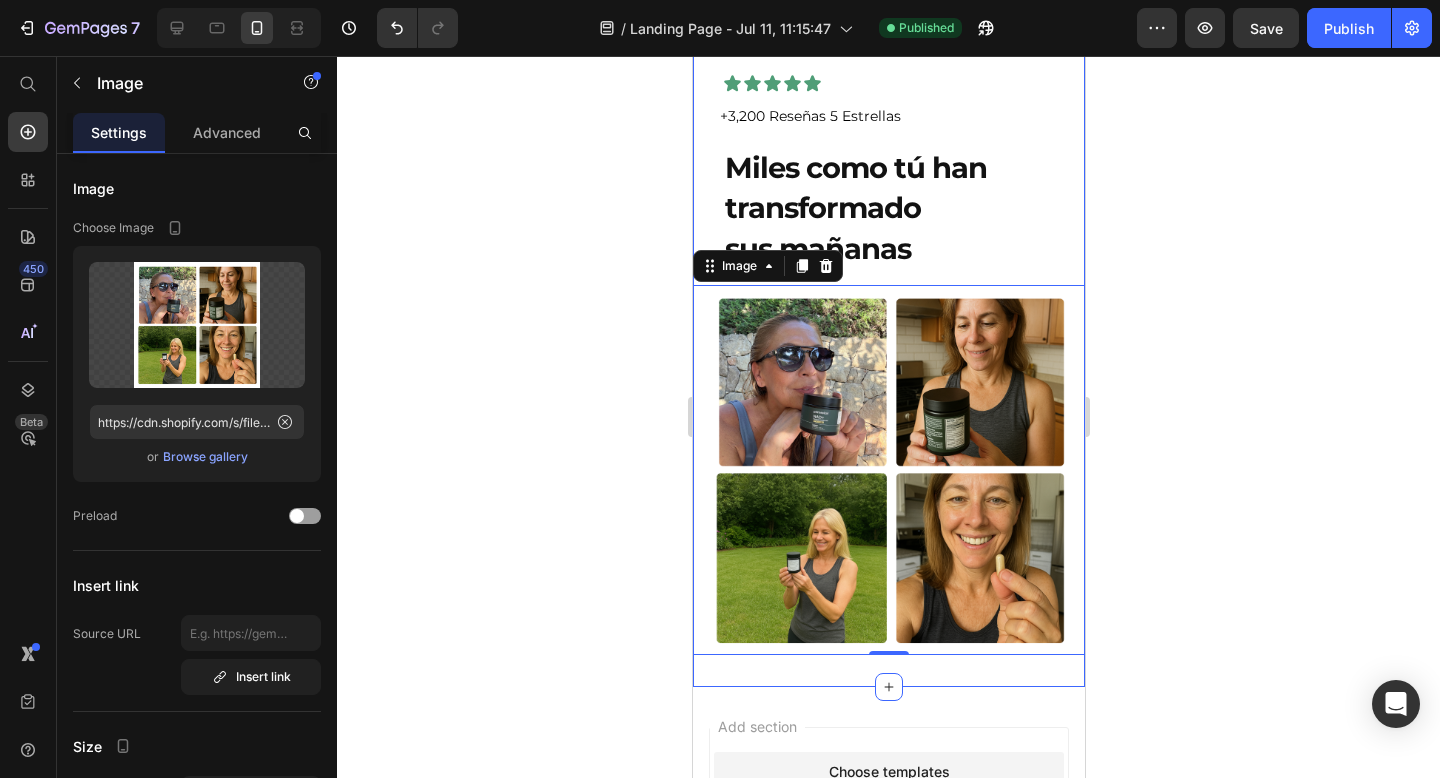 click 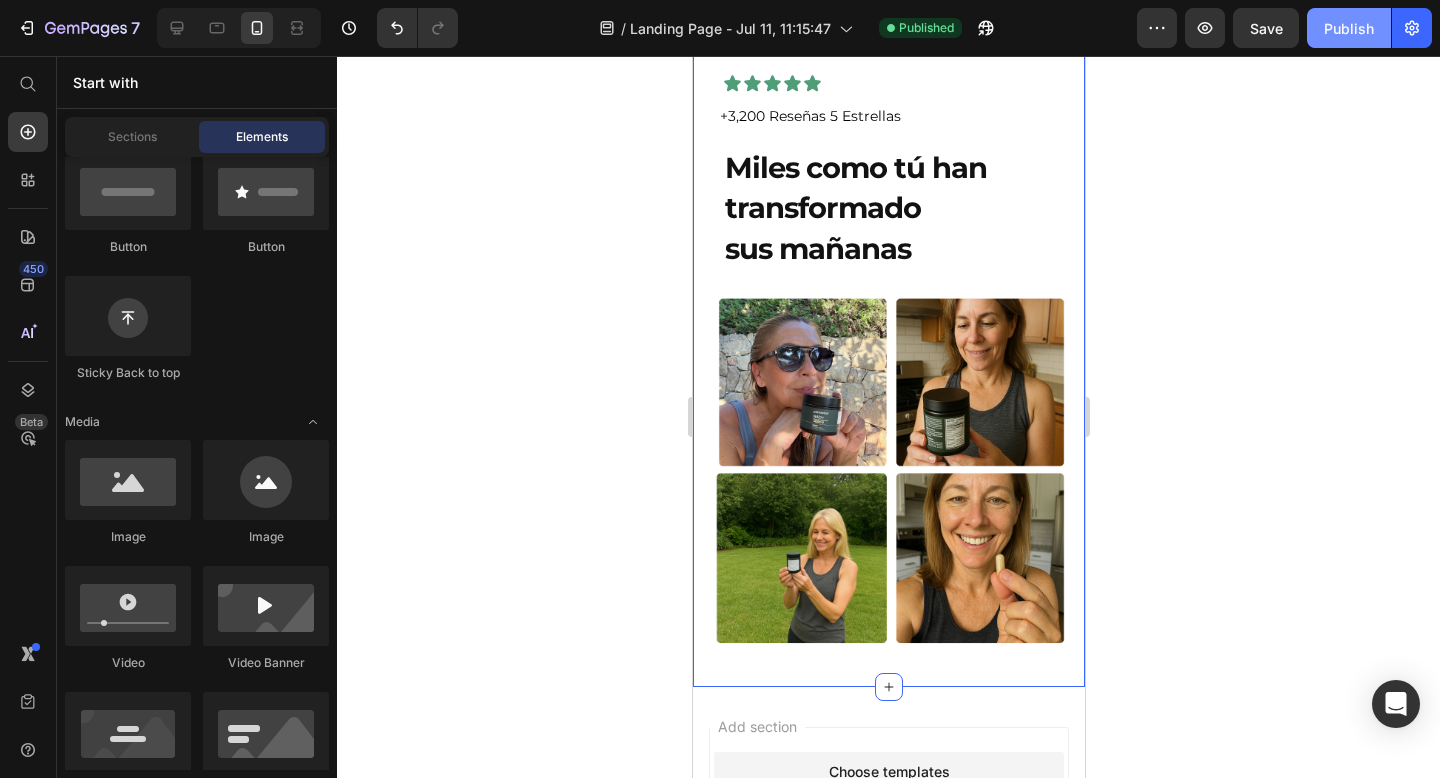 click on "Publish" at bounding box center [1349, 28] 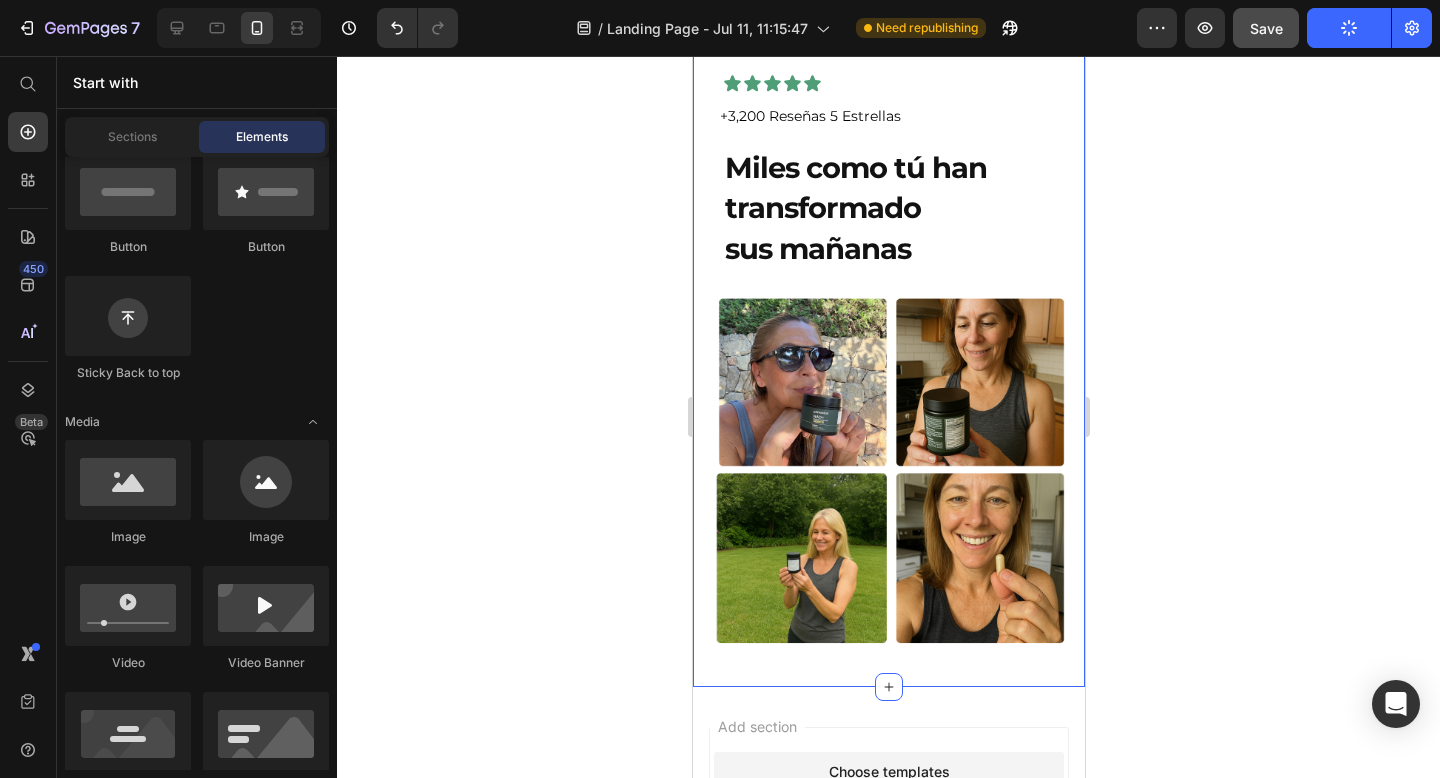 click on "Save" 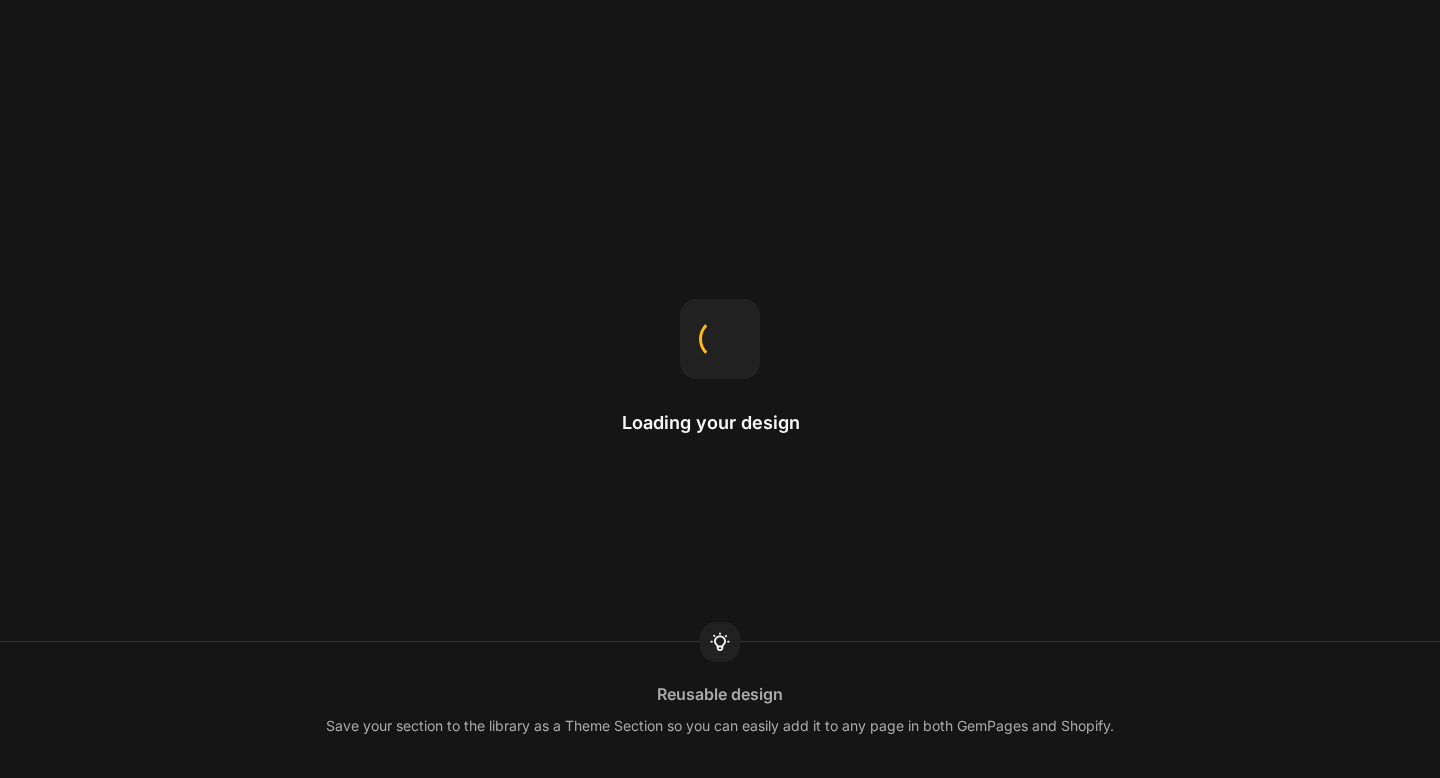 scroll, scrollTop: 0, scrollLeft: 0, axis: both 